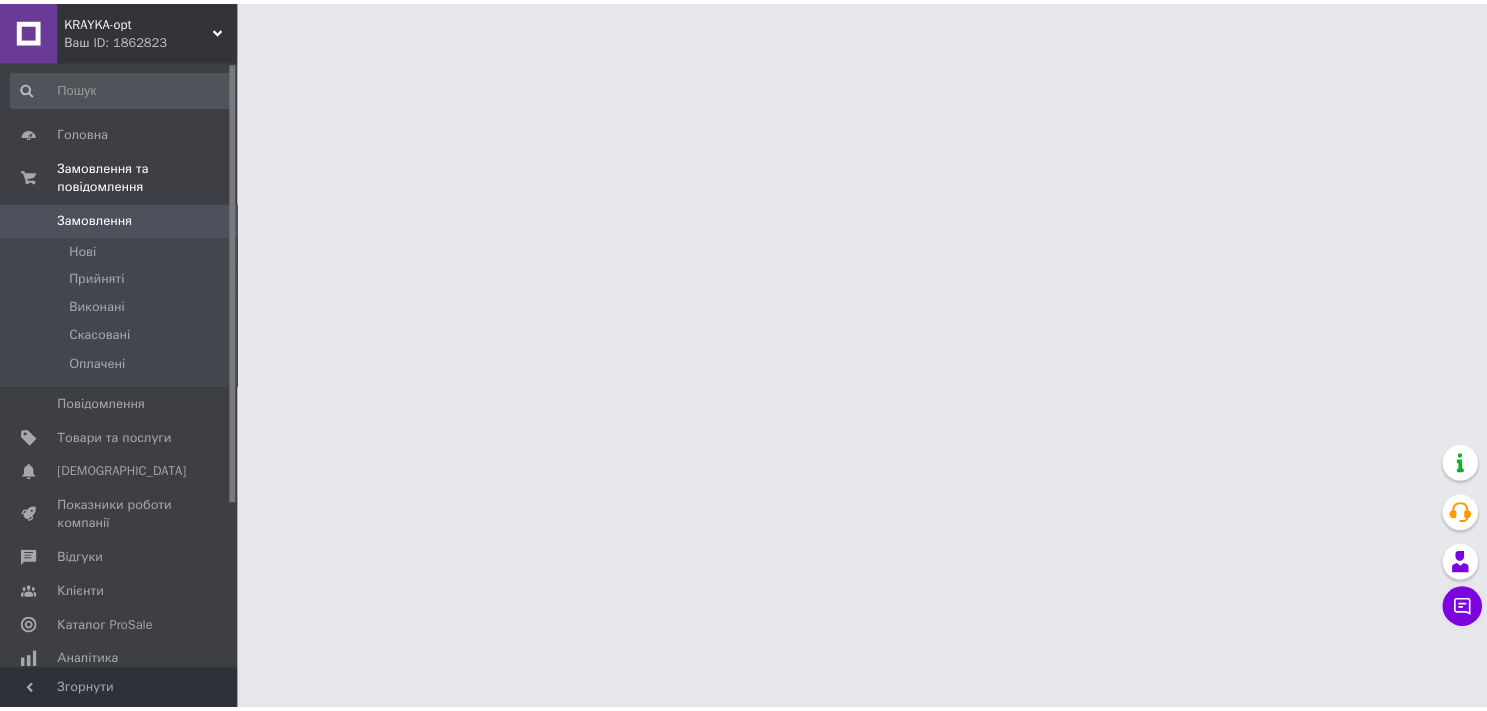 scroll, scrollTop: 0, scrollLeft: 0, axis: both 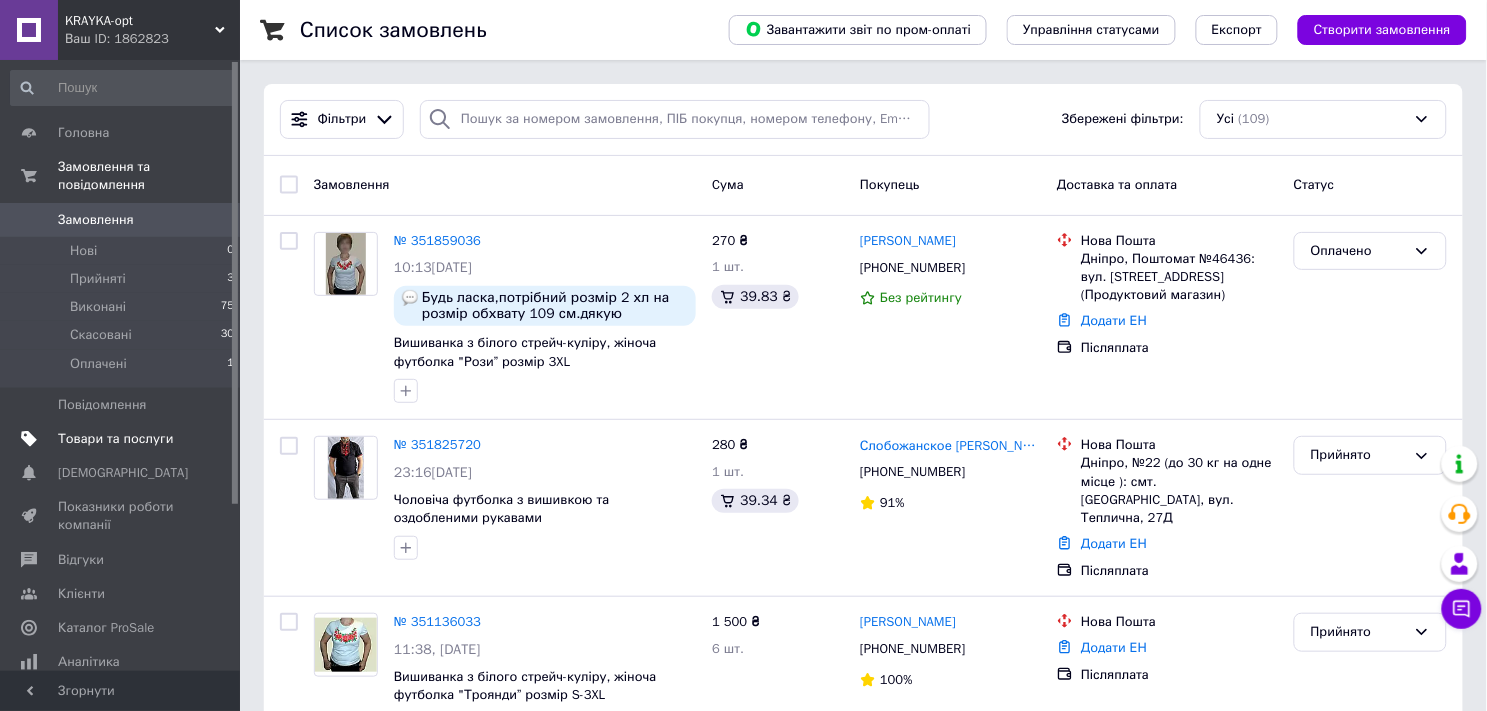 click on "Товари та послуги" at bounding box center [121, 439] 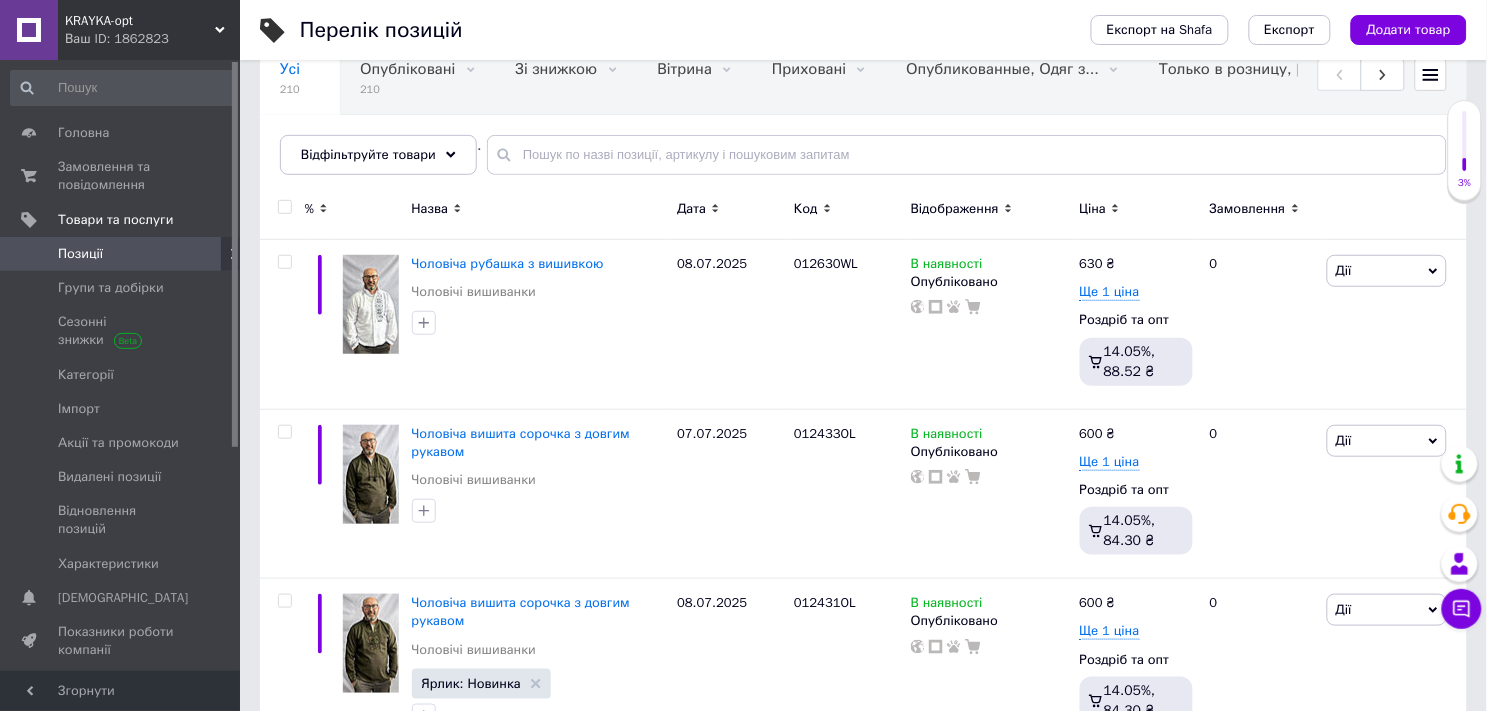 scroll, scrollTop: 222, scrollLeft: 0, axis: vertical 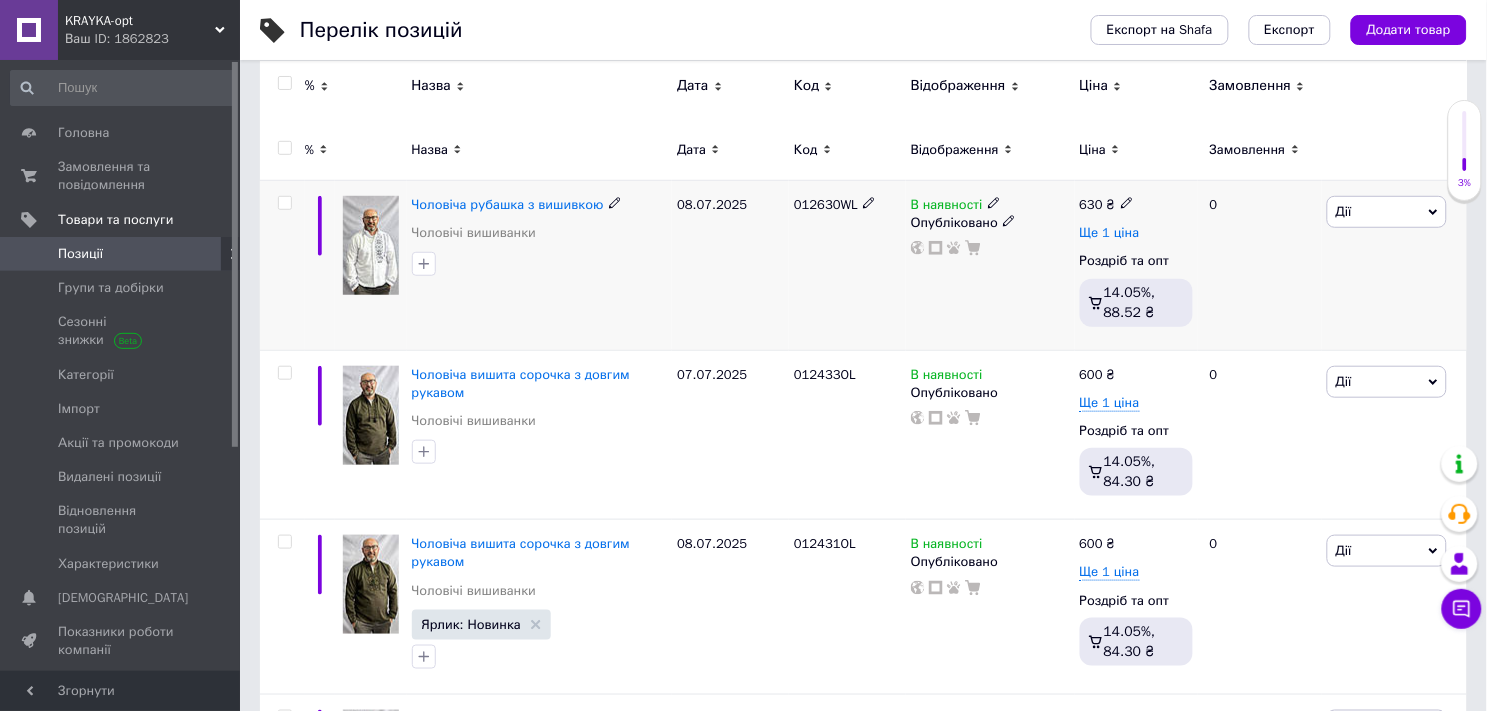 click on "Ще 1 ціна" at bounding box center [1110, 233] 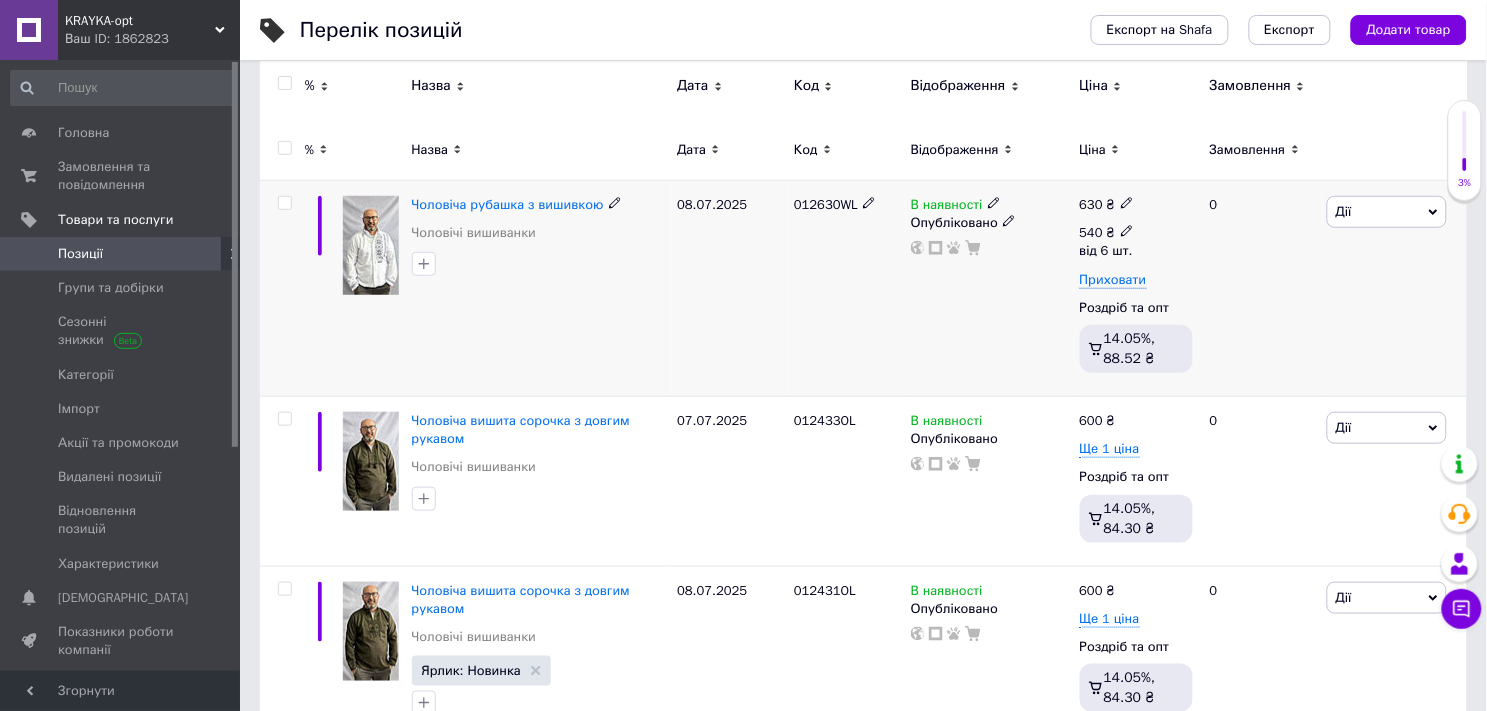 click 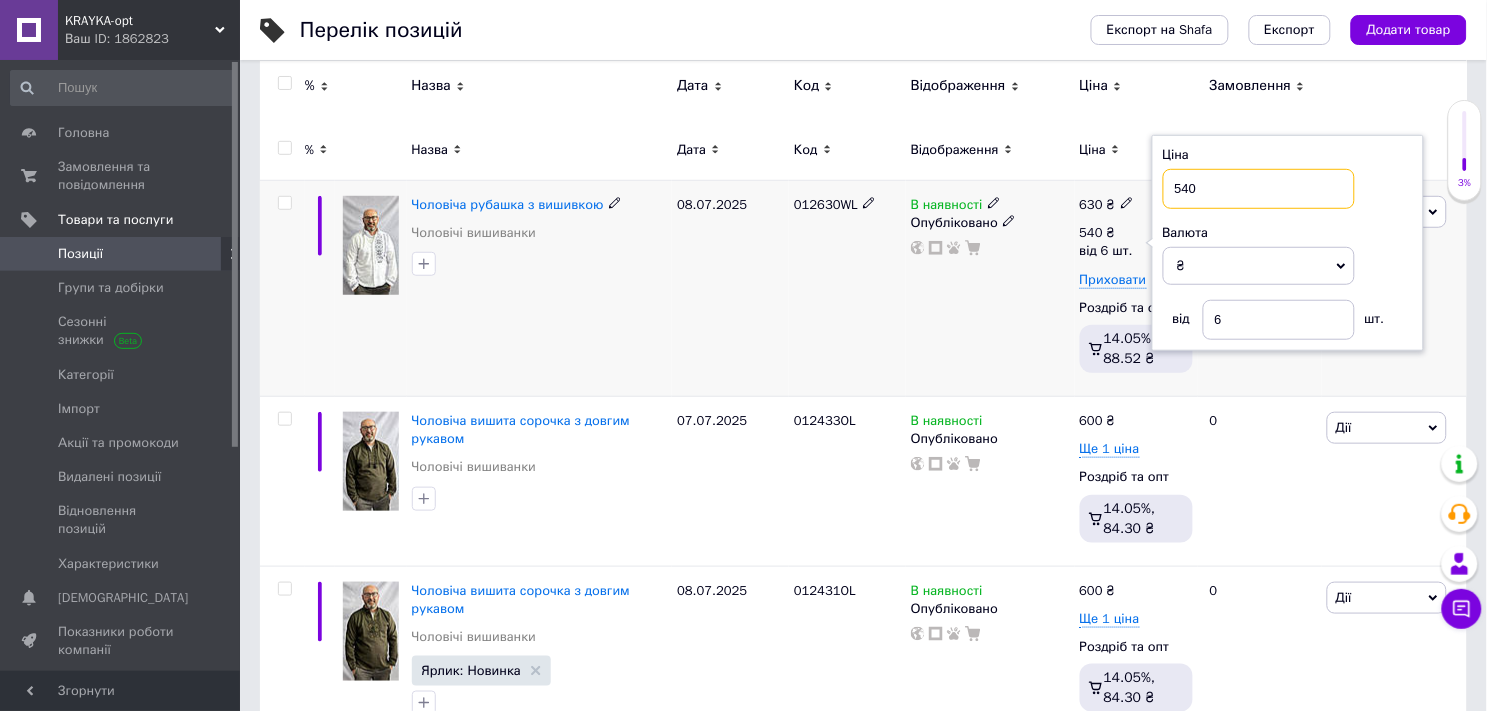 click on "540" at bounding box center (1259, 189) 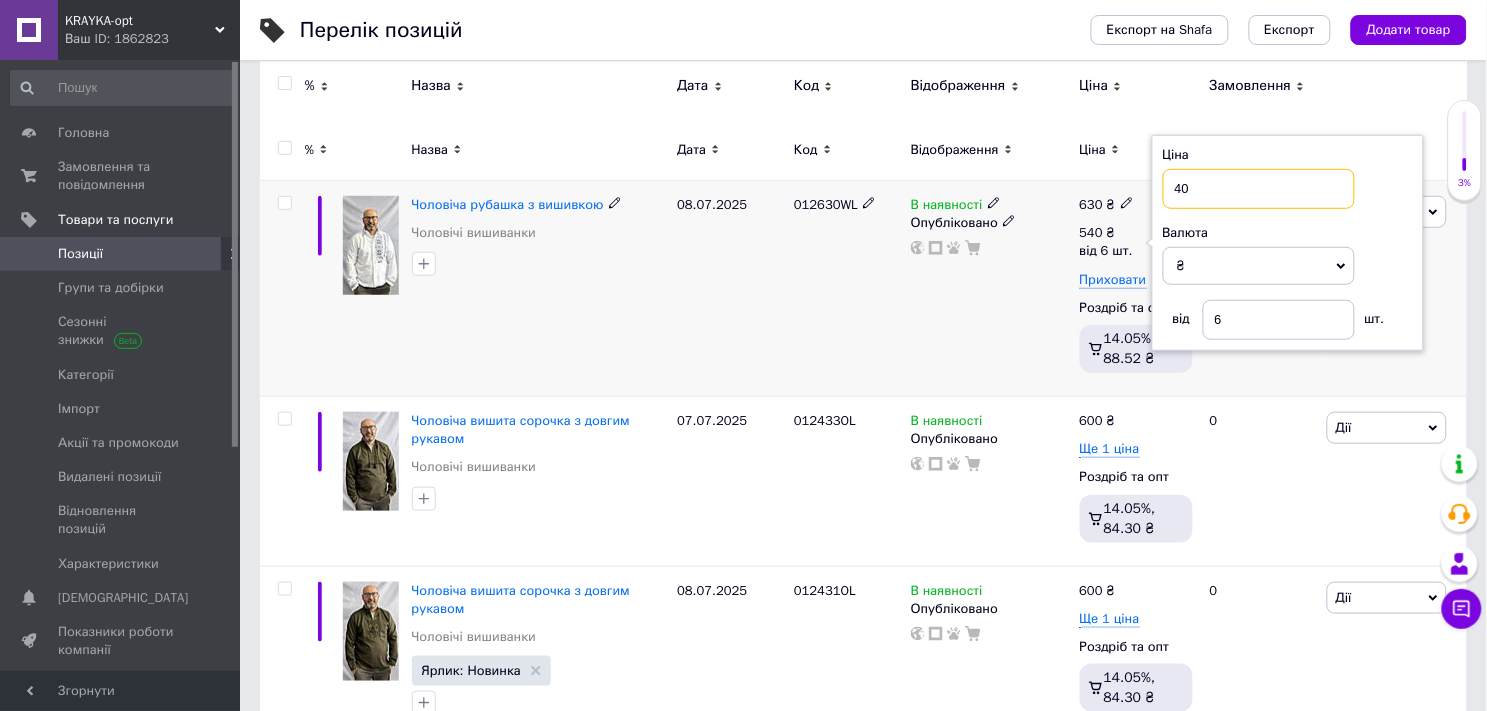type on "440" 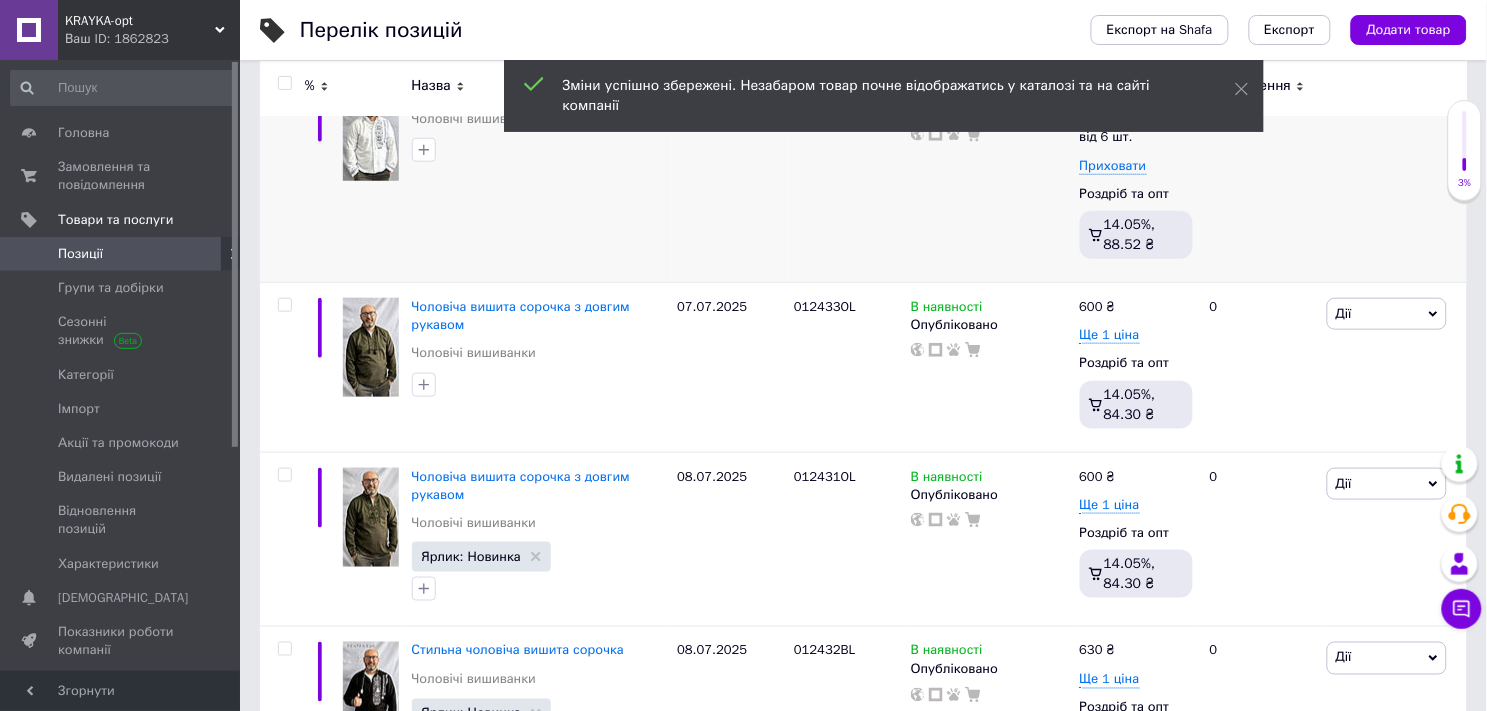 scroll, scrollTop: 444, scrollLeft: 0, axis: vertical 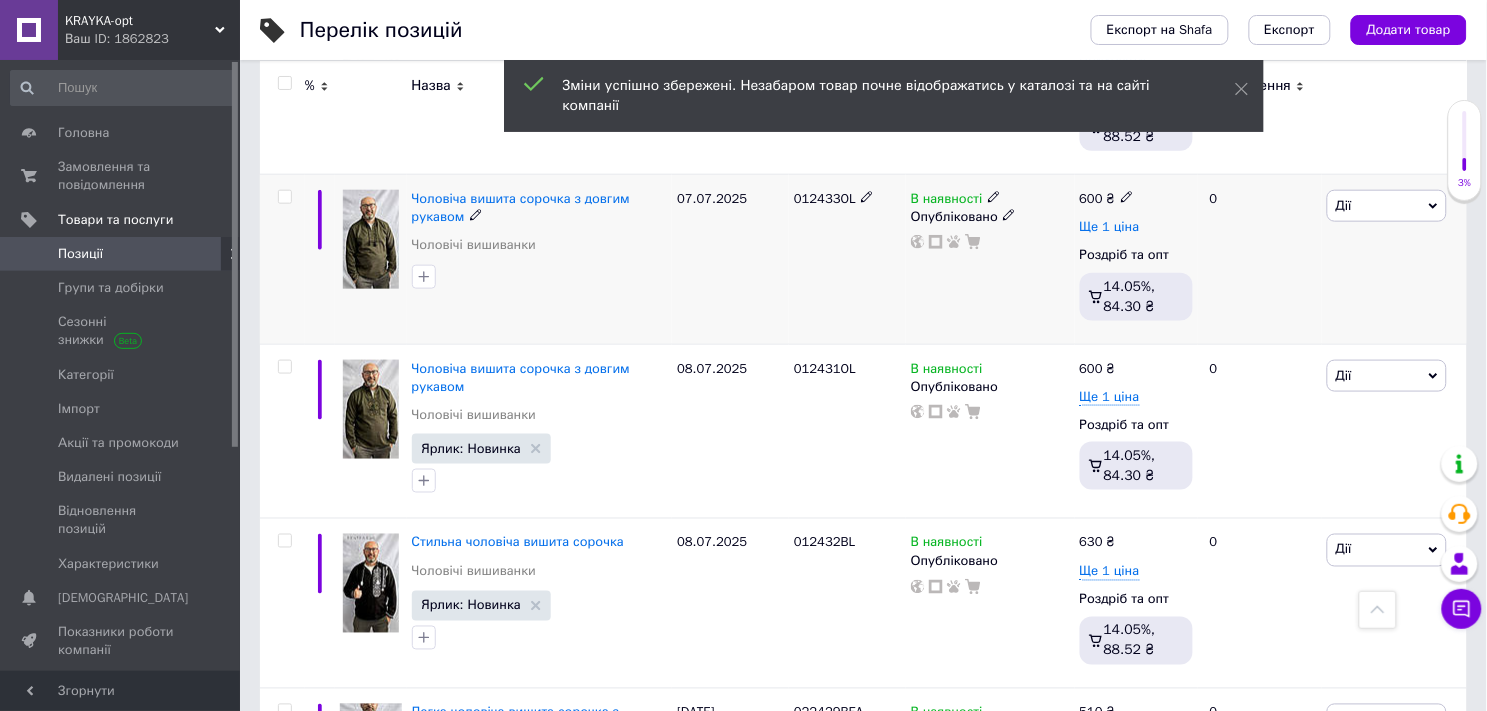 click on "Ще 1 ціна" at bounding box center (1110, 227) 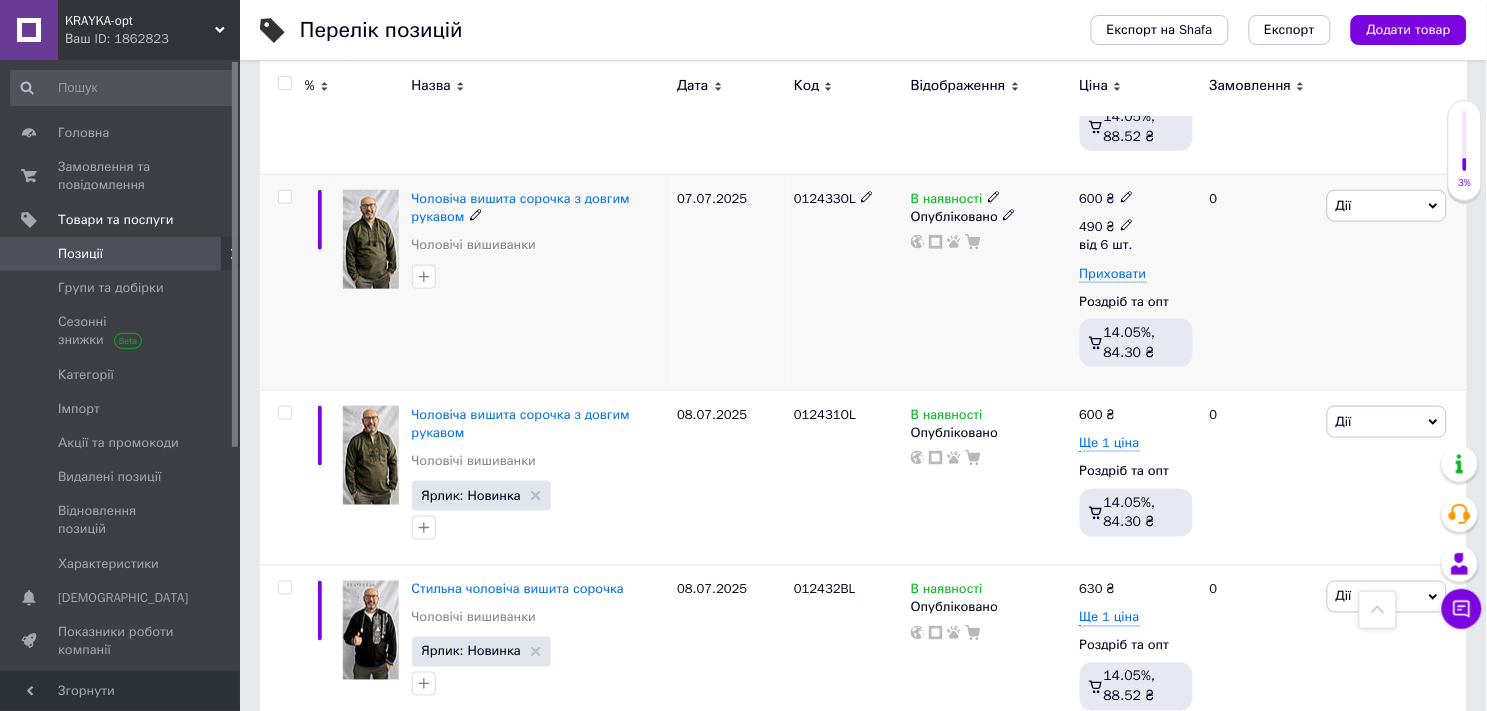 click 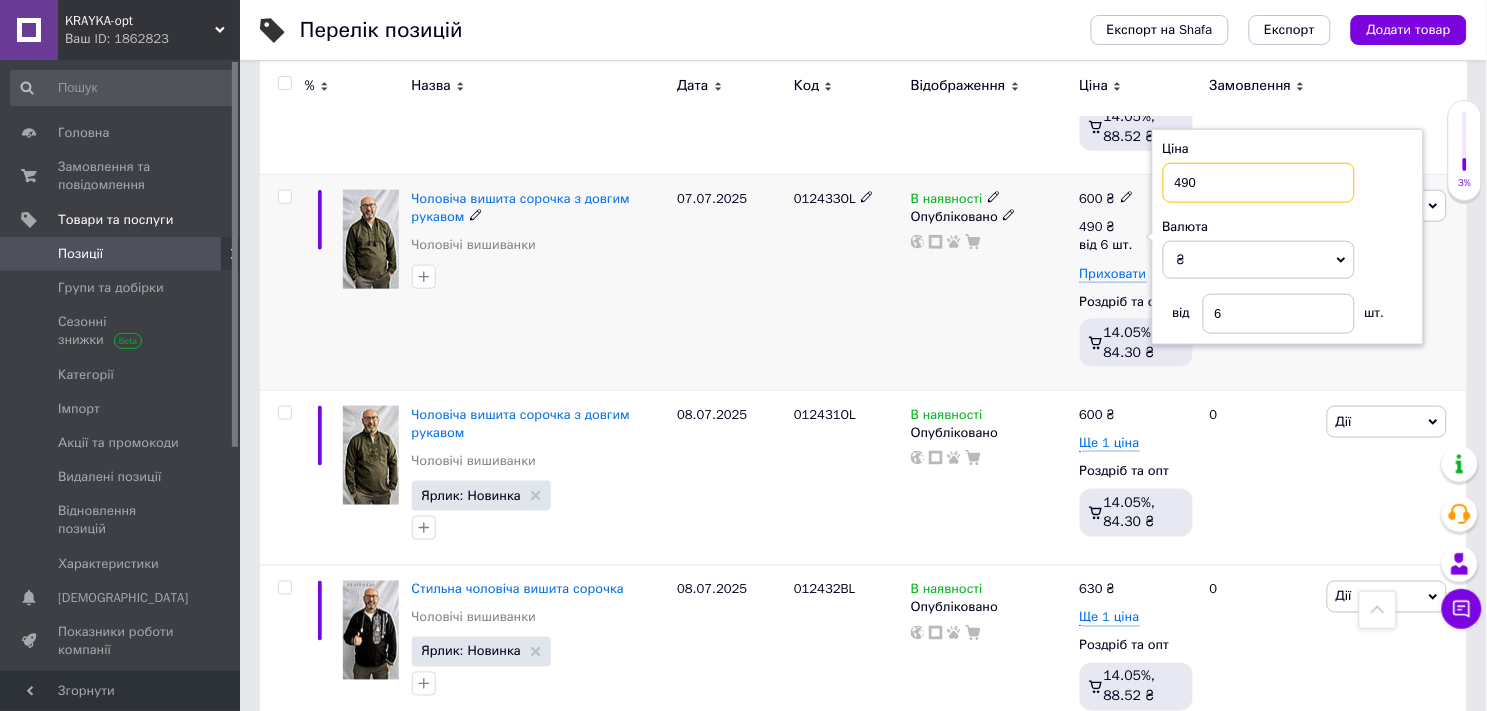 click on "490" at bounding box center (1259, 183) 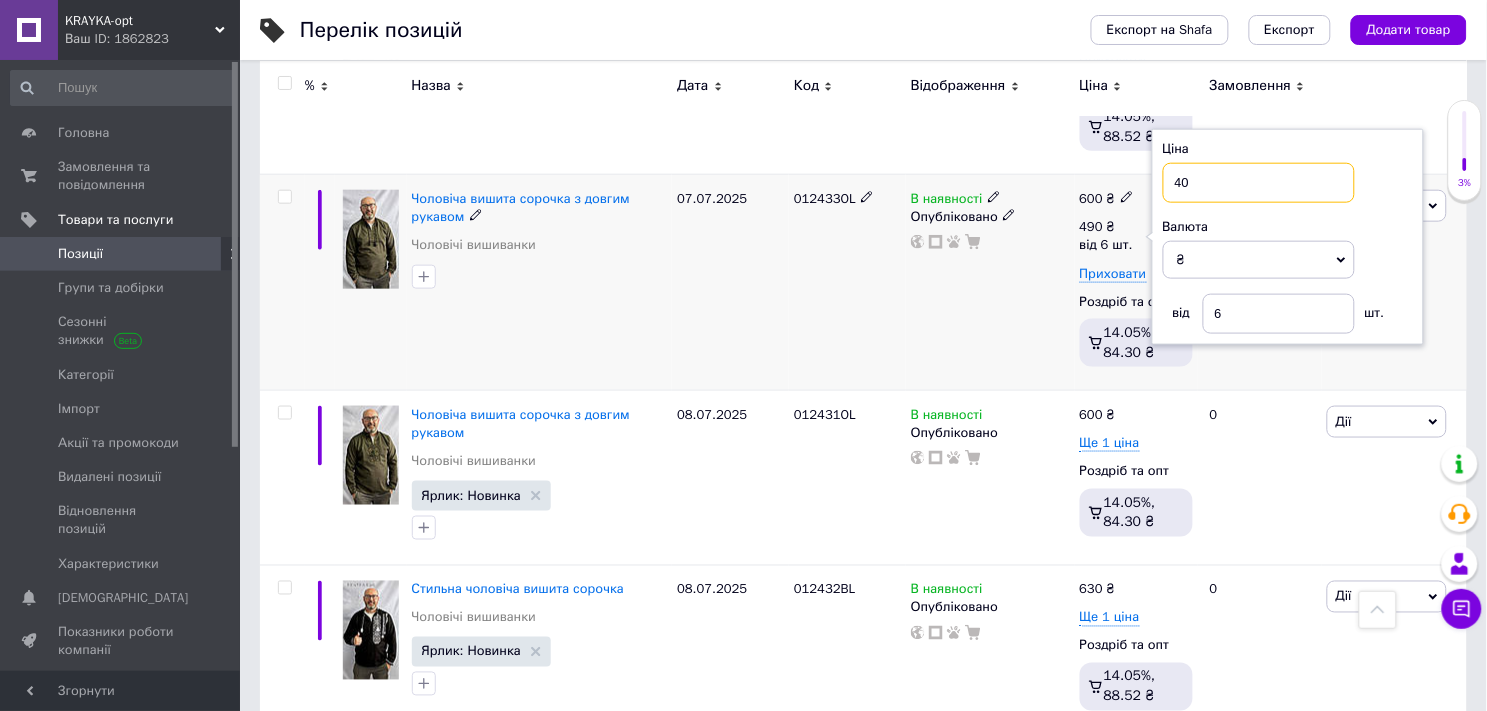 type on "420" 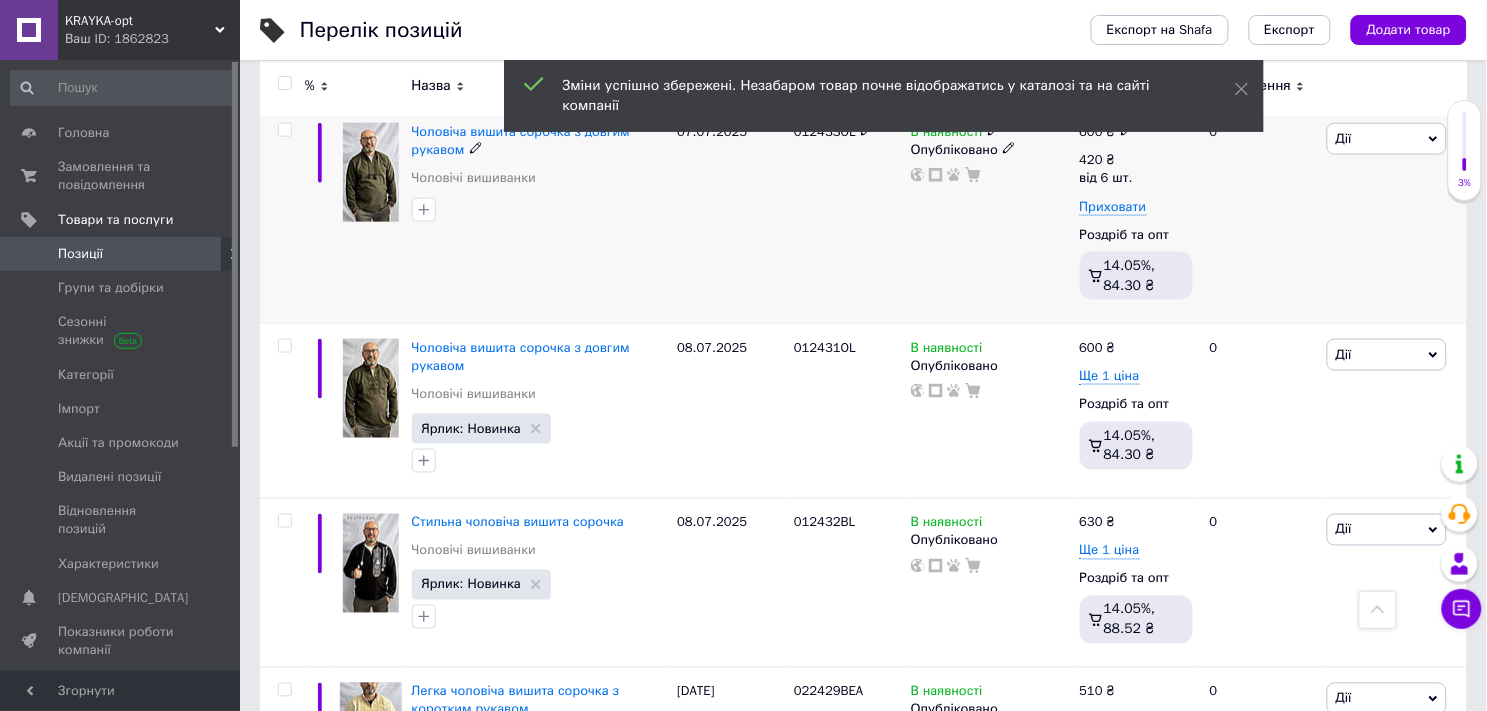 scroll, scrollTop: 555, scrollLeft: 0, axis: vertical 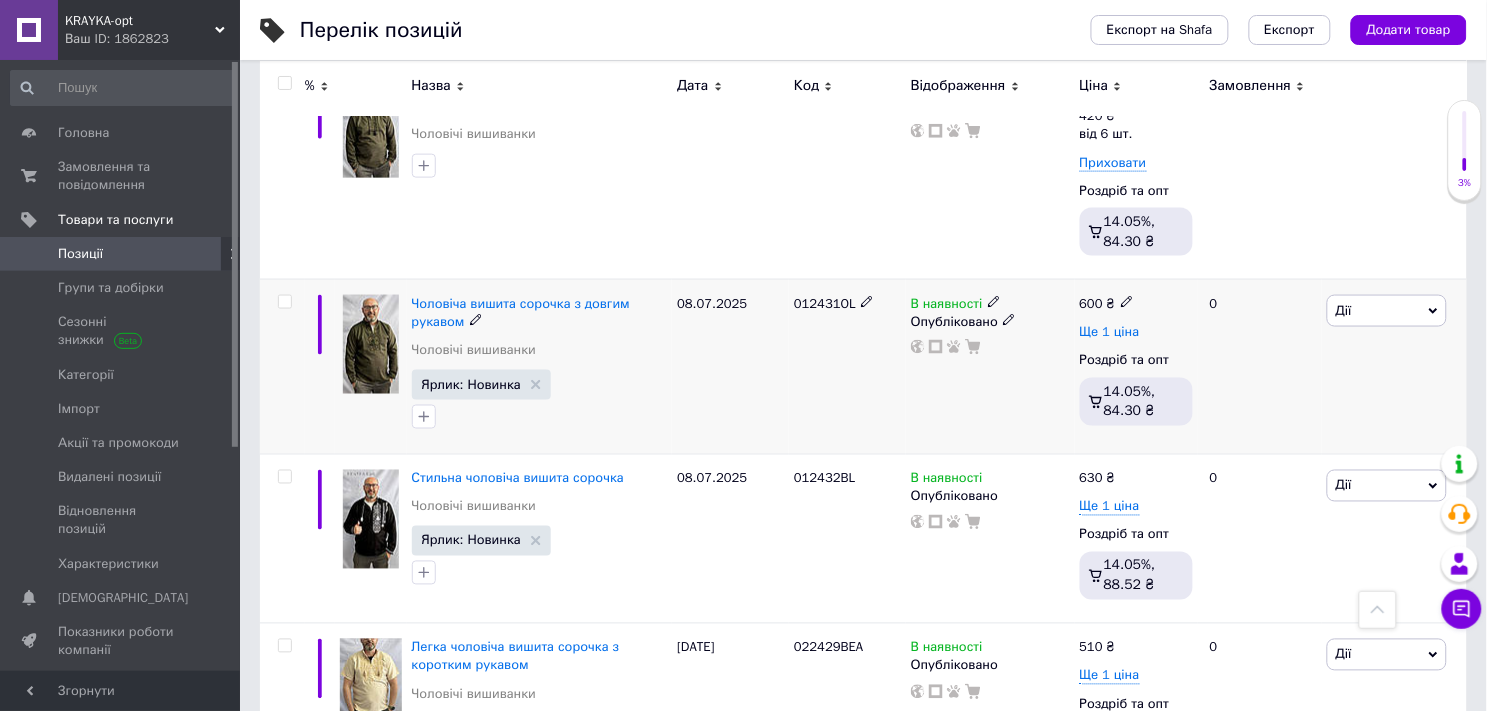 click on "Ще 1 ціна" at bounding box center (1110, 332) 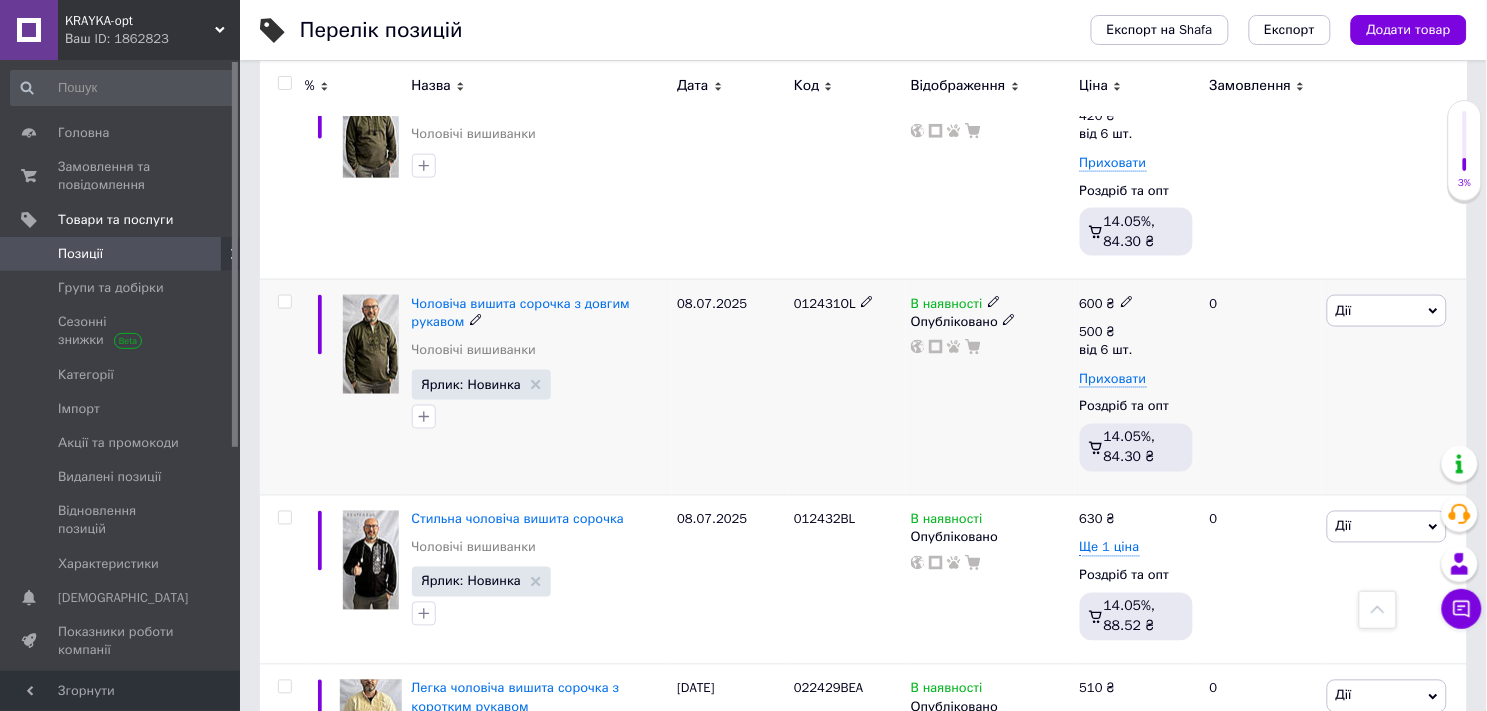 click 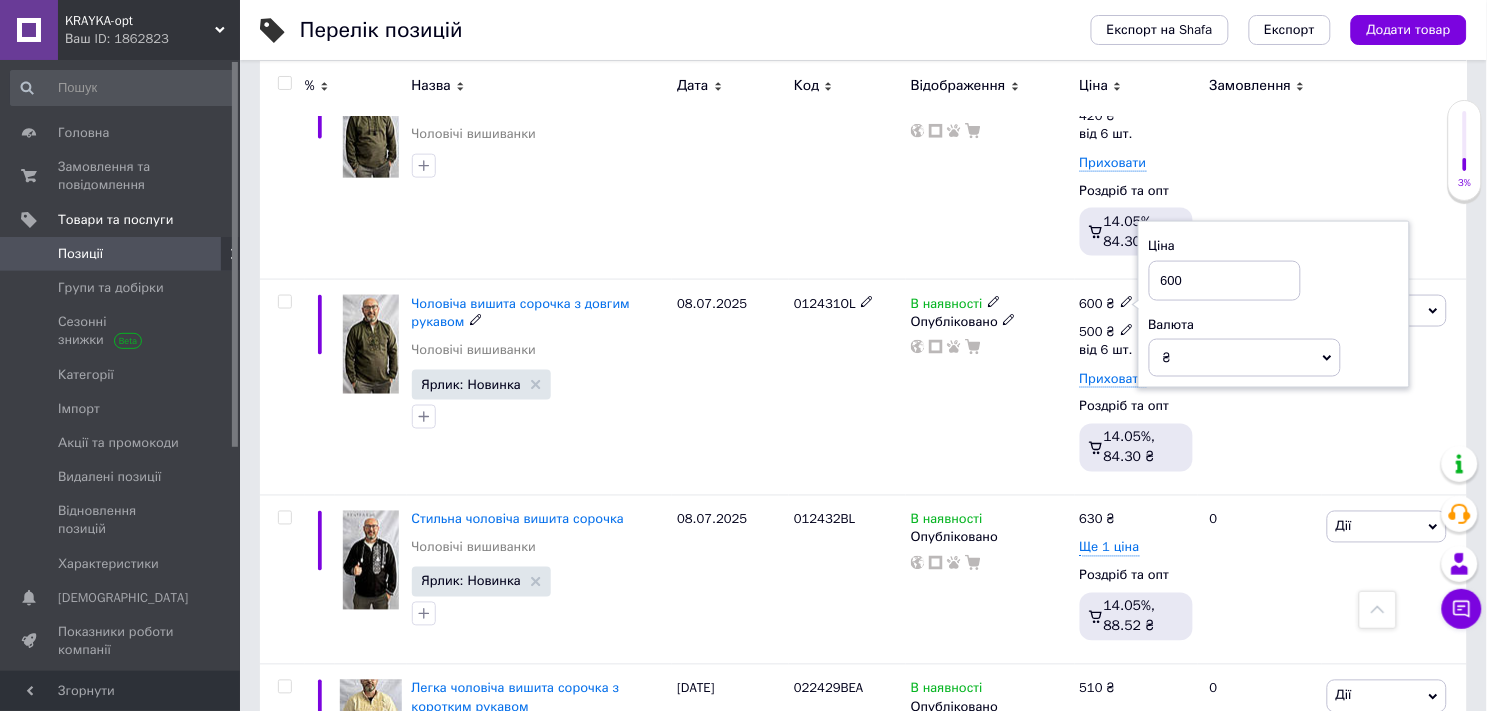 click 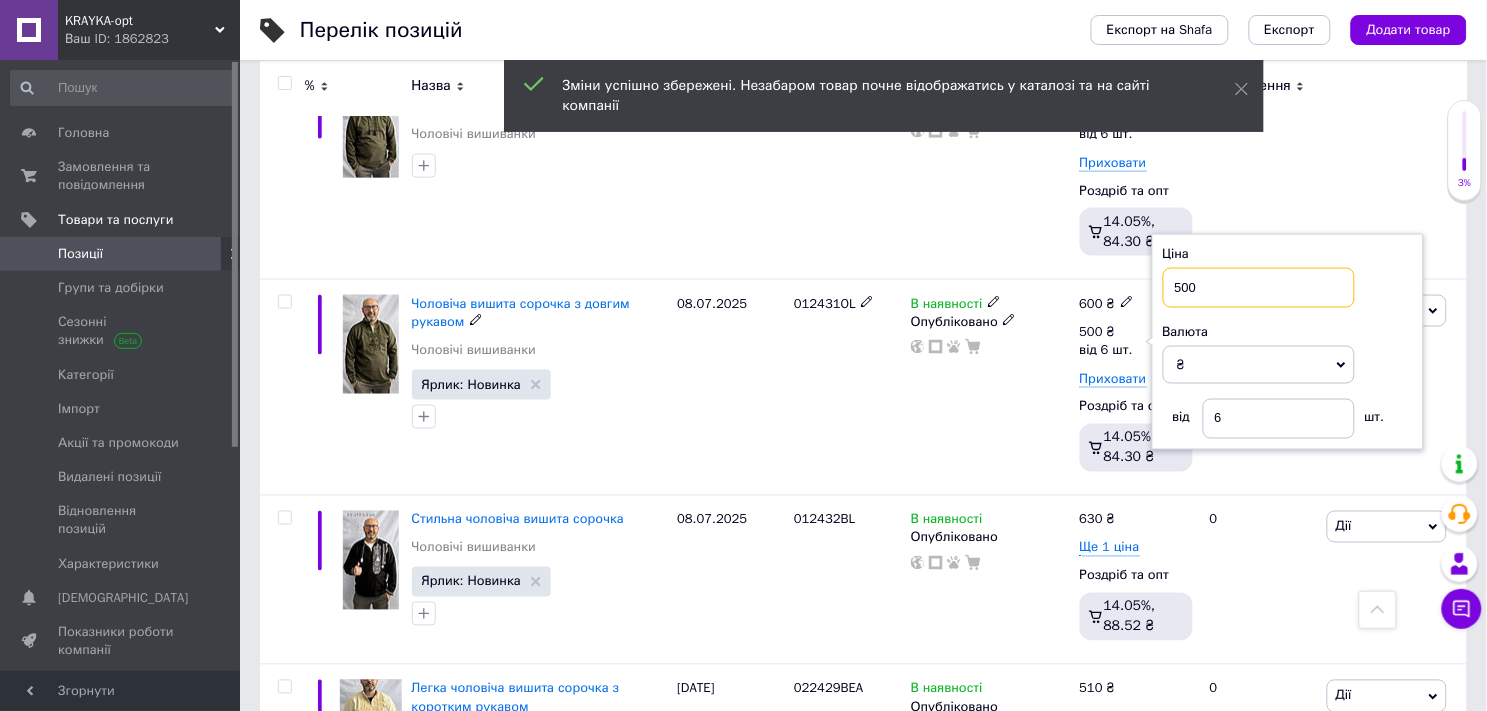 click on "500" at bounding box center [1259, 288] 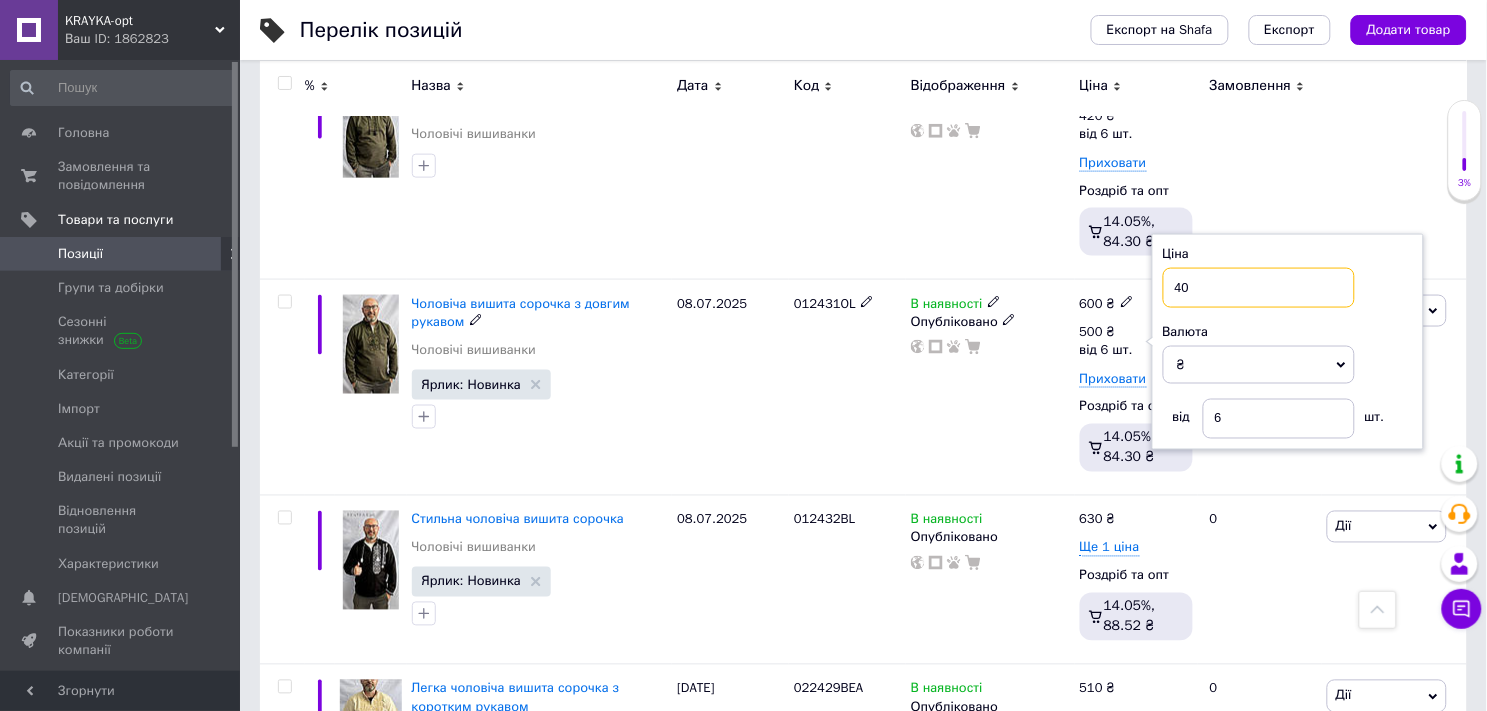 type on "420" 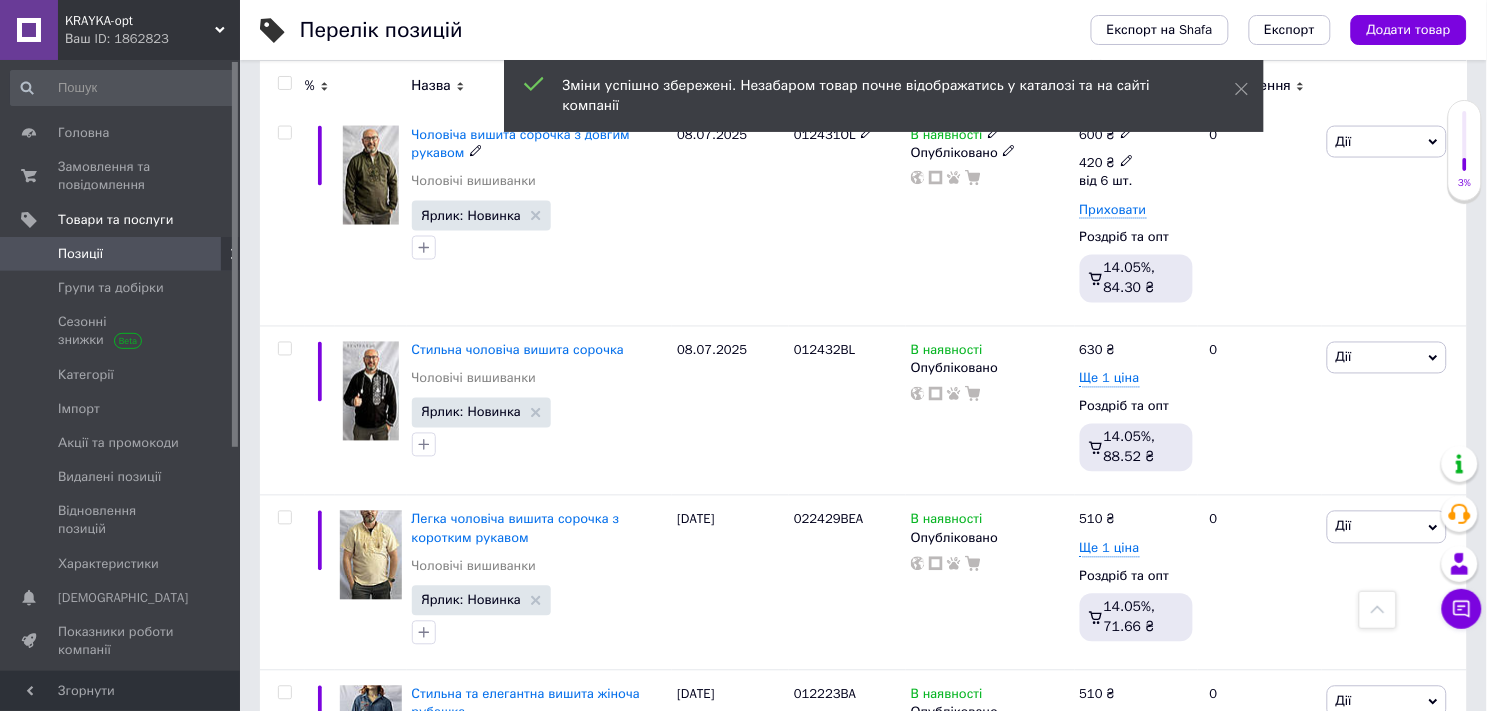 scroll, scrollTop: 888, scrollLeft: 0, axis: vertical 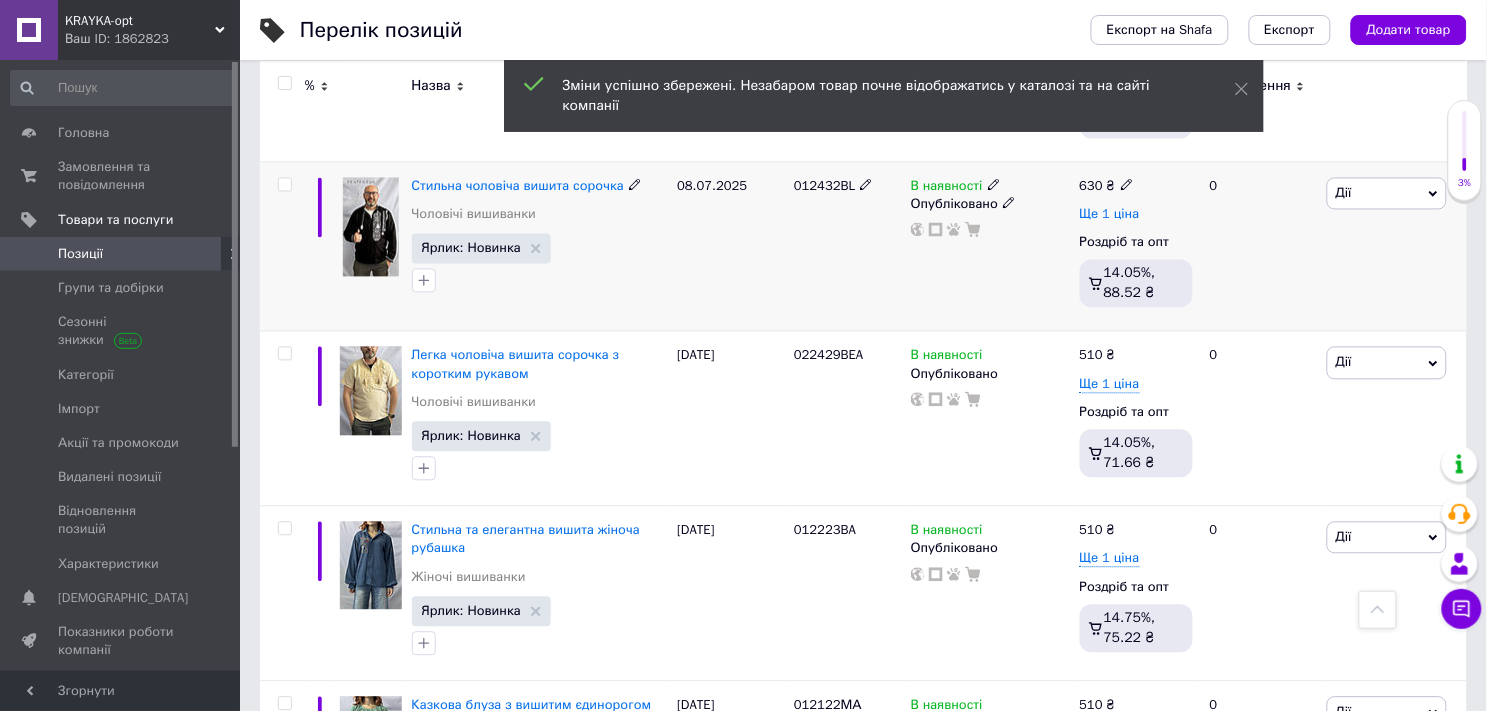 click on "Ще 1 ціна" at bounding box center (1110, 215) 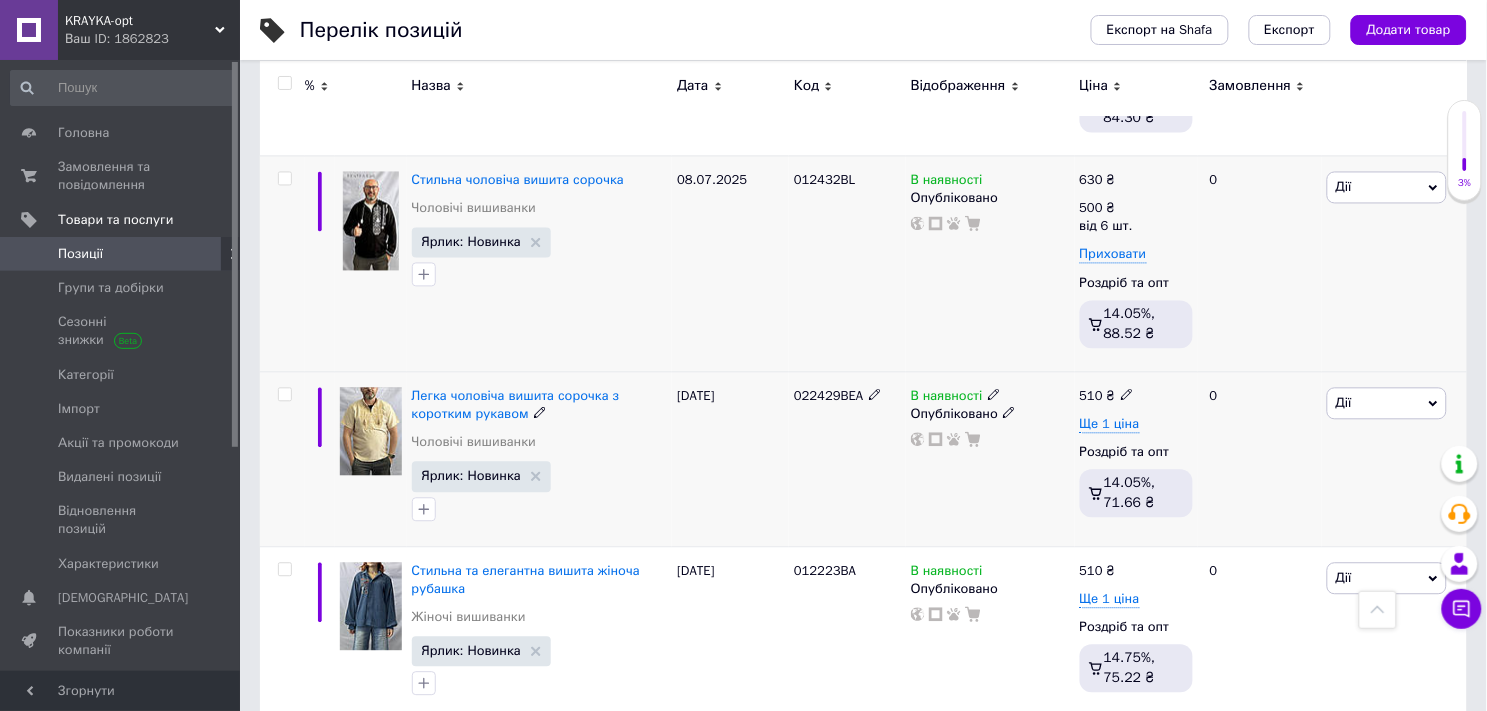 scroll, scrollTop: 888, scrollLeft: 0, axis: vertical 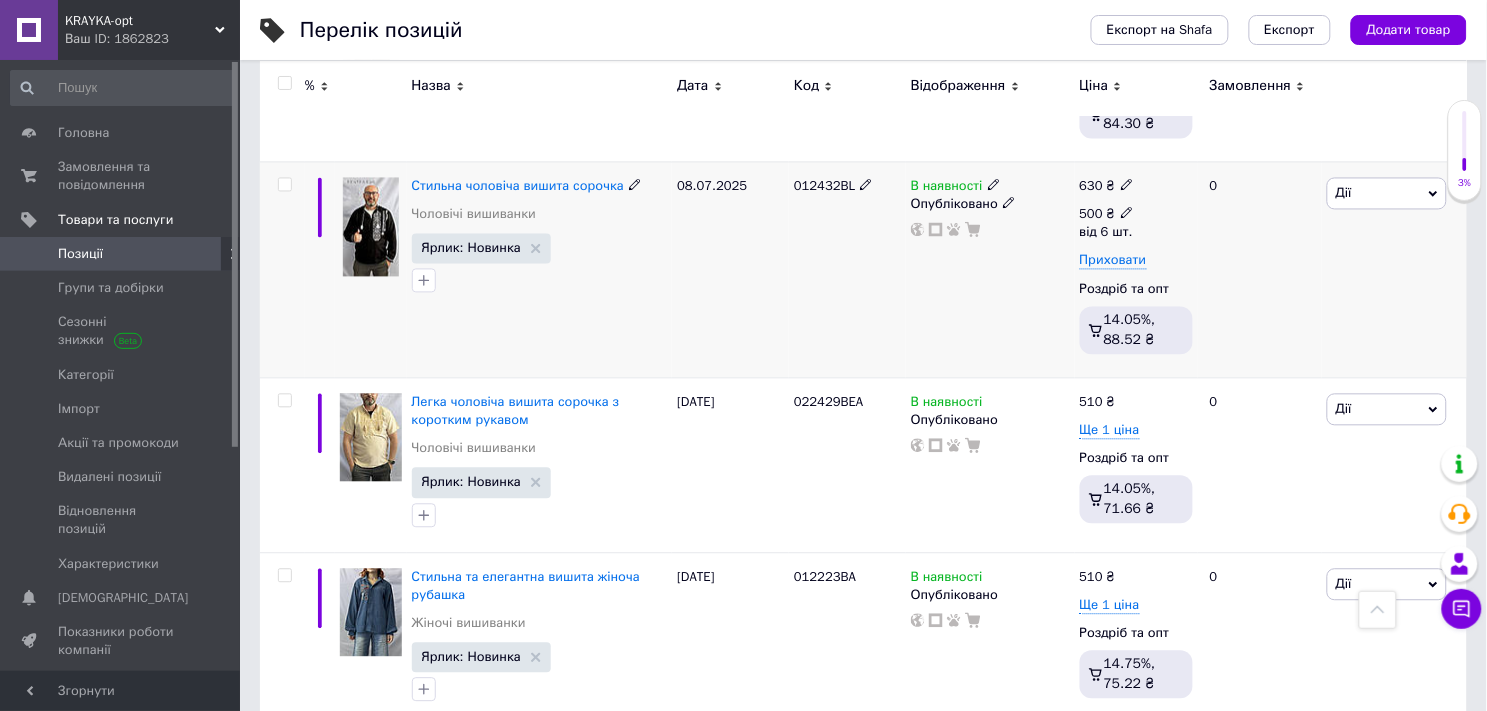 click 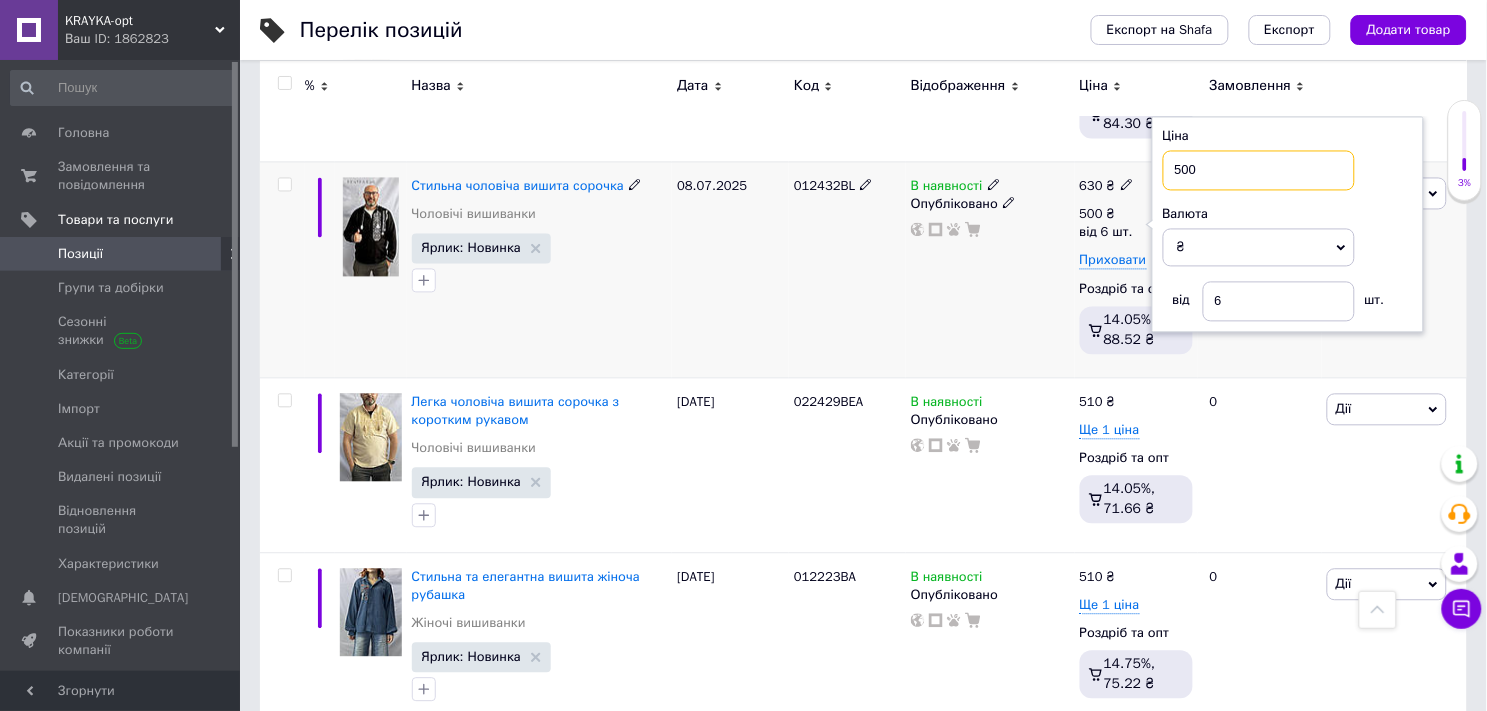 click on "500" at bounding box center (1259, 171) 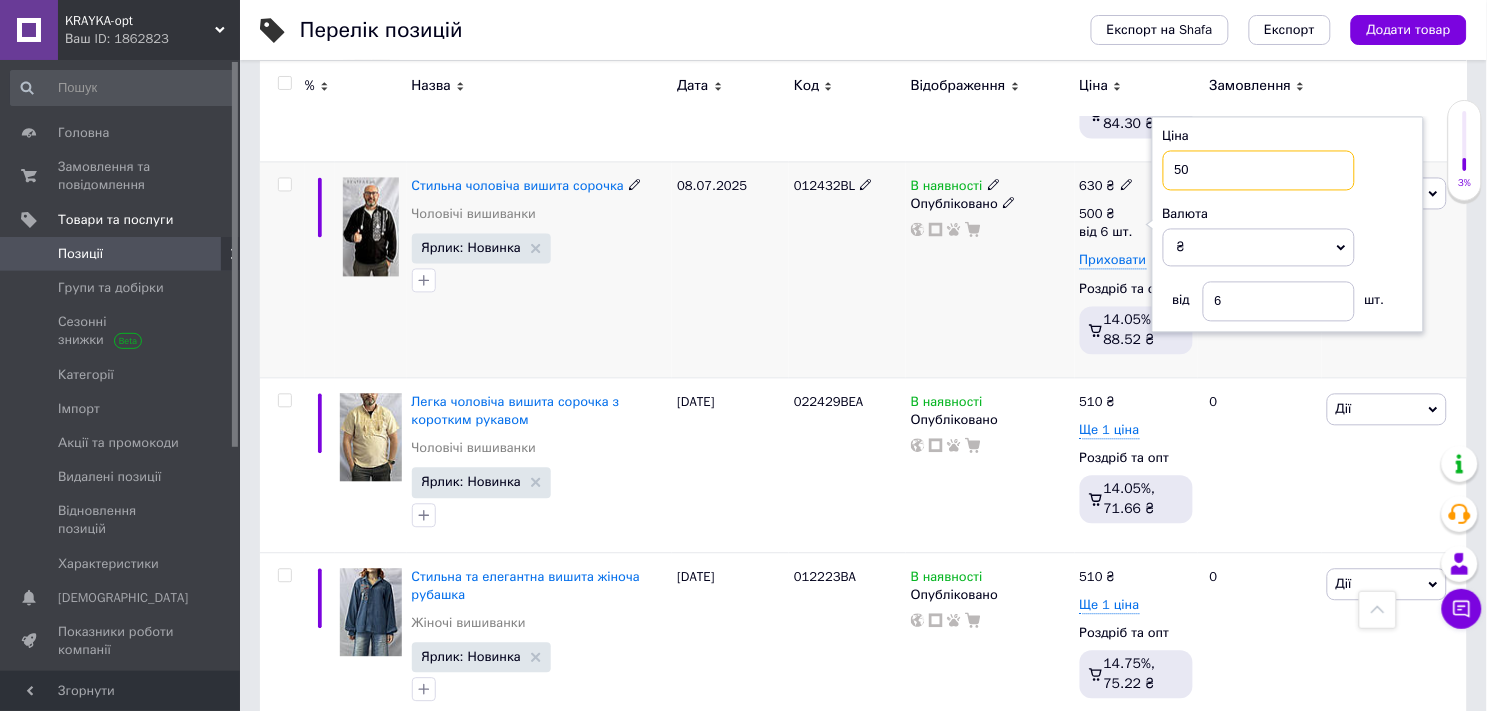 type on "5" 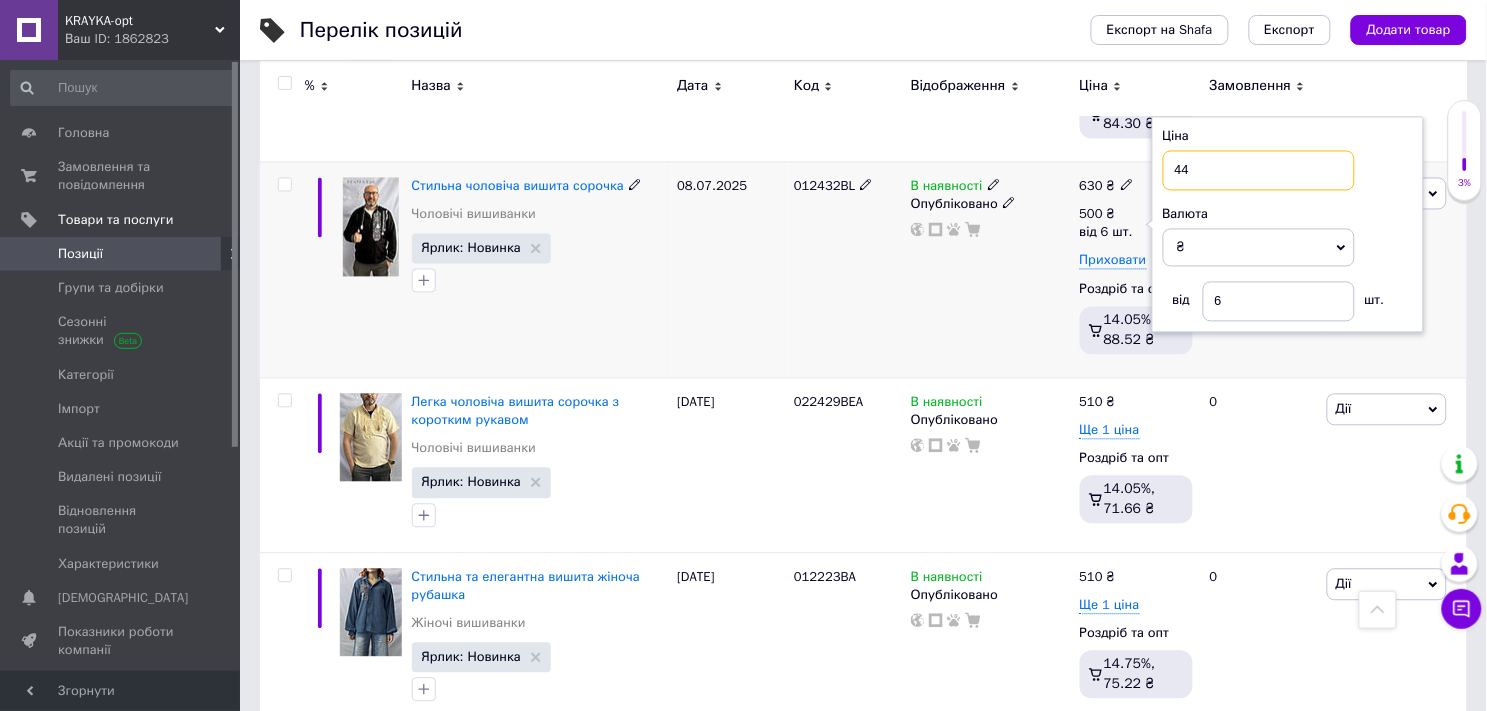 type on "440" 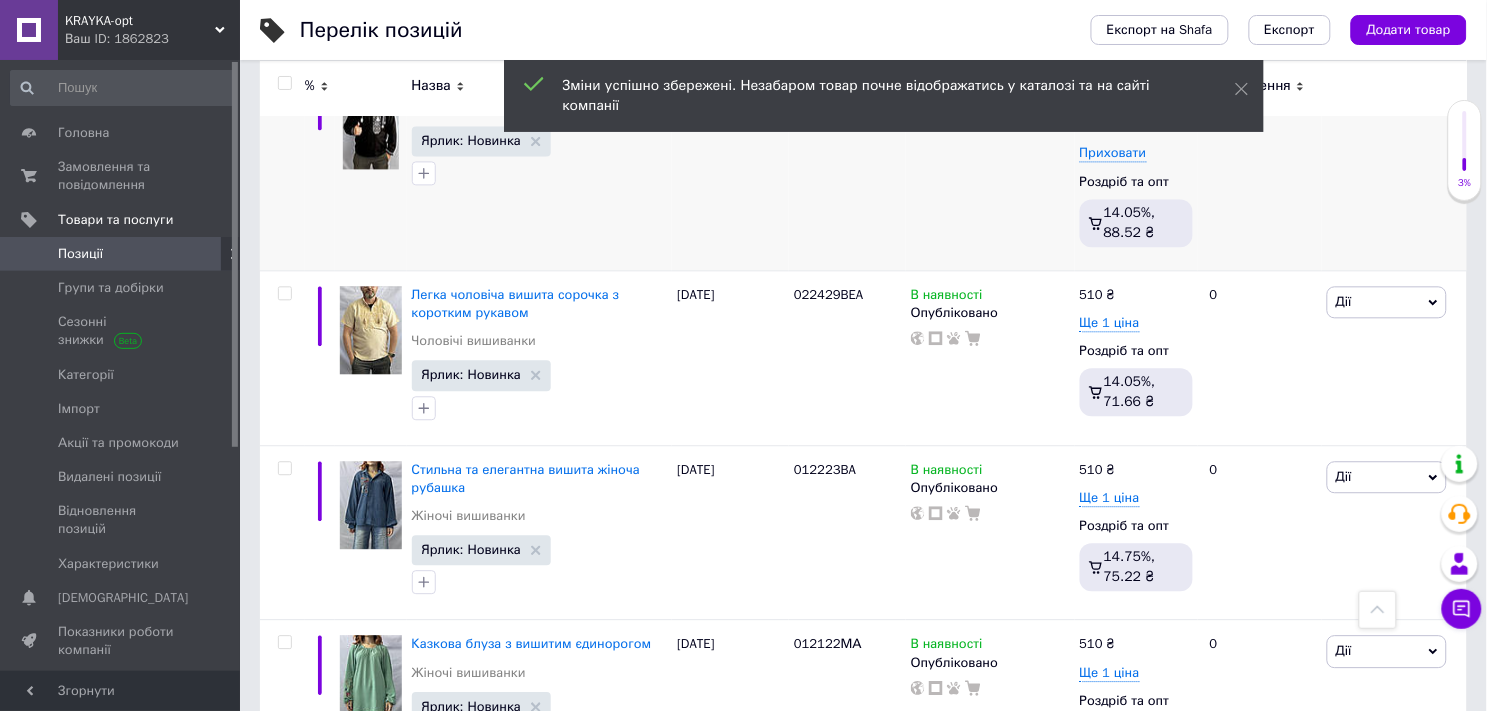 scroll, scrollTop: 1000, scrollLeft: 0, axis: vertical 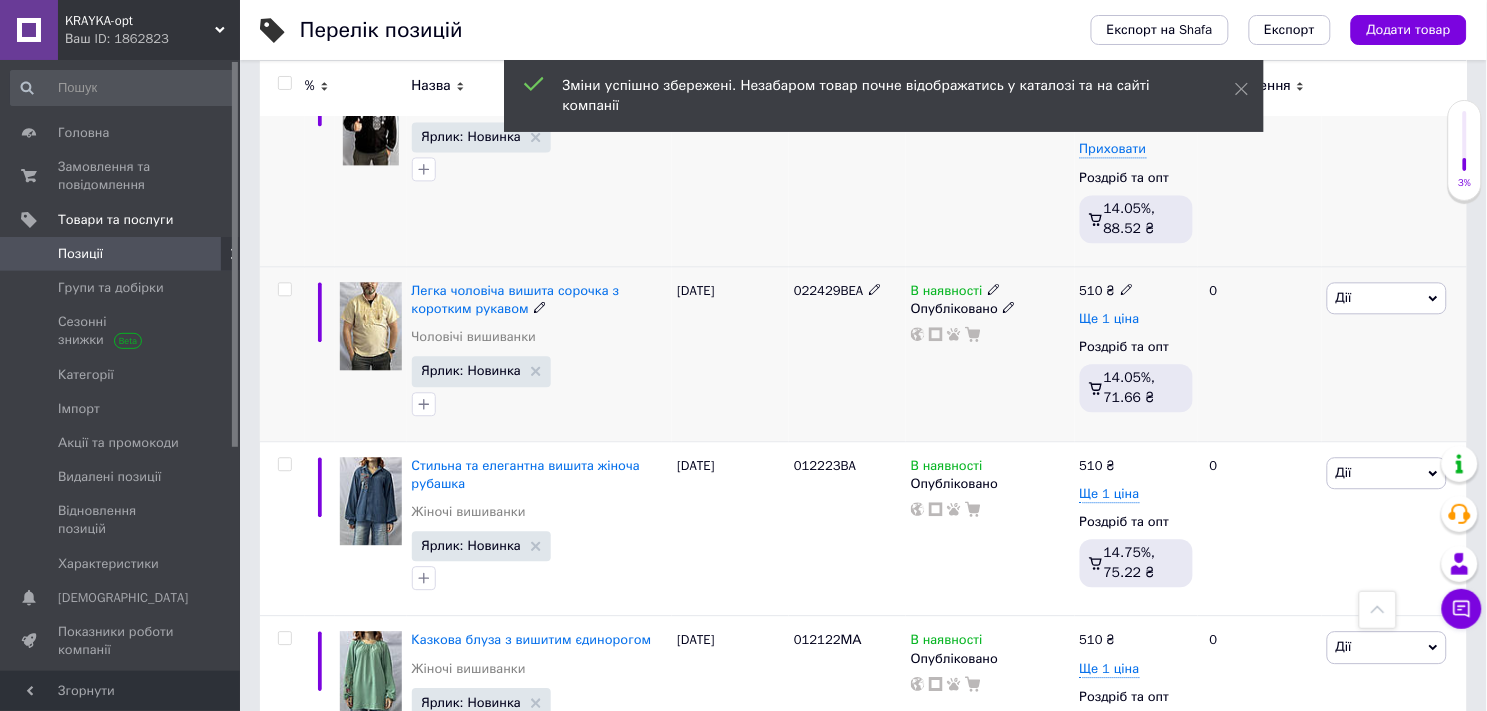click on "Ще 1 ціна" at bounding box center [1110, 319] 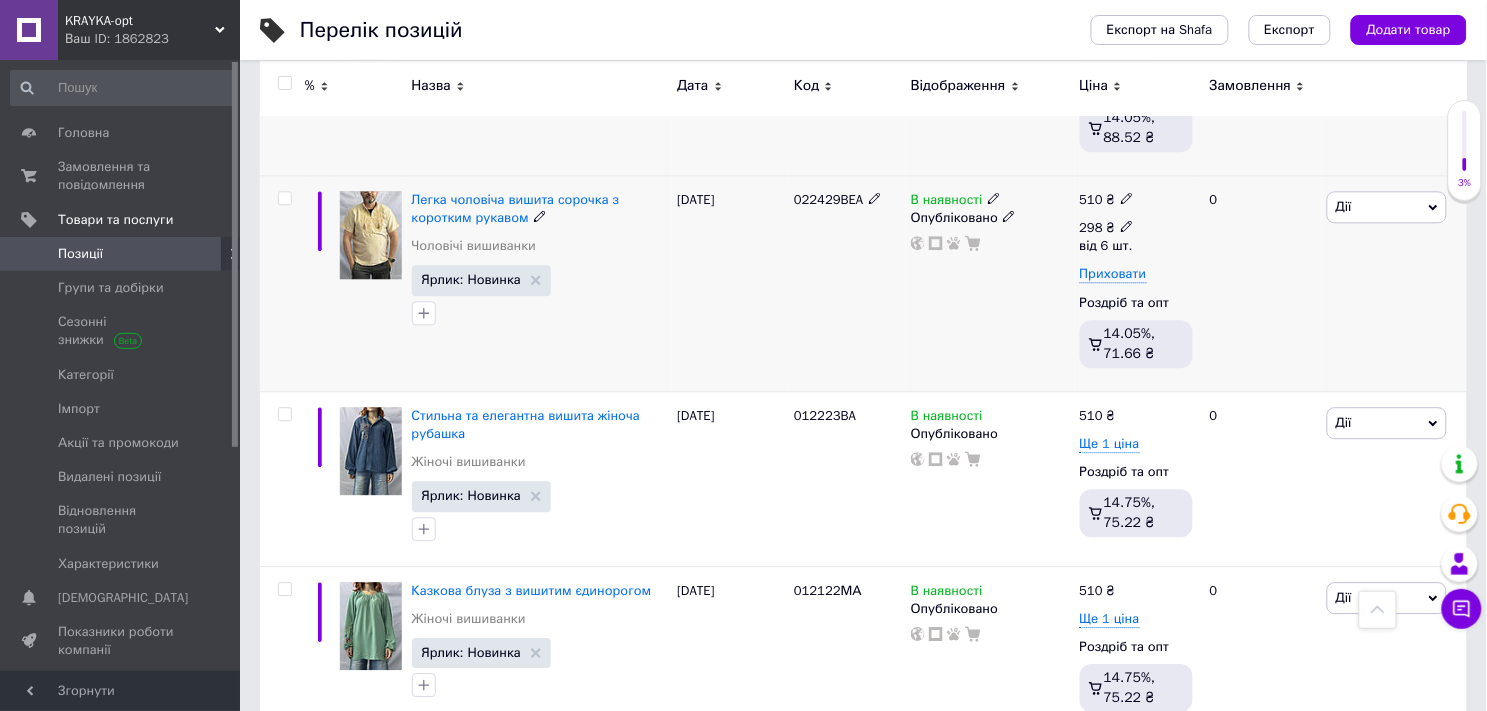 scroll, scrollTop: 1111, scrollLeft: 0, axis: vertical 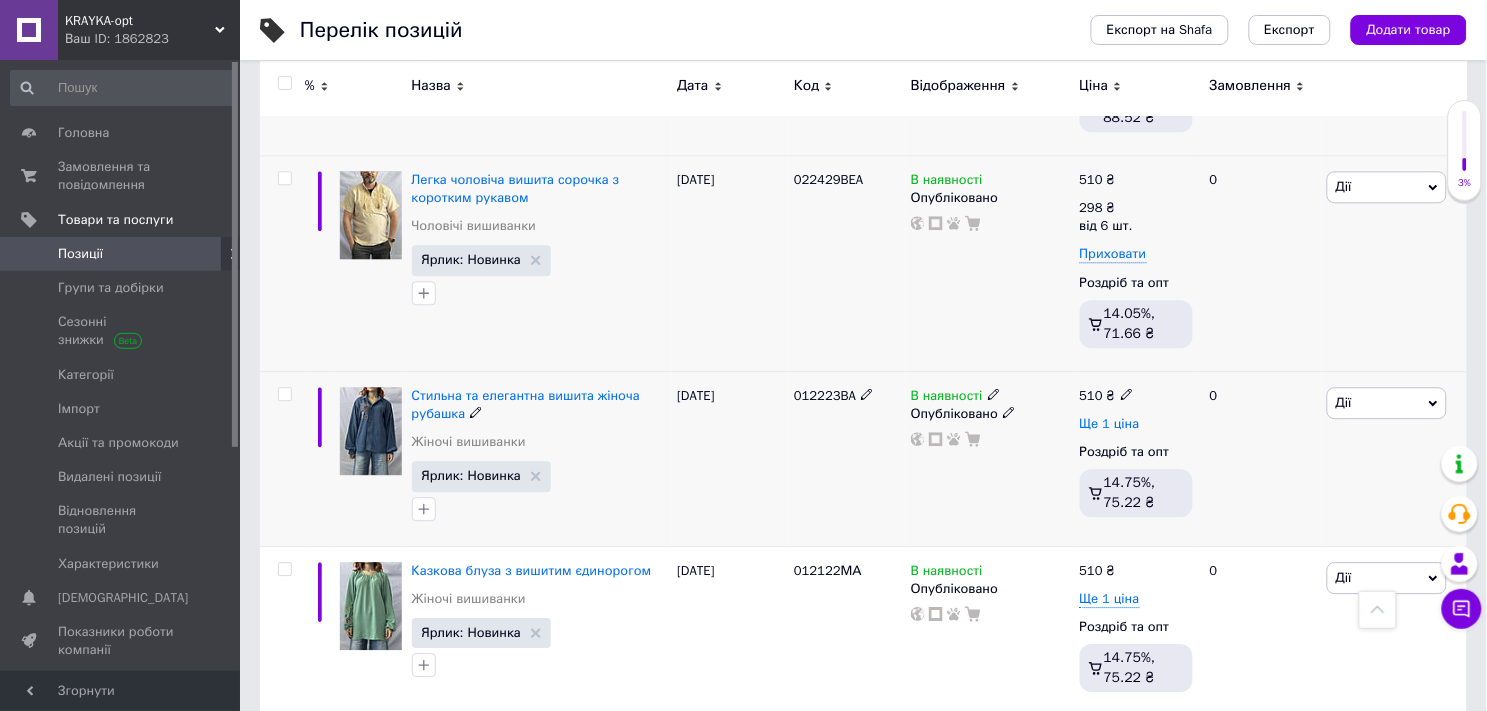 click on "Ще 1 ціна" at bounding box center (1110, 424) 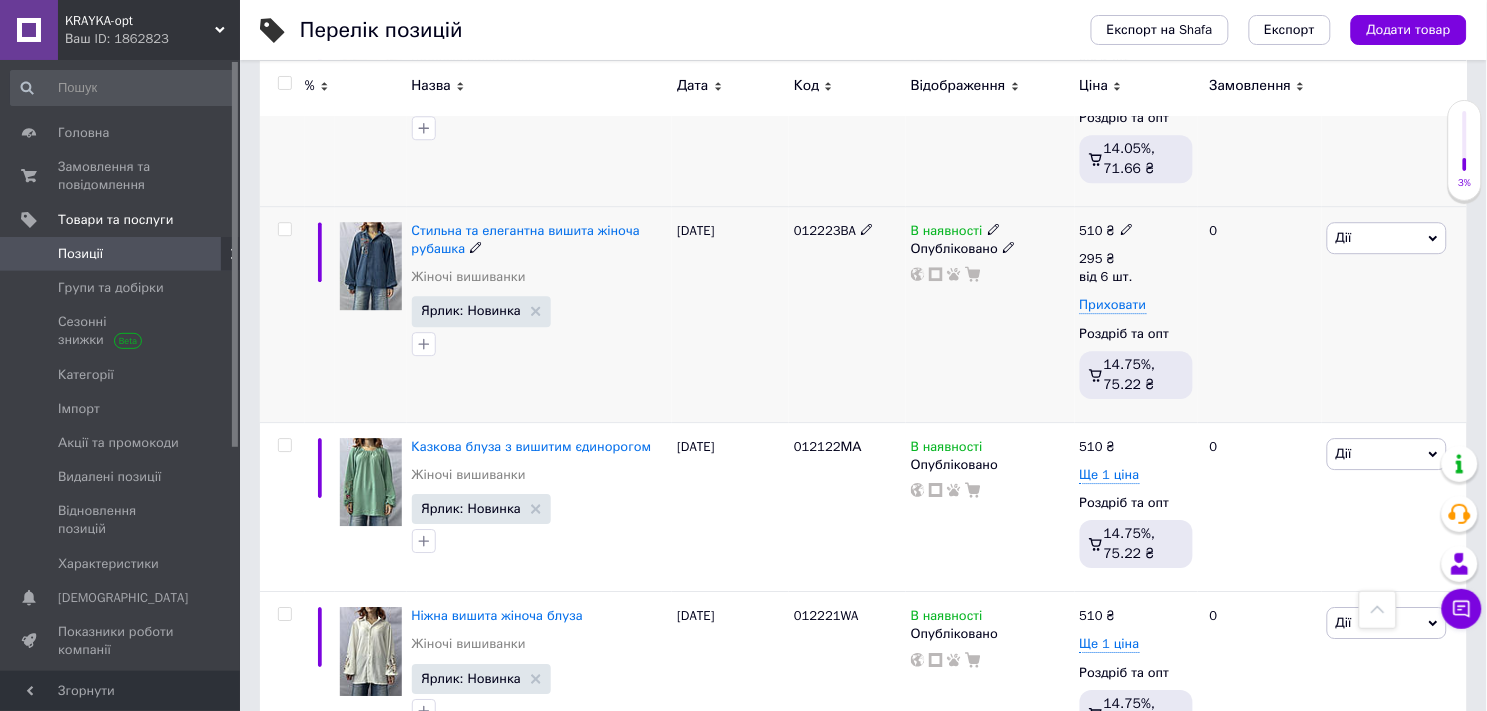 scroll, scrollTop: 1333, scrollLeft: 0, axis: vertical 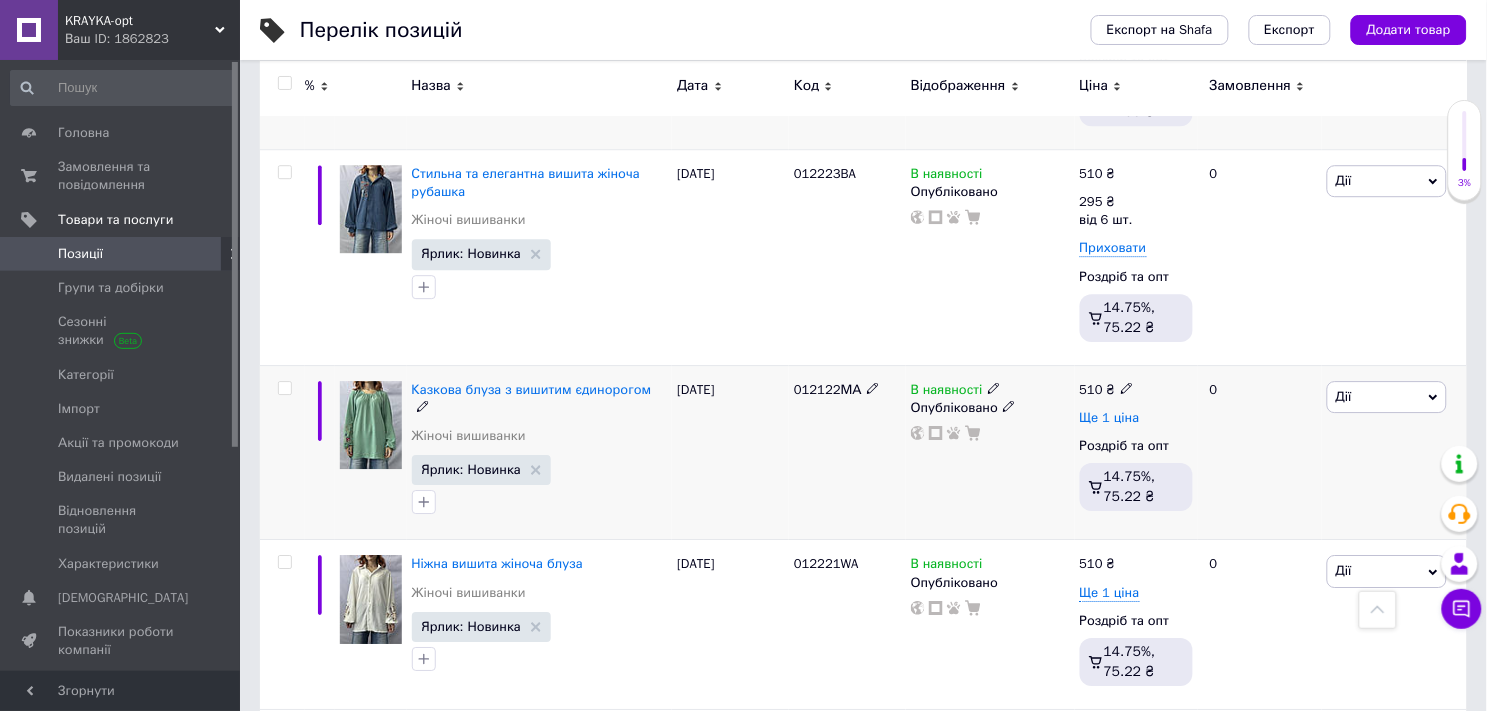 click on "Ще 1 ціна" at bounding box center [1110, 418] 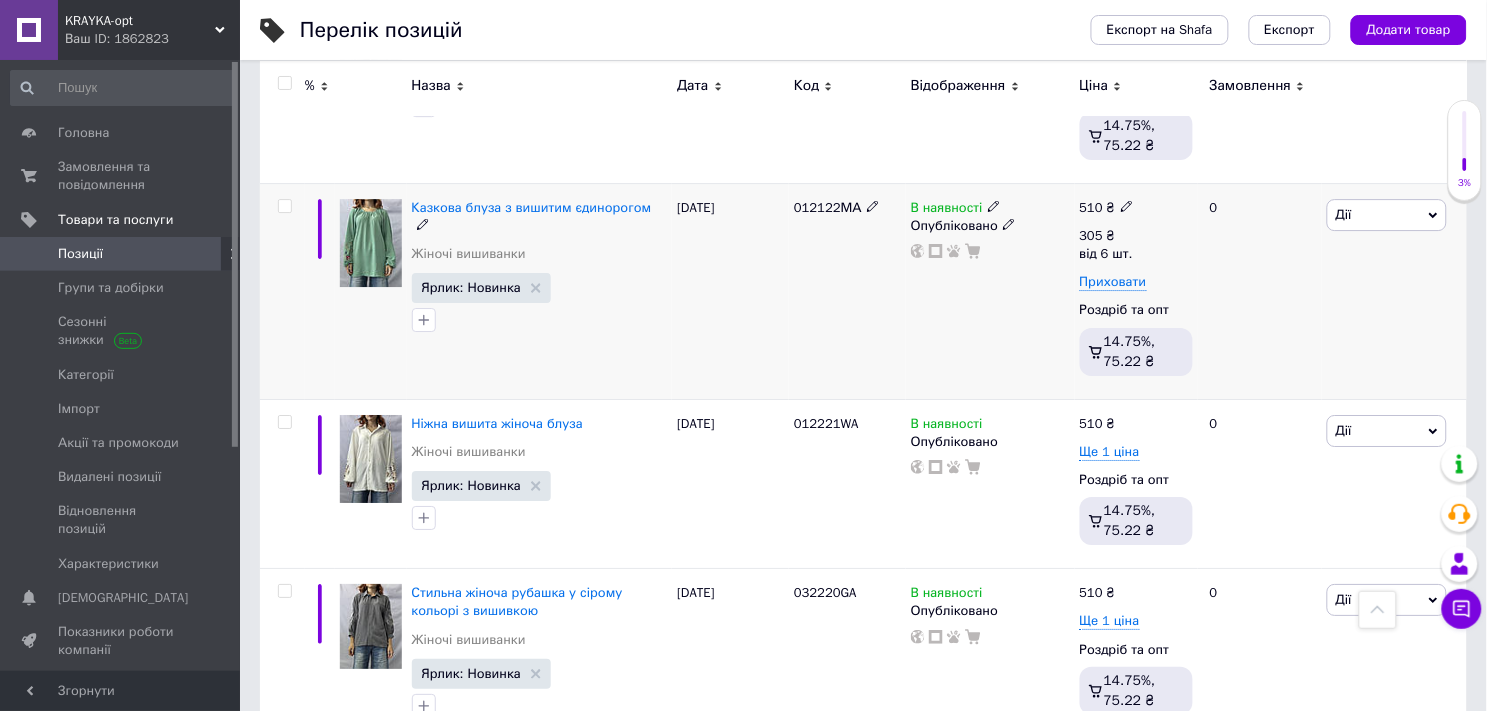 scroll, scrollTop: 1555, scrollLeft: 0, axis: vertical 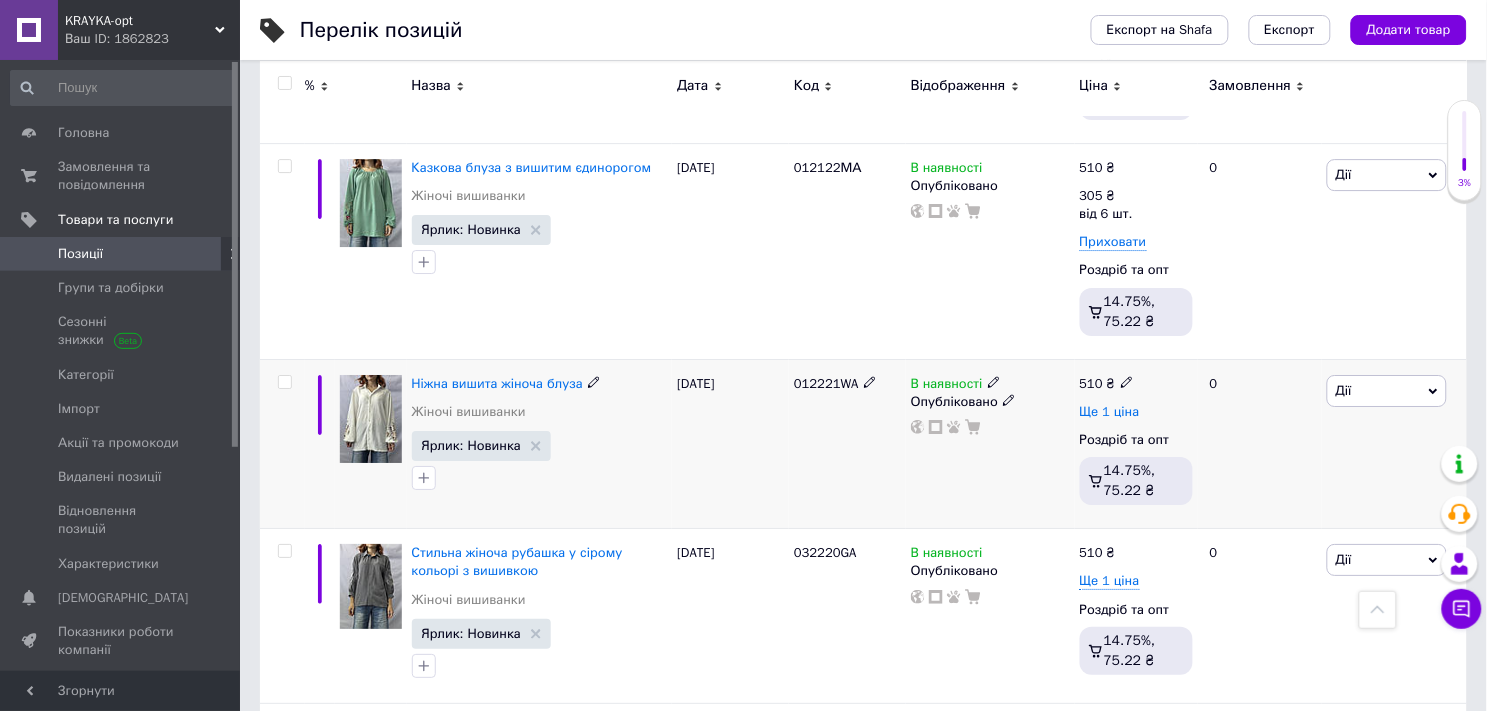 click on "Ще 1 ціна" at bounding box center [1110, 412] 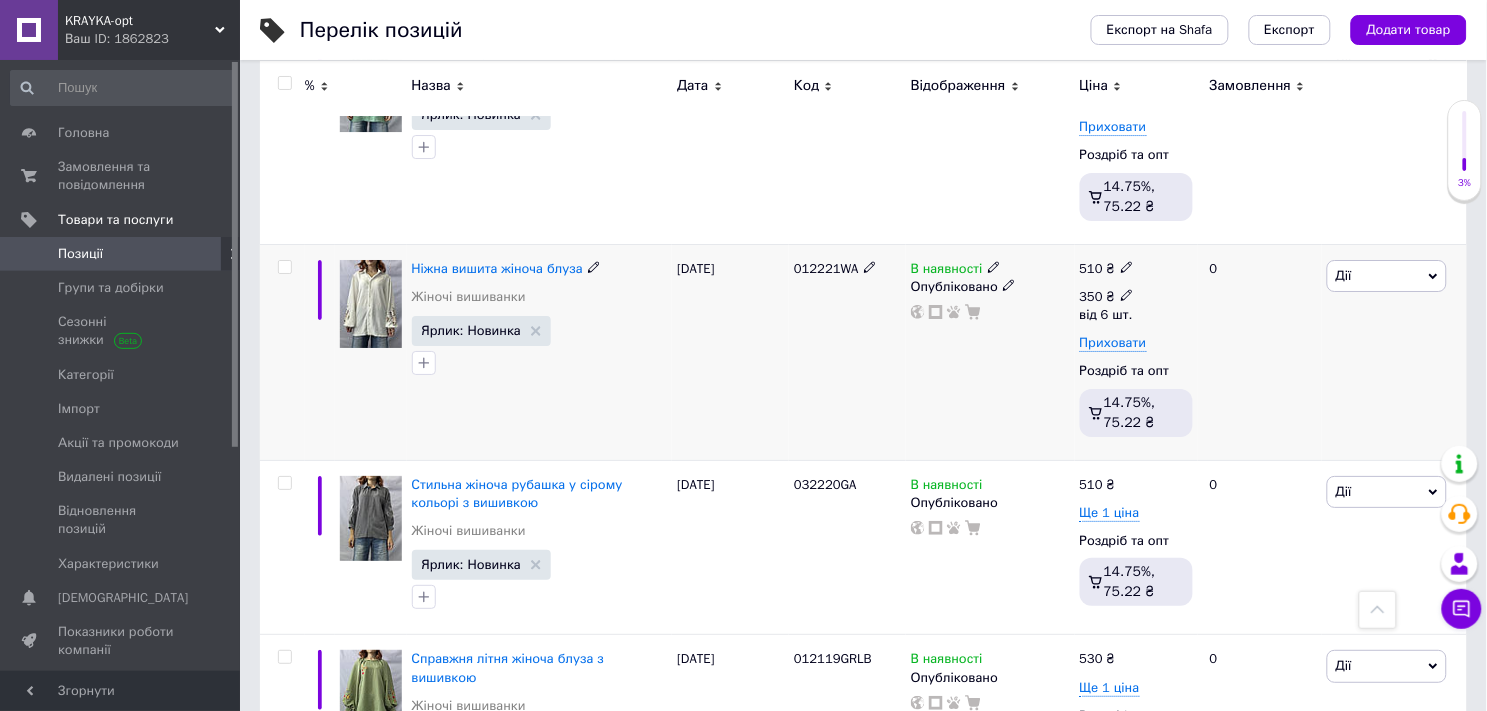 scroll, scrollTop: 1777, scrollLeft: 0, axis: vertical 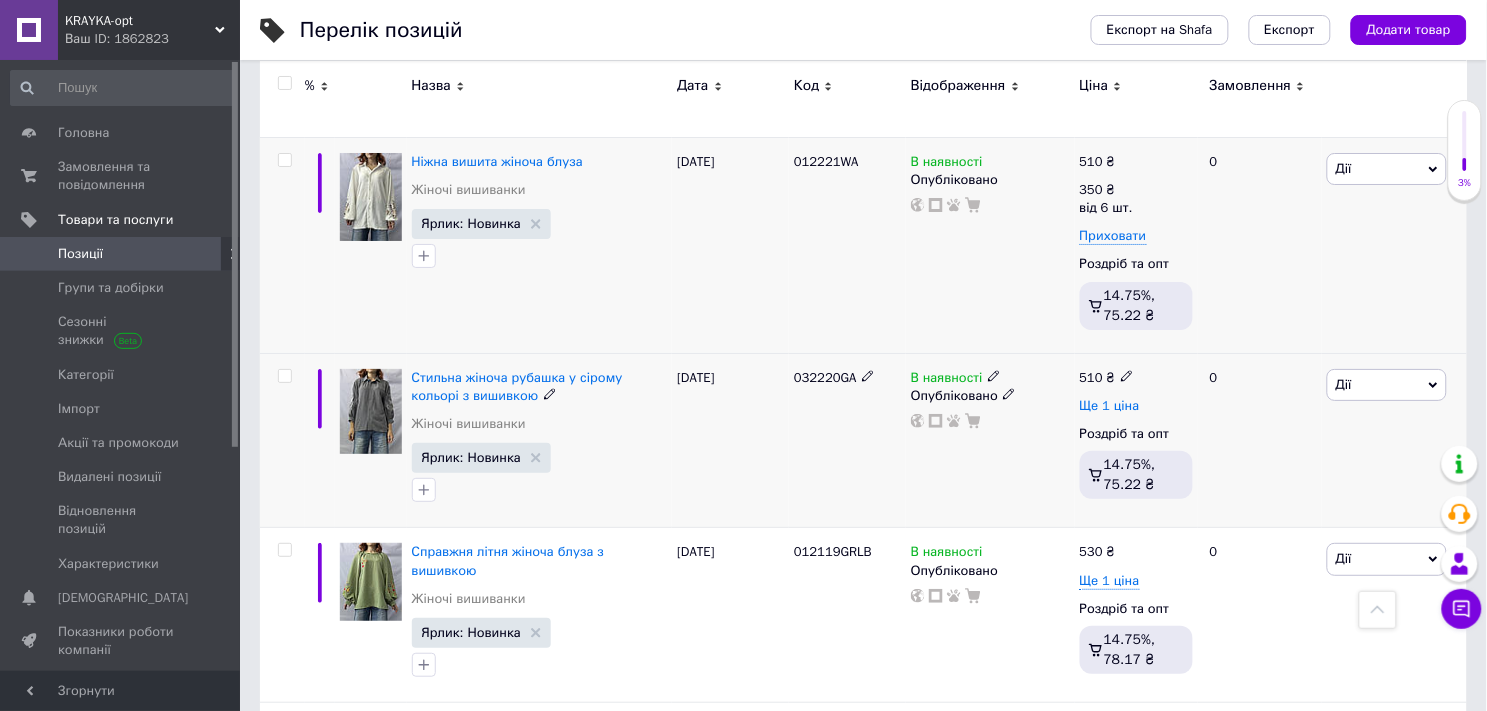 click on "Ще 1 ціна" at bounding box center [1110, 406] 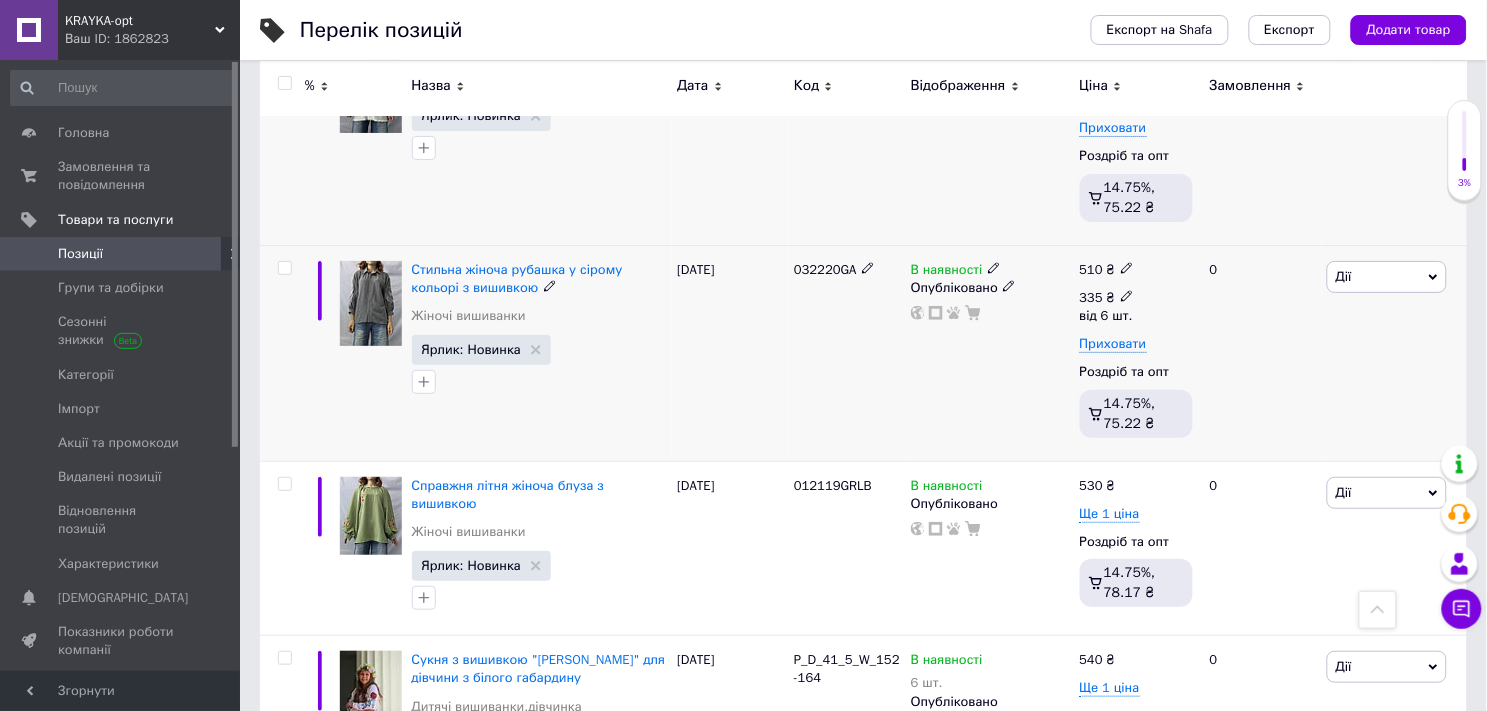 scroll, scrollTop: 2000, scrollLeft: 0, axis: vertical 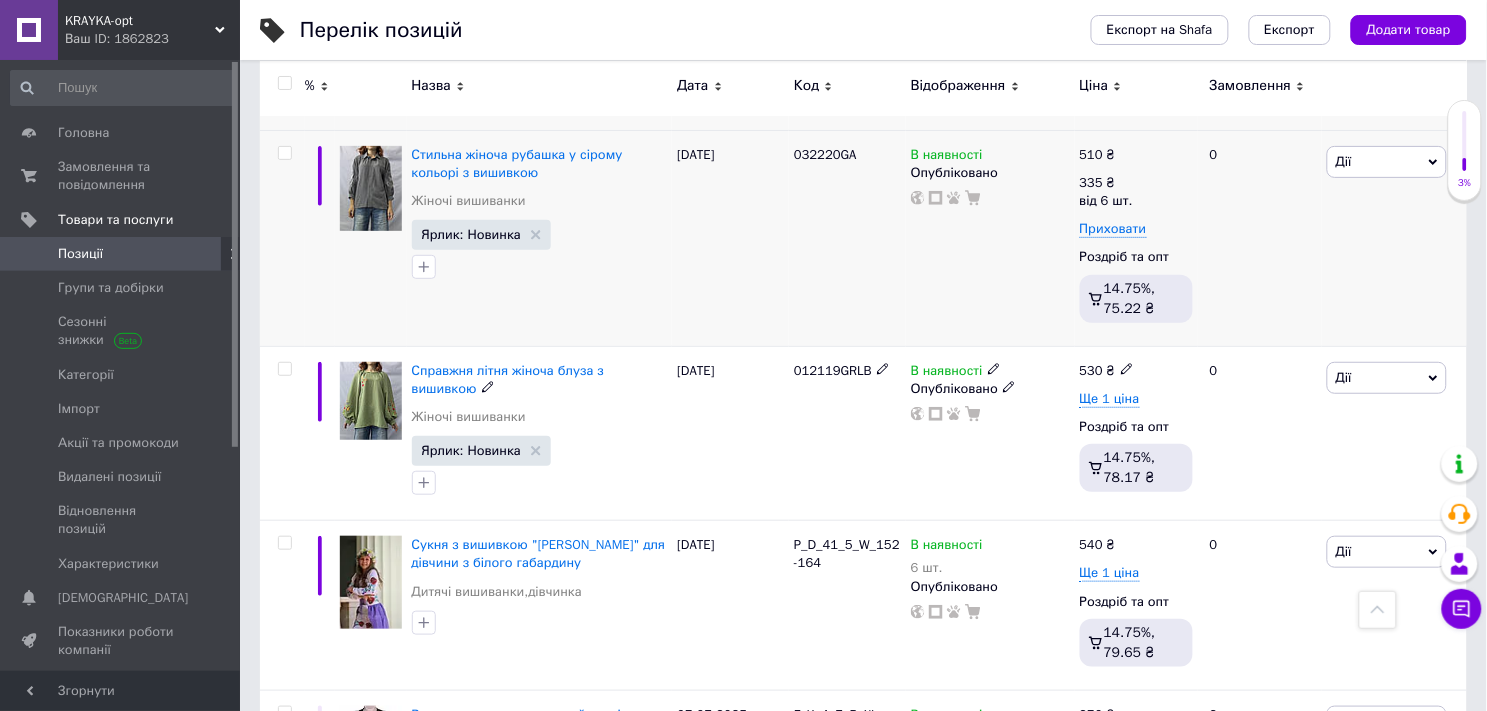 click on "Ще 1 ціна" at bounding box center (1110, 399) 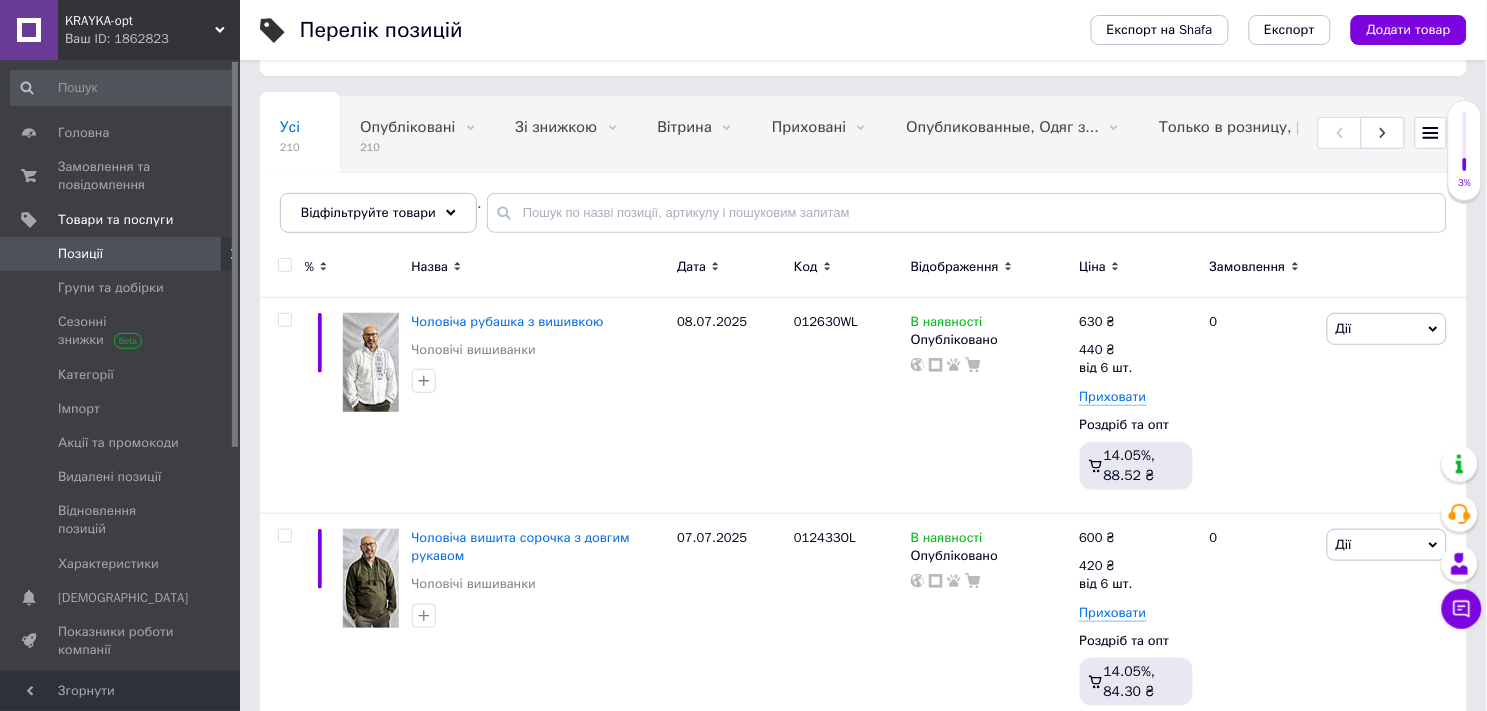 scroll, scrollTop: 111, scrollLeft: 0, axis: vertical 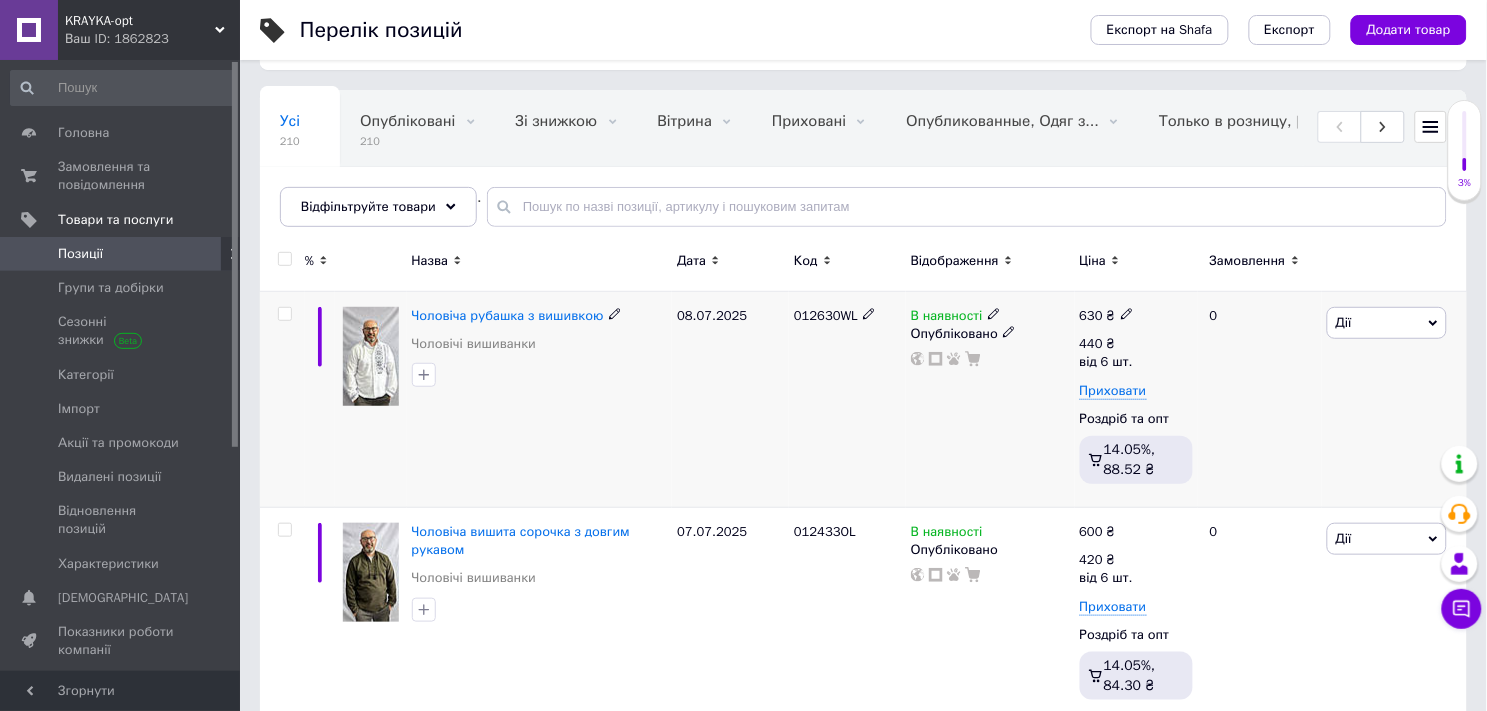click on "0" at bounding box center (1260, 400) 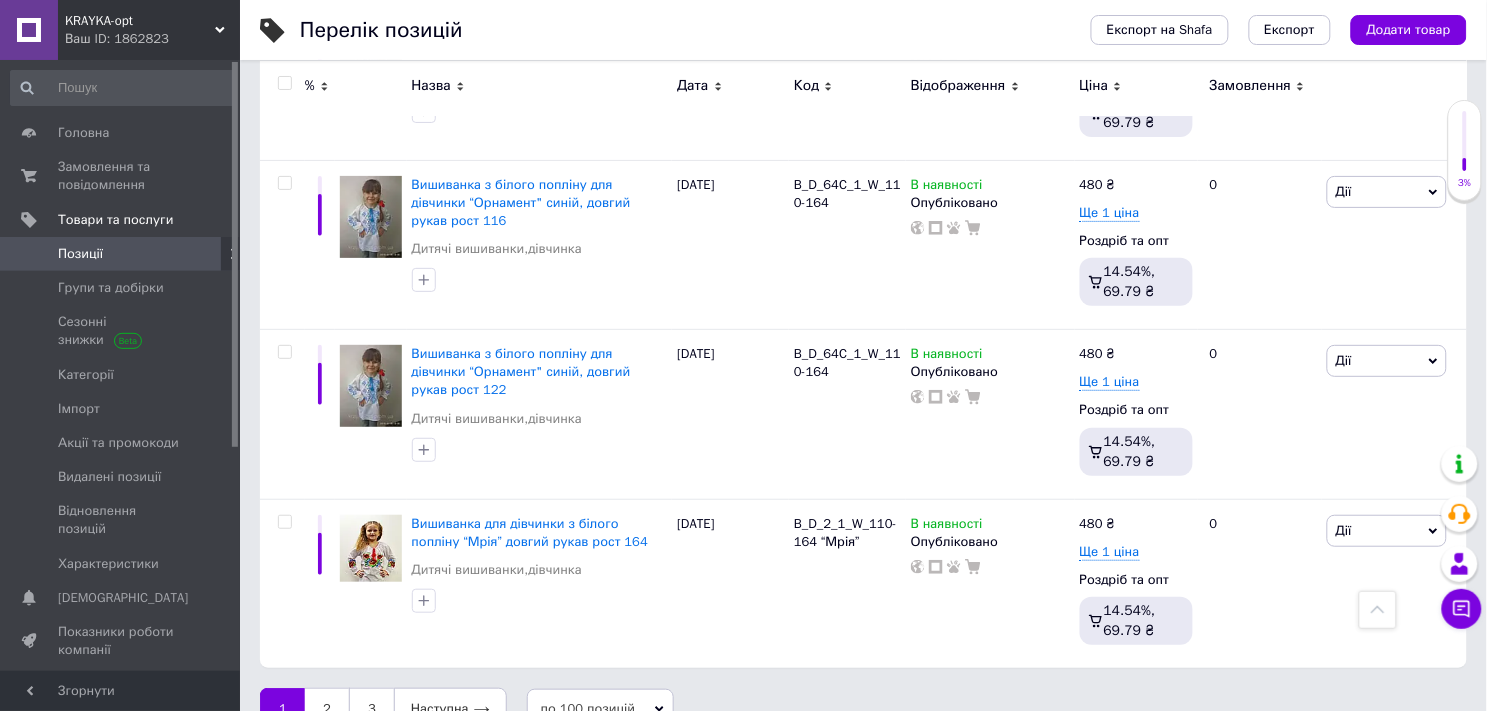 scroll, scrollTop: 17274, scrollLeft: 0, axis: vertical 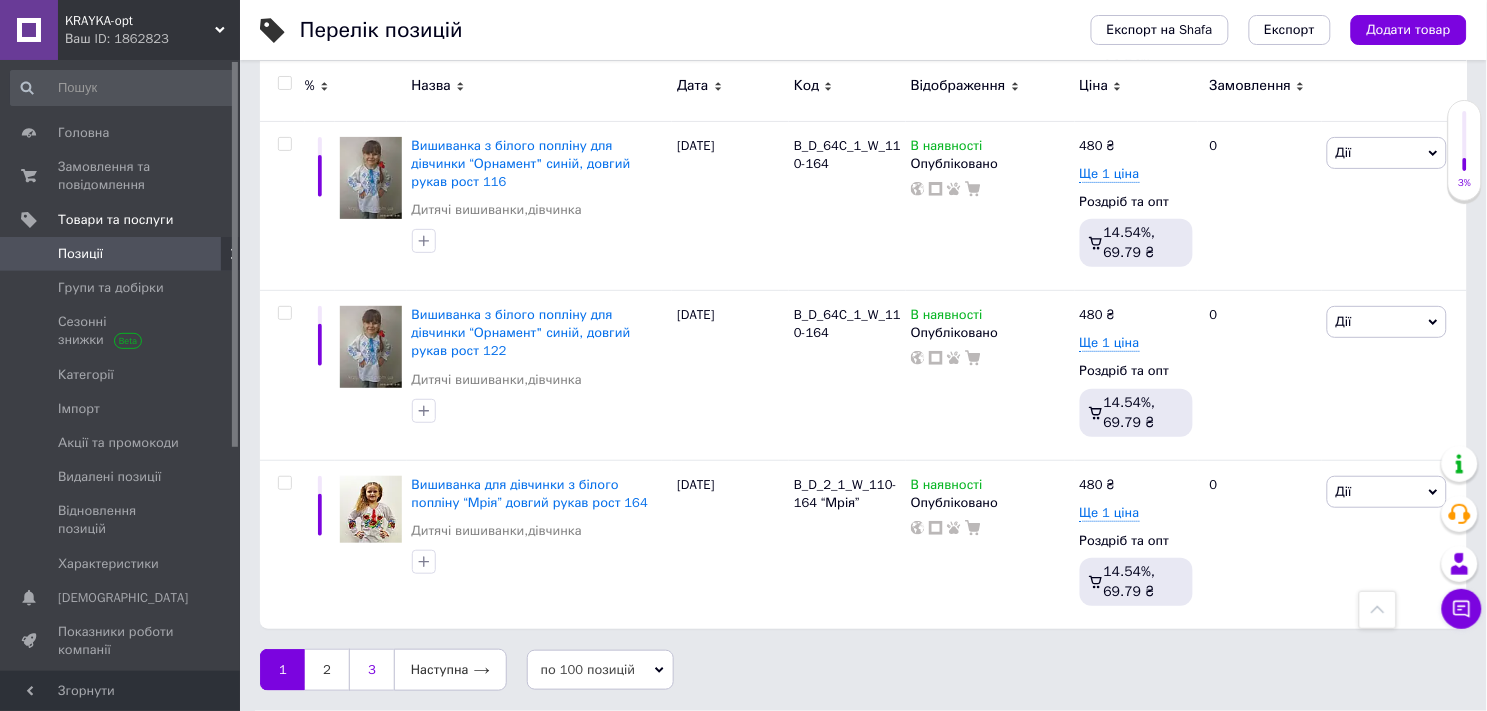 click on "3" at bounding box center [371, 670] 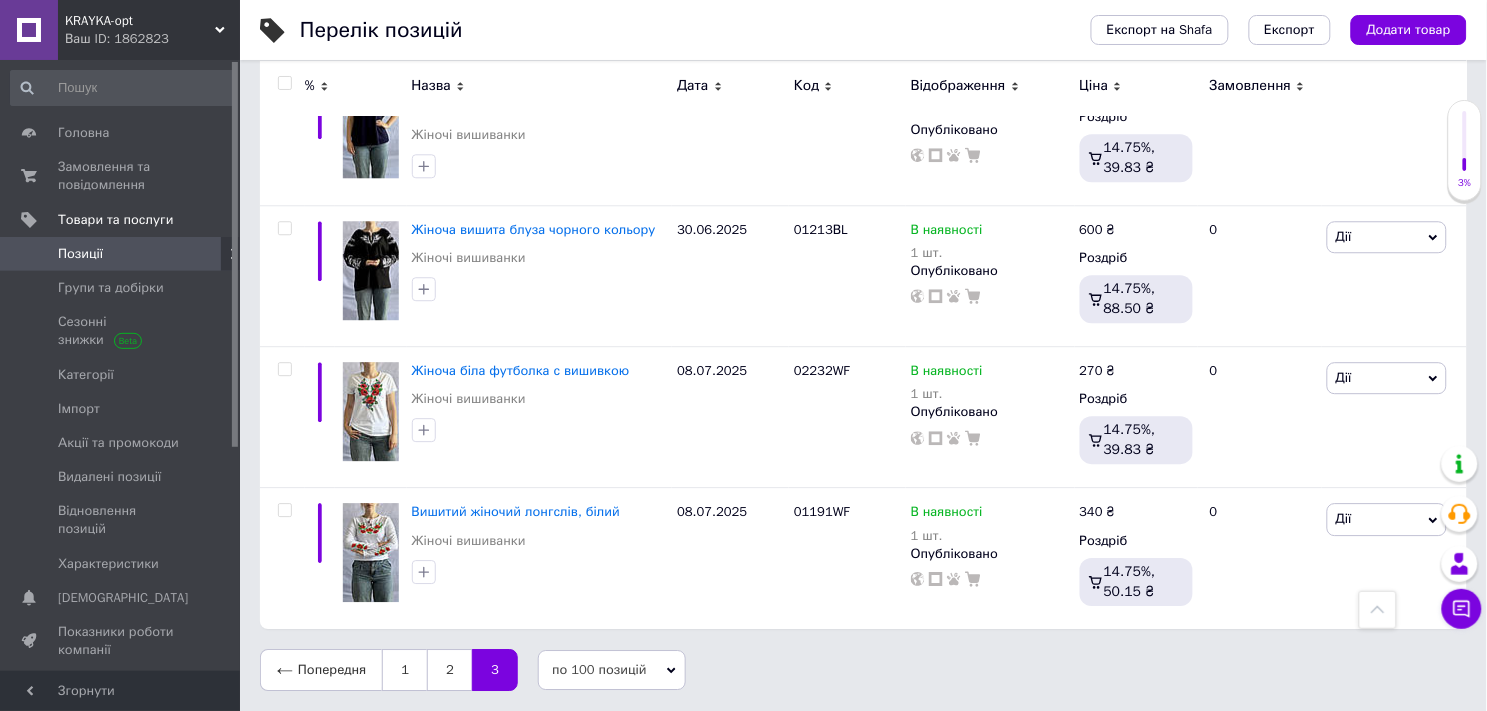 scroll, scrollTop: 1188, scrollLeft: 0, axis: vertical 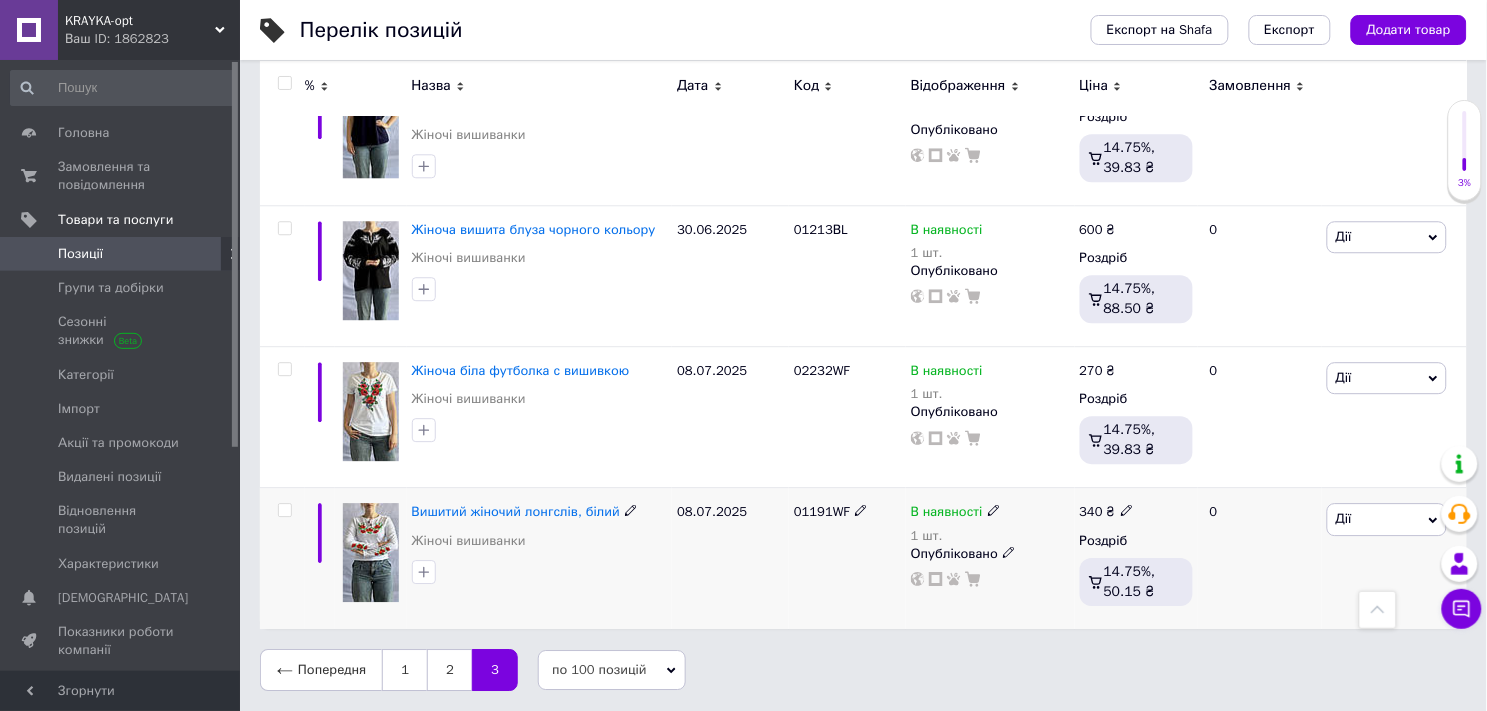 click 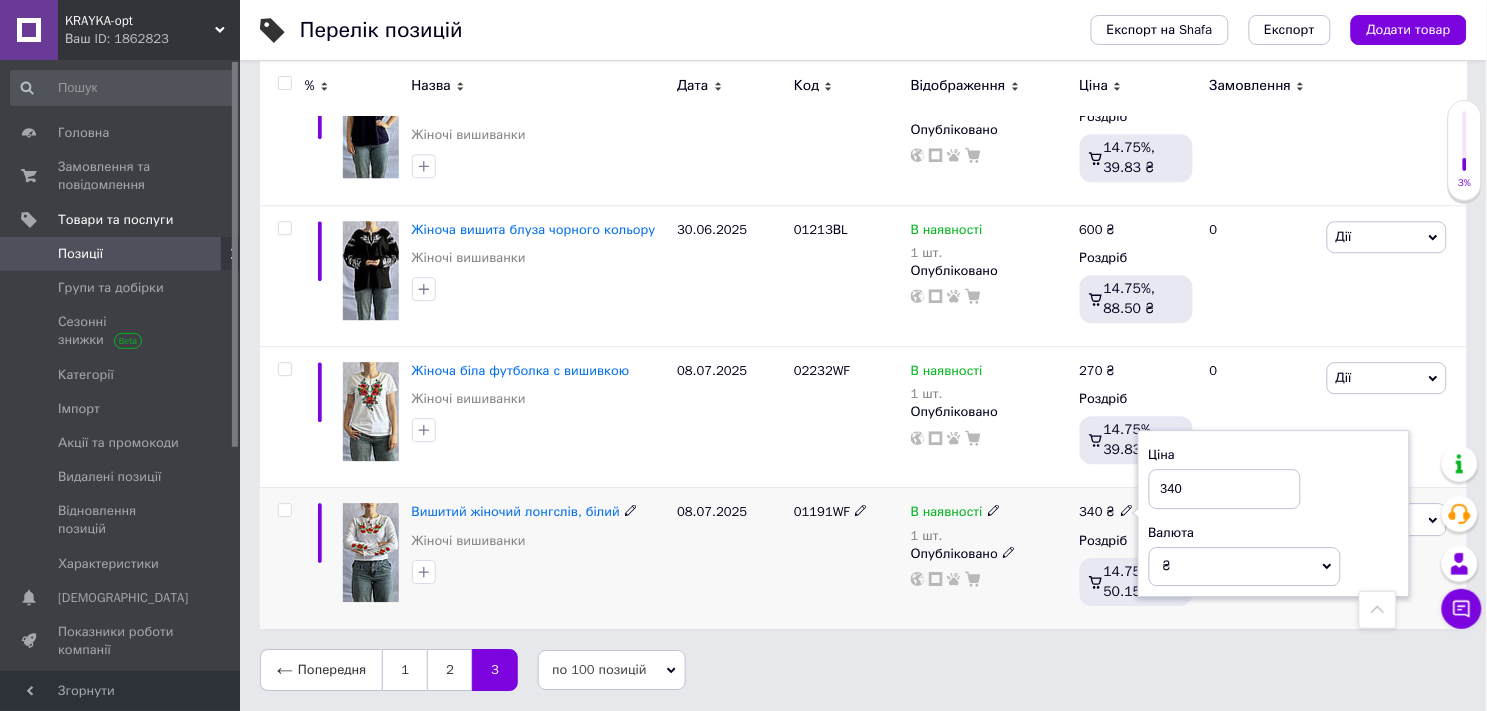 click at bounding box center [371, 552] 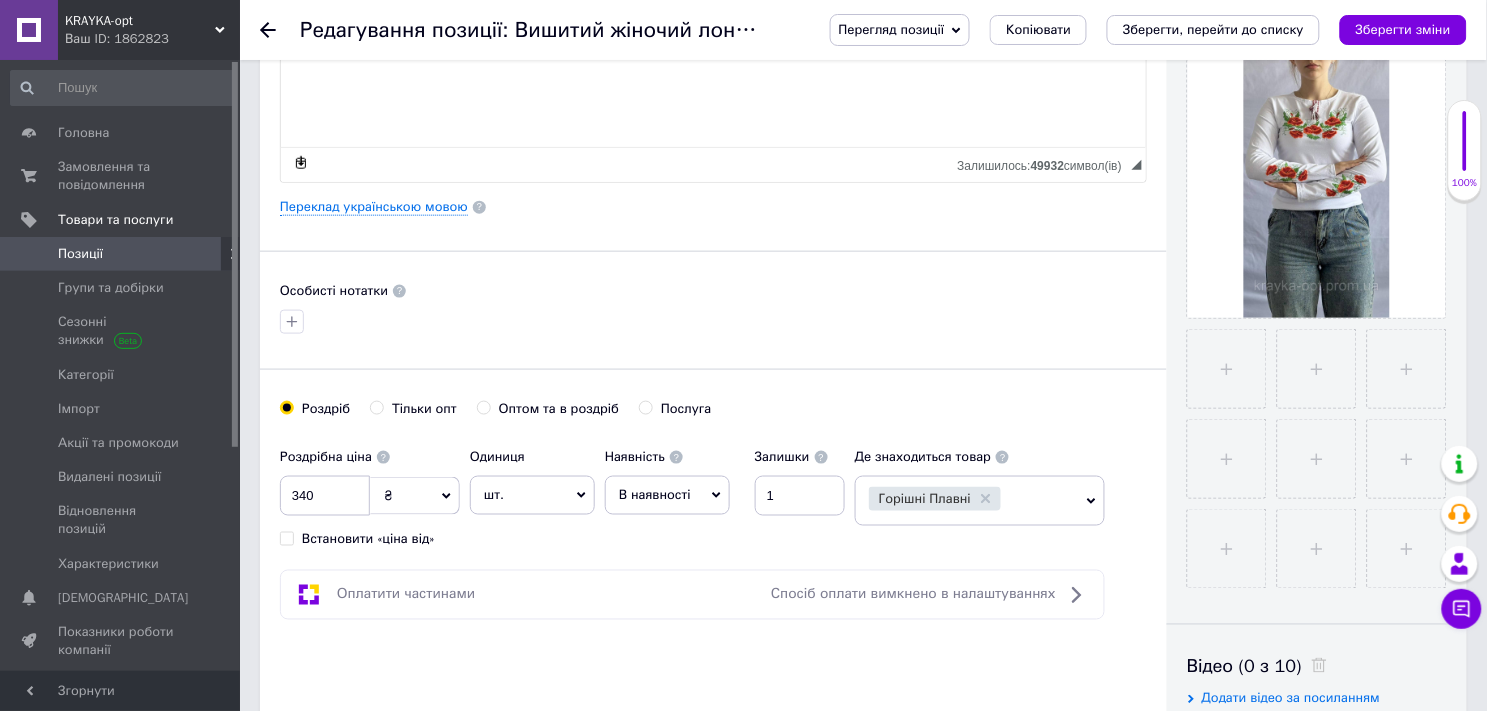 scroll, scrollTop: 444, scrollLeft: 0, axis: vertical 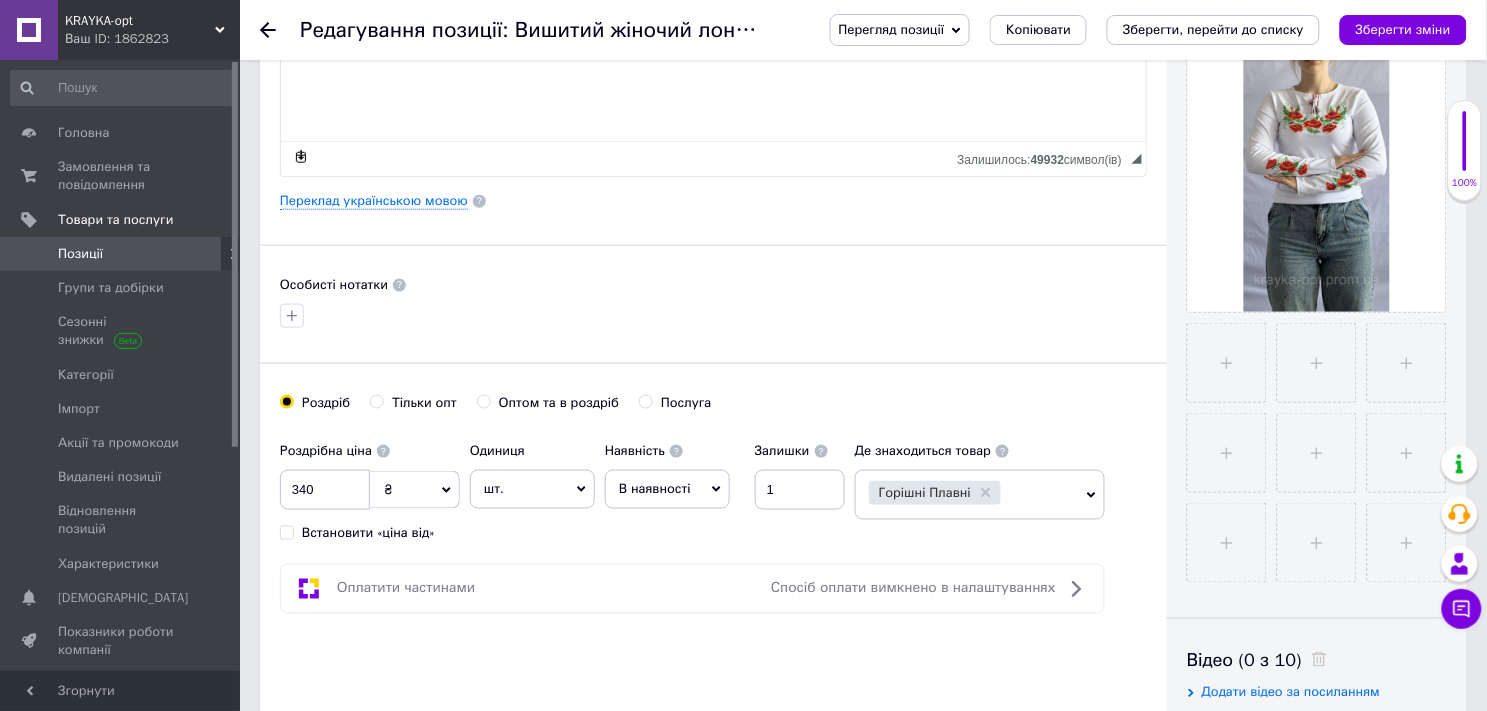 click on "Оптом та в роздріб" at bounding box center [483, 401] 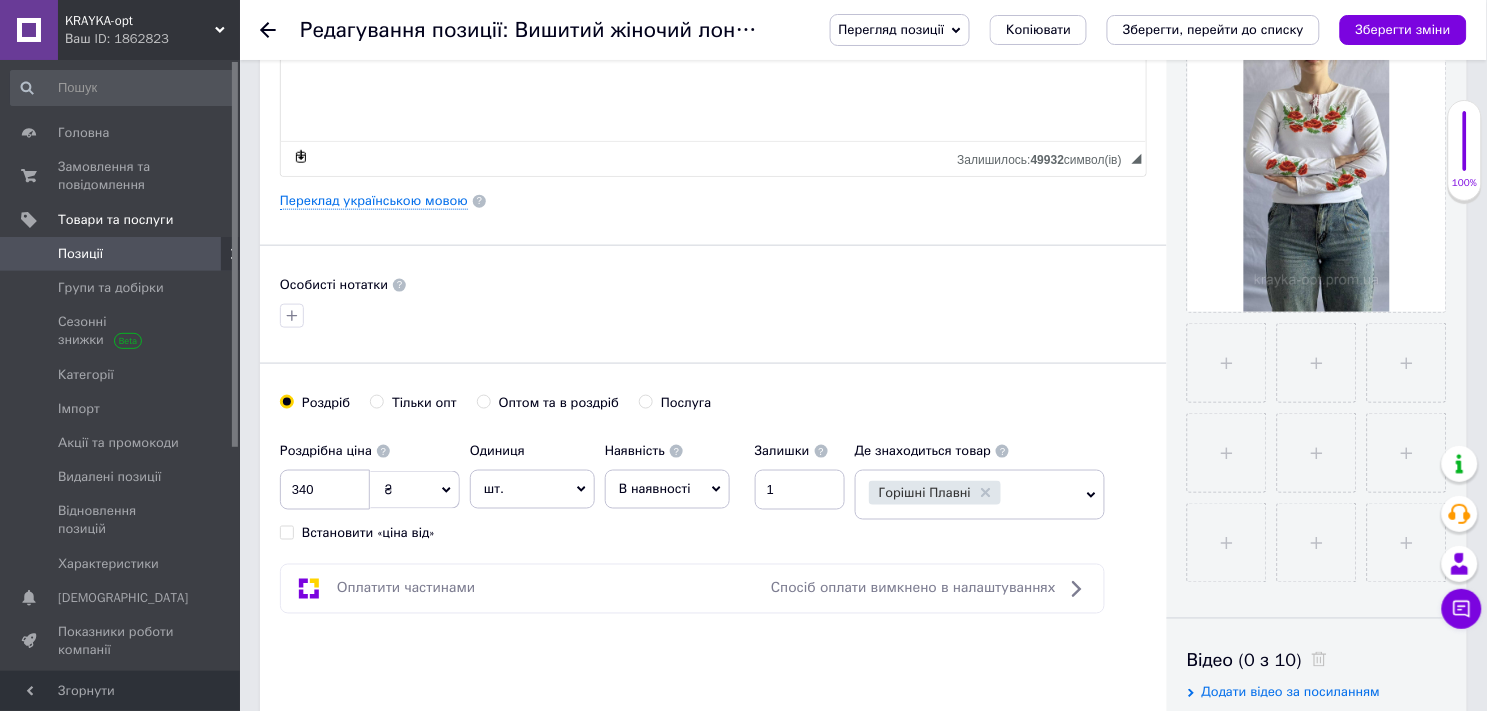 radio on "true" 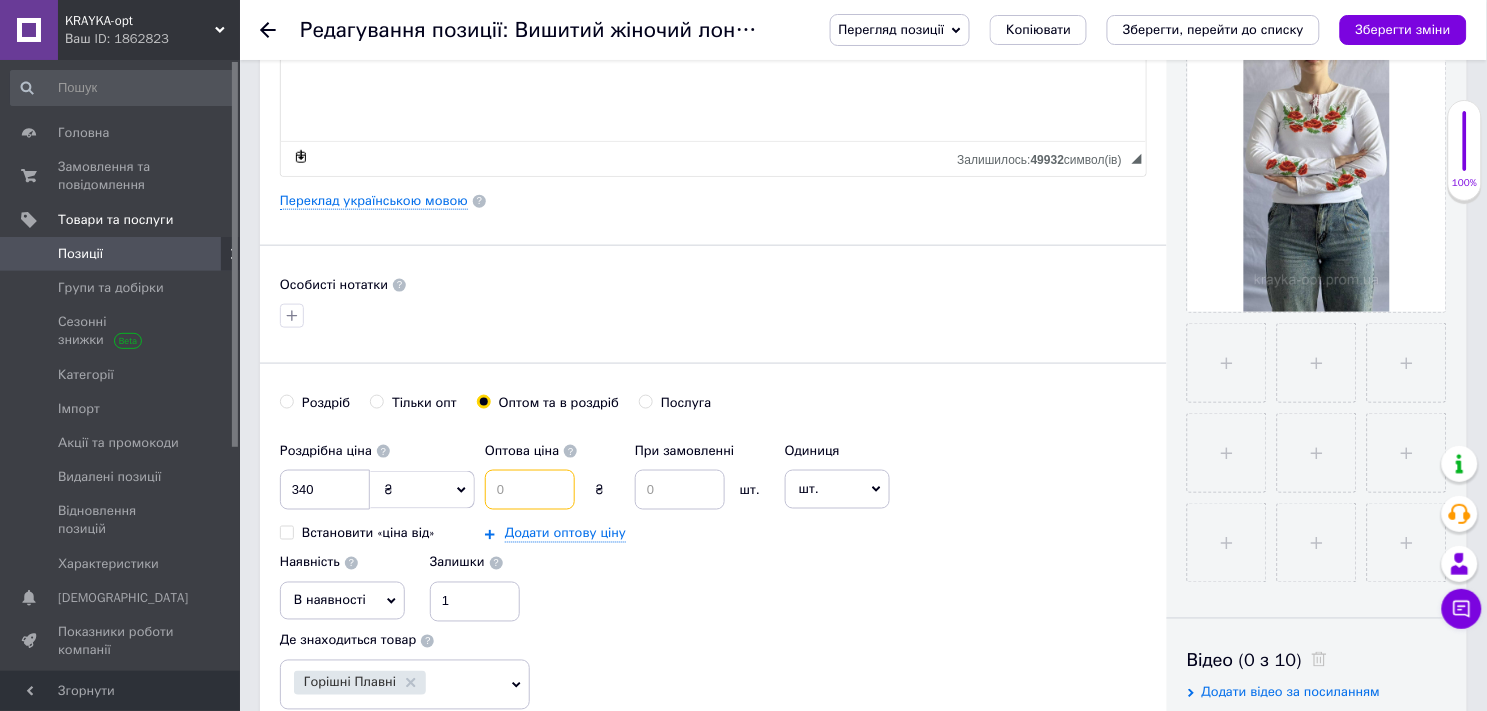 click at bounding box center (530, 490) 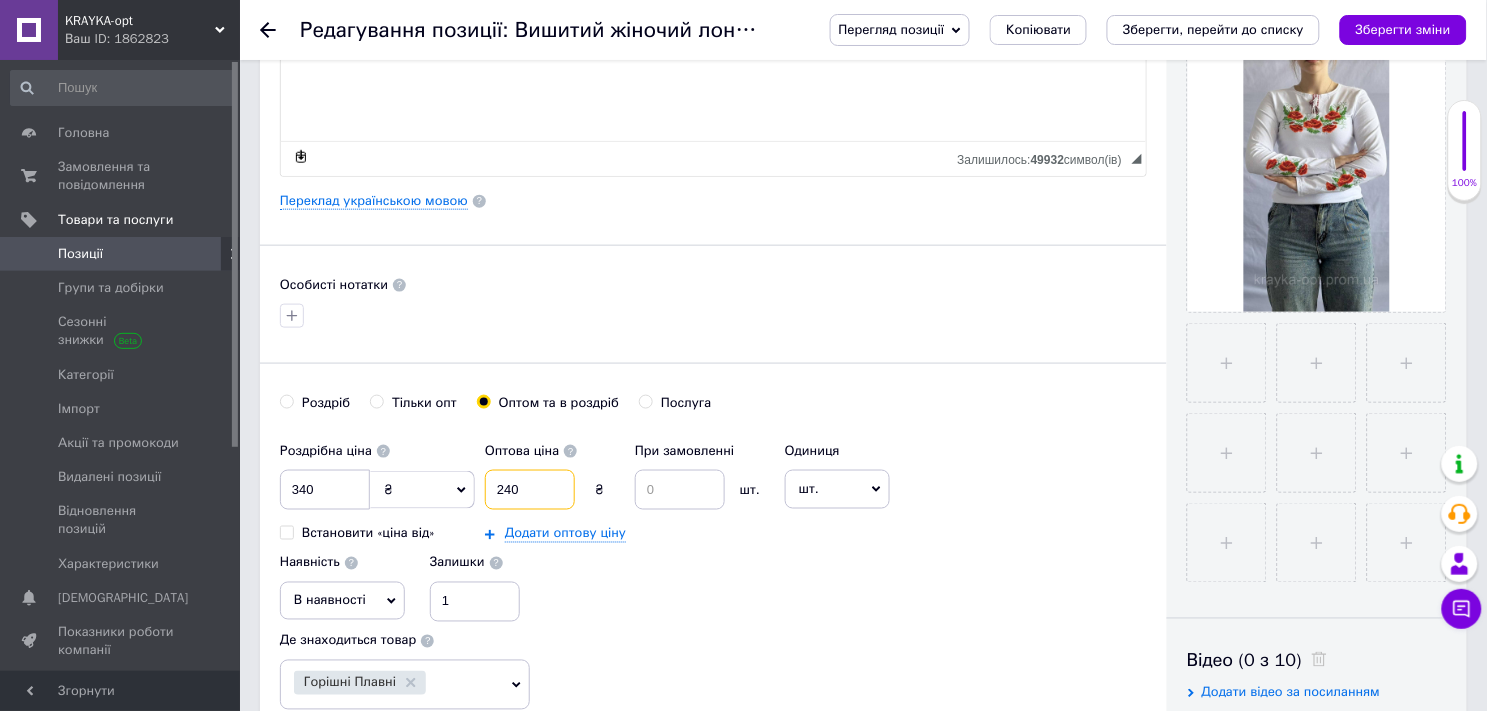 type on "240" 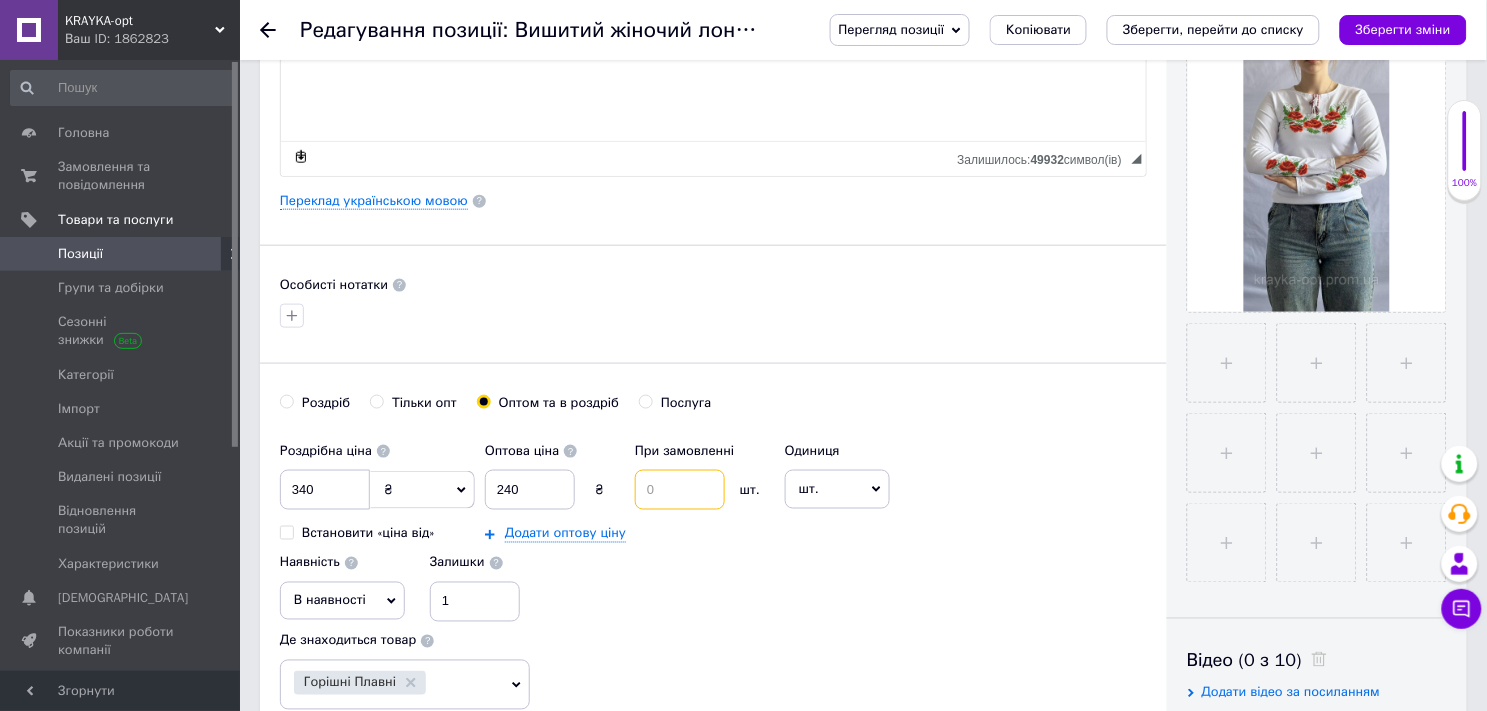 click at bounding box center (680, 490) 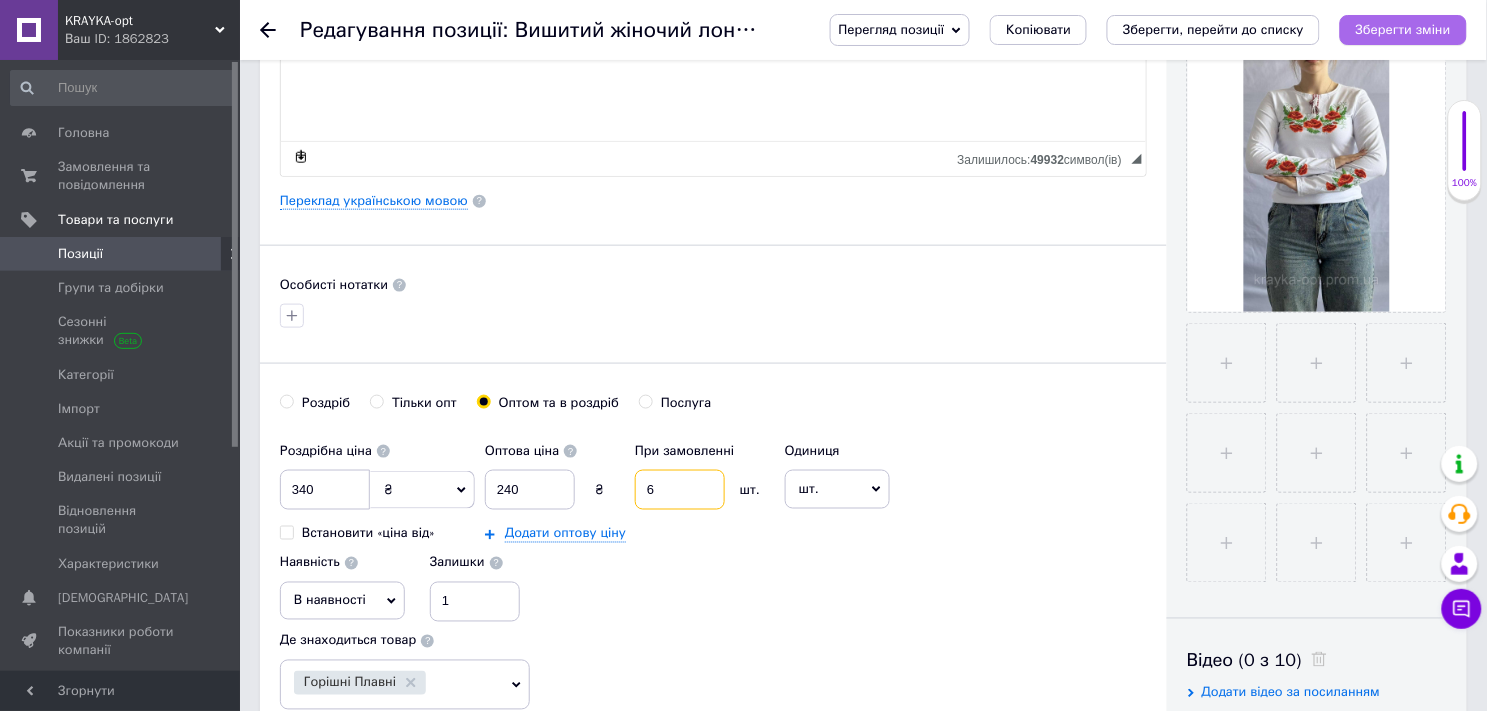 type on "6" 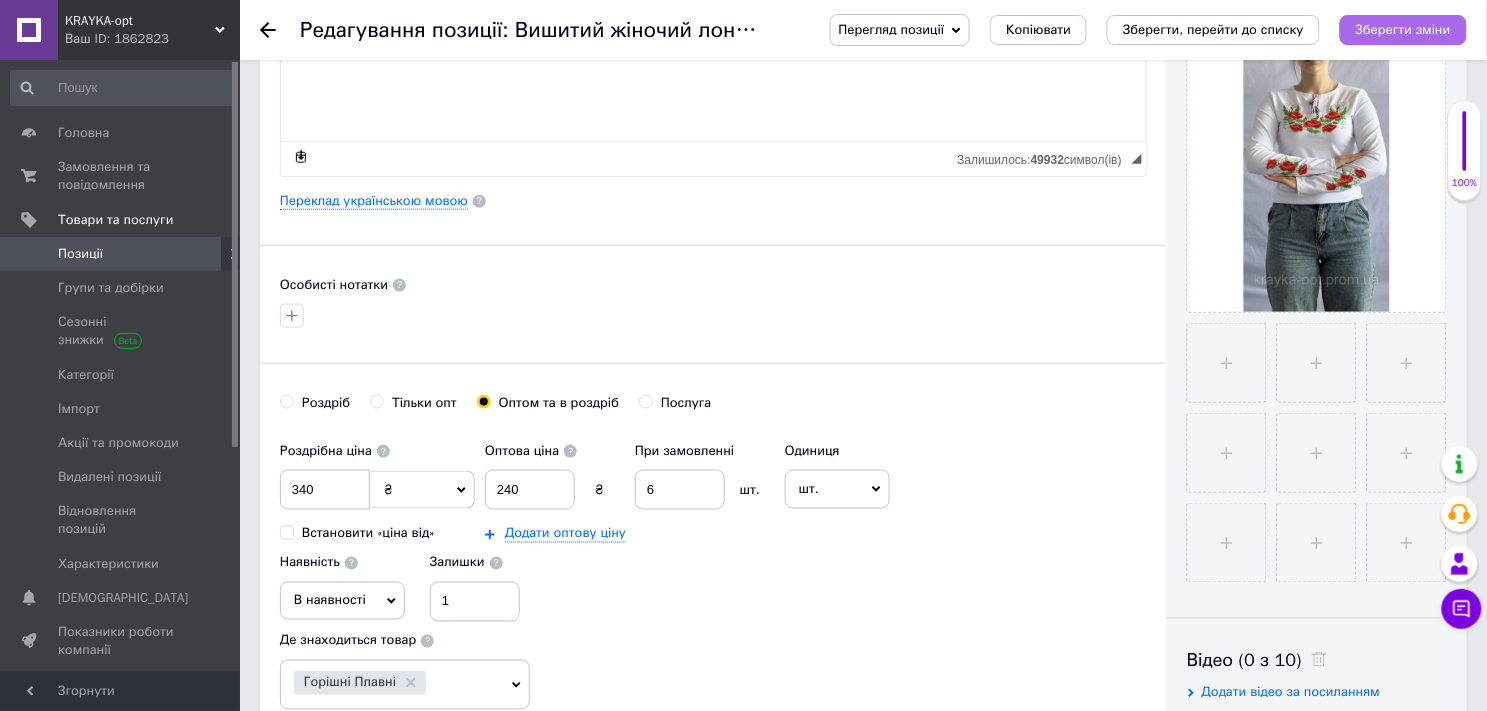 click on "Зберегти зміни" at bounding box center (1403, 30) 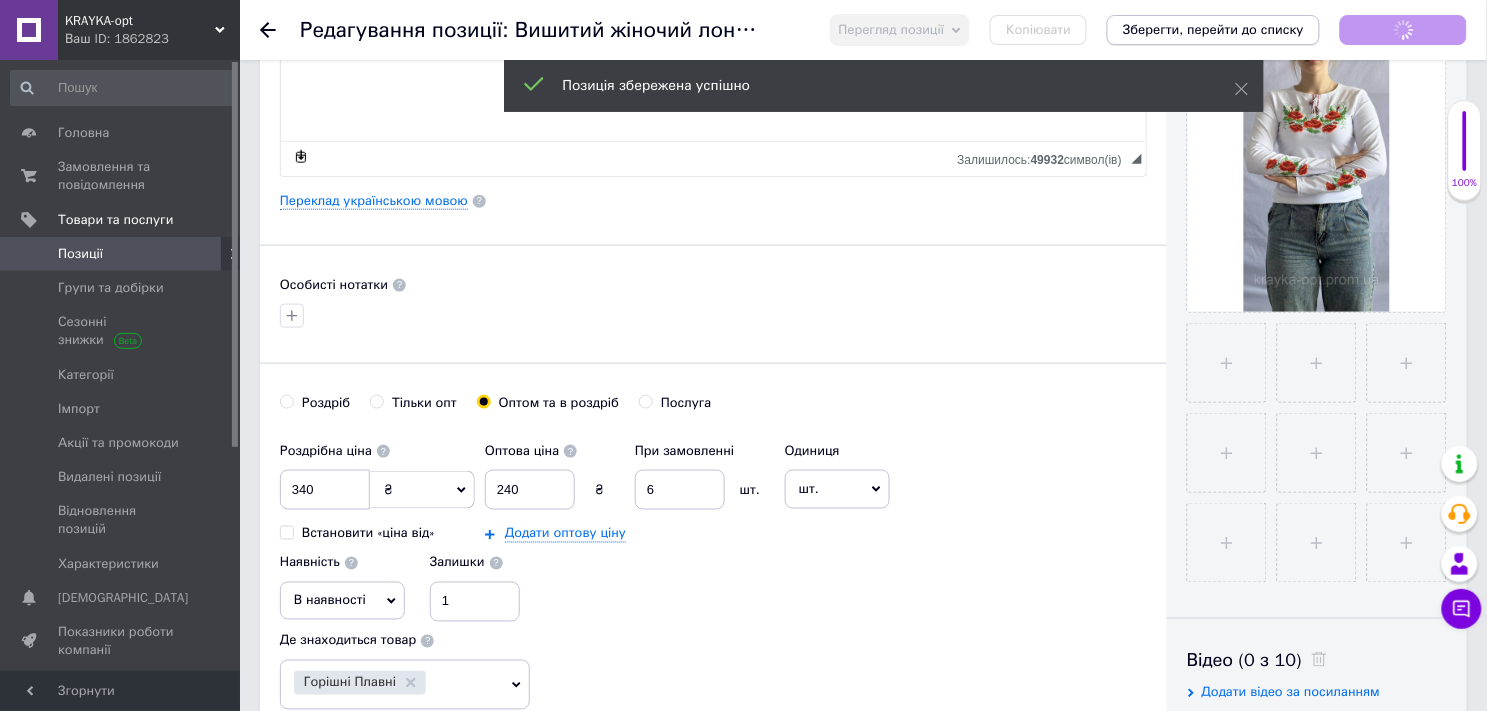 click on "Зберегти, перейти до списку" at bounding box center (1213, 29) 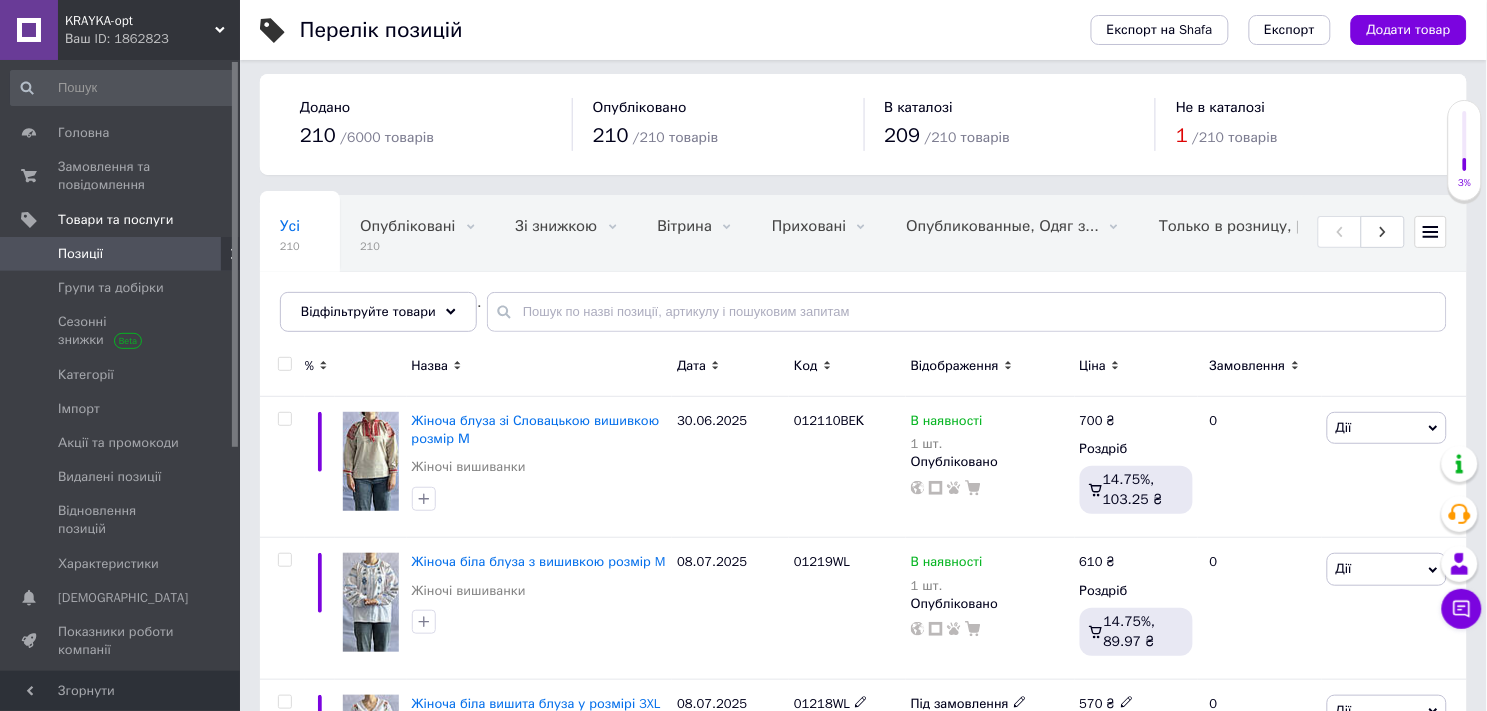 scroll, scrollTop: 555, scrollLeft: 0, axis: vertical 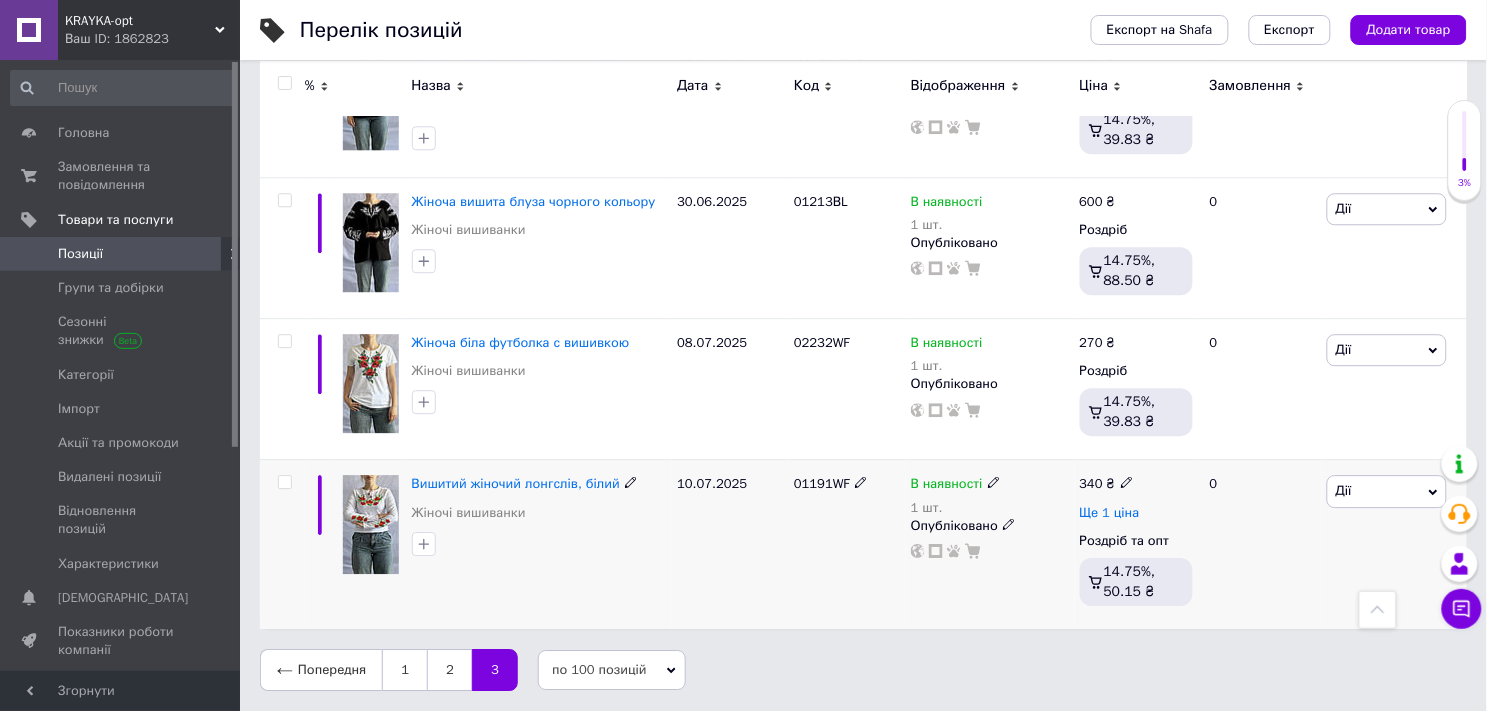 click on "Ще 1 ціна" at bounding box center (1110, 513) 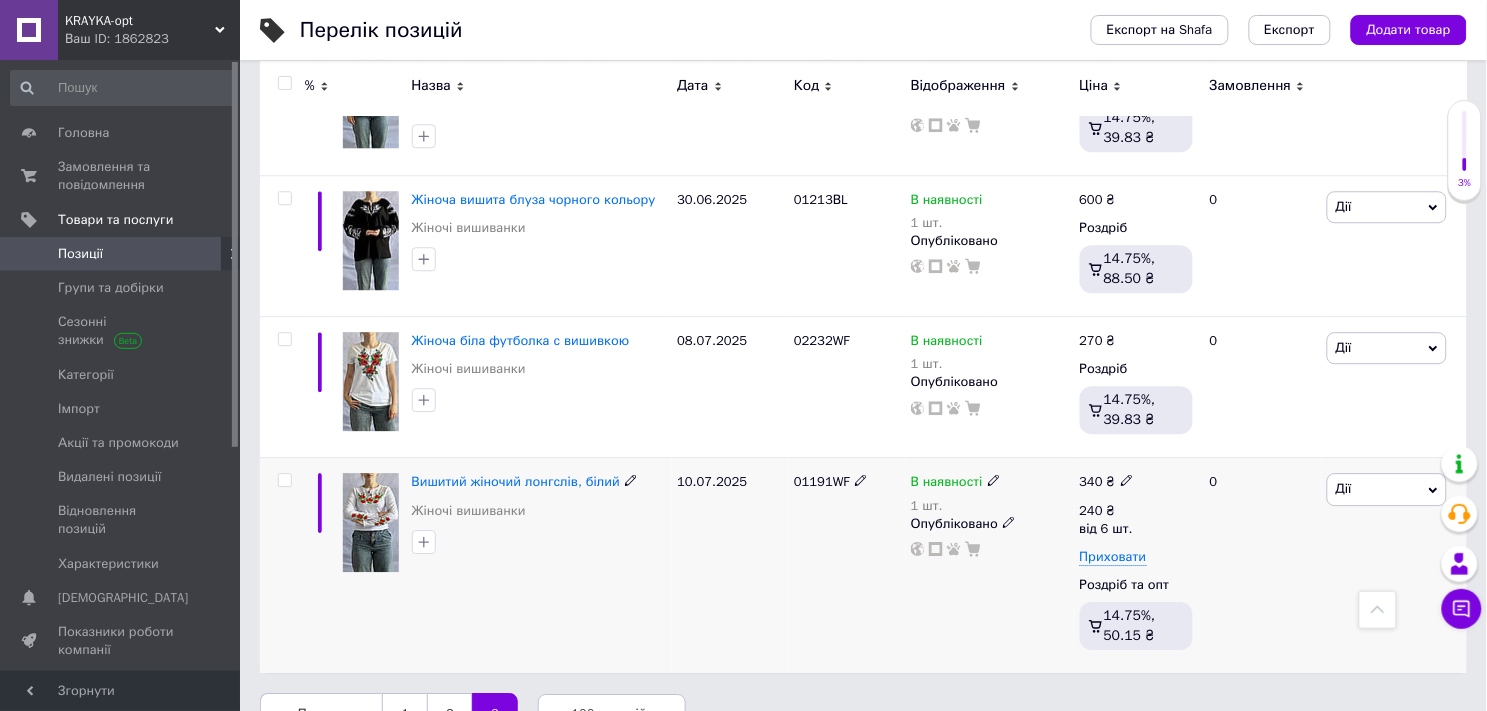 click at bounding box center (320, 565) 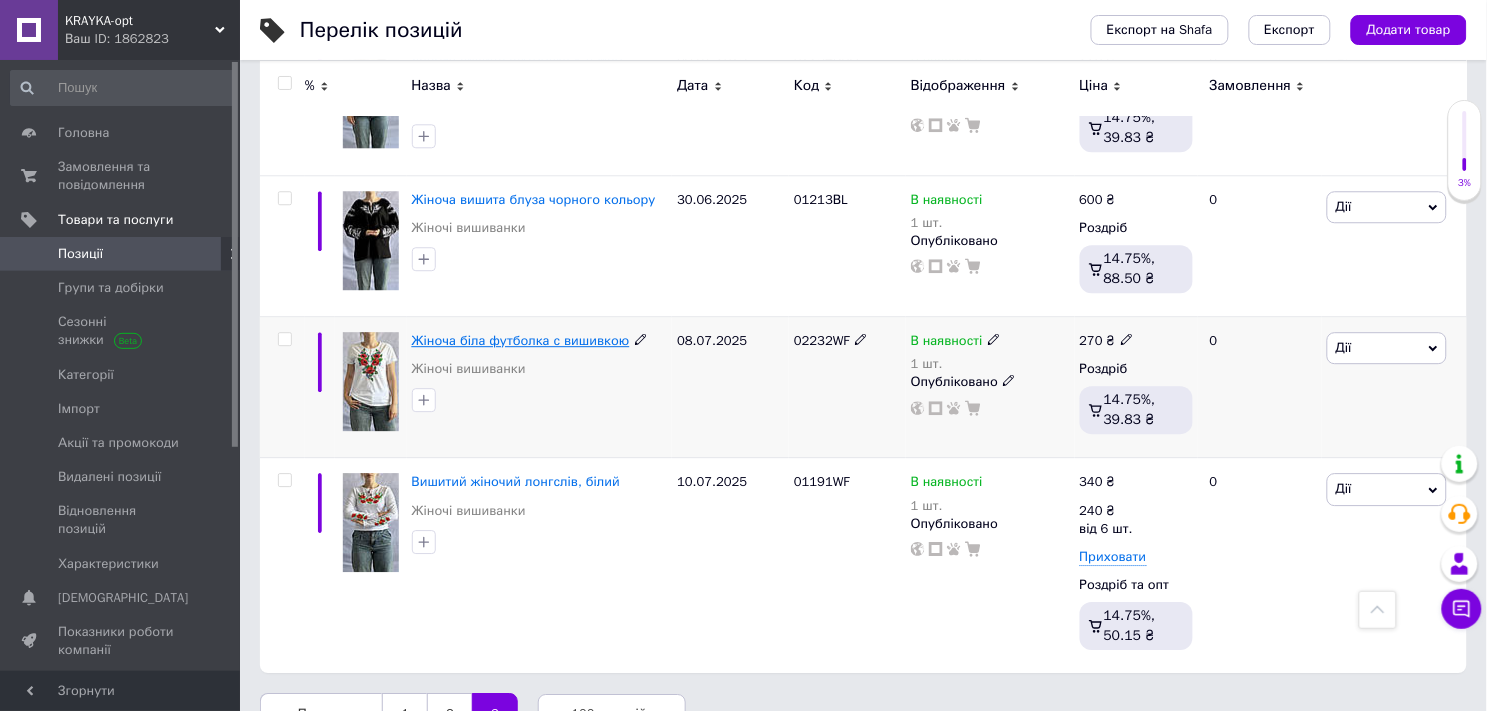click on "Жіноча біла футболка с вишивкою" at bounding box center [521, 340] 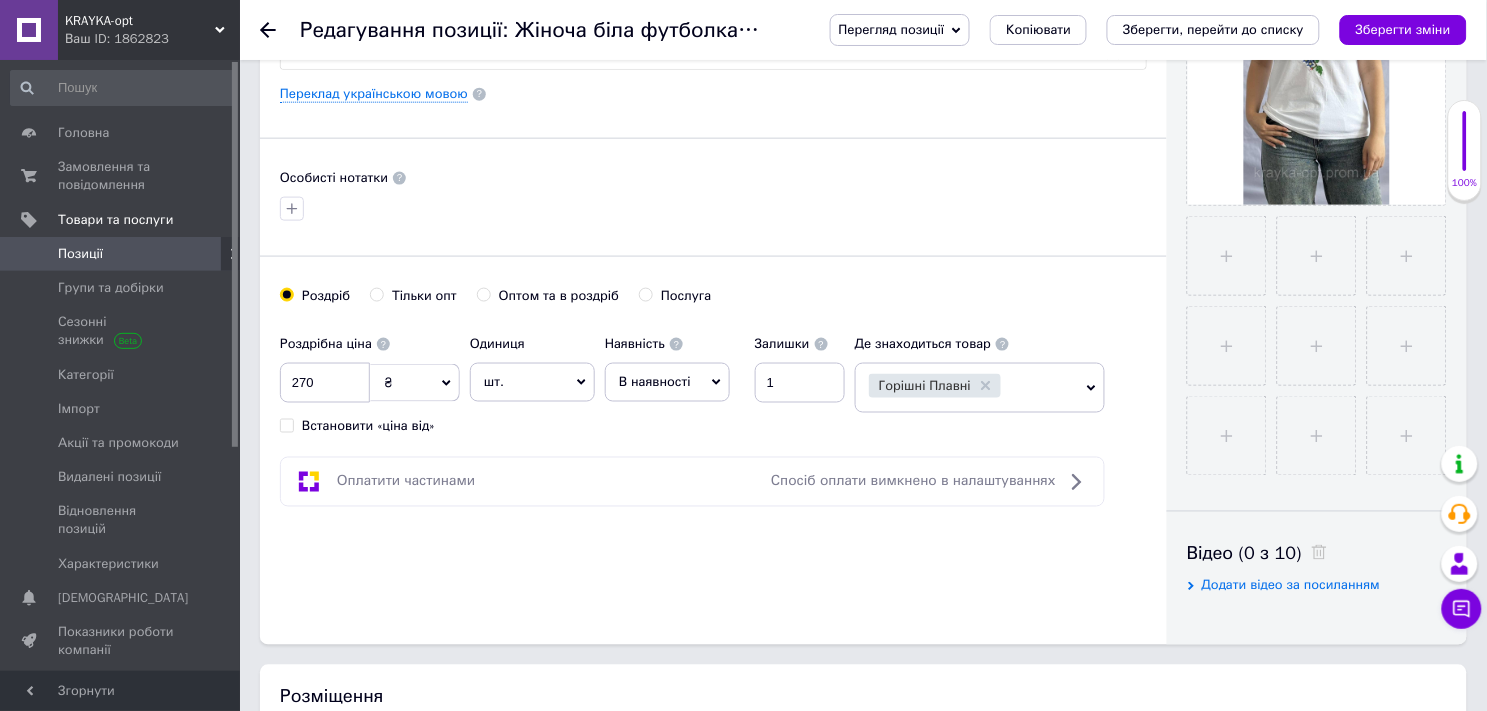 scroll, scrollTop: 666, scrollLeft: 0, axis: vertical 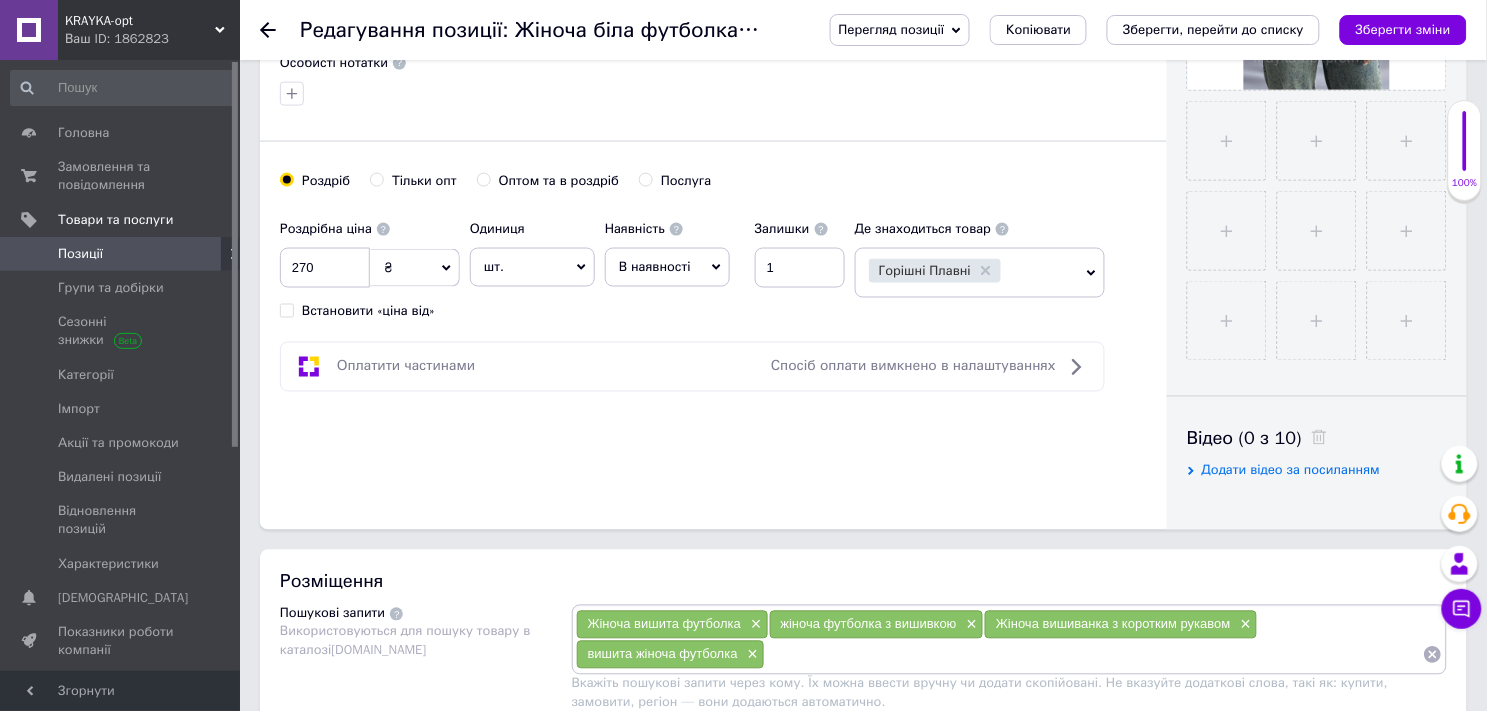 click on "Оптом та в роздріб" at bounding box center [483, 179] 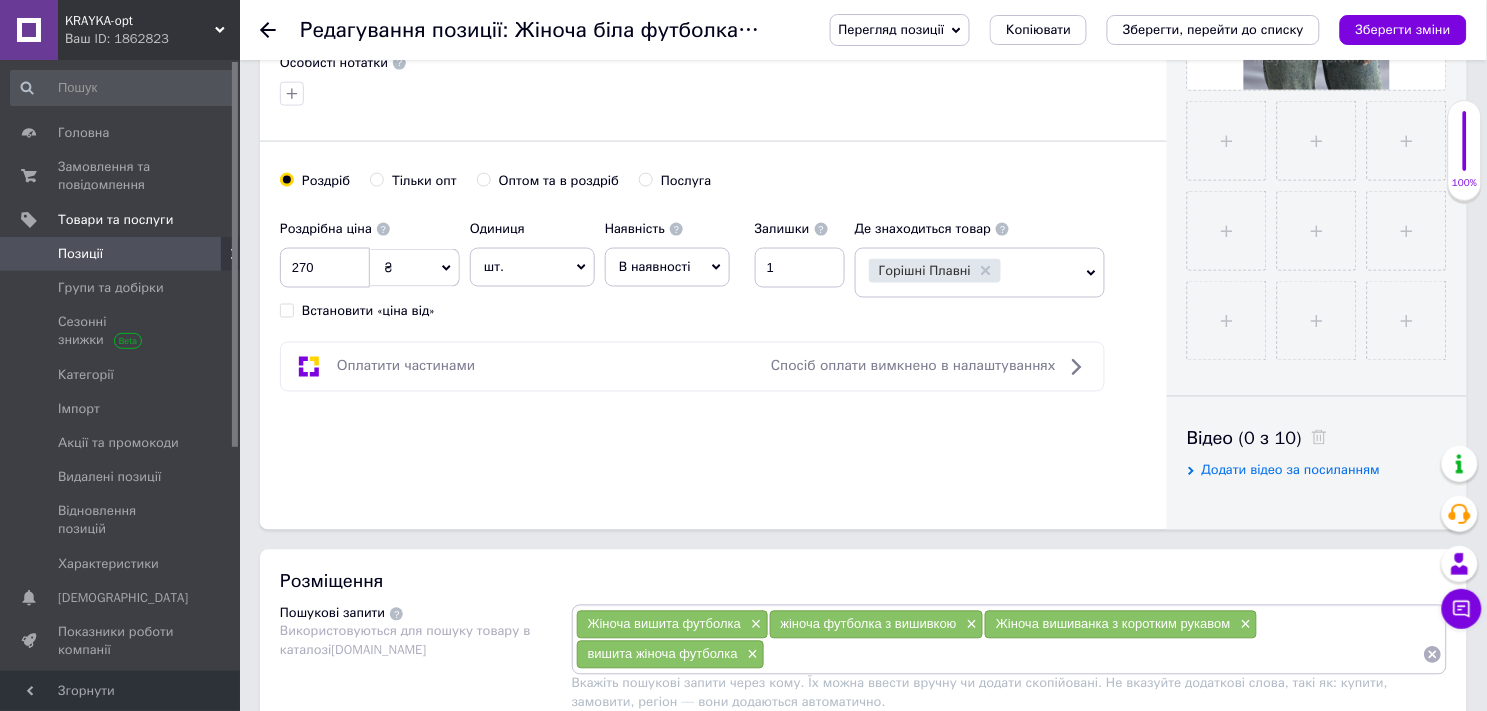 radio on "true" 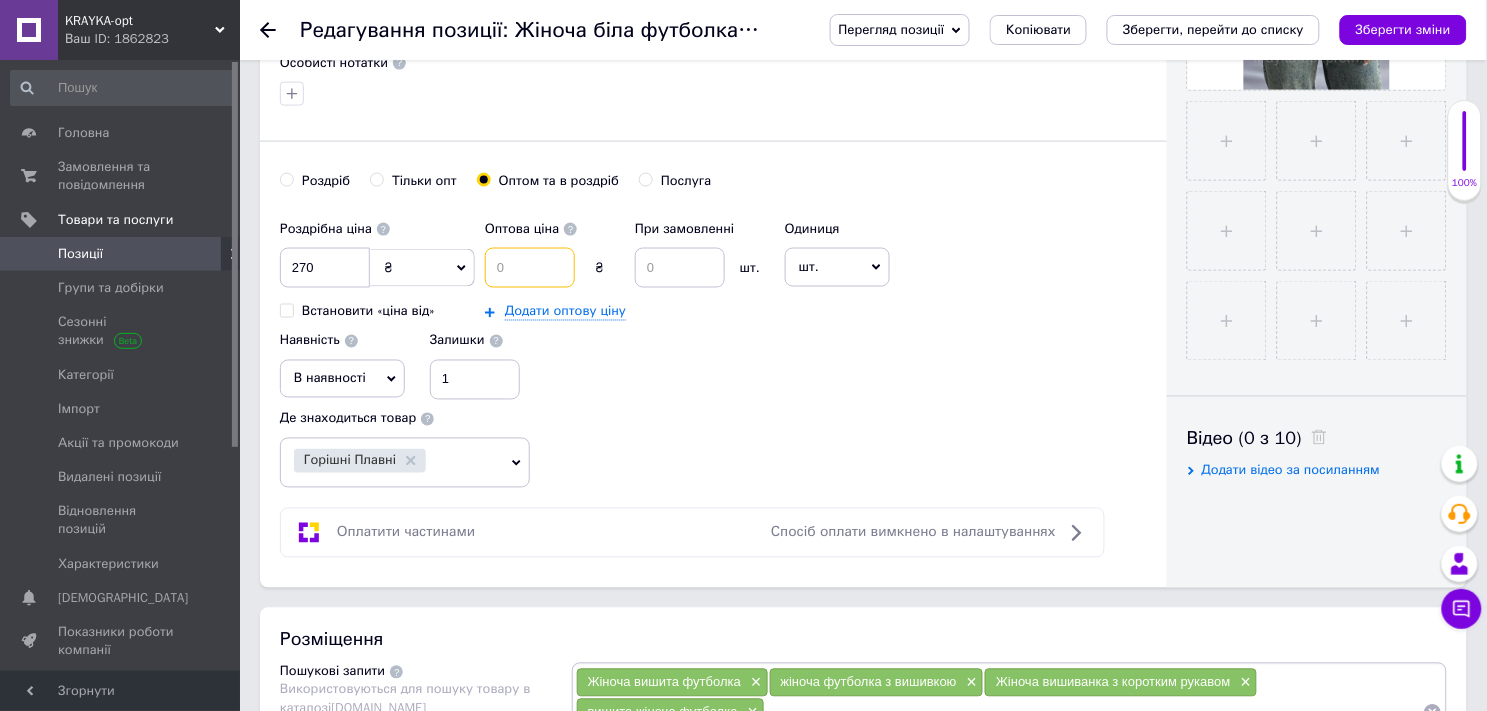 click at bounding box center [530, 268] 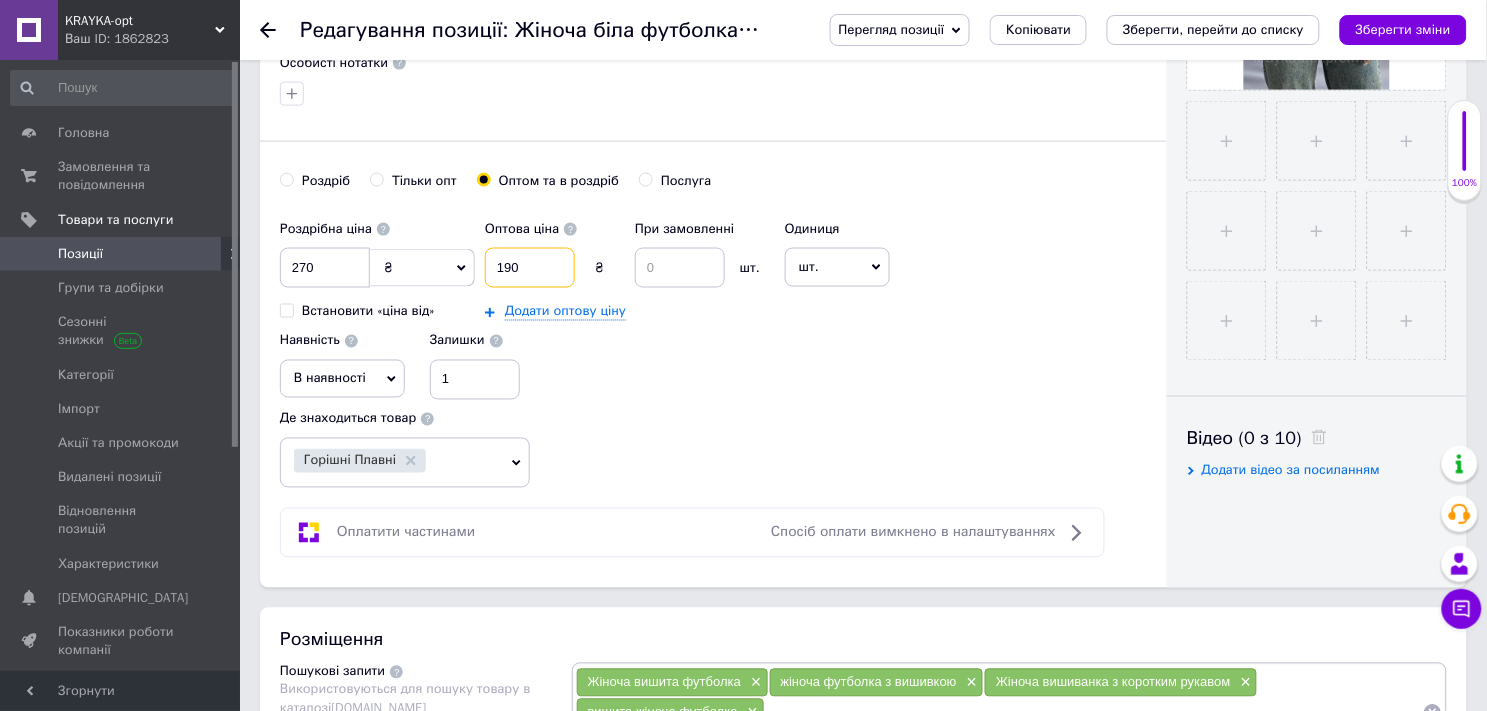 type on "190" 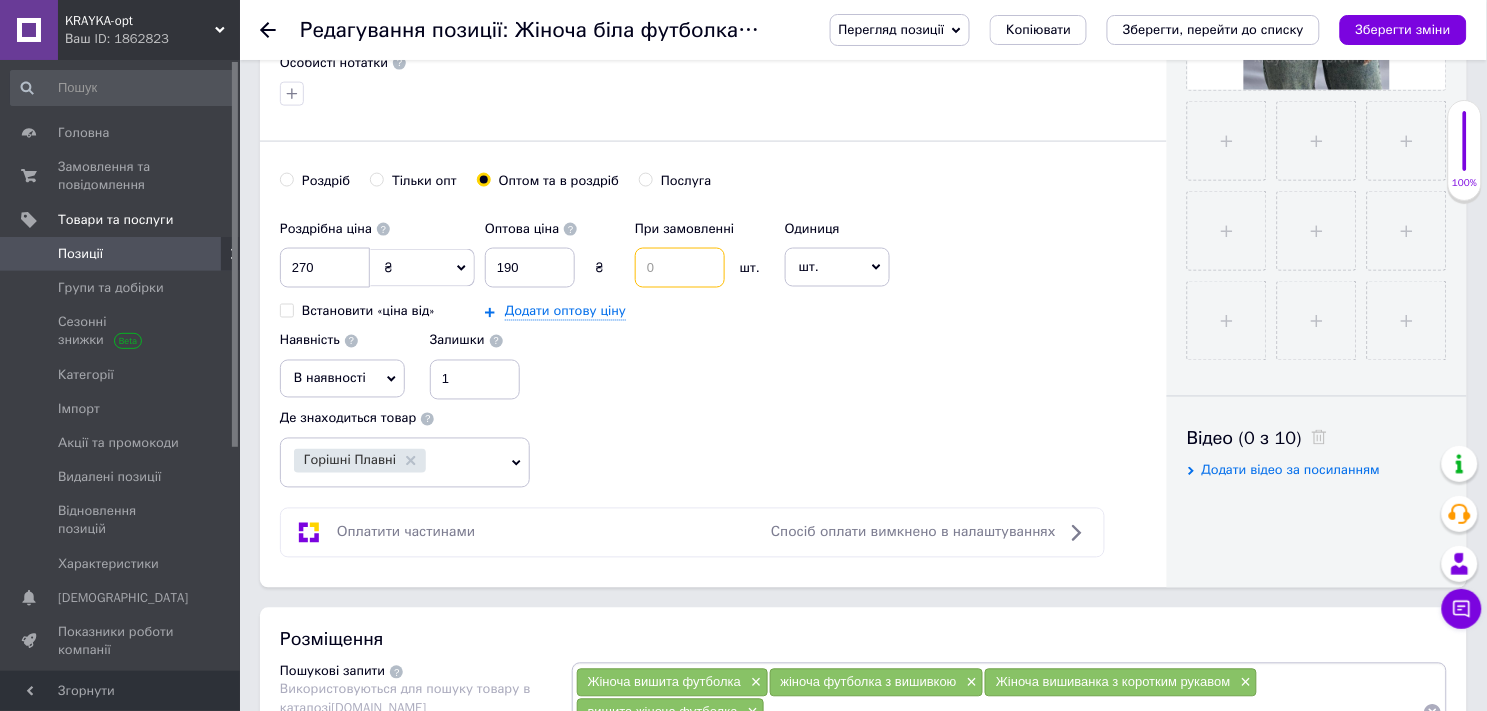 click at bounding box center [680, 268] 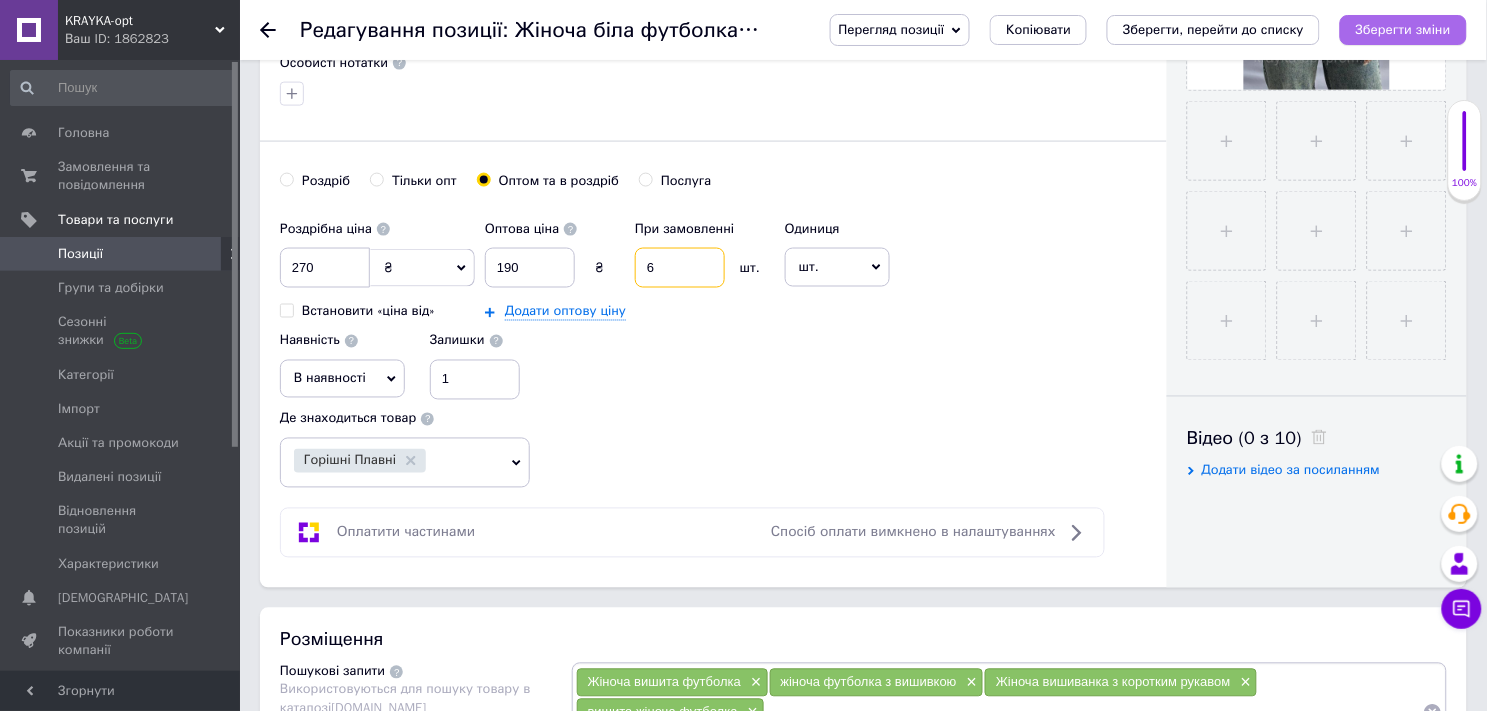 type on "6" 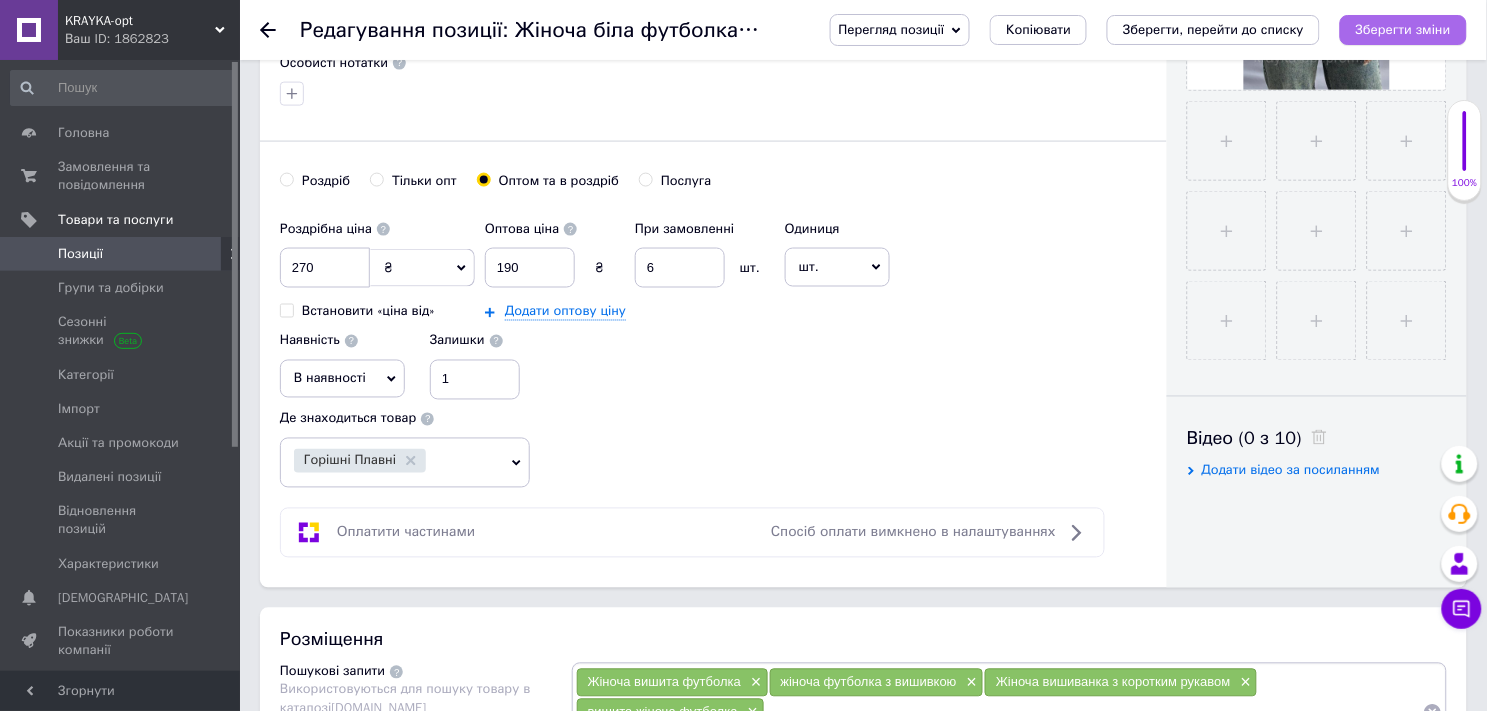 click on "Зберегти зміни" at bounding box center [1403, 29] 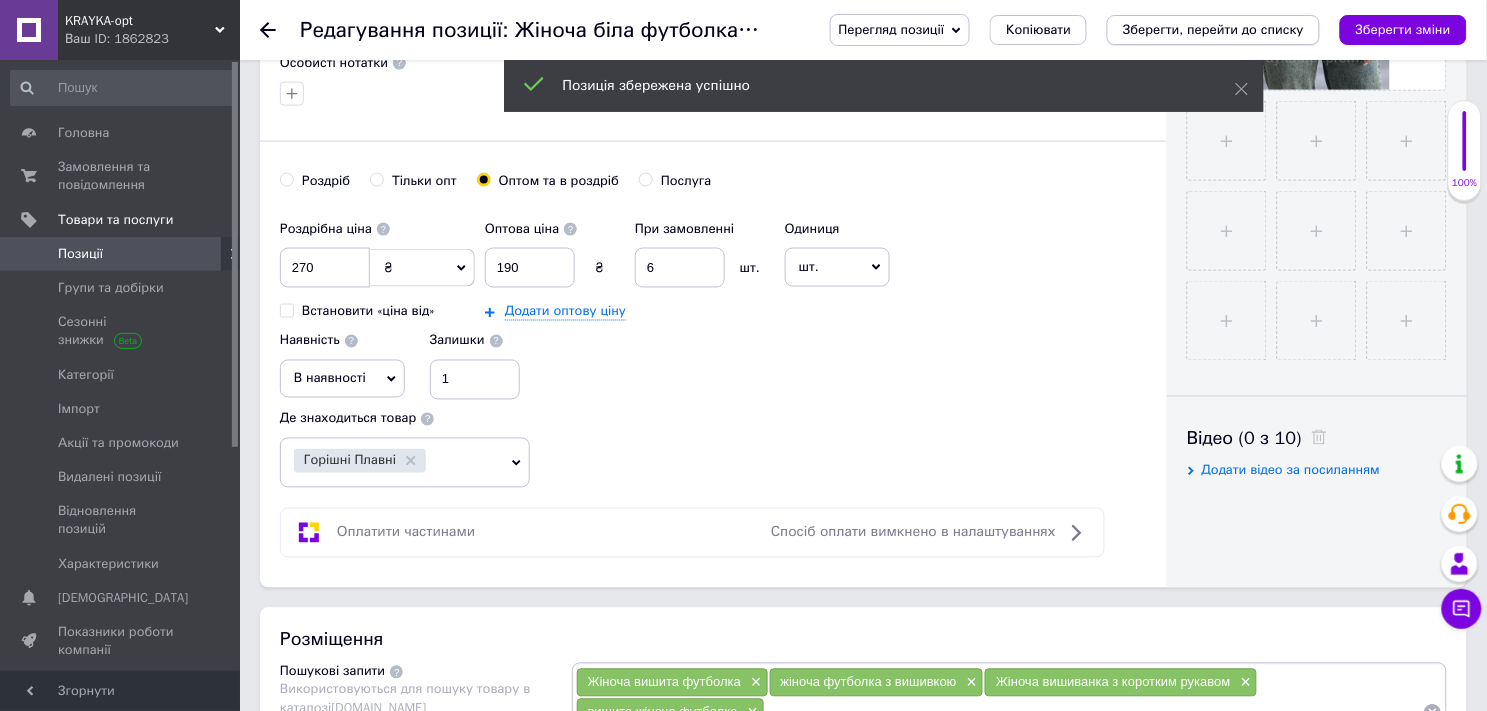 click on "Зберегти, перейти до списку" at bounding box center [1213, 29] 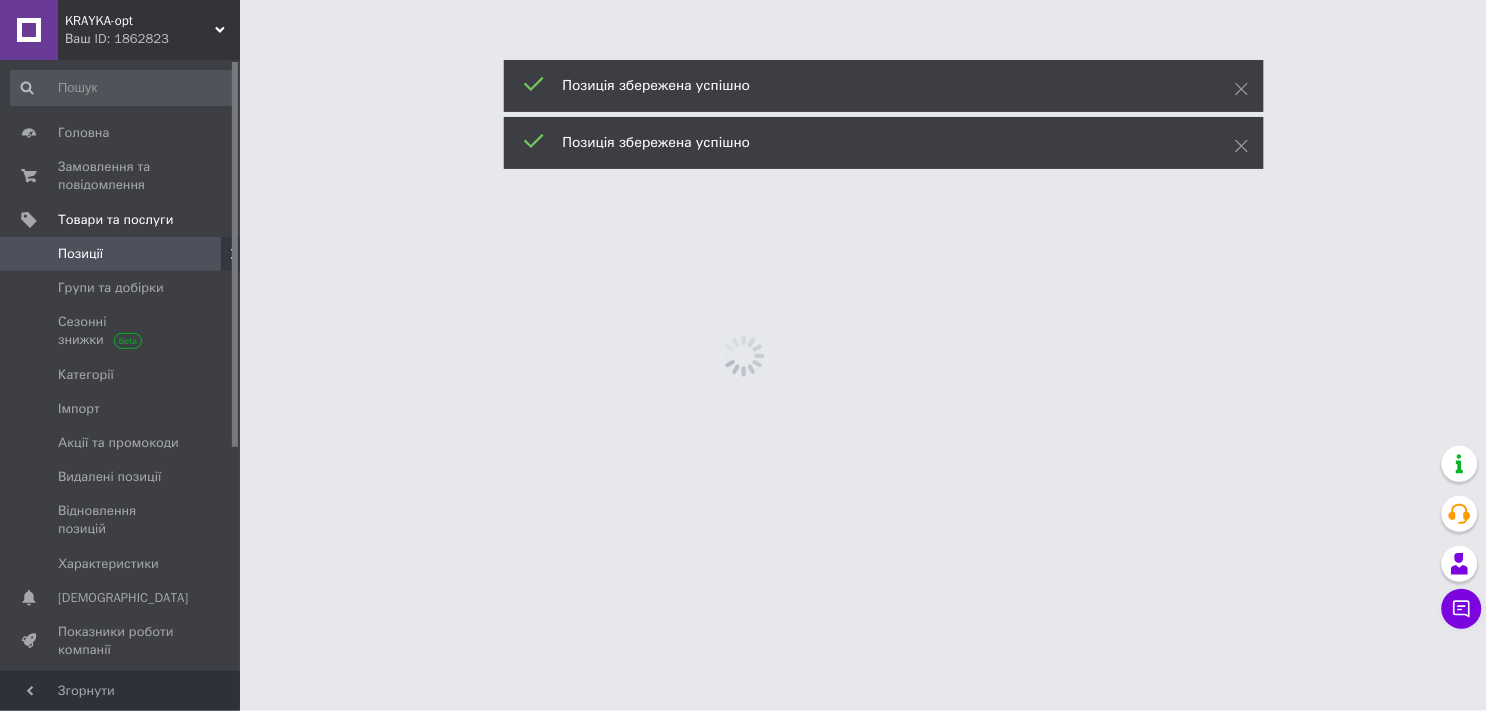 scroll, scrollTop: 0, scrollLeft: 0, axis: both 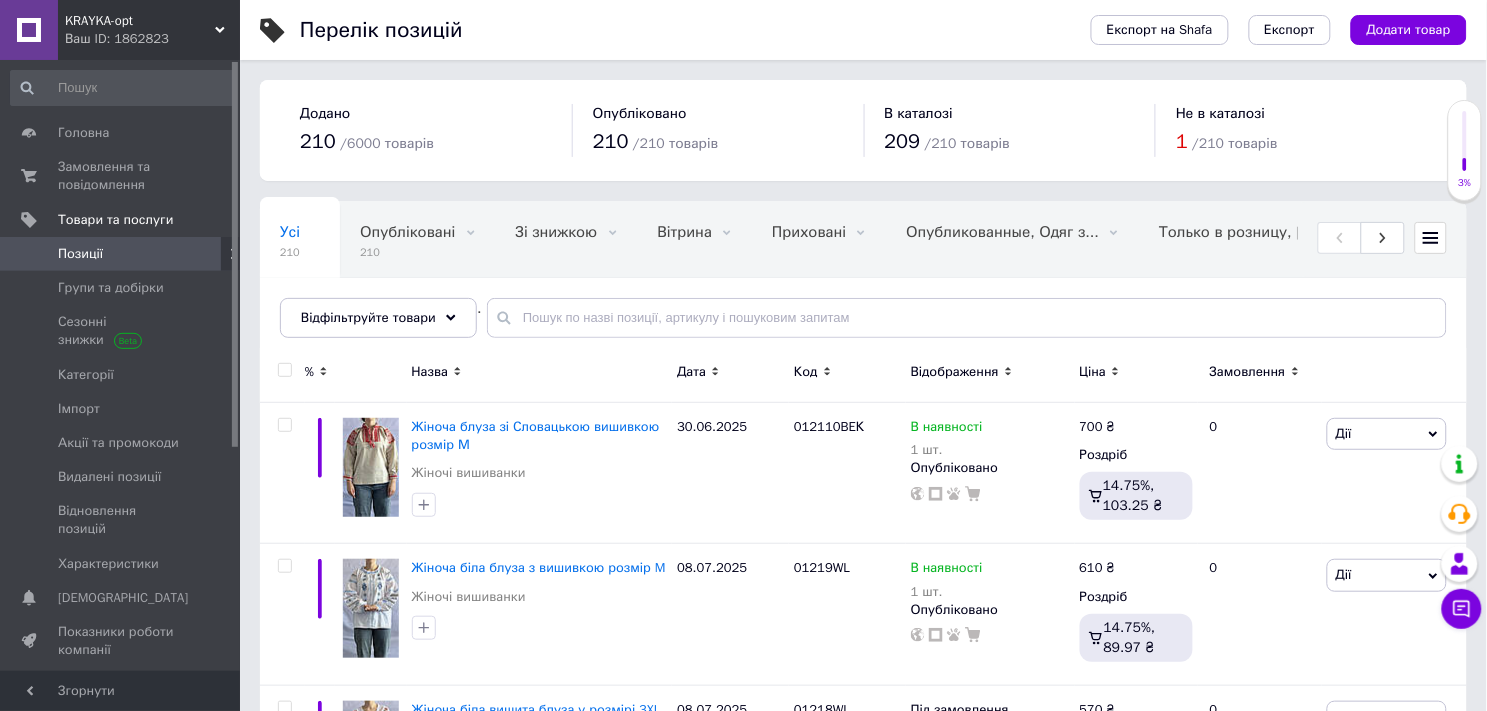 click on "%" at bounding box center (320, 375) 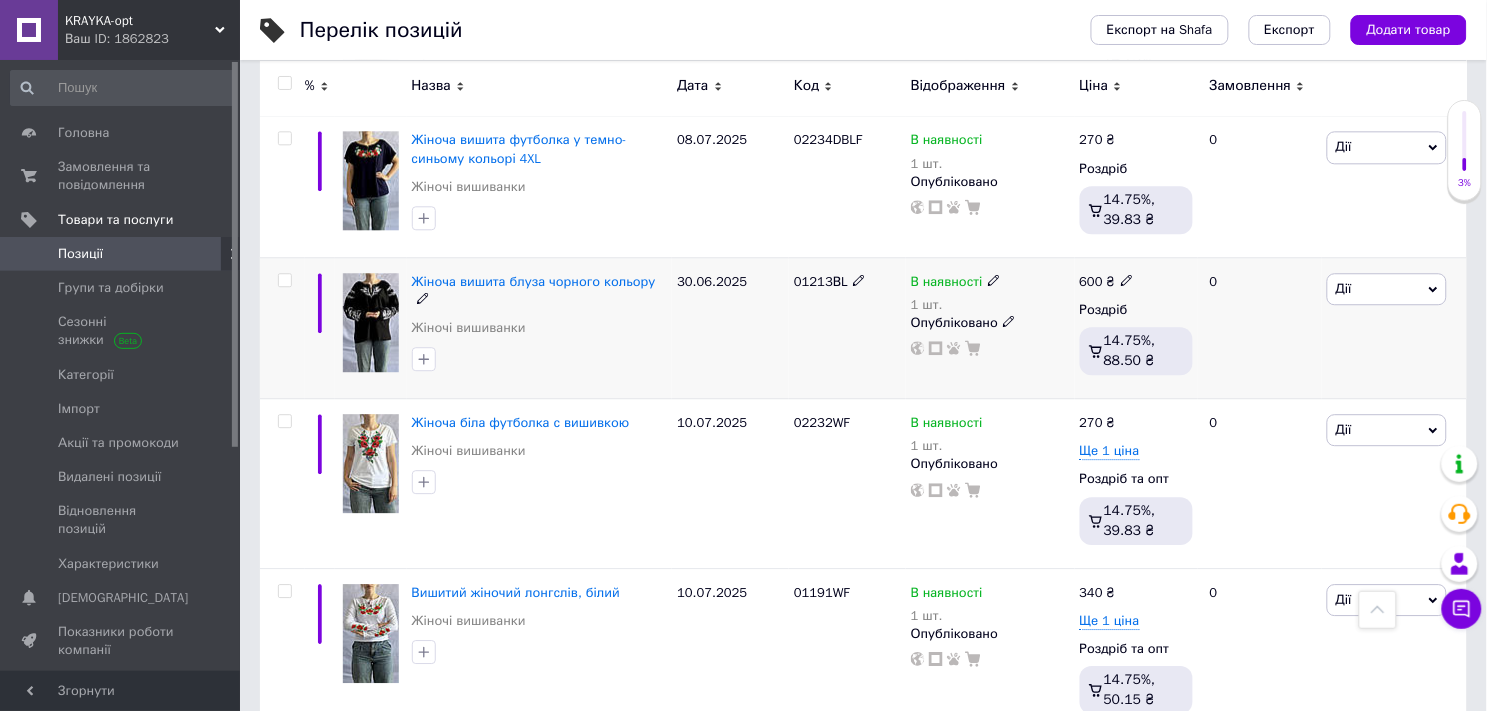 scroll, scrollTop: 1134, scrollLeft: 0, axis: vertical 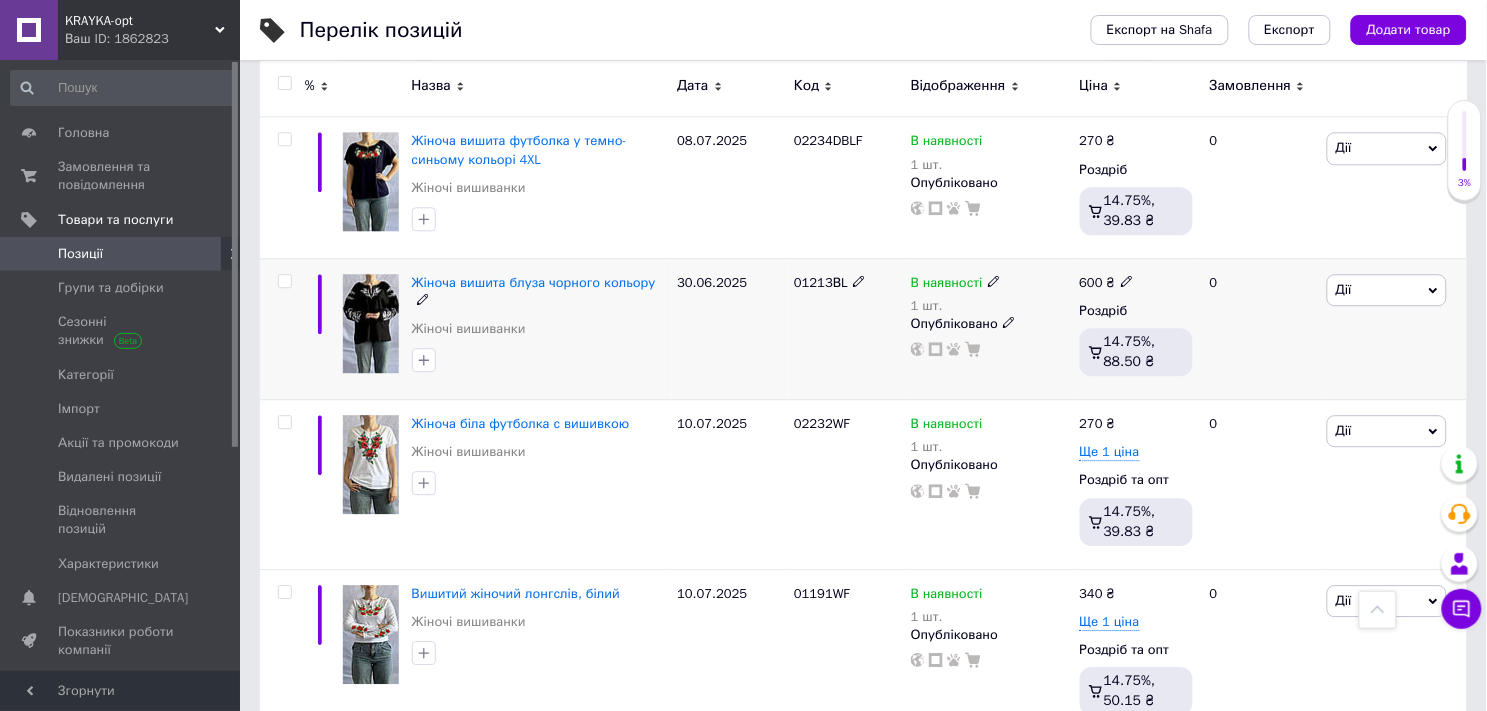 click at bounding box center (371, 323) 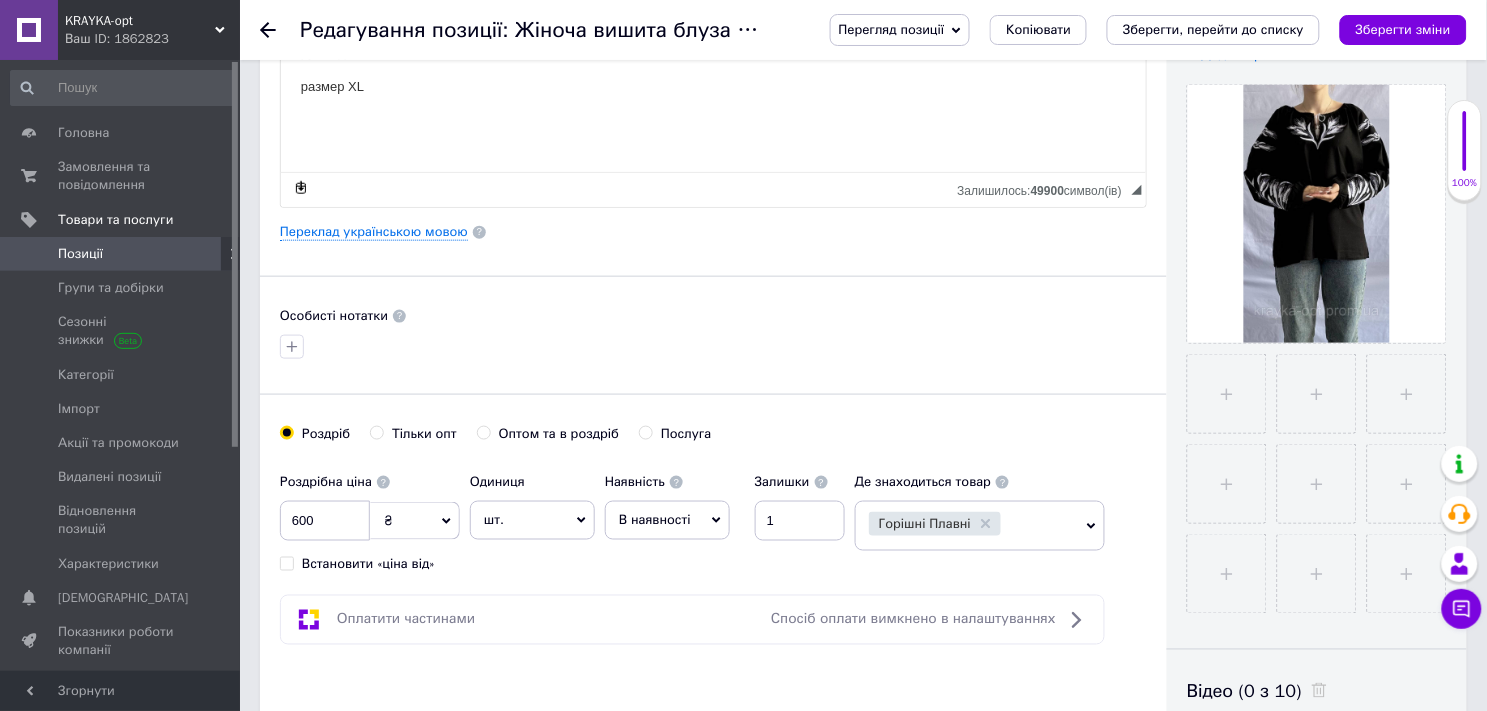 scroll, scrollTop: 444, scrollLeft: 0, axis: vertical 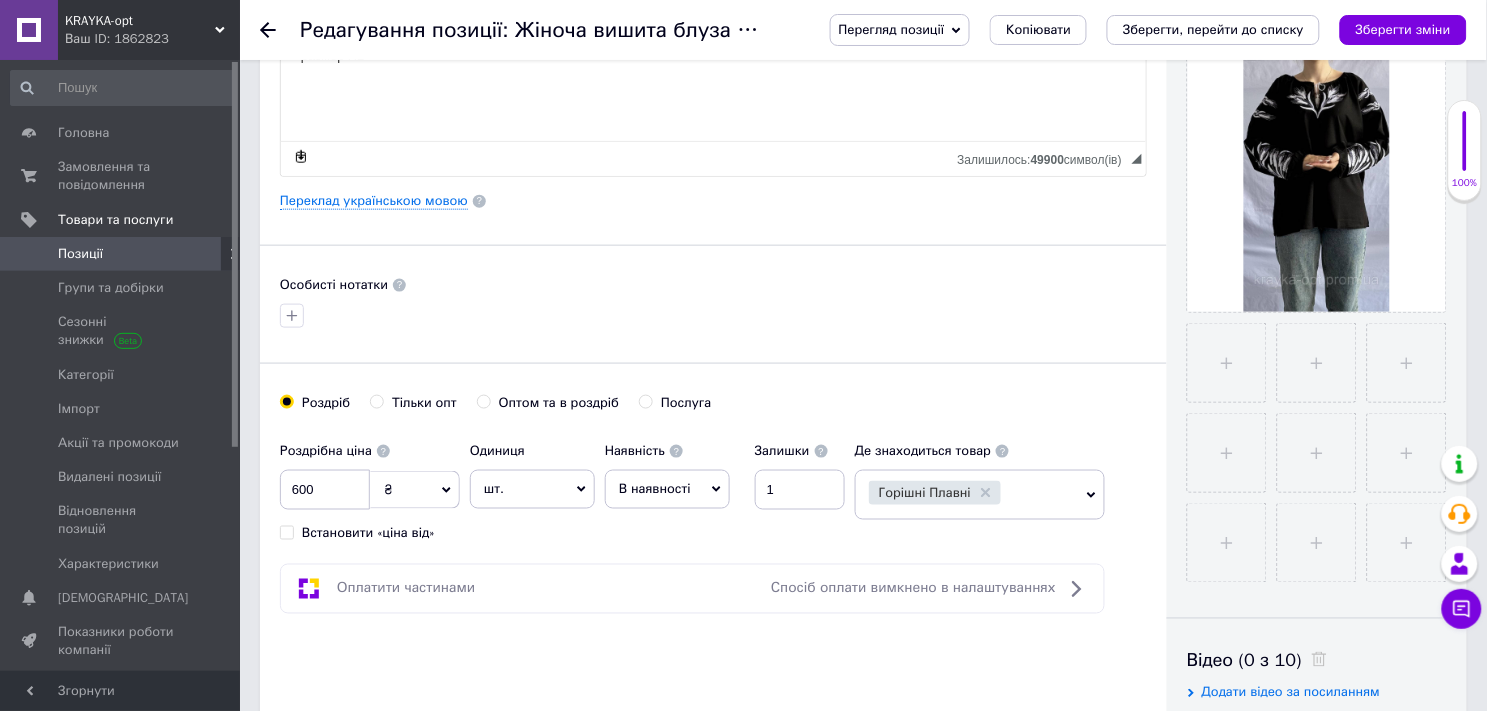click on "Оптом та в роздріб" at bounding box center (483, 401) 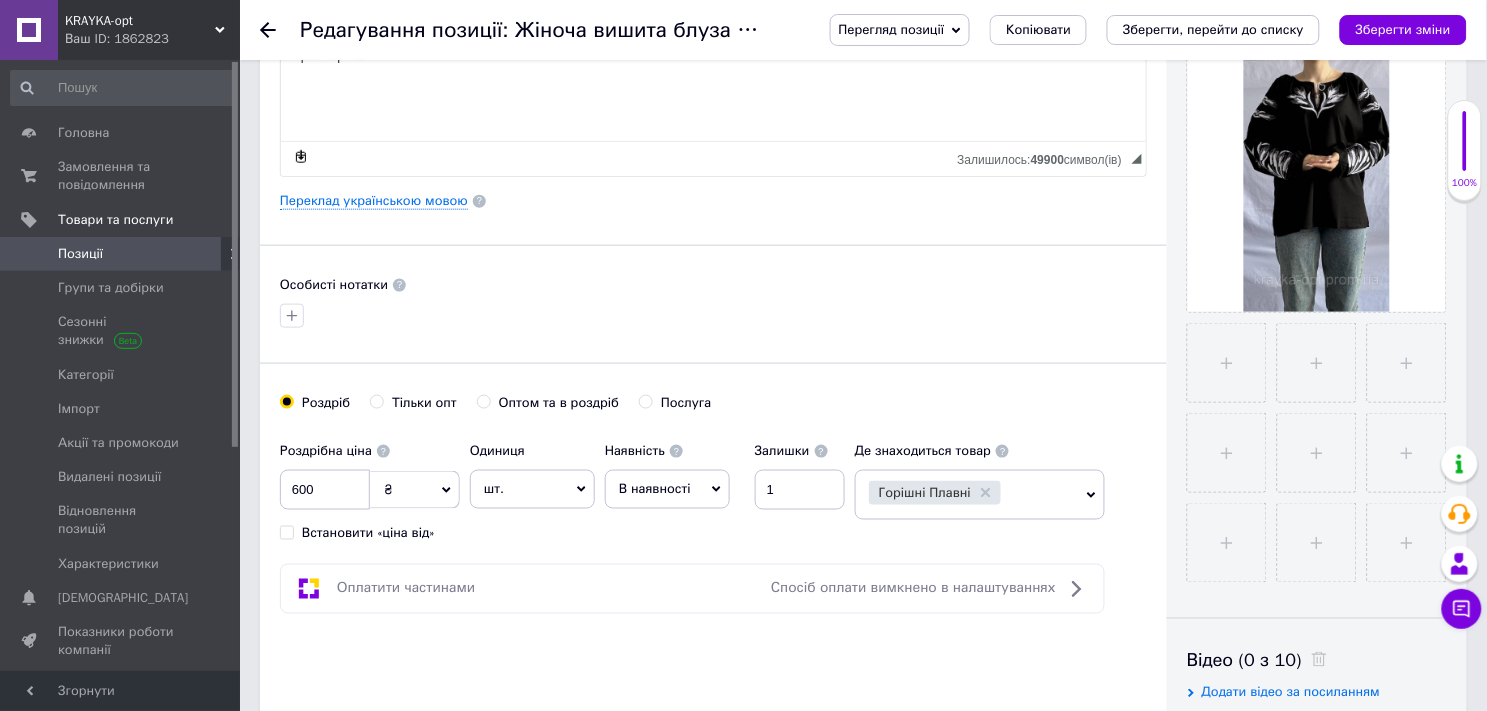 radio on "true" 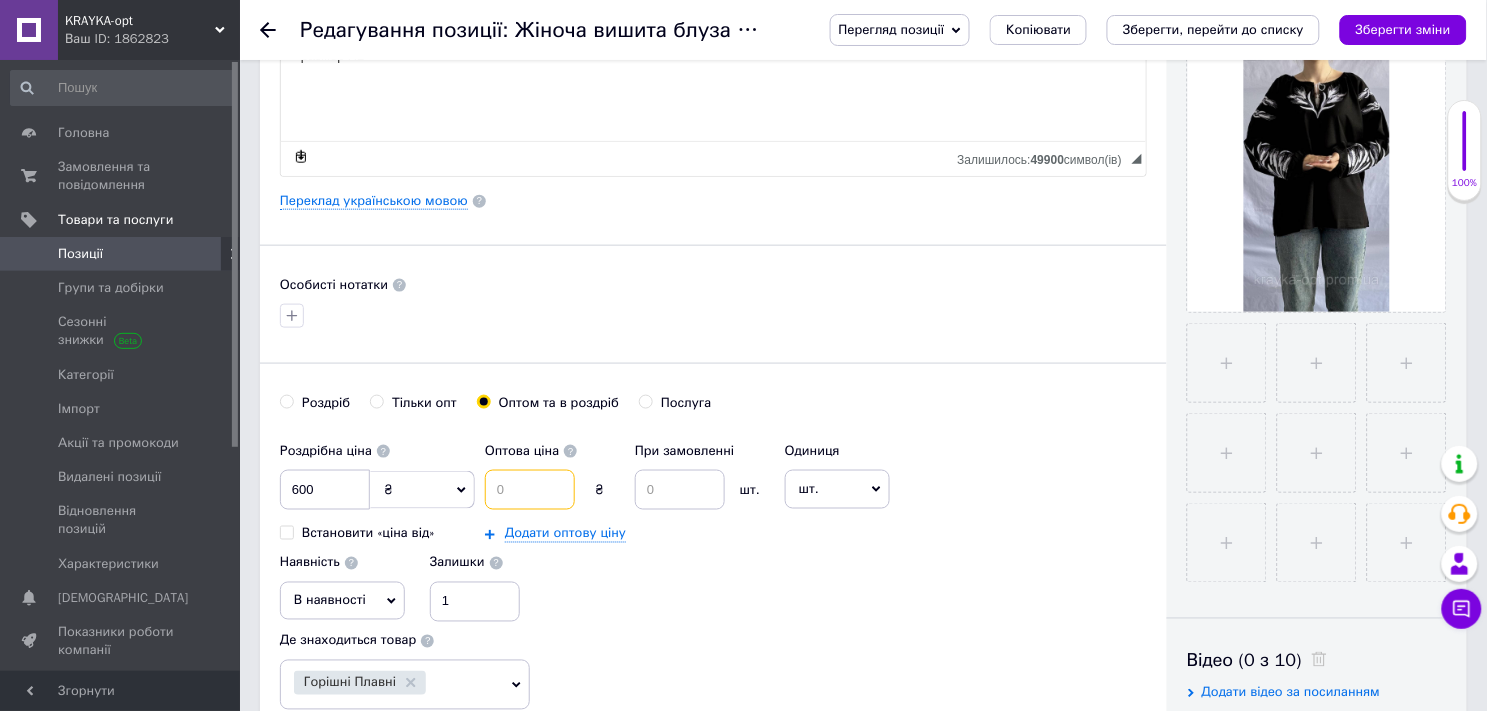 click at bounding box center [530, 490] 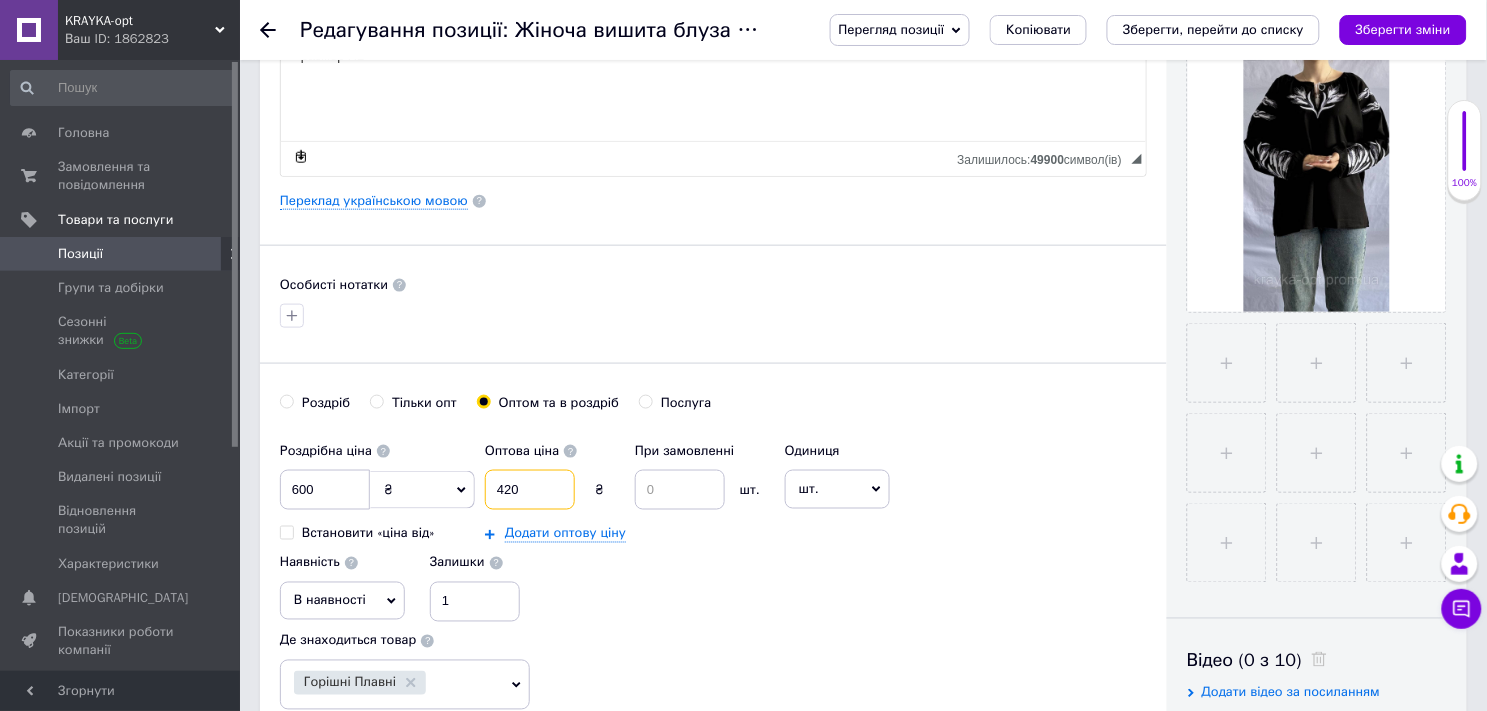 type on "420" 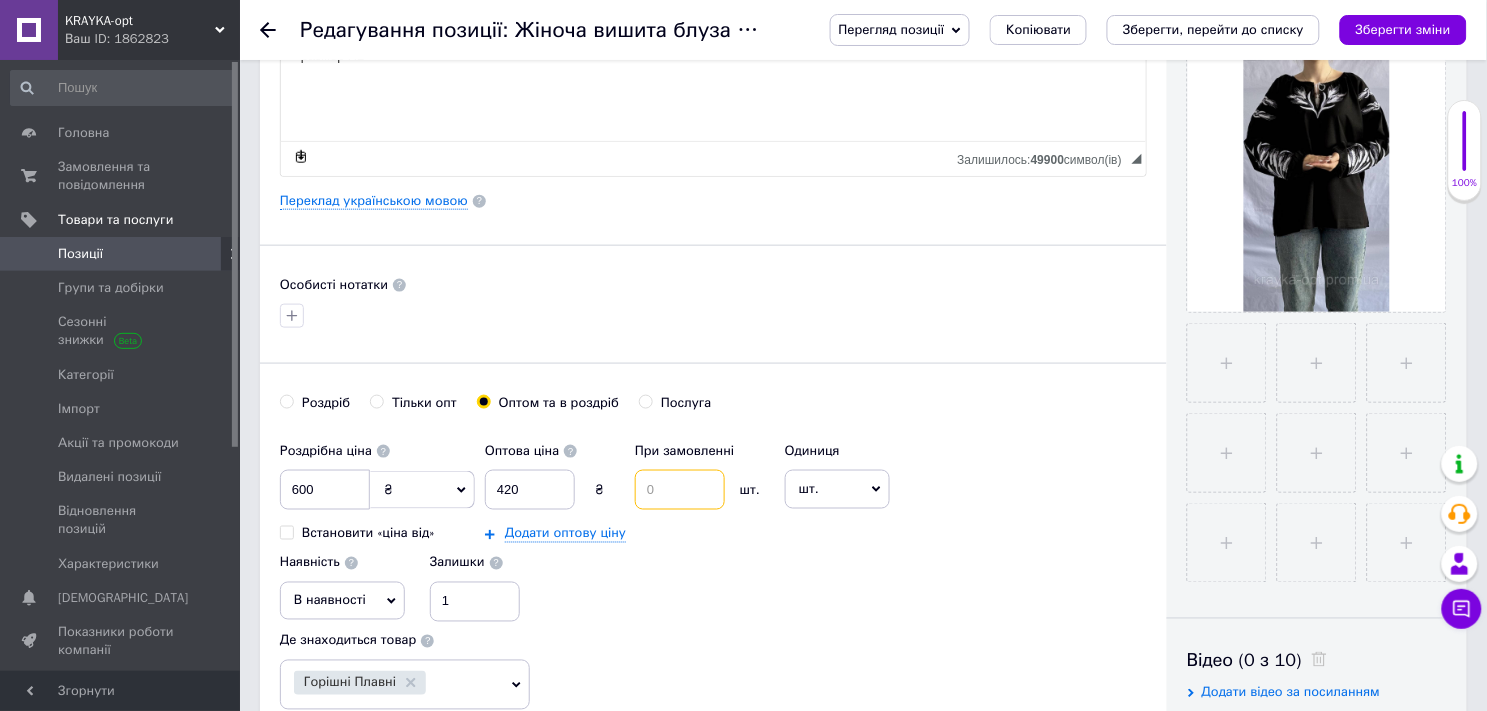 click at bounding box center [680, 490] 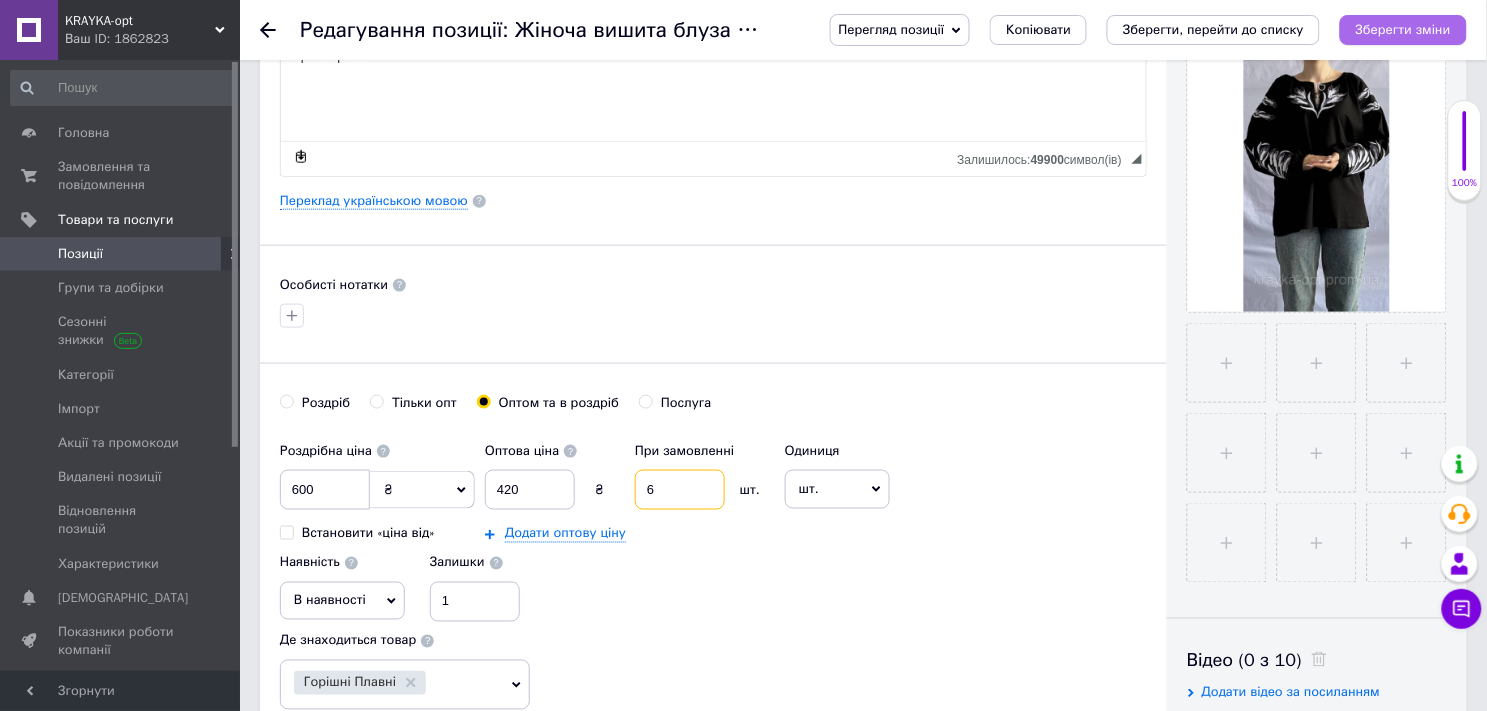 type on "6" 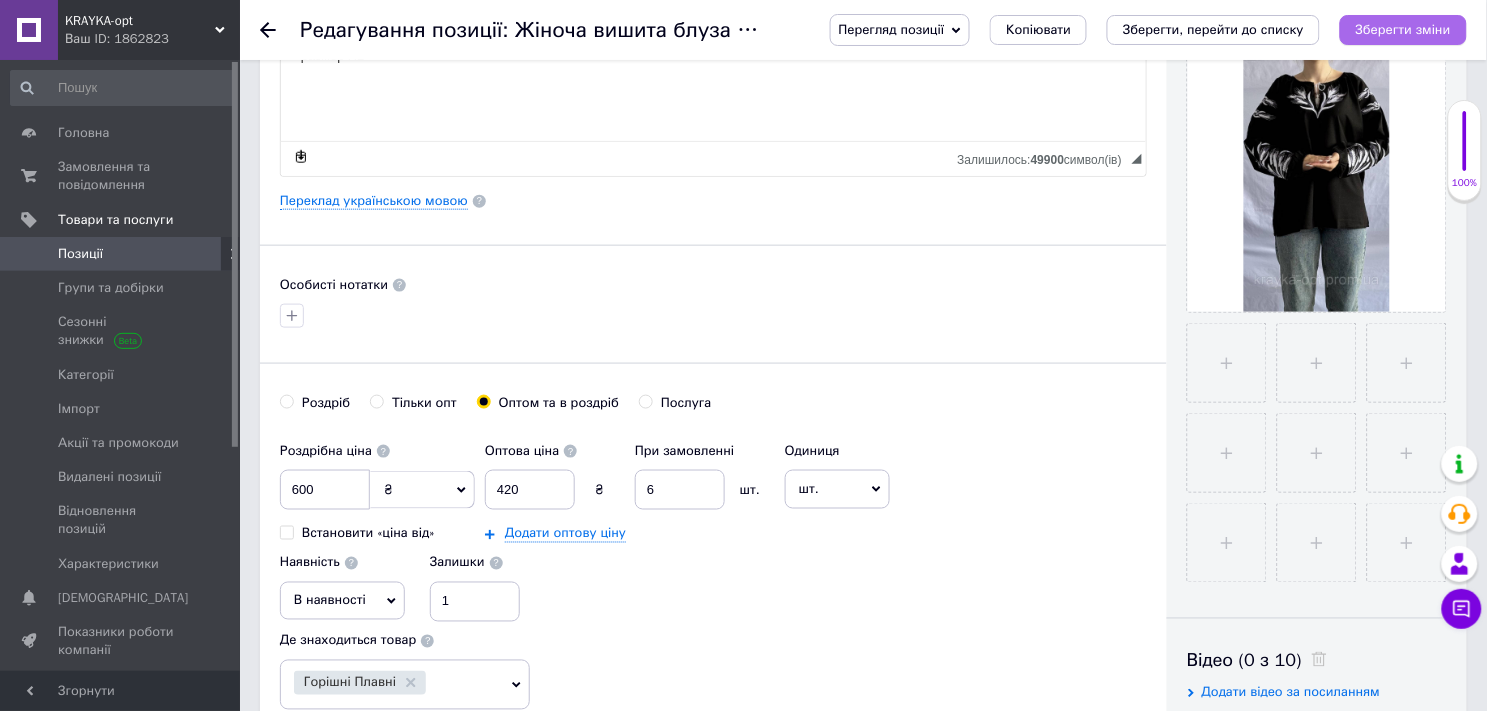 click on "Зберегти зміни" at bounding box center (1403, 29) 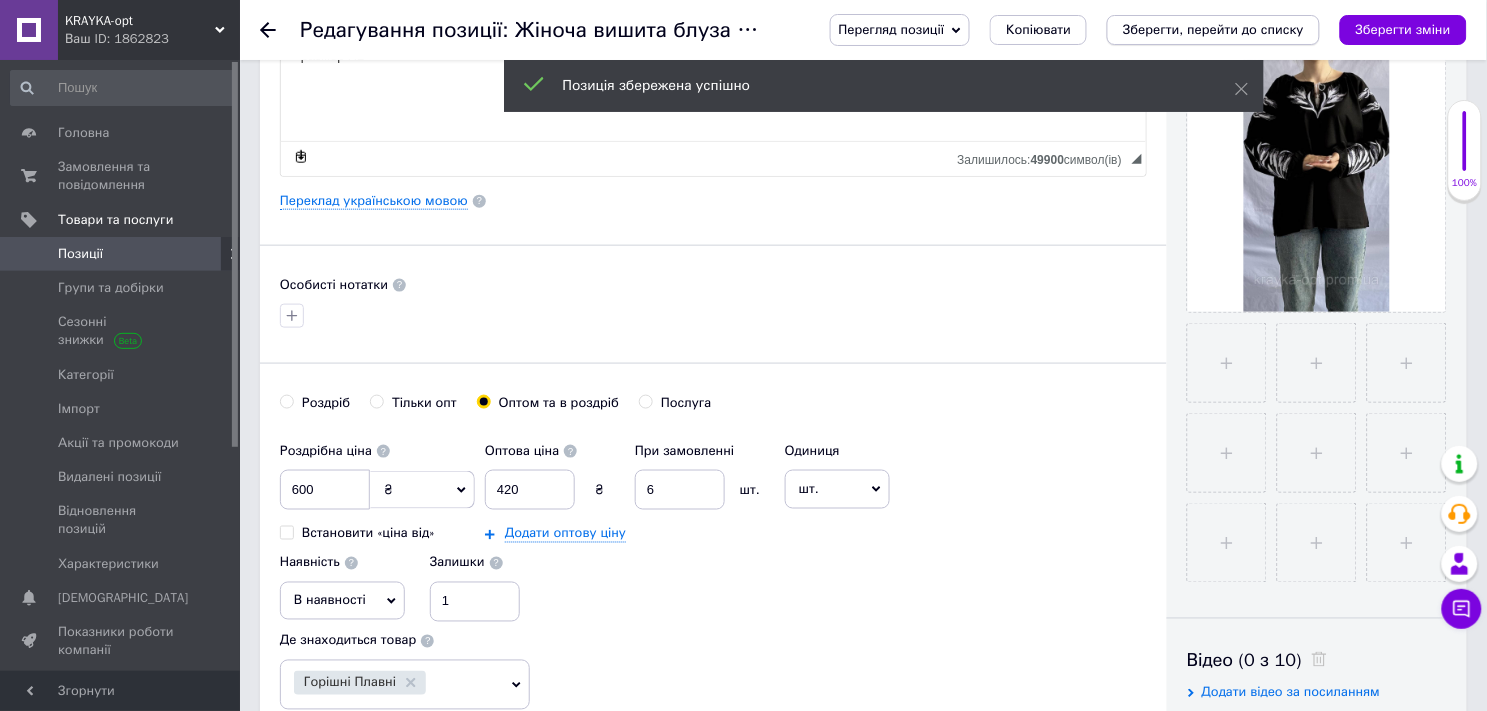 click on "Зберегти, перейти до списку" at bounding box center [1213, 29] 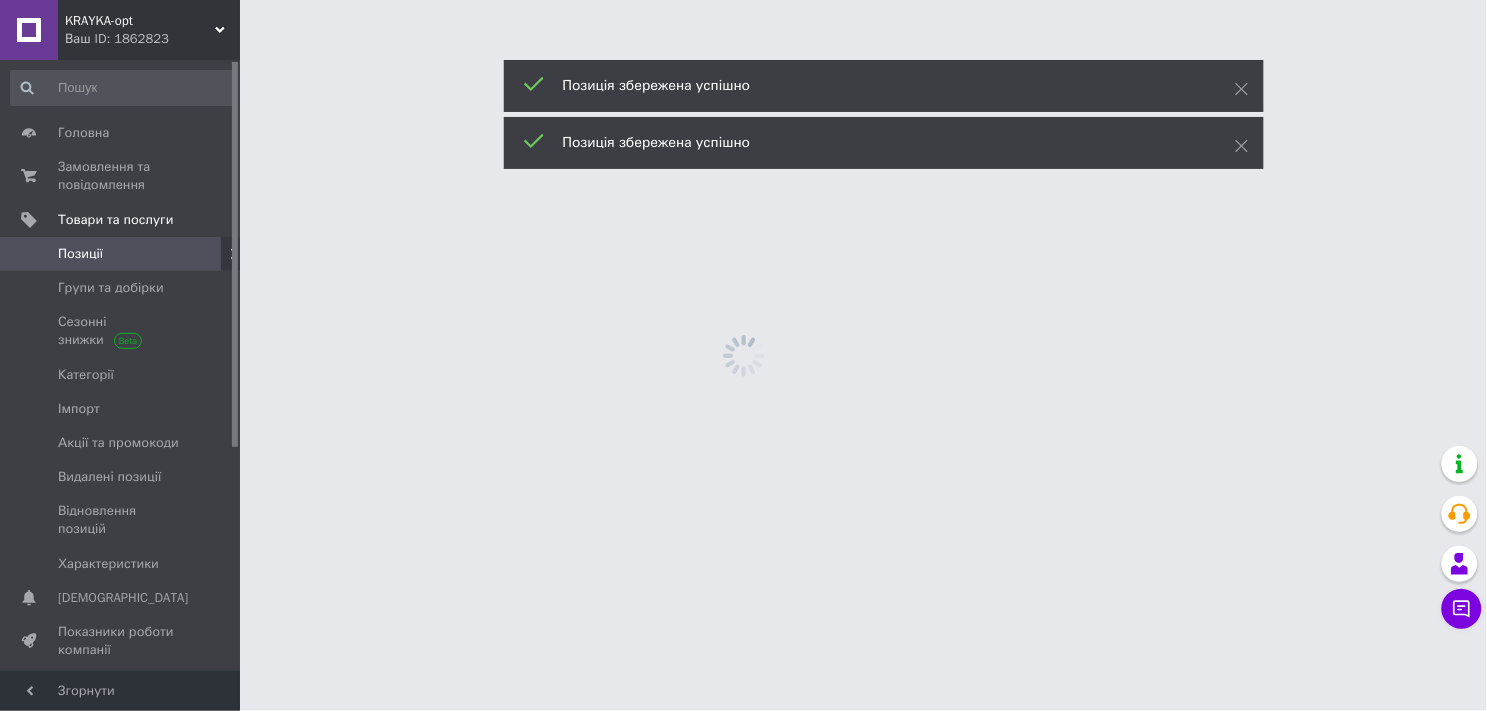 scroll, scrollTop: 0, scrollLeft: 0, axis: both 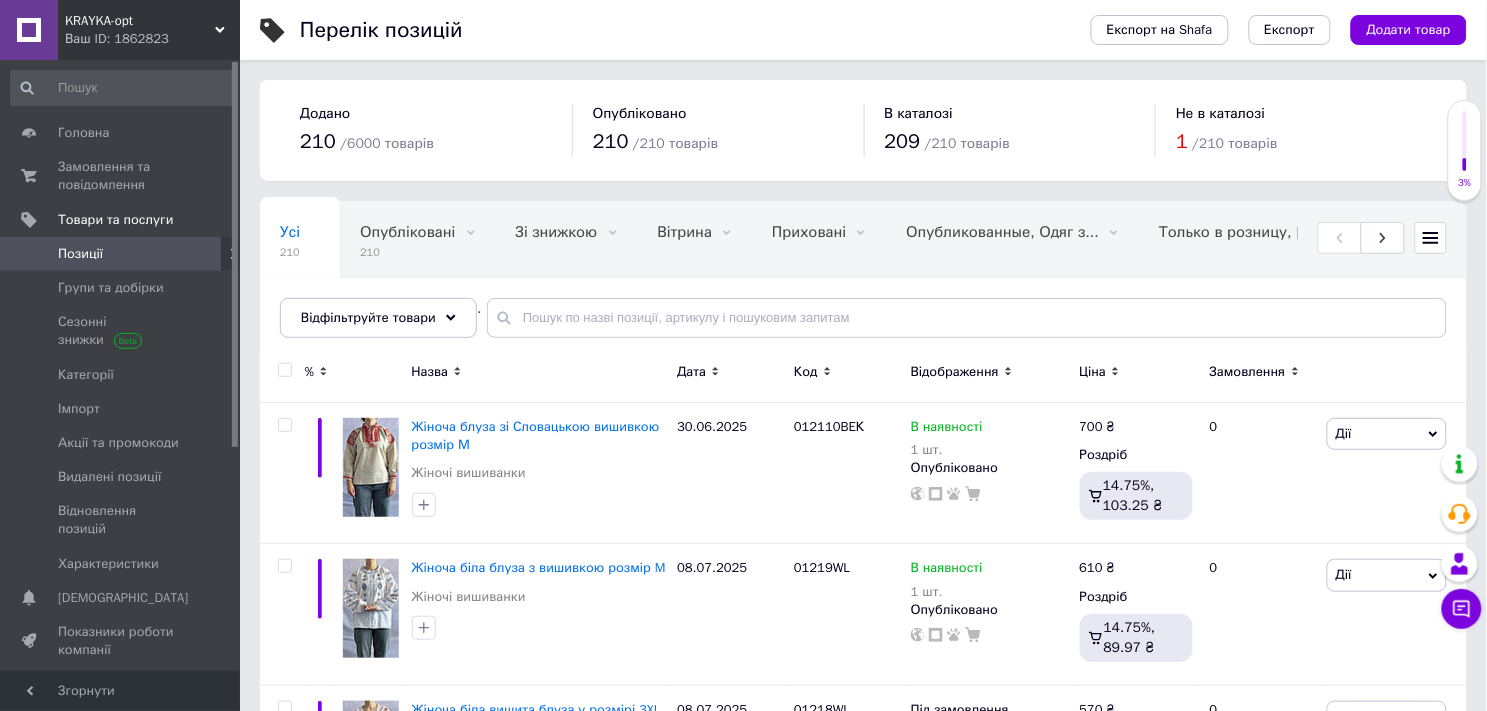 click at bounding box center (371, 375) 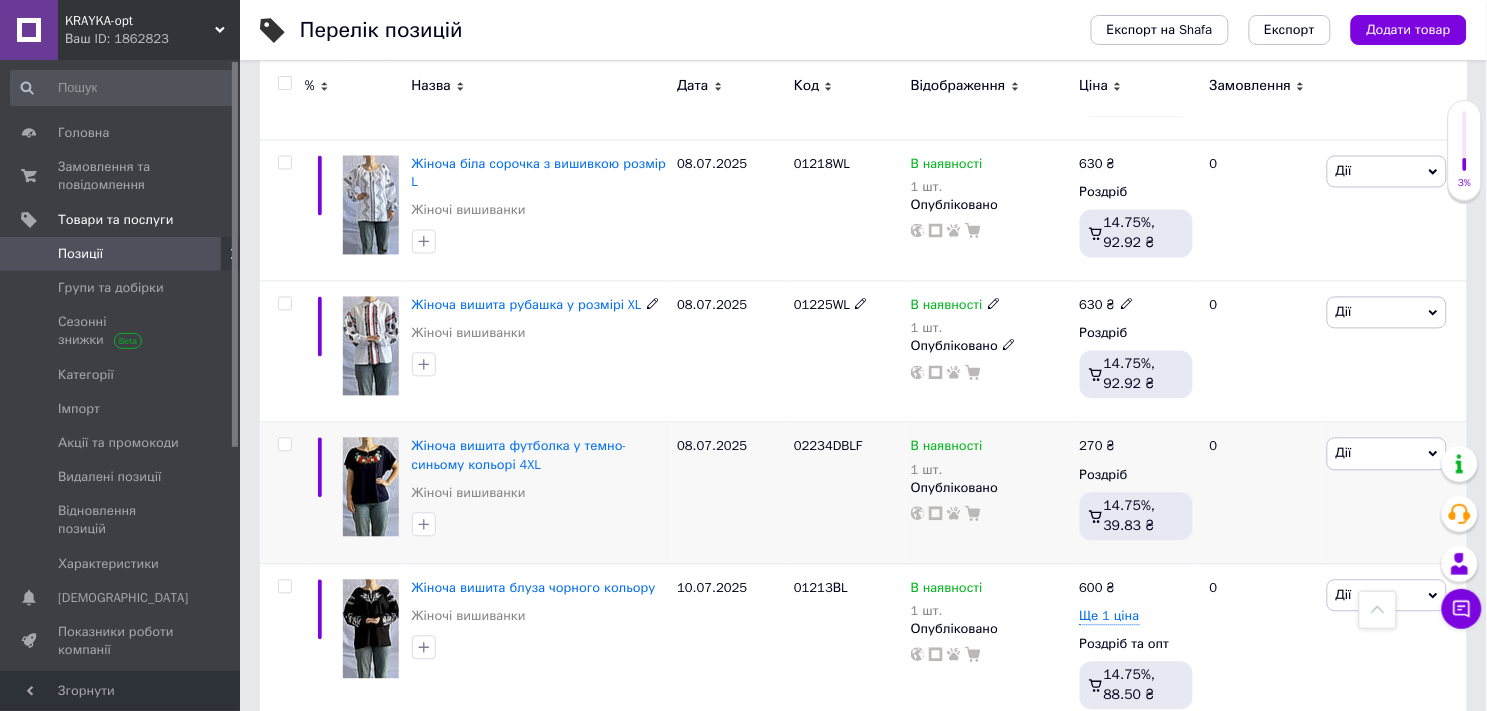 scroll, scrollTop: 830, scrollLeft: 0, axis: vertical 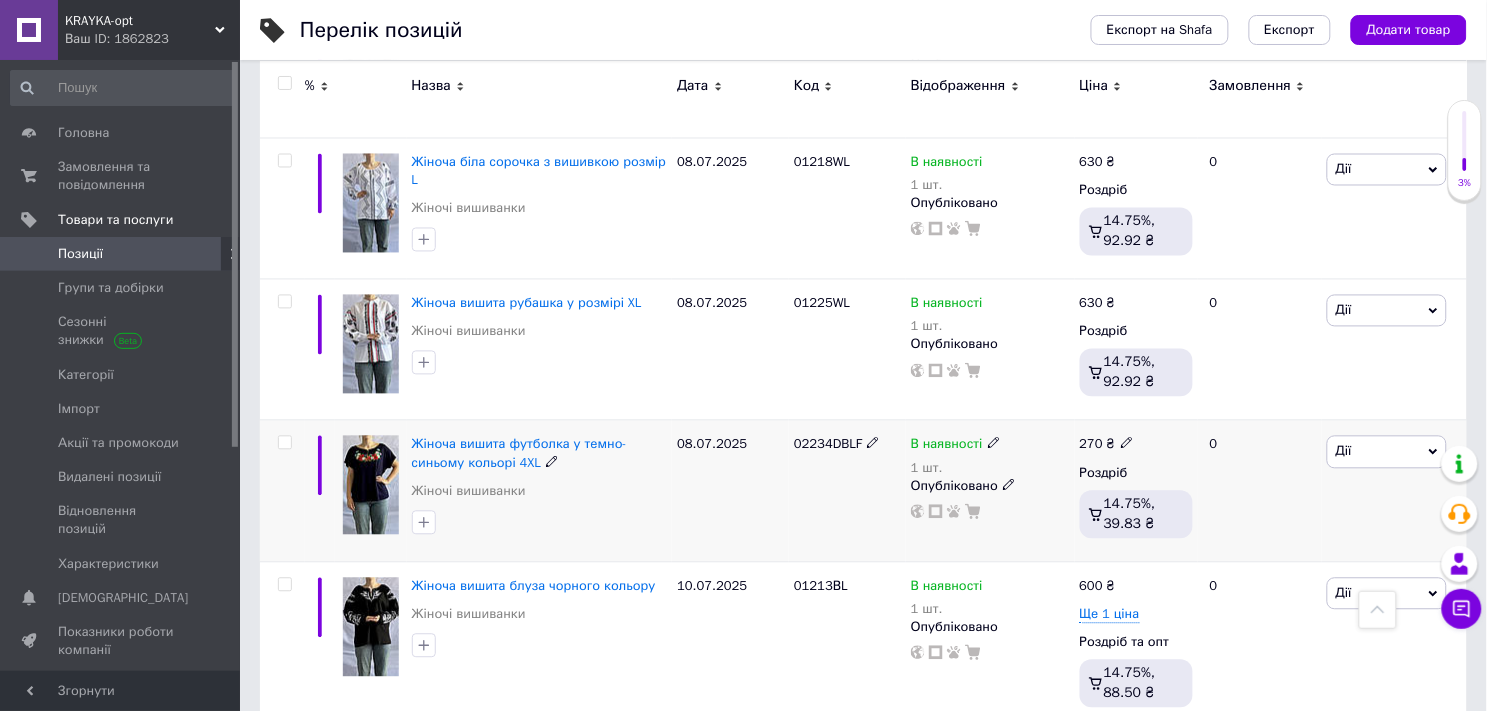 click at bounding box center [371, 485] 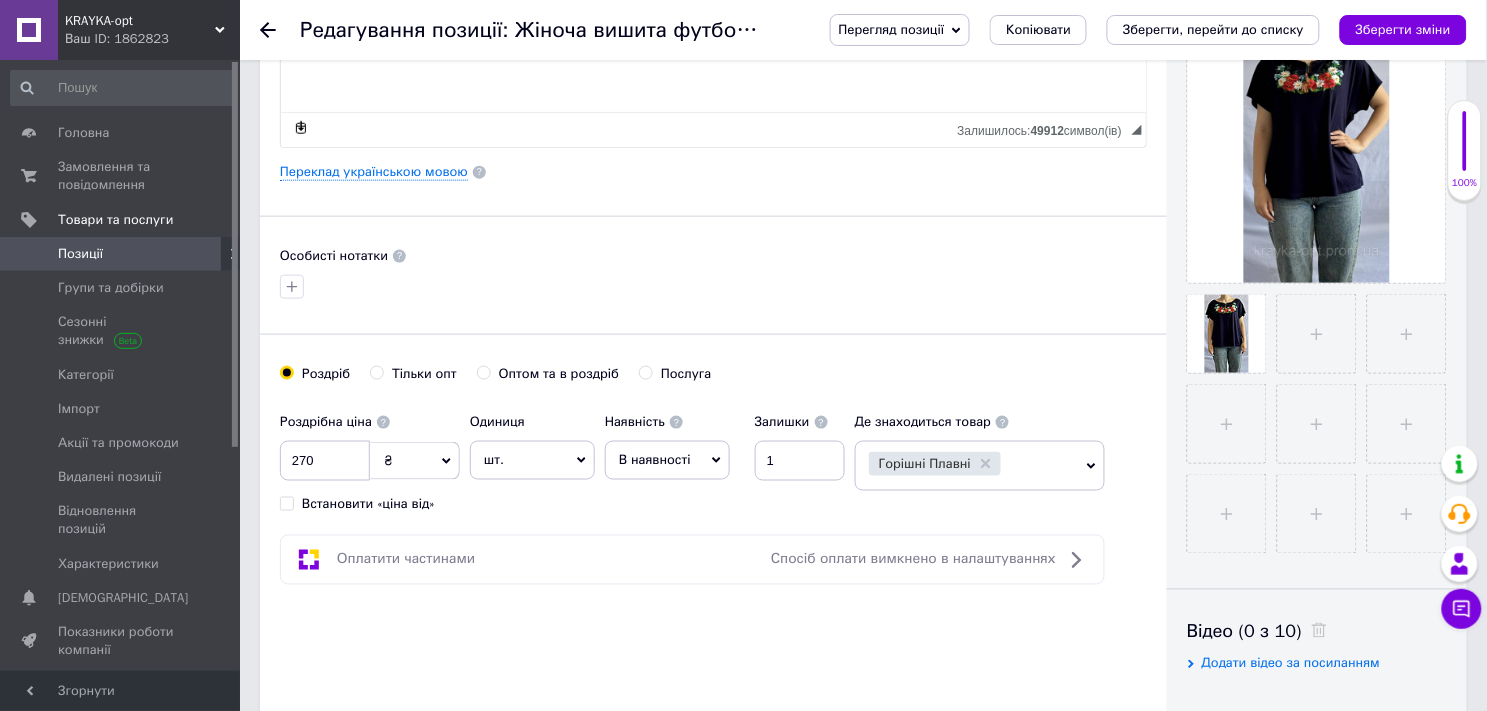 scroll, scrollTop: 555, scrollLeft: 0, axis: vertical 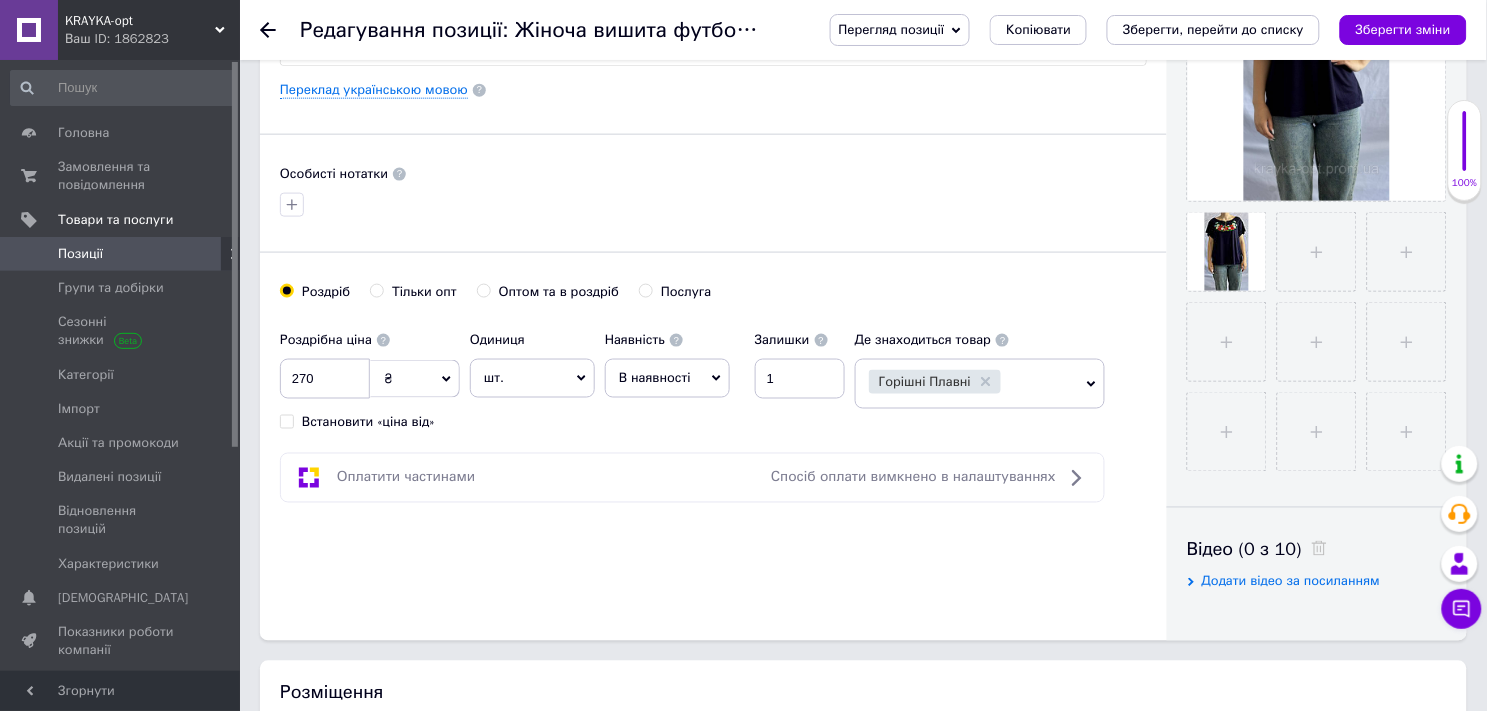 click on "Оптом та в роздріб" at bounding box center [483, 290] 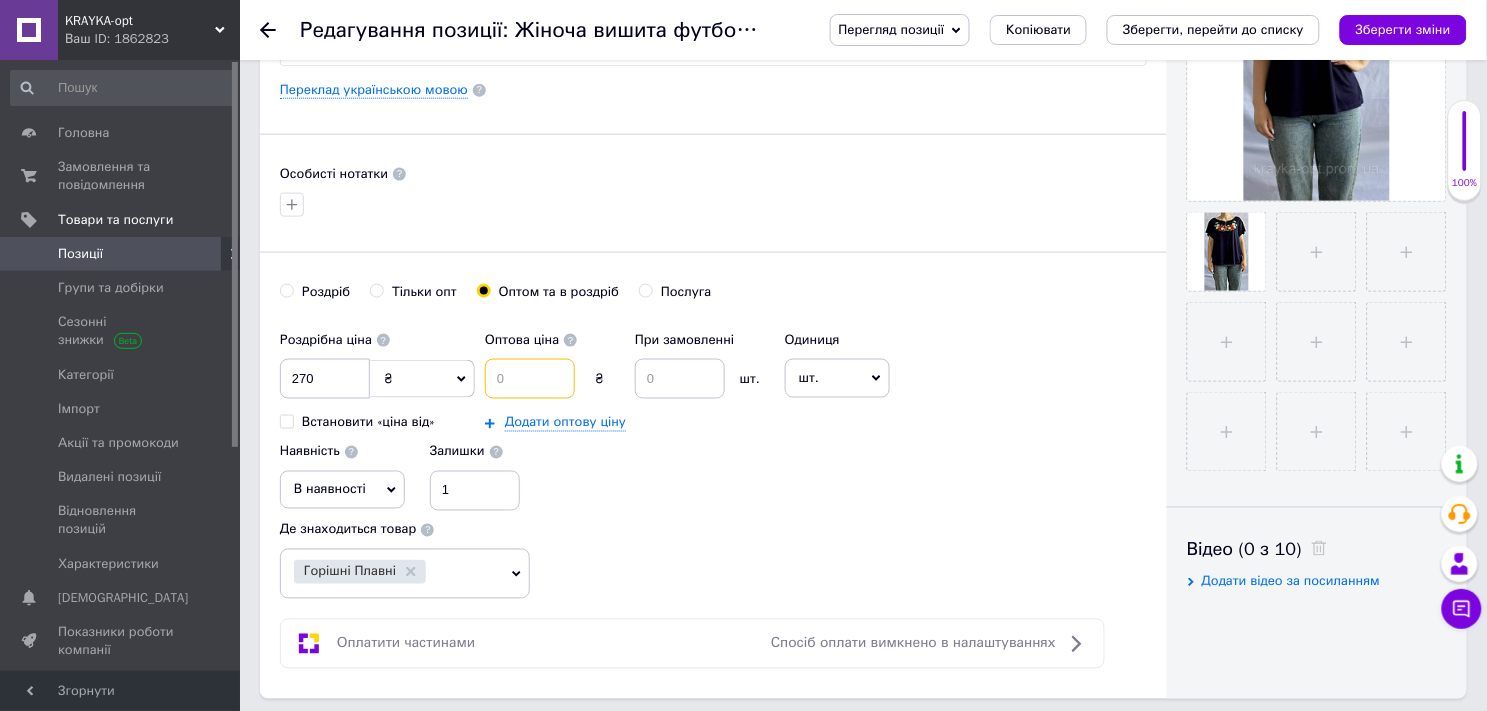 click at bounding box center (530, 379) 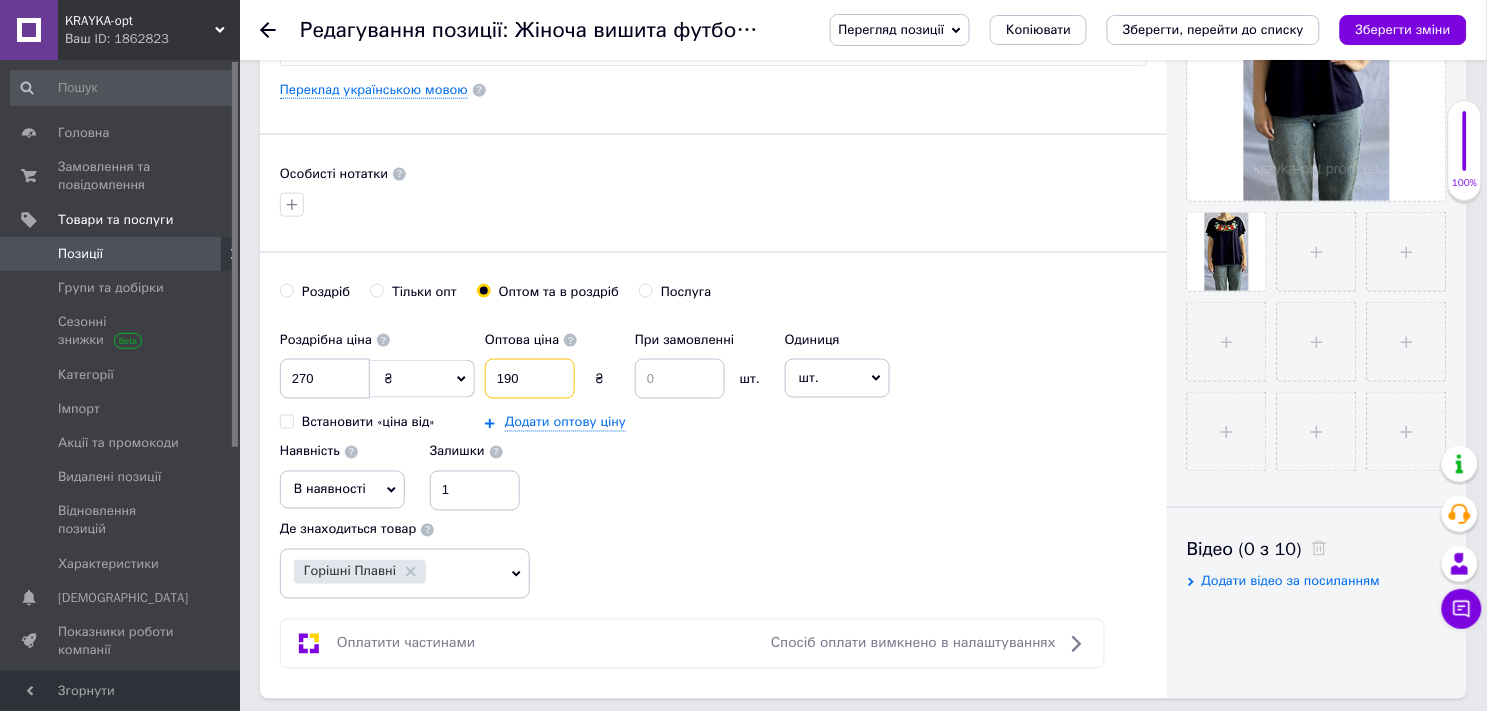 type on "190" 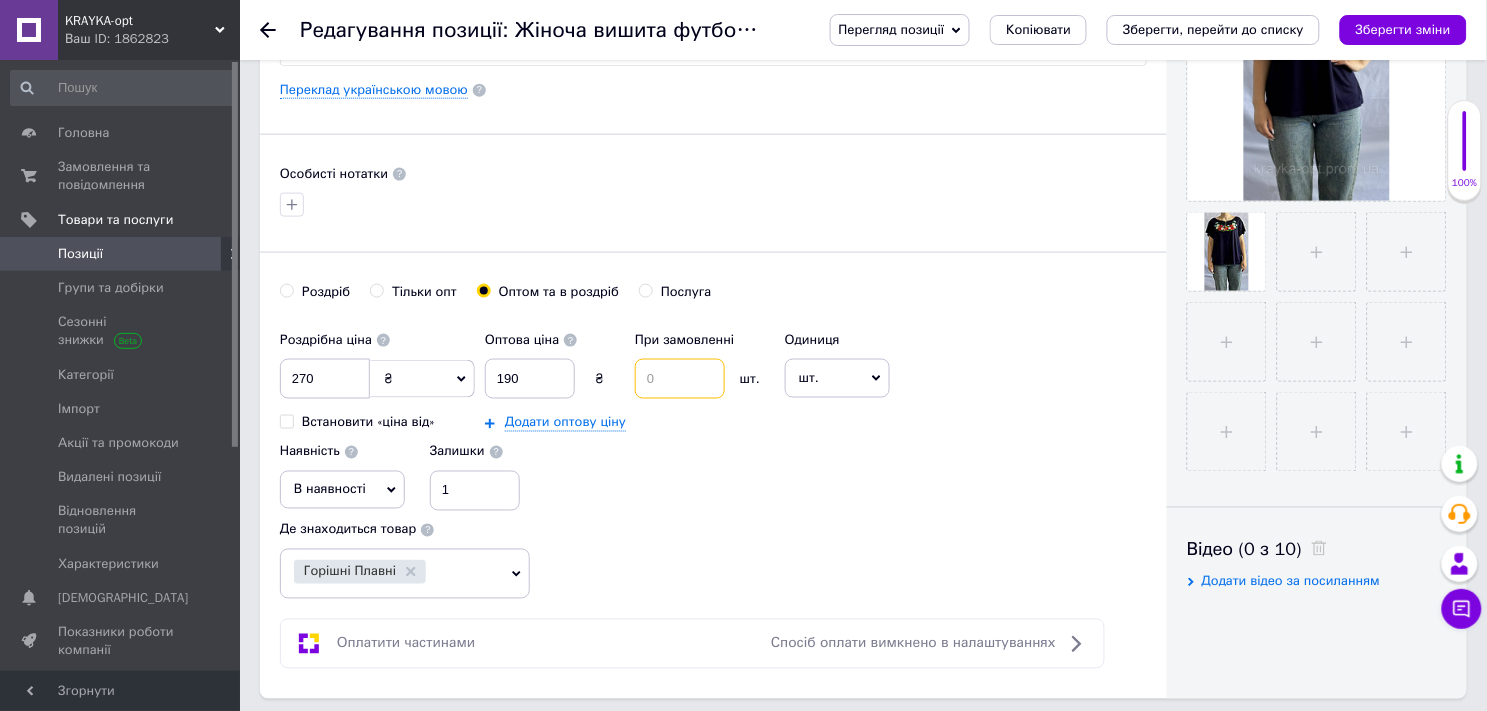 click at bounding box center [680, 379] 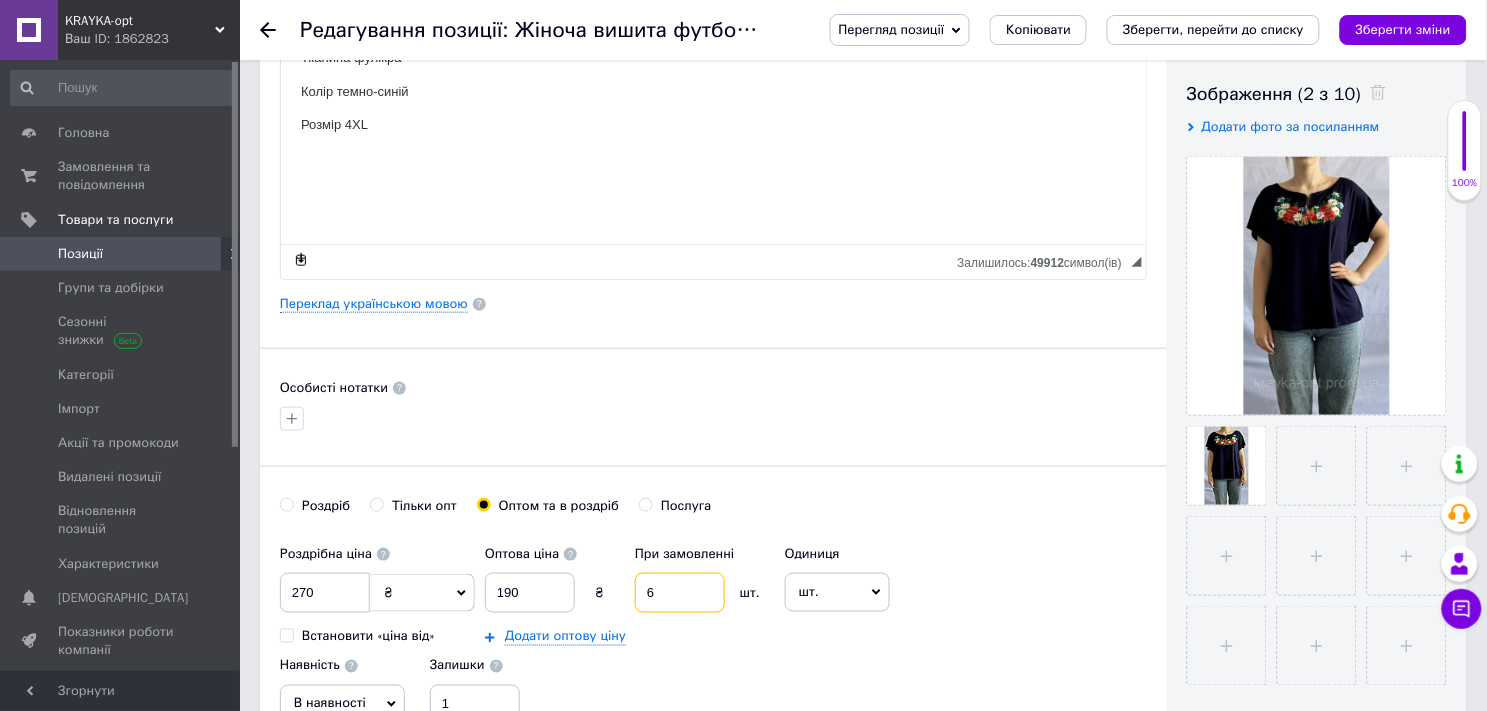 scroll, scrollTop: 111, scrollLeft: 0, axis: vertical 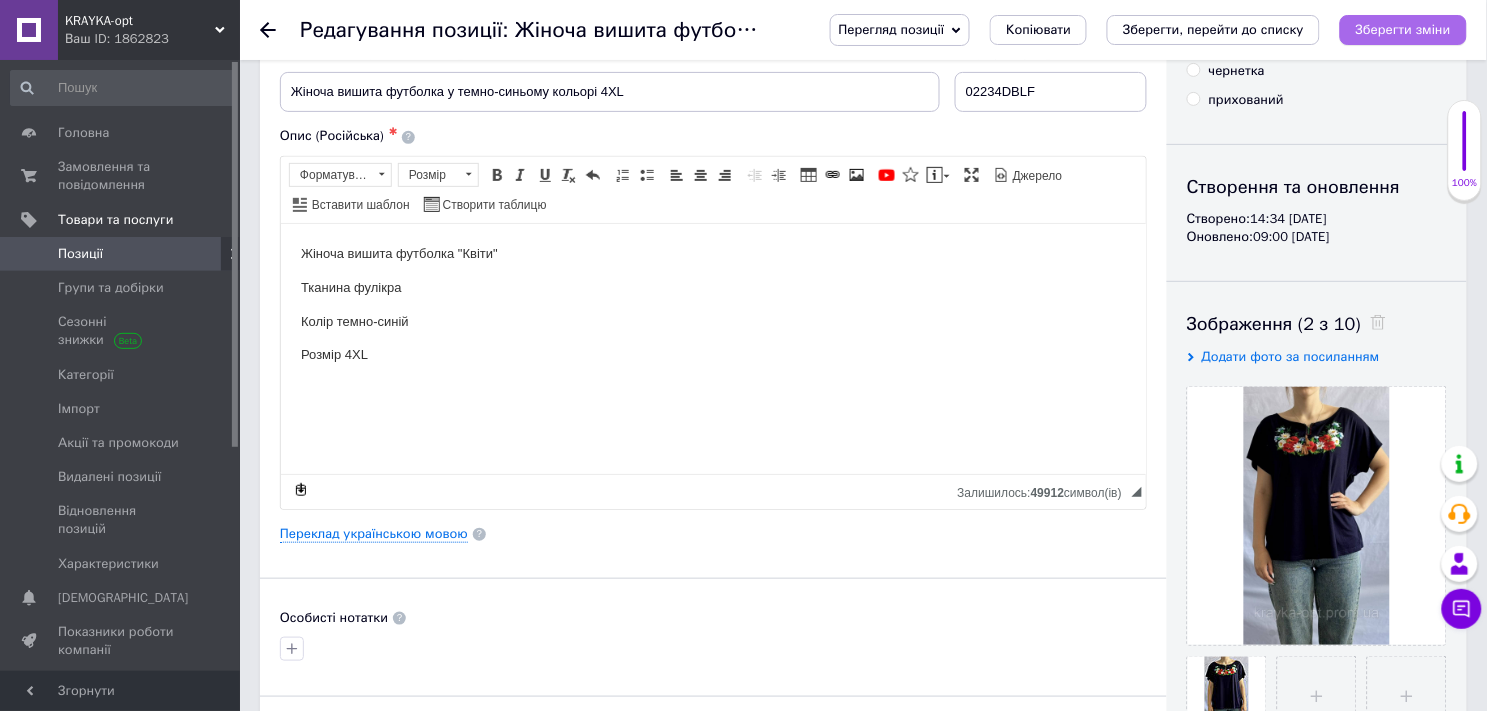 type on "6" 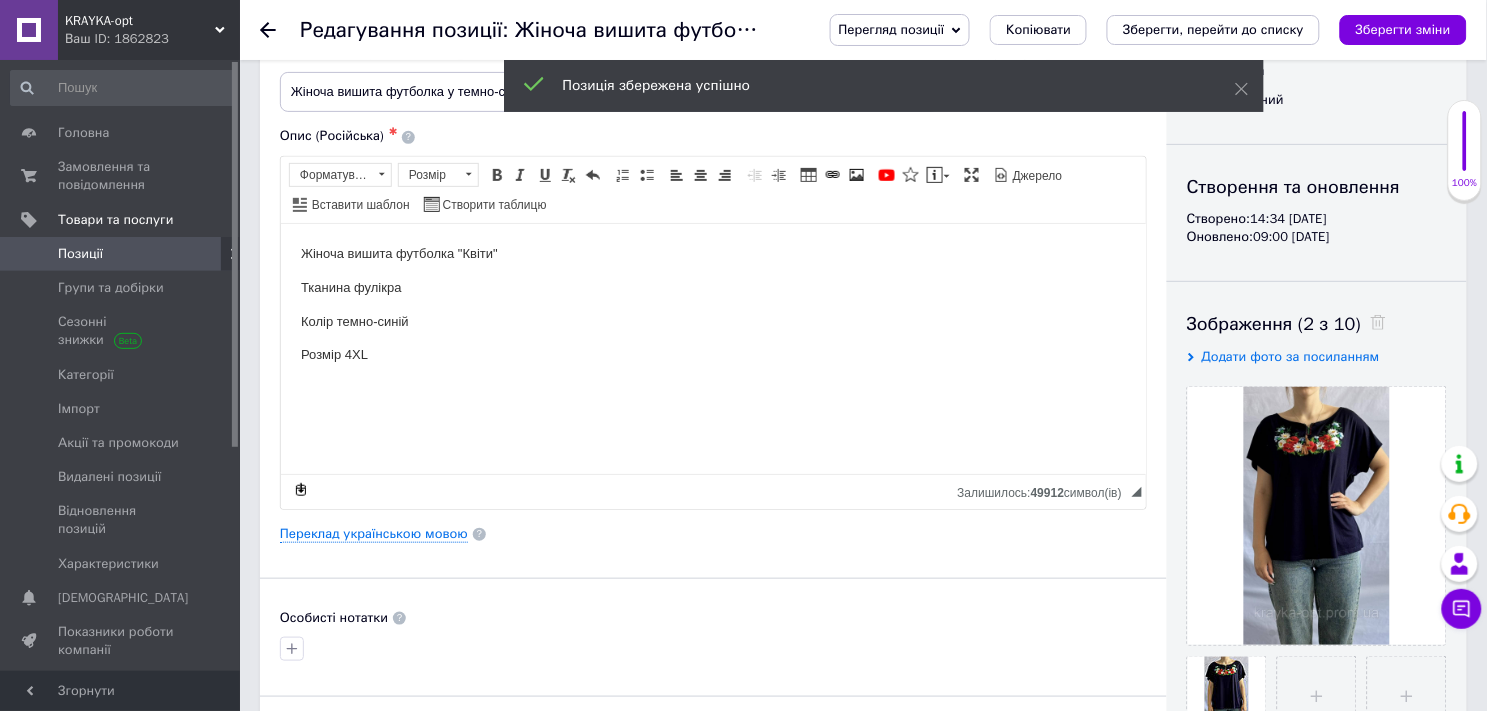 click on "Перегляд позиції Зберегти та переглянути на сайті Зберегти та переглянути на маркетплейсі [DOMAIN_NAME] Копіювати Зберегти, перейти до списку Зберегти зміни" at bounding box center (1138, 30) 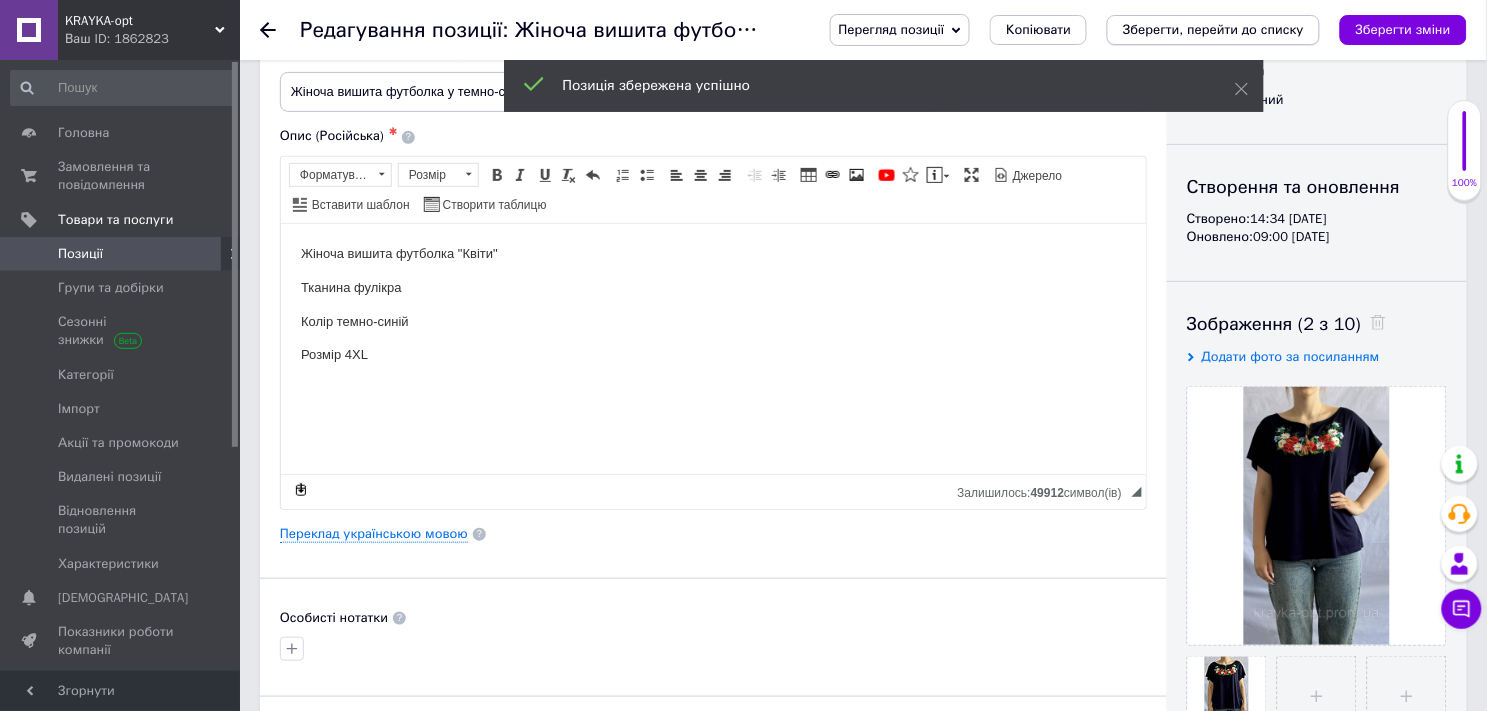 click on "Зберегти, перейти до списку" at bounding box center [1213, 29] 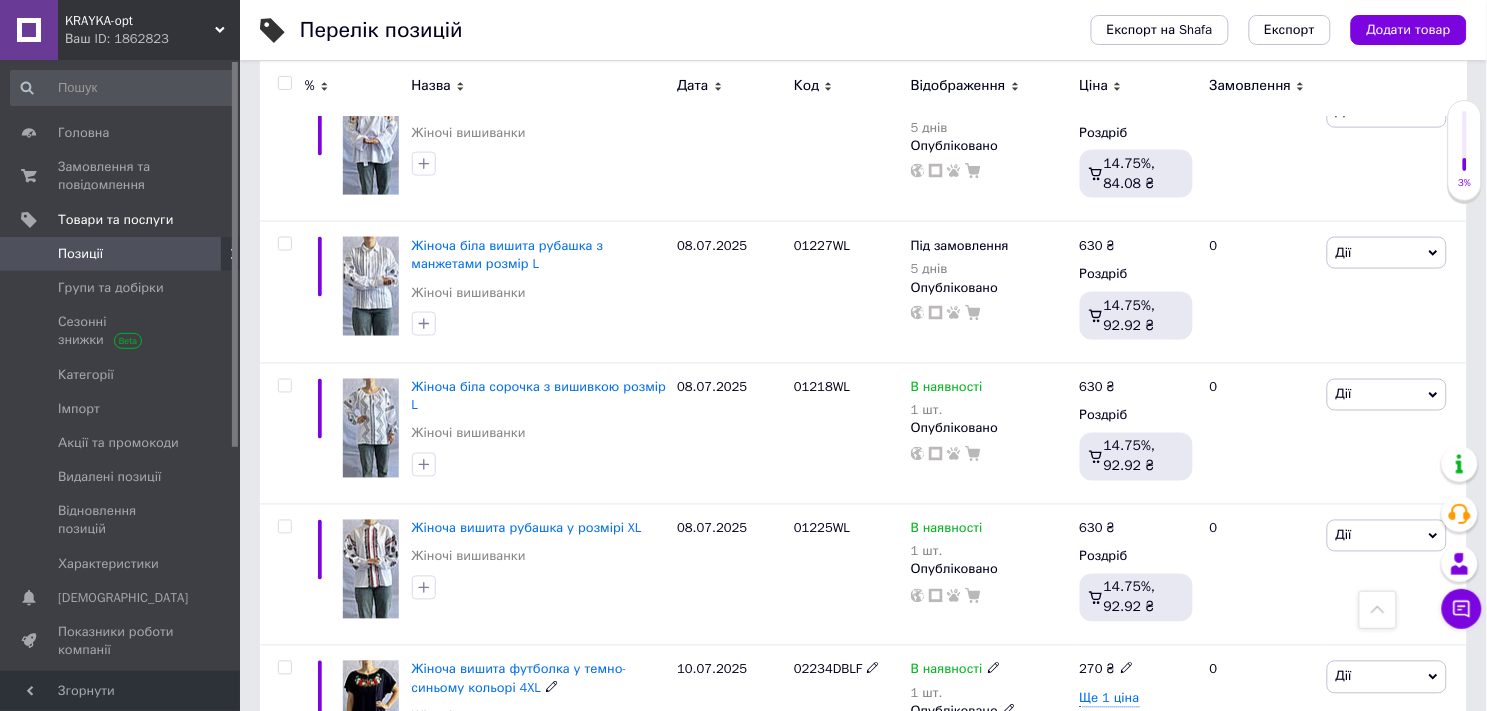 scroll, scrollTop: 777, scrollLeft: 0, axis: vertical 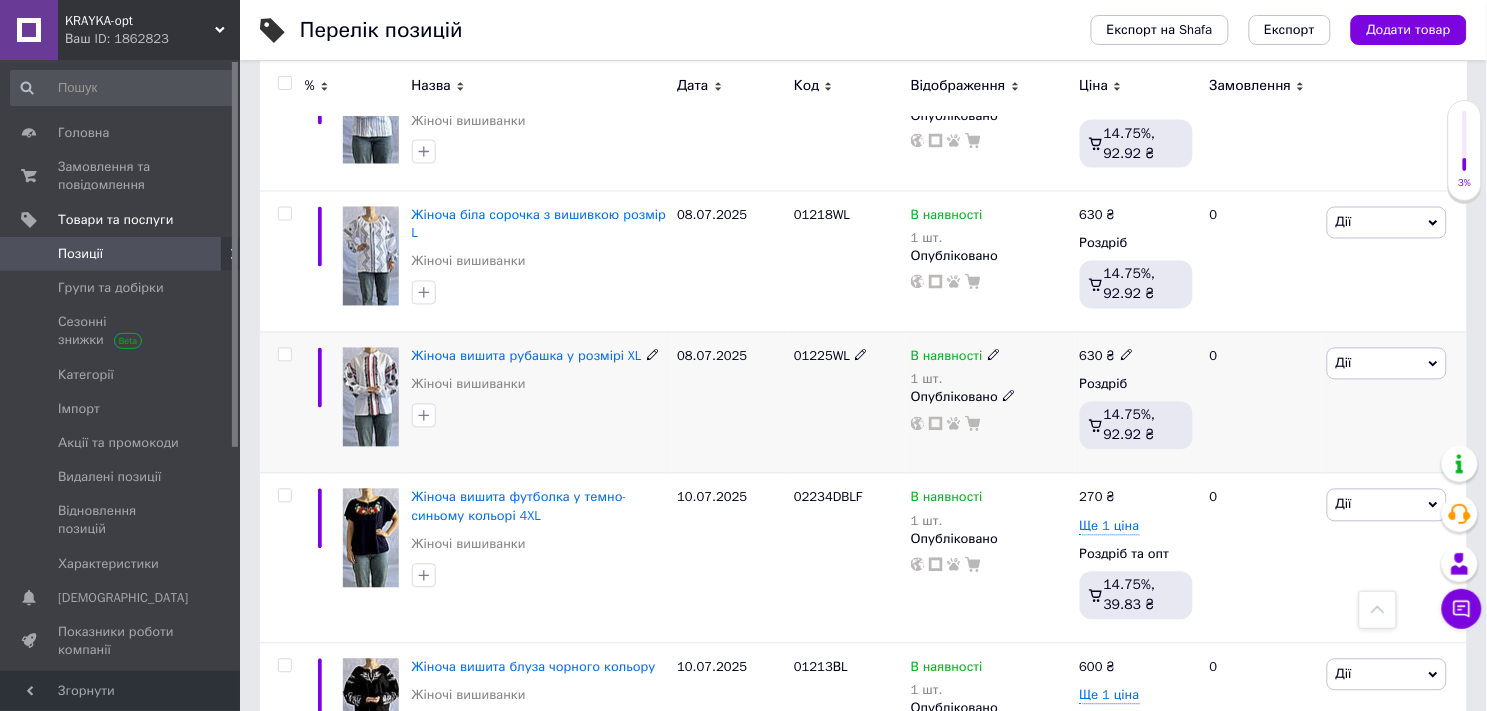 drag, startPoint x: 301, startPoint y: 426, endPoint x: 403, endPoint y: 434, distance: 102.31325 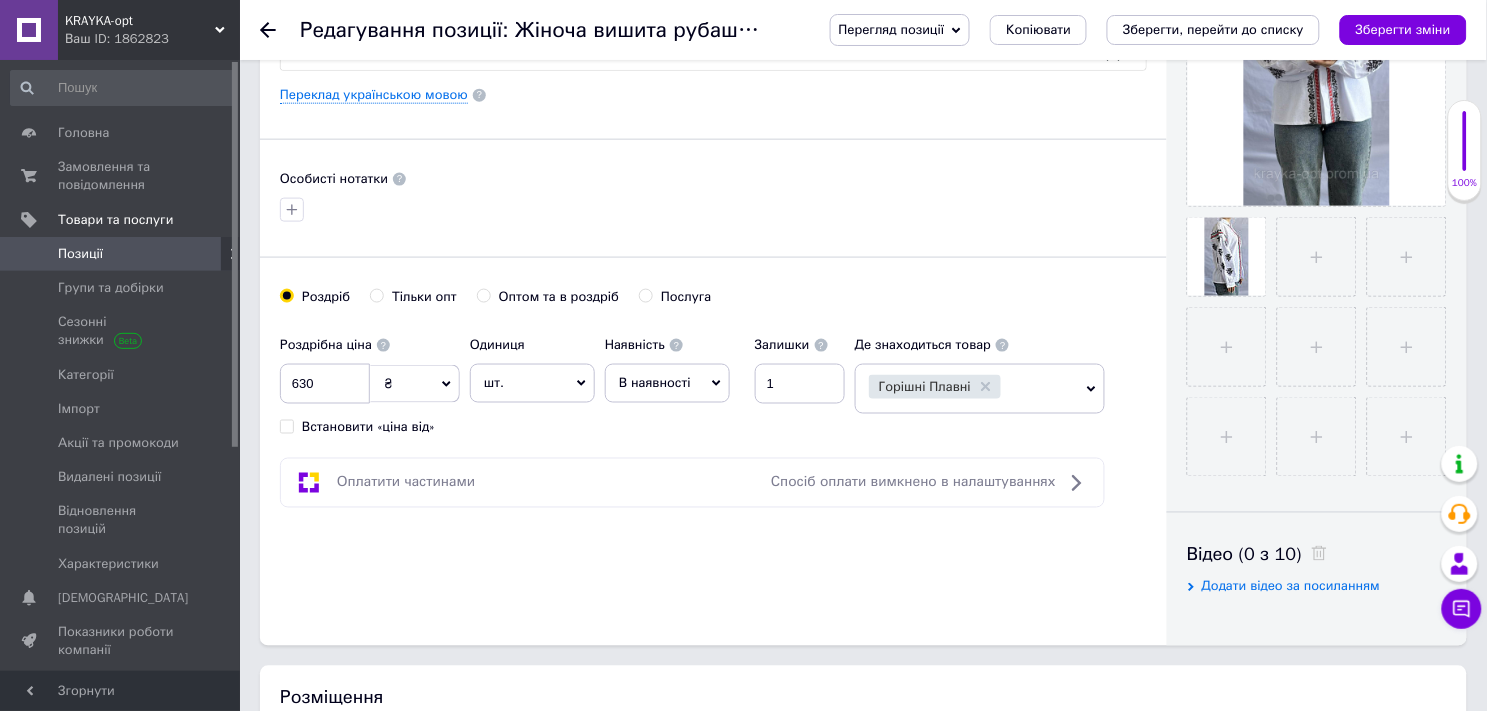scroll, scrollTop: 555, scrollLeft: 0, axis: vertical 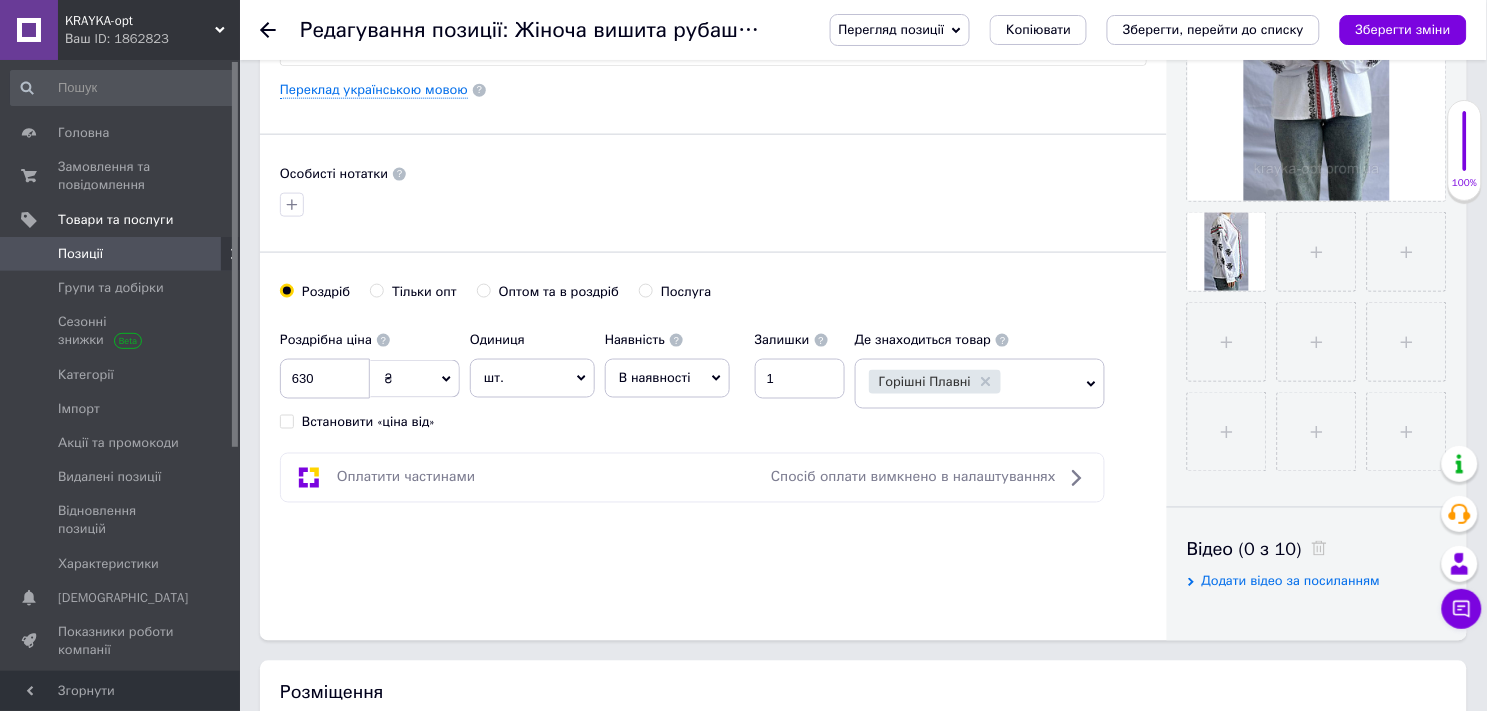 click on "Оптом та в роздріб" at bounding box center (483, 290) 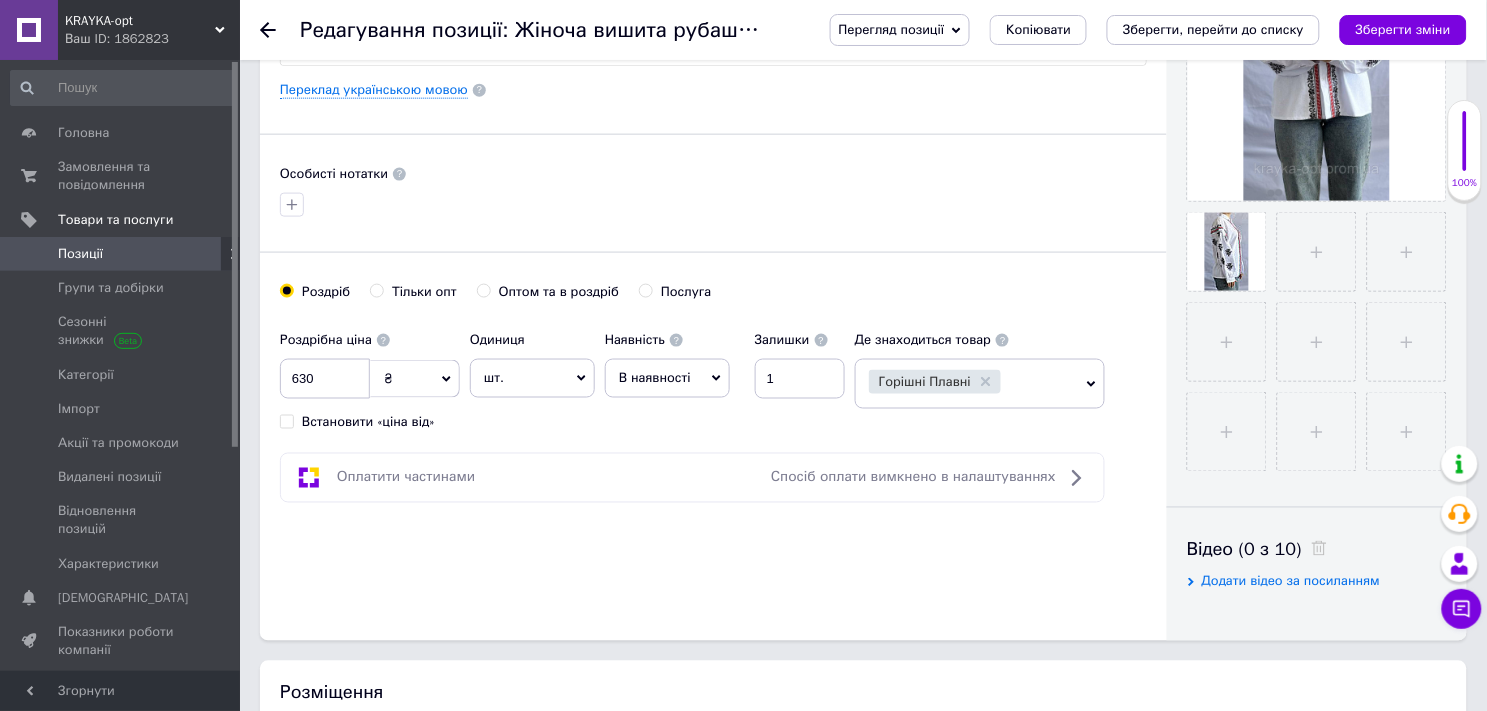radio on "true" 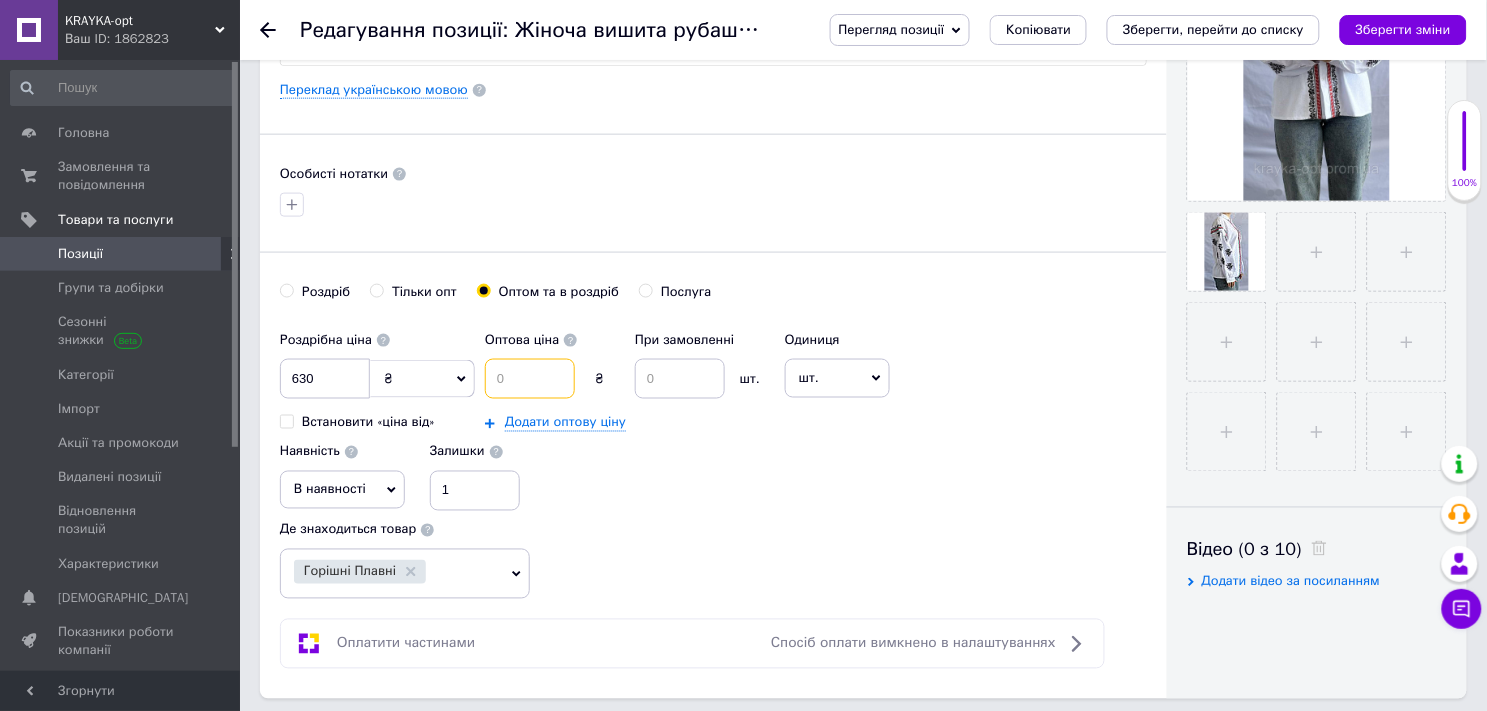 click at bounding box center [530, 379] 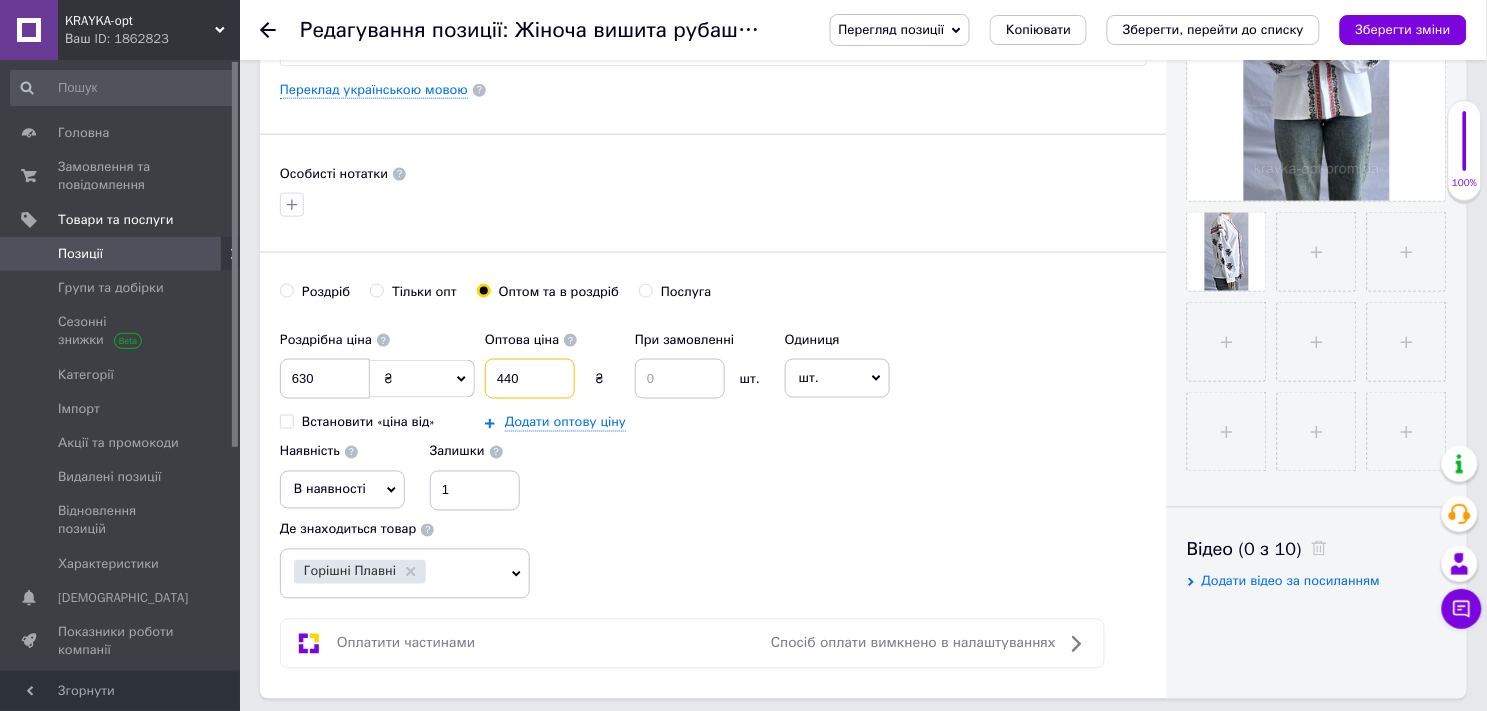 type on "440" 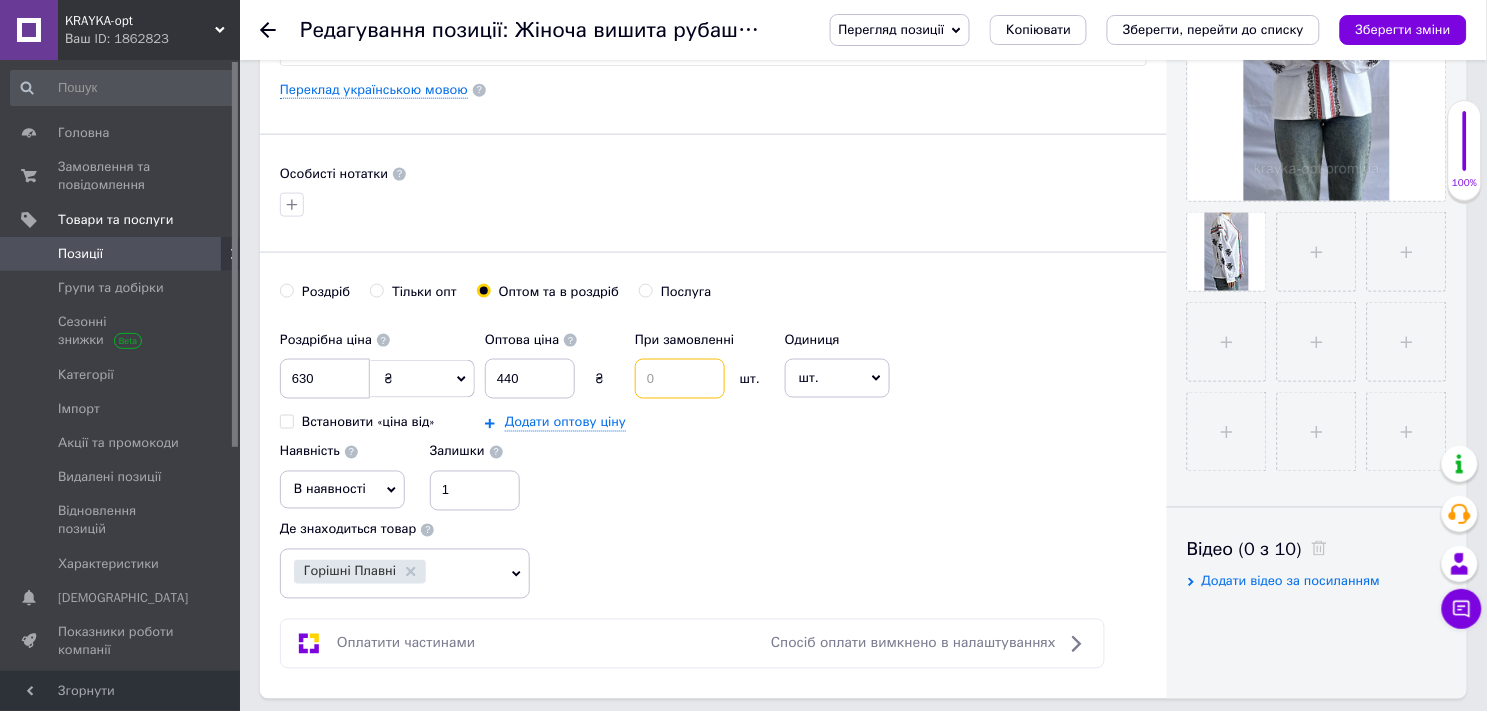 click at bounding box center [680, 379] 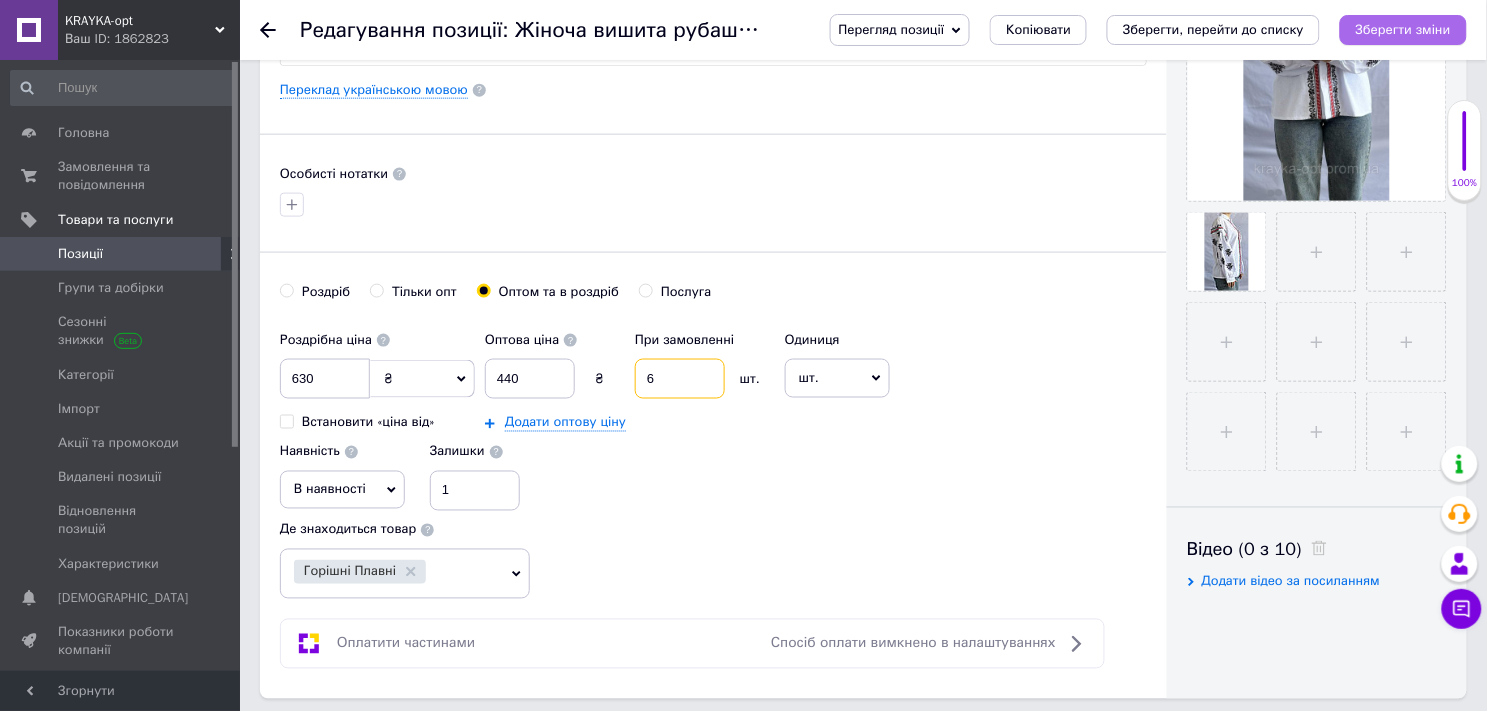 type on "6" 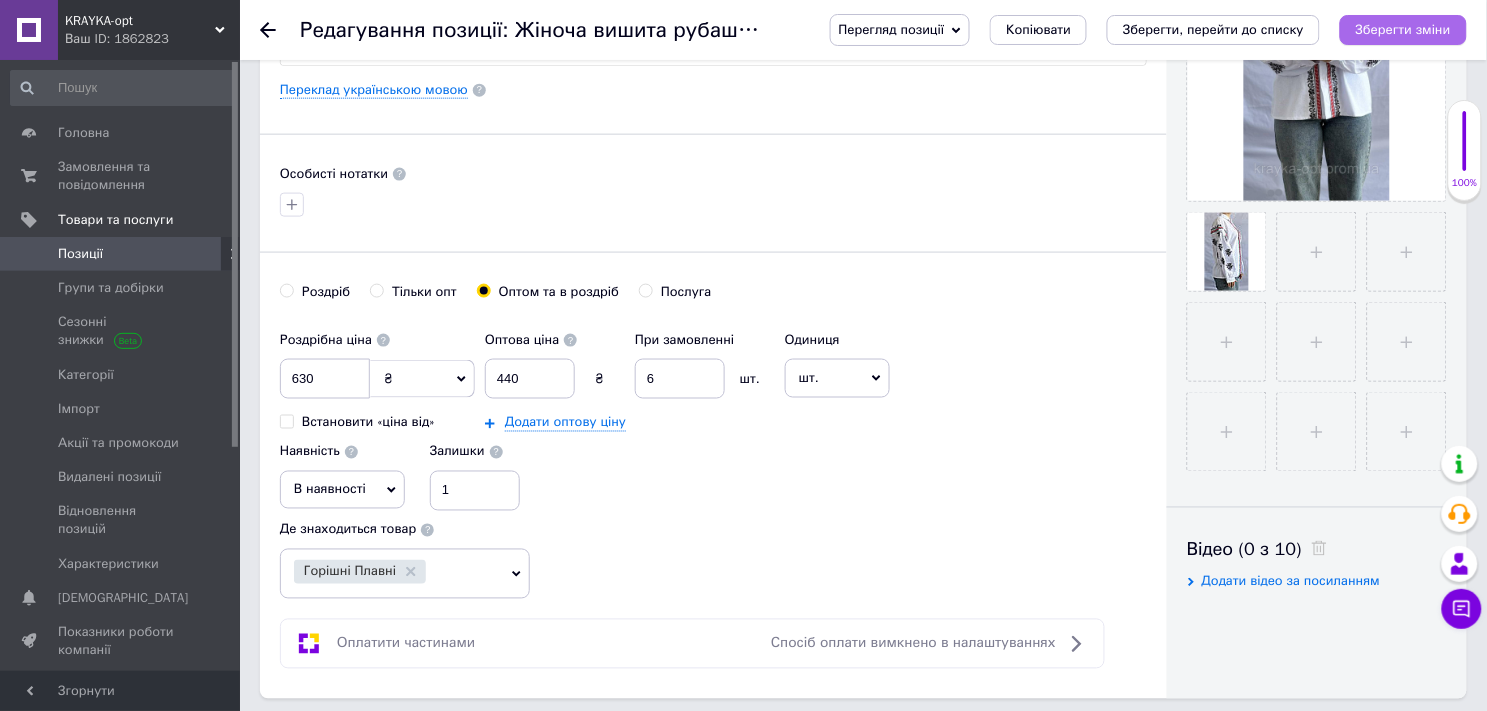 click on "Зберегти зміни" at bounding box center (1403, 29) 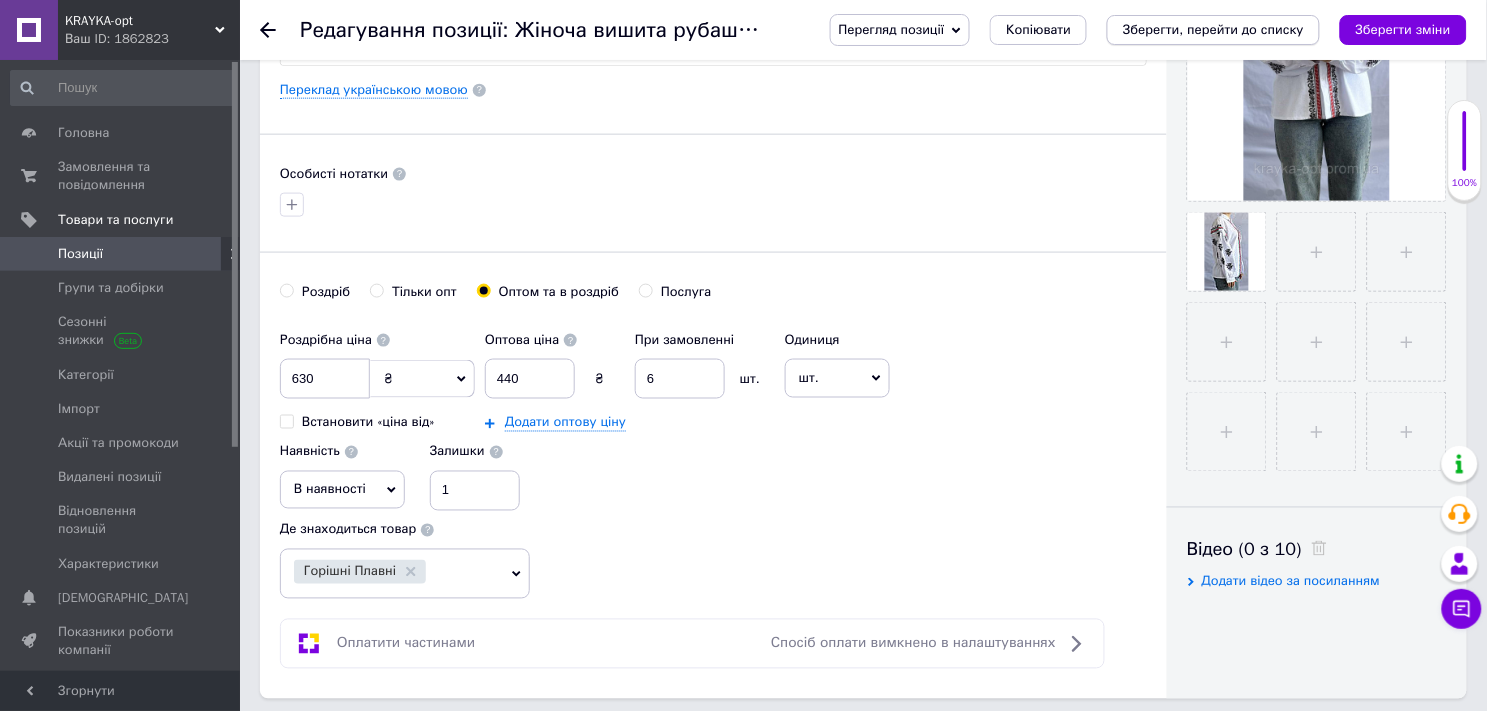 click on "Зберегти, перейти до списку" at bounding box center (1213, 29) 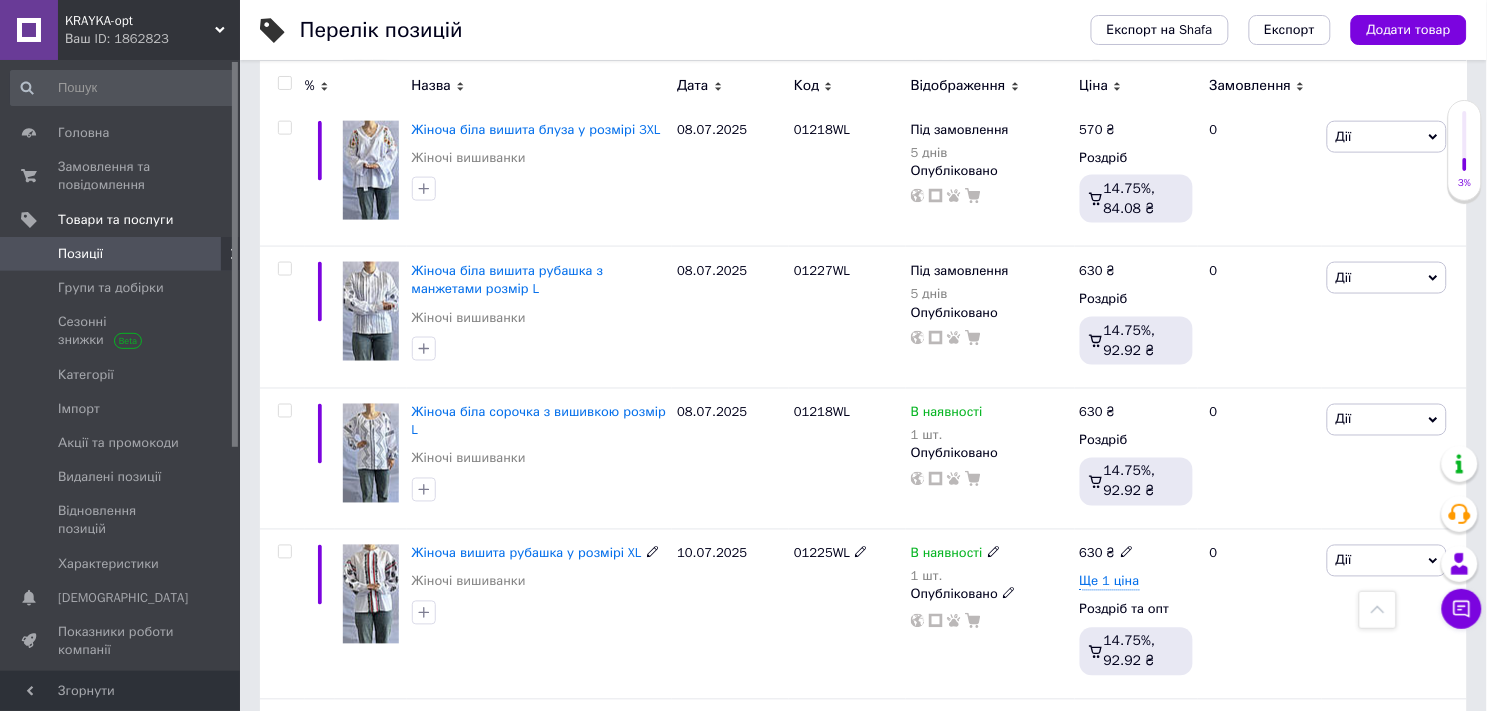 scroll, scrollTop: 555, scrollLeft: 0, axis: vertical 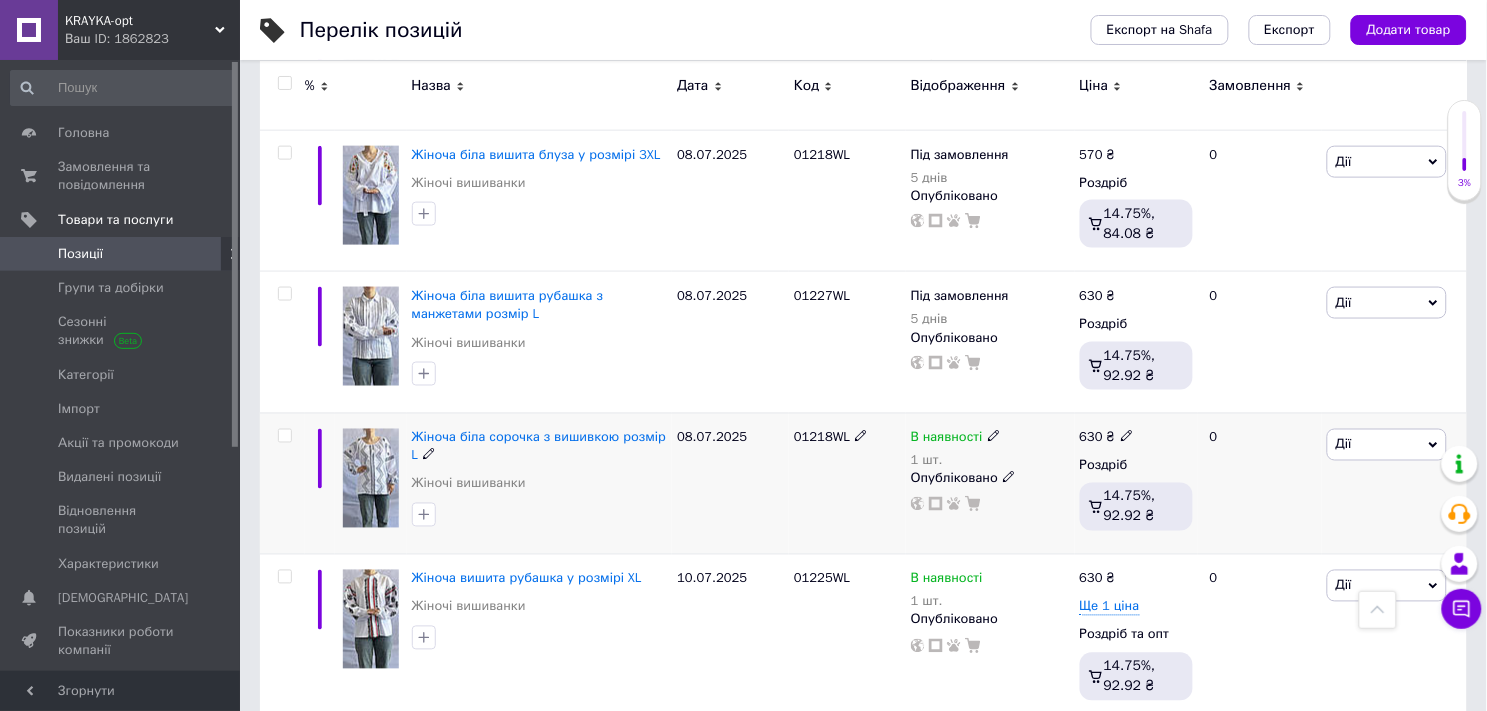 click at bounding box center (371, 478) 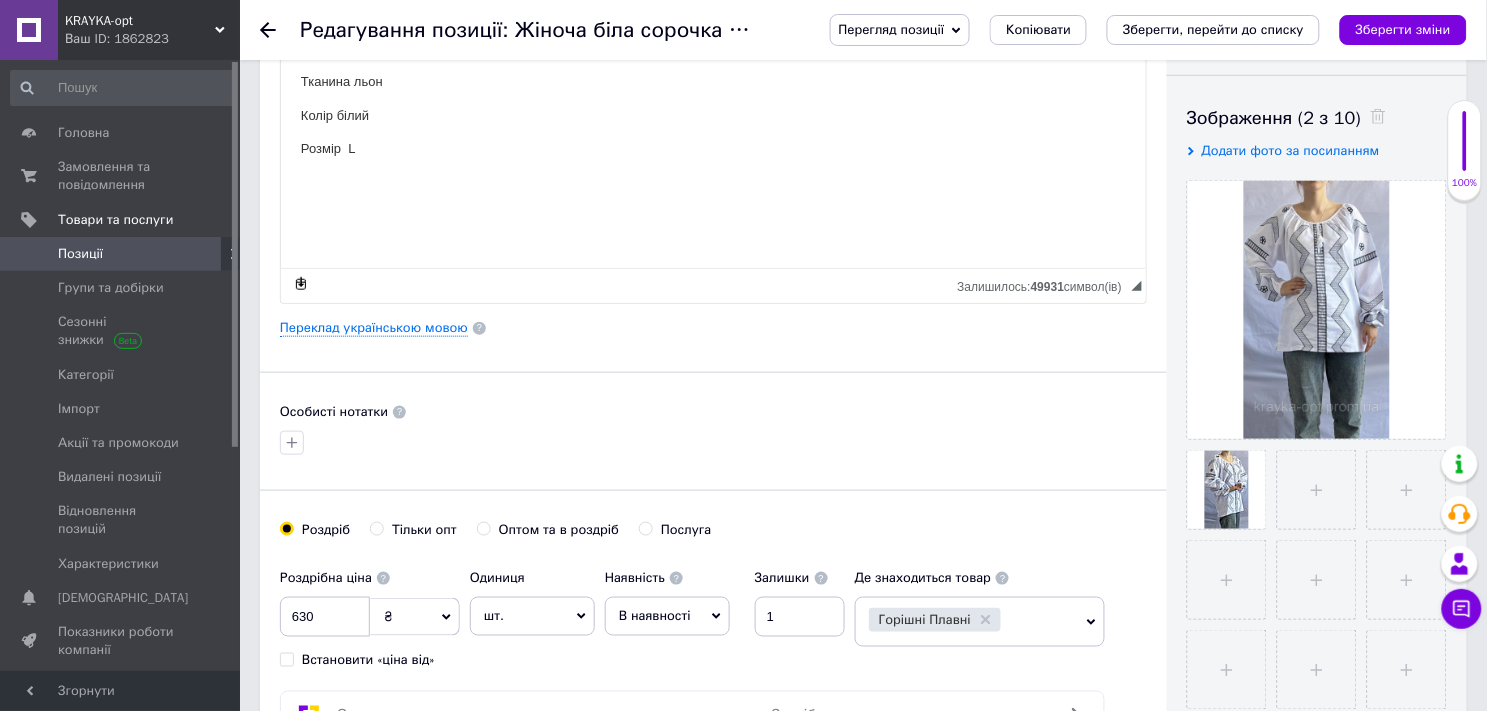 scroll, scrollTop: 444, scrollLeft: 0, axis: vertical 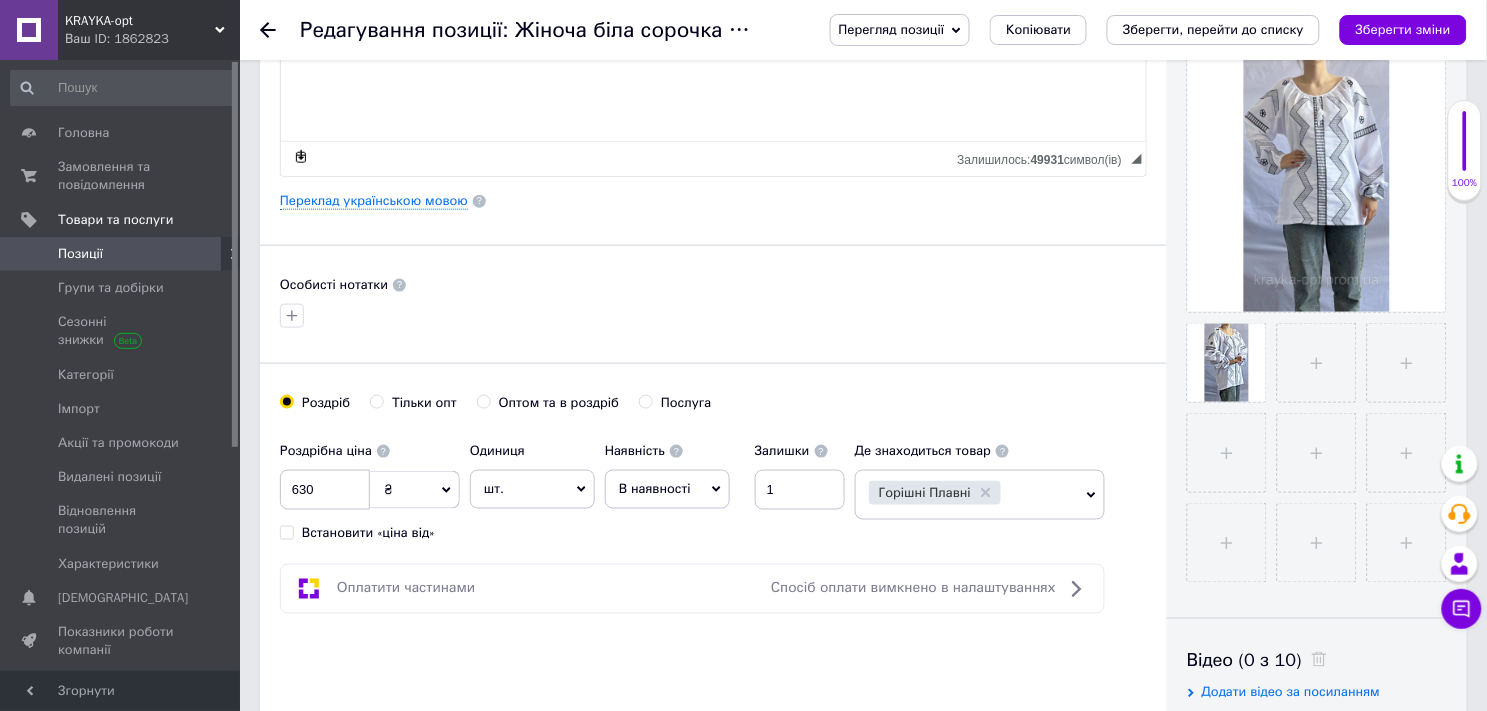 click on "Оптом та в роздріб" at bounding box center (483, 401) 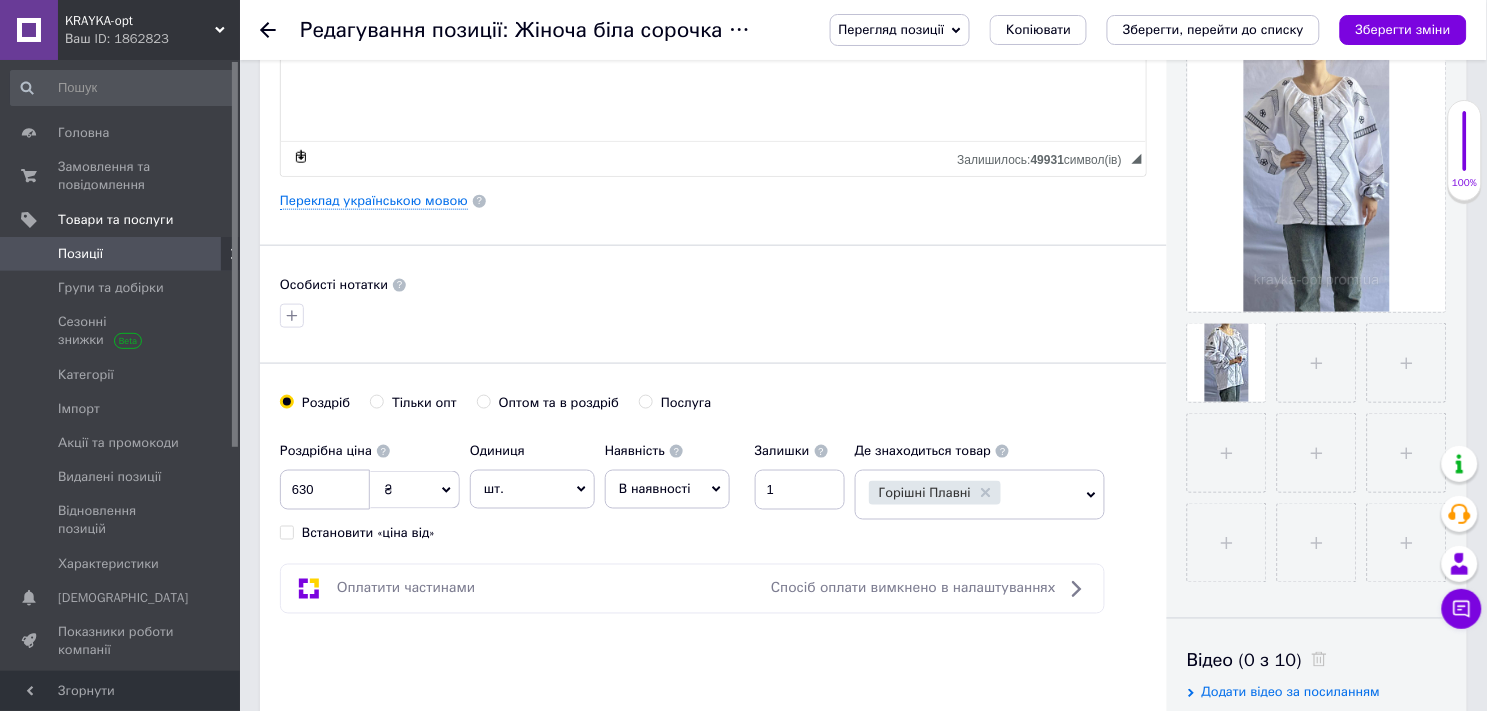 radio on "true" 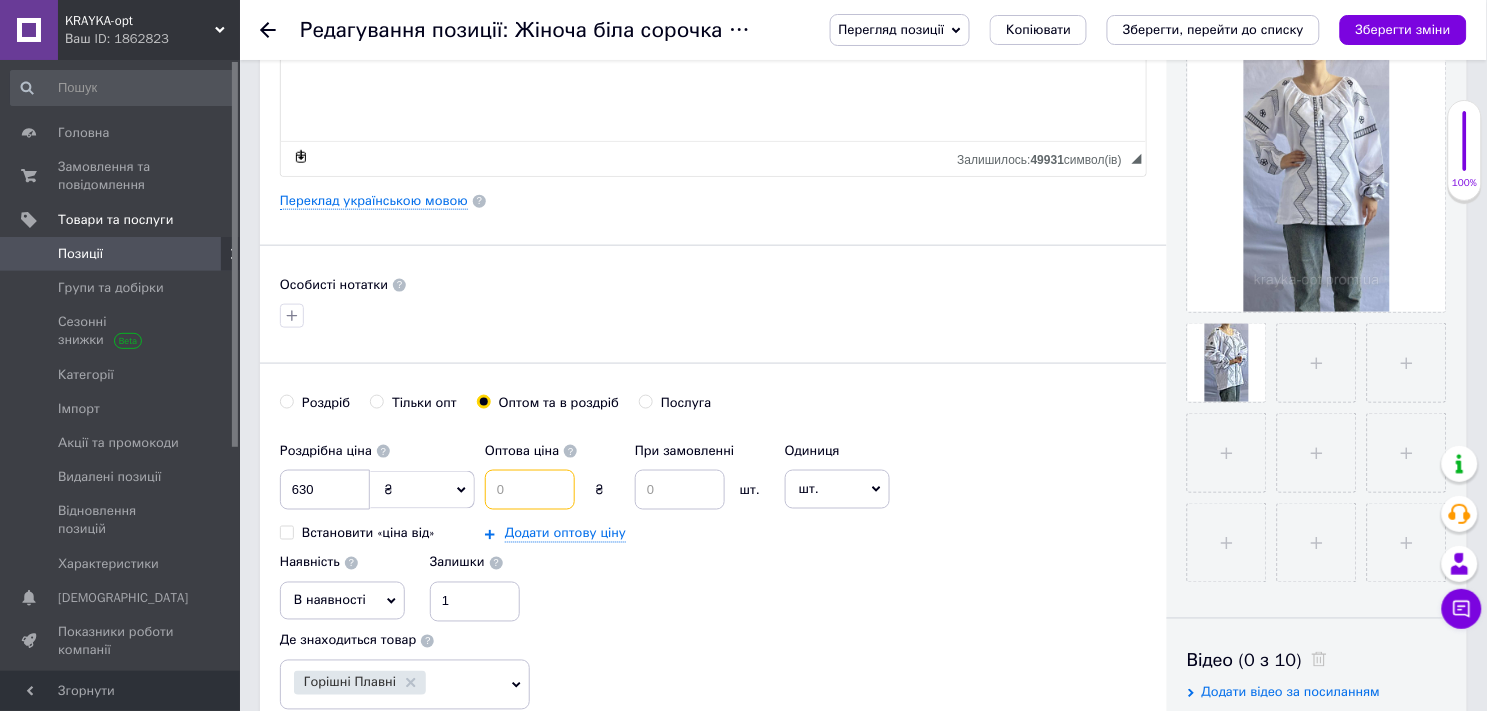 click at bounding box center [530, 490] 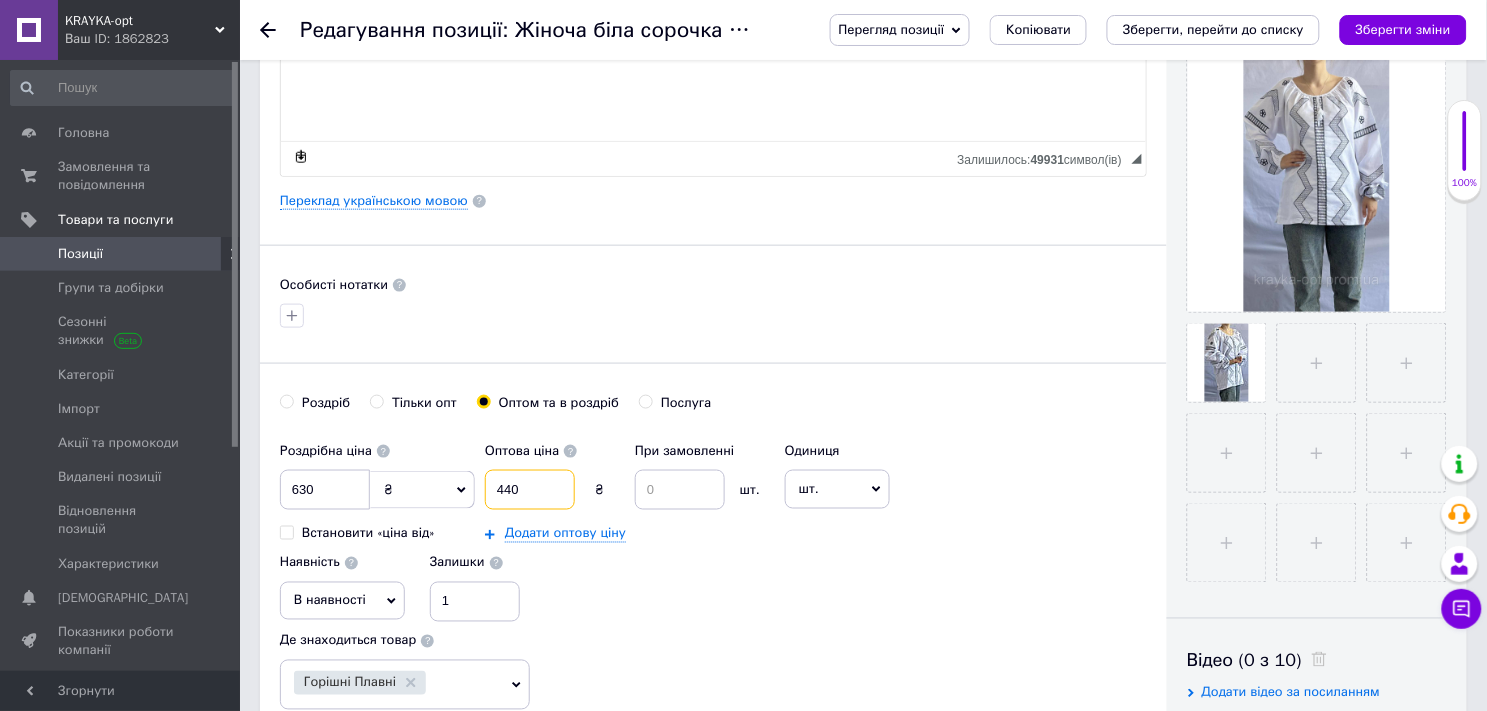 type on "440" 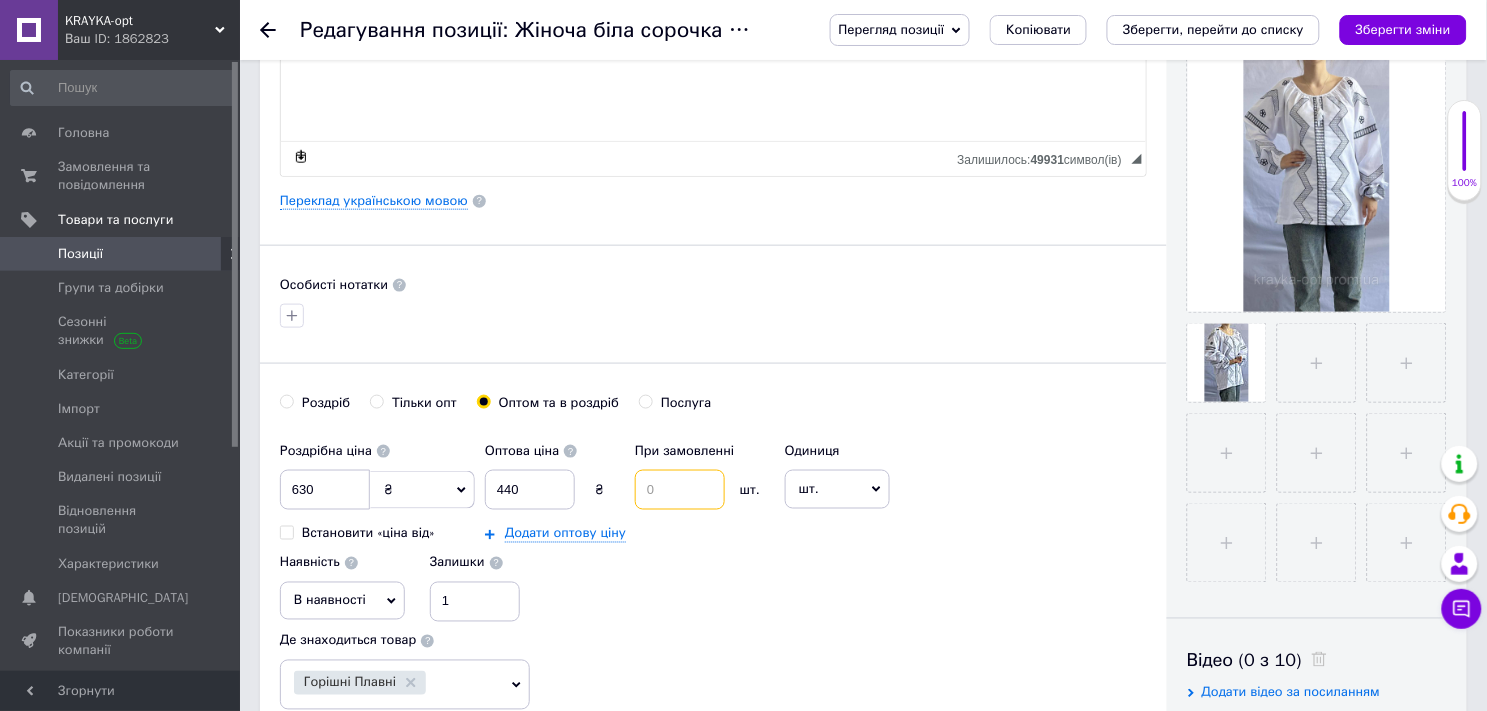 click at bounding box center (680, 490) 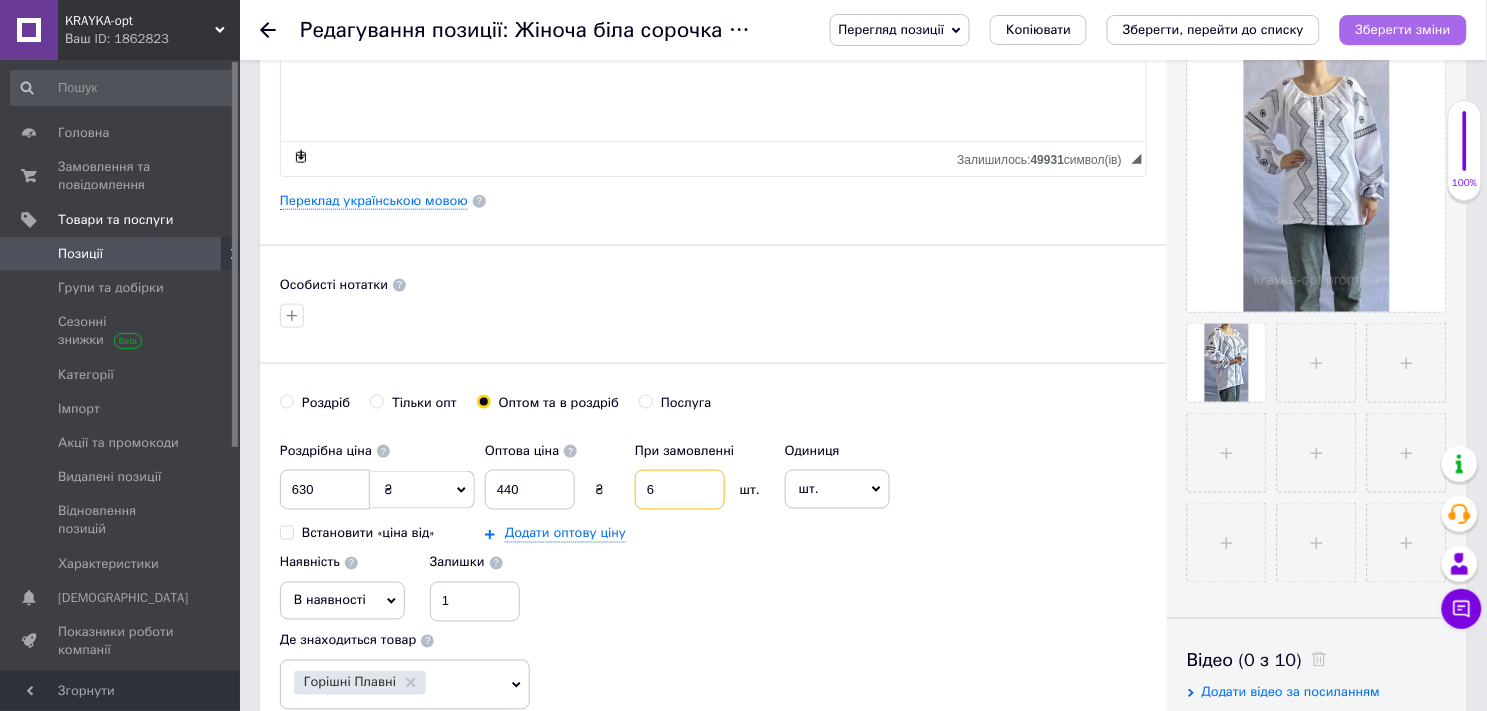 type on "6" 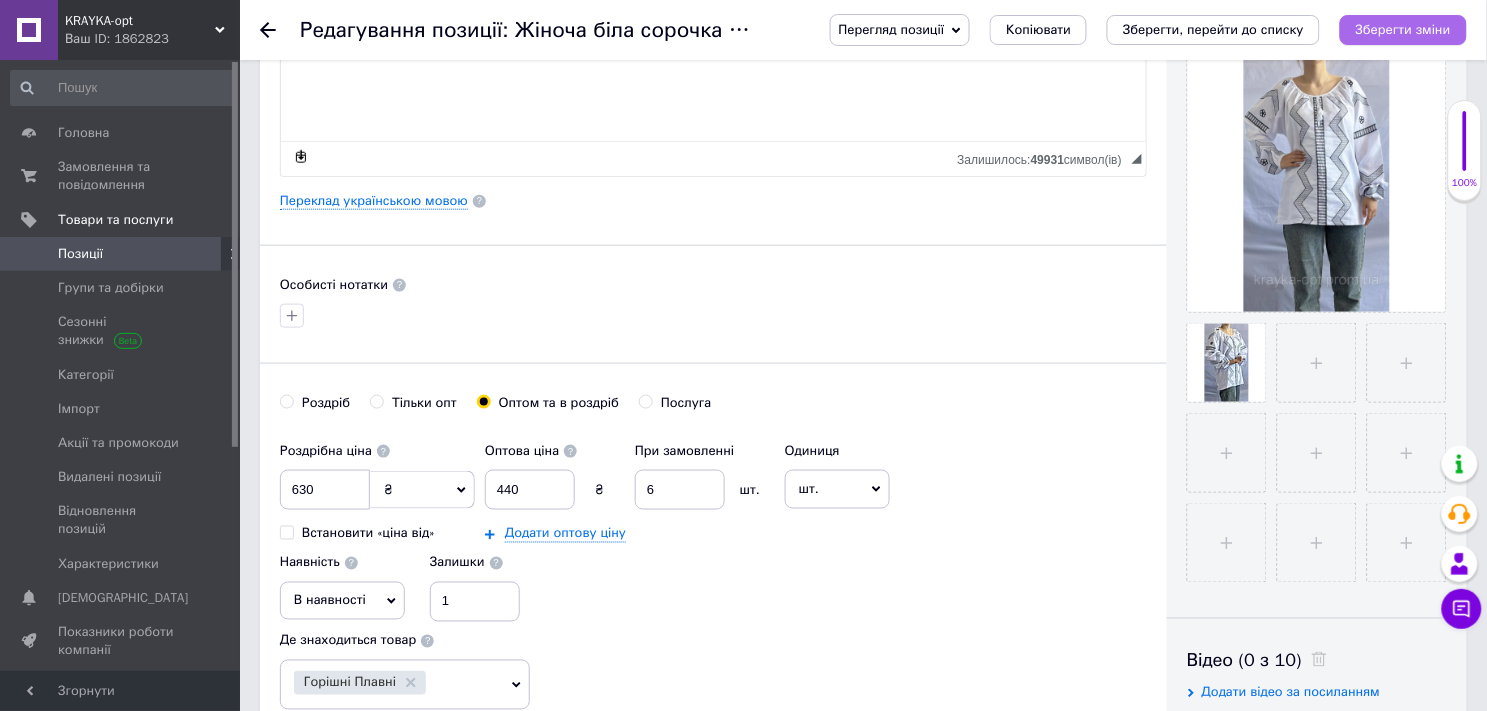 click on "Зберегти зміни" at bounding box center [1403, 29] 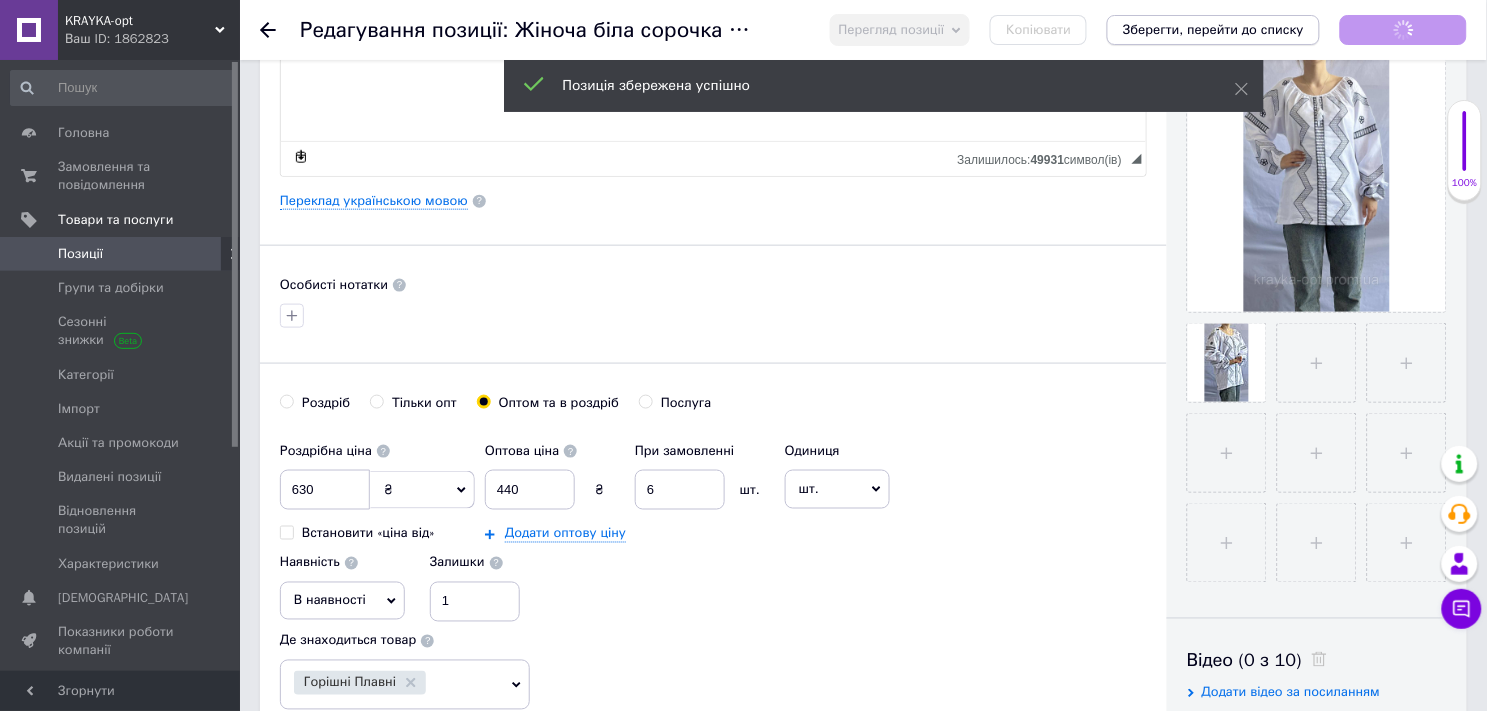 click on "Зберегти, перейти до списку" at bounding box center [1213, 29] 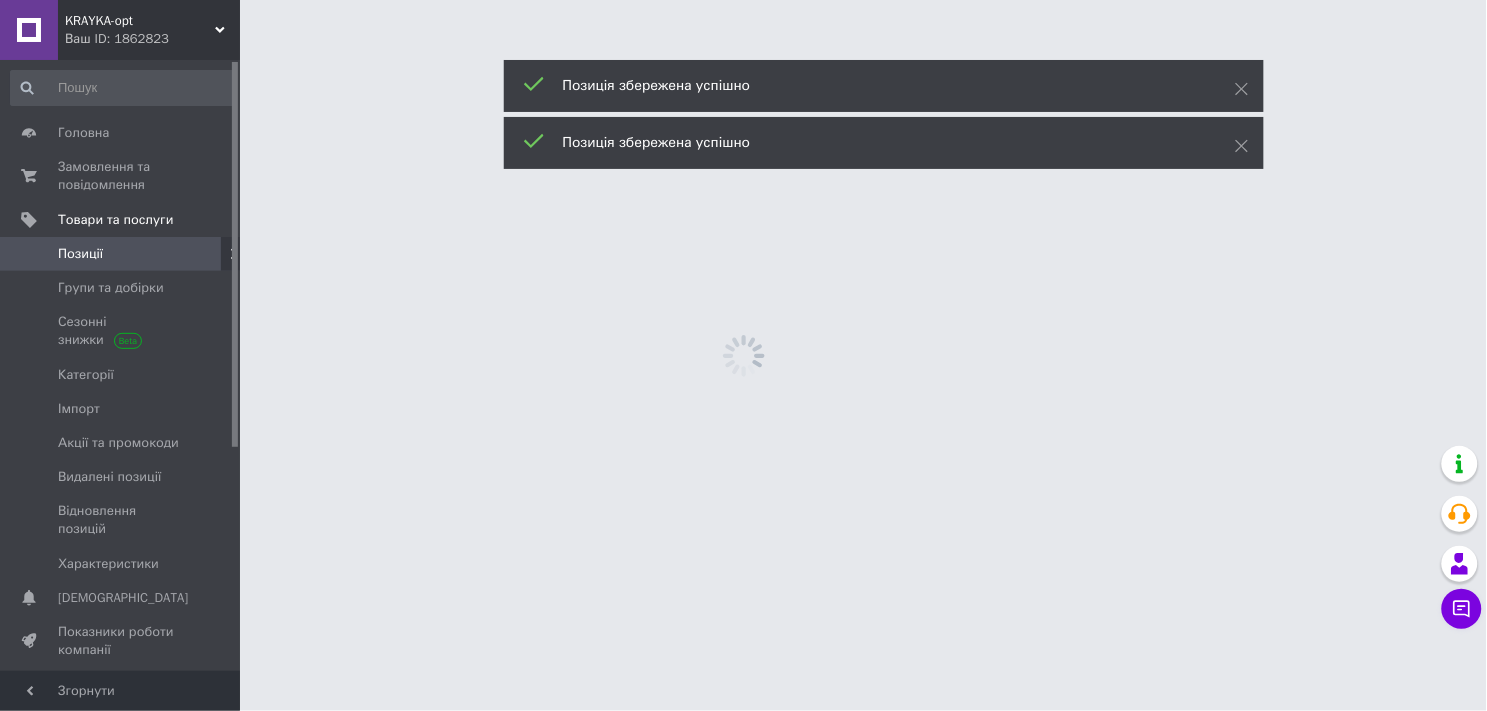 scroll, scrollTop: 0, scrollLeft: 0, axis: both 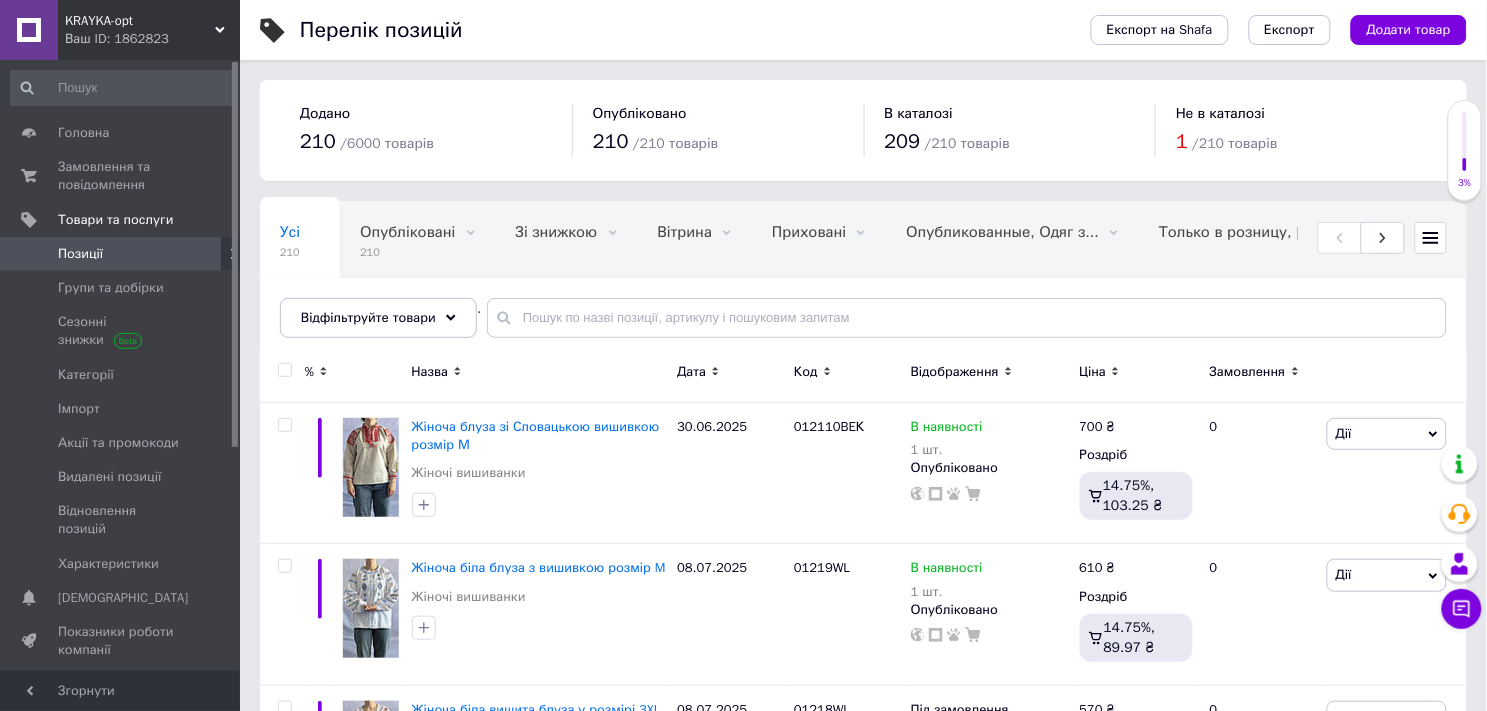 click at bounding box center (371, 375) 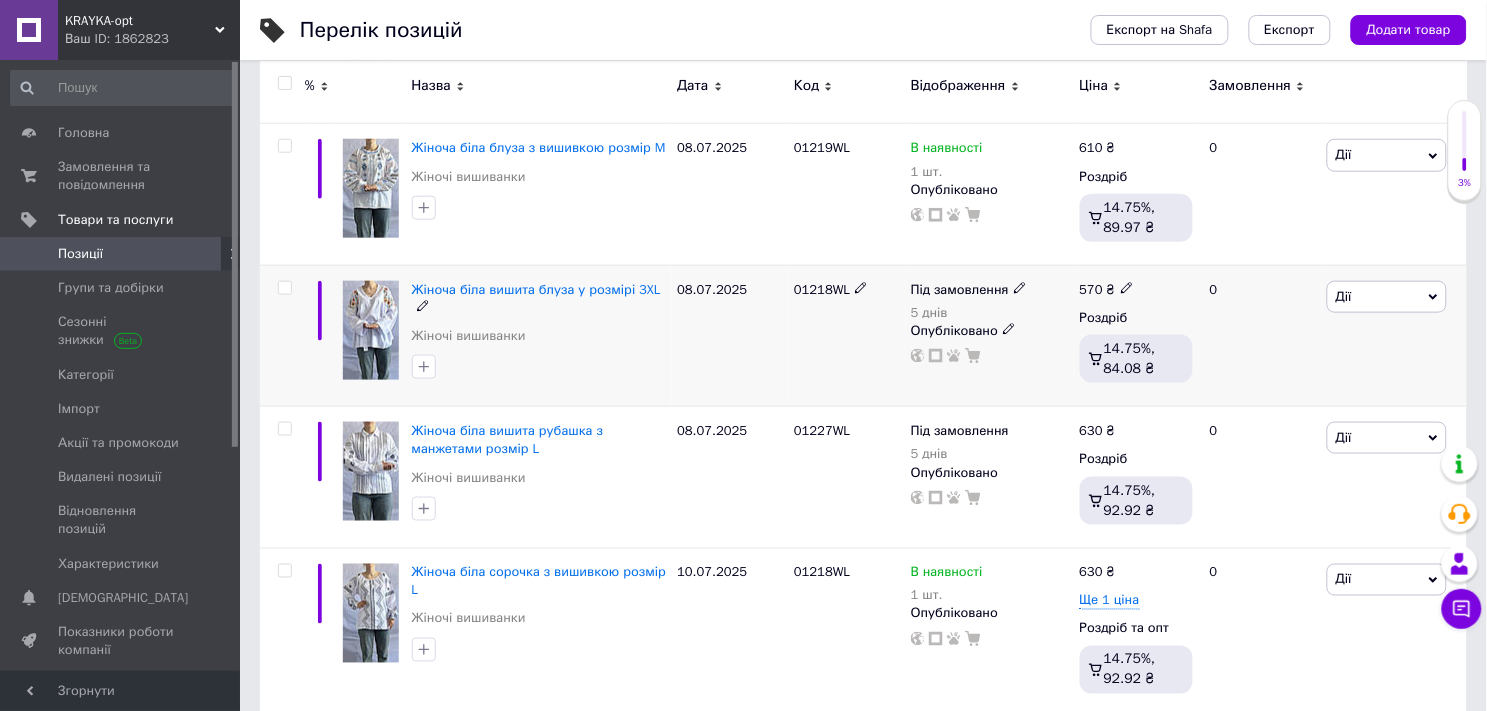 scroll, scrollTop: 444, scrollLeft: 0, axis: vertical 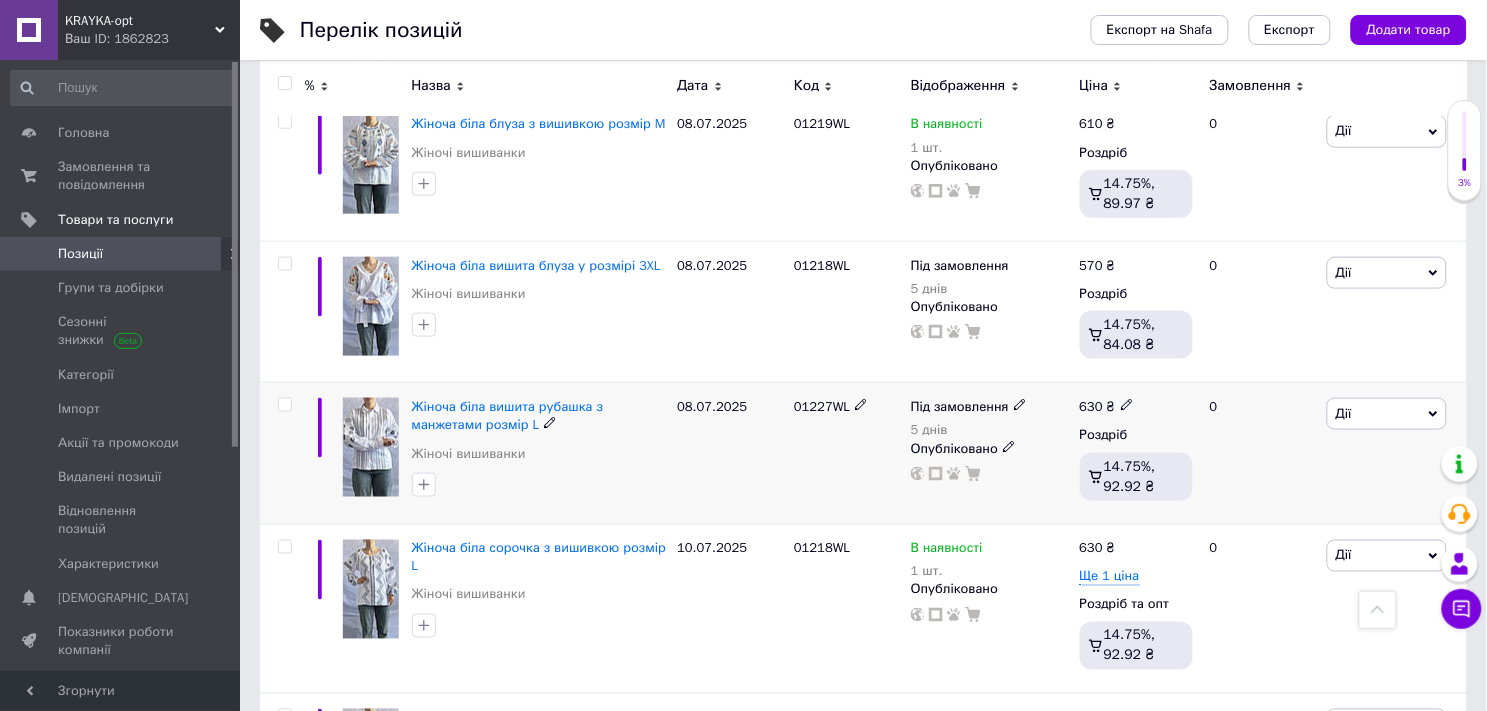 click at bounding box center [371, 447] 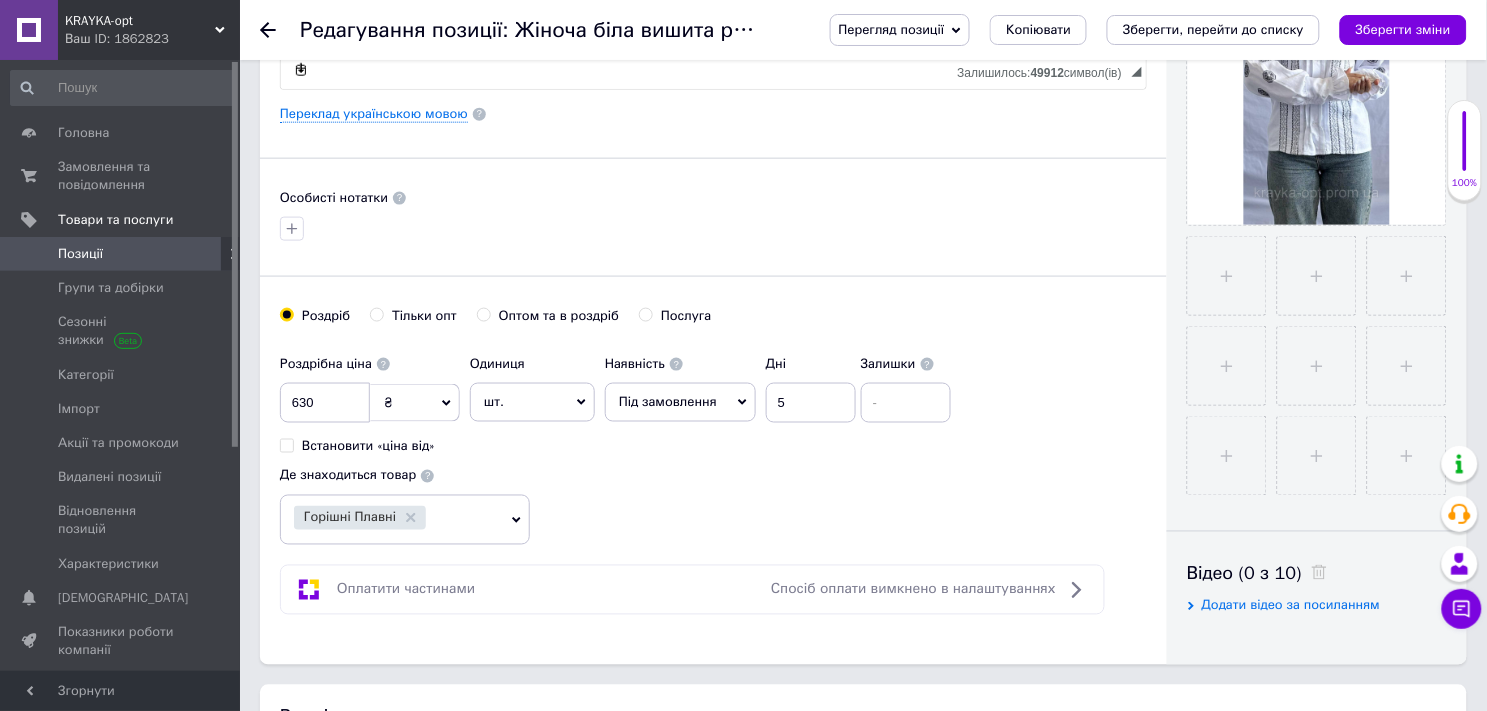 scroll, scrollTop: 555, scrollLeft: 0, axis: vertical 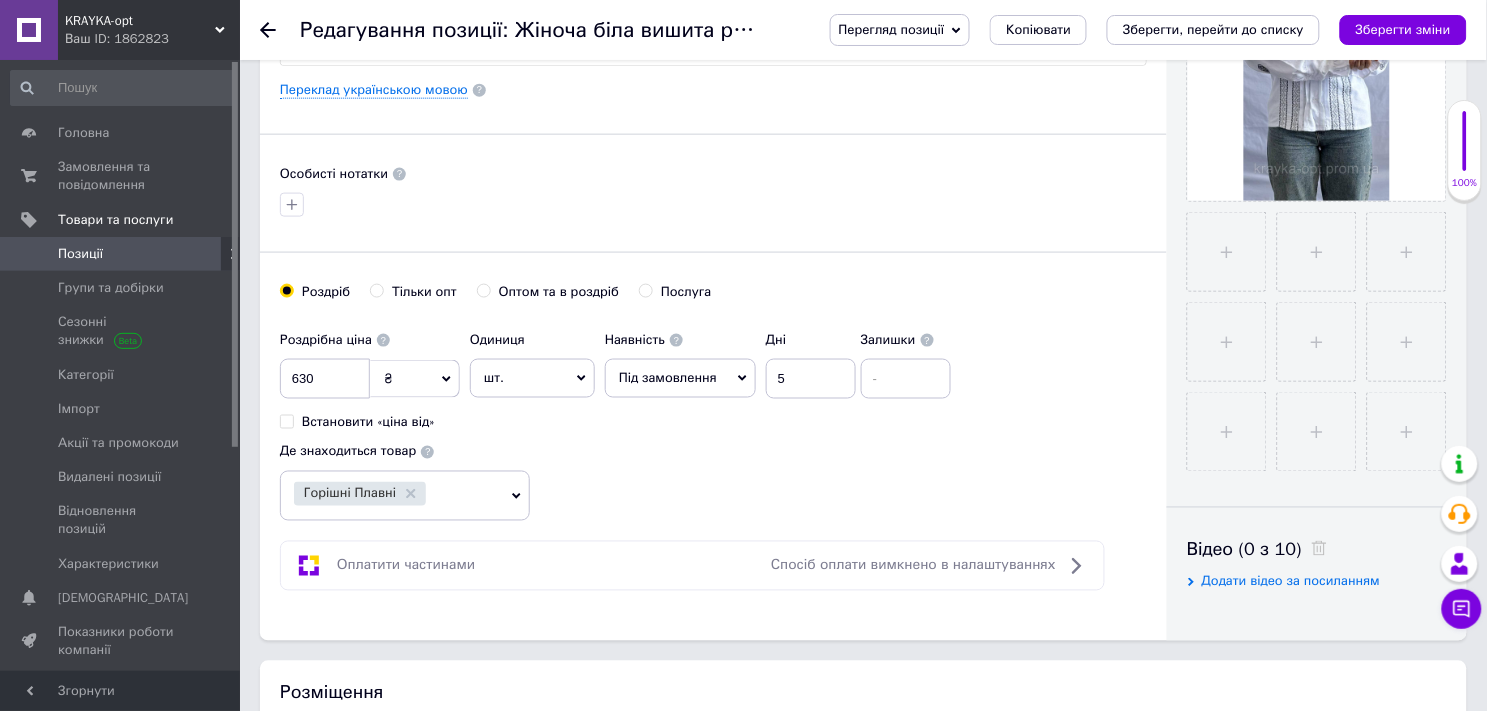 click at bounding box center (484, 291) 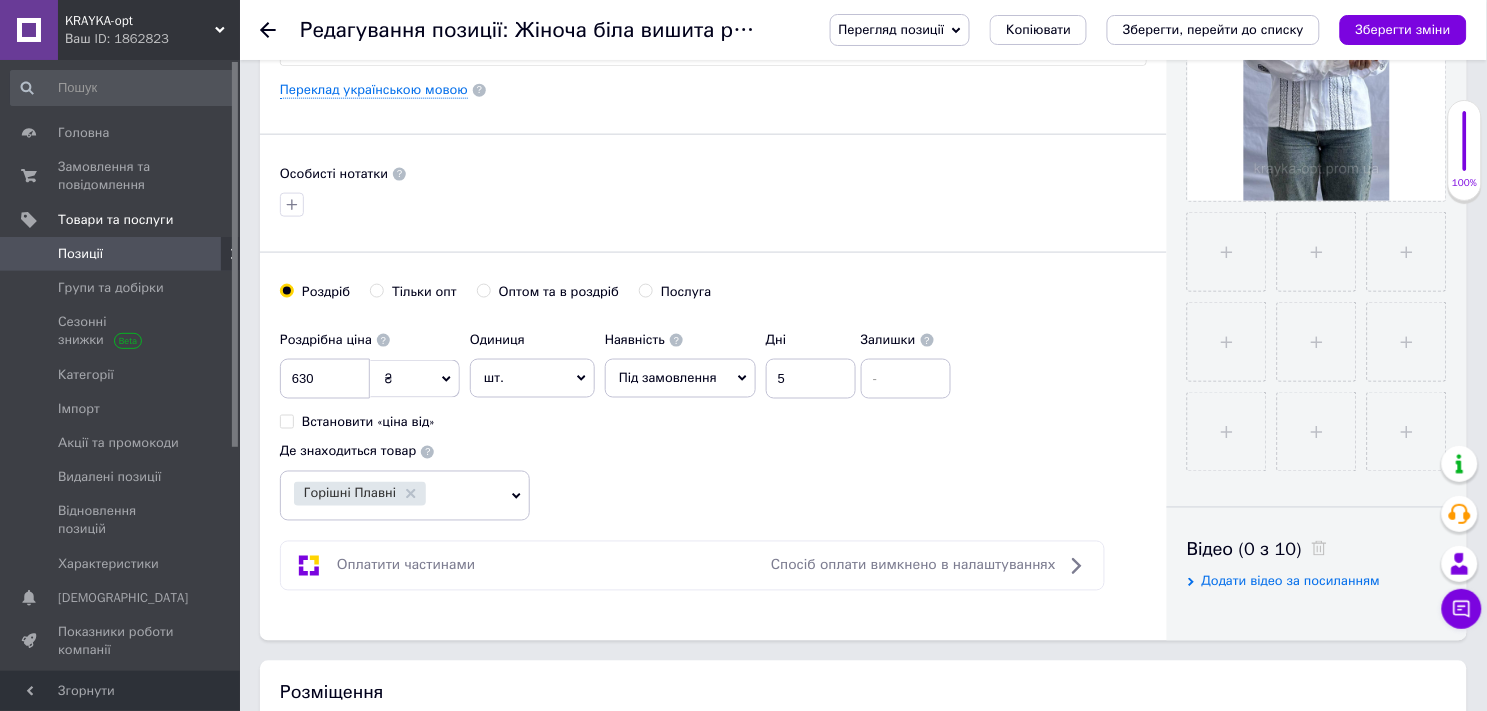 radio on "true" 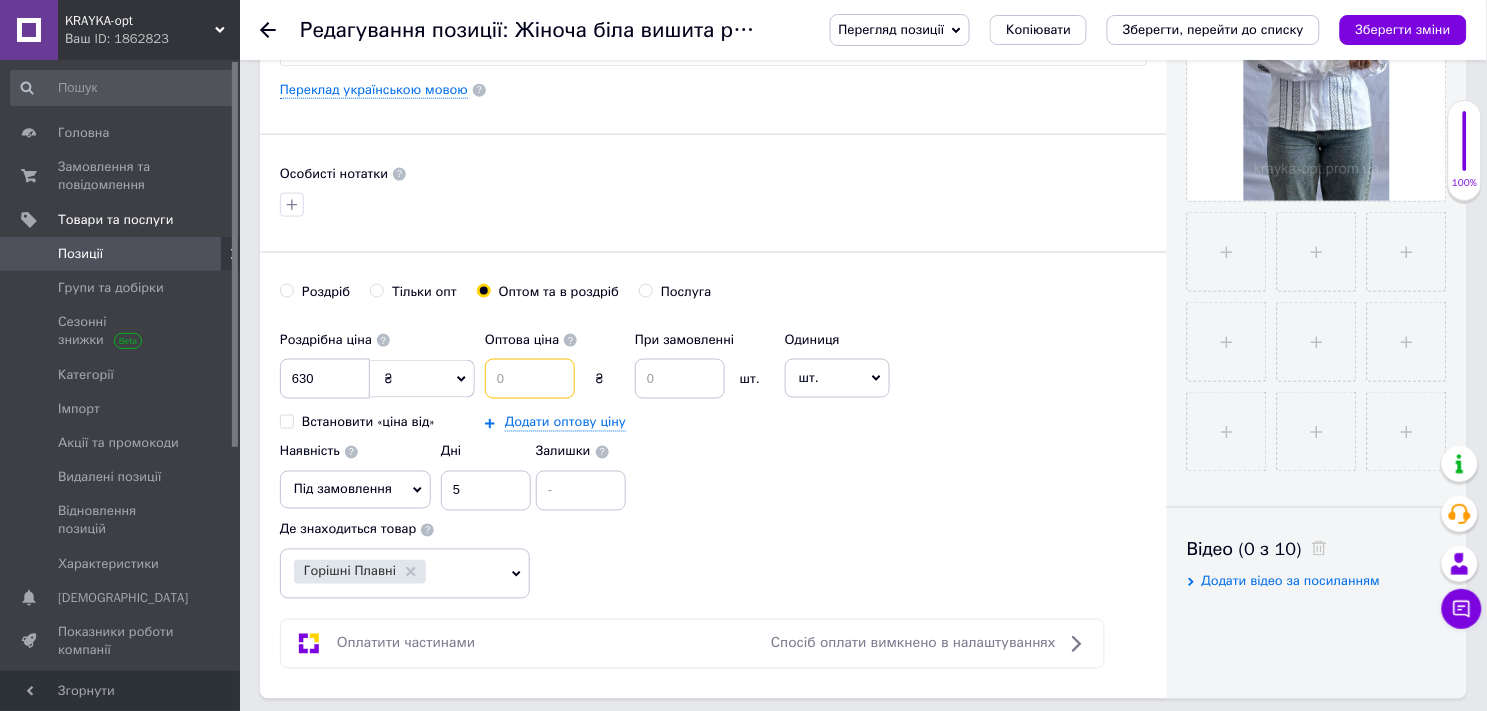 click at bounding box center (530, 379) 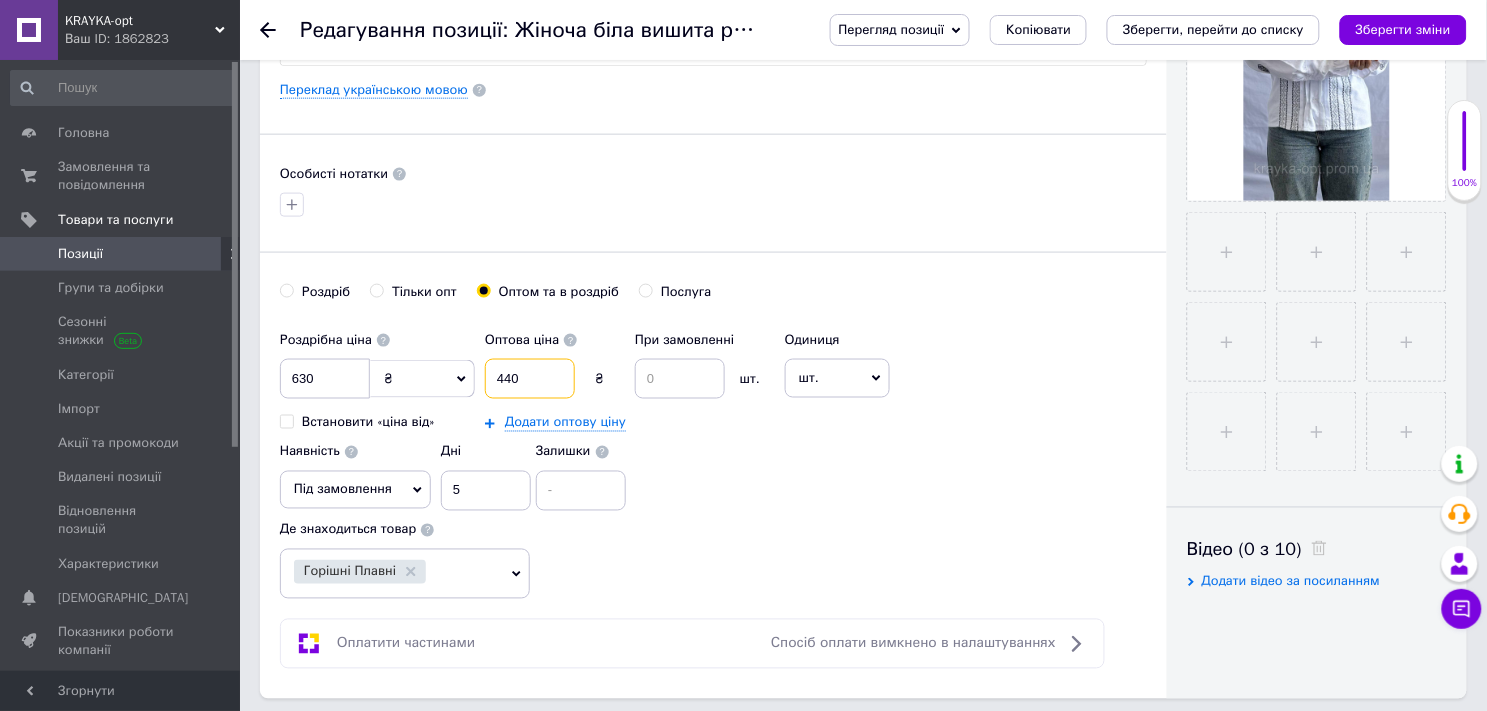 type on "440" 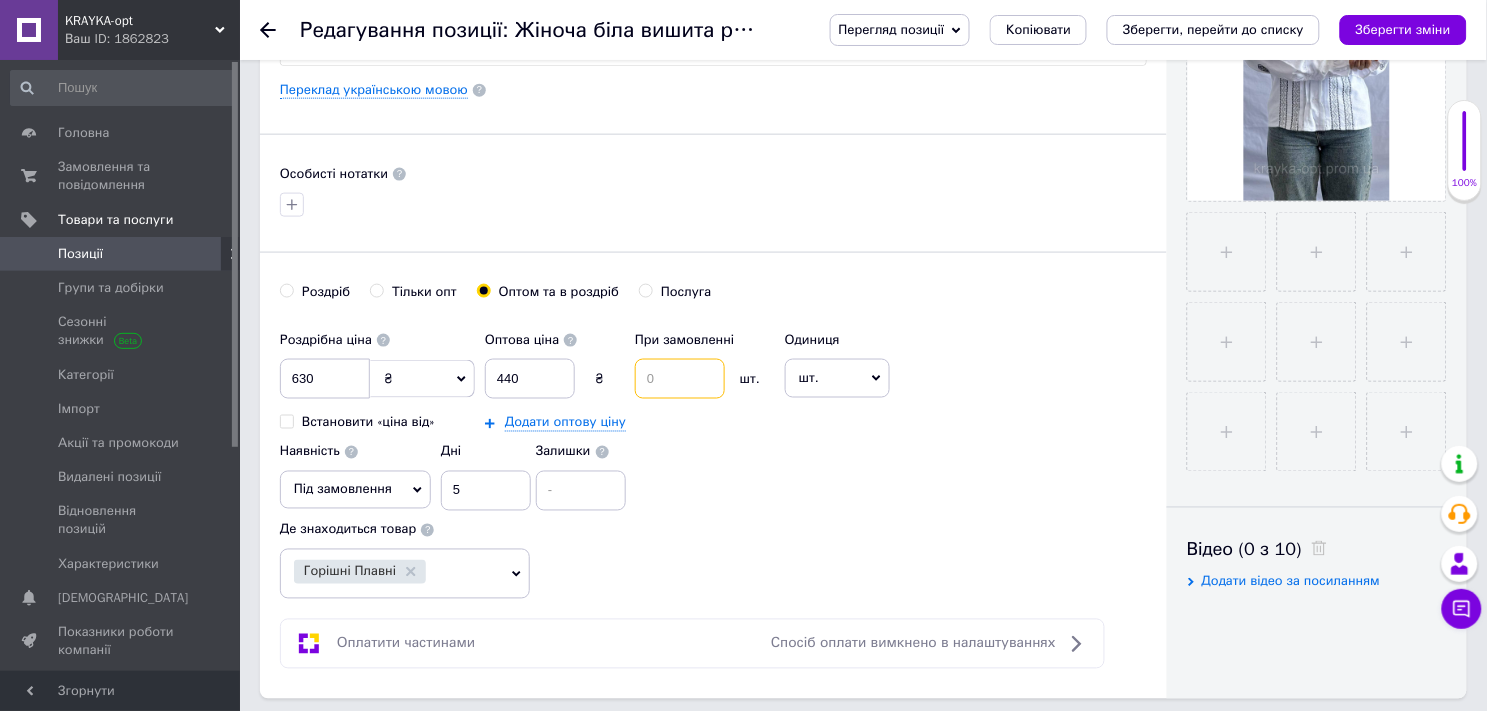 click at bounding box center [680, 379] 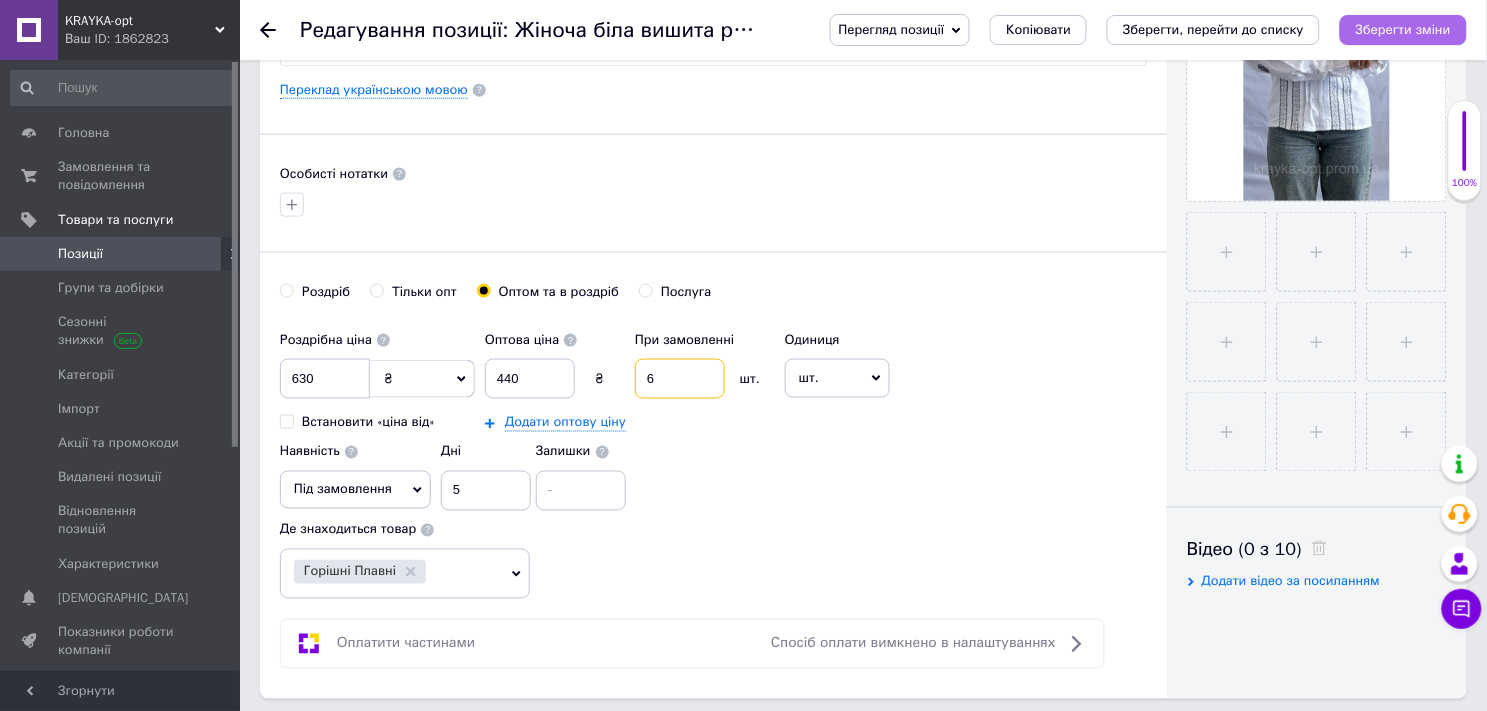 type on "6" 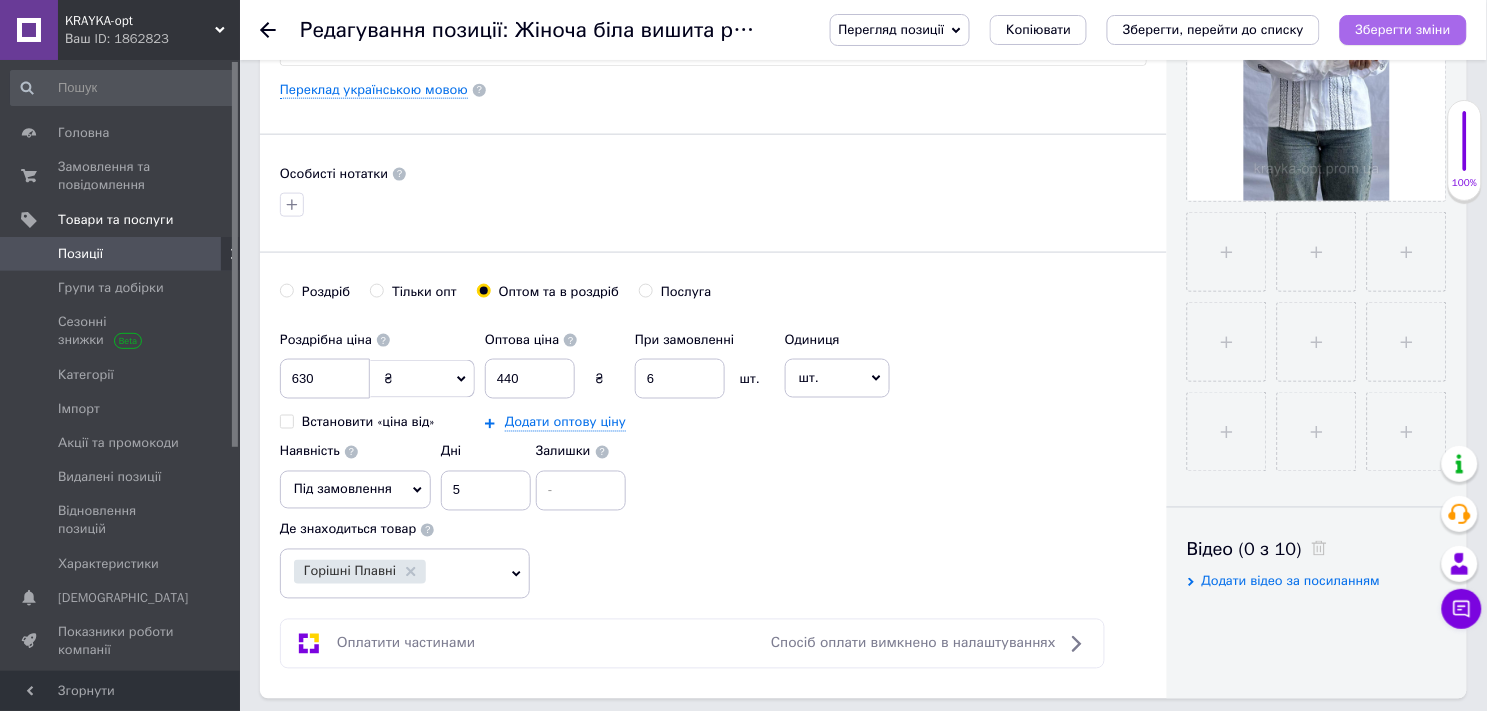 click on "Зберегти зміни" at bounding box center (1403, 29) 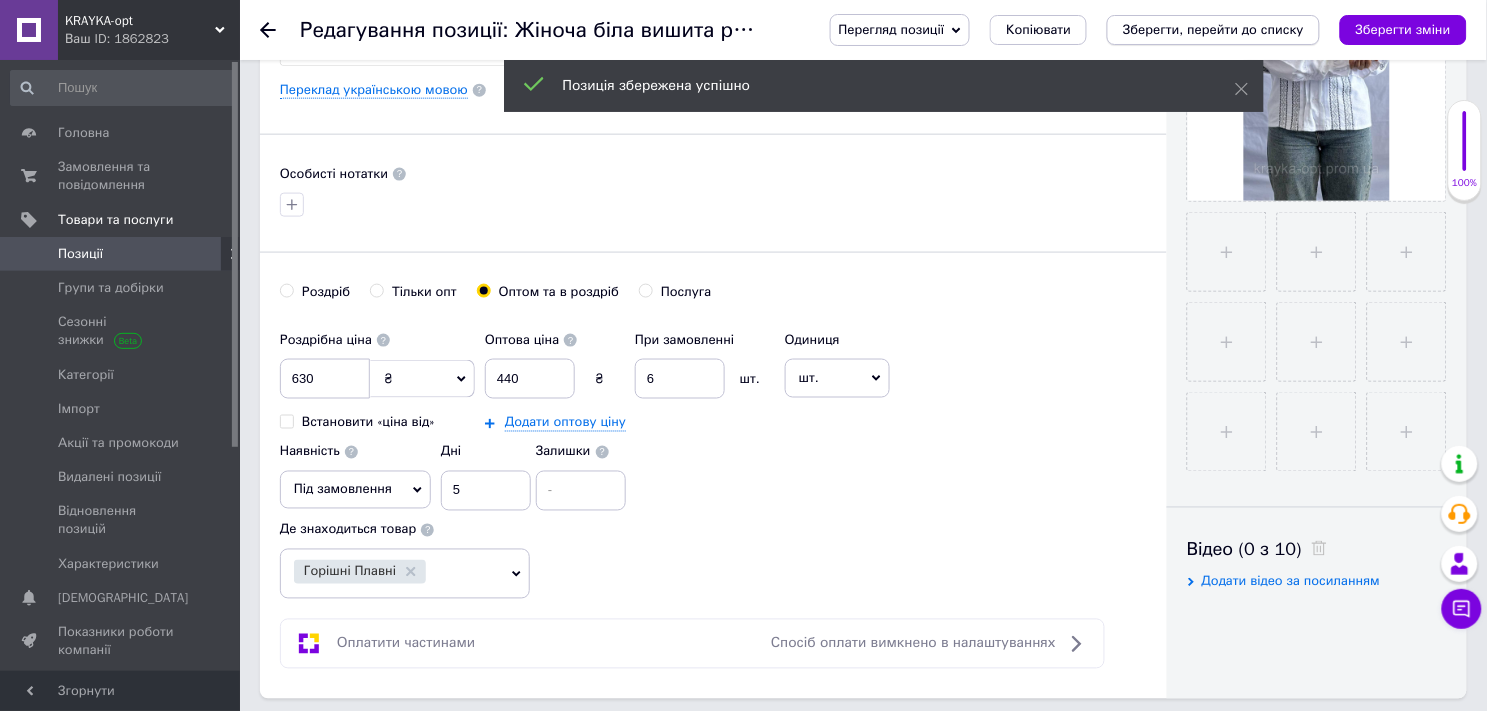 click on "Зберегти, перейти до списку" at bounding box center [1213, 29] 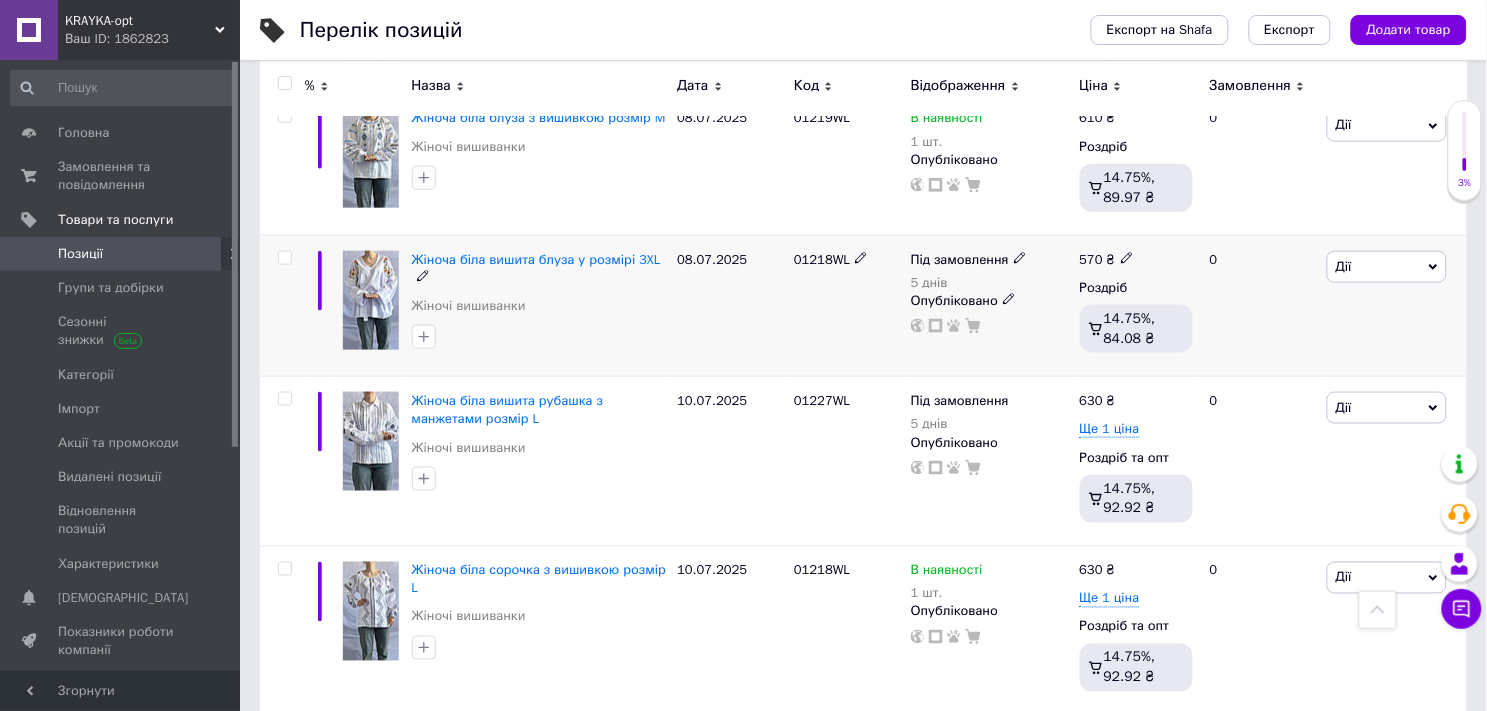 scroll, scrollTop: 444, scrollLeft: 0, axis: vertical 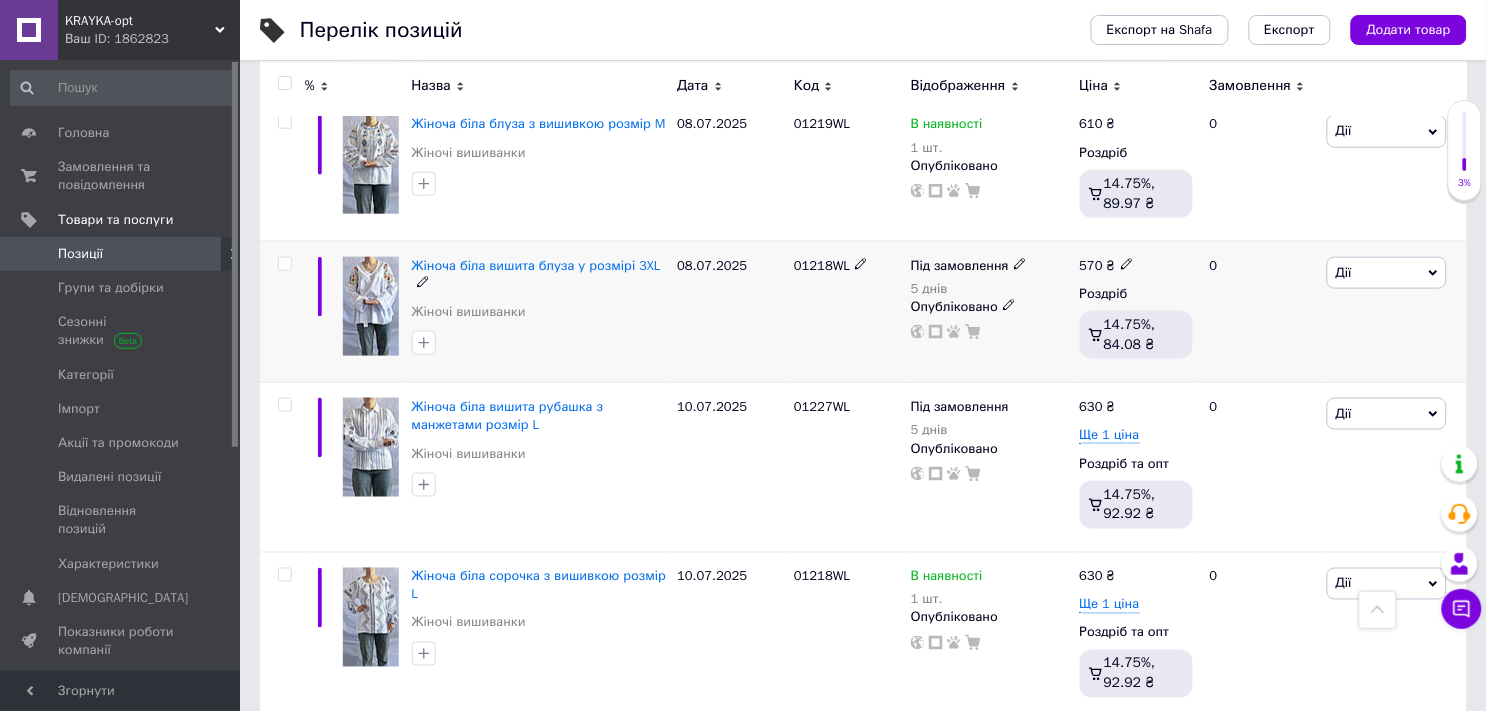click at bounding box center (371, 306) 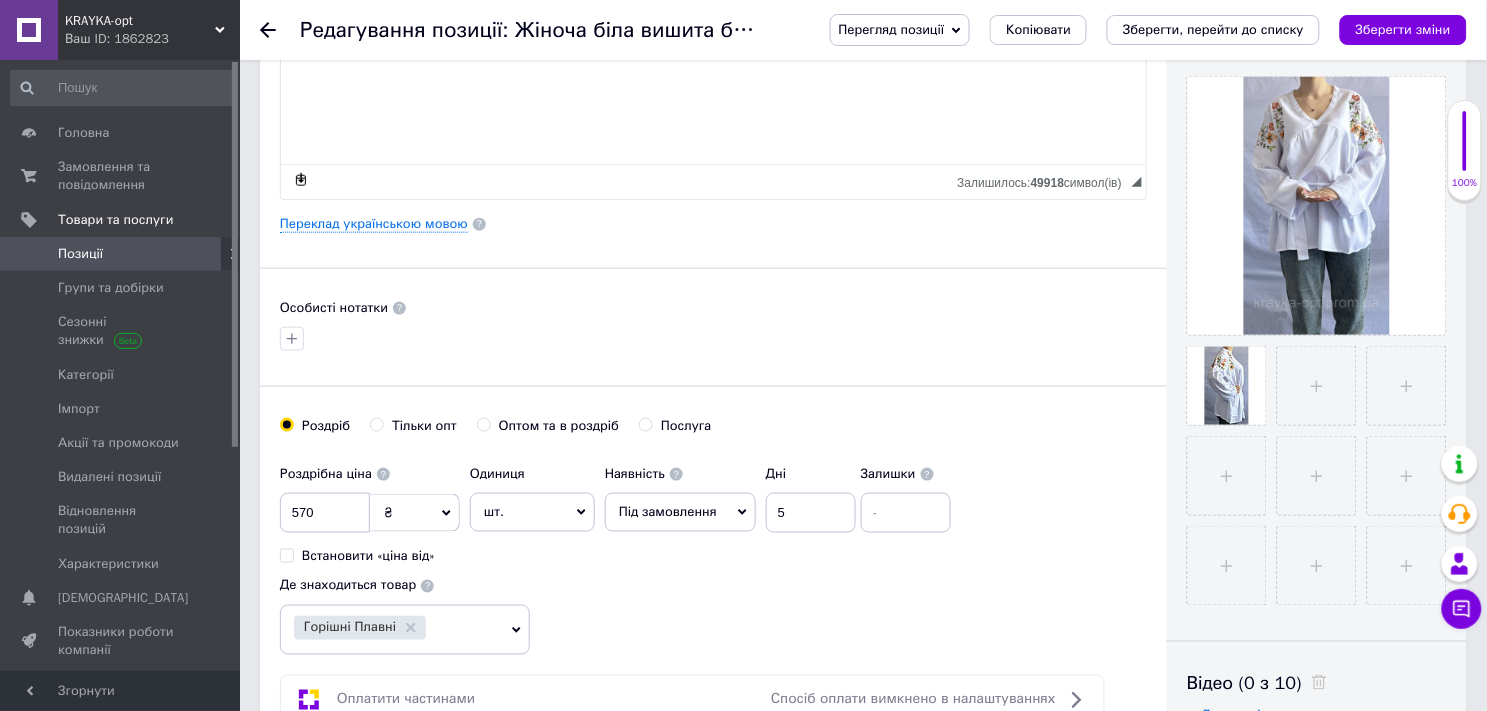scroll, scrollTop: 444, scrollLeft: 0, axis: vertical 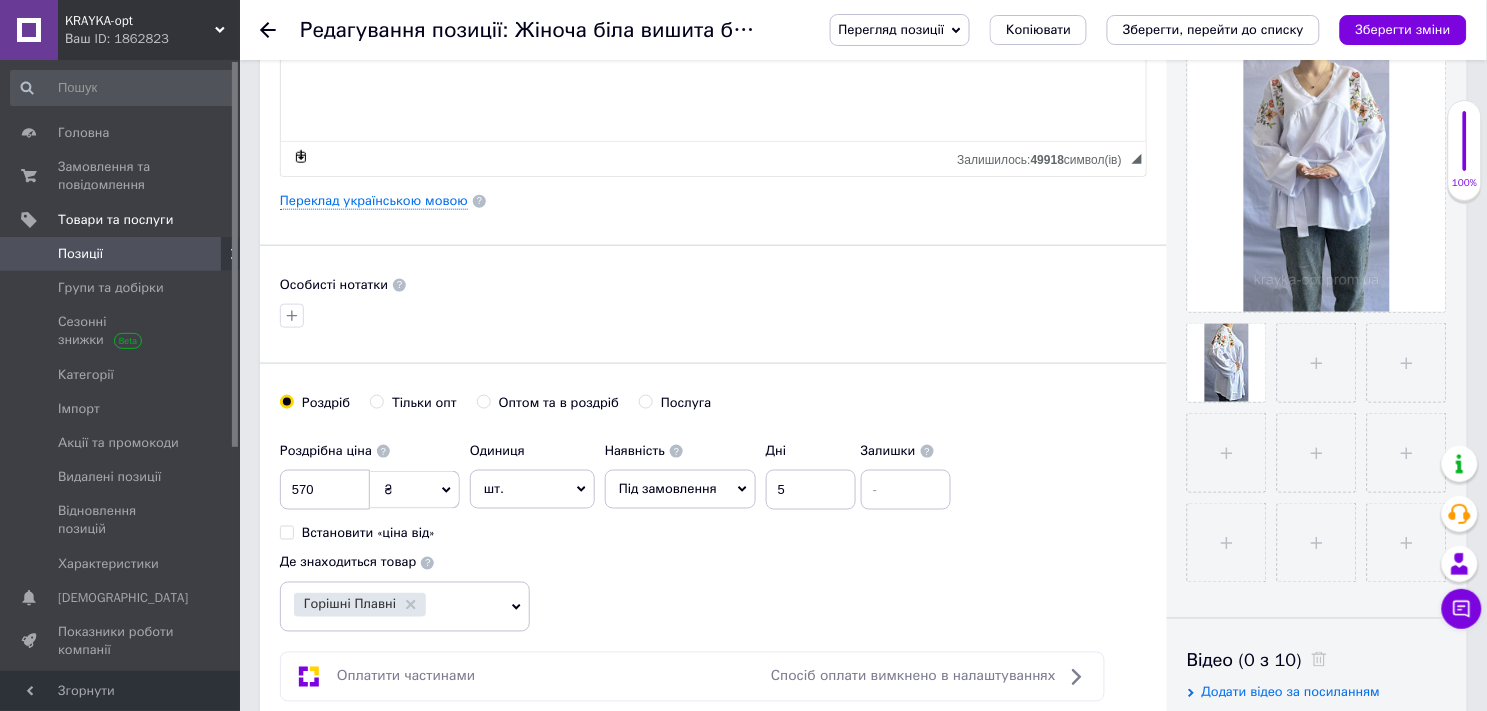 click on "Оптом та в роздріб" at bounding box center [483, 401] 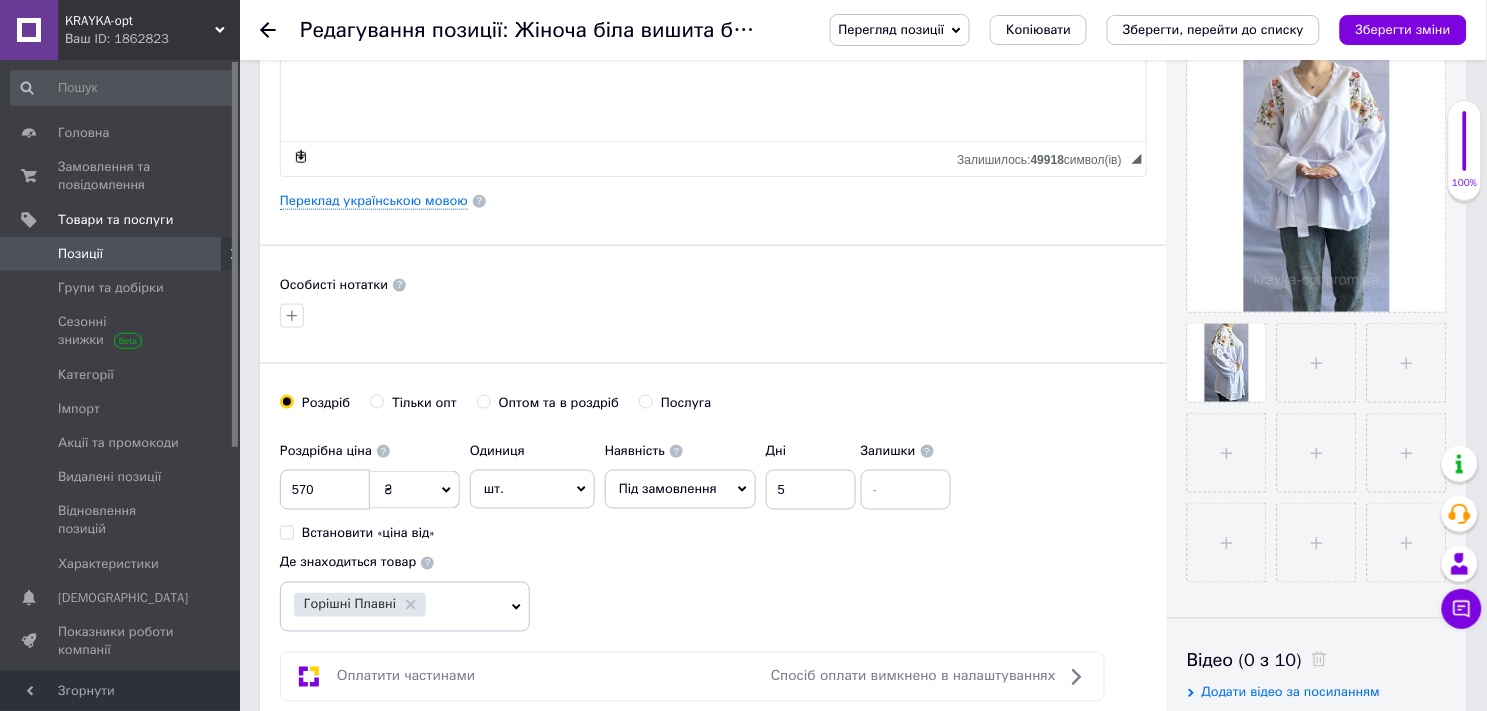 radio on "true" 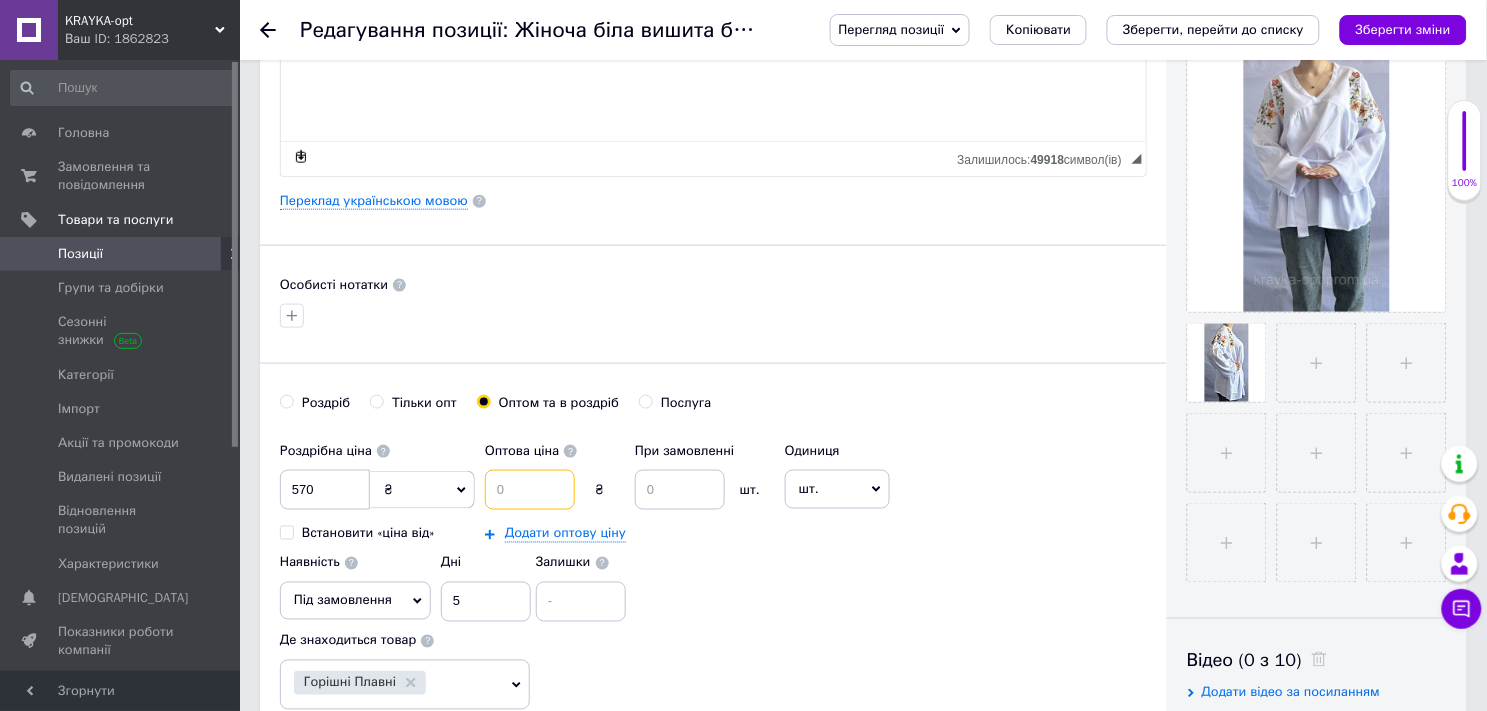 click at bounding box center [530, 490] 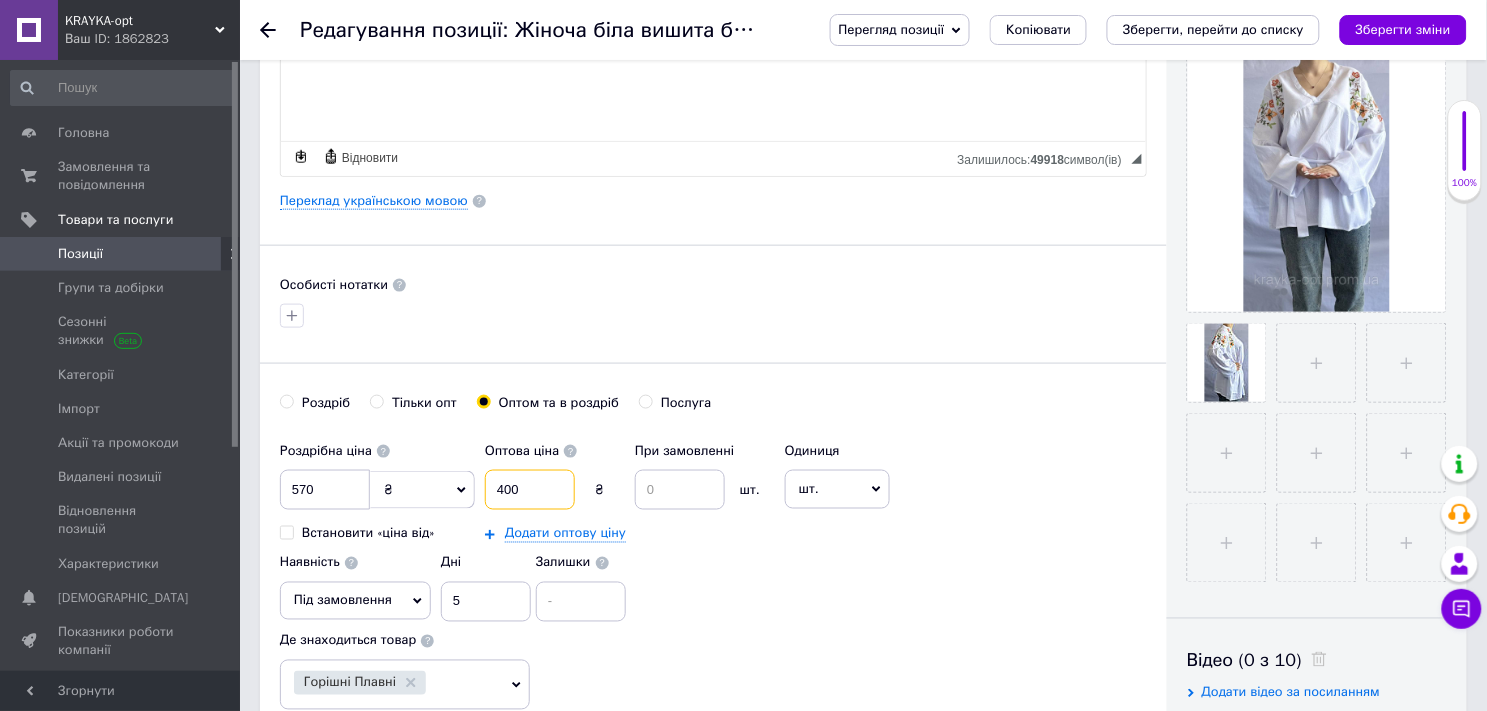 type on "400" 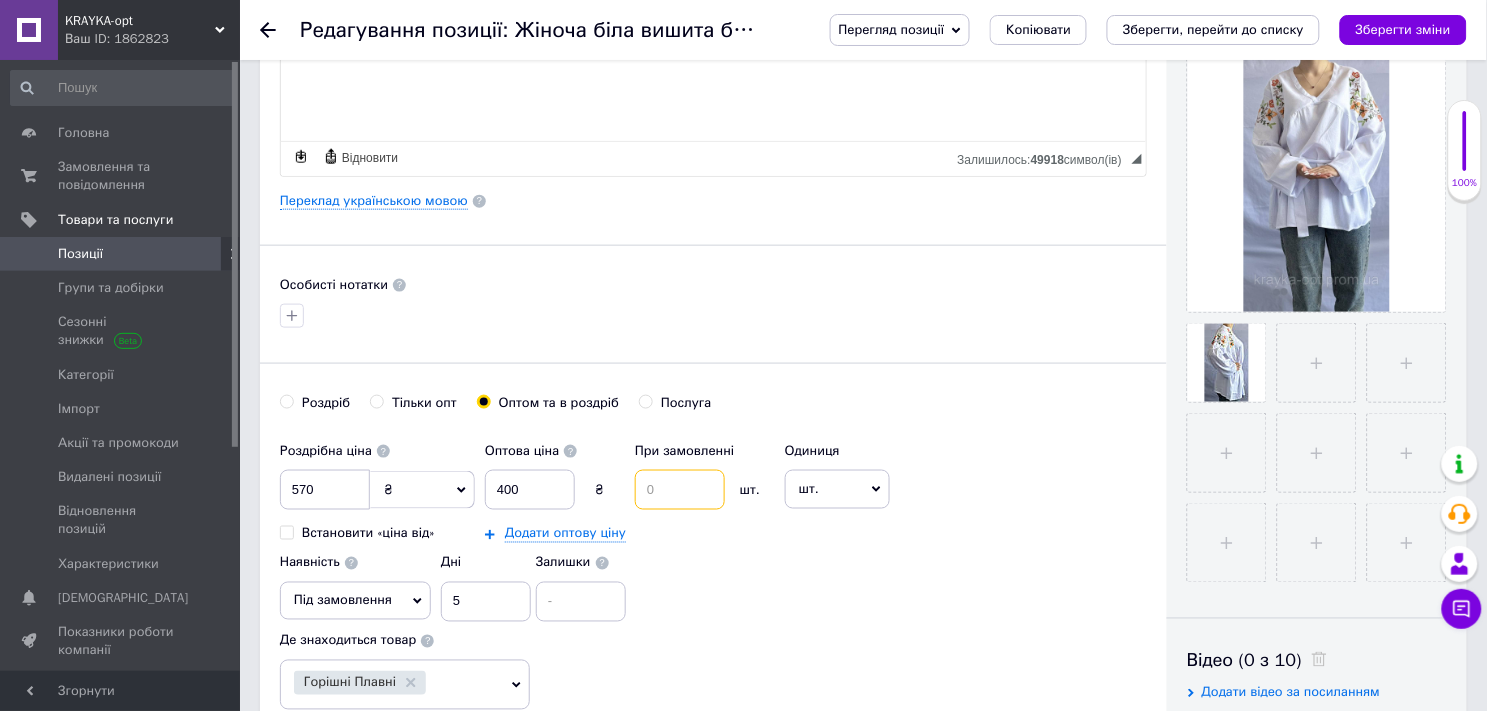 click at bounding box center [680, 490] 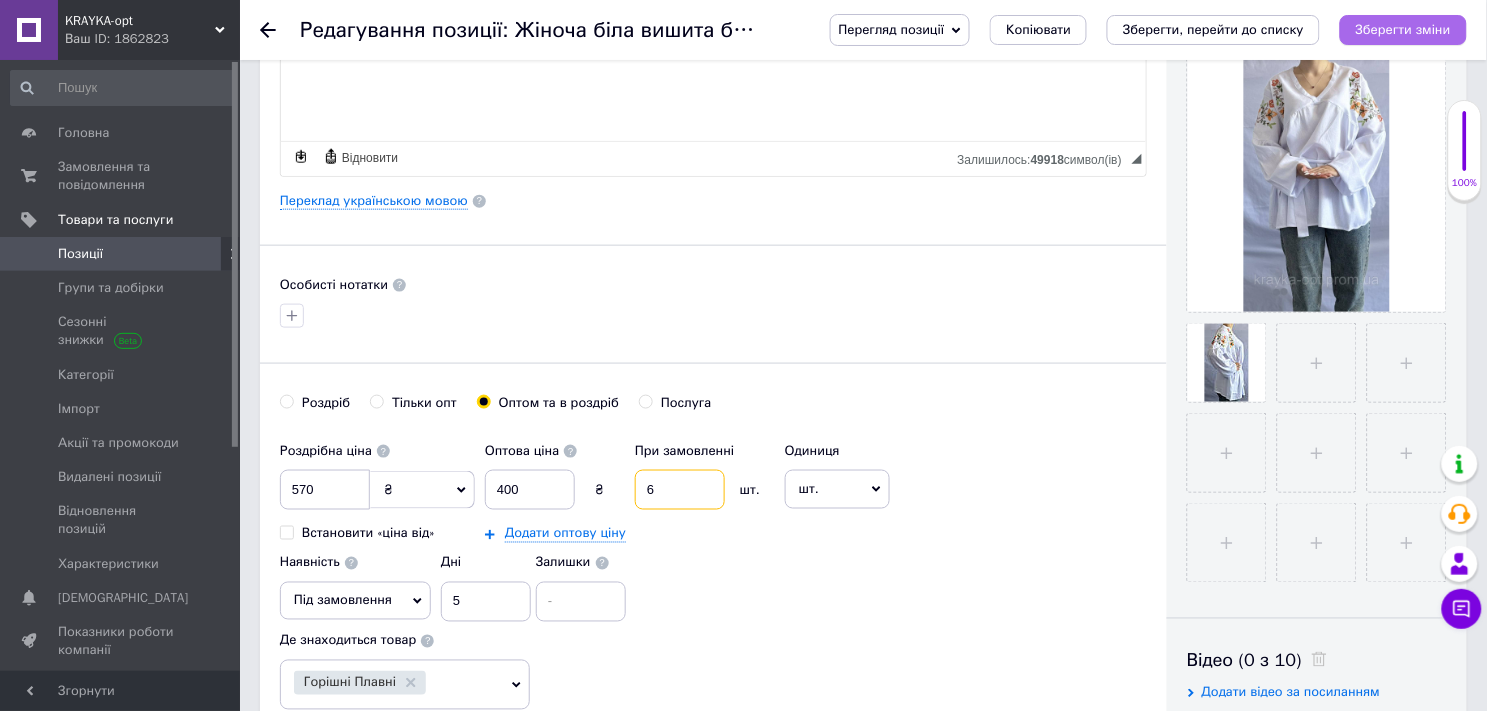 type on "6" 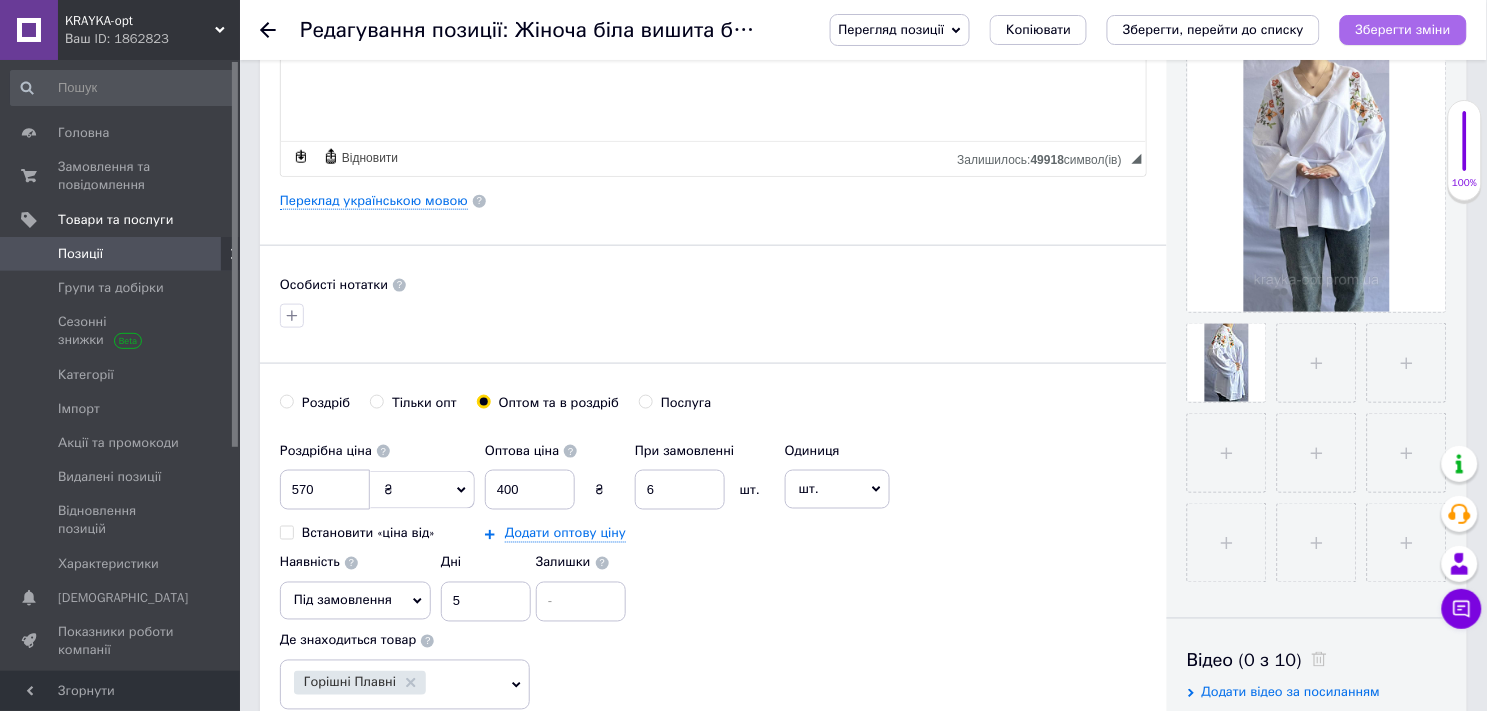 click on "Зберегти зміни" at bounding box center (1403, 29) 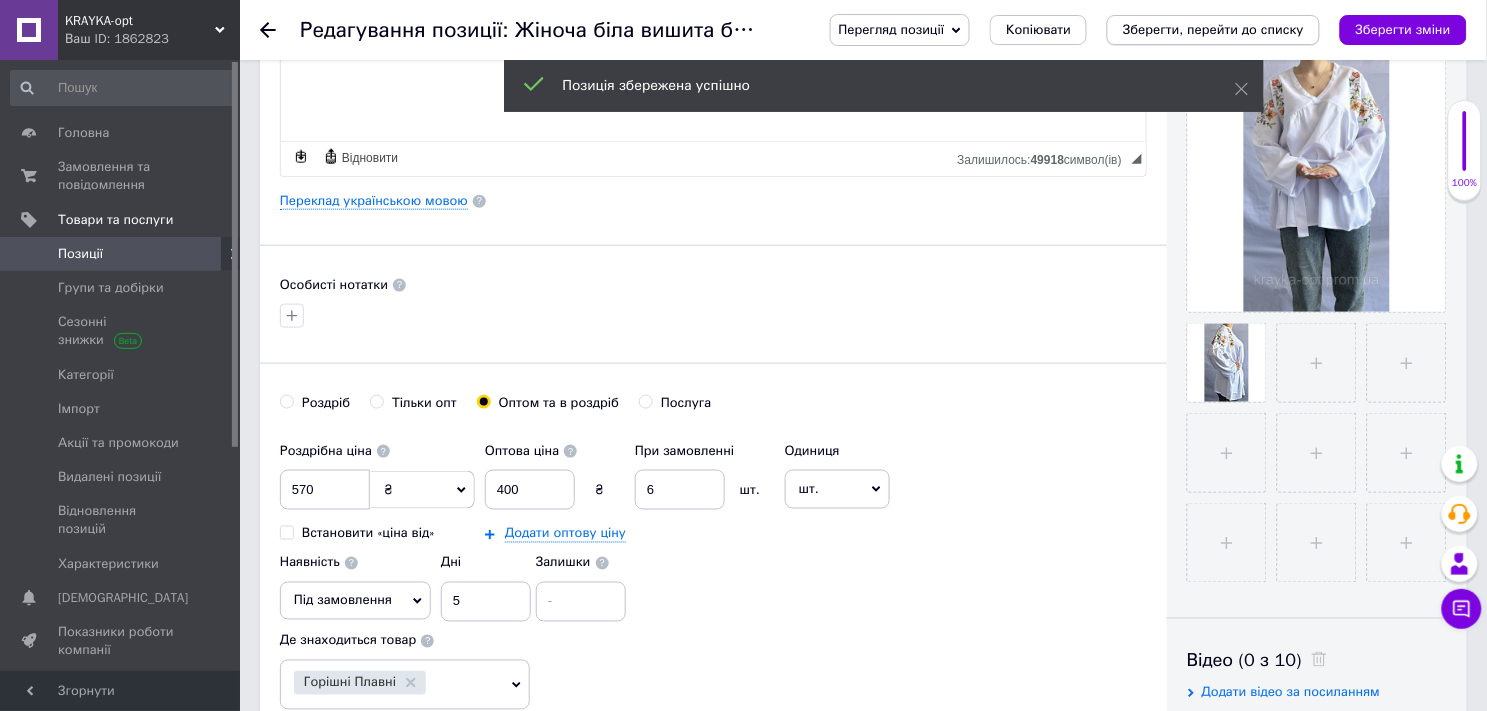 click on "Зберегти, перейти до списку" at bounding box center [1213, 29] 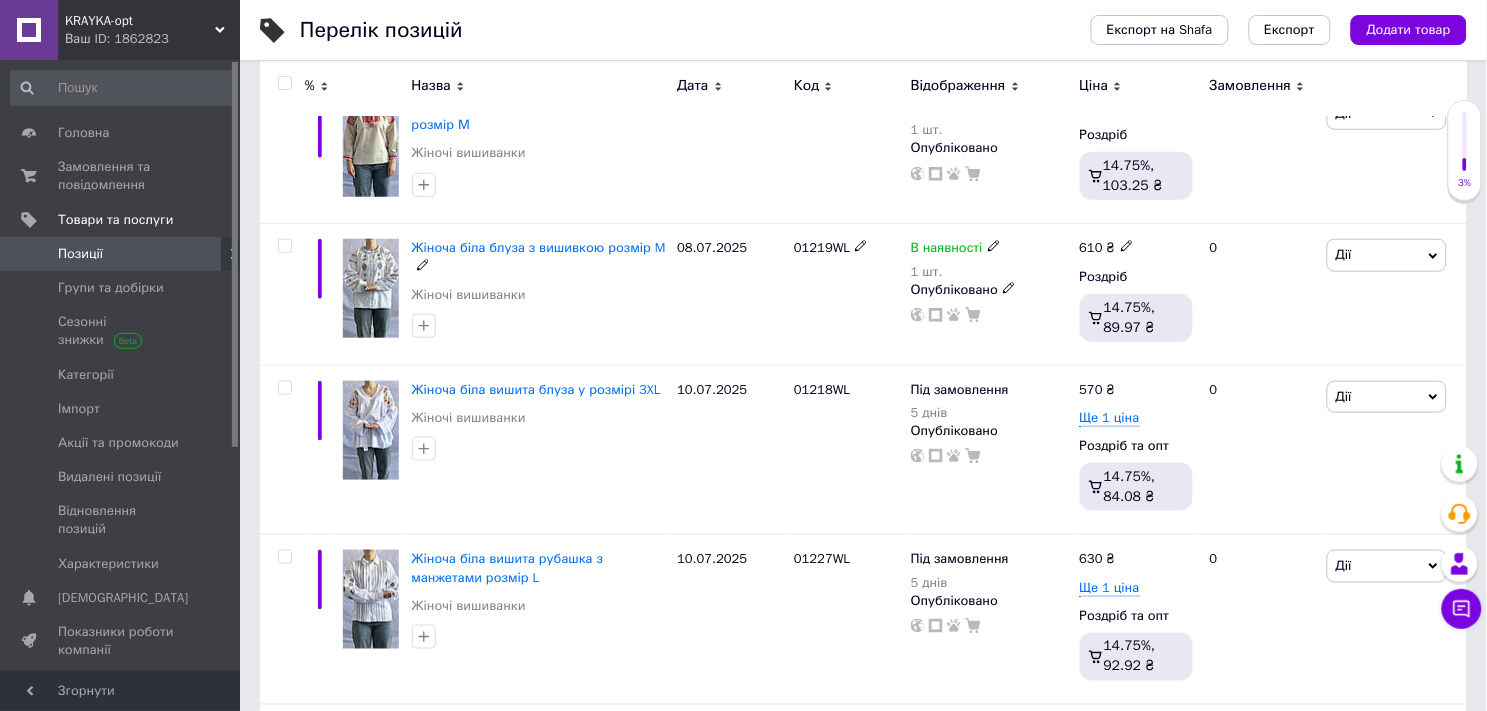 scroll, scrollTop: 333, scrollLeft: 0, axis: vertical 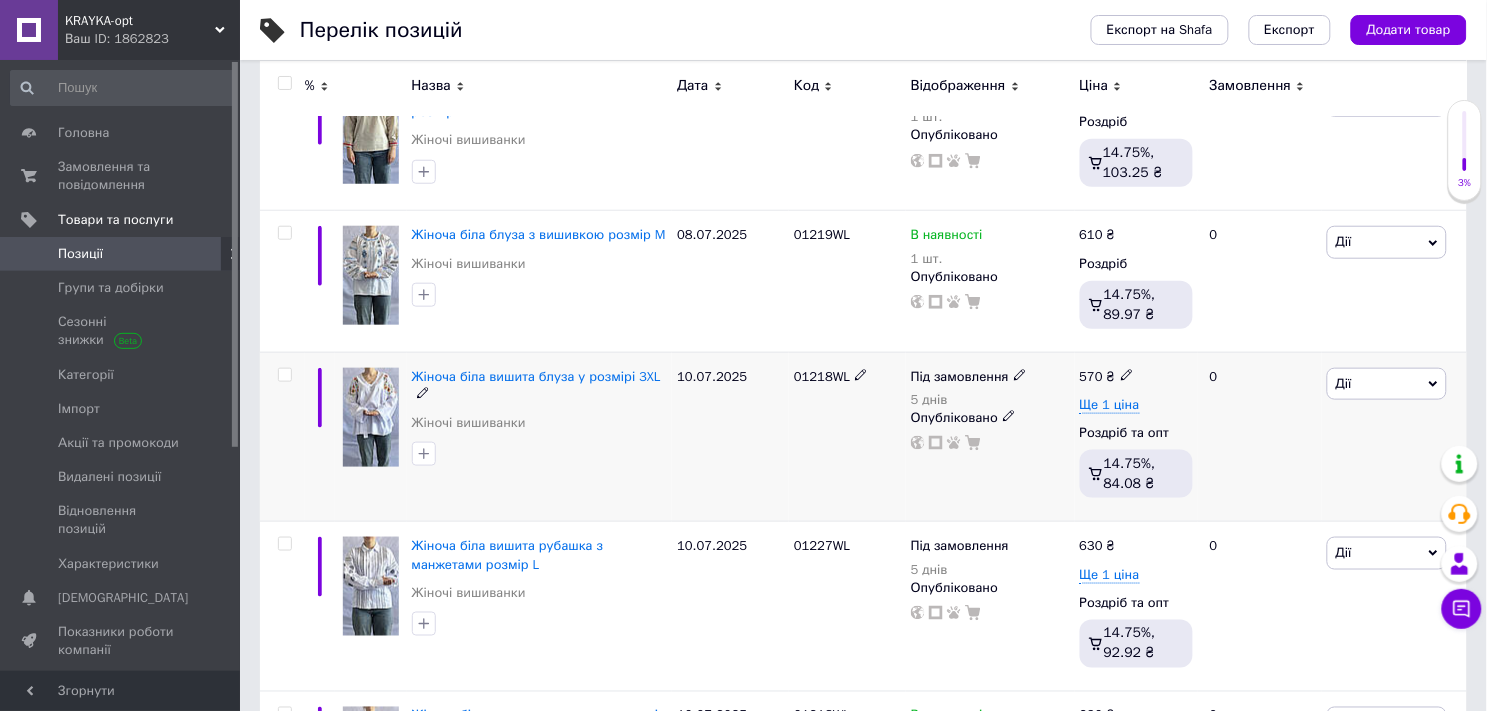 click on "0" at bounding box center [1260, 437] 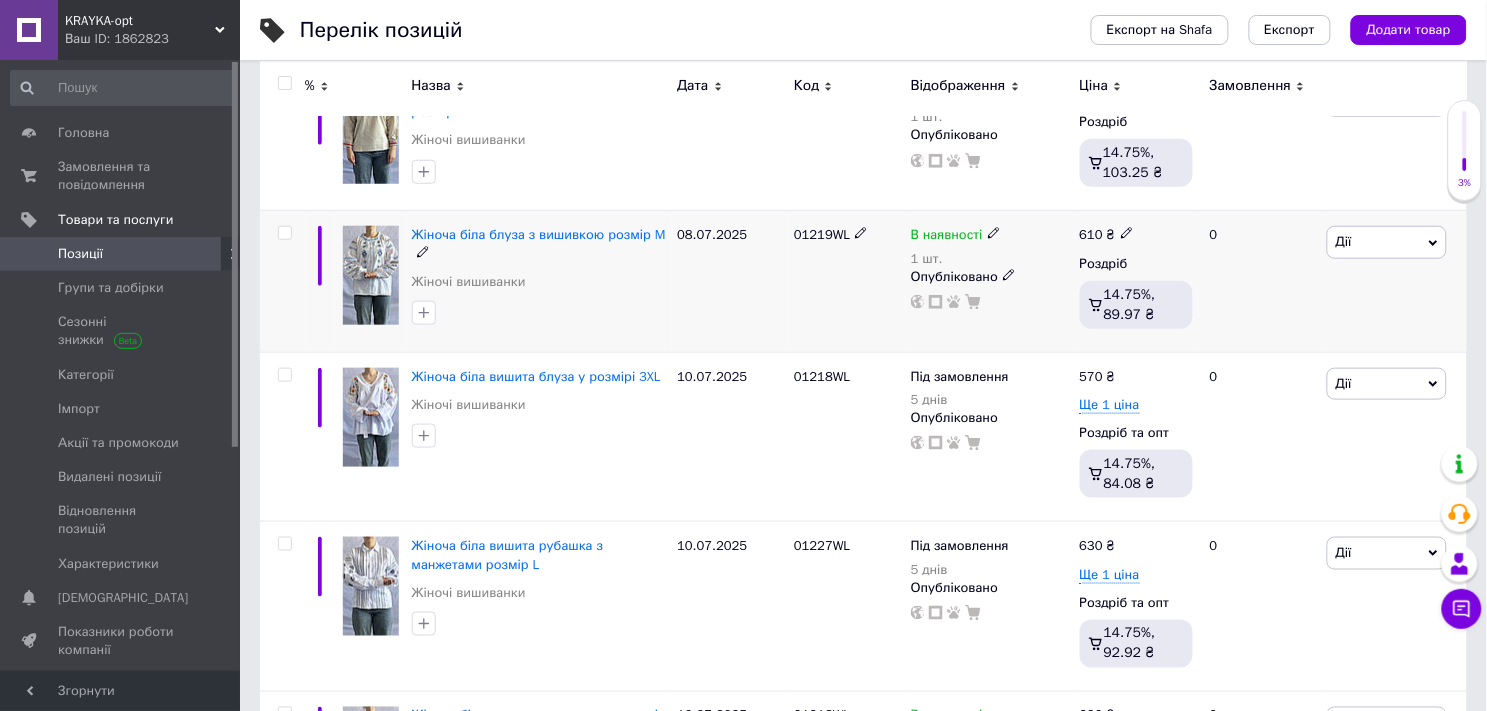 click at bounding box center (371, 275) 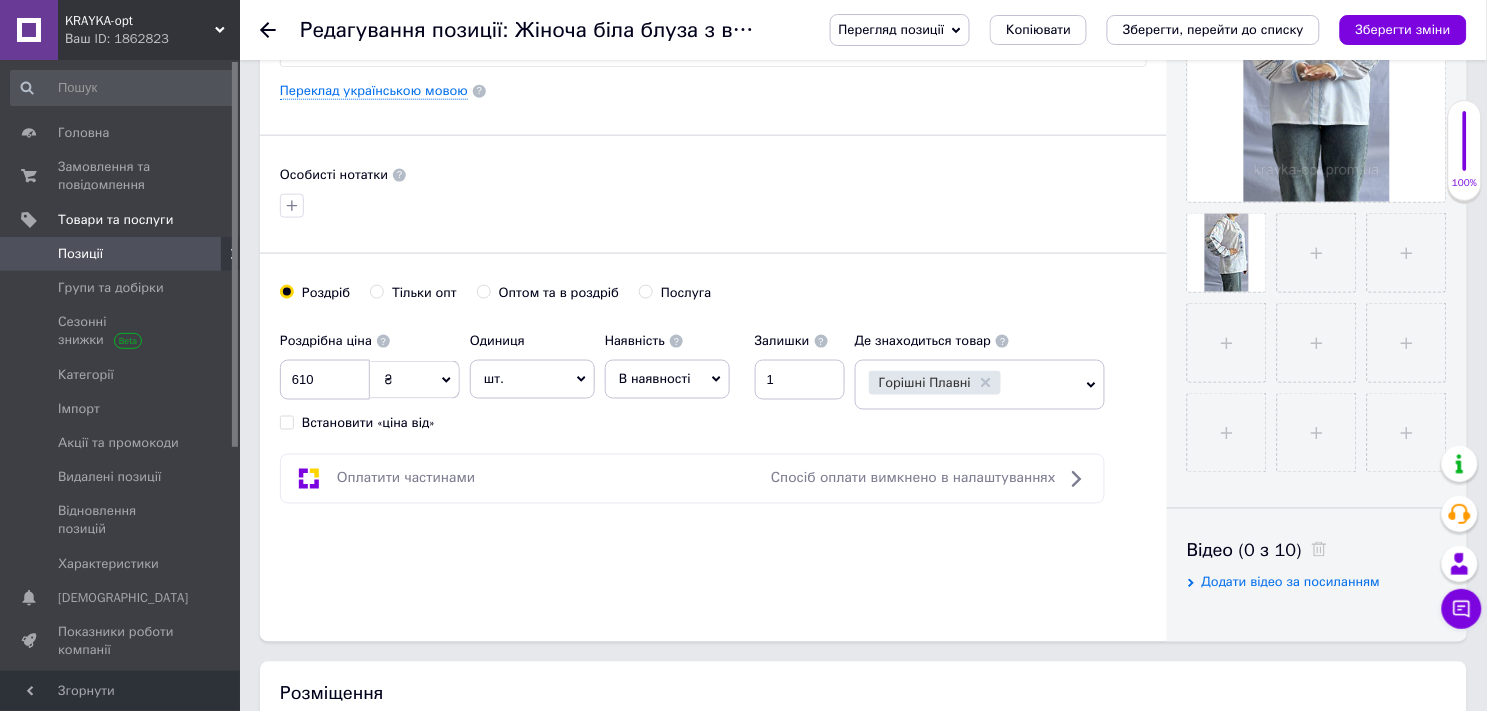scroll, scrollTop: 555, scrollLeft: 0, axis: vertical 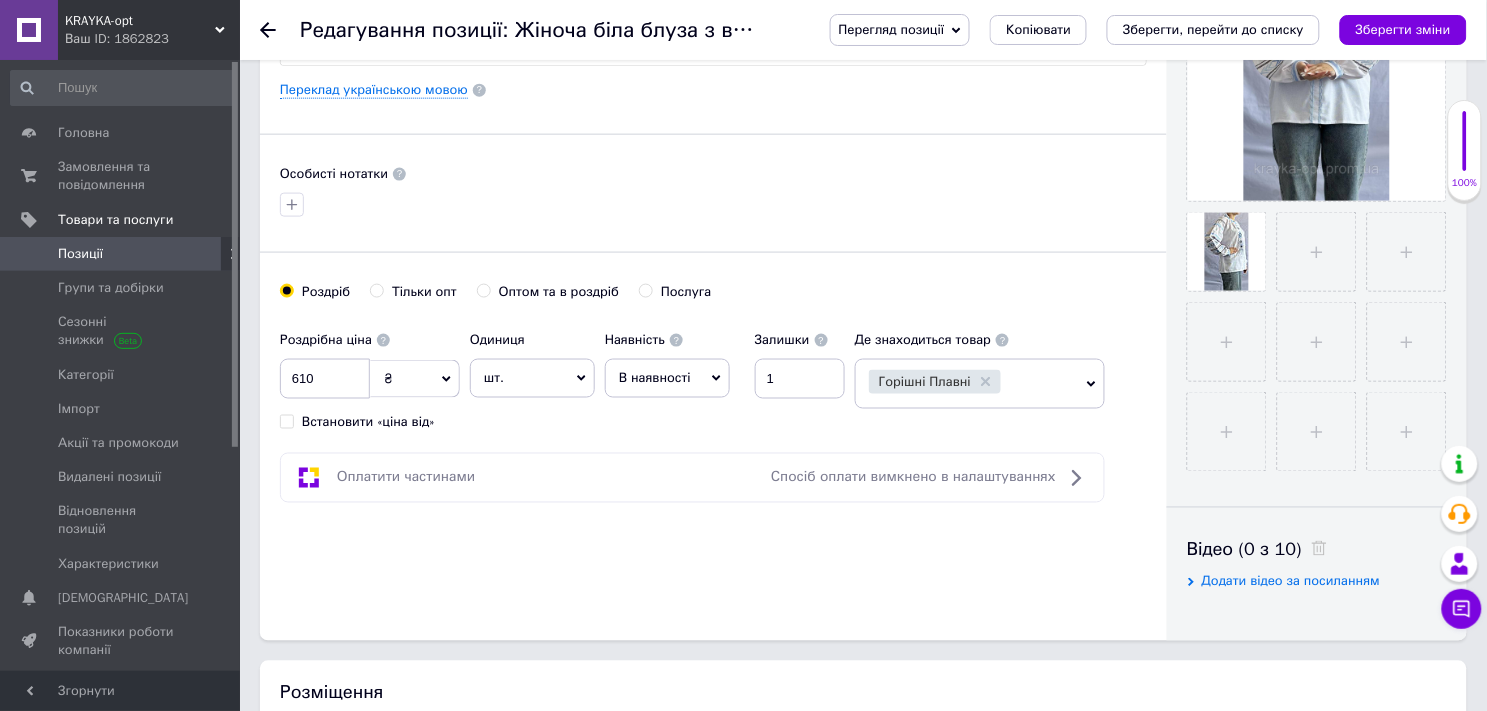 click on "Оптом та в роздріб" at bounding box center [483, 290] 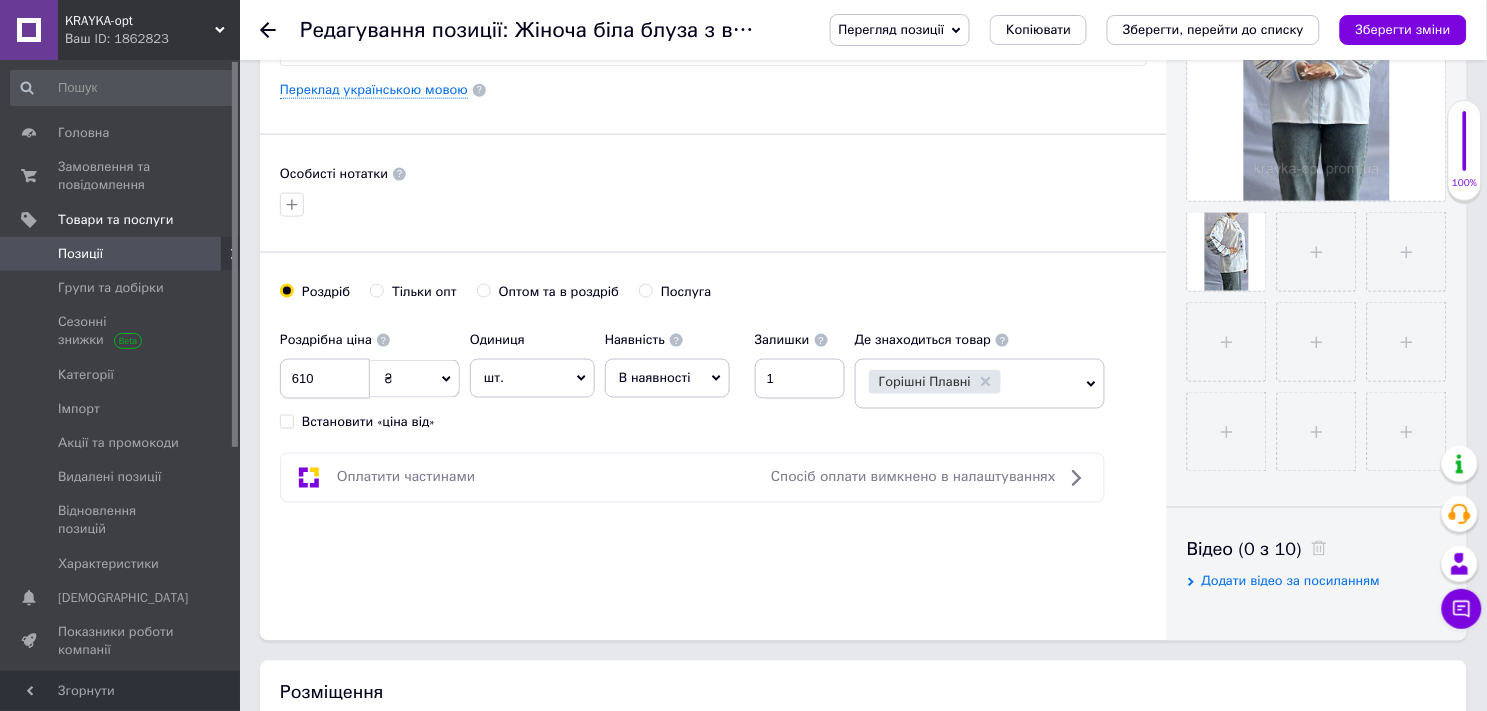 radio on "true" 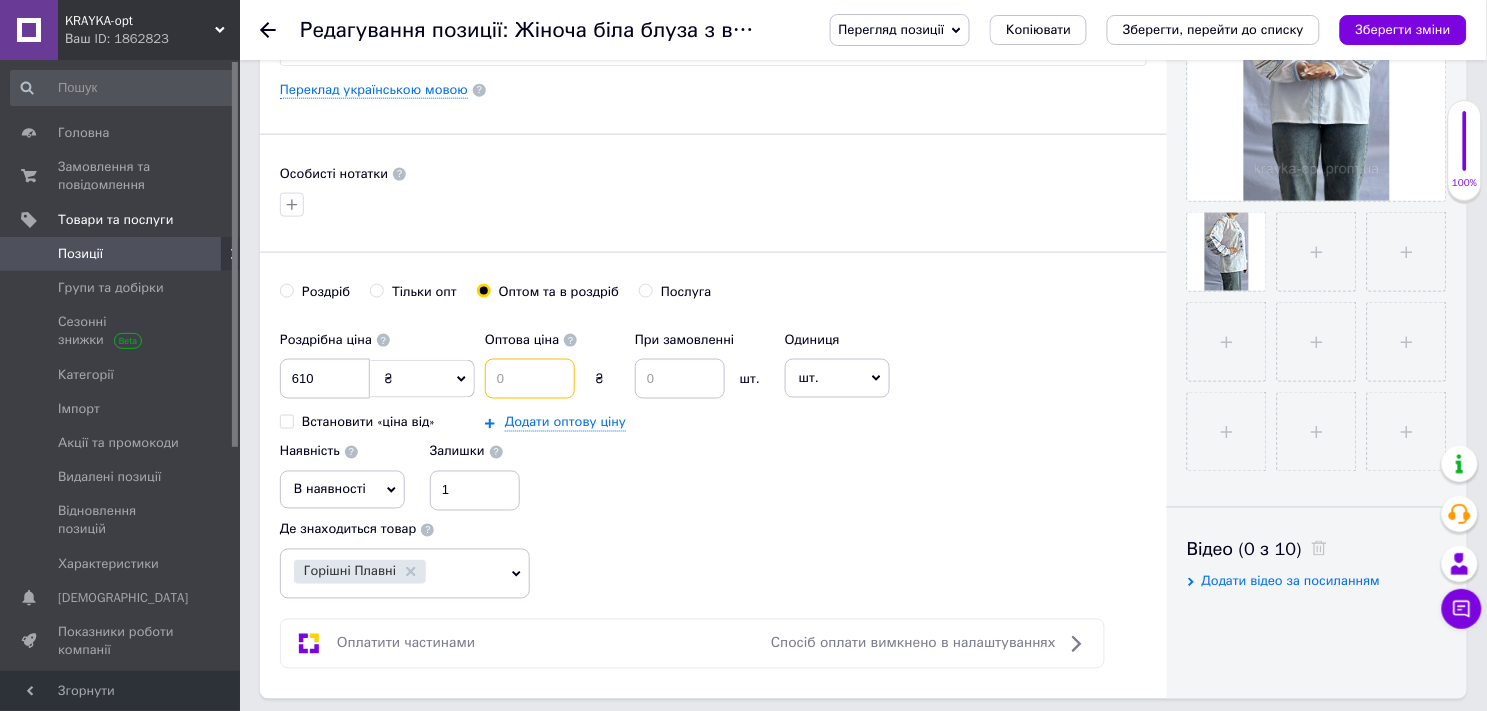 click at bounding box center [530, 379] 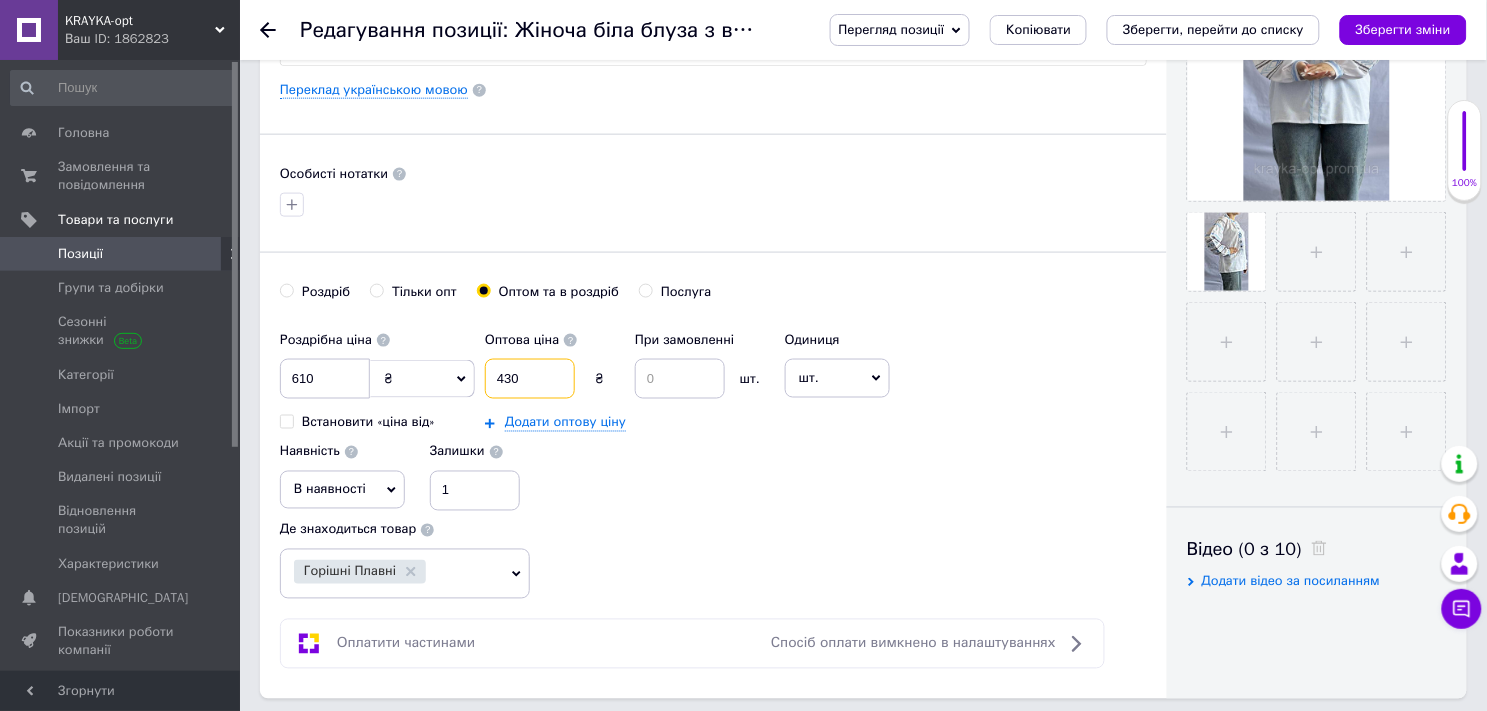 type on "430" 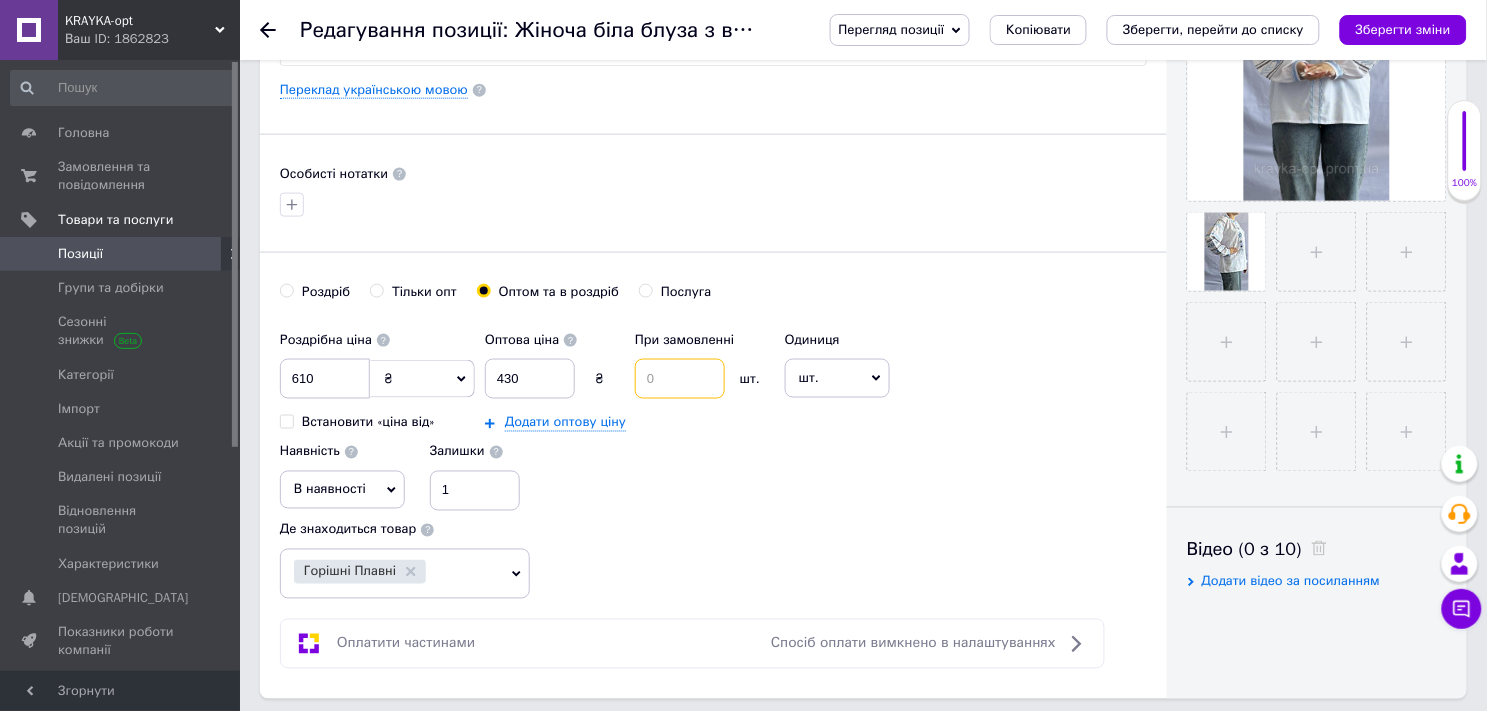 click at bounding box center (680, 379) 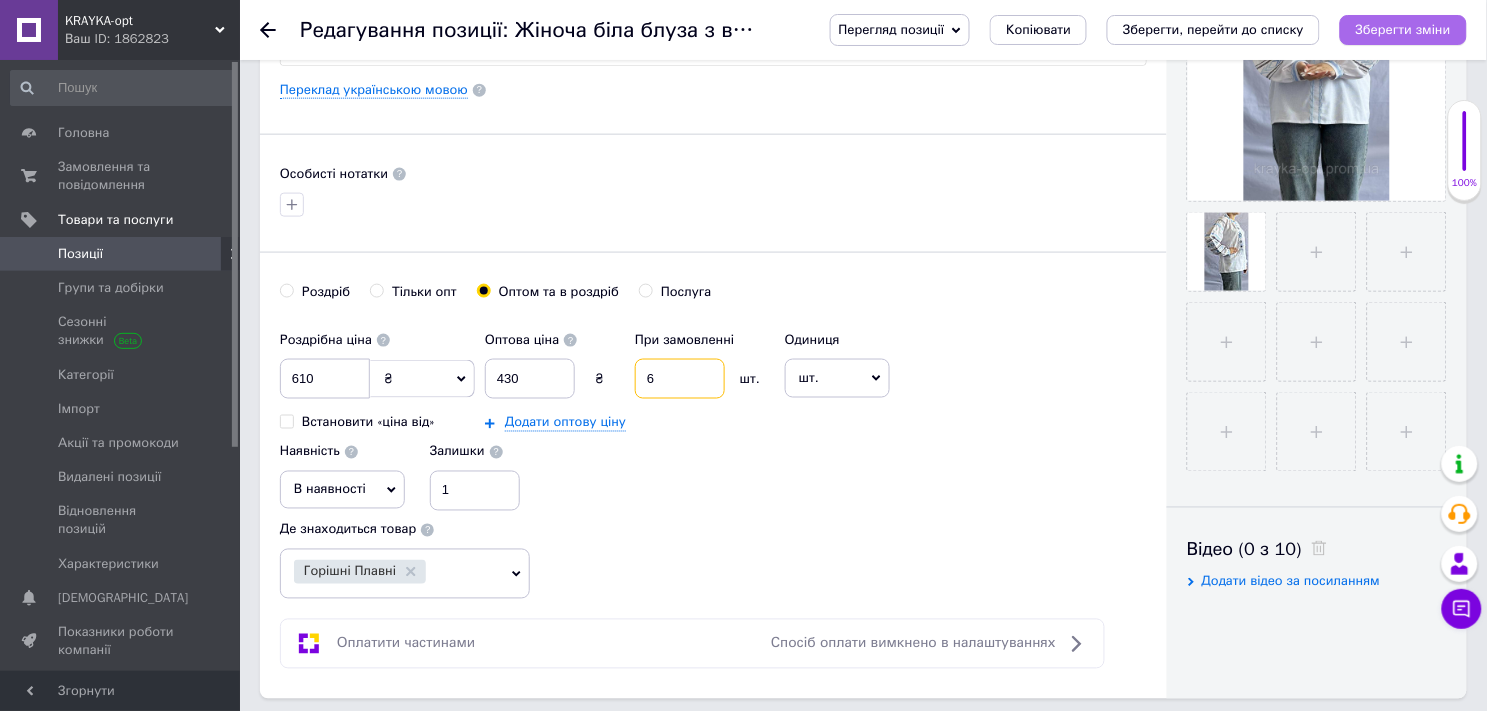 type on "6" 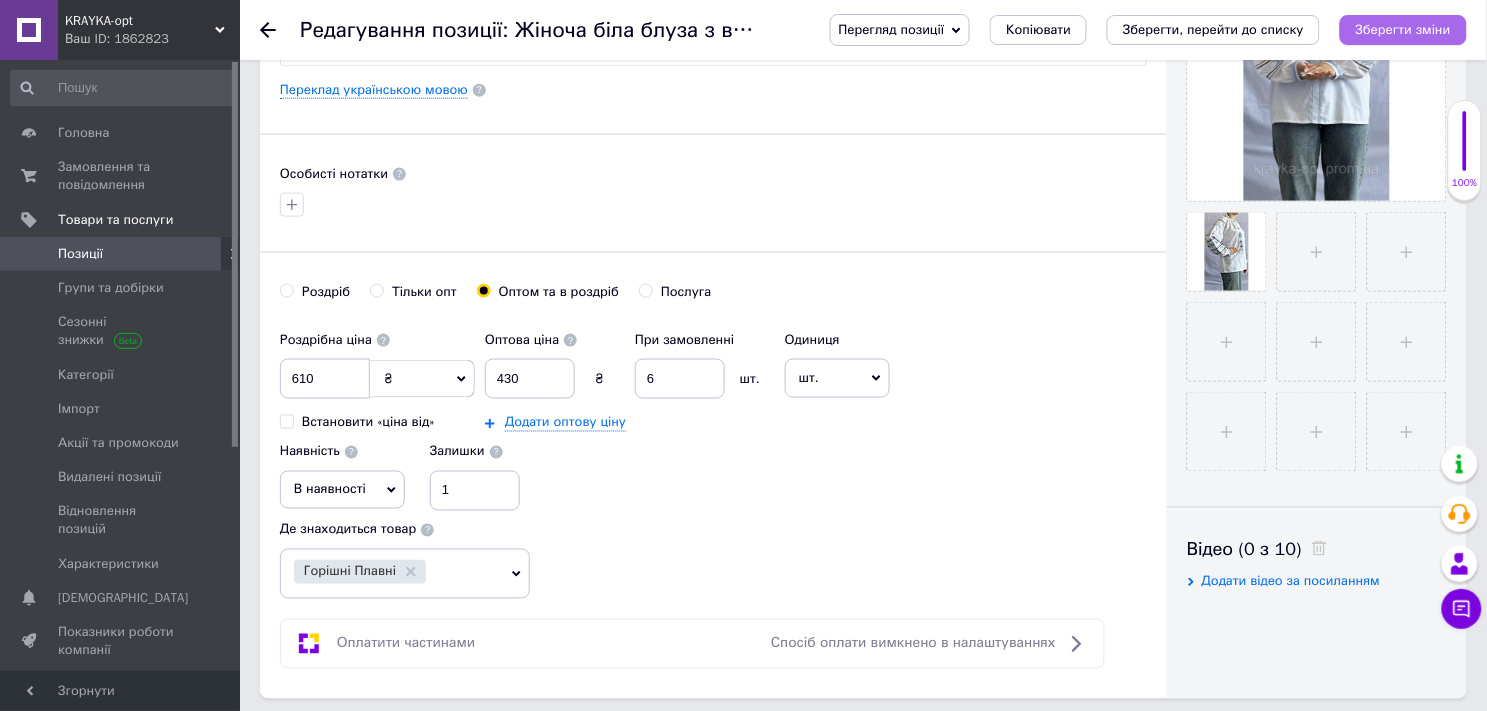 click on "Зберегти зміни" at bounding box center [1403, 29] 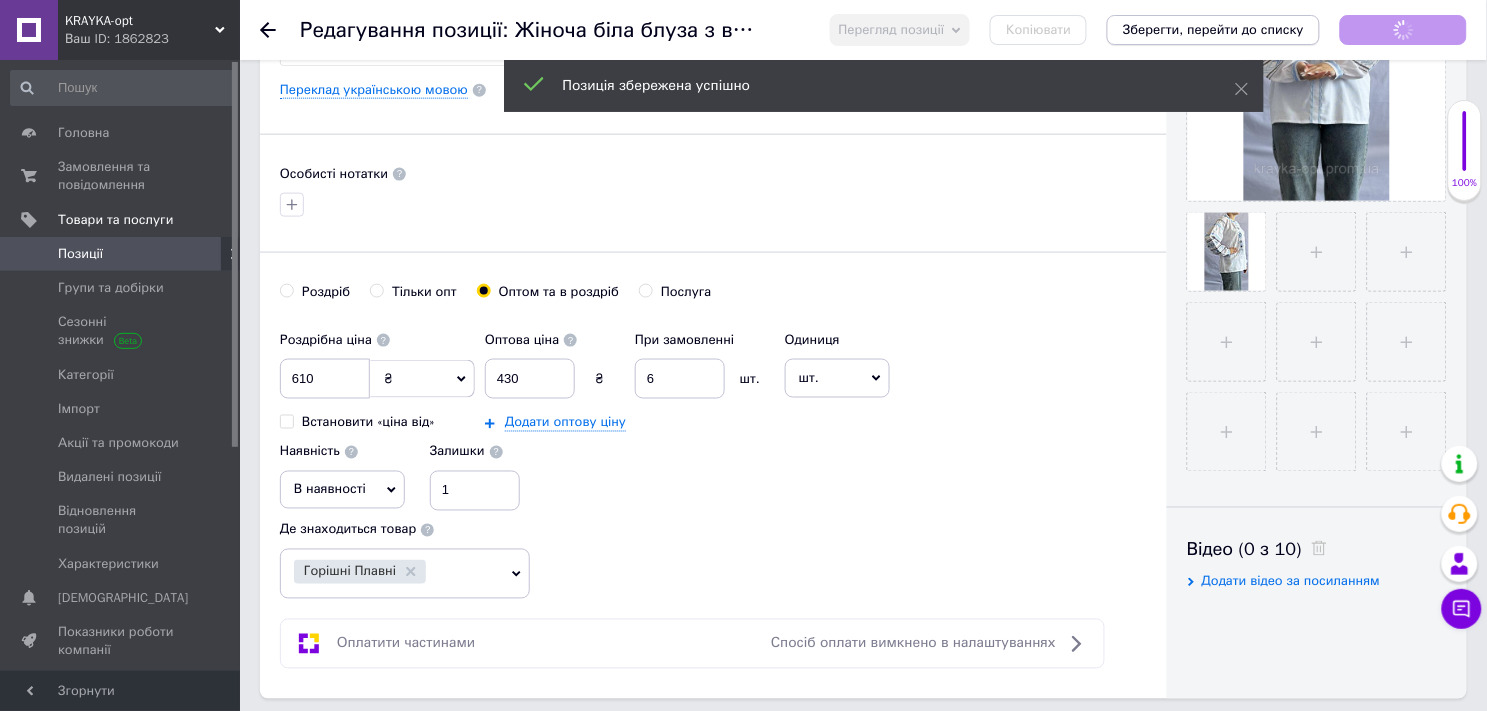 click on "Зберегти, перейти до списку" at bounding box center (1213, 30) 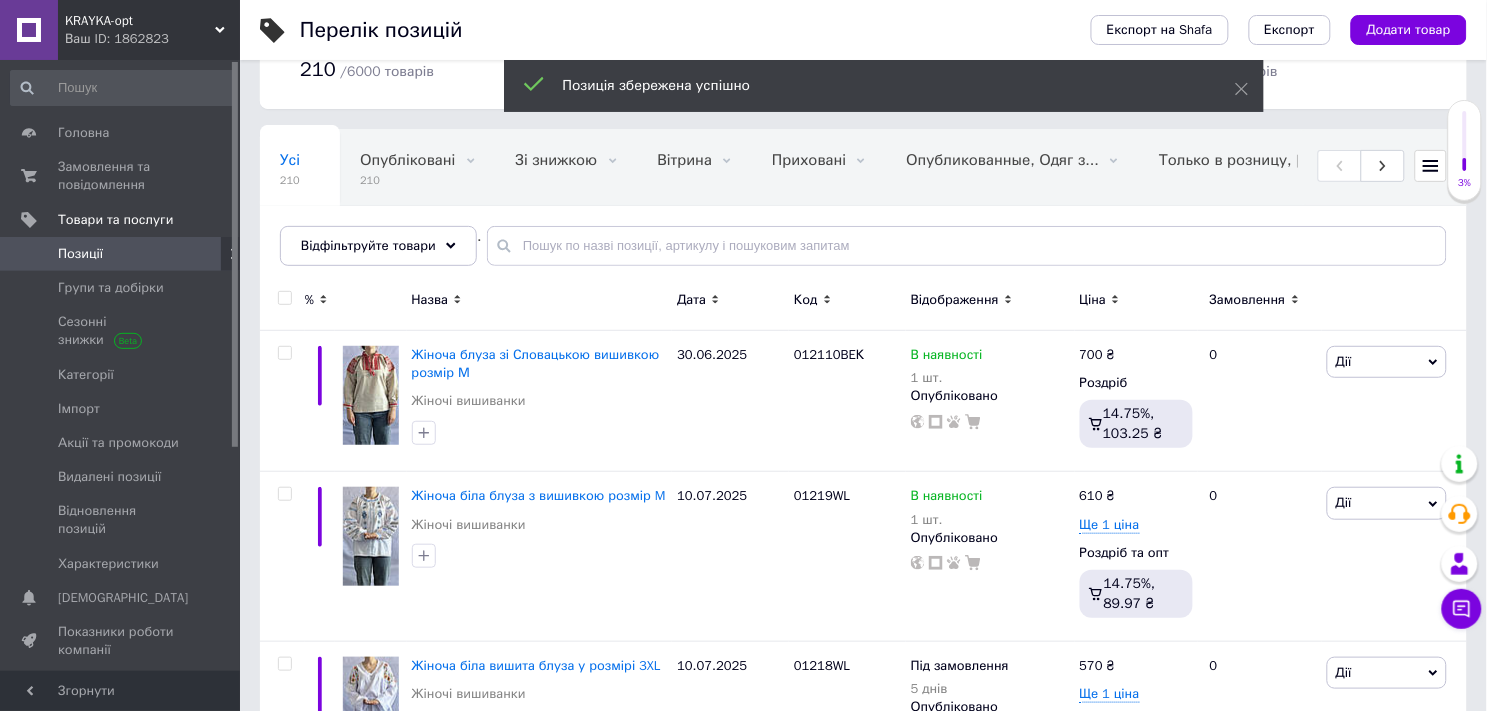 scroll, scrollTop: 111, scrollLeft: 0, axis: vertical 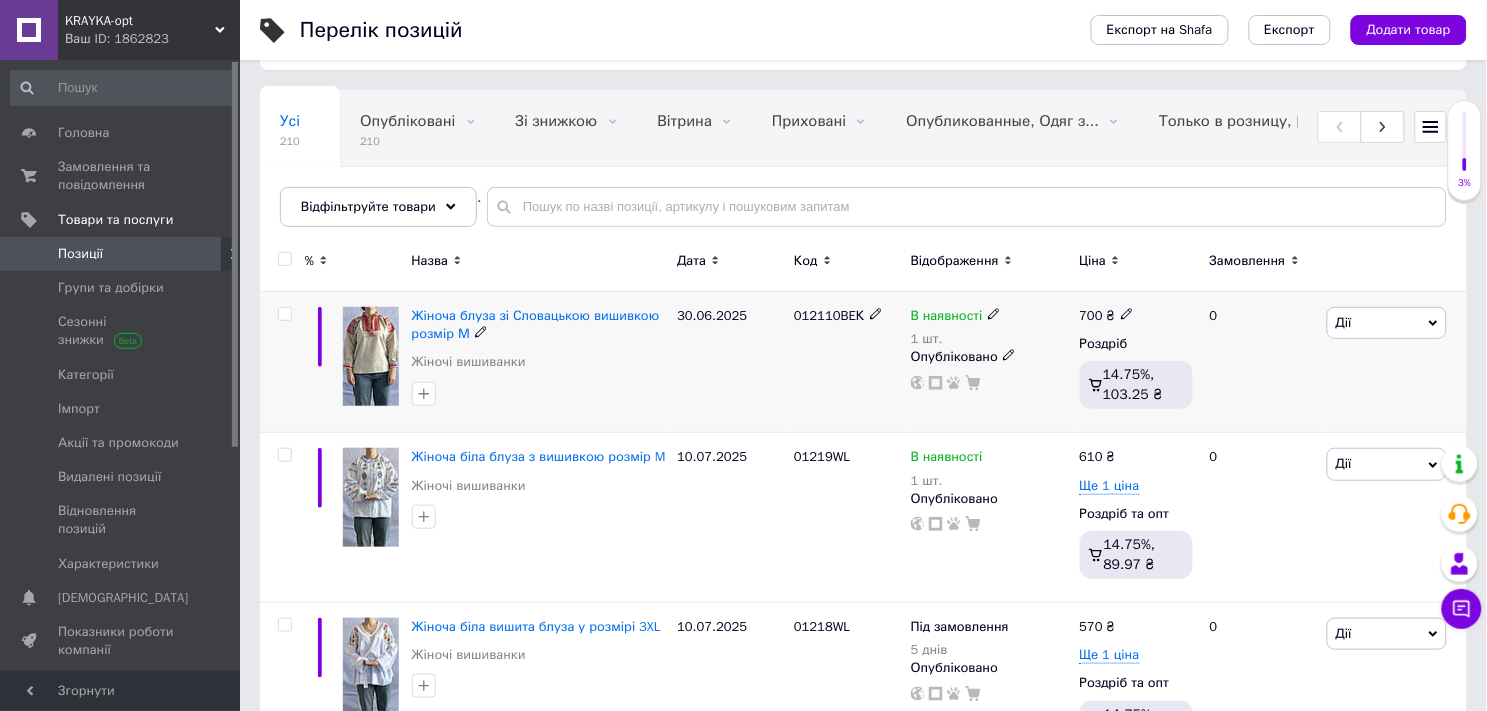 click on "700   ₴" at bounding box center (1136, 316) 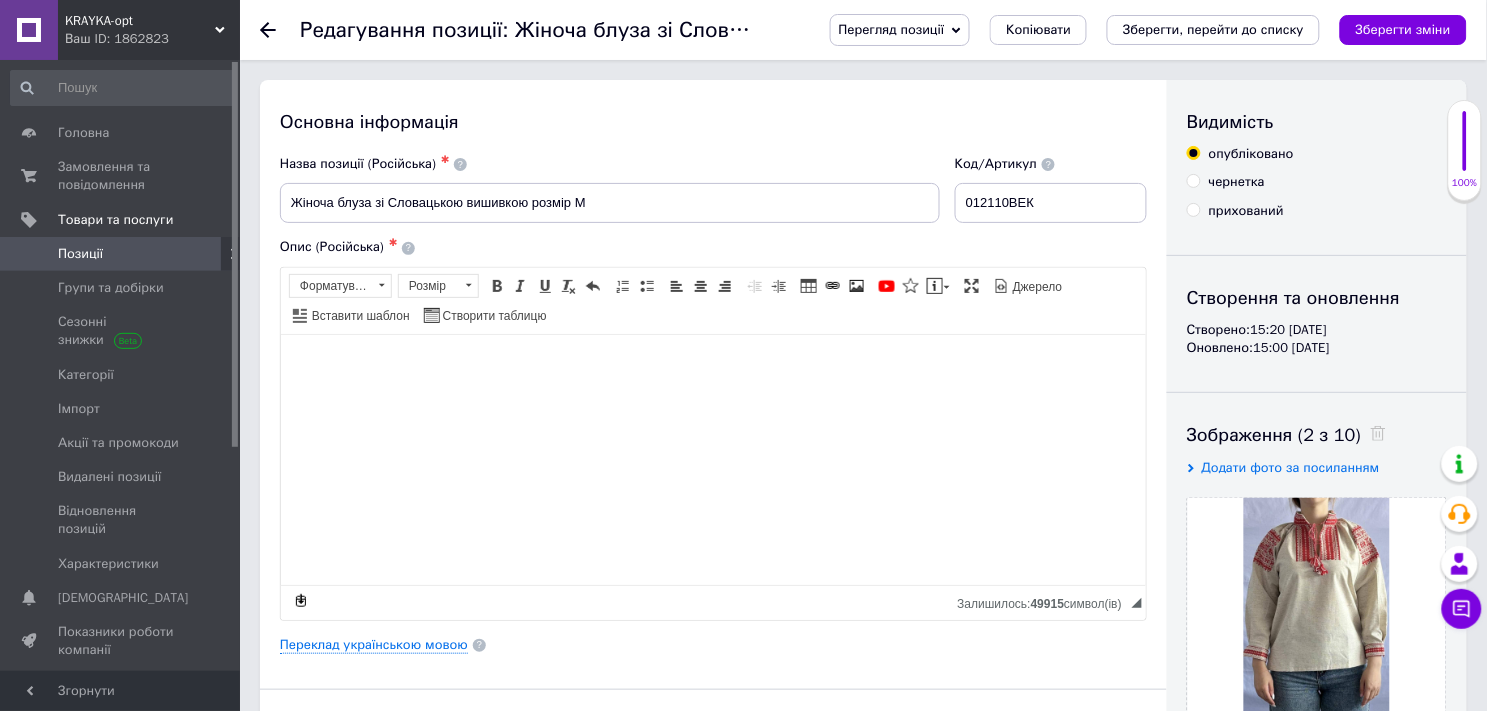 scroll, scrollTop: 555, scrollLeft: 0, axis: vertical 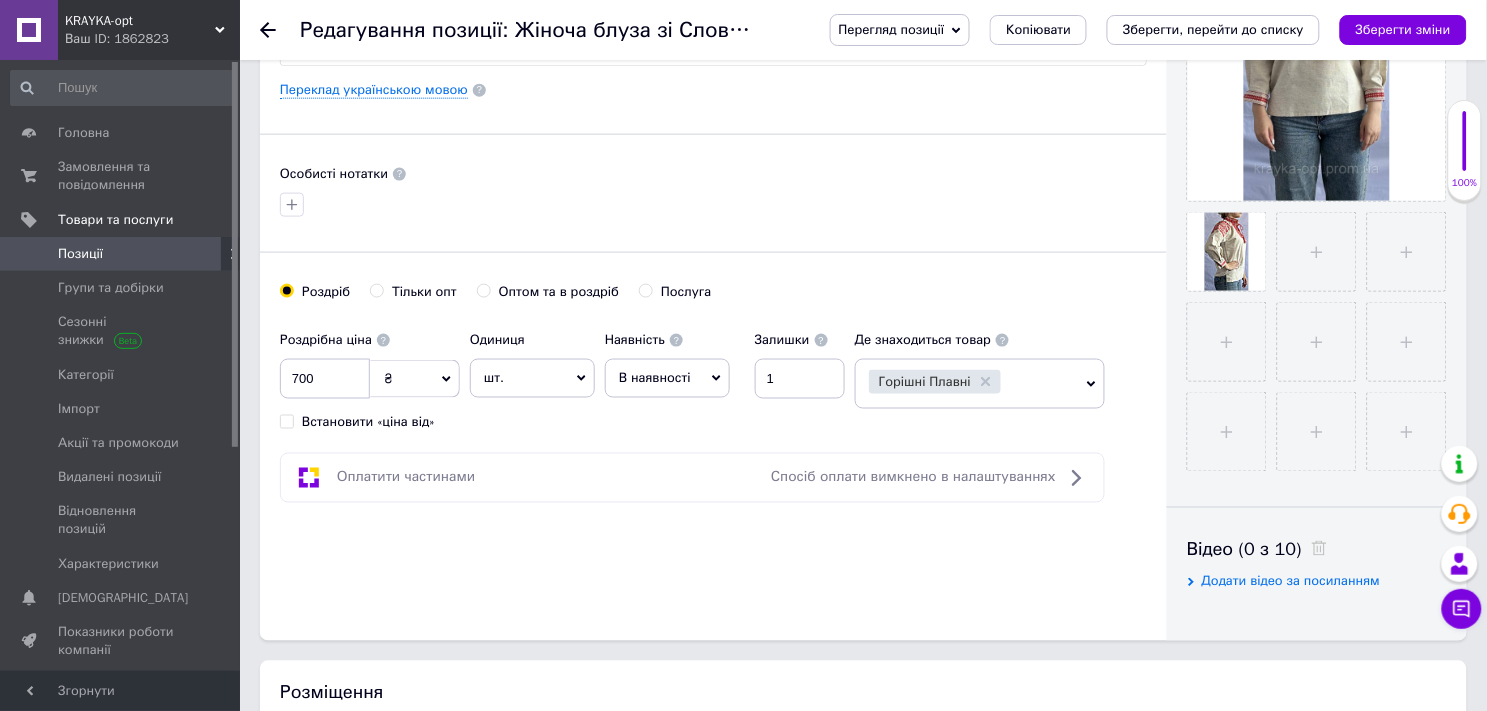 click on "Оптом та в роздріб" at bounding box center [483, 290] 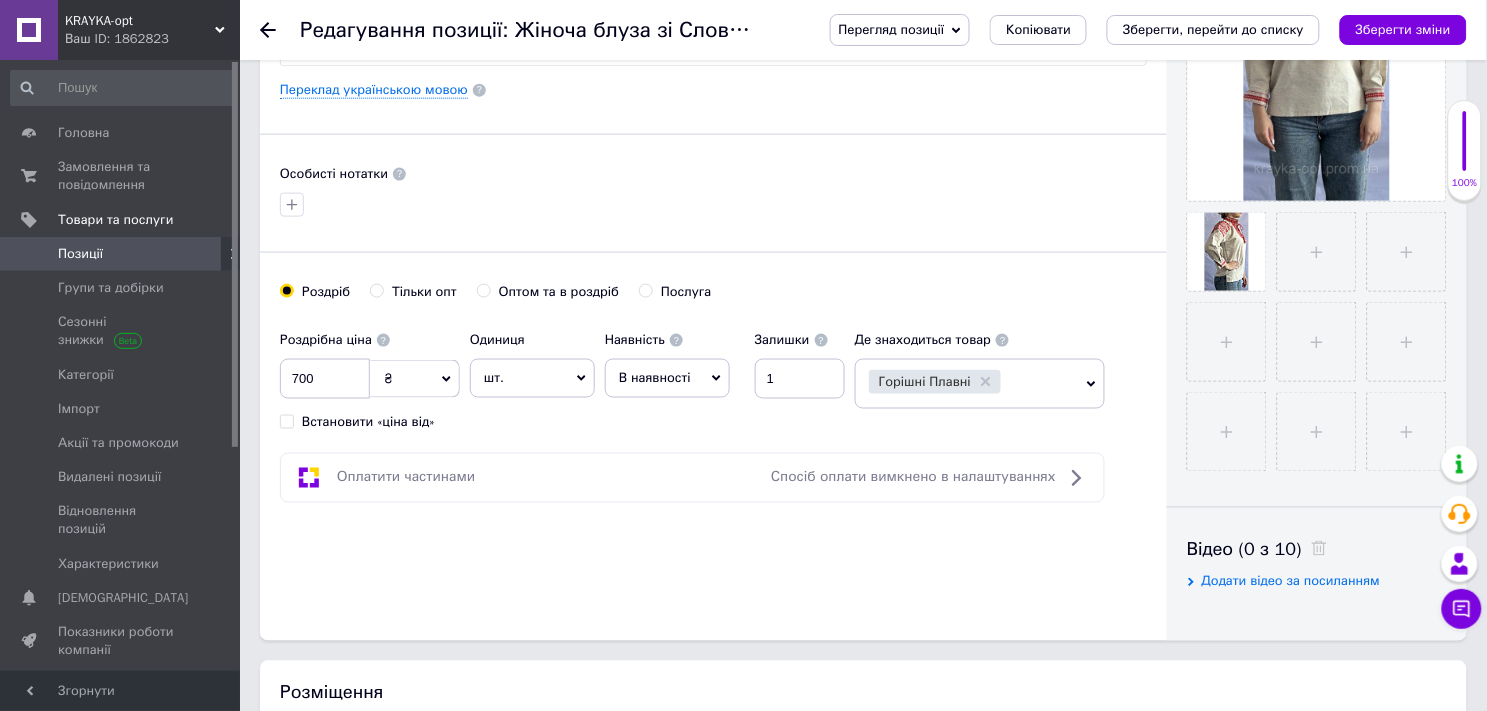 radio on "true" 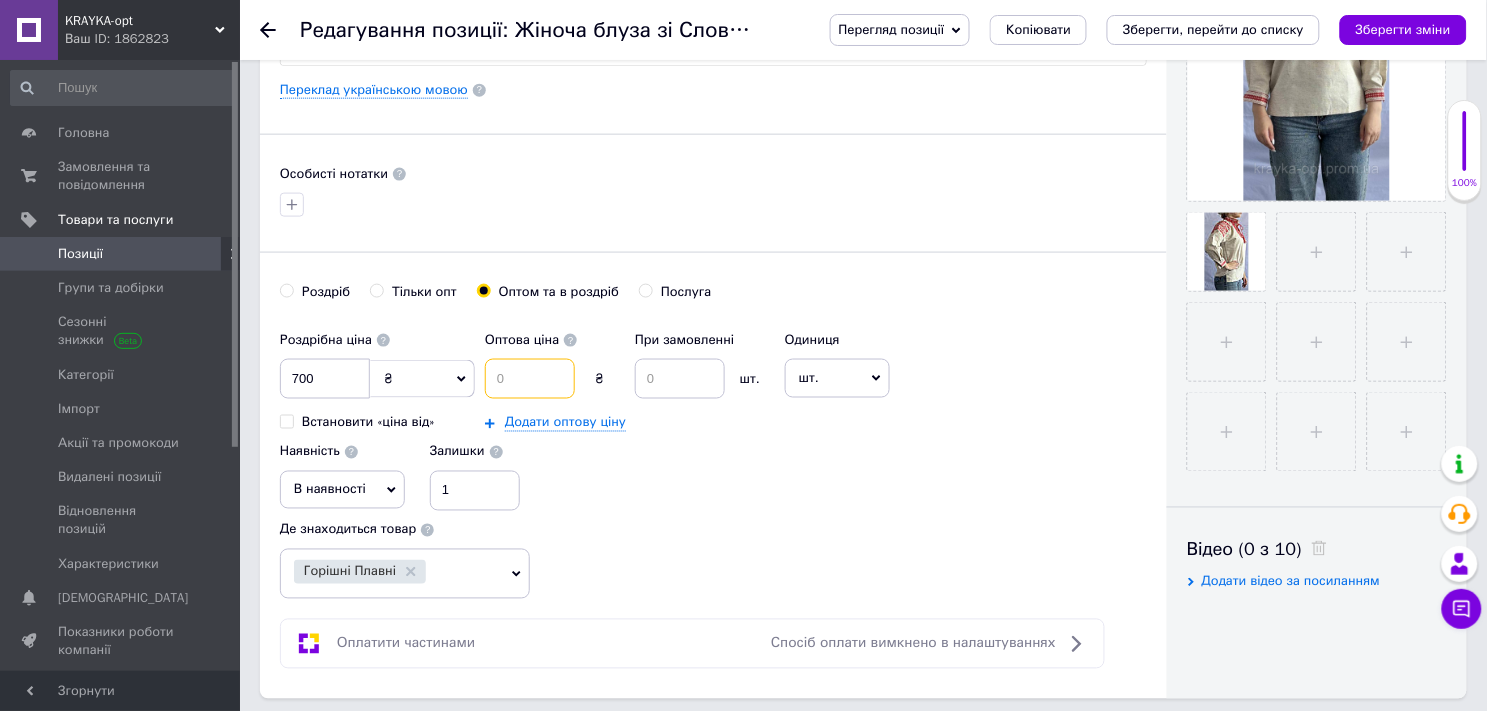click at bounding box center [530, 379] 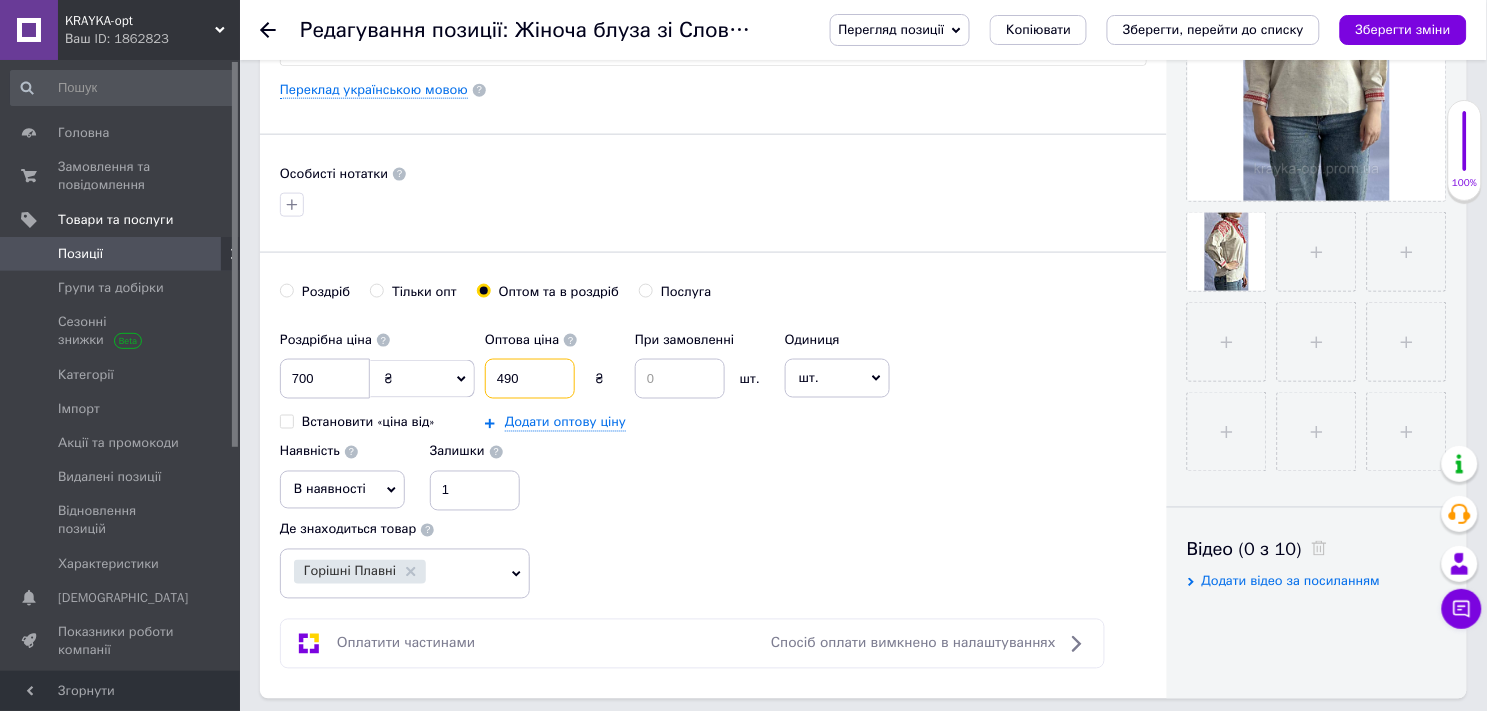 type on "490" 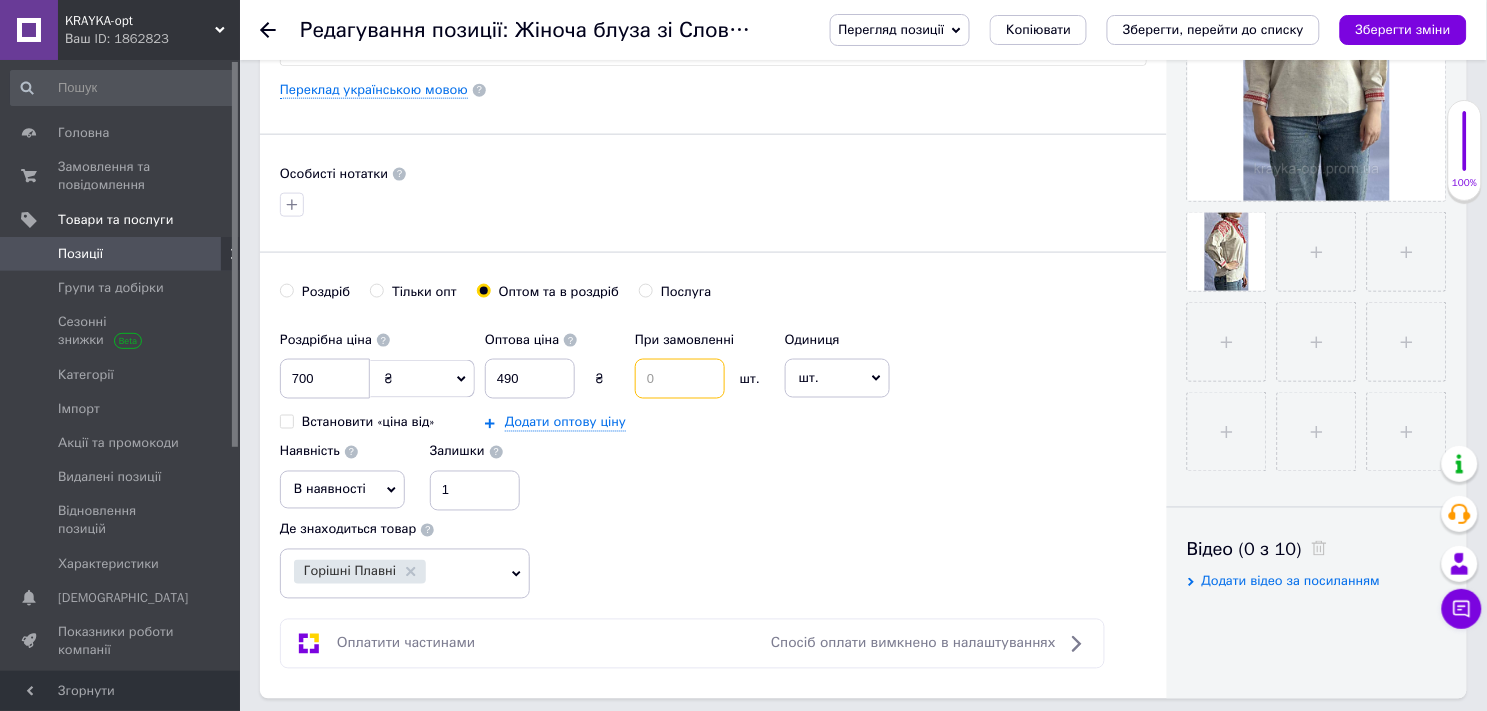 click at bounding box center (680, 379) 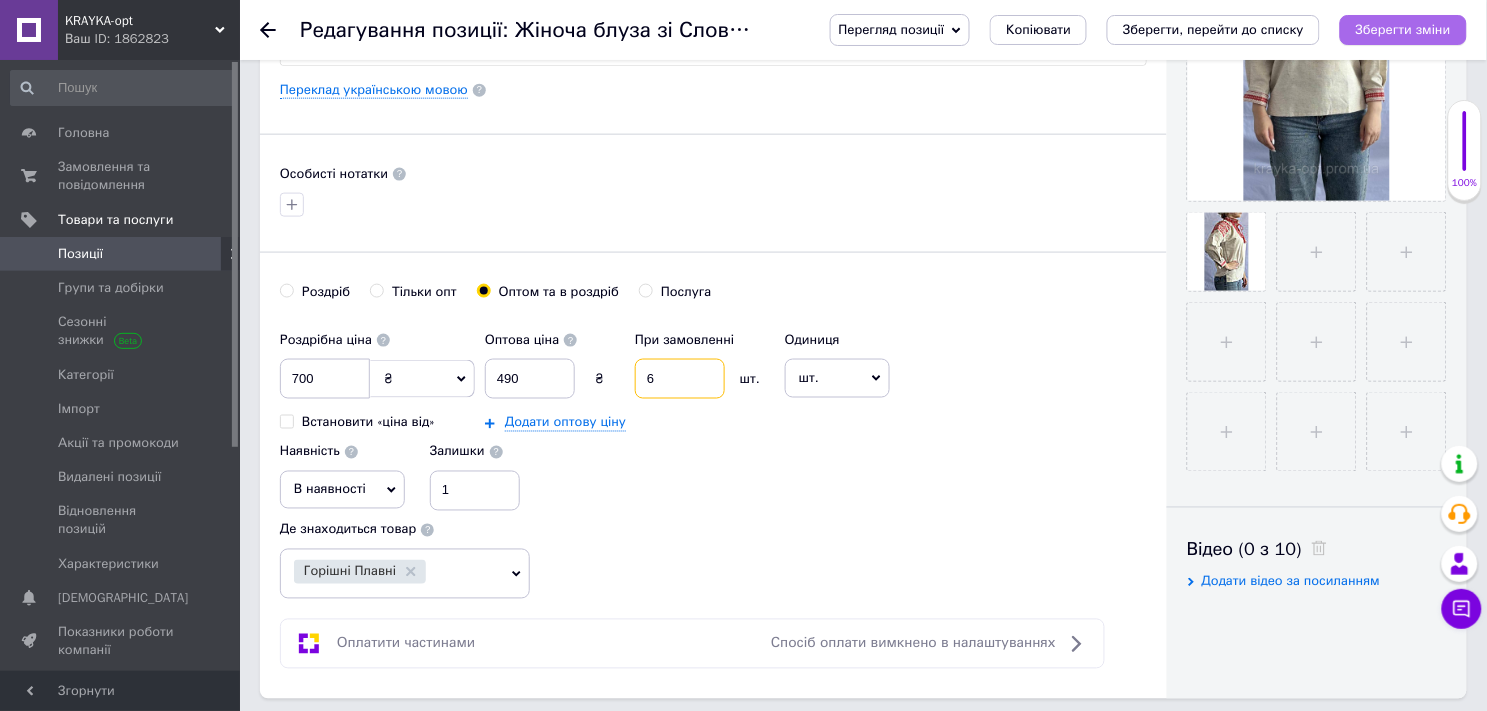 type on "6" 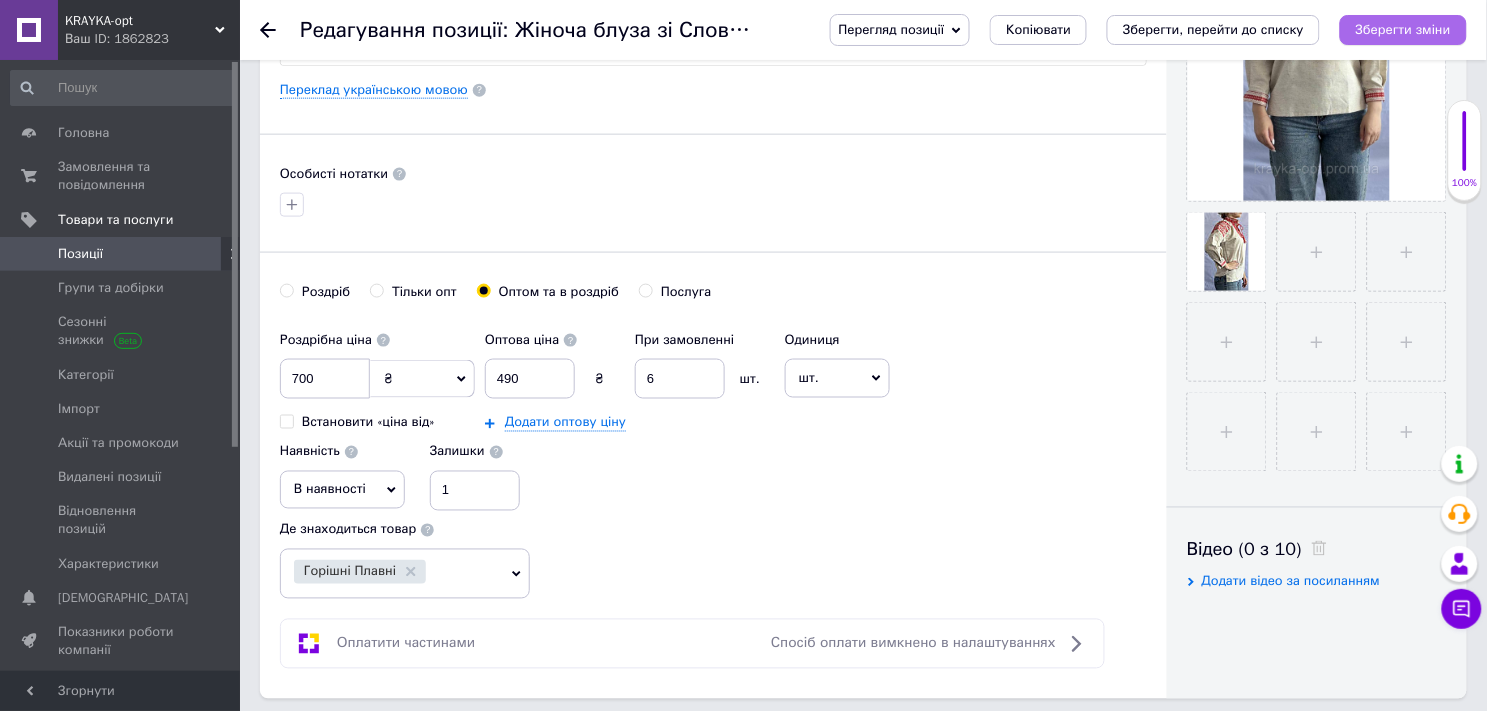 click on "Зберегти зміни" at bounding box center (1403, 30) 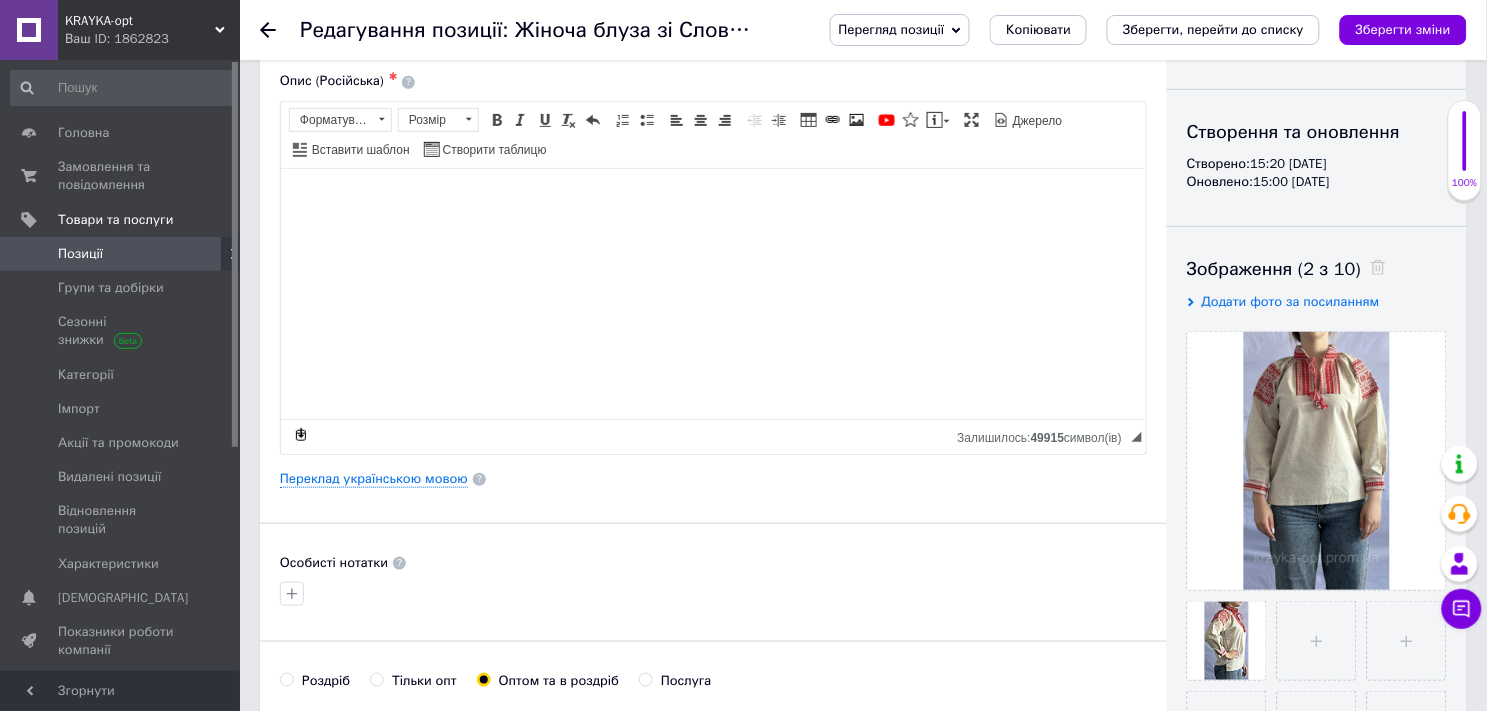 scroll, scrollTop: 111, scrollLeft: 0, axis: vertical 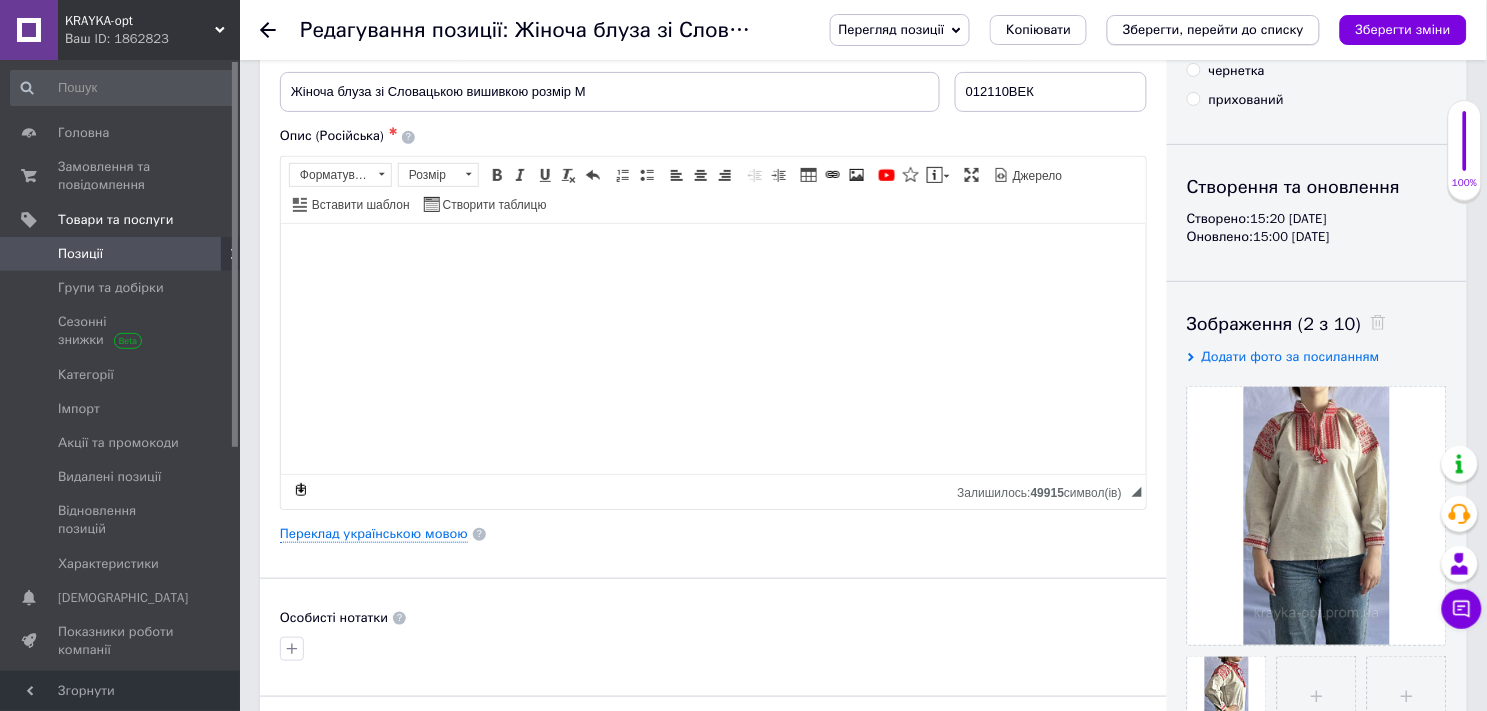 click on "Зберегти, перейти до списку" at bounding box center (1213, 29) 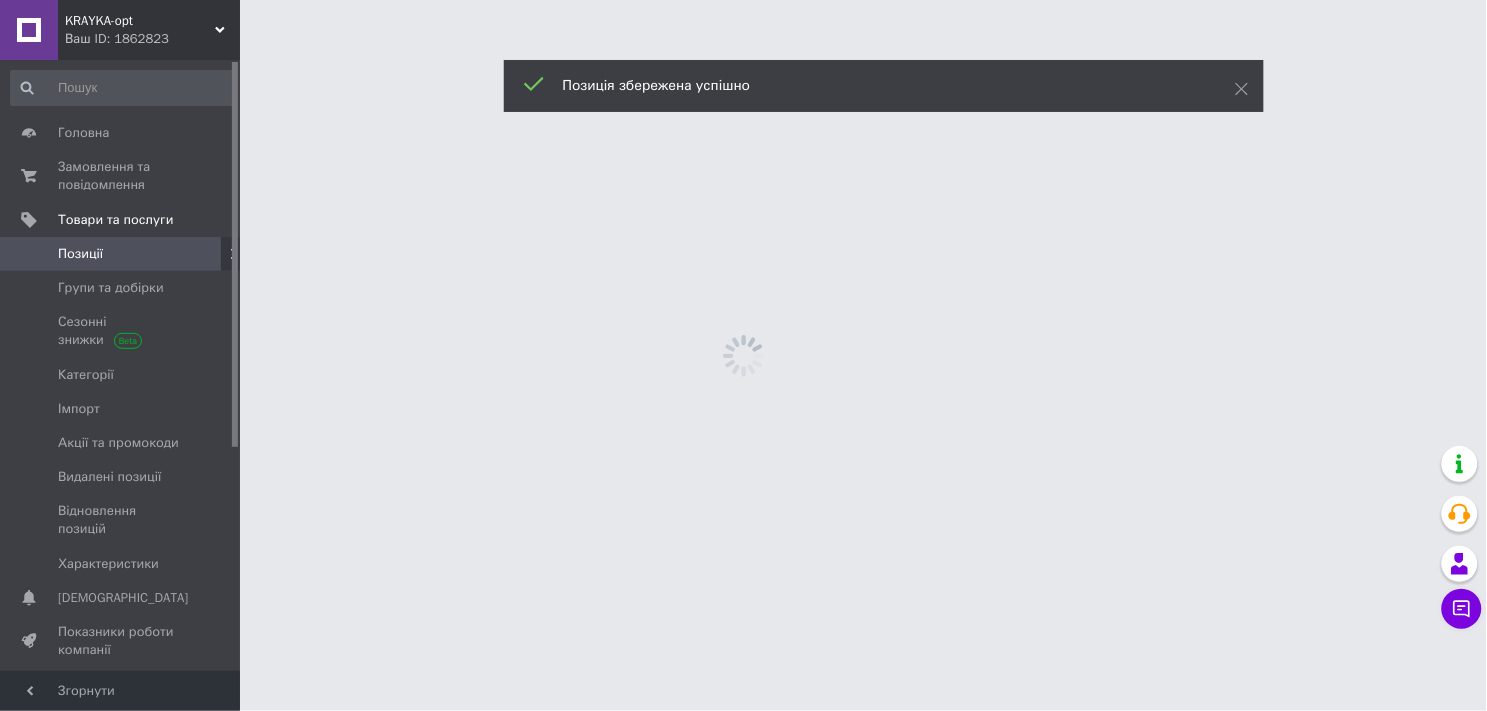 scroll, scrollTop: 0, scrollLeft: 0, axis: both 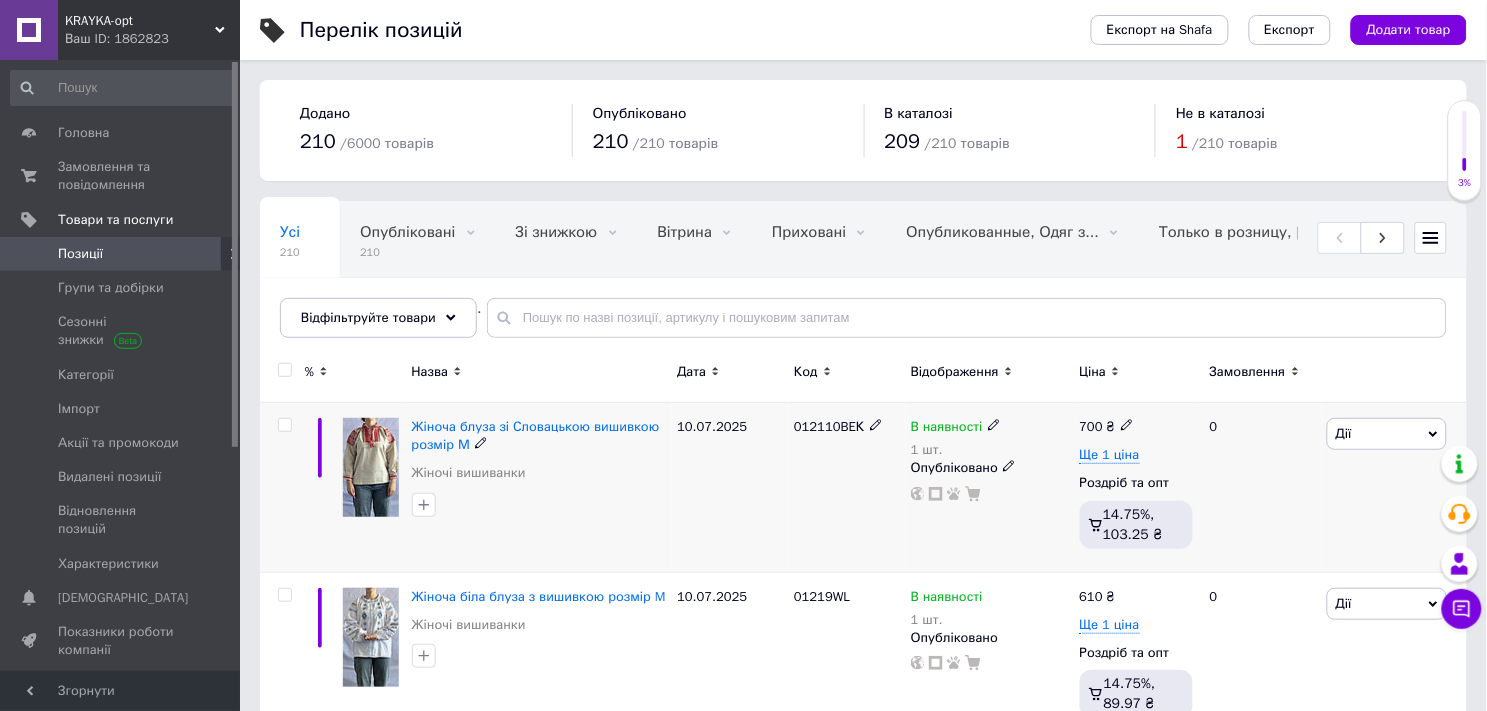 click at bounding box center (282, 488) 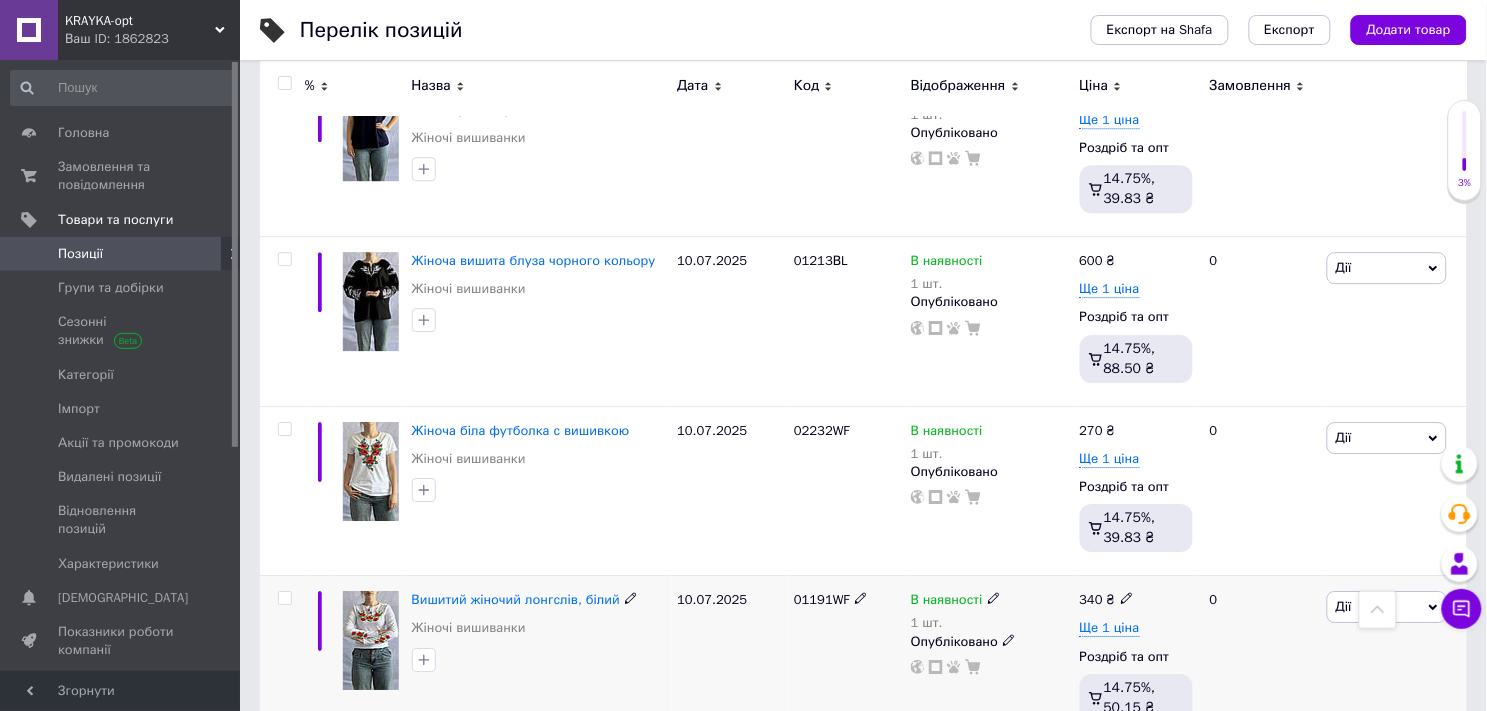 scroll, scrollTop: 1471, scrollLeft: 0, axis: vertical 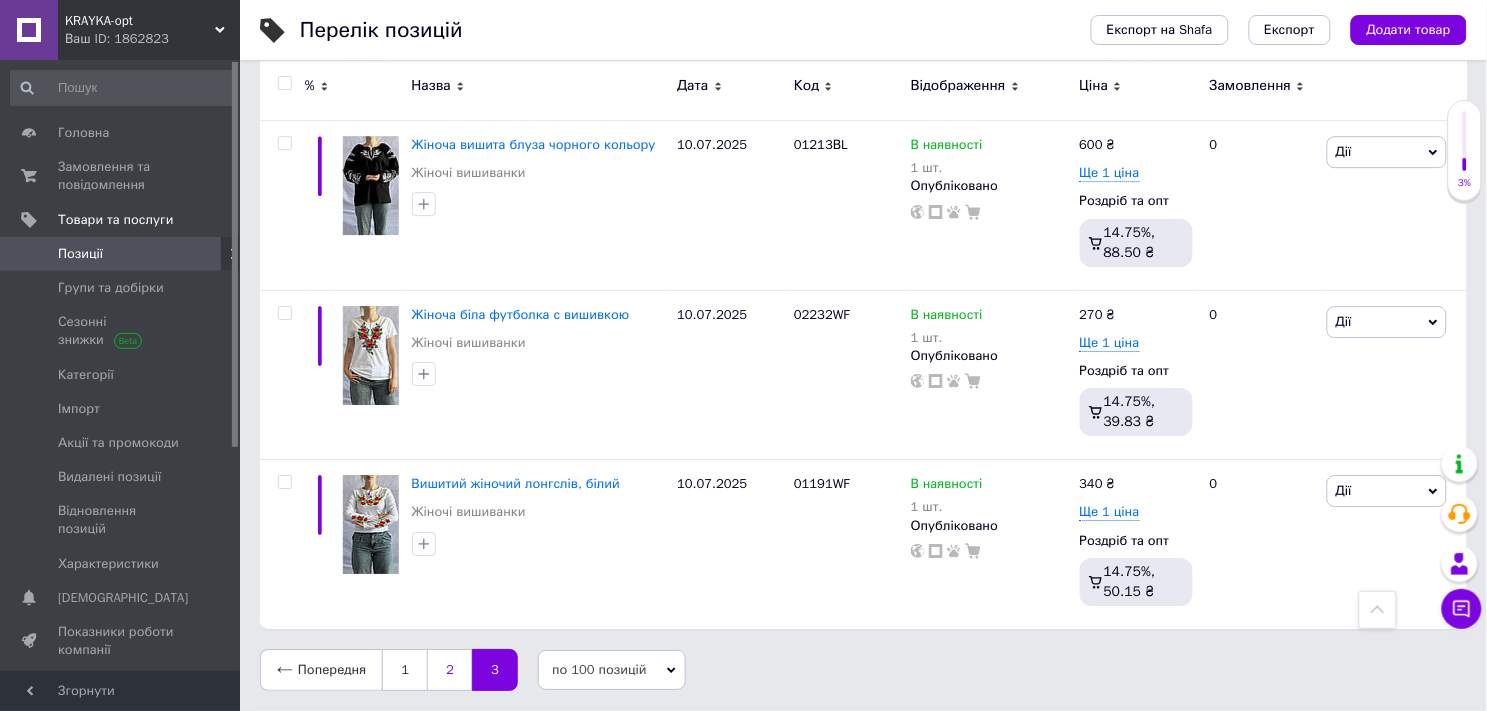 click on "2" at bounding box center [449, 670] 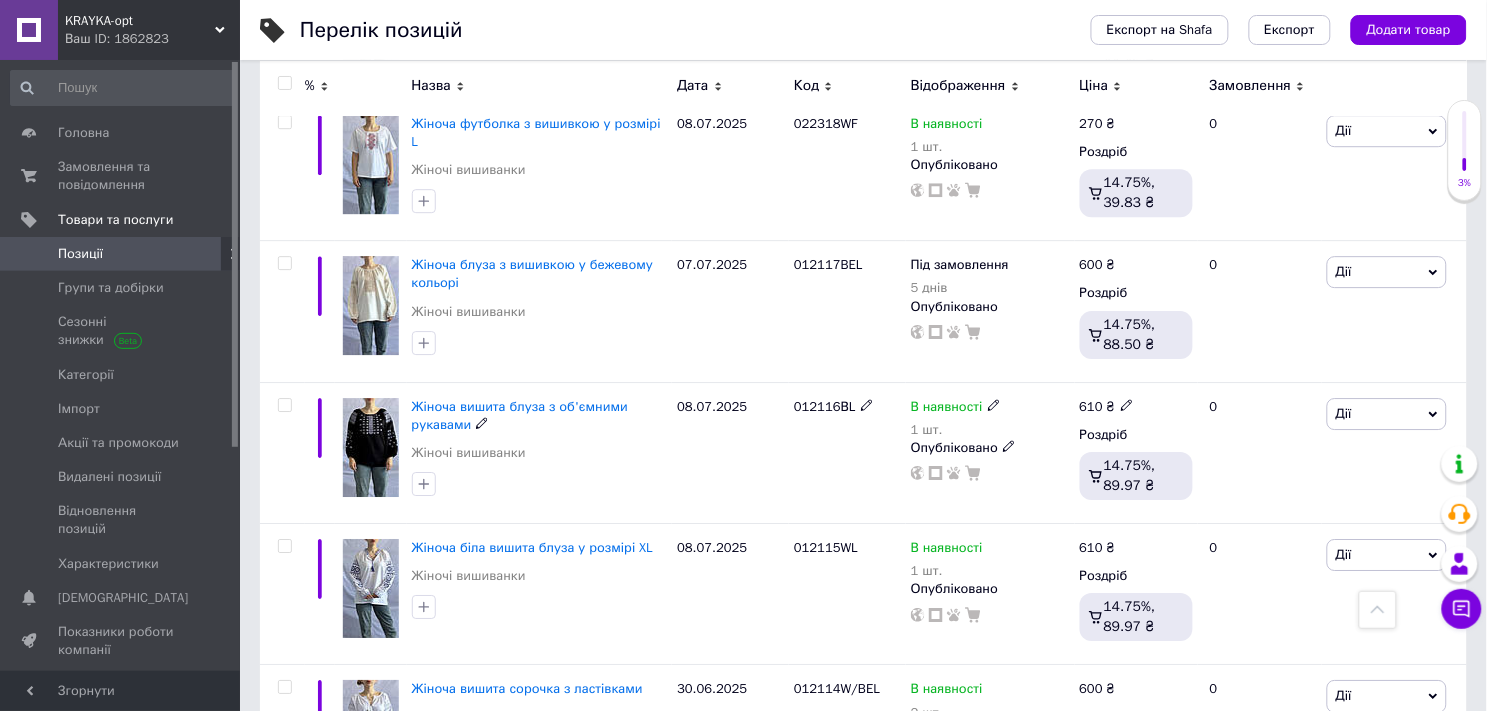 scroll, scrollTop: 15372, scrollLeft: 0, axis: vertical 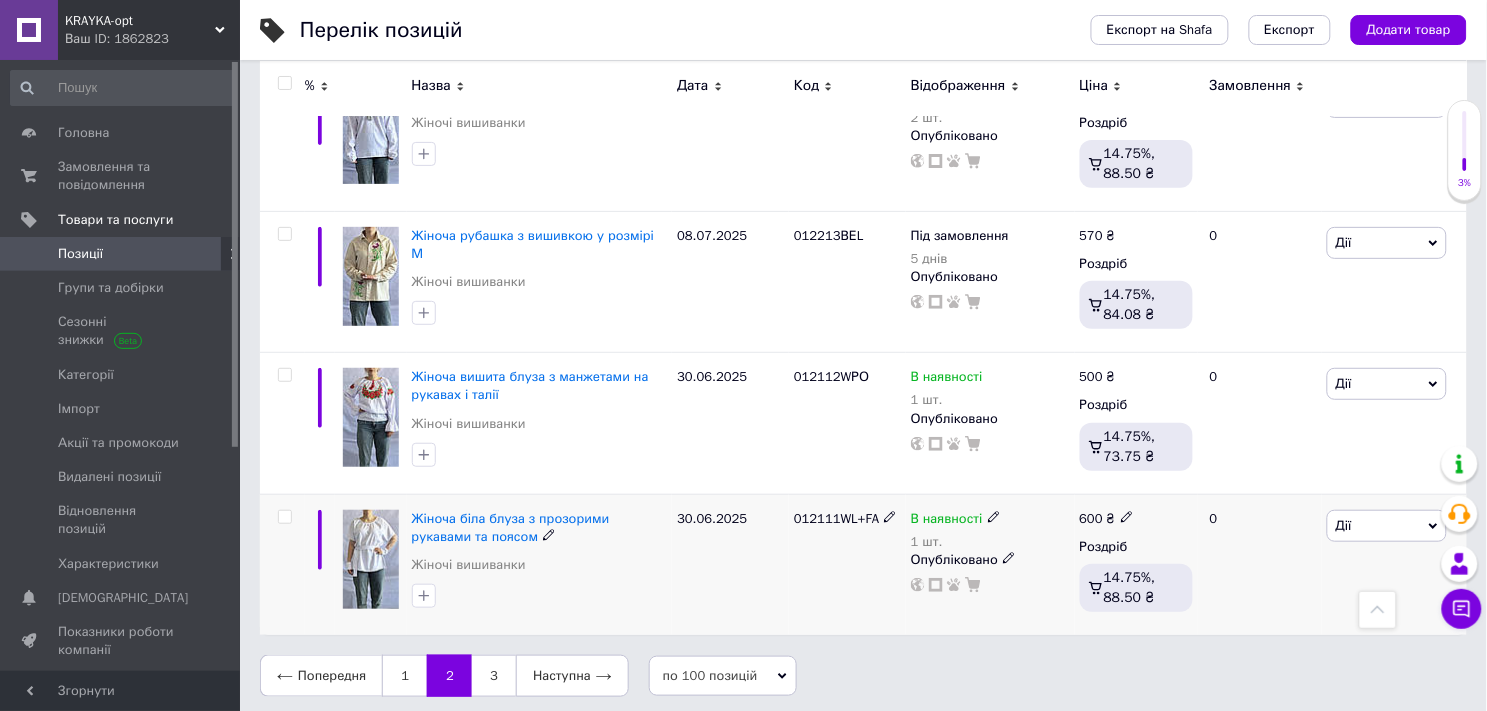 click 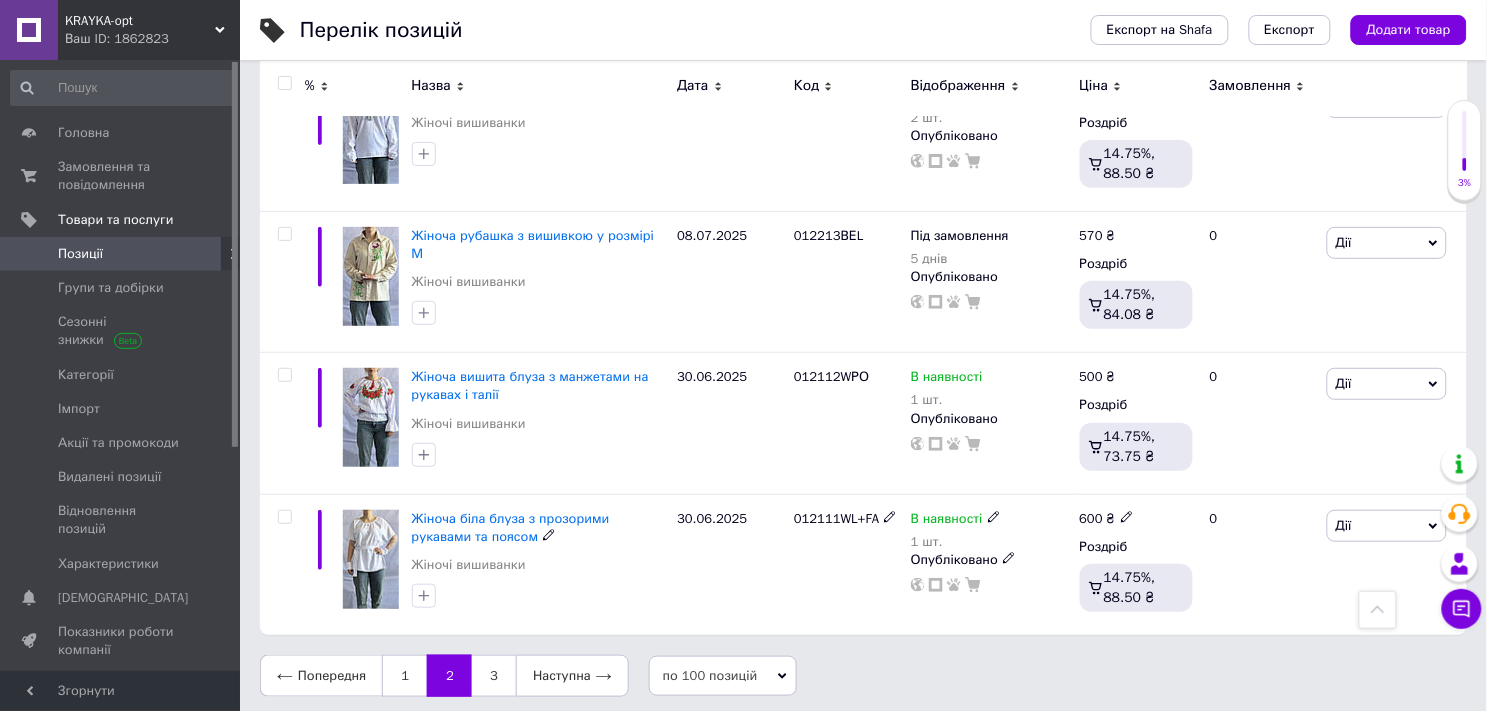 click at bounding box center [371, 559] 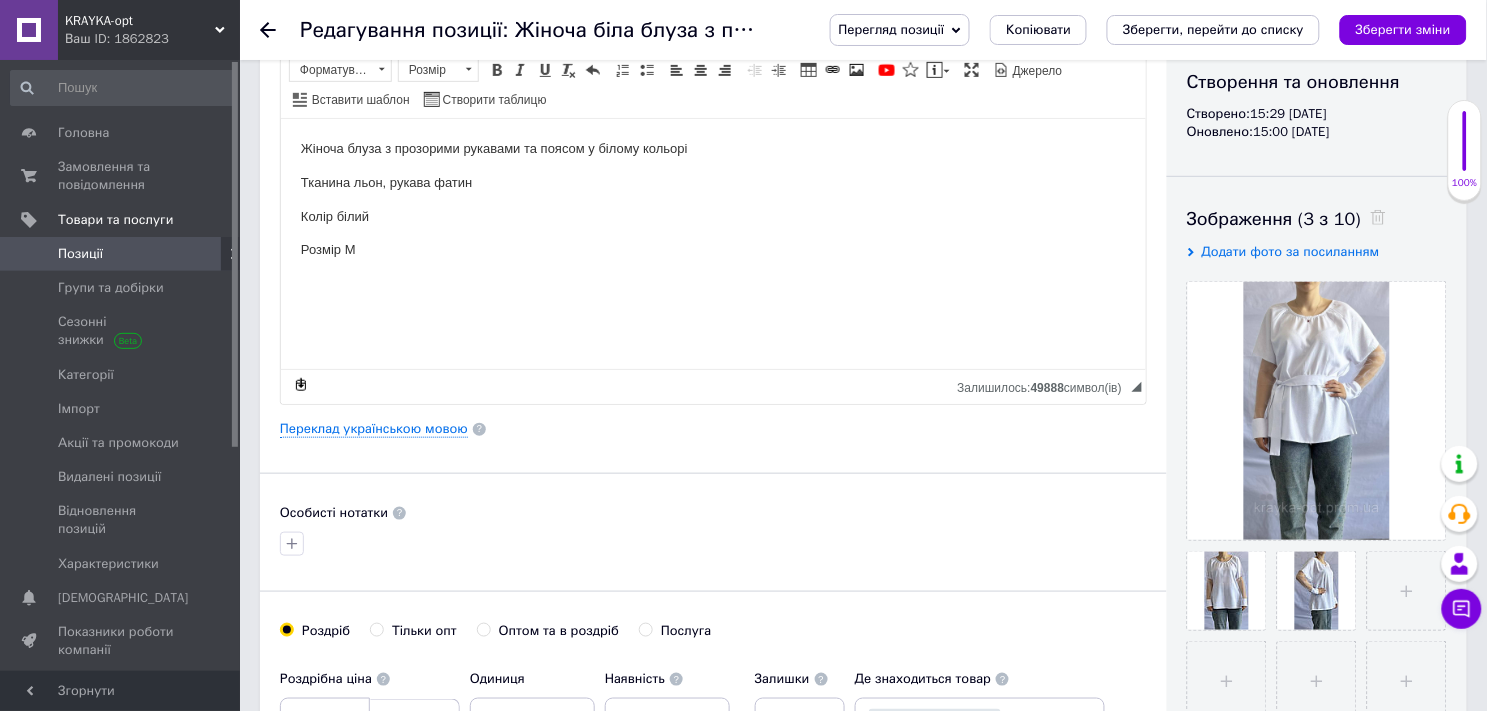 scroll, scrollTop: 555, scrollLeft: 0, axis: vertical 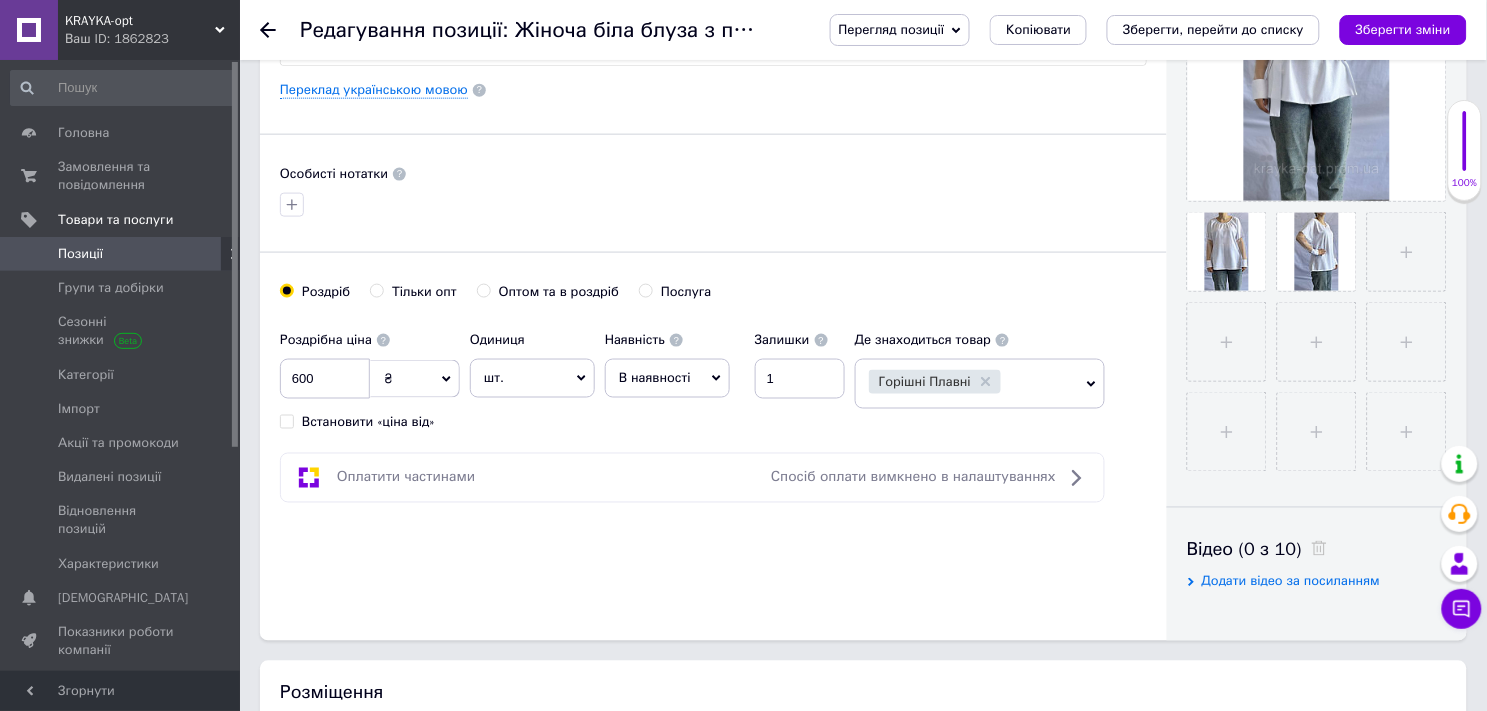 click on "Оптом та в роздріб" at bounding box center (548, 292) 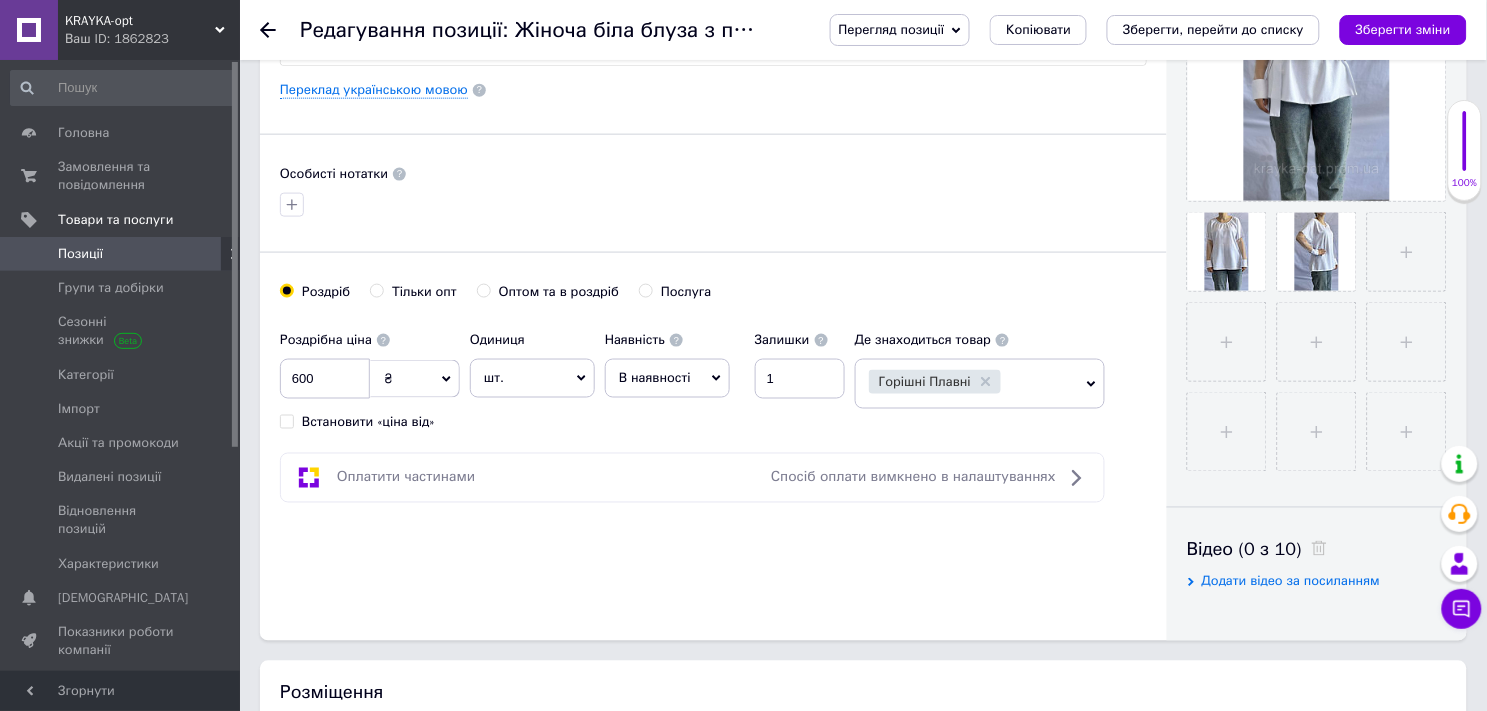 radio on "true" 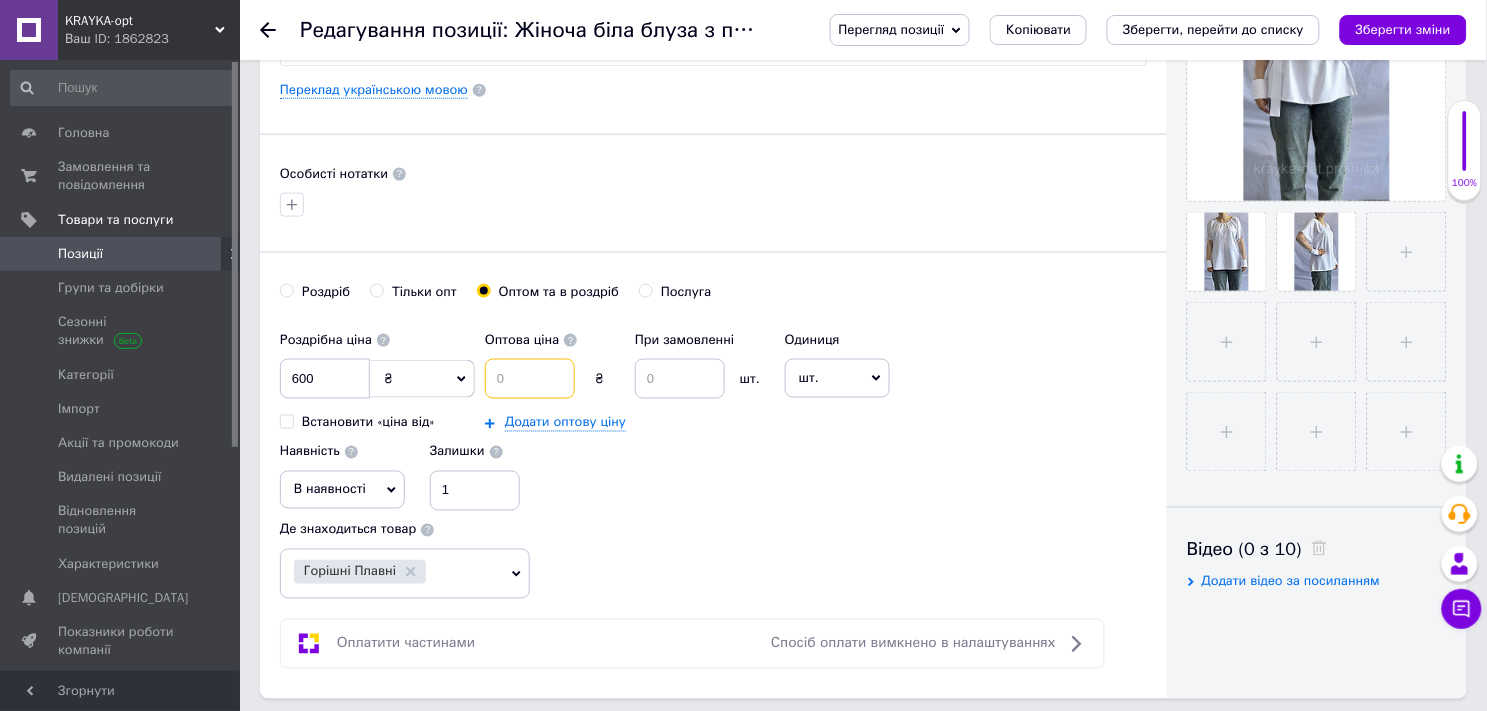 click at bounding box center [530, 379] 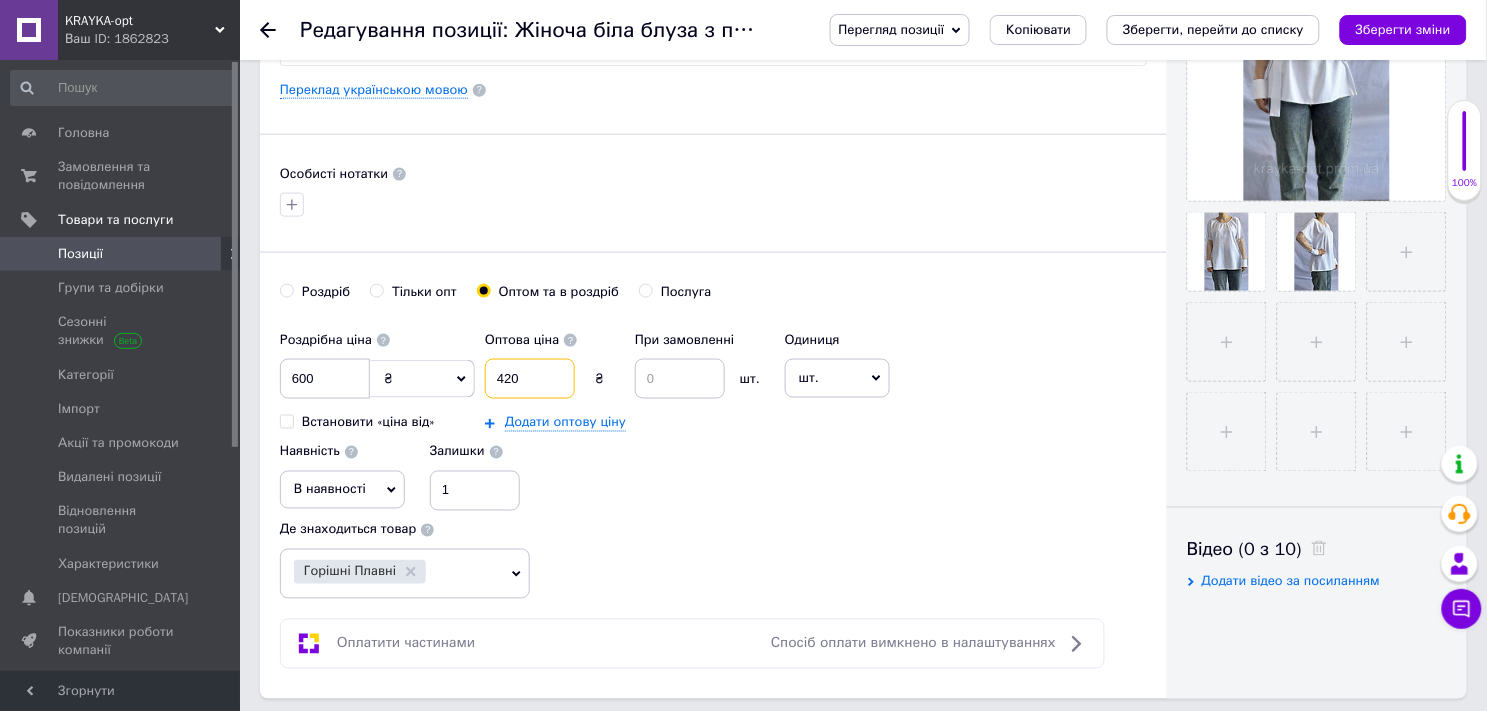 type on "420" 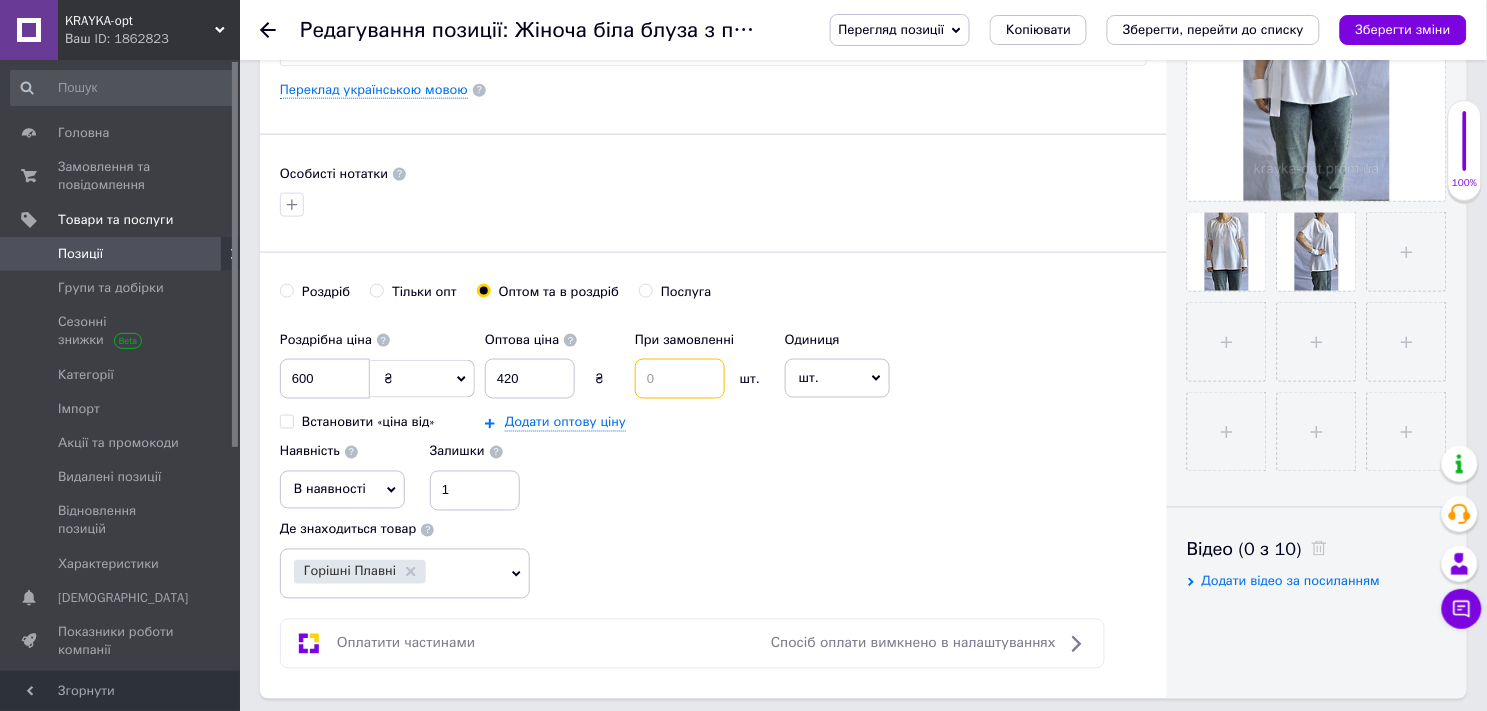 click at bounding box center [680, 379] 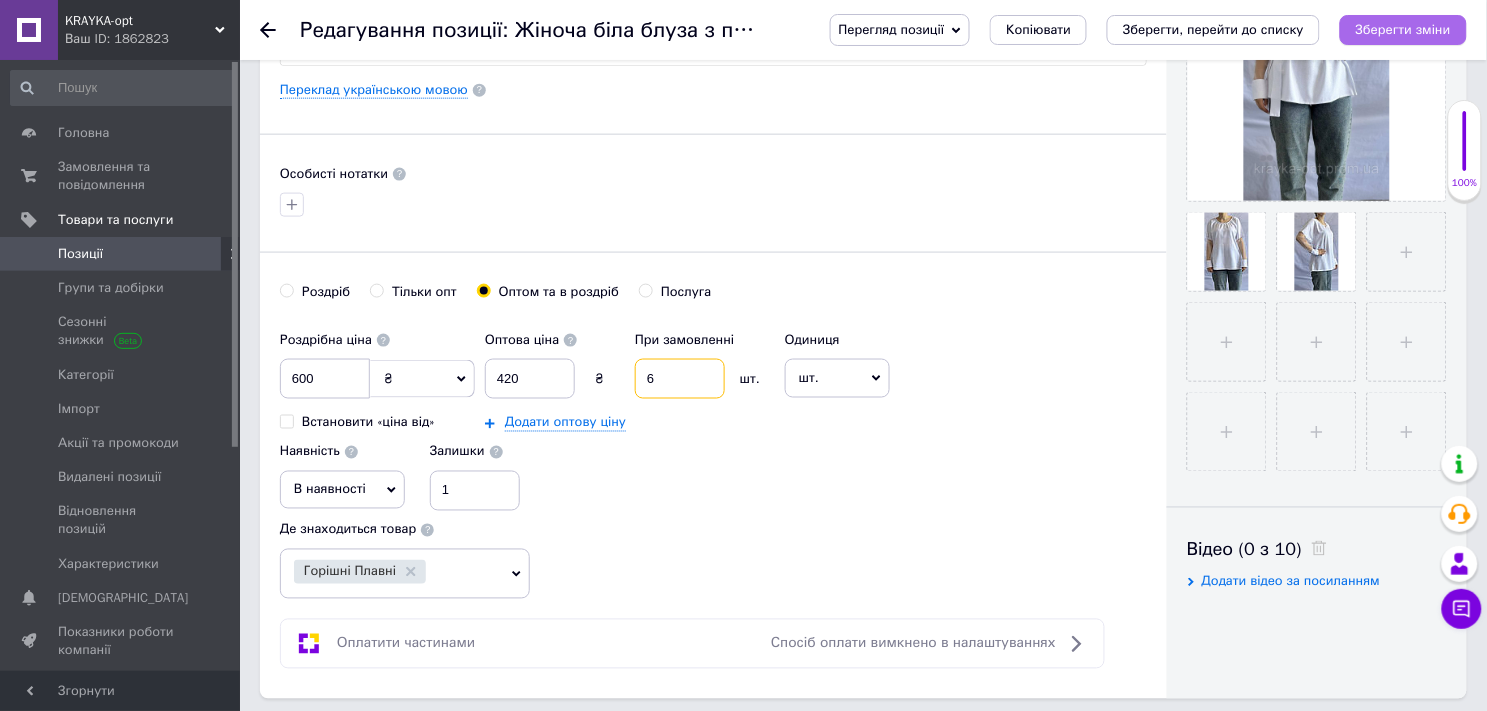 type on "6" 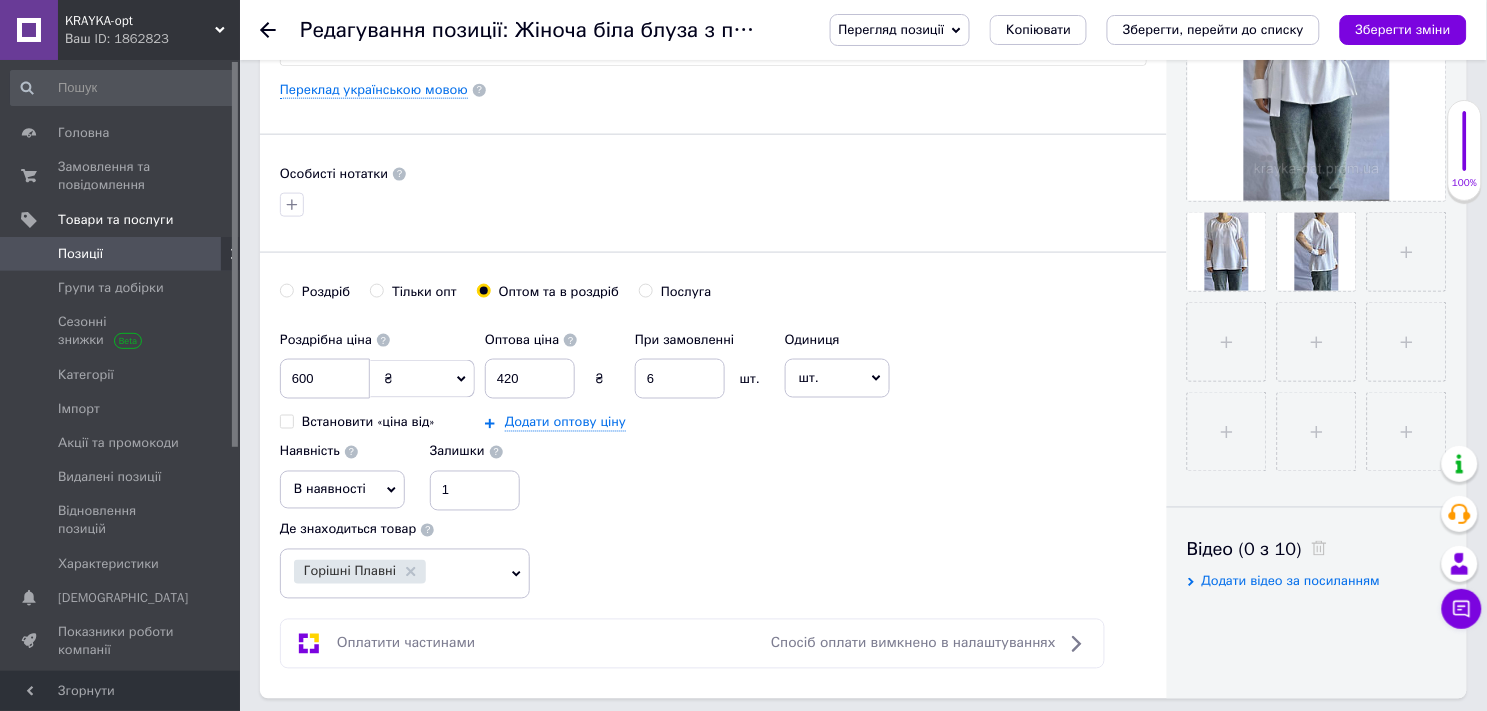 click on "Зберегти зміни" at bounding box center [1403, 29] 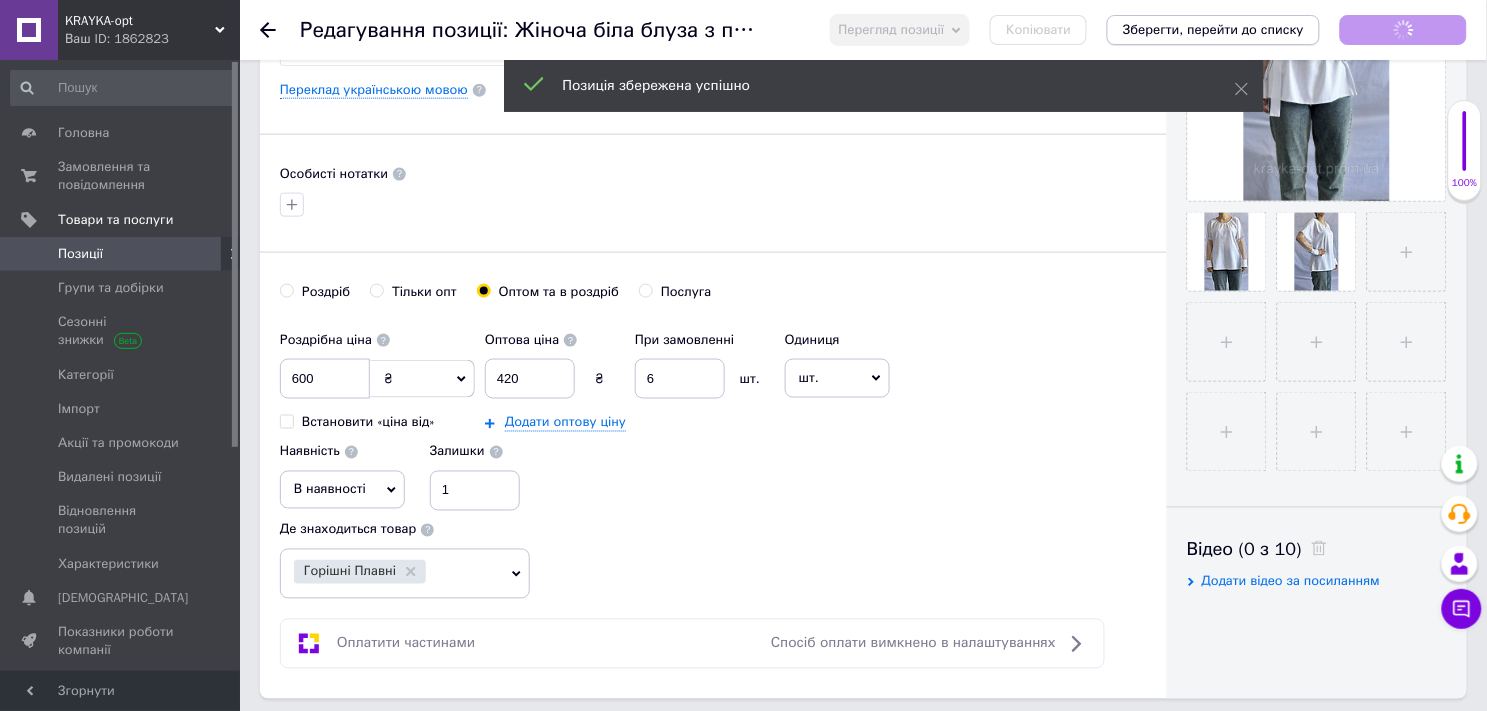 click on "Зберегти, перейти до списку" at bounding box center (1213, 29) 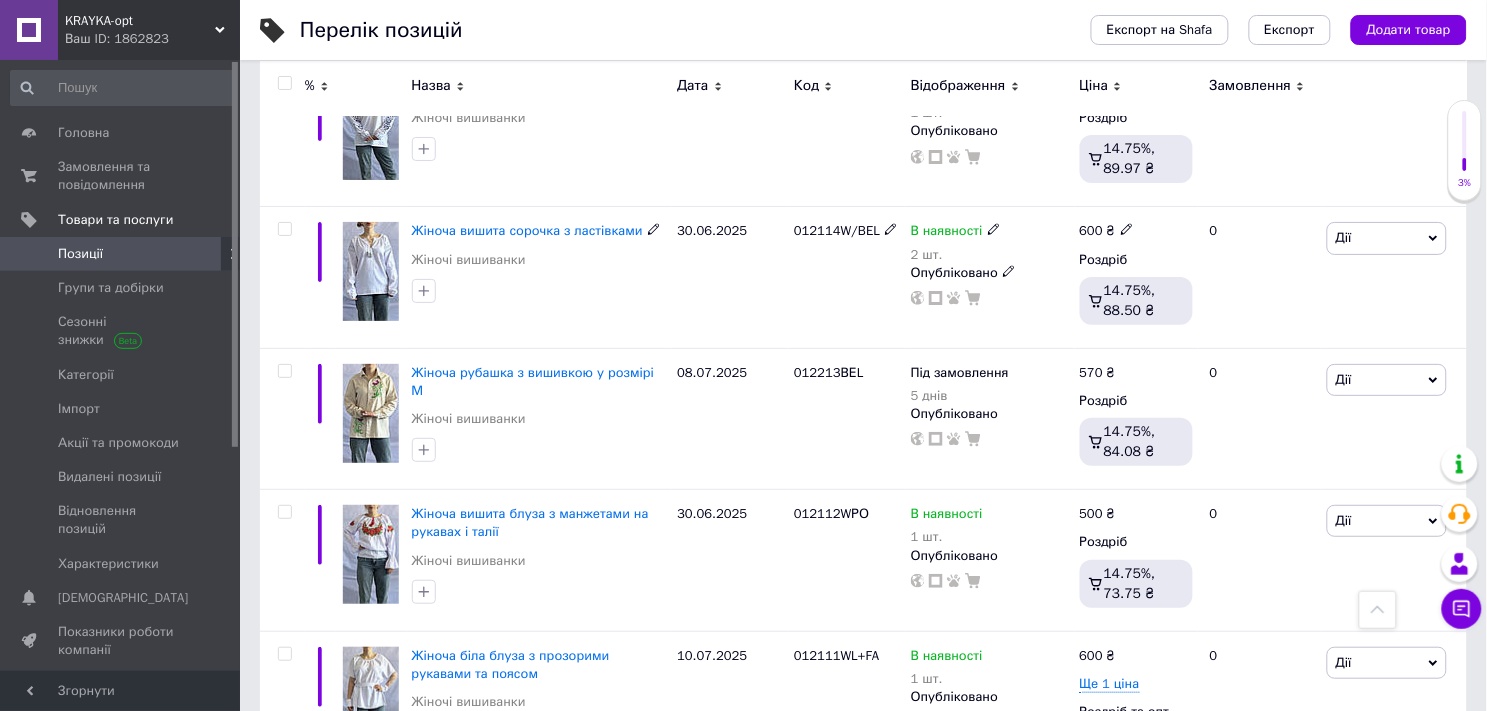 scroll, scrollTop: 15400, scrollLeft: 0, axis: vertical 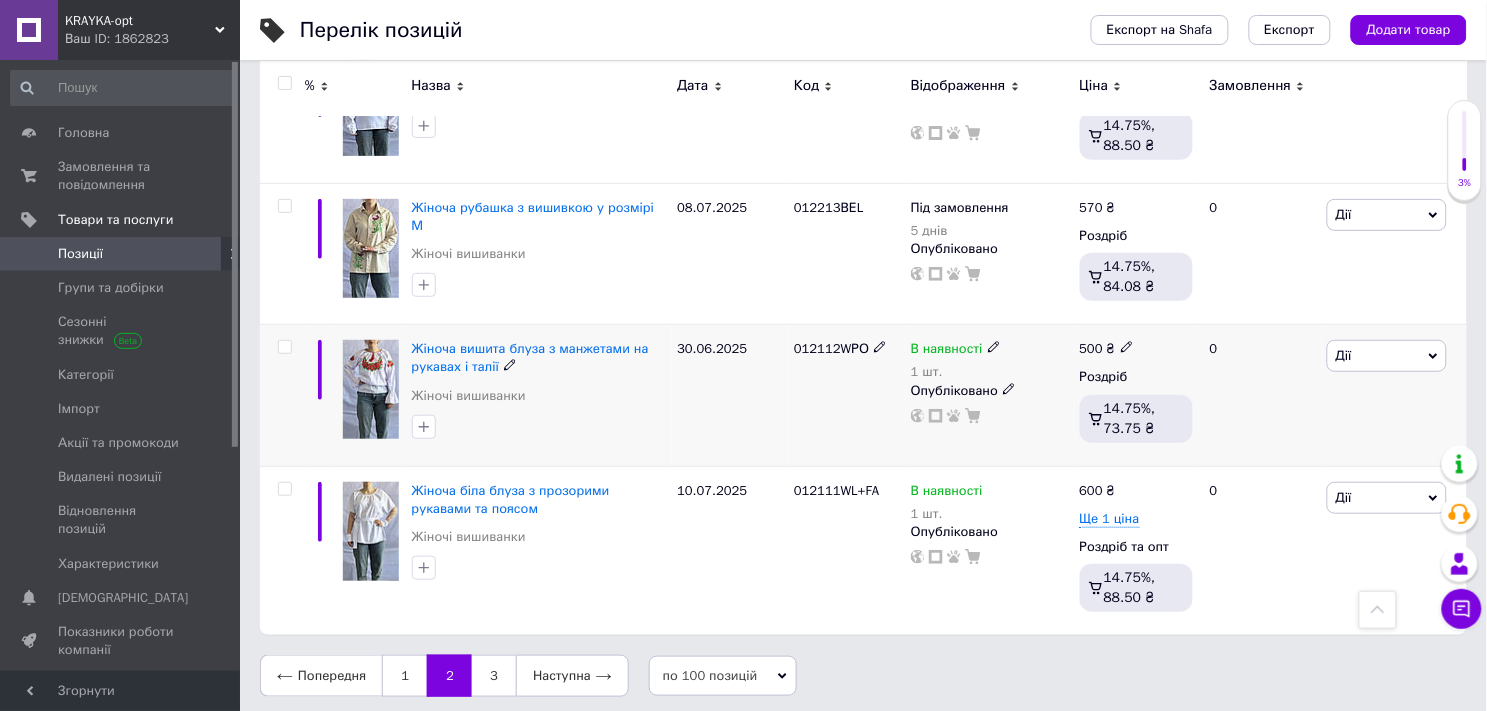 click 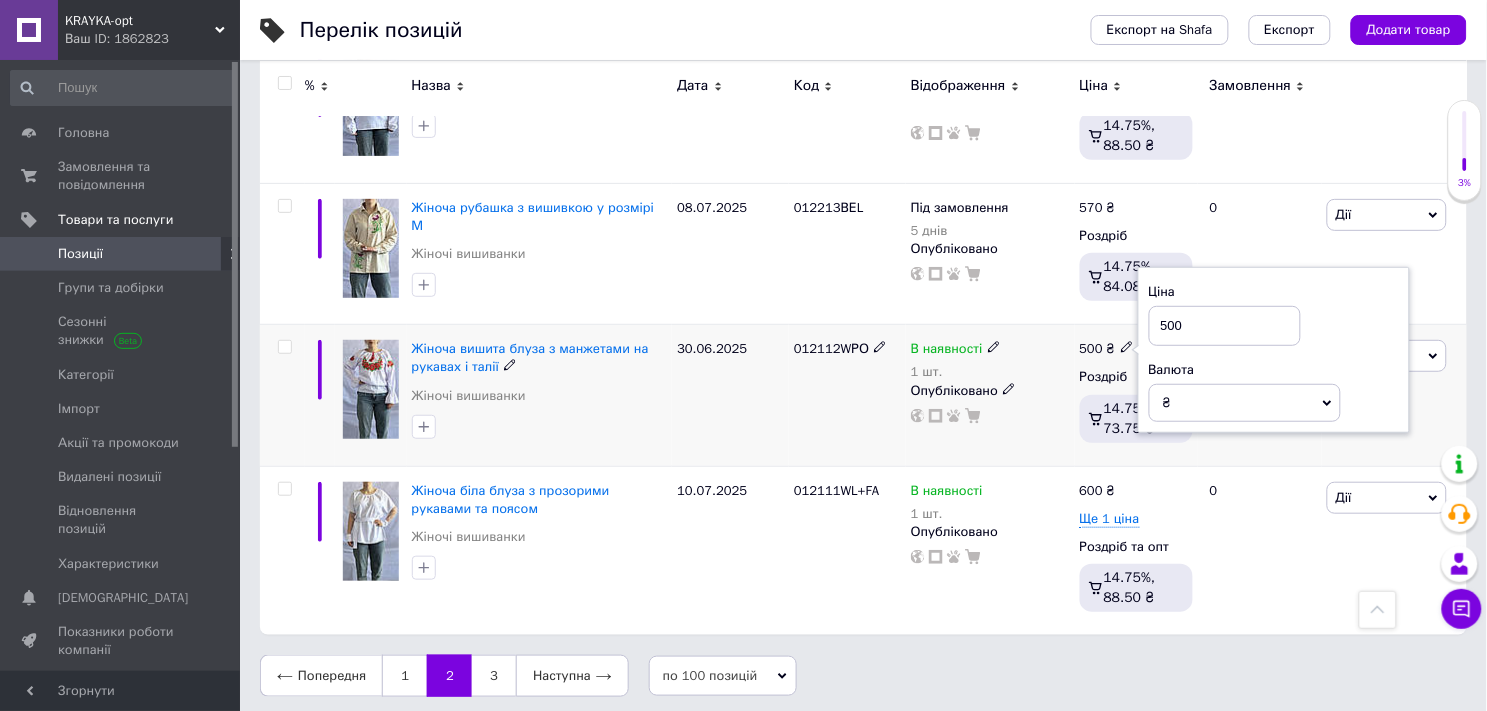 click at bounding box center [371, 389] 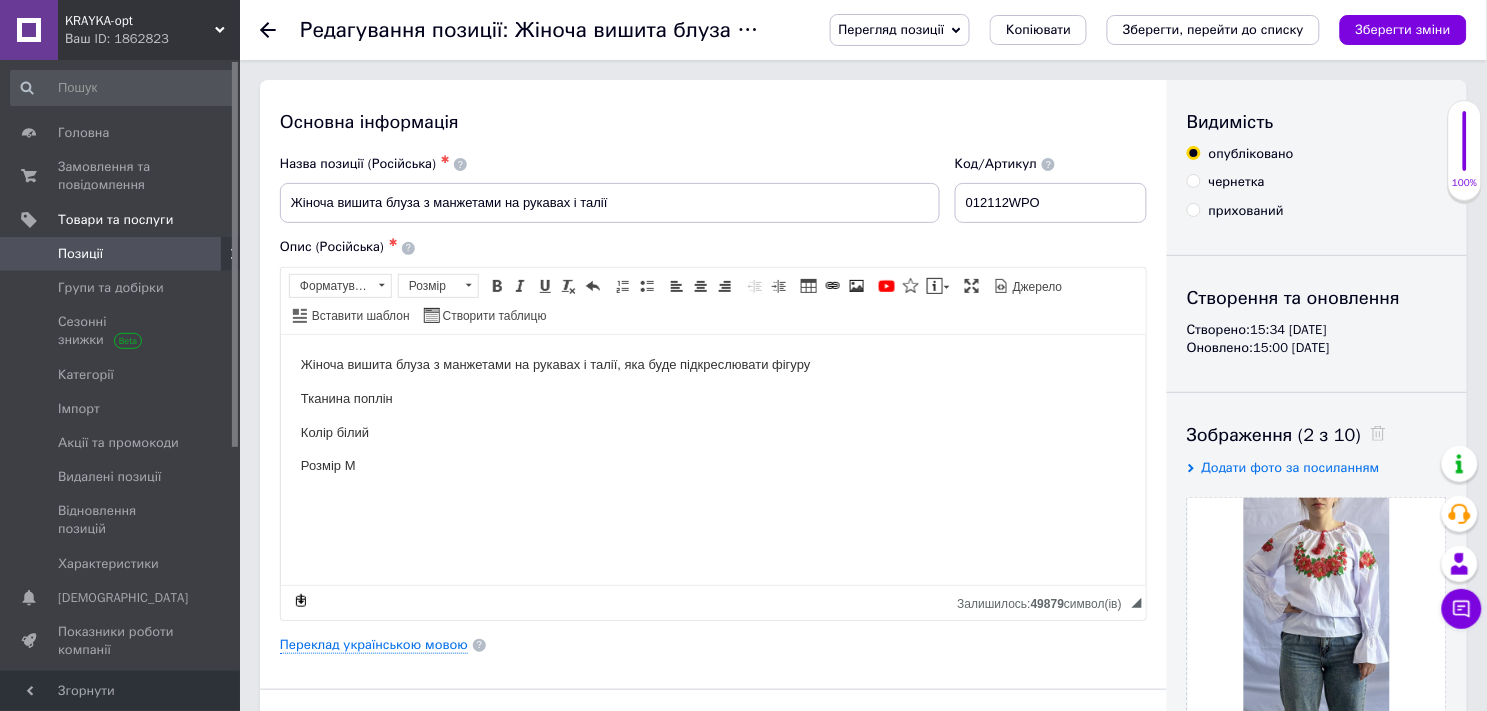 scroll, scrollTop: 444, scrollLeft: 0, axis: vertical 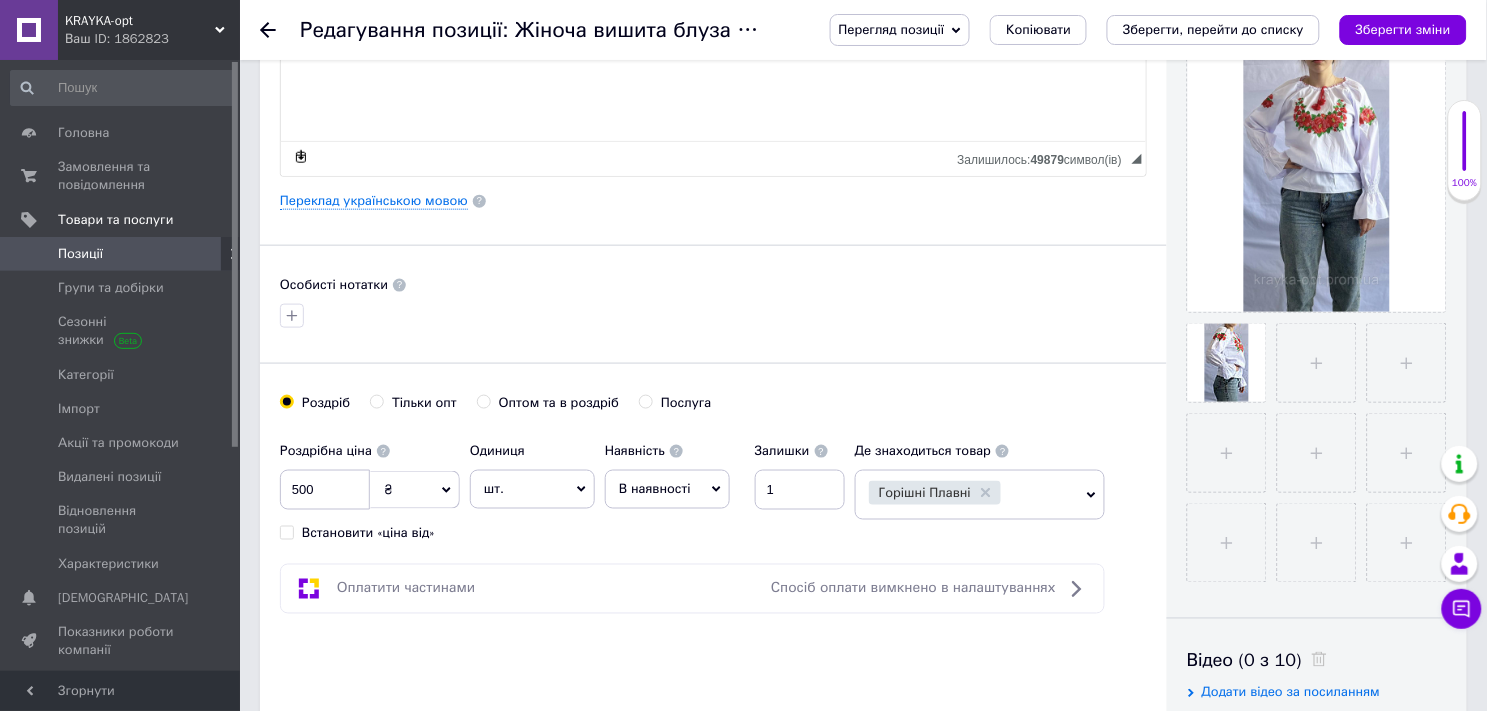 click on "Оптом та в роздріб" at bounding box center (548, 403) 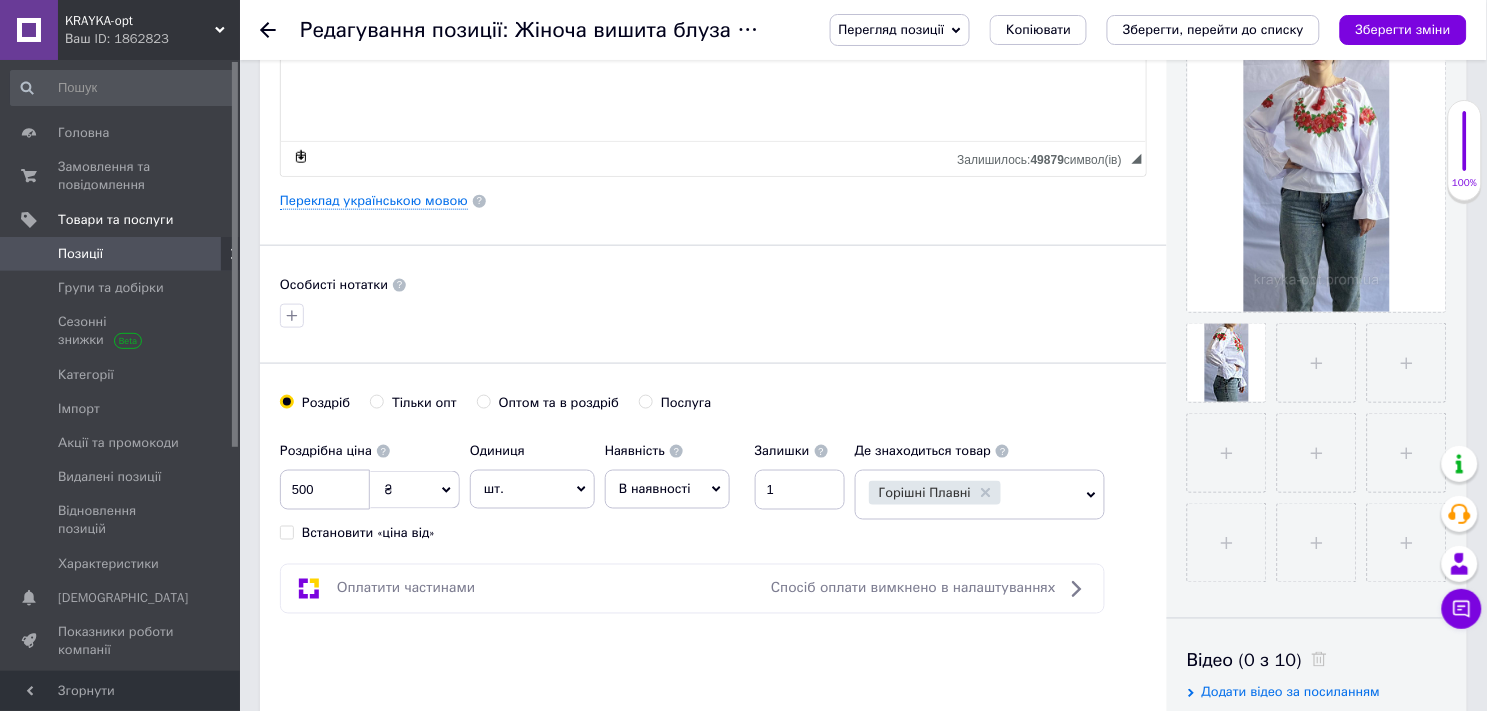 radio on "true" 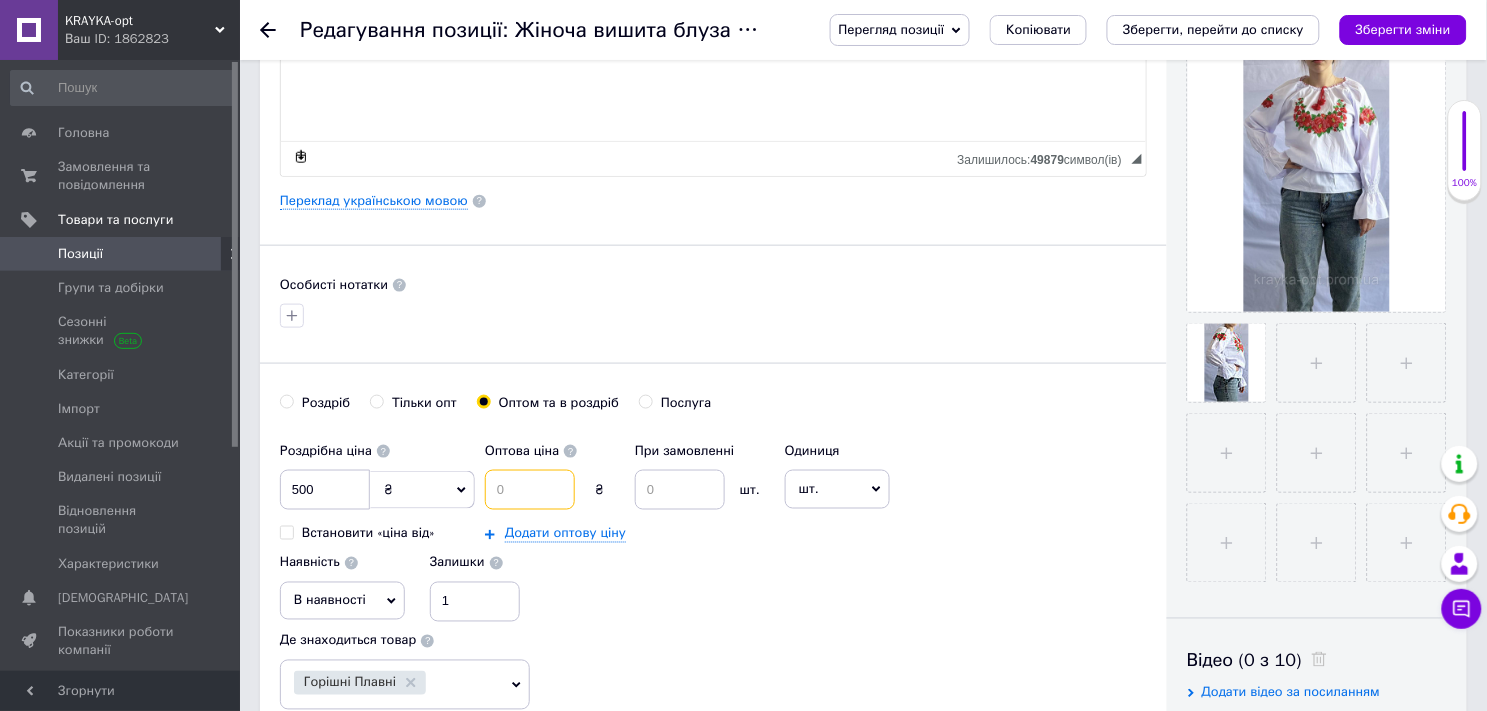 click at bounding box center (530, 490) 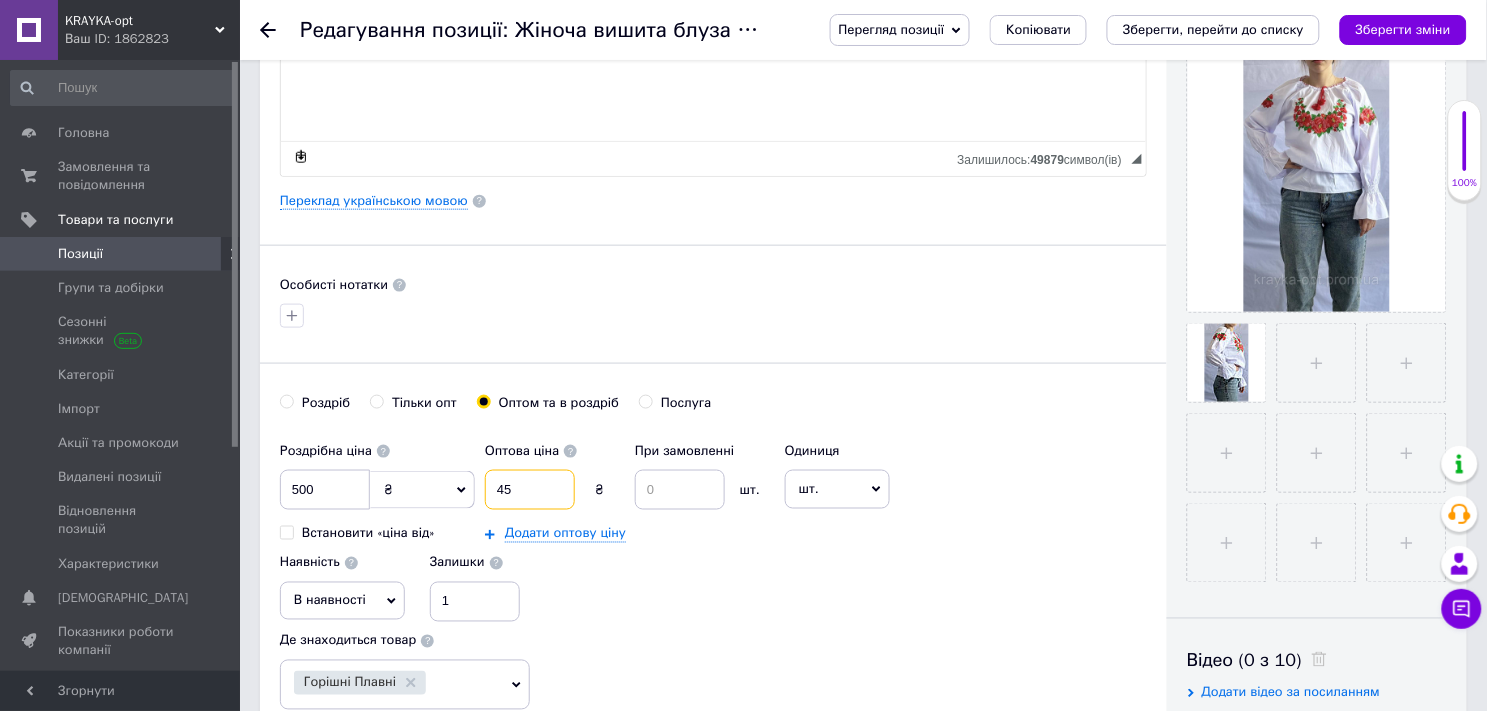 type on "4" 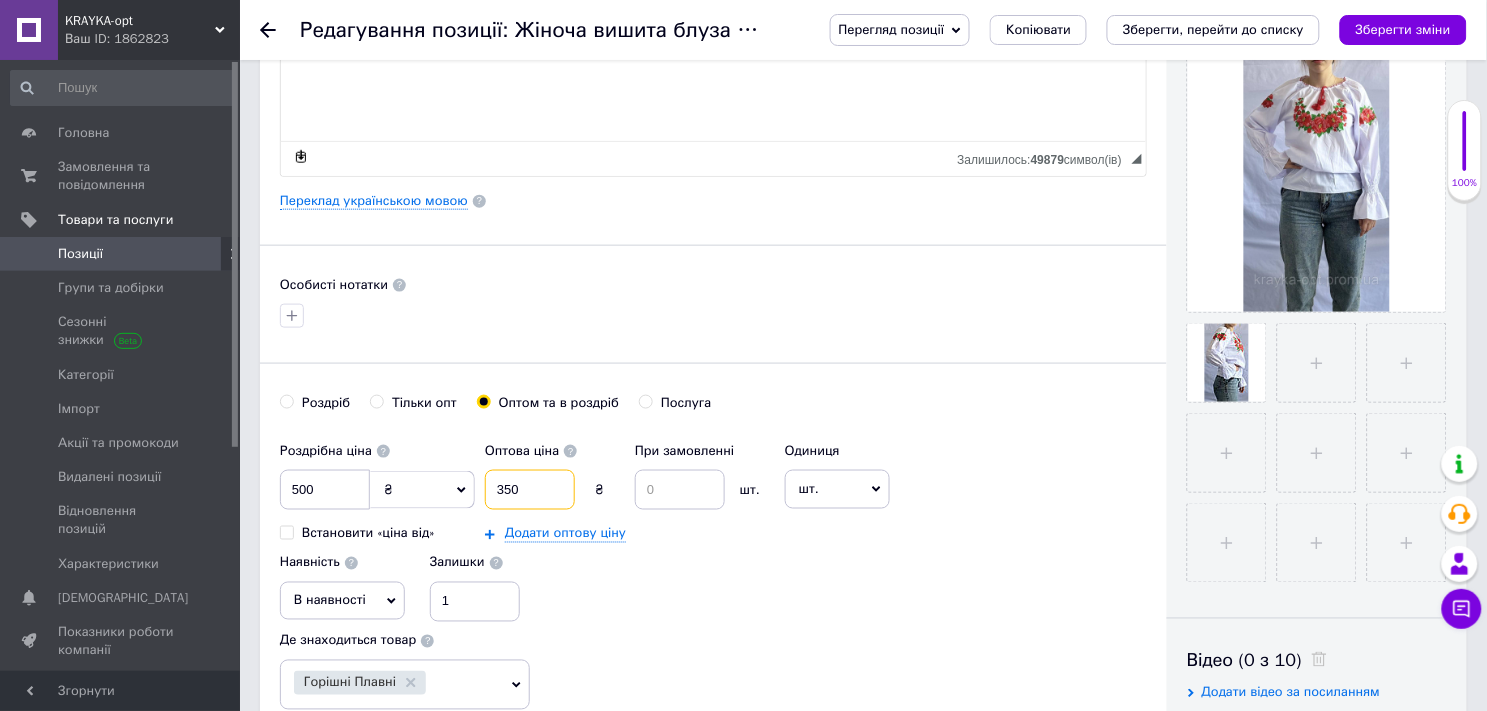 type on "350" 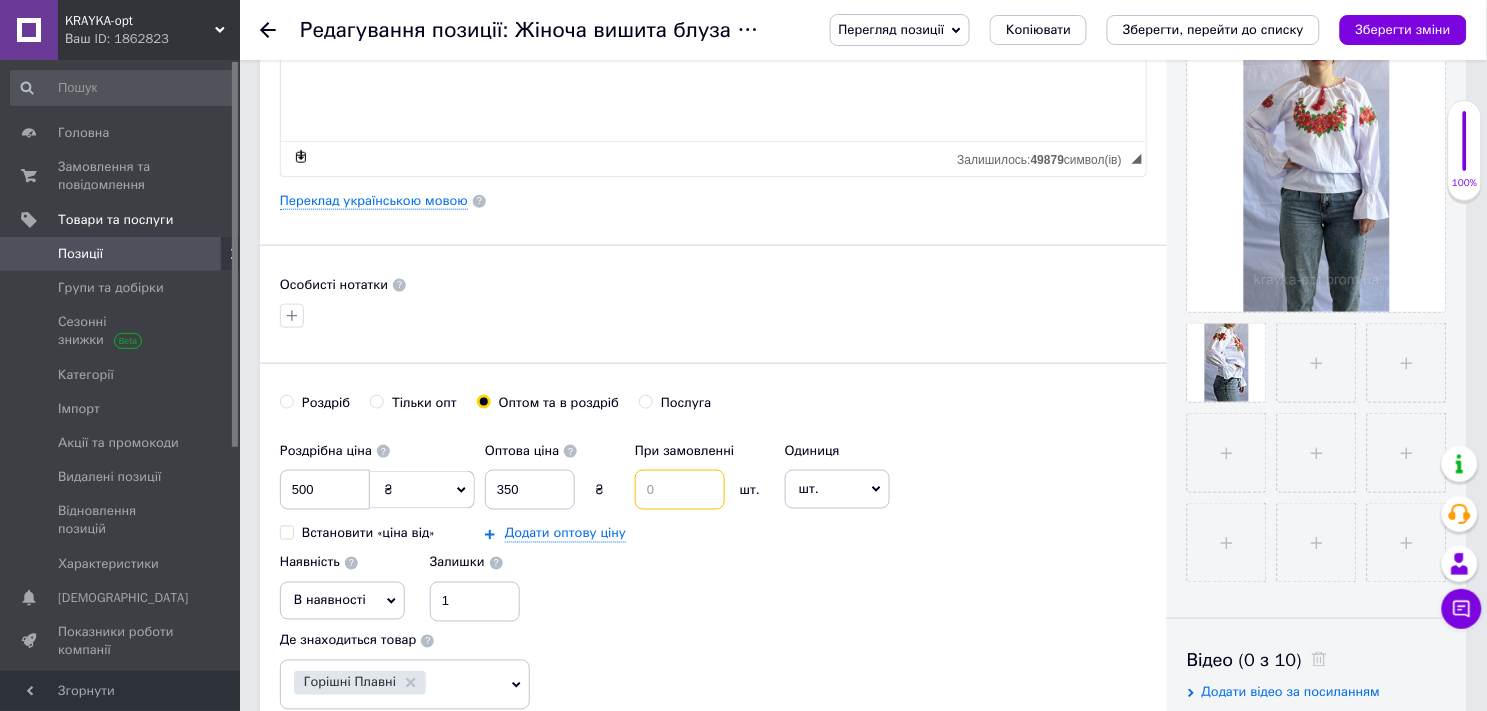 click at bounding box center [680, 490] 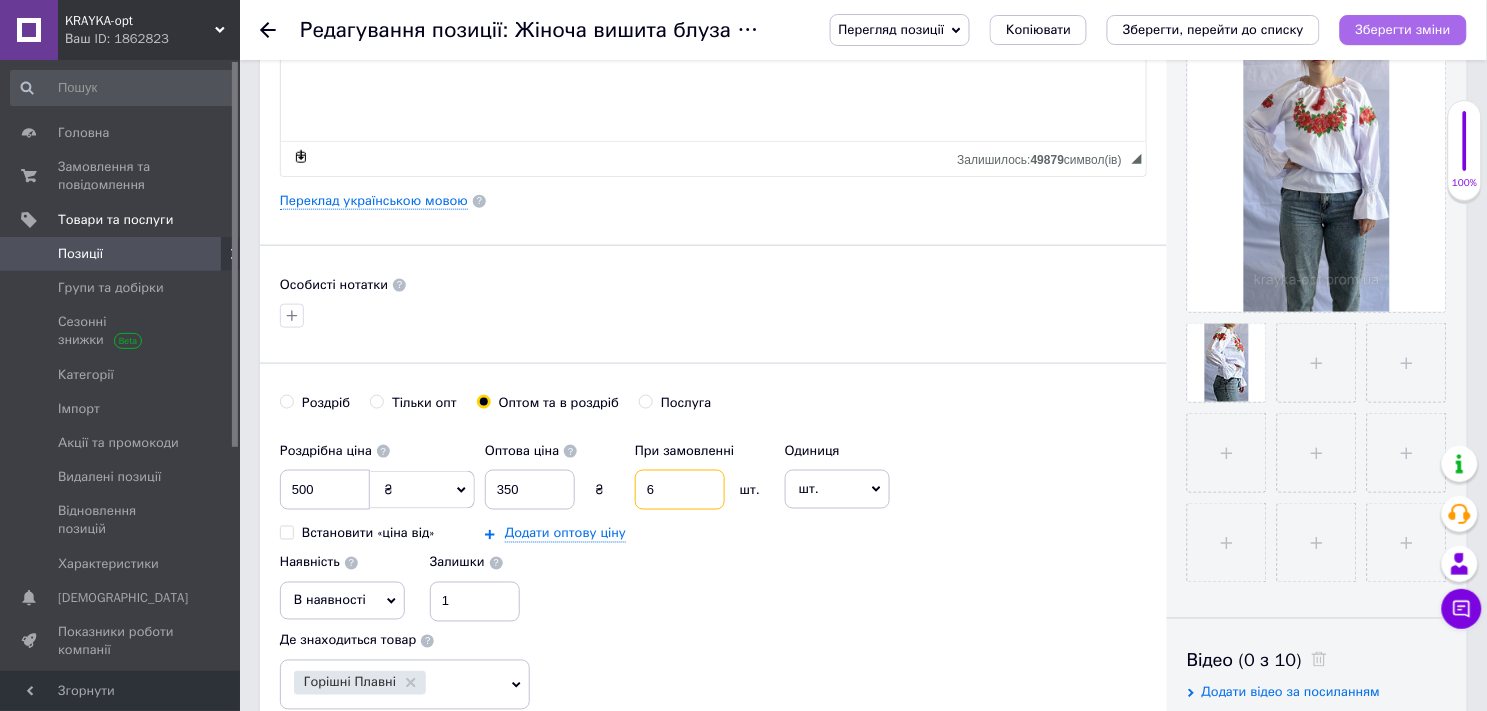 type on "6" 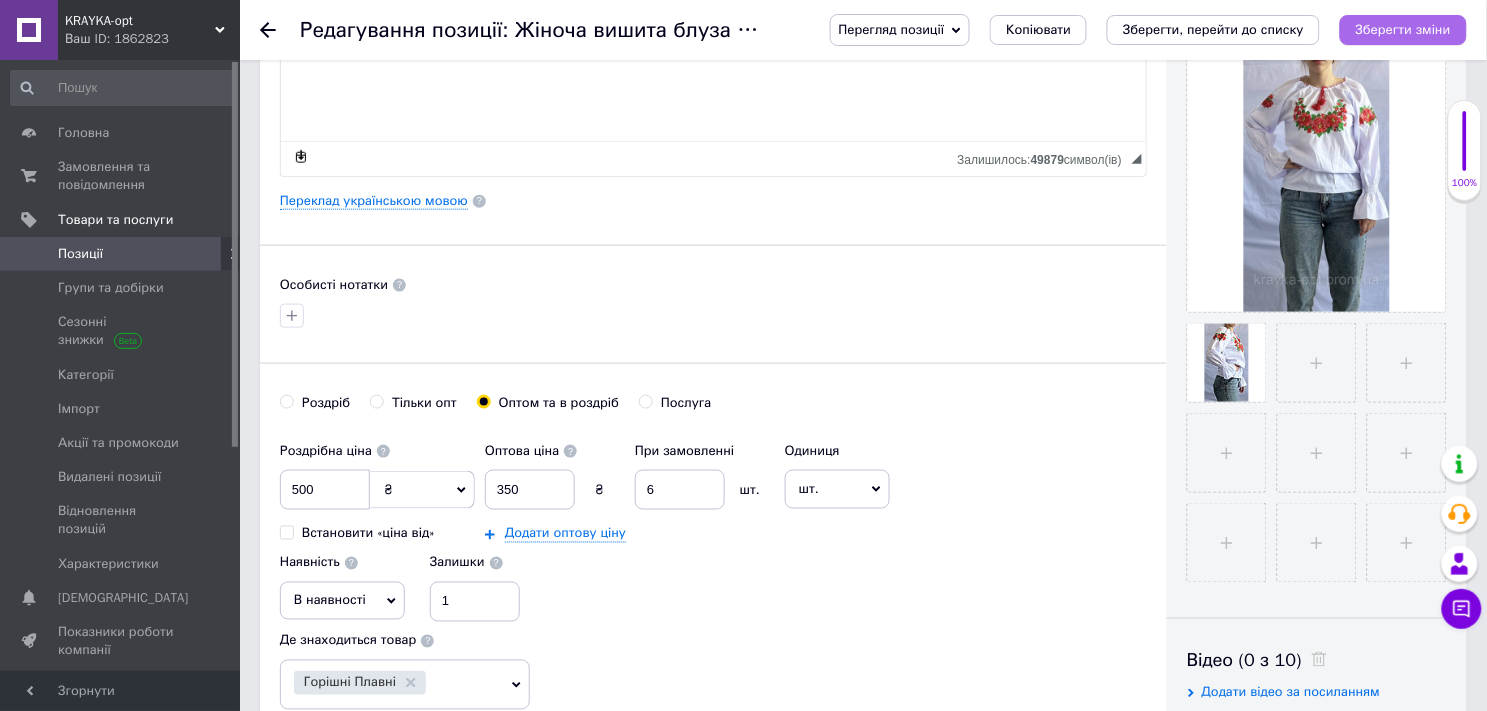 click on "Зберегти зміни" at bounding box center (1403, 30) 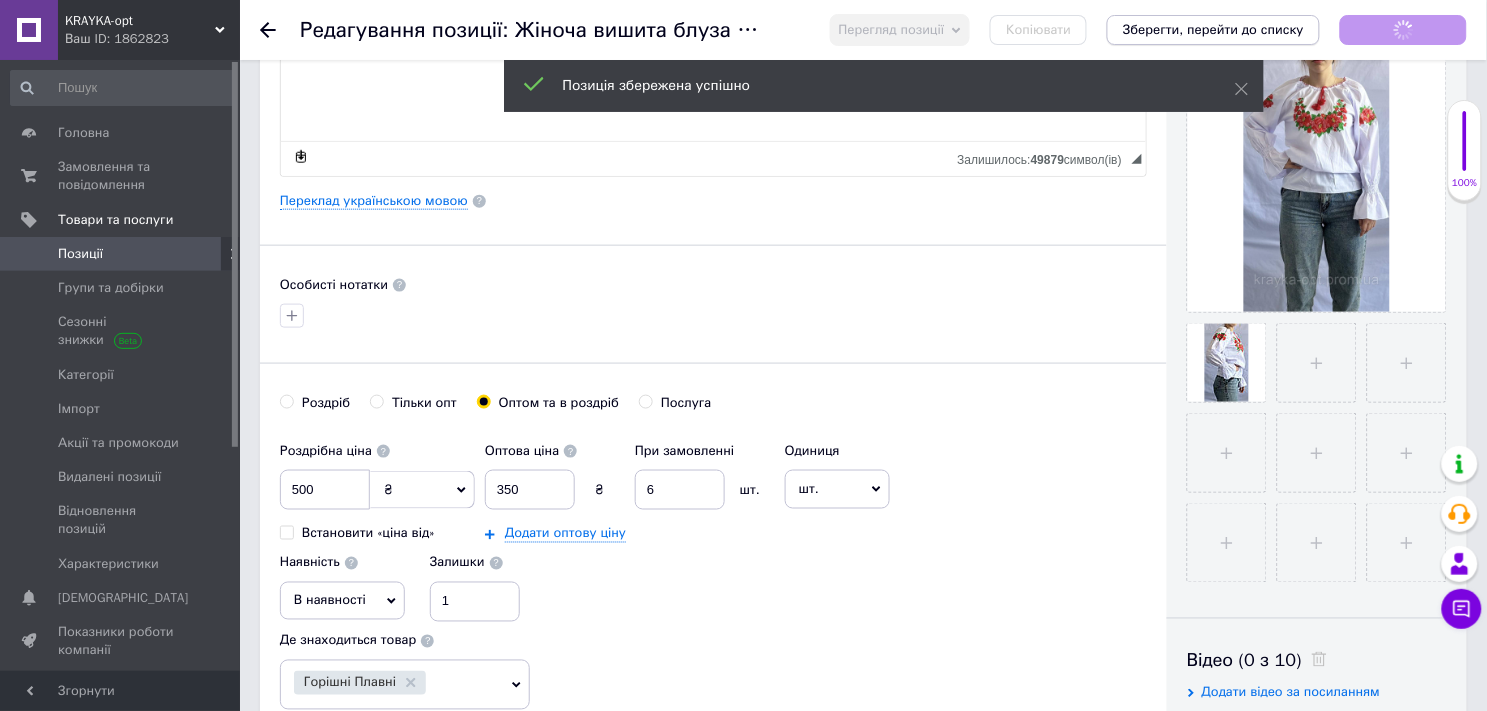 click on "Зберегти, перейти до списку" at bounding box center [1213, 29] 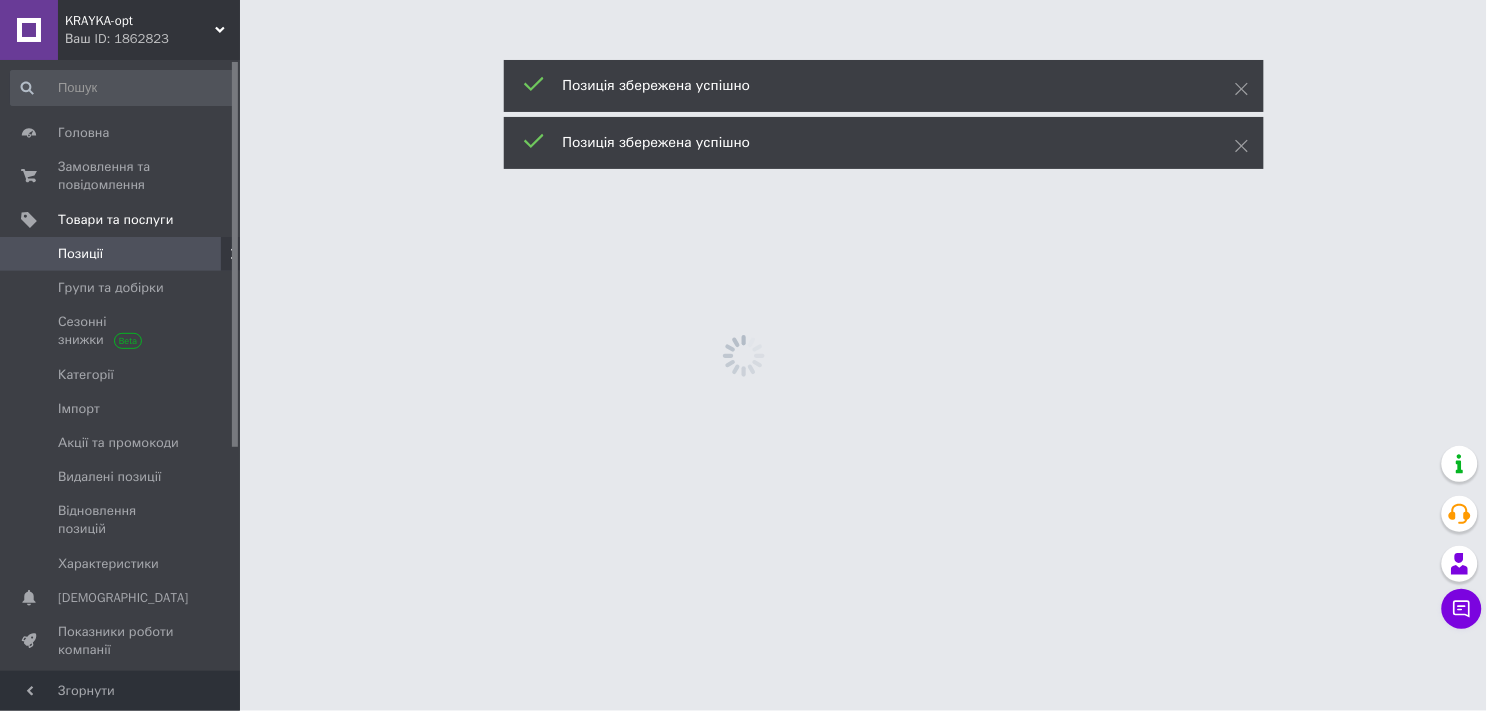 scroll, scrollTop: 0, scrollLeft: 0, axis: both 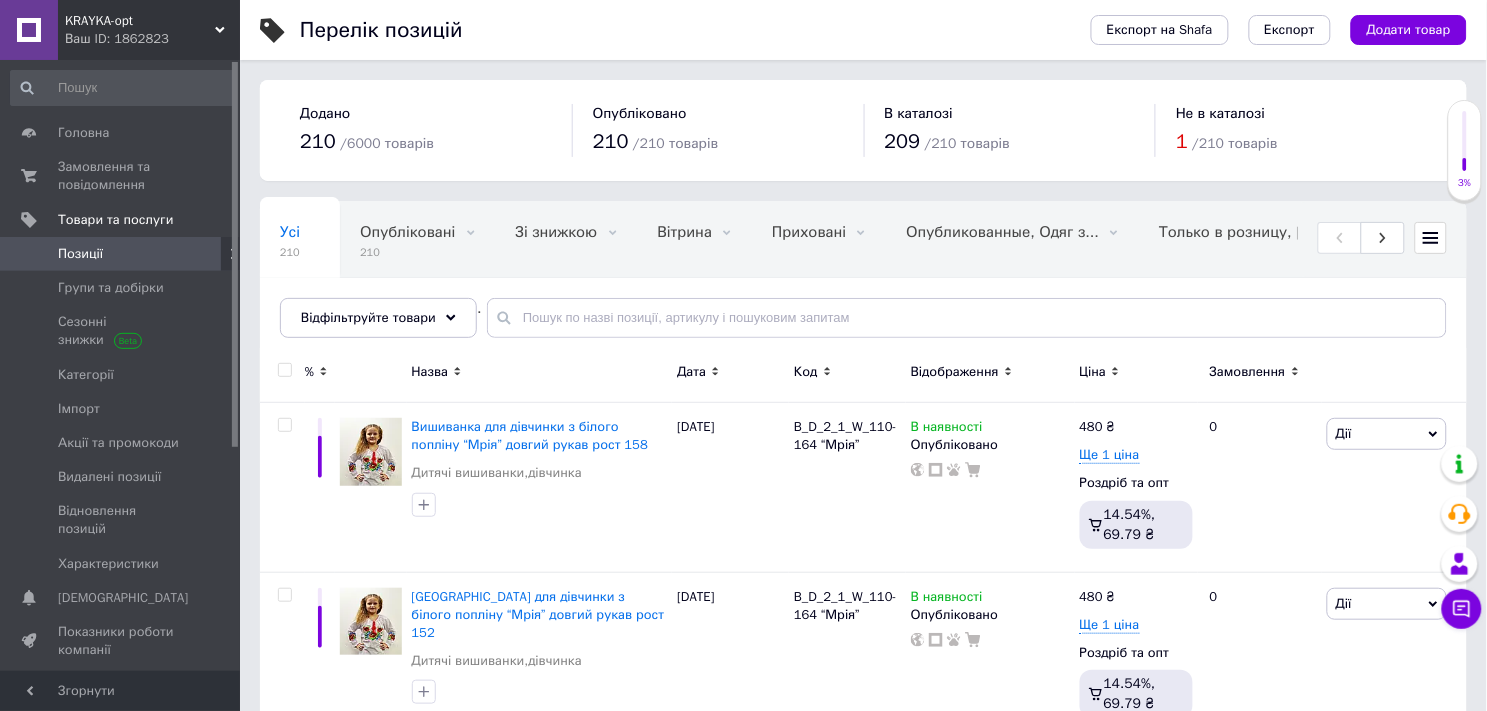 click on "Замовлення" at bounding box center (1260, 375) 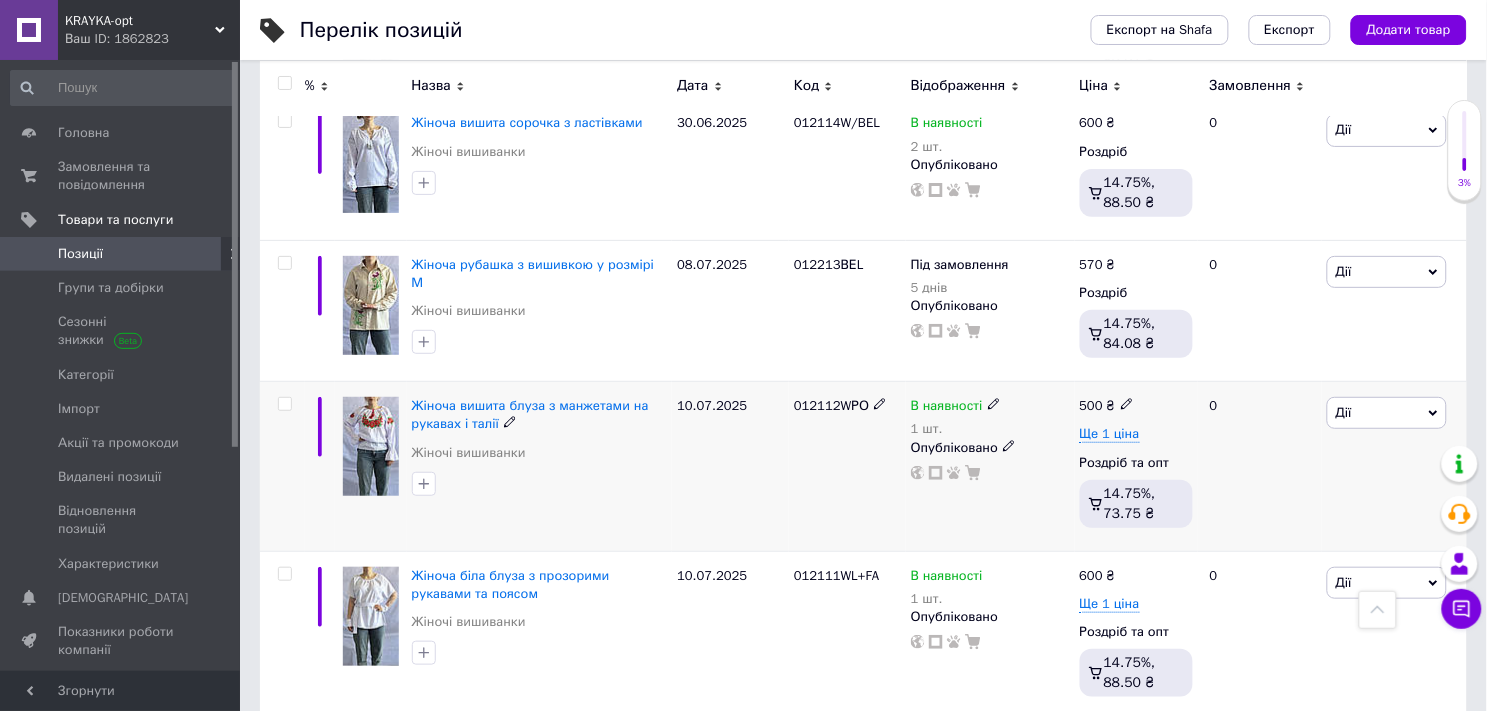 scroll, scrollTop: 15205, scrollLeft: 0, axis: vertical 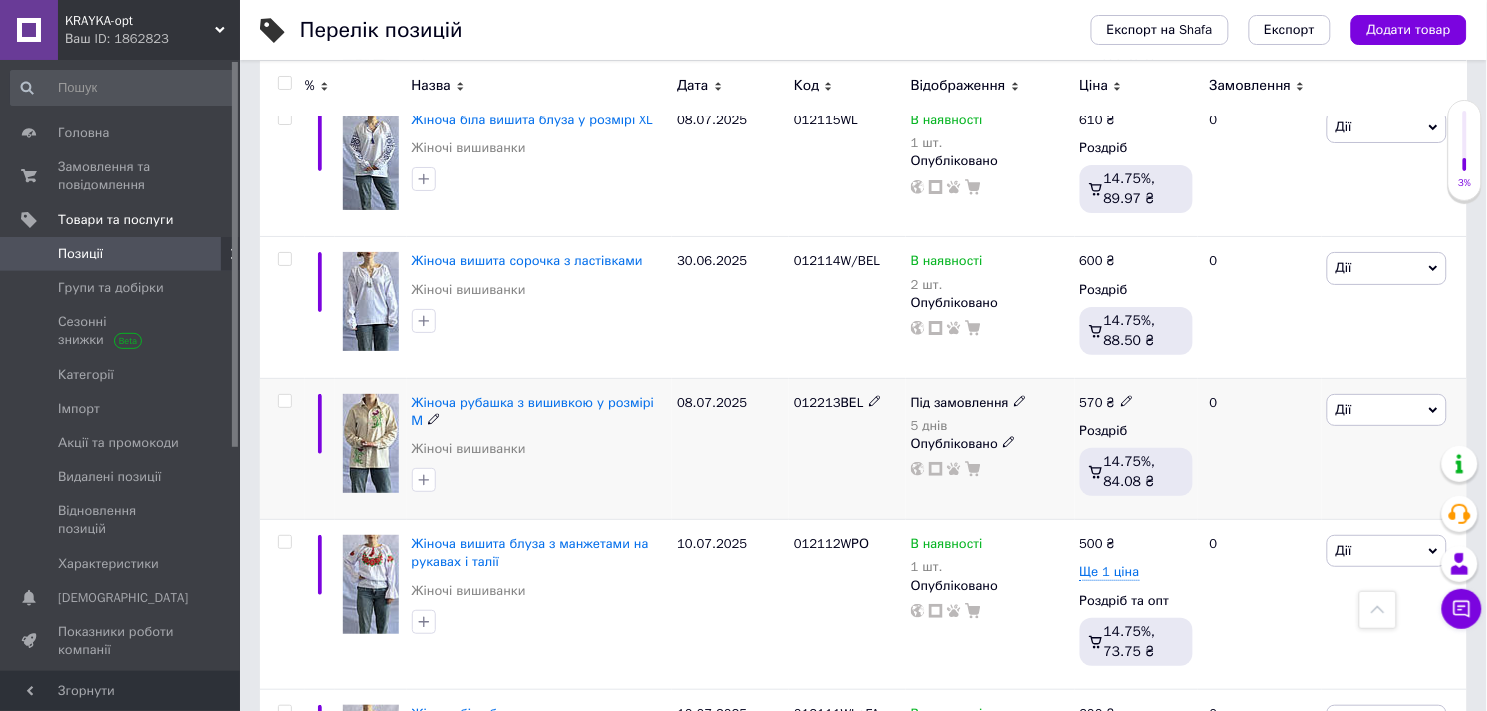 click at bounding box center (371, 443) 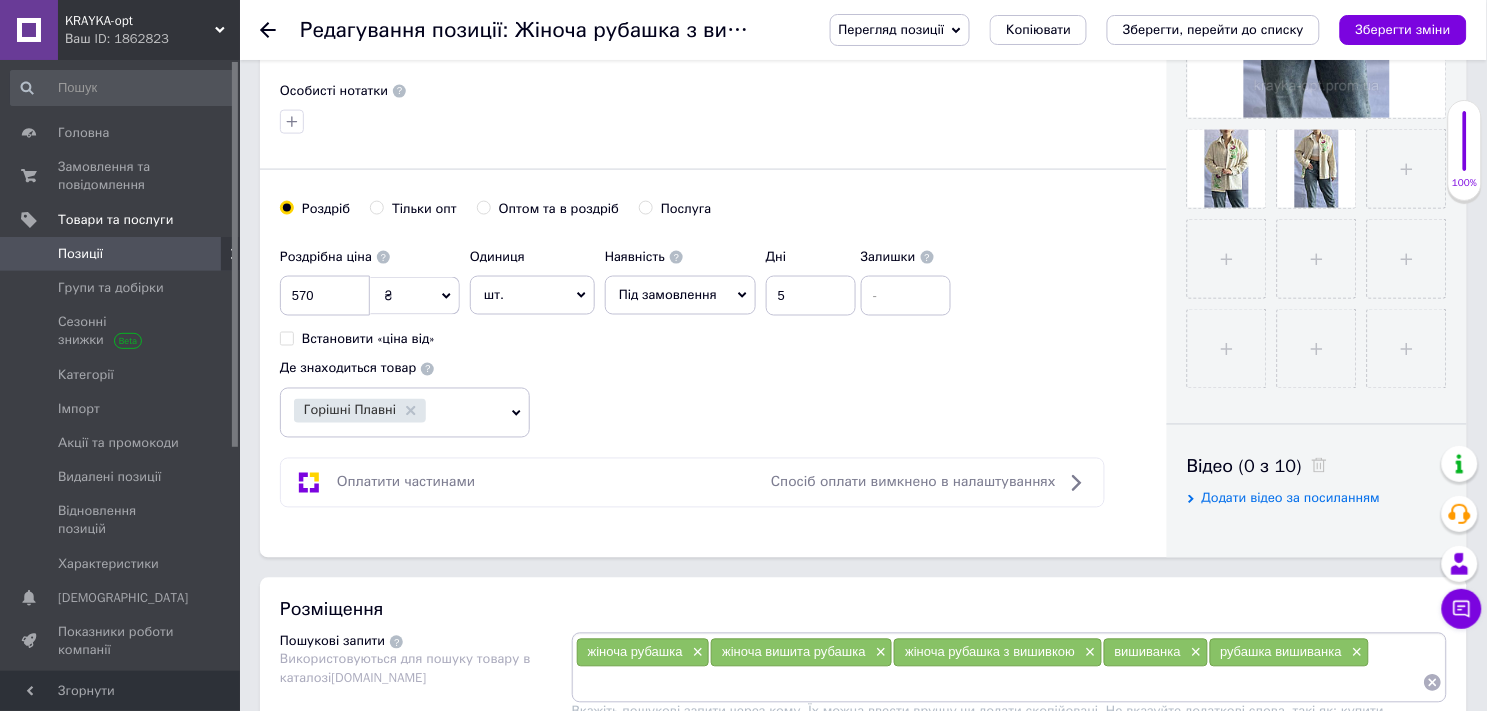 scroll, scrollTop: 777, scrollLeft: 0, axis: vertical 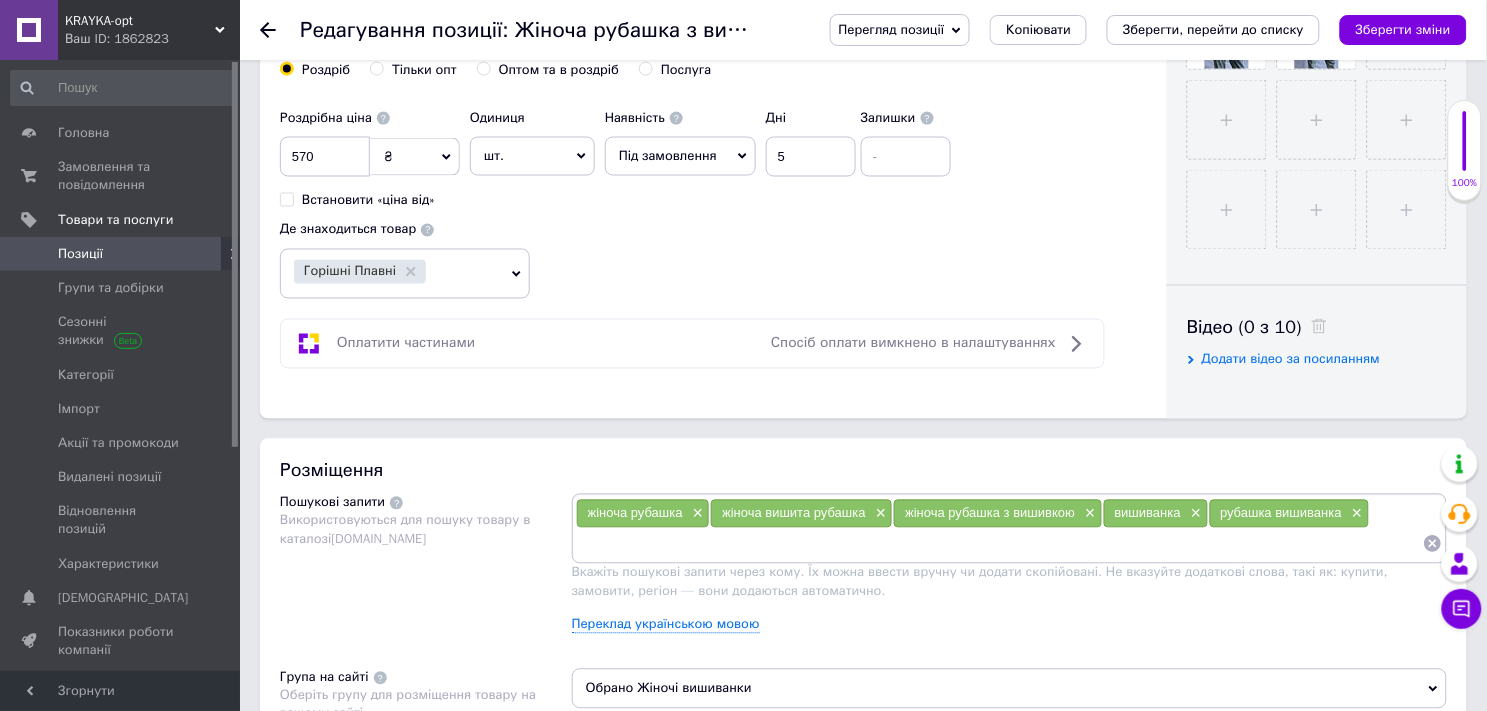 click on "Оптом та в роздріб" at bounding box center (483, 68) 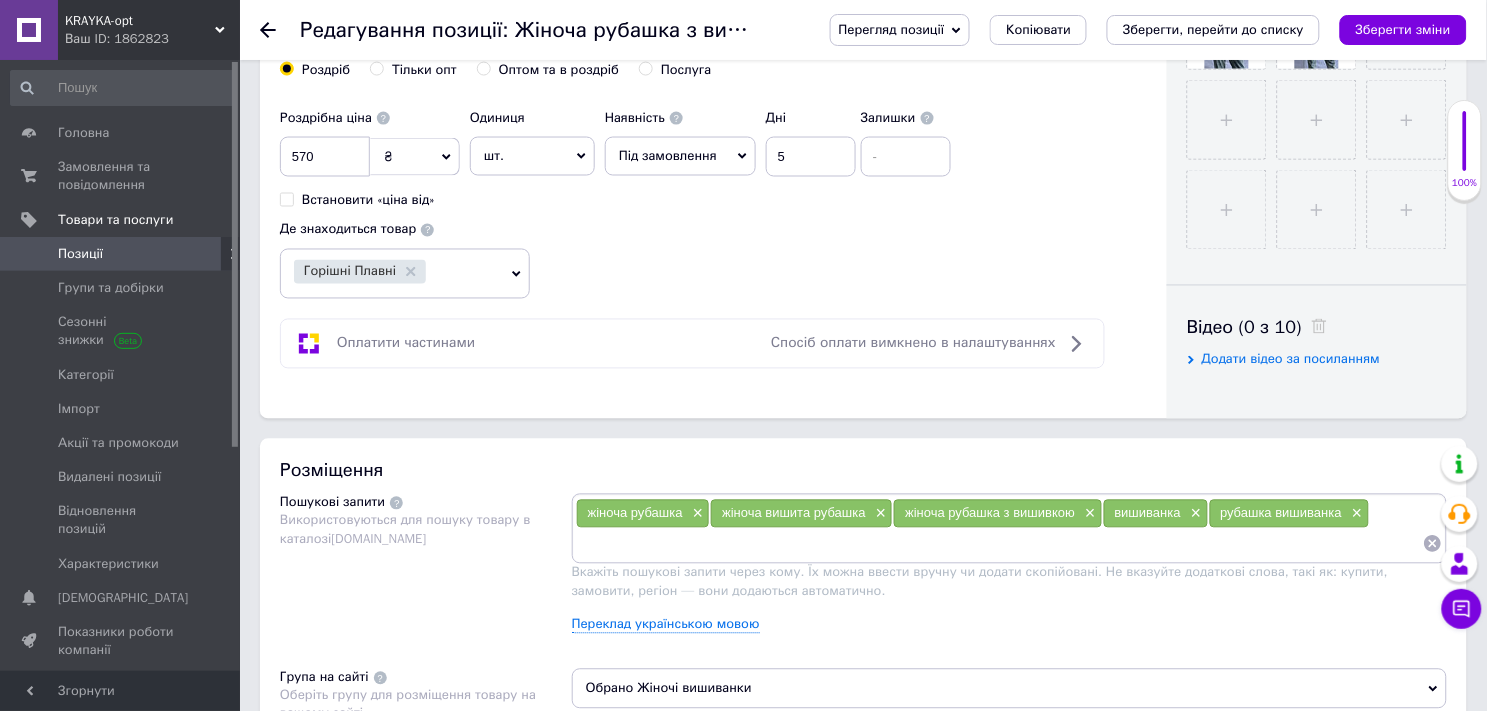 radio on "true" 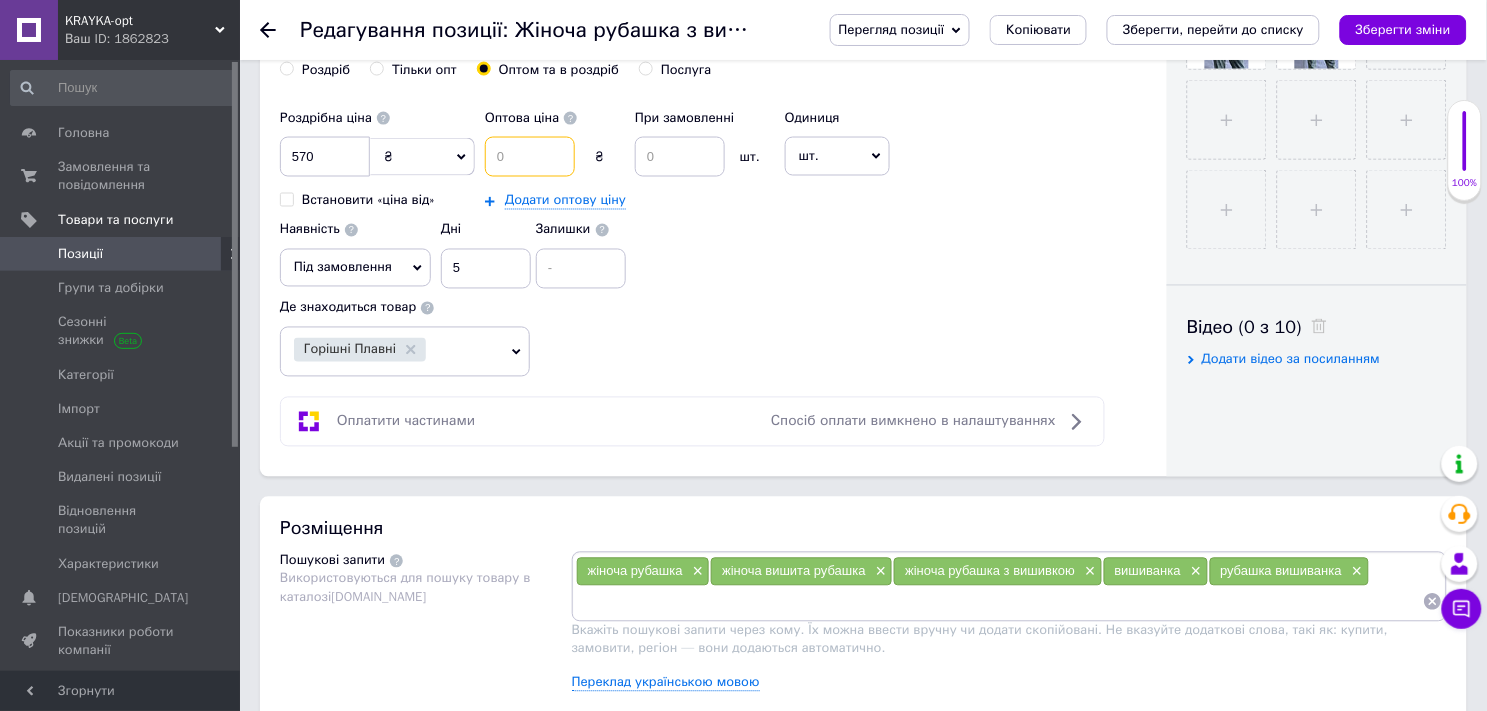 click at bounding box center (530, 157) 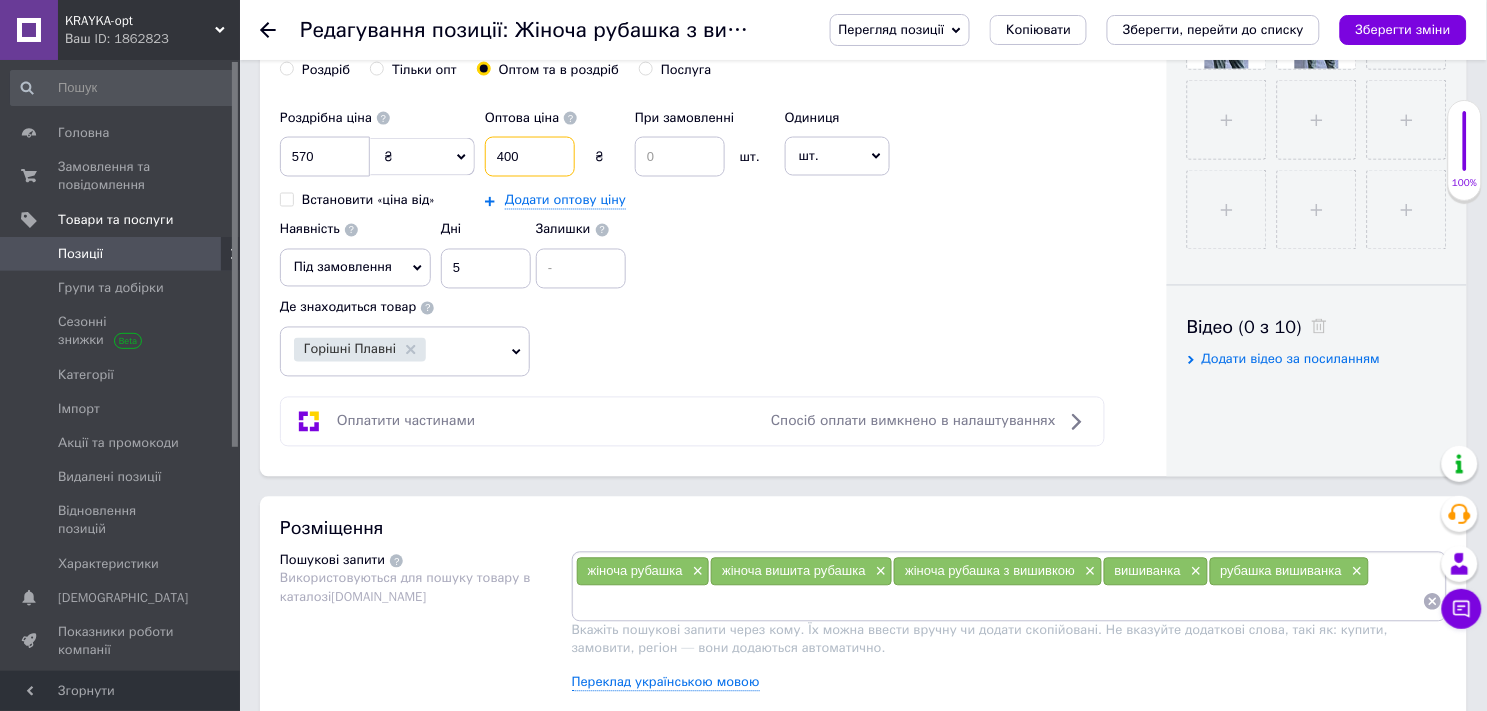 type on "400" 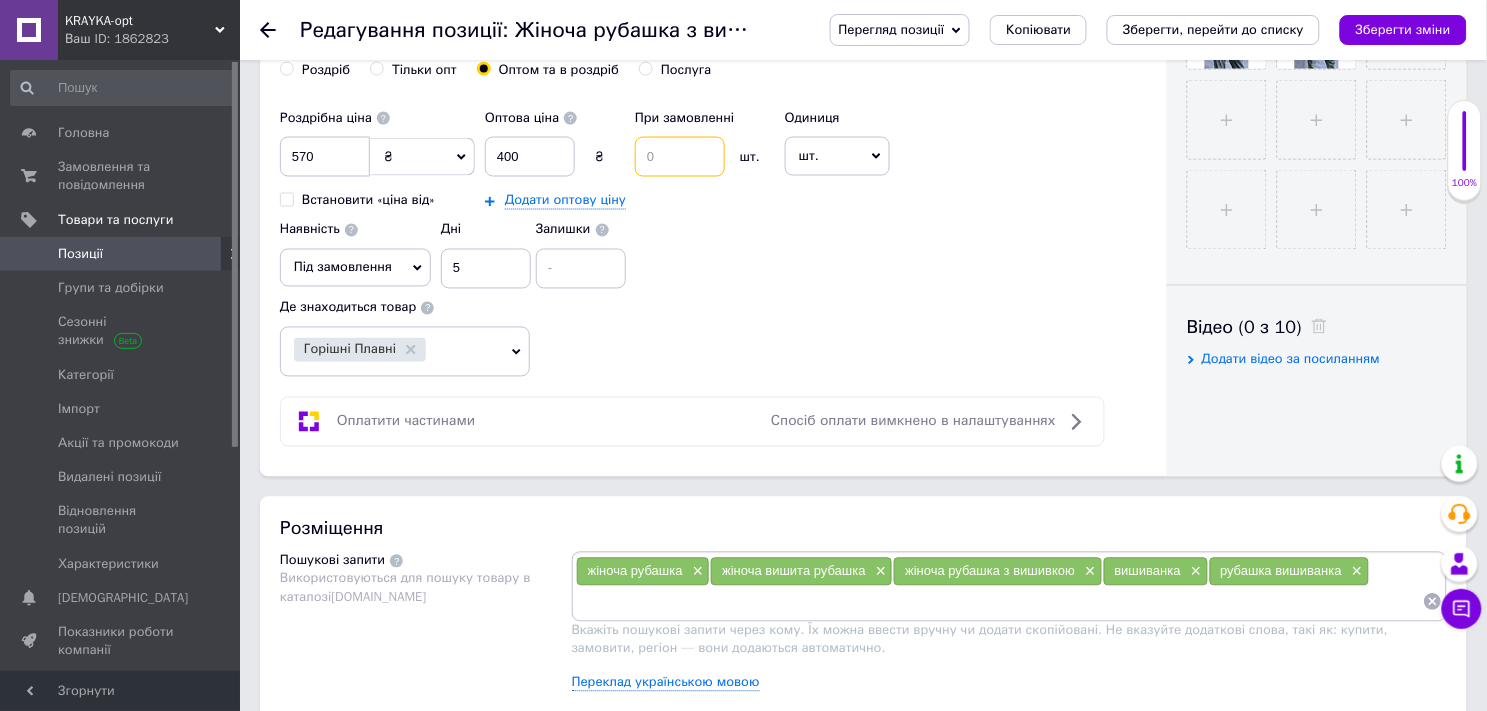click at bounding box center [680, 157] 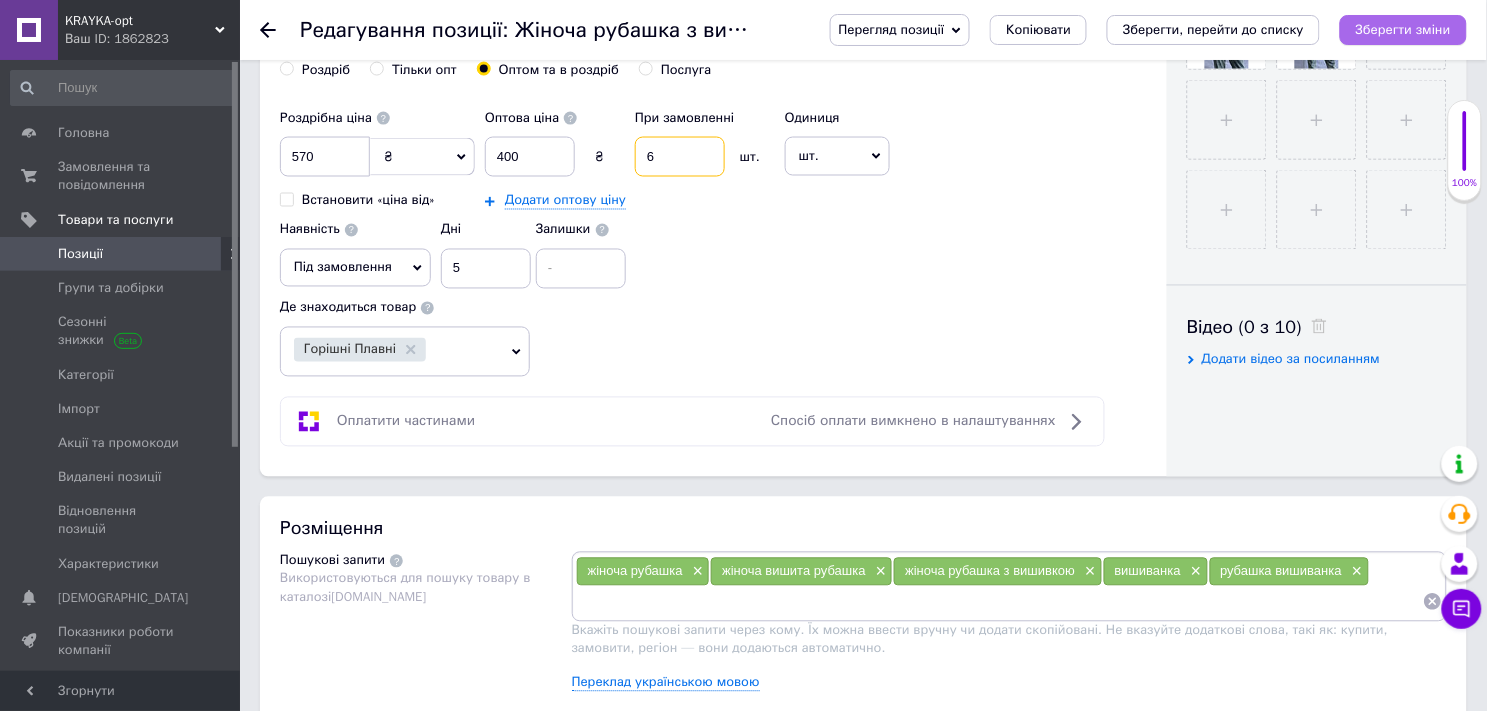 type on "6" 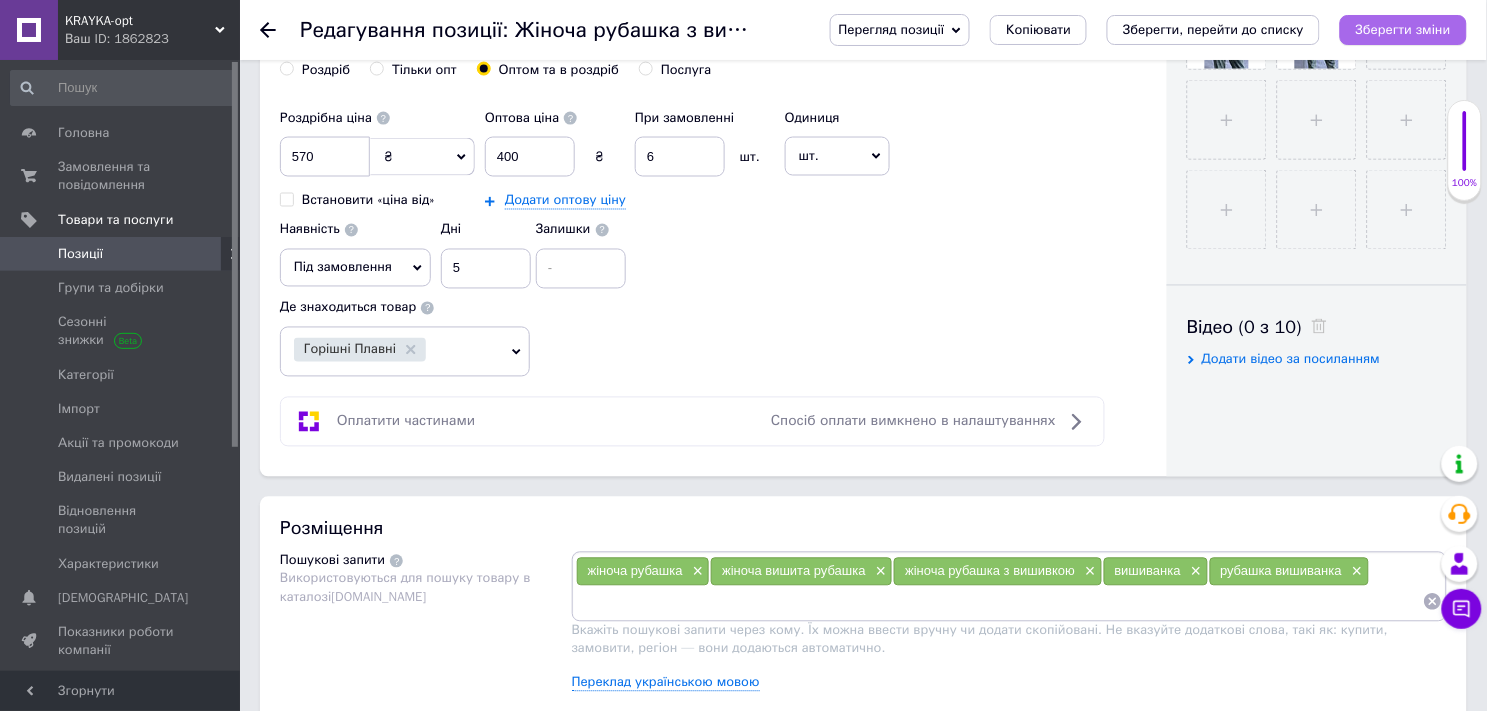 click on "Зберегти зміни" at bounding box center [1403, 30] 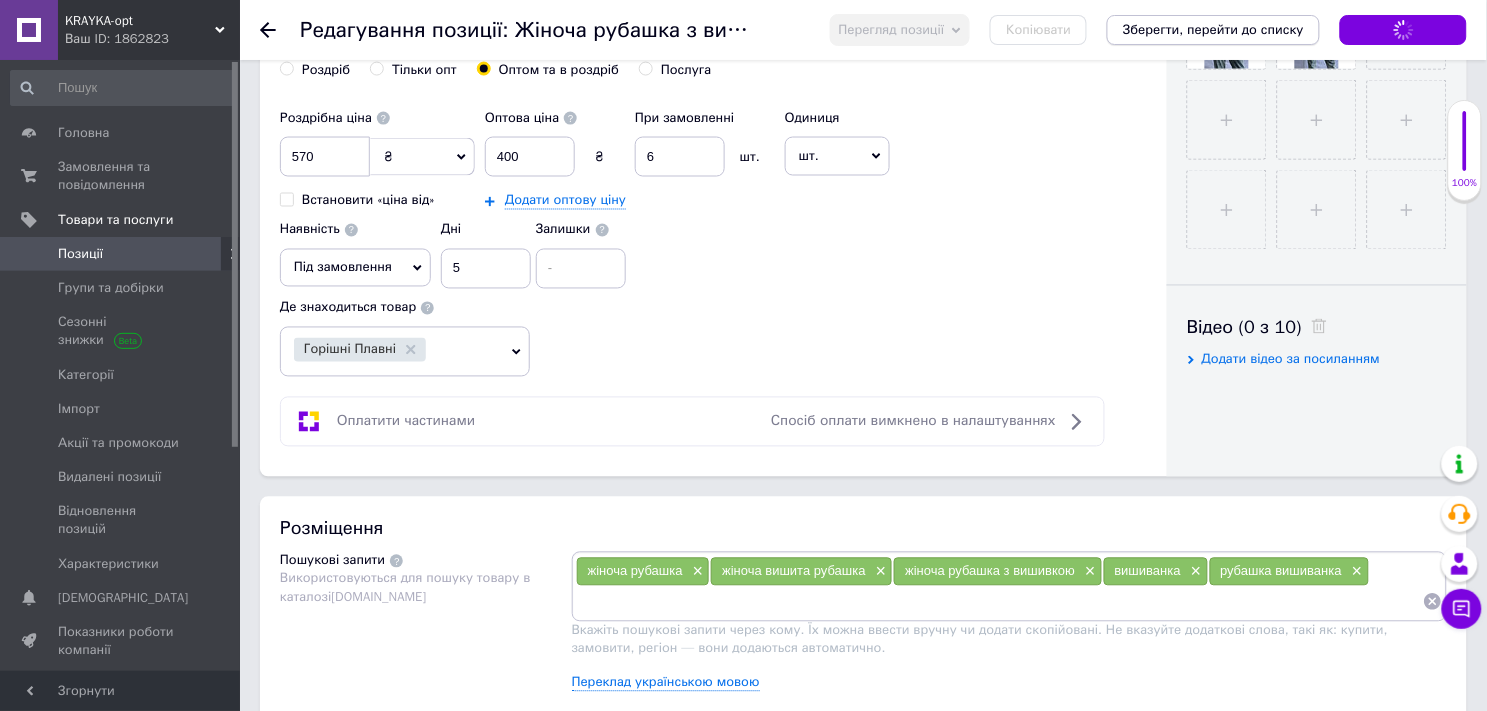 click on "Зберегти, перейти до списку" at bounding box center [1213, 29] 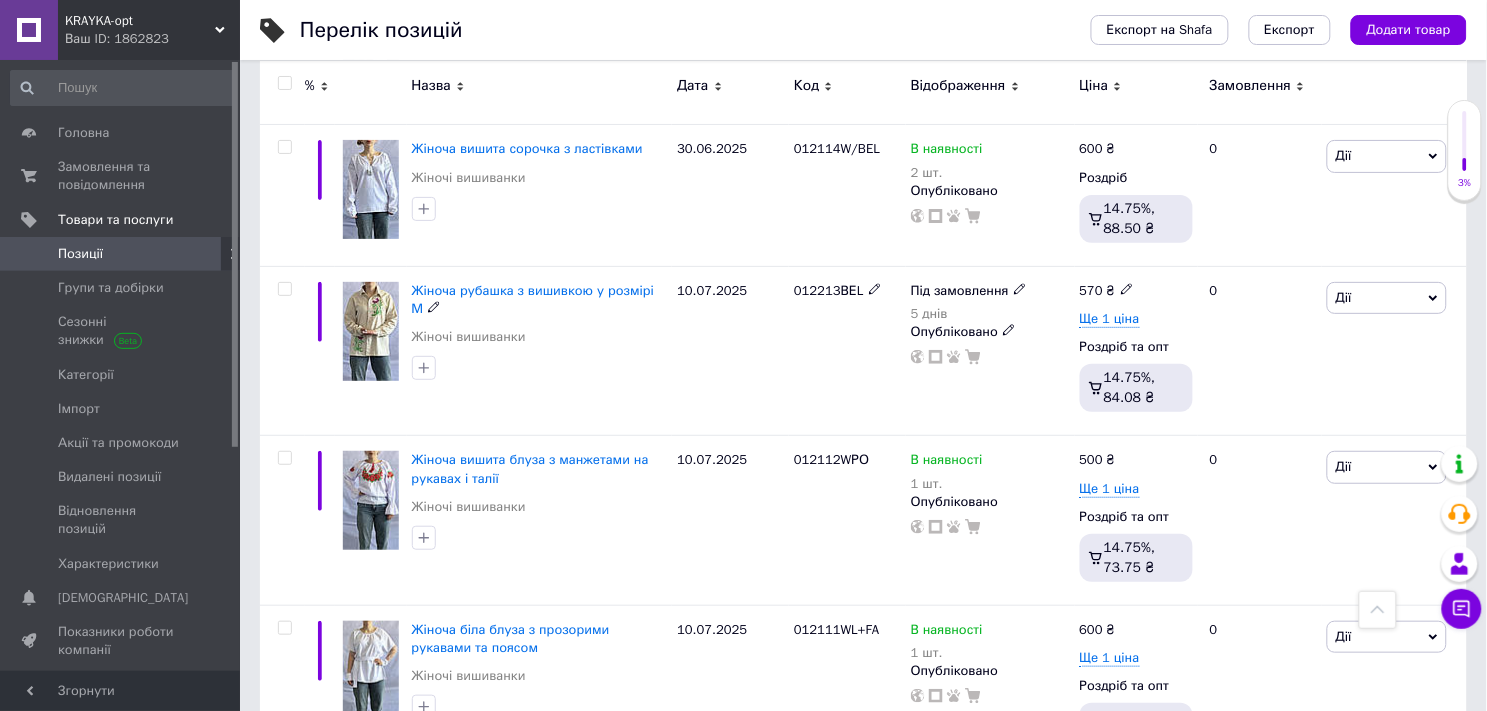 scroll, scrollTop: 15206, scrollLeft: 0, axis: vertical 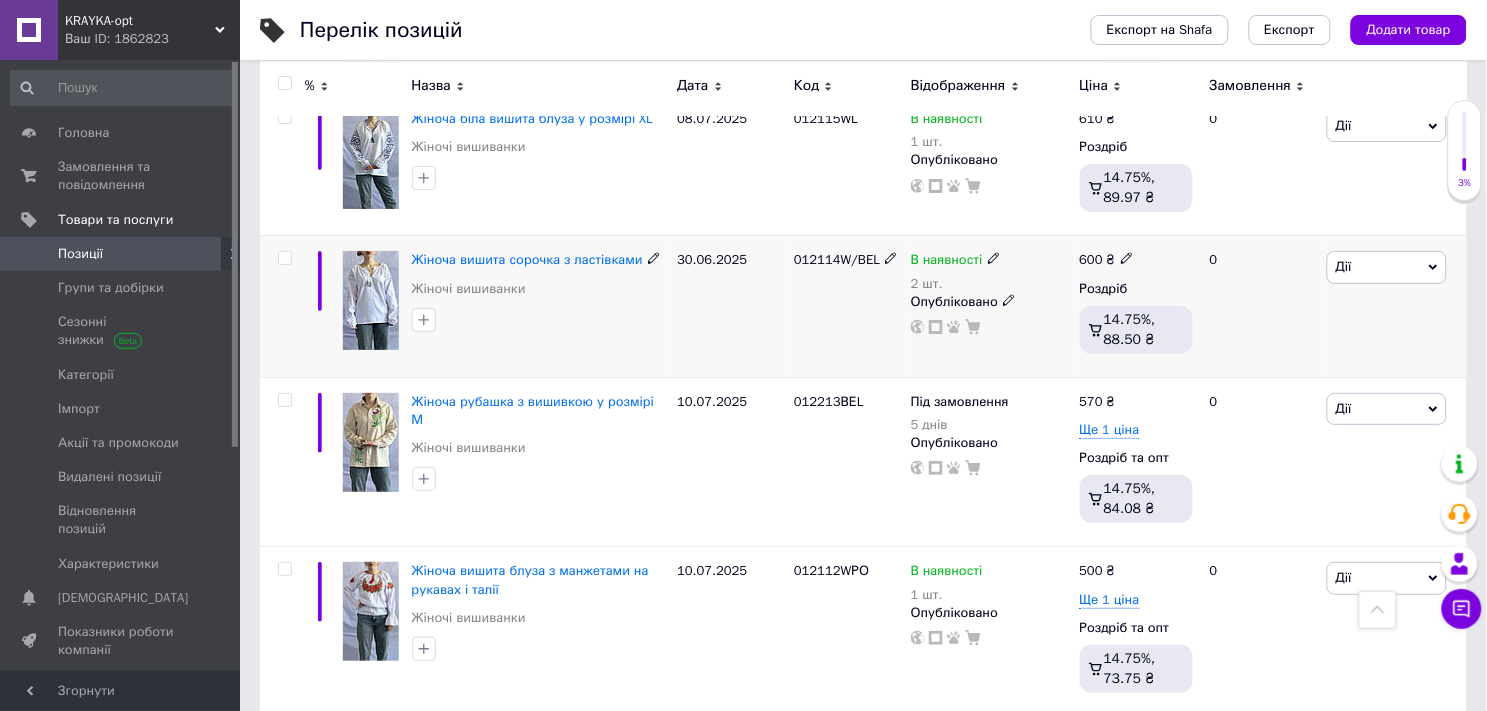 click at bounding box center (371, 300) 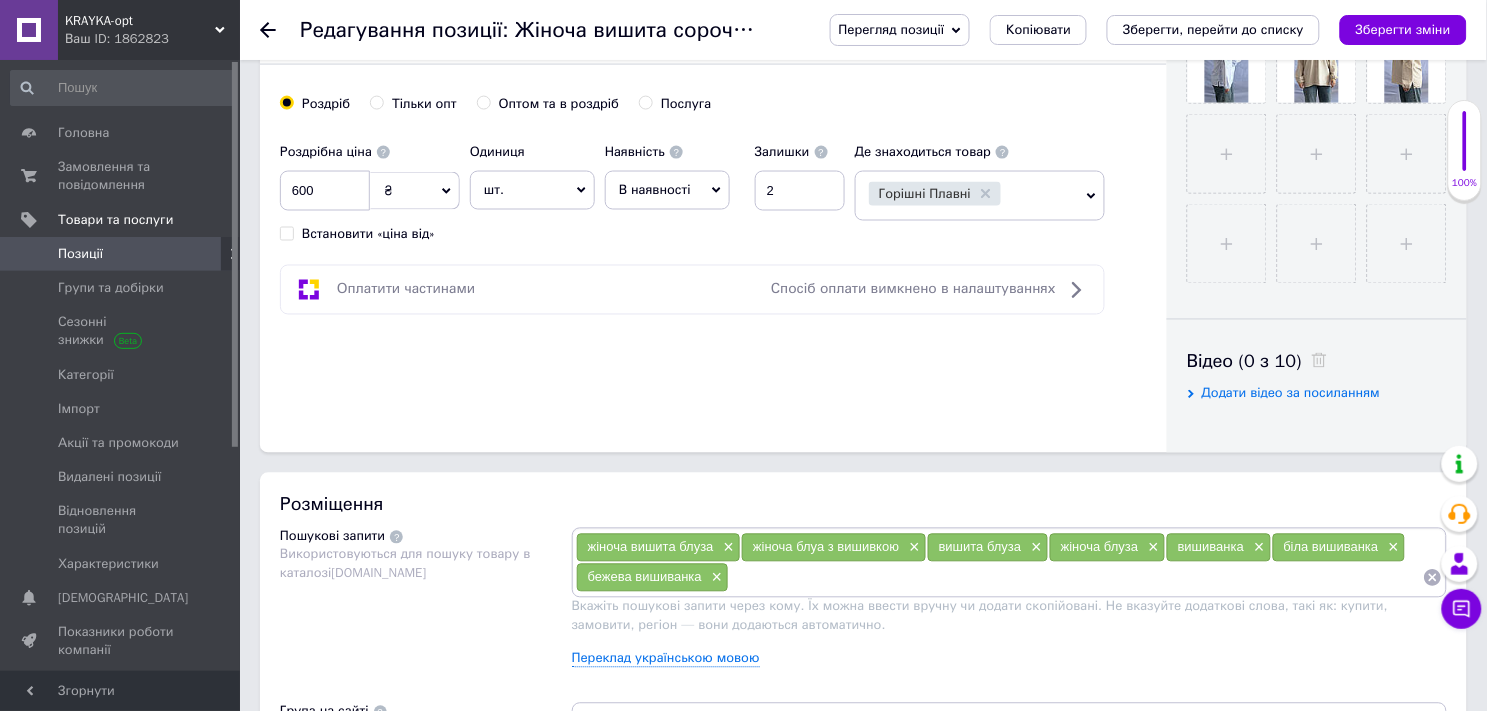 scroll, scrollTop: 666, scrollLeft: 0, axis: vertical 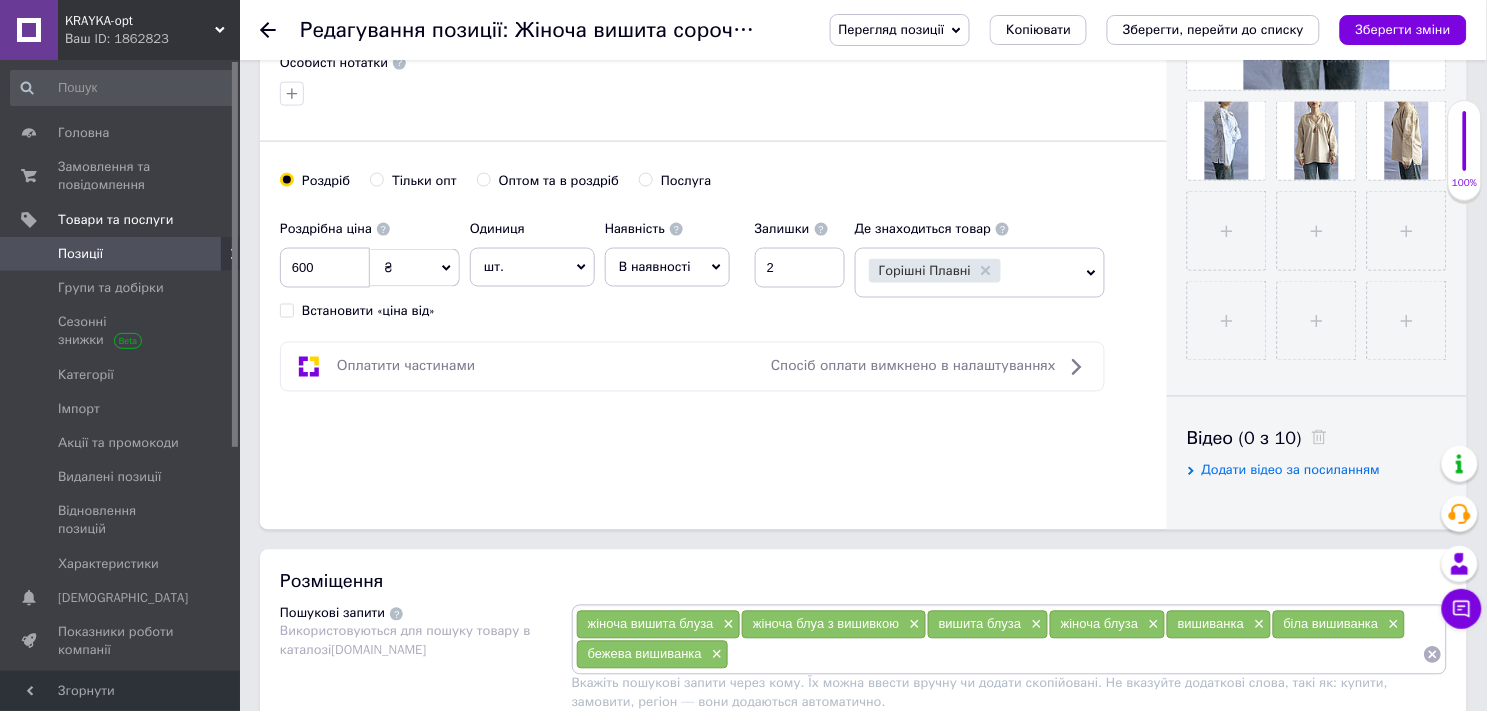 click on "Оптом та в роздріб" at bounding box center (483, 179) 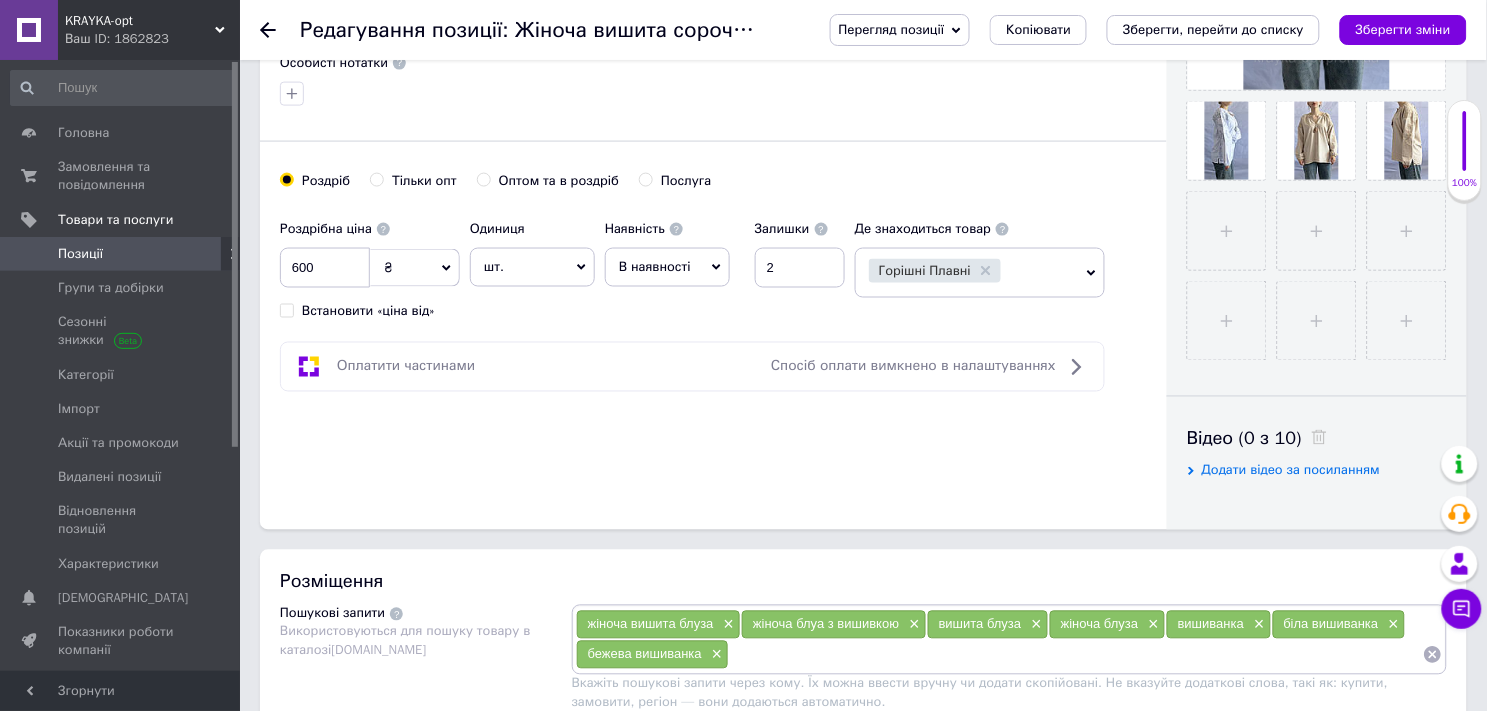 radio on "true" 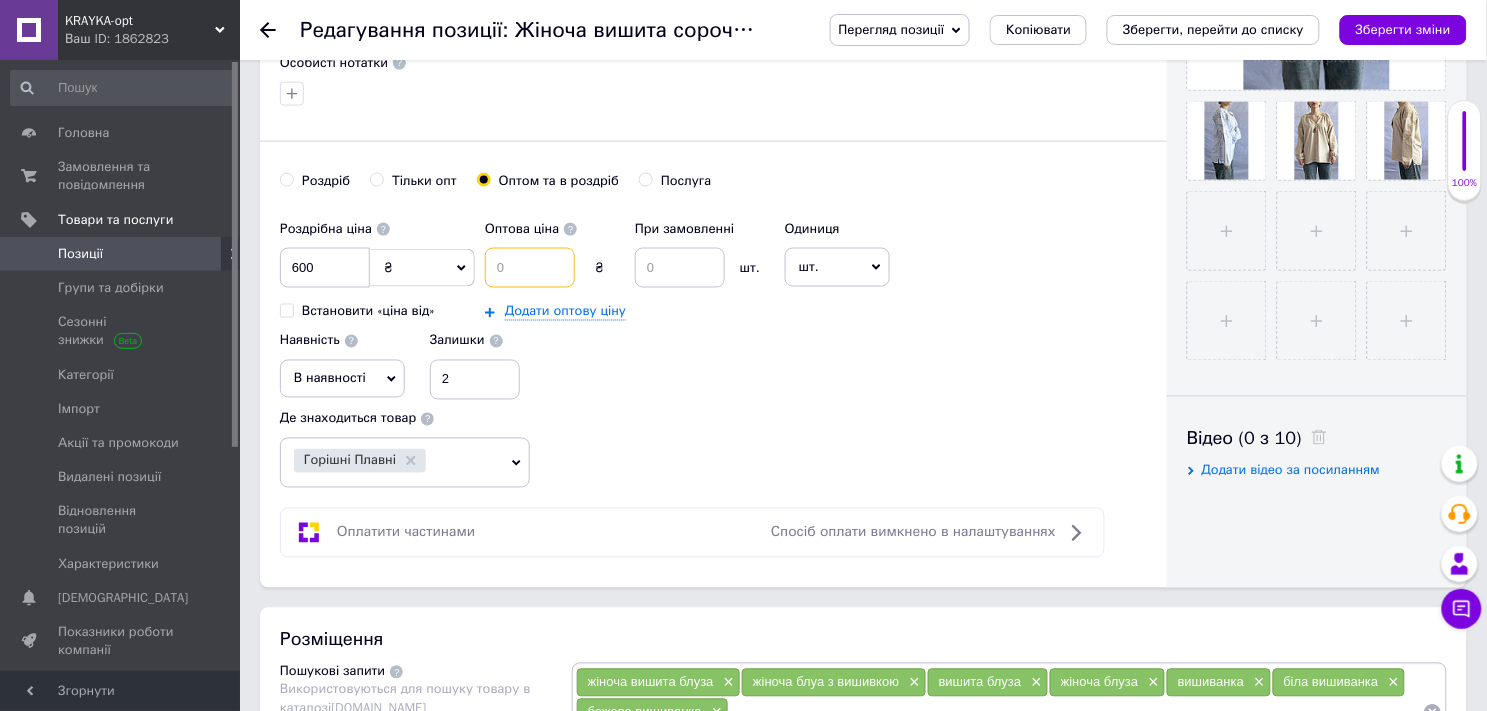 click at bounding box center [530, 268] 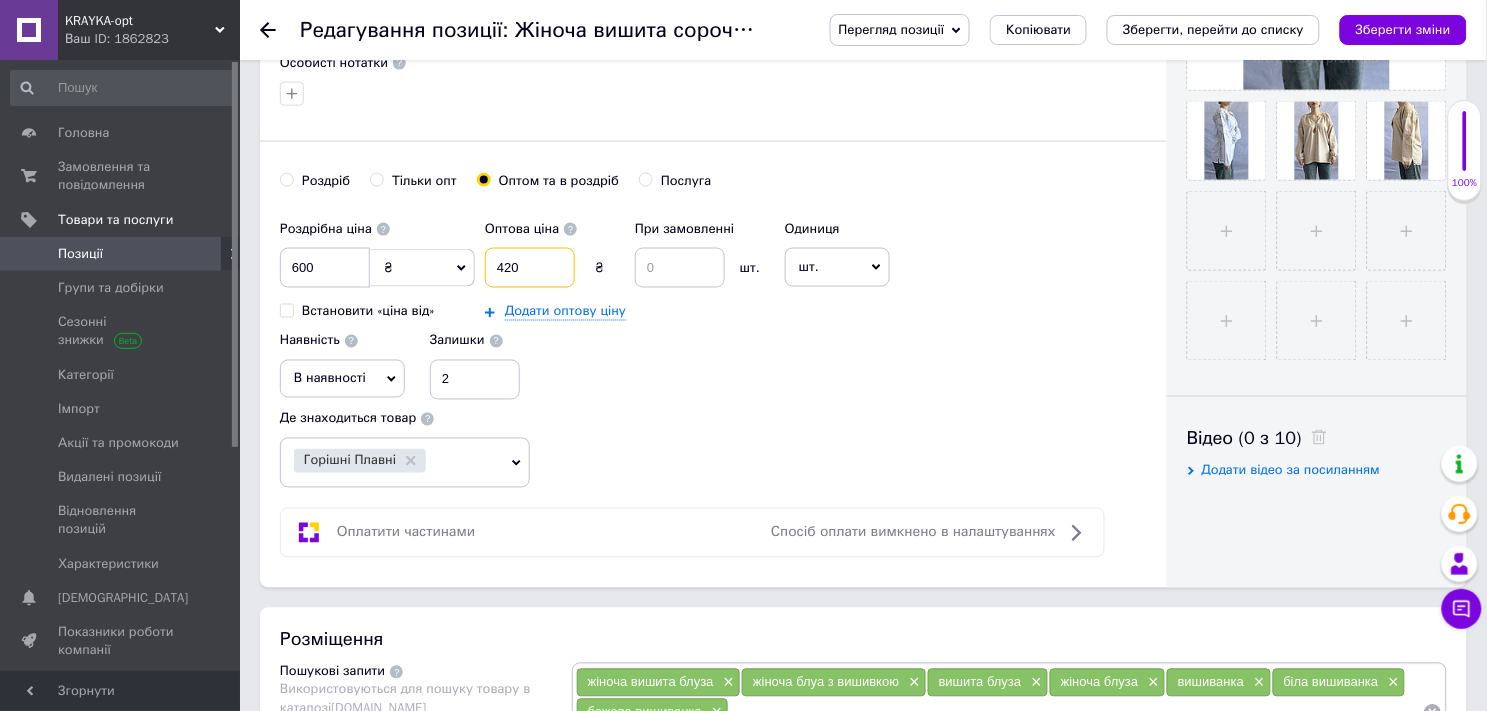 type on "420" 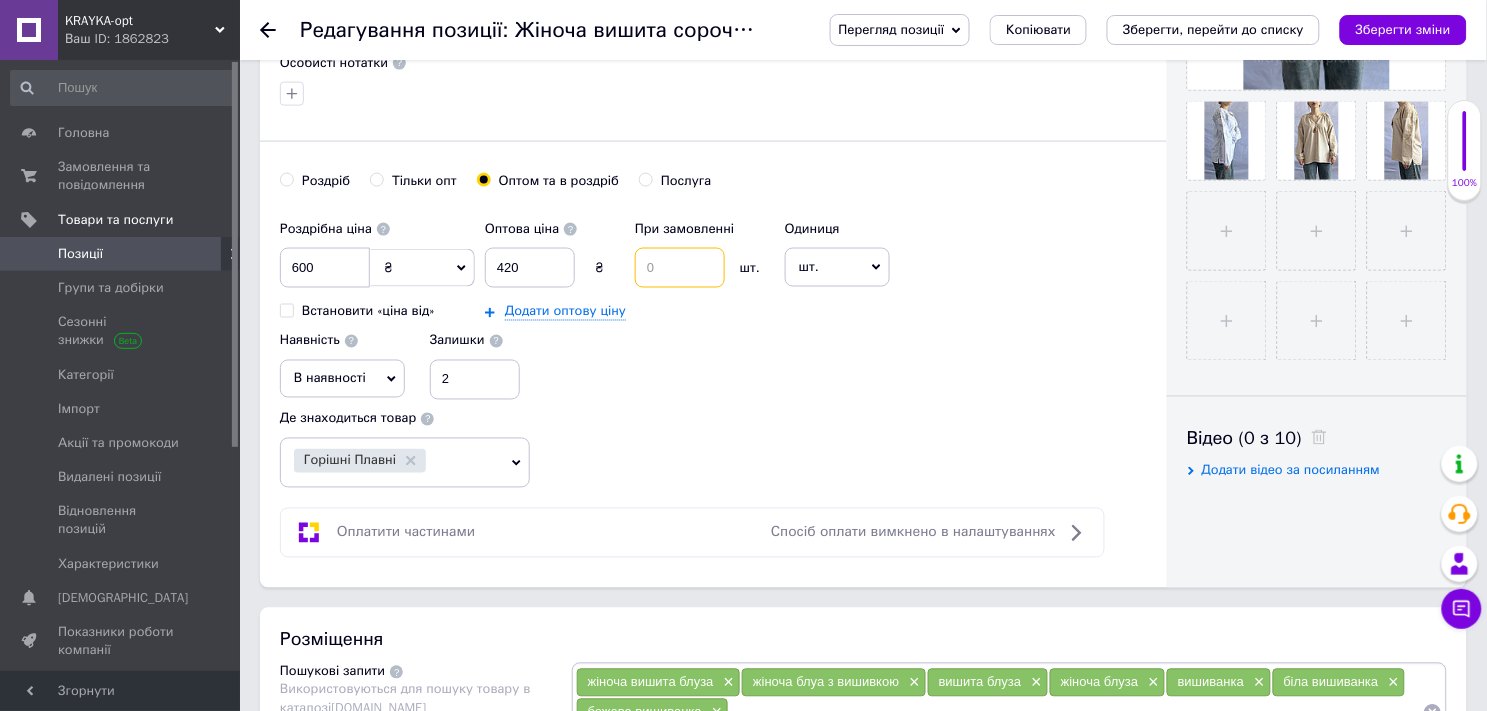 click at bounding box center (680, 268) 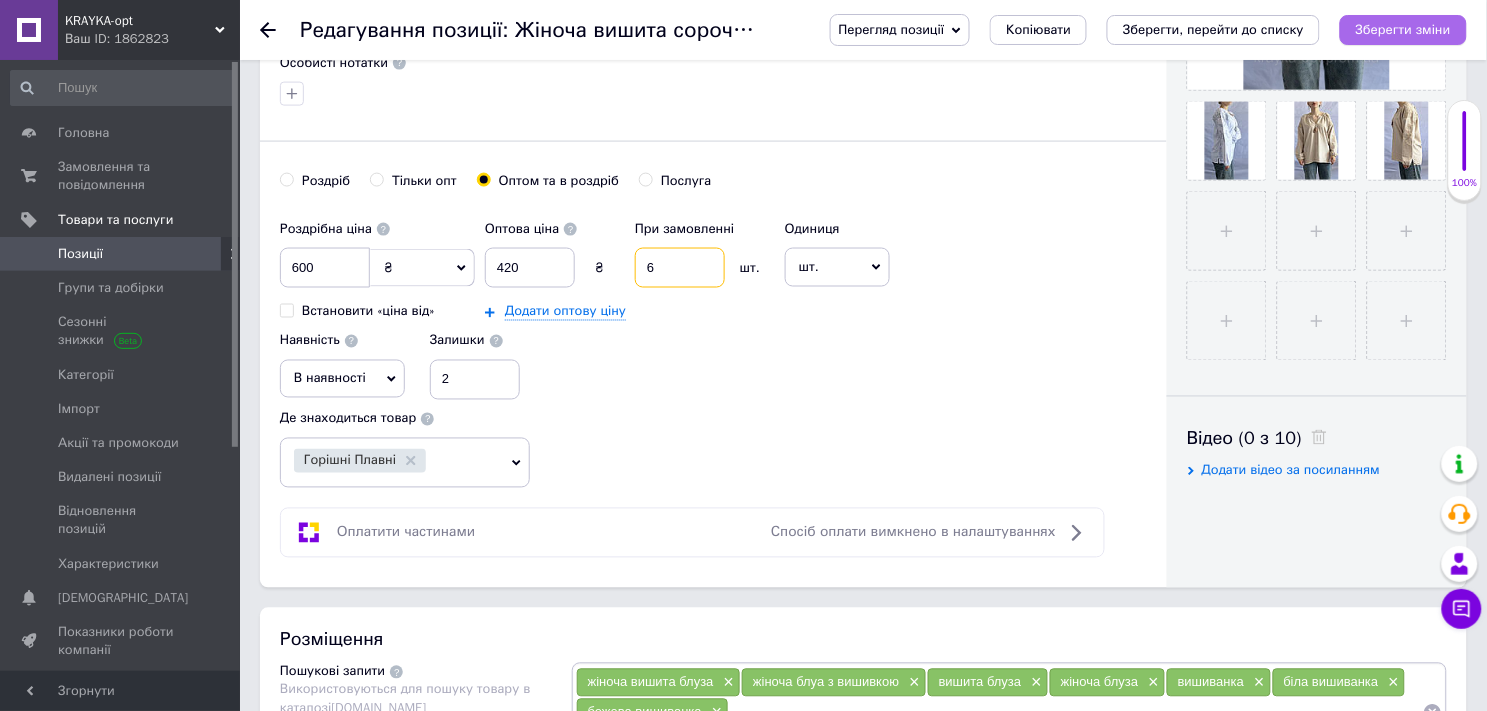 type on "6" 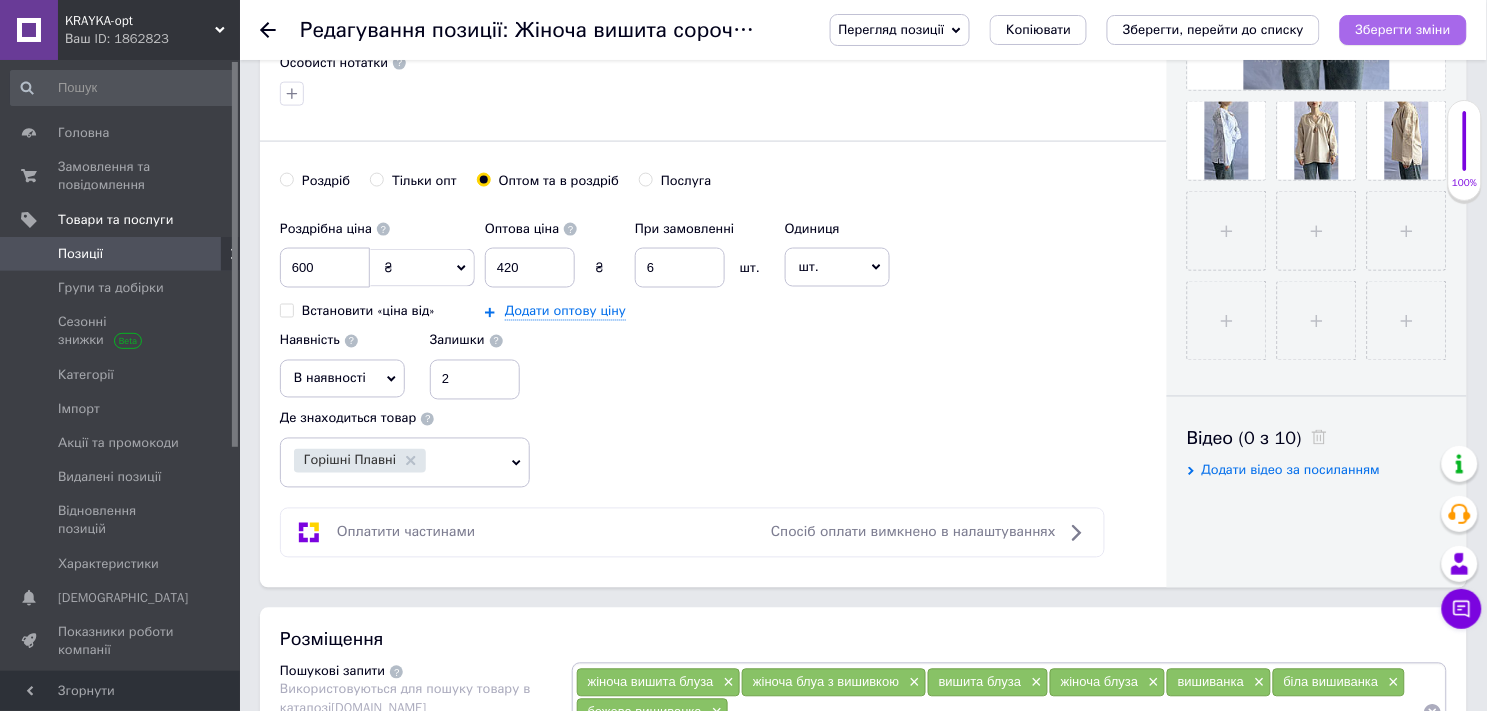 click on "Зберегти зміни" at bounding box center (1403, 30) 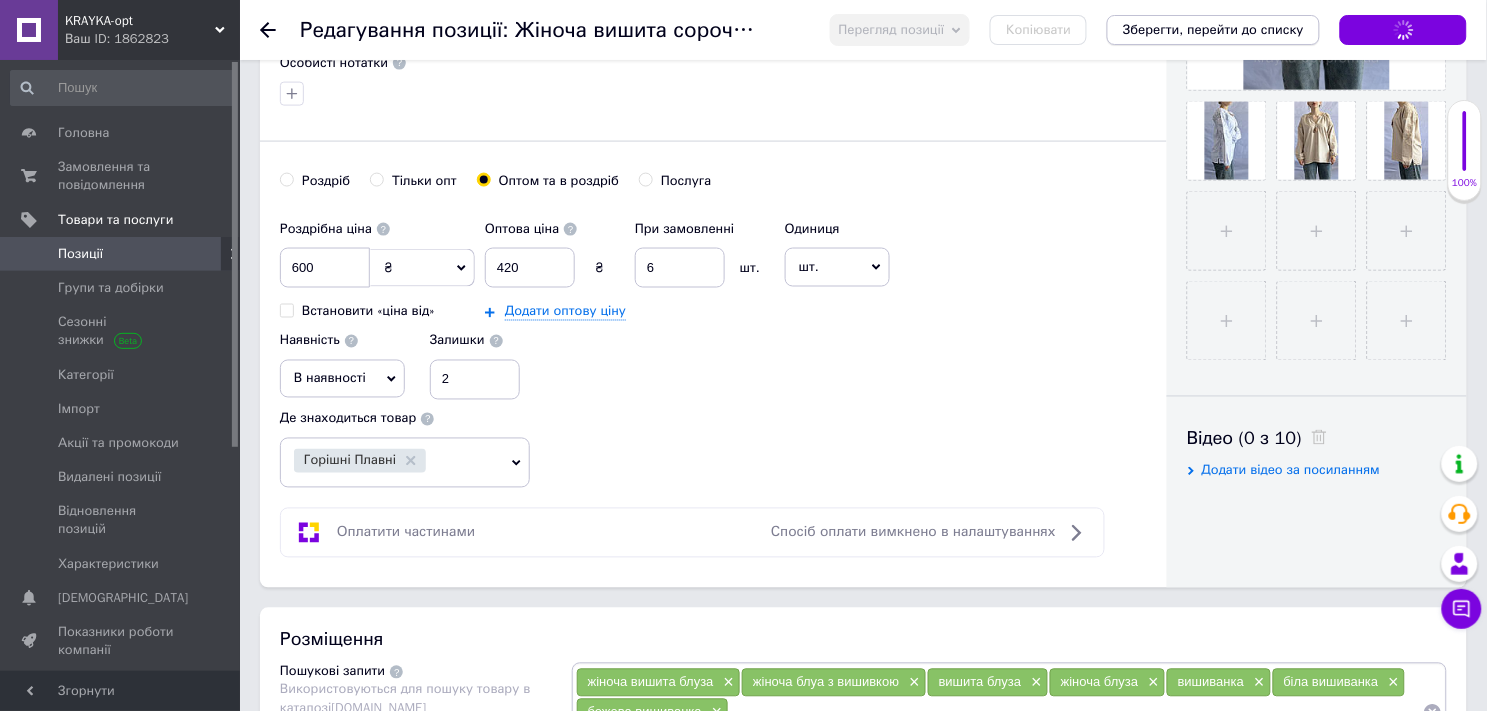 click on "Зберегти, перейти до списку" at bounding box center [1213, 29] 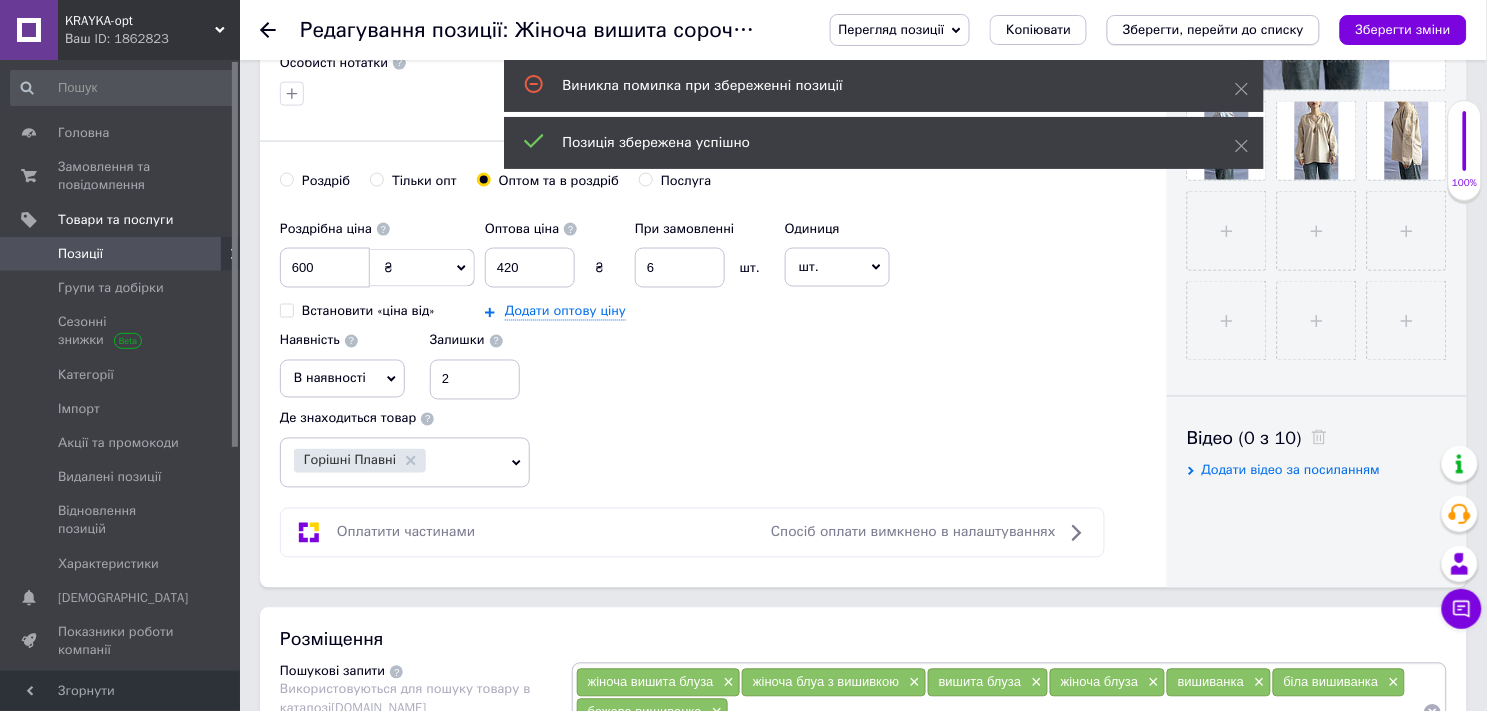 click on "Зберегти, перейти до списку" at bounding box center [1213, 29] 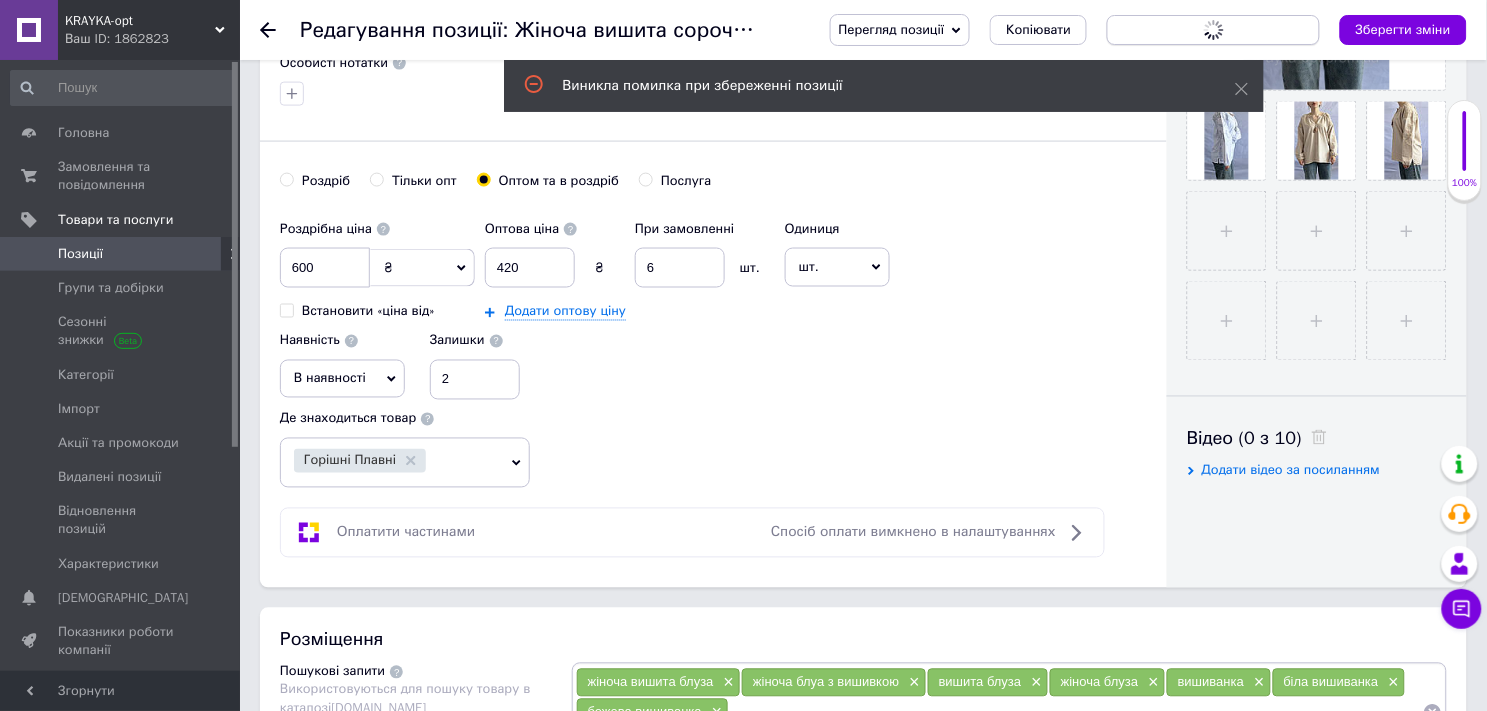 scroll, scrollTop: 0, scrollLeft: 0, axis: both 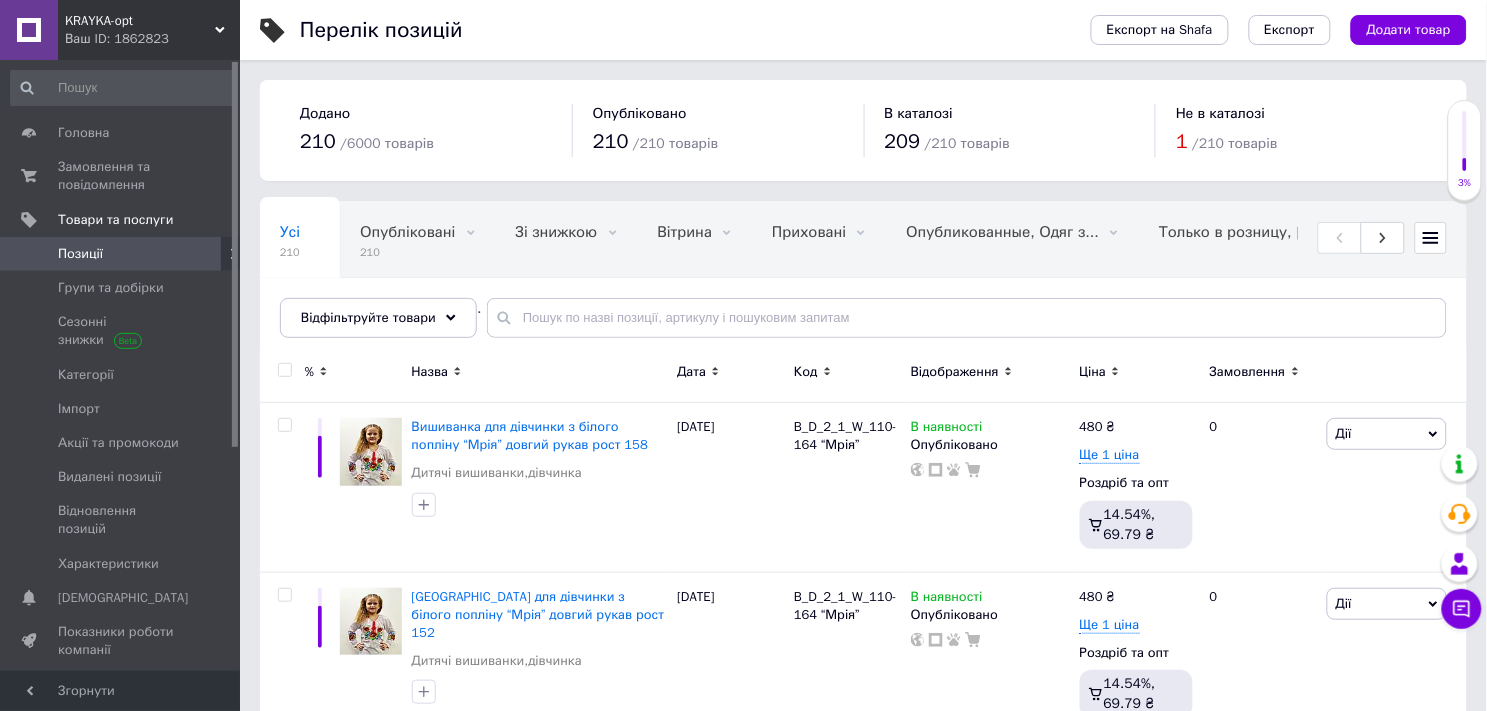 click at bounding box center [371, 375] 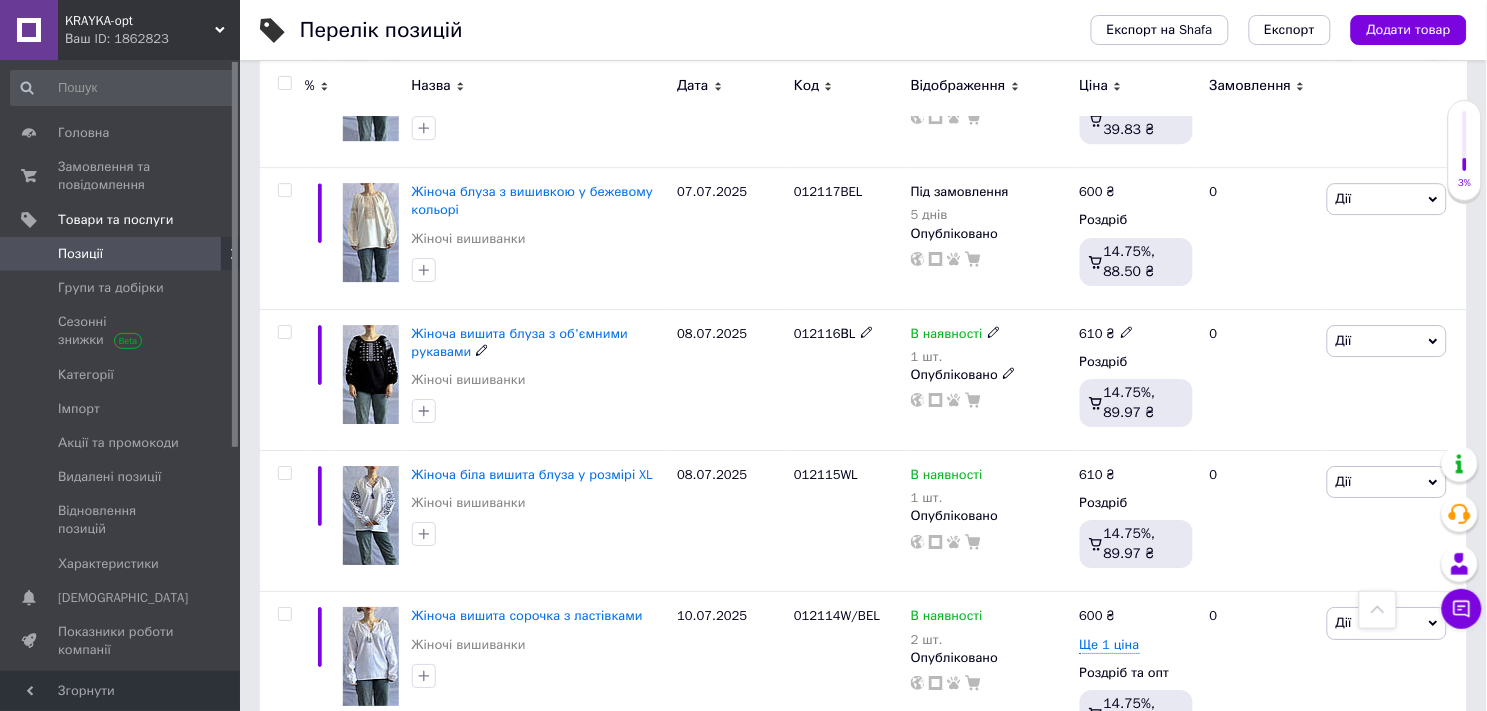 scroll, scrollTop: 14888, scrollLeft: 0, axis: vertical 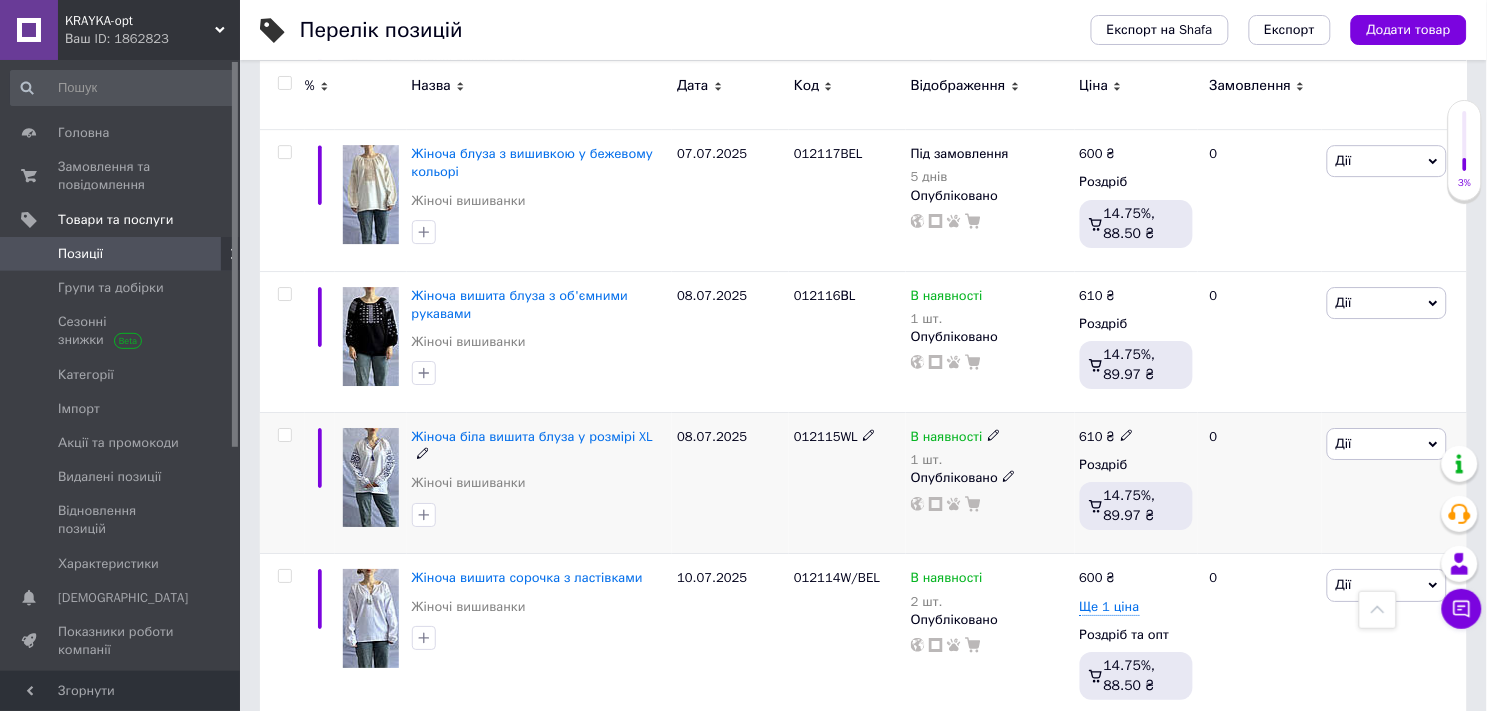 click at bounding box center [371, 477] 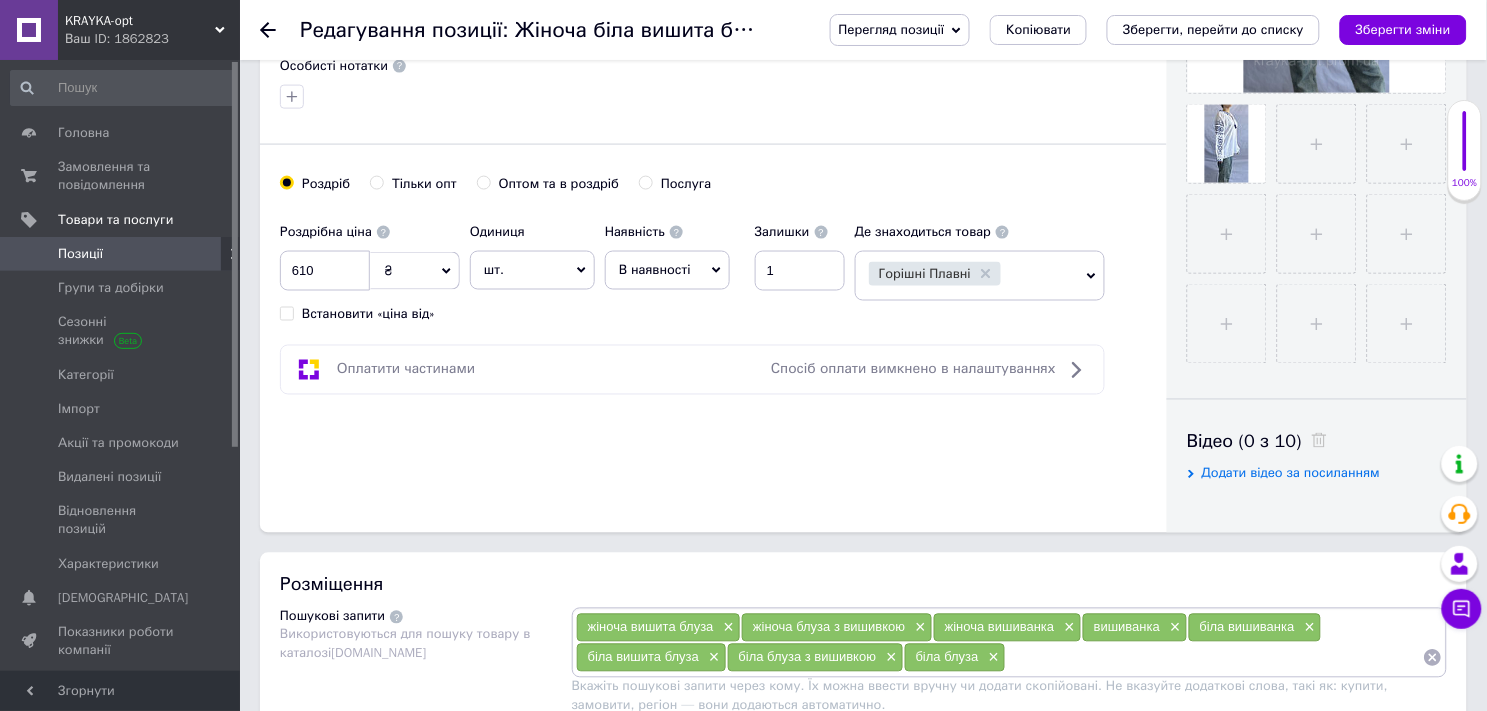 scroll, scrollTop: 666, scrollLeft: 0, axis: vertical 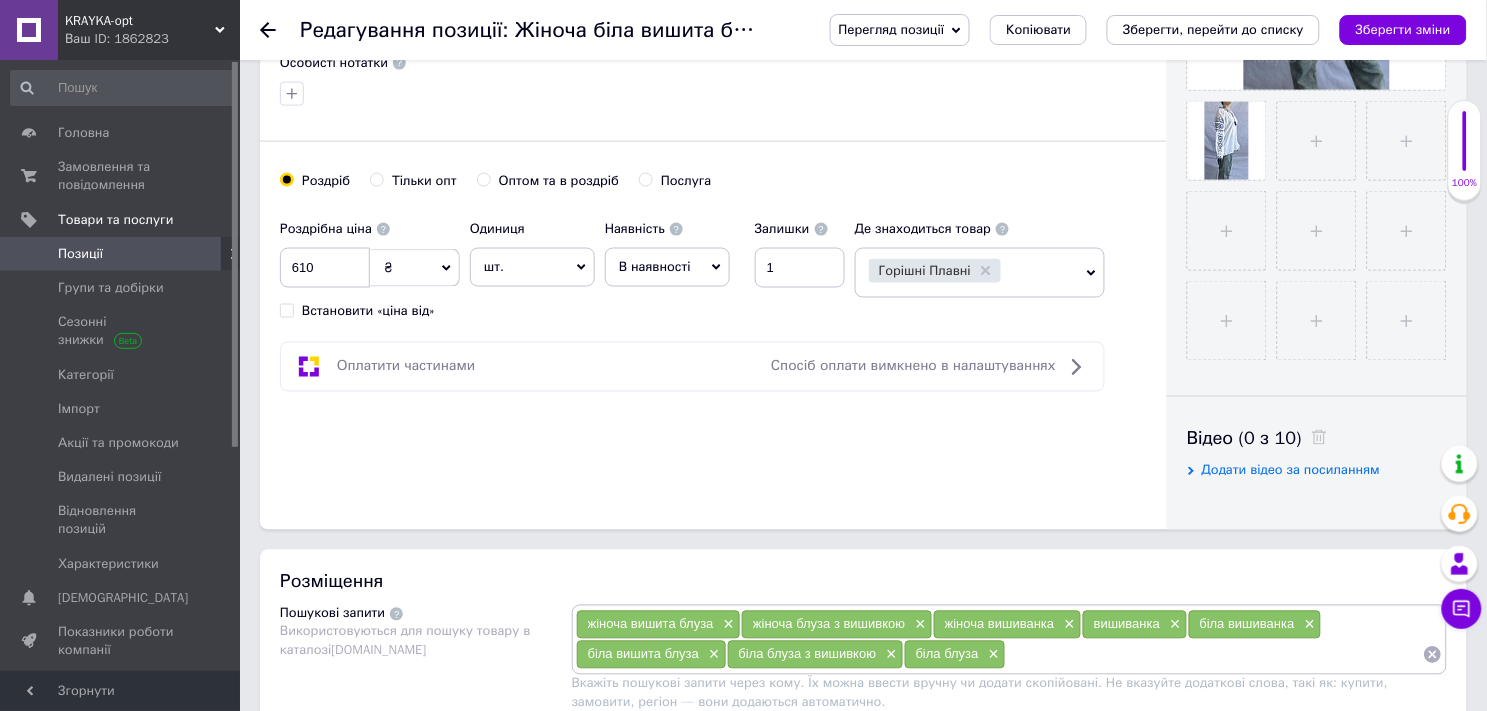 click on "Оптом та в роздріб" at bounding box center [483, 179] 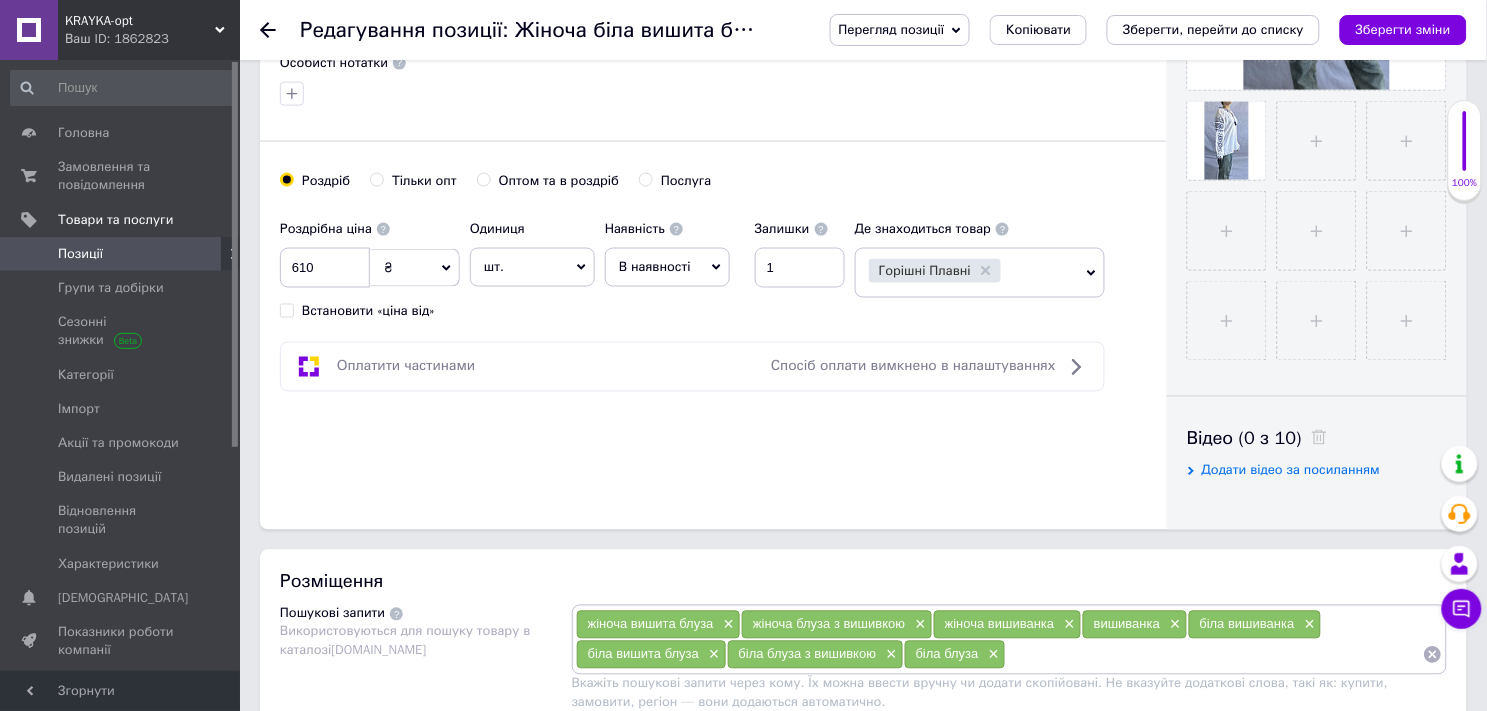 radio on "true" 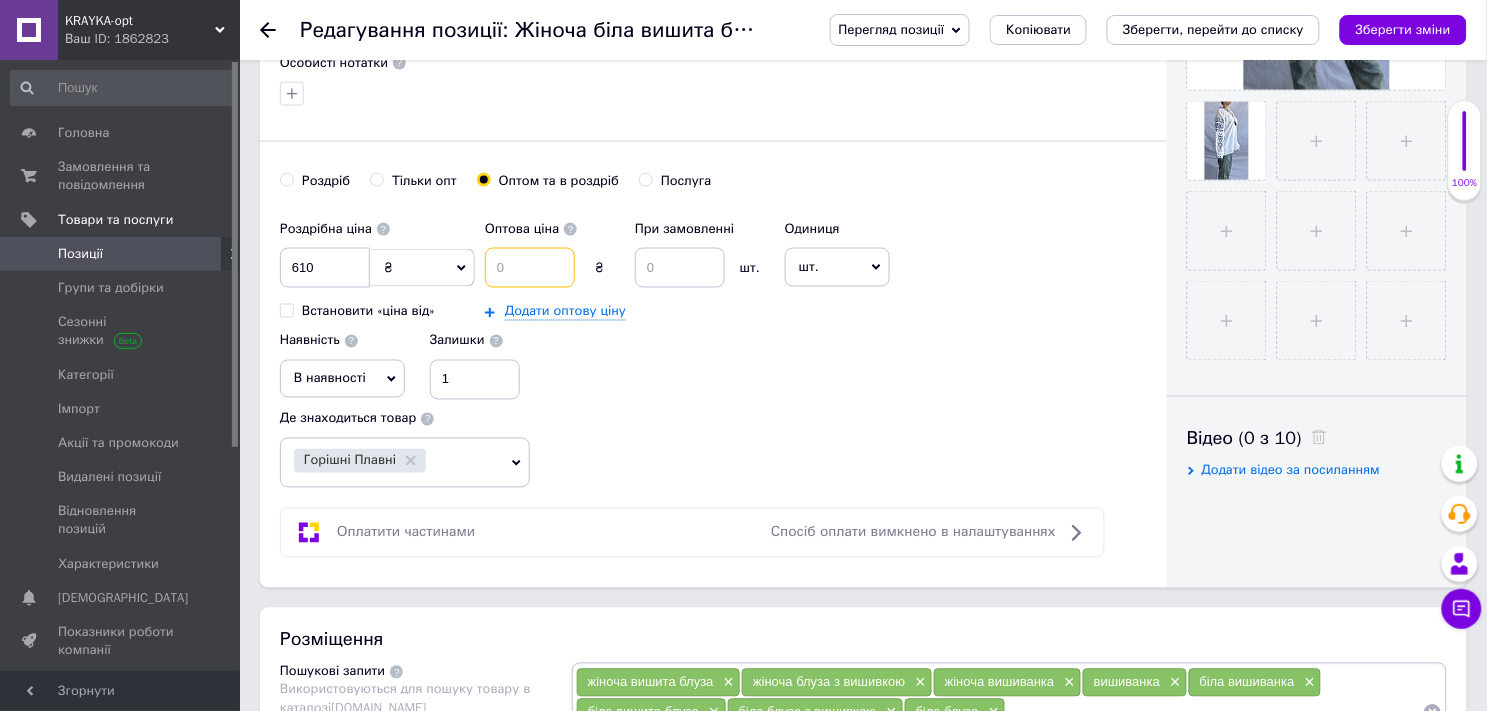 click at bounding box center (530, 268) 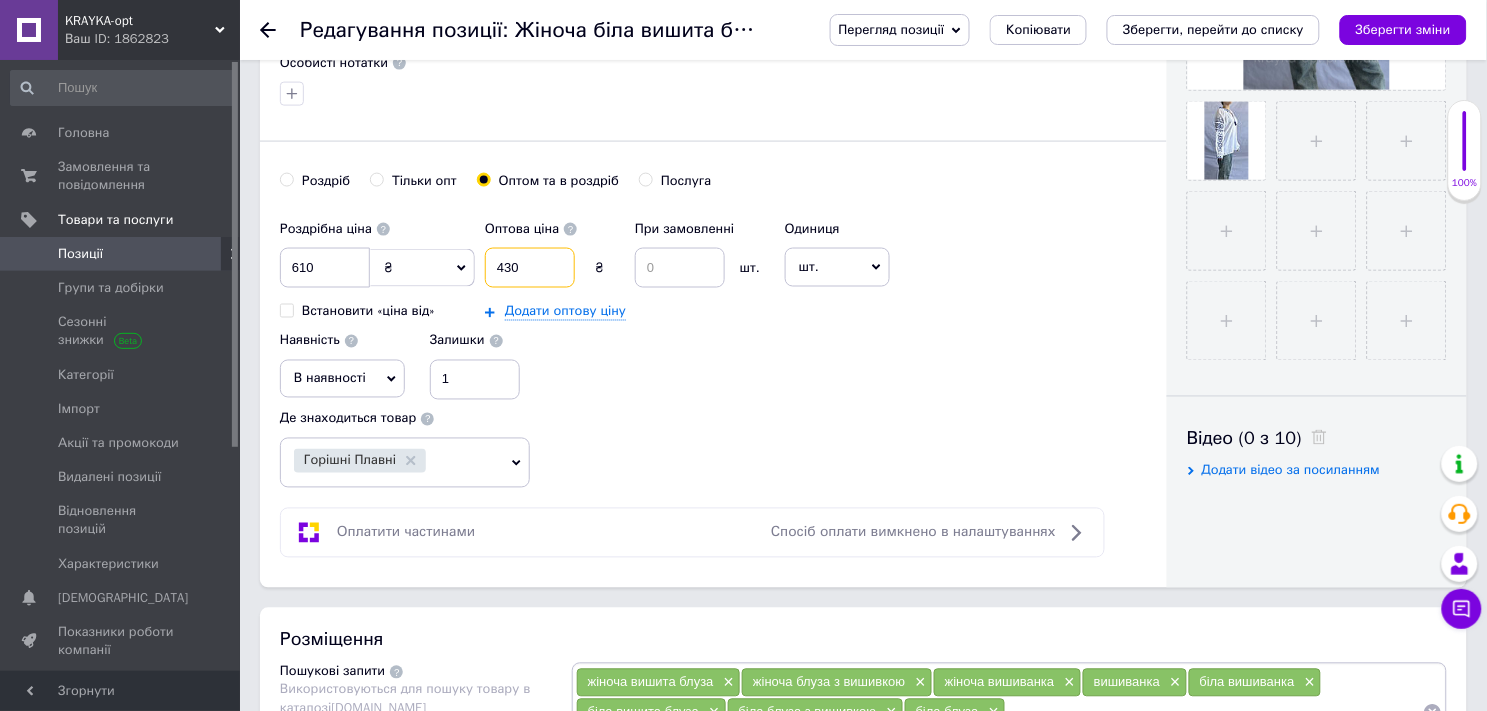 type on "430" 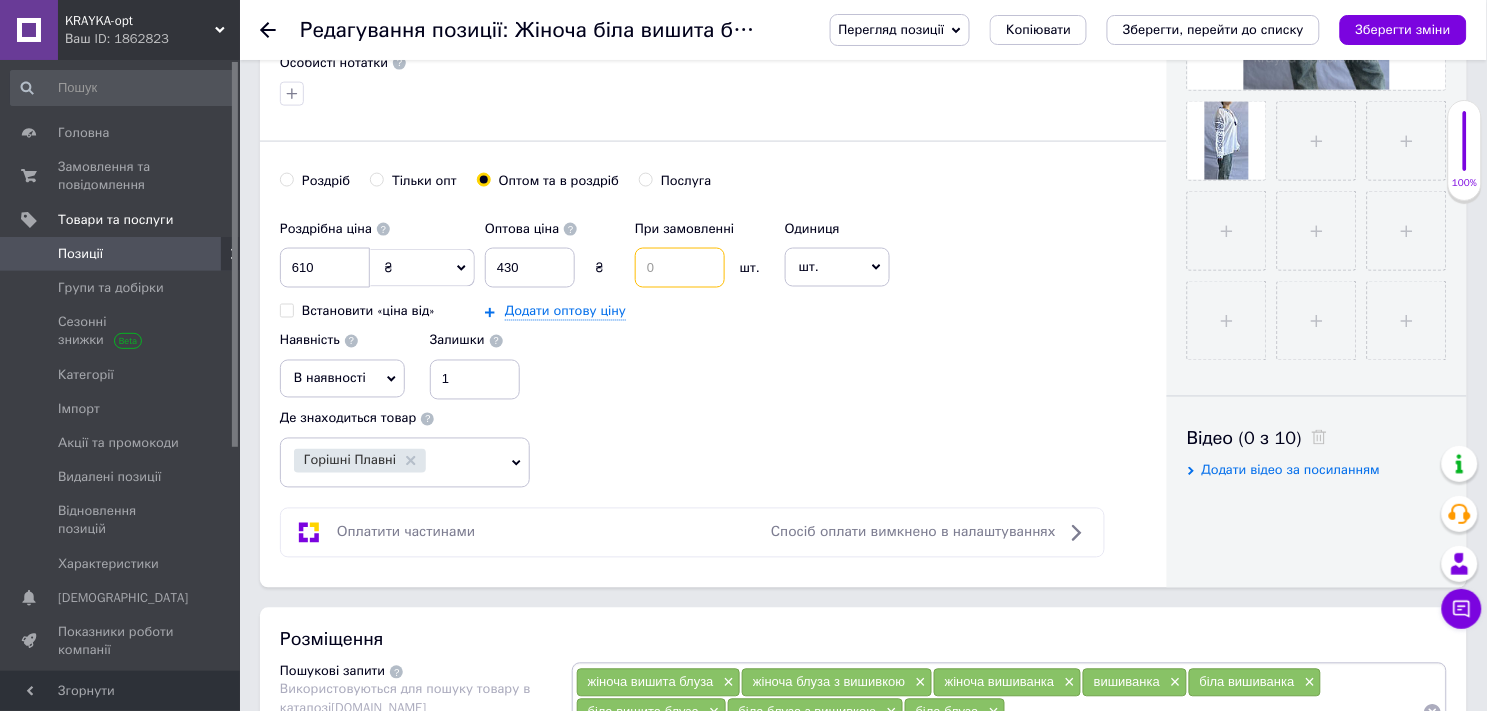 click at bounding box center (680, 268) 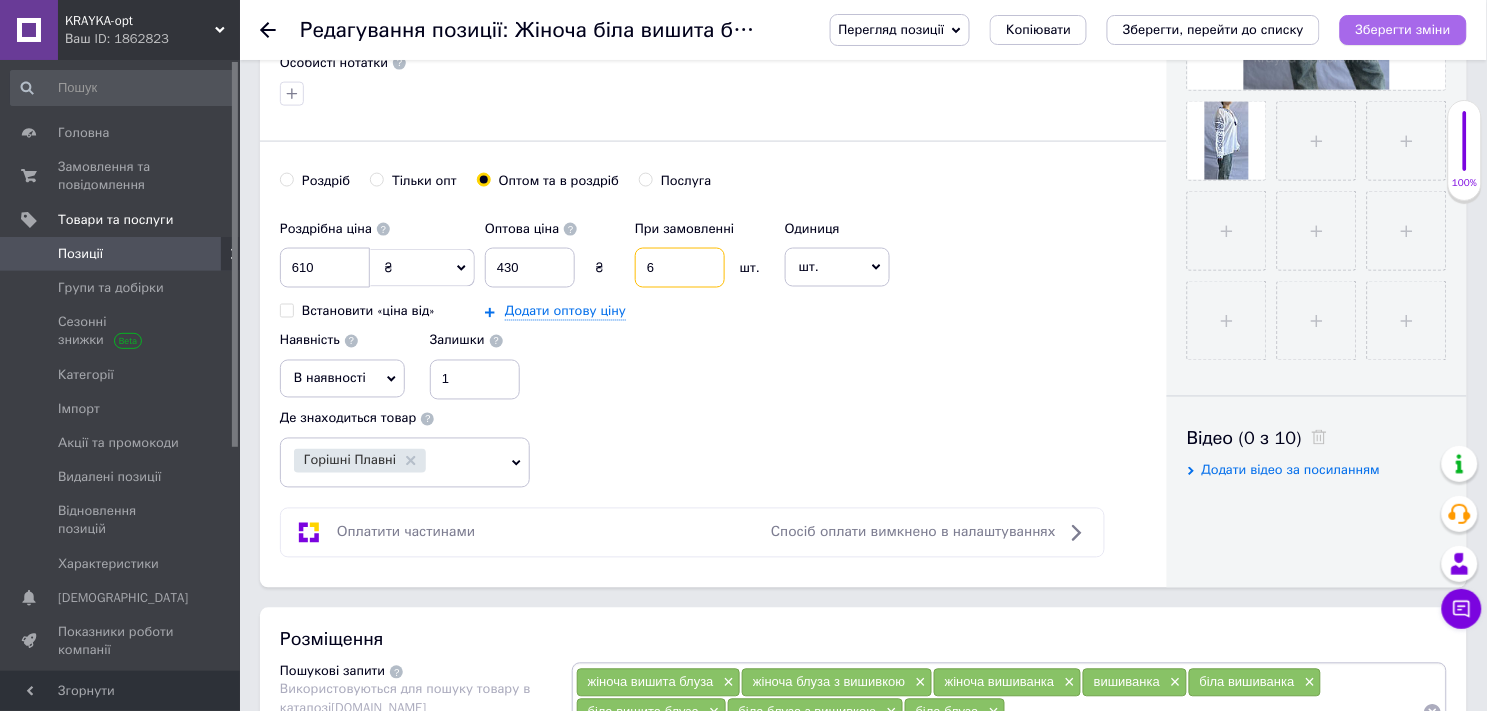 type on "6" 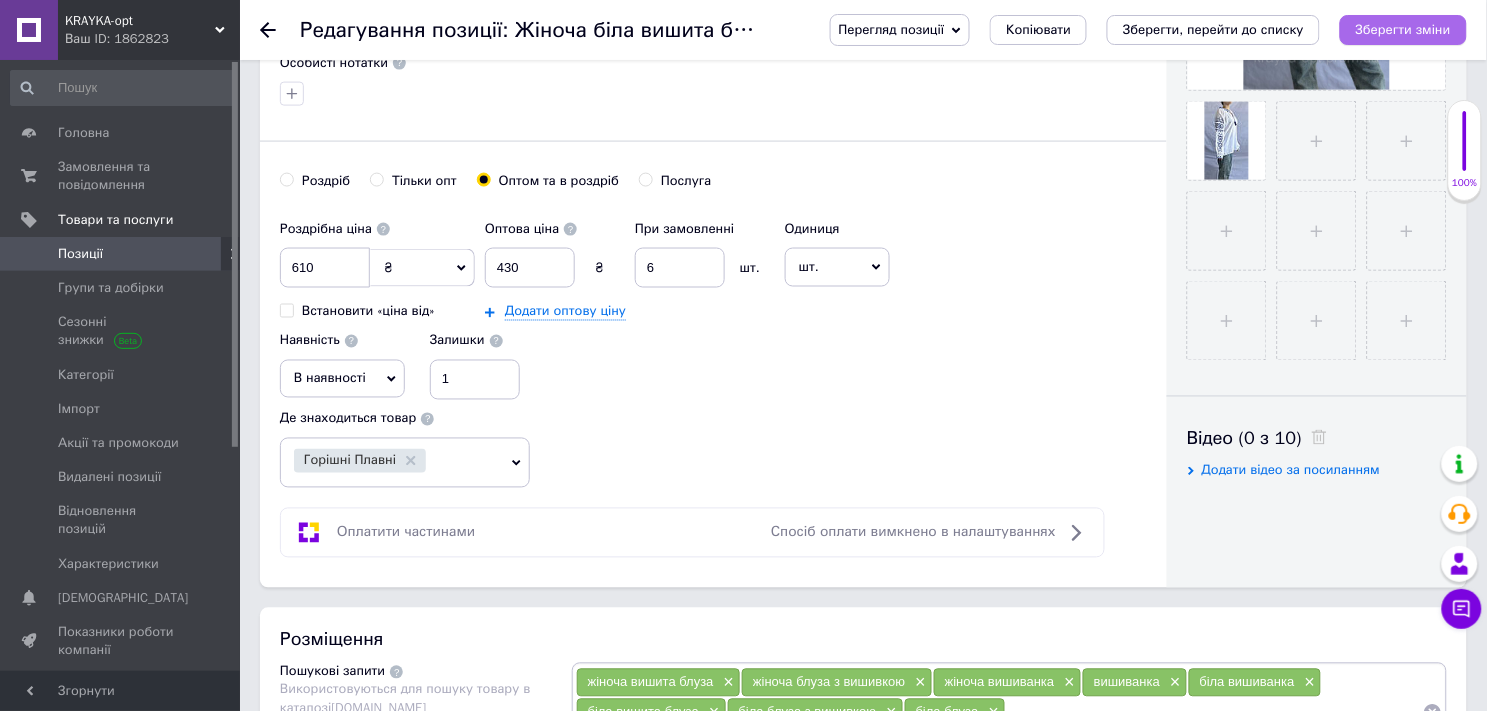 click on "Зберегти зміни" at bounding box center [1403, 29] 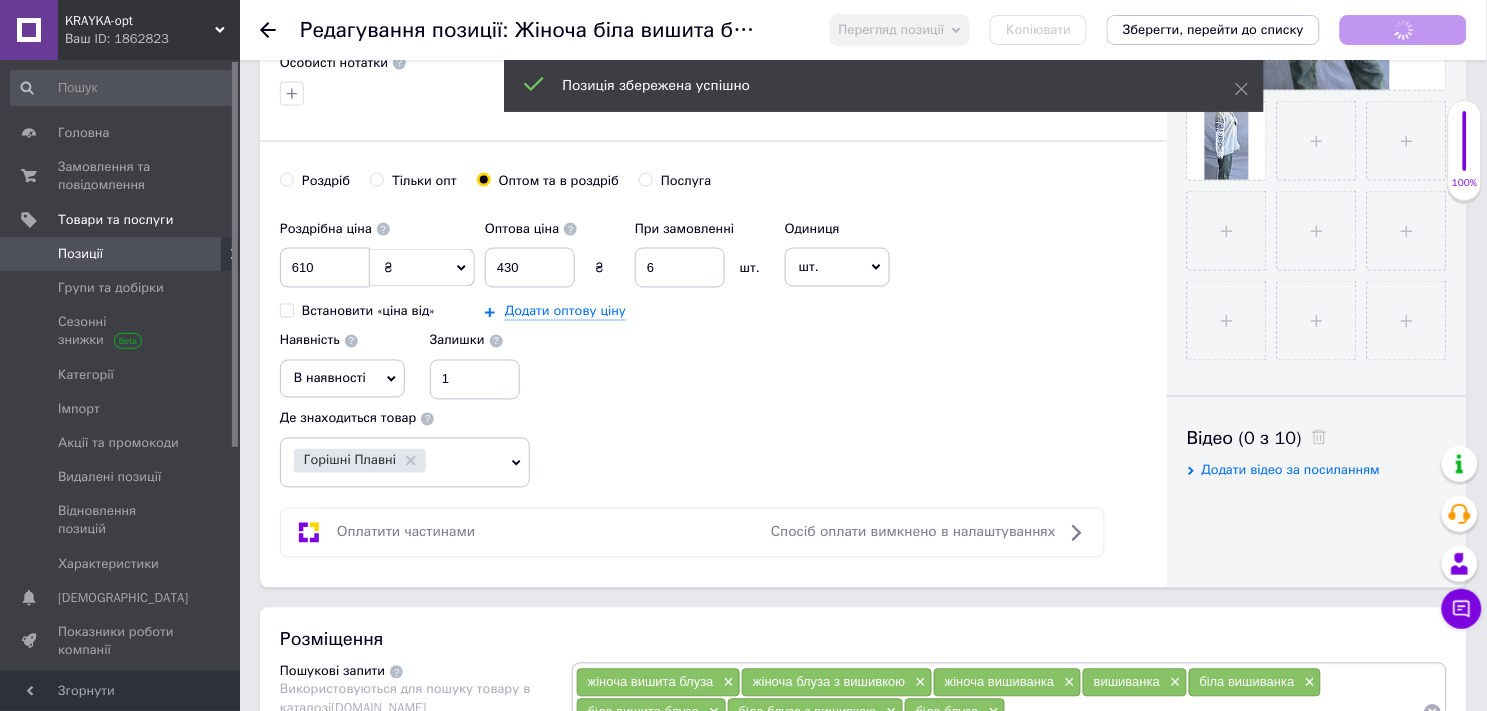 click on "Зберегти, перейти до списку" at bounding box center [1213, 29] 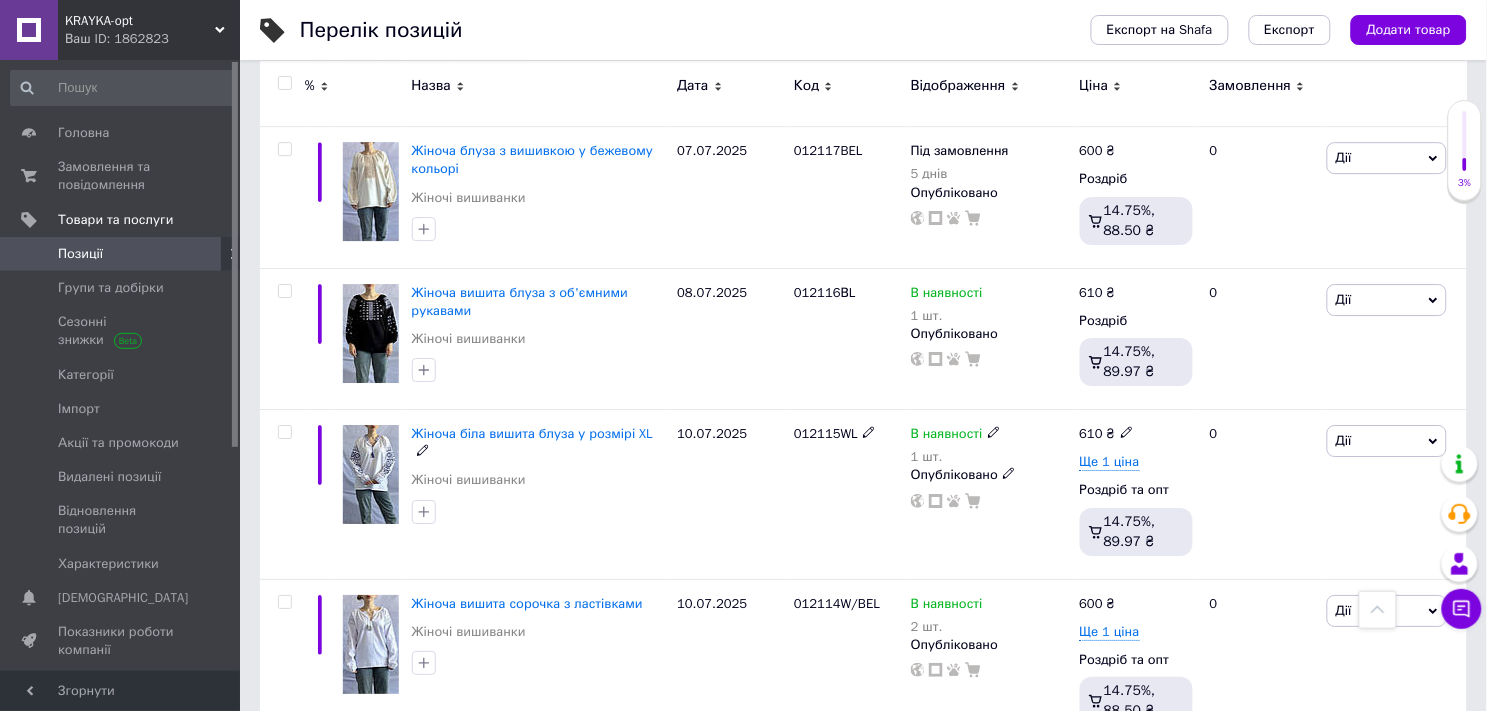 scroll, scrollTop: 14888, scrollLeft: 0, axis: vertical 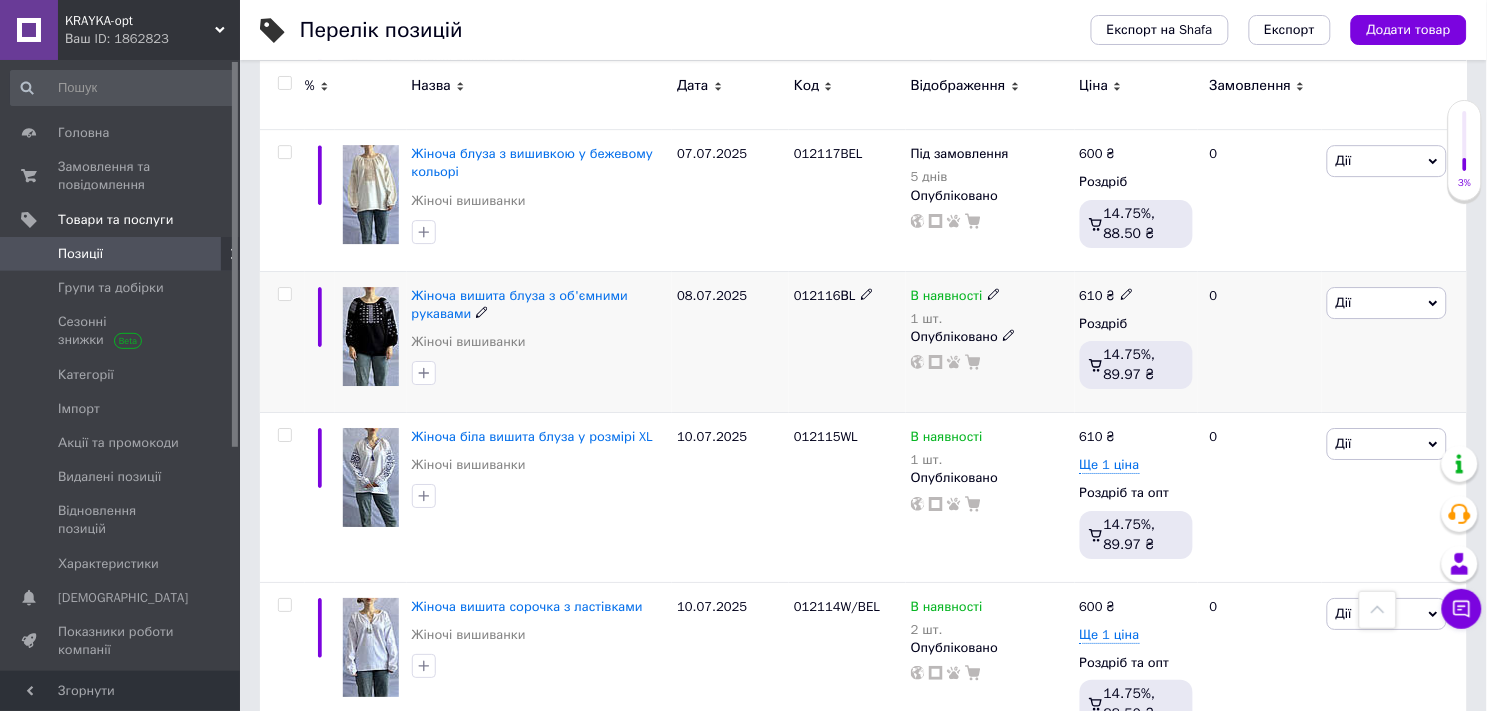 click at bounding box center [371, 336] 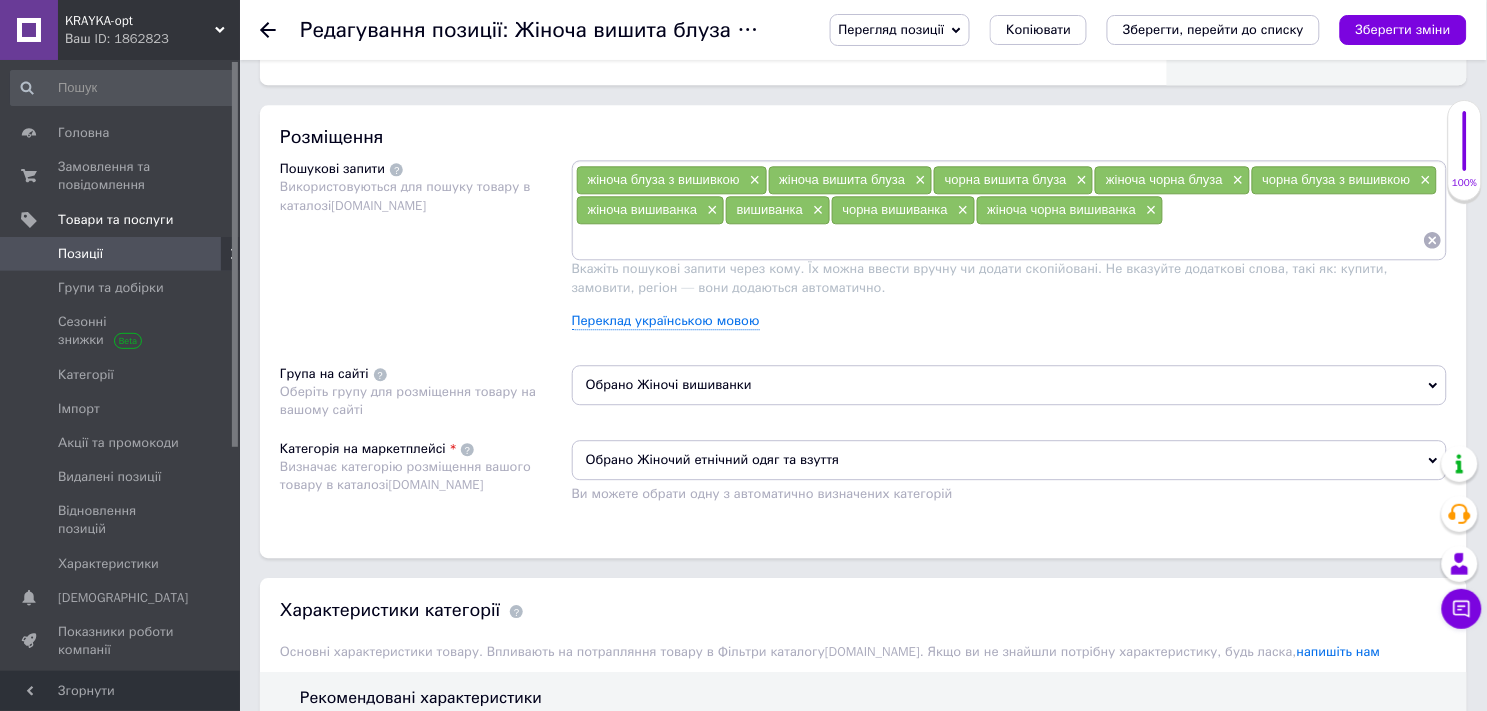 scroll, scrollTop: 666, scrollLeft: 0, axis: vertical 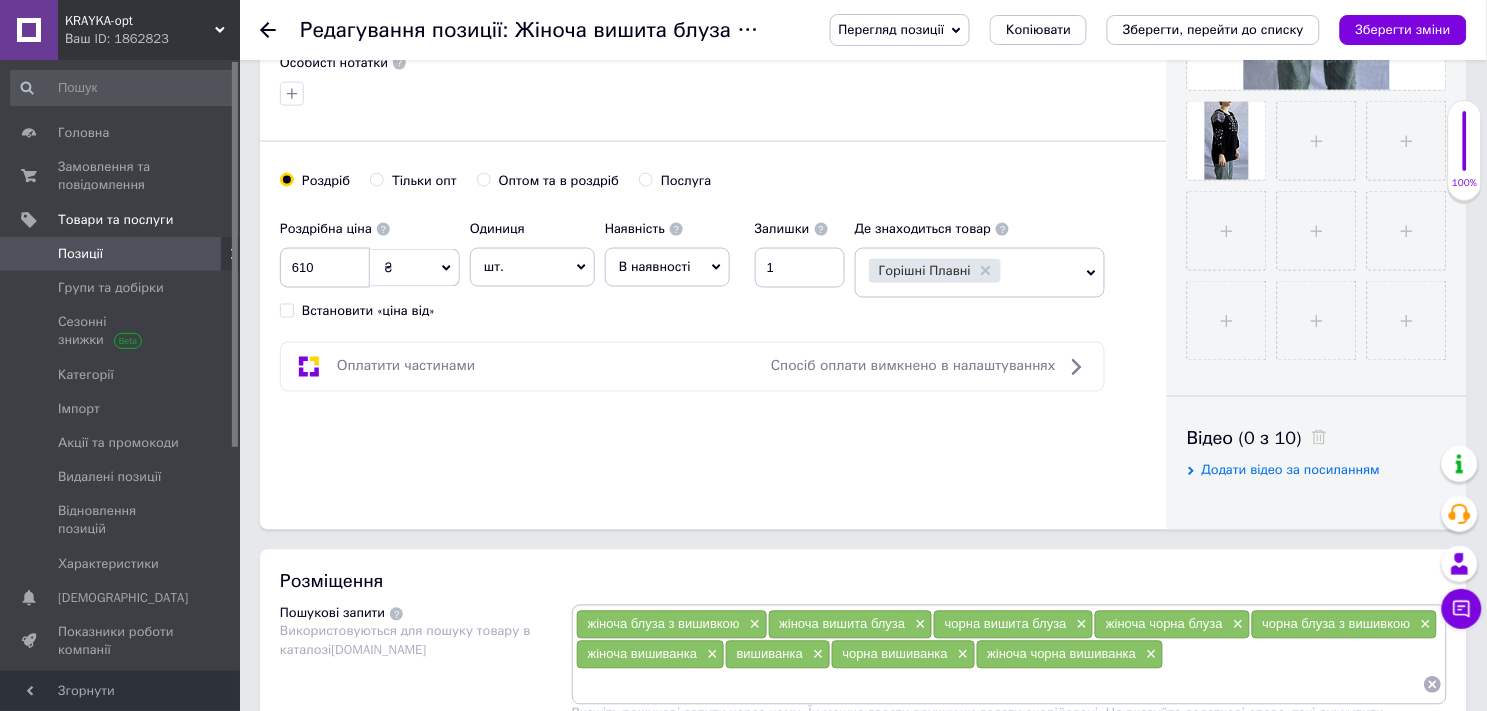click on "Оптом та в роздріб" at bounding box center (483, 179) 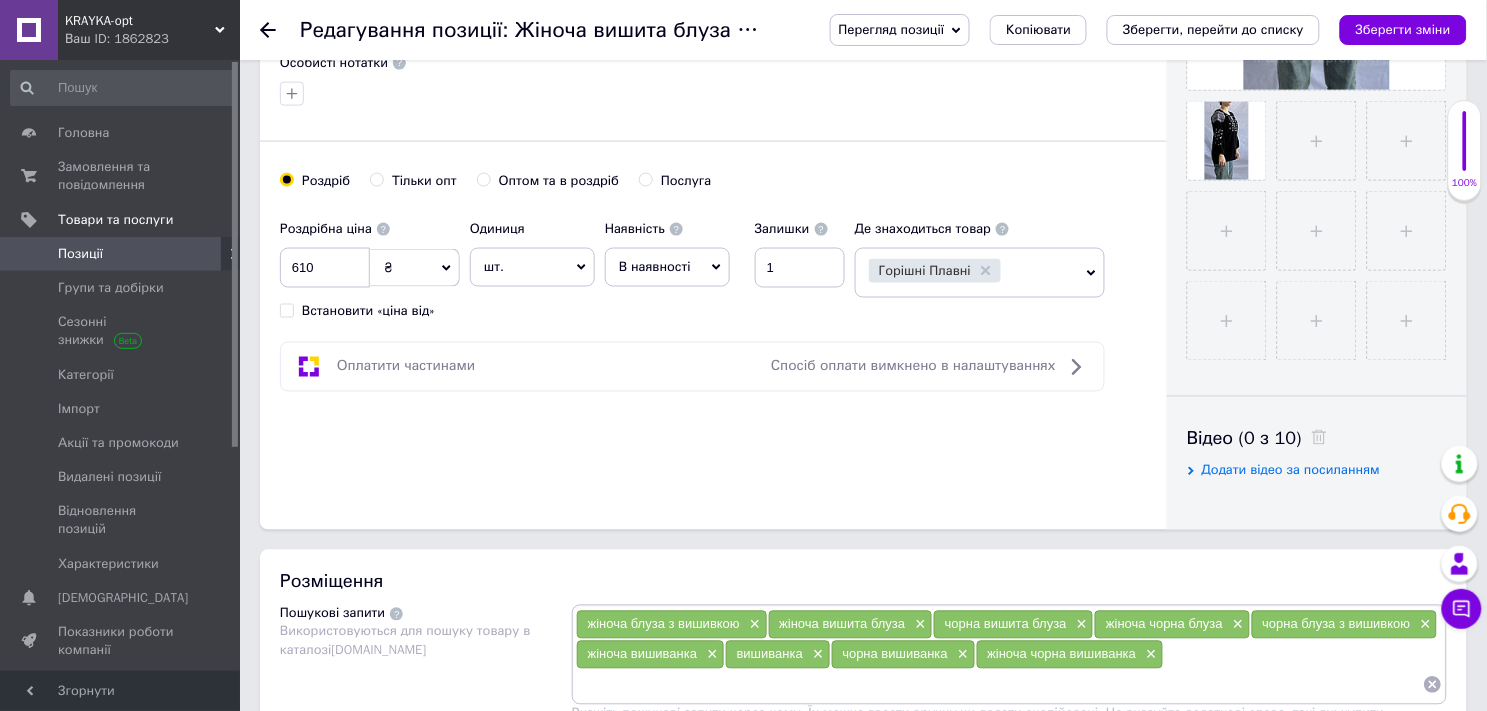 radio on "true" 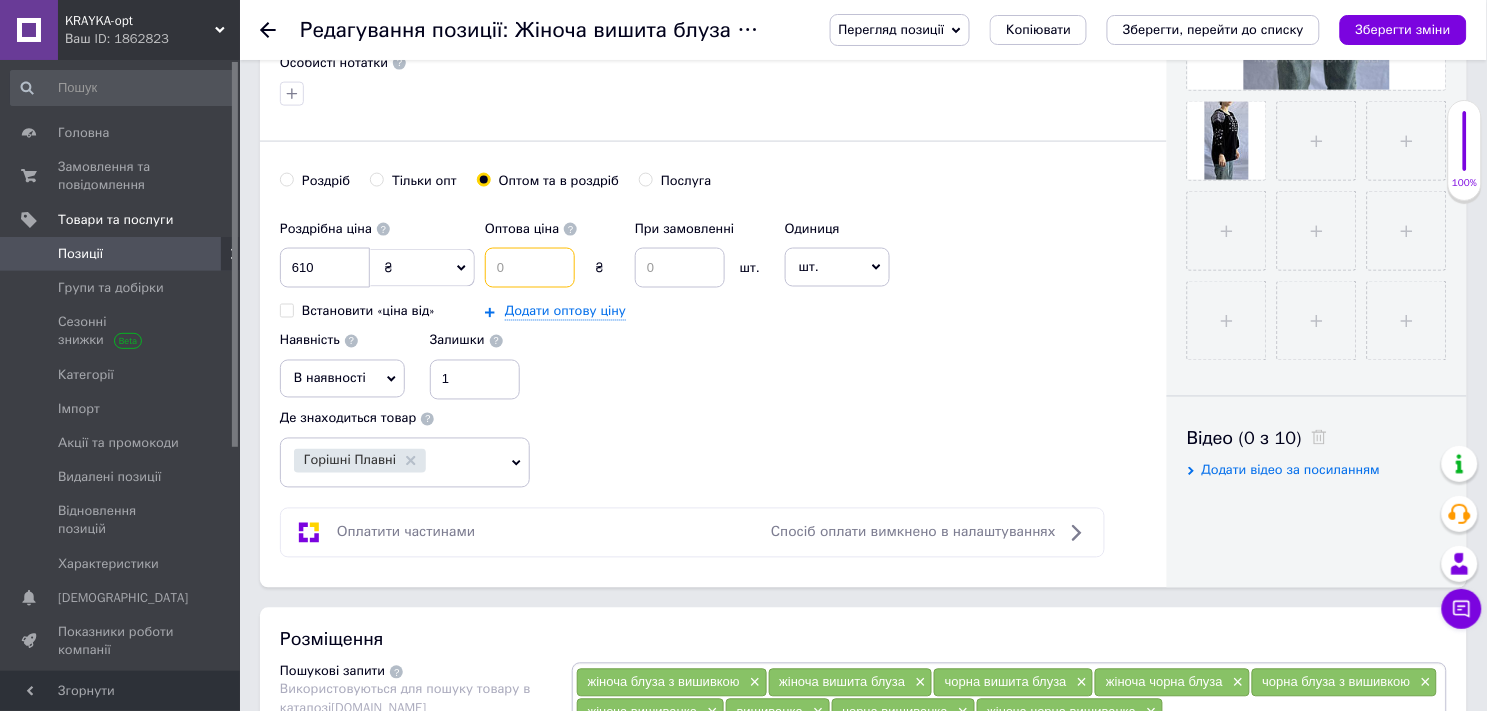 click at bounding box center (530, 268) 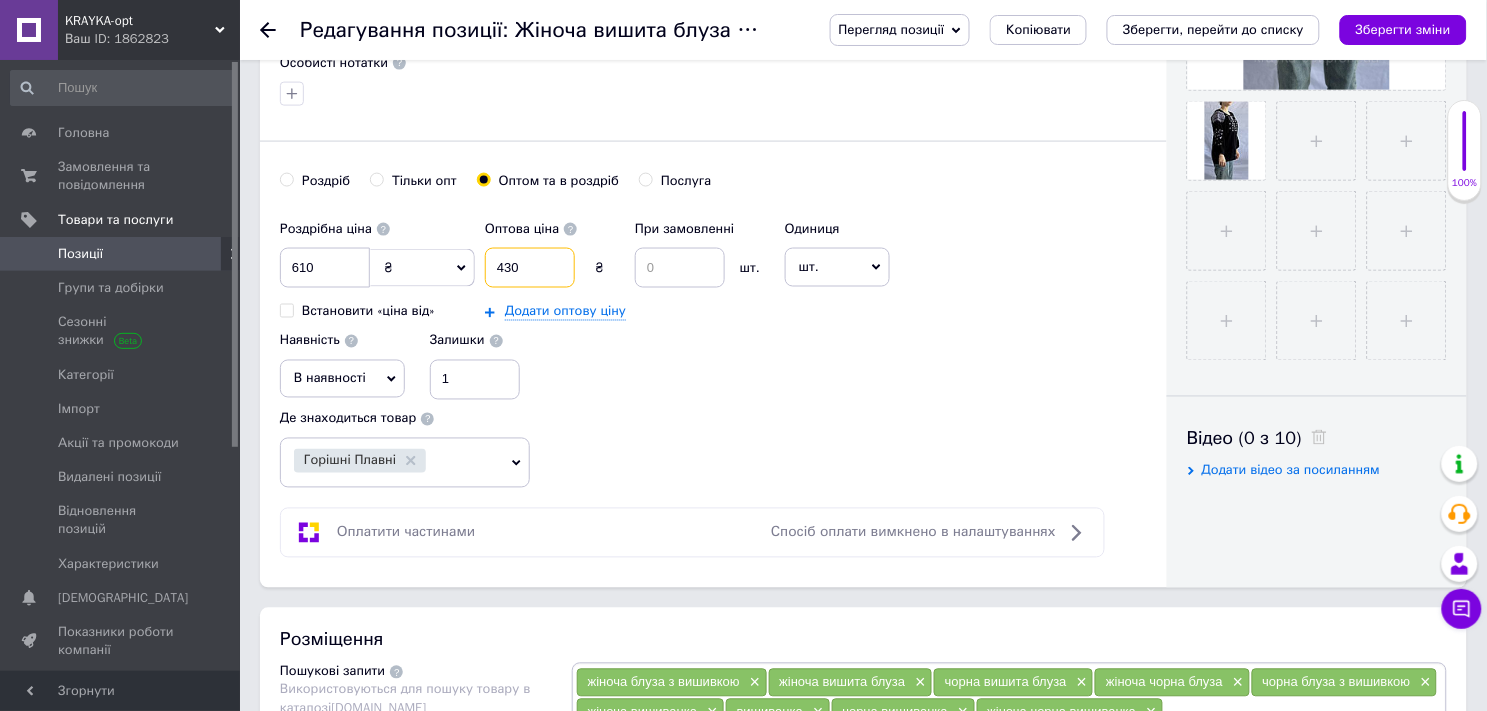 type on "430" 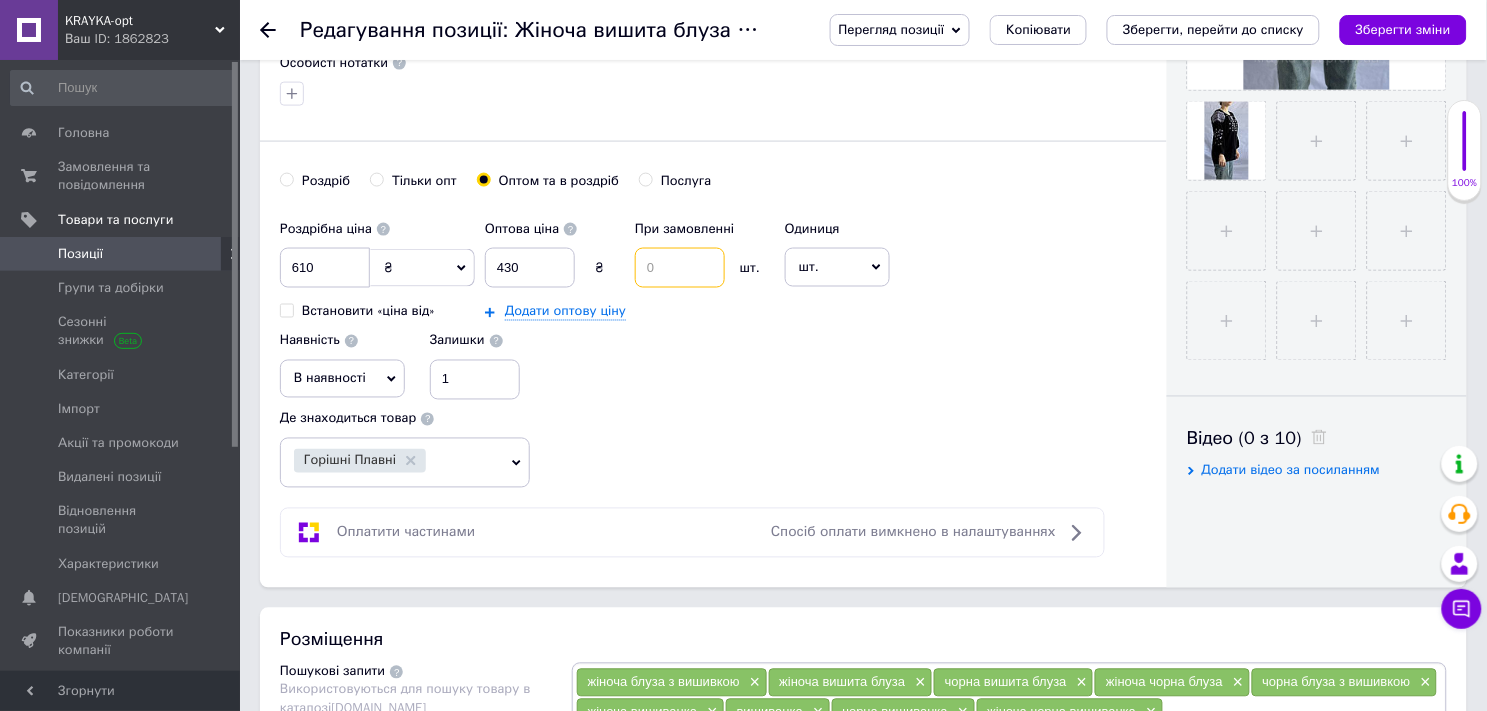 click at bounding box center (680, 268) 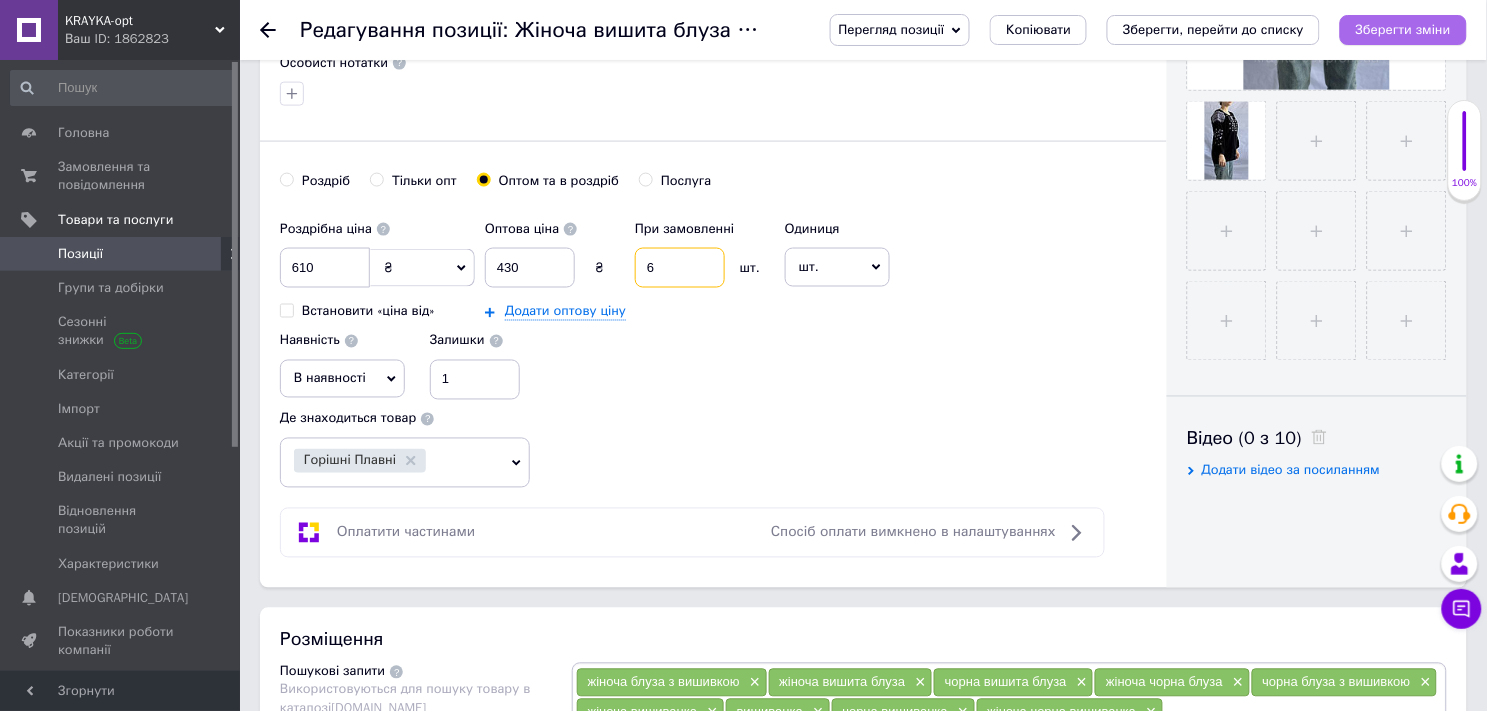 type on "6" 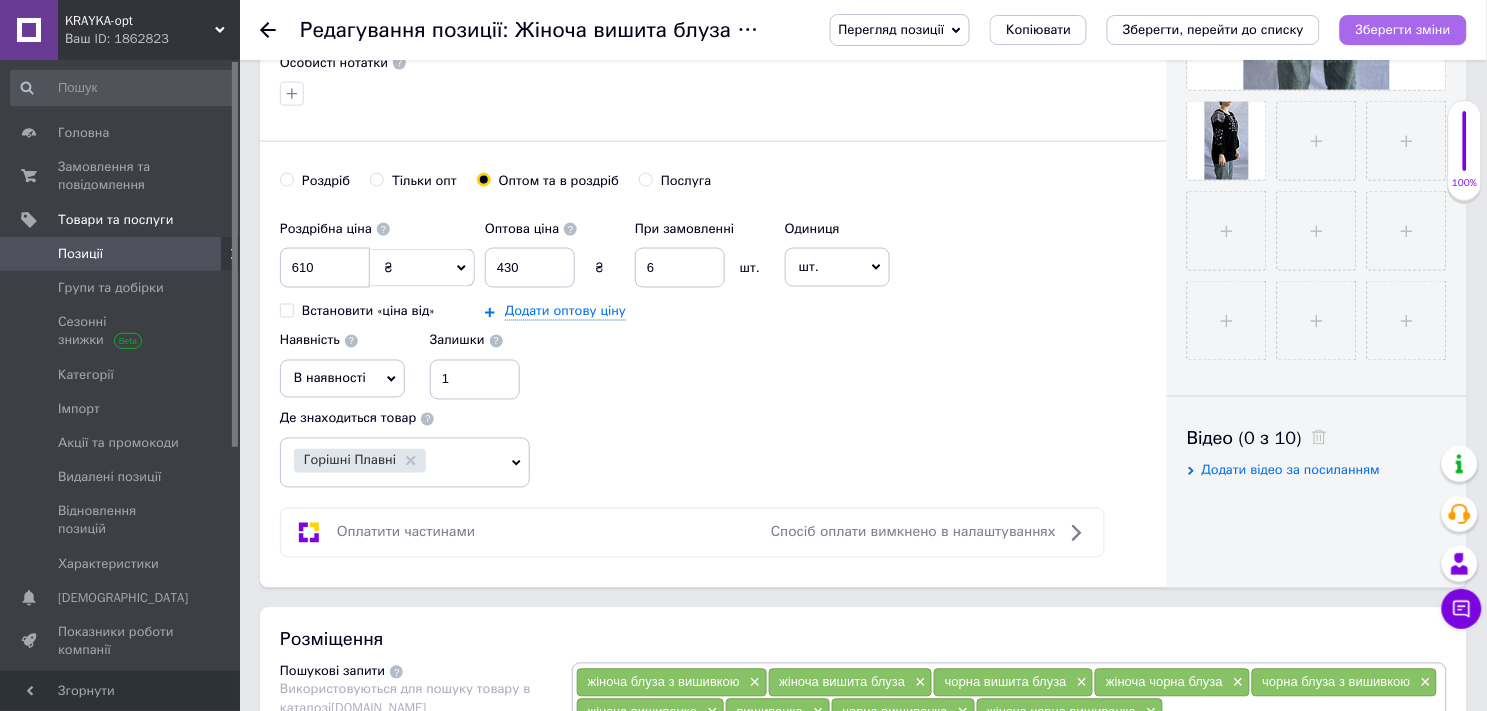 click on "Зберегти зміни" at bounding box center [1403, 30] 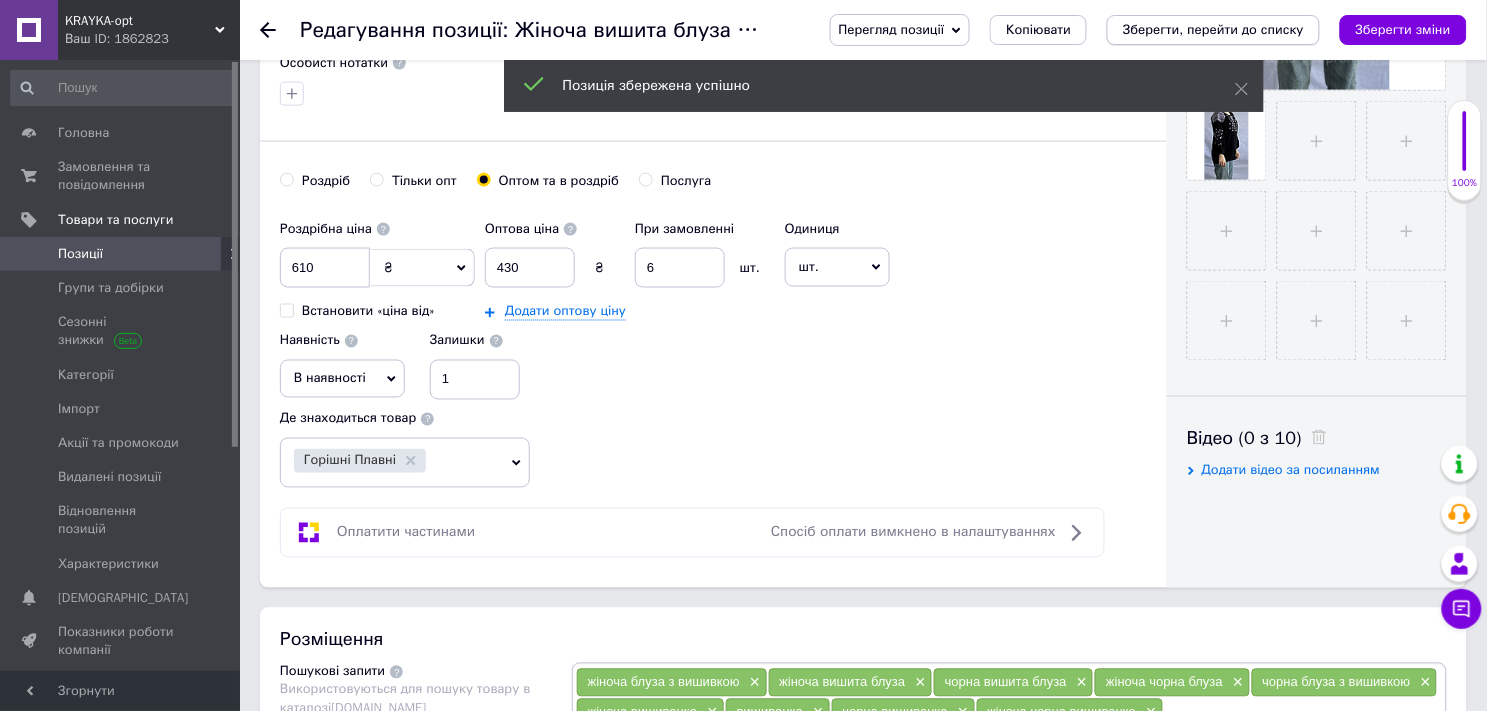 click on "Зберегти, перейти до списку" at bounding box center (1213, 30) 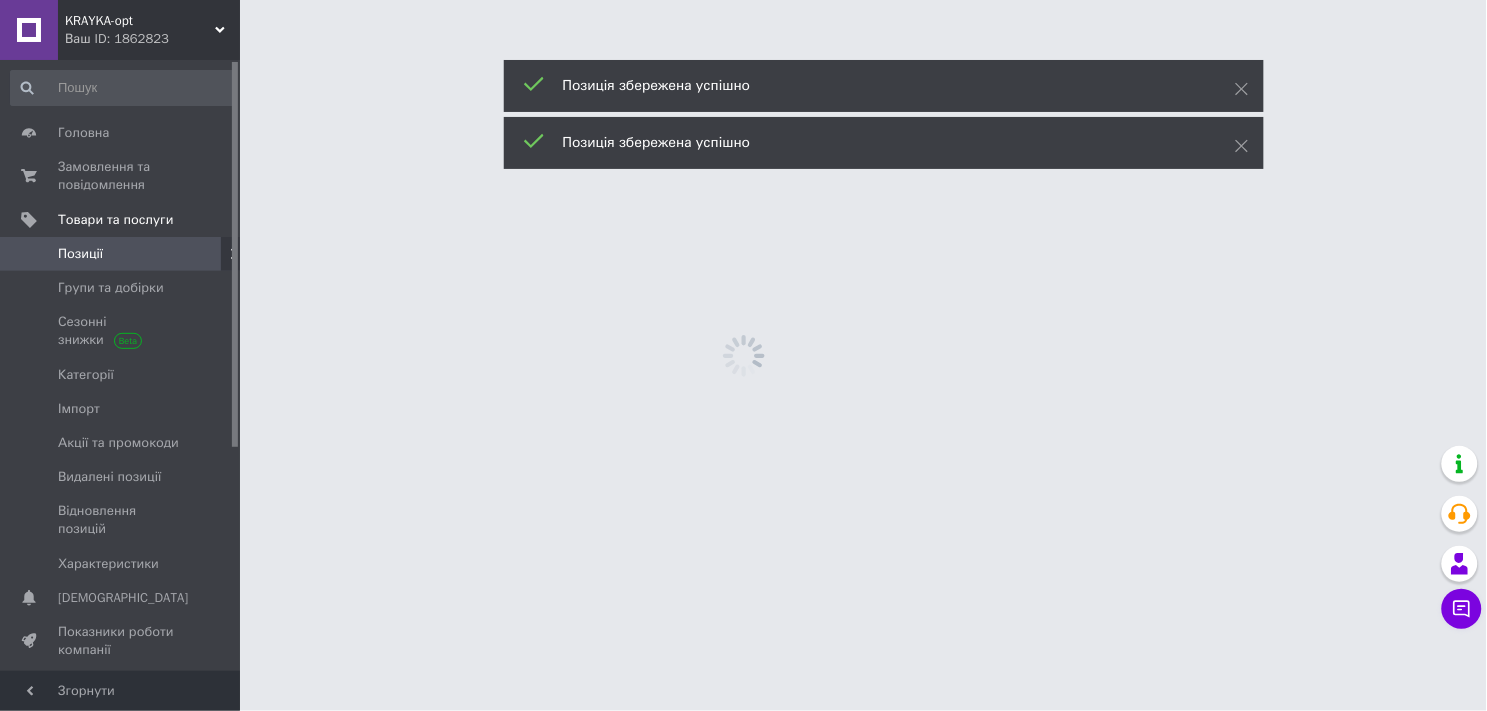 scroll, scrollTop: 0, scrollLeft: 0, axis: both 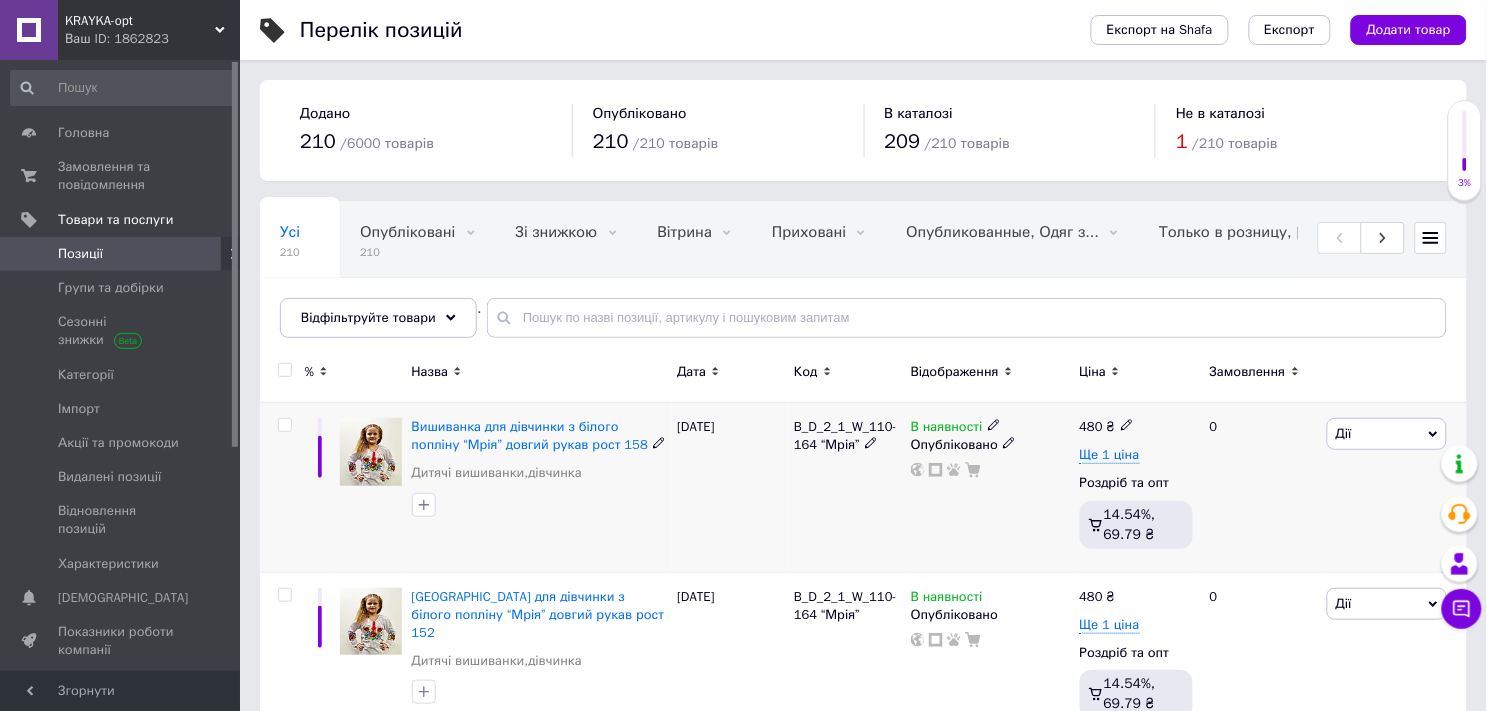 click at bounding box center (371, 488) 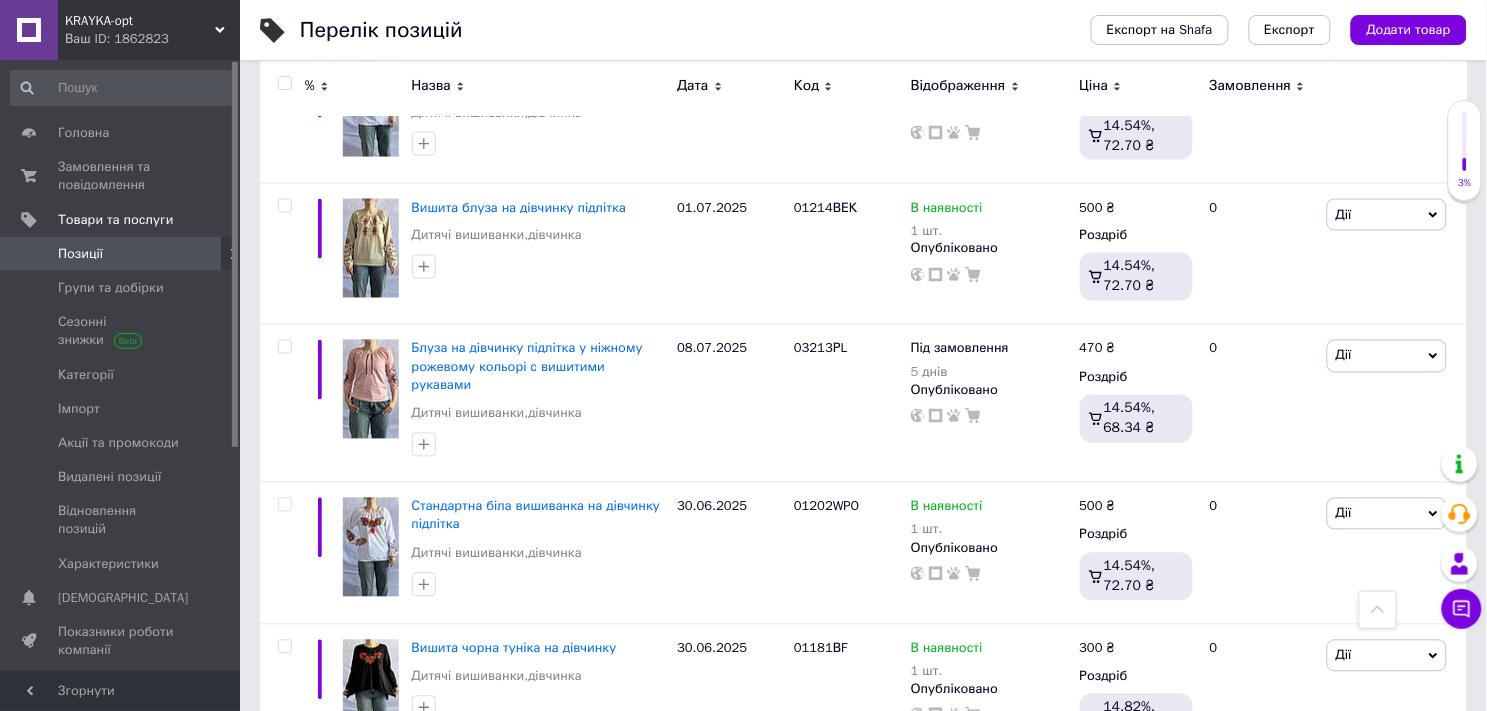 scroll, scrollTop: 14666, scrollLeft: 0, axis: vertical 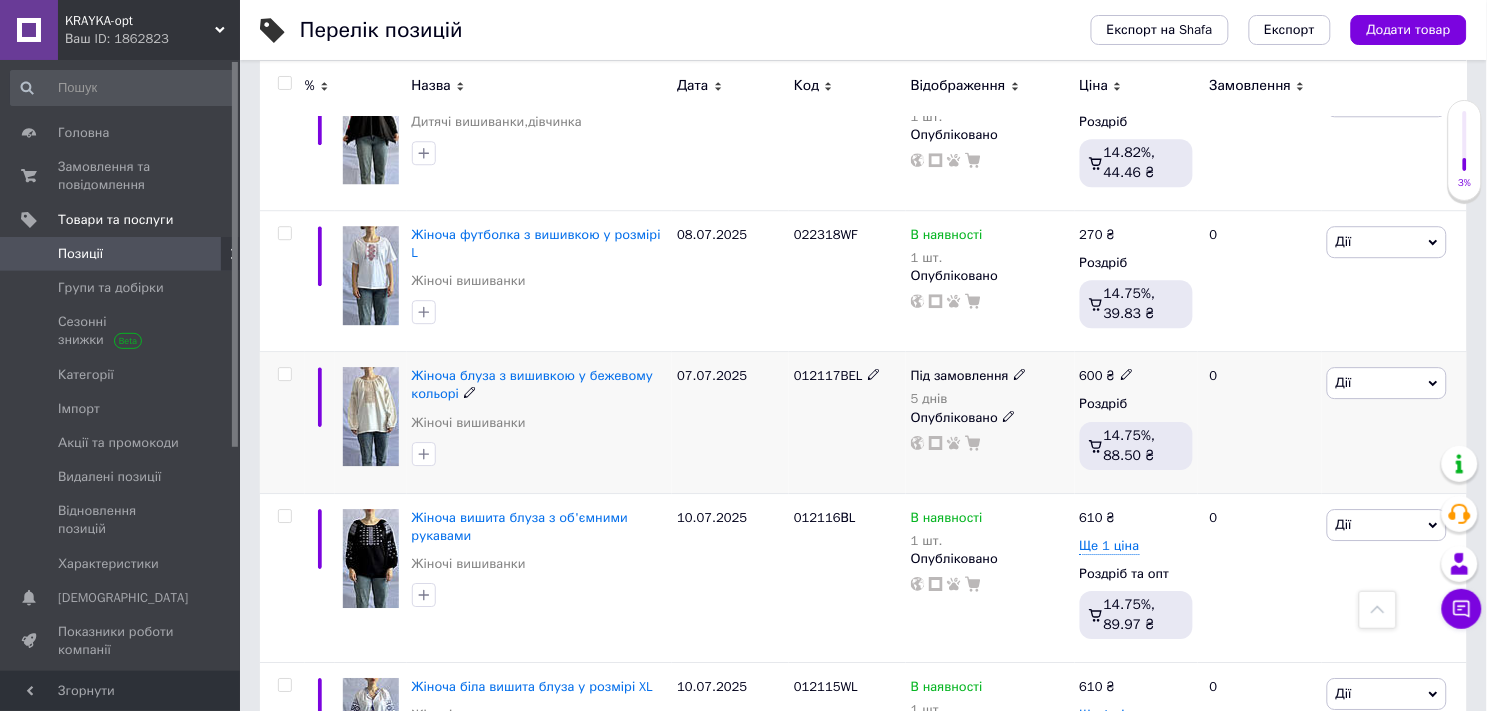 click at bounding box center (371, 416) 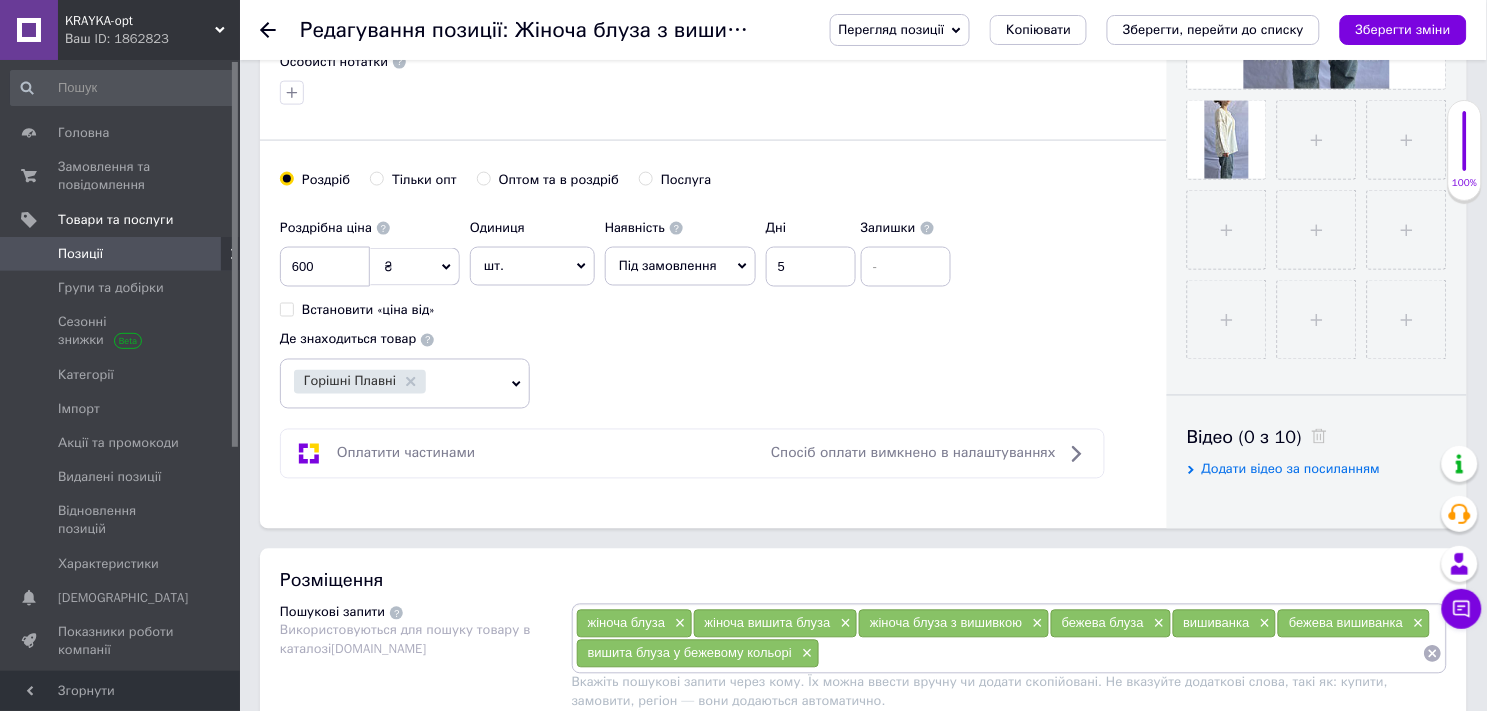 scroll, scrollTop: 666, scrollLeft: 0, axis: vertical 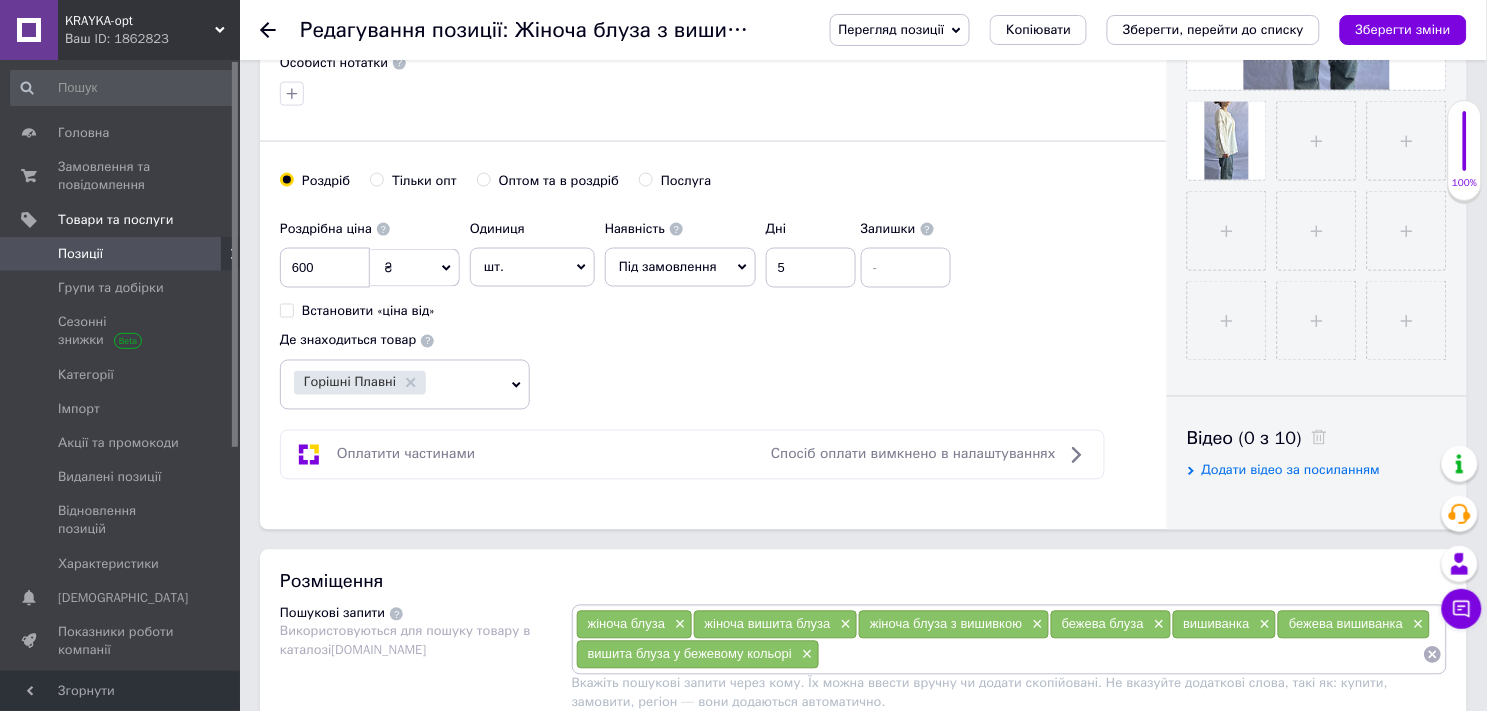 click on "Оптом та в роздріб" at bounding box center [483, 179] 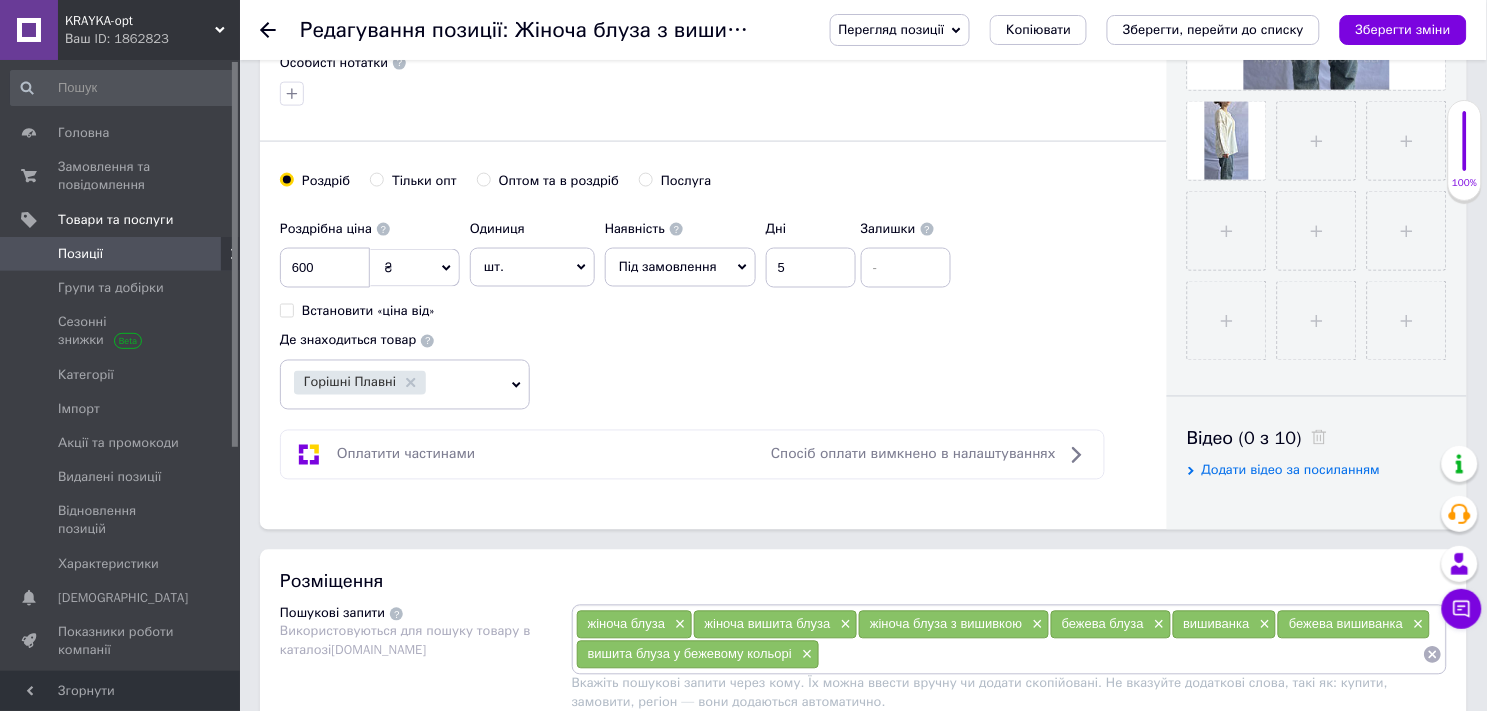 radio on "true" 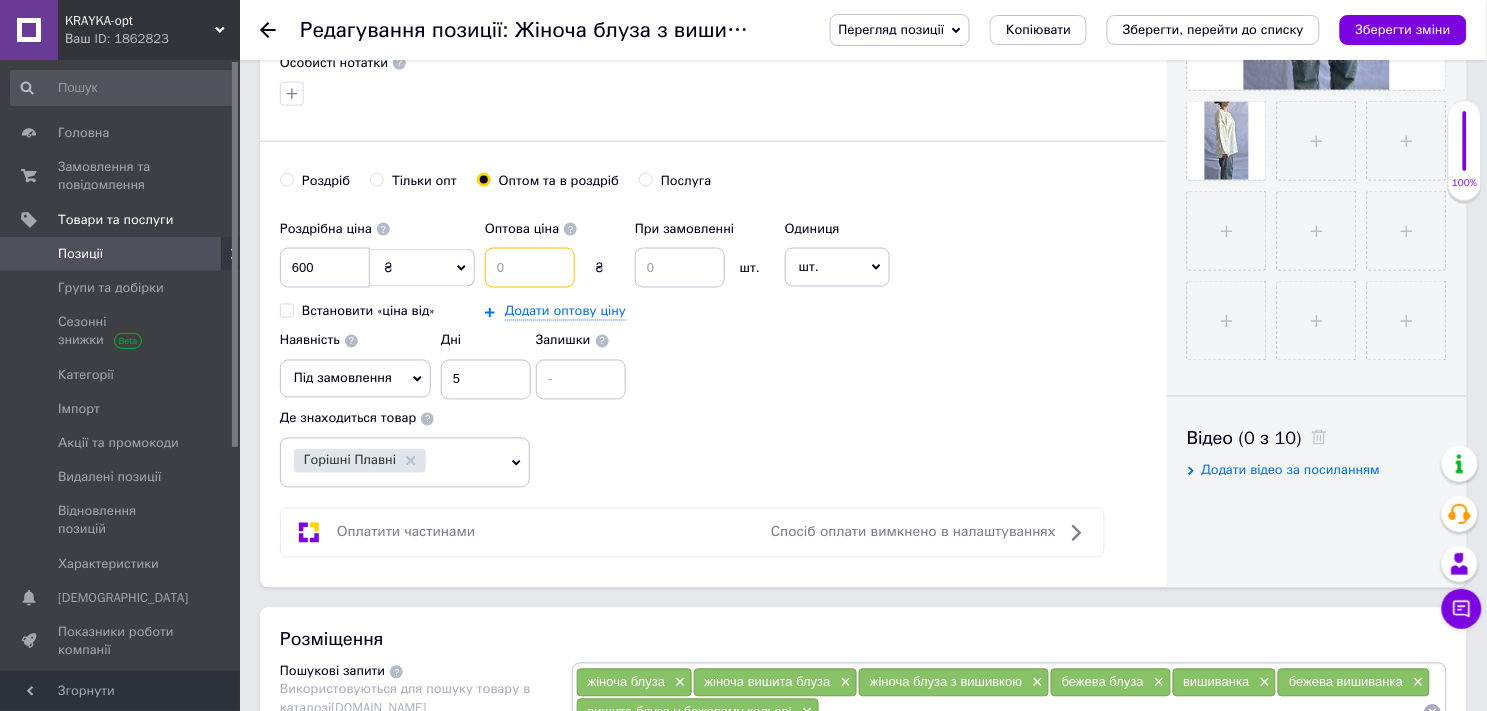 click at bounding box center [530, 268] 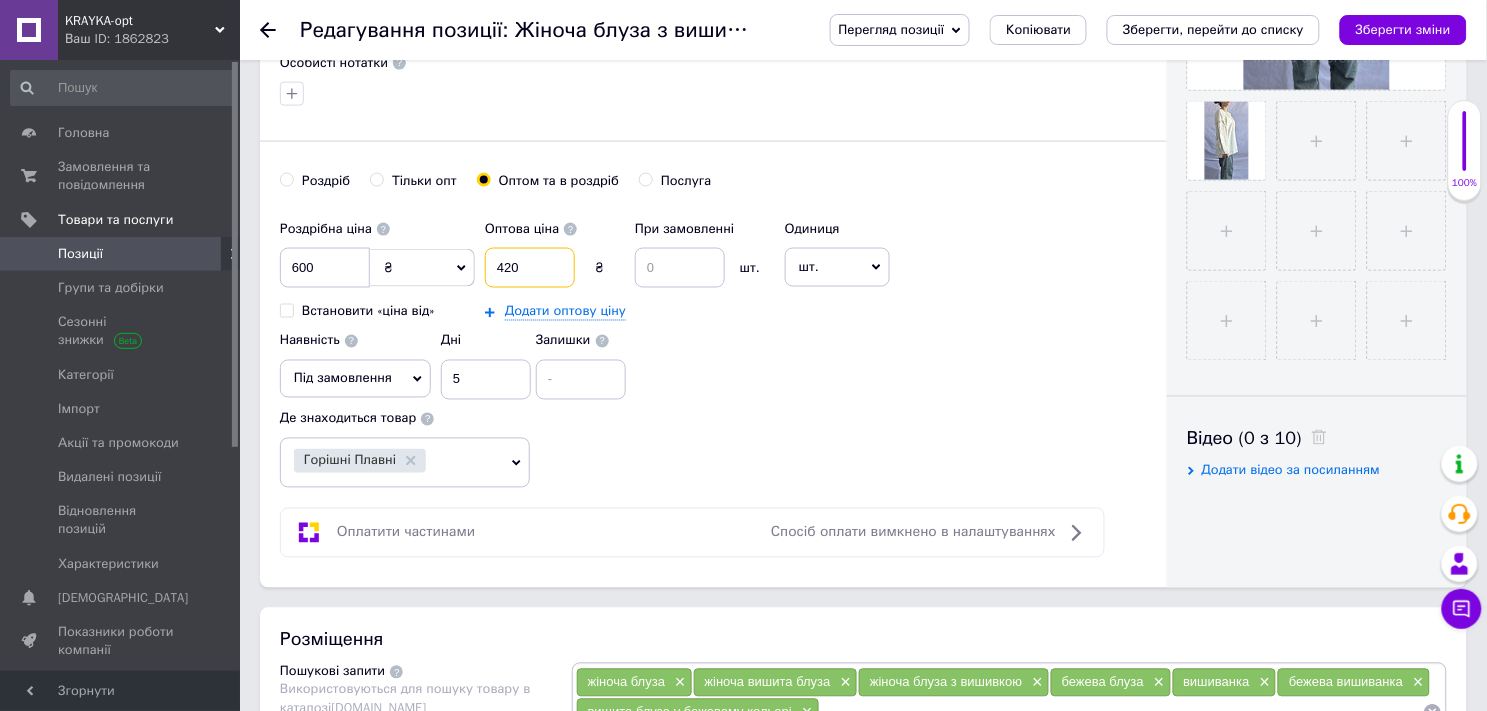 type on "420" 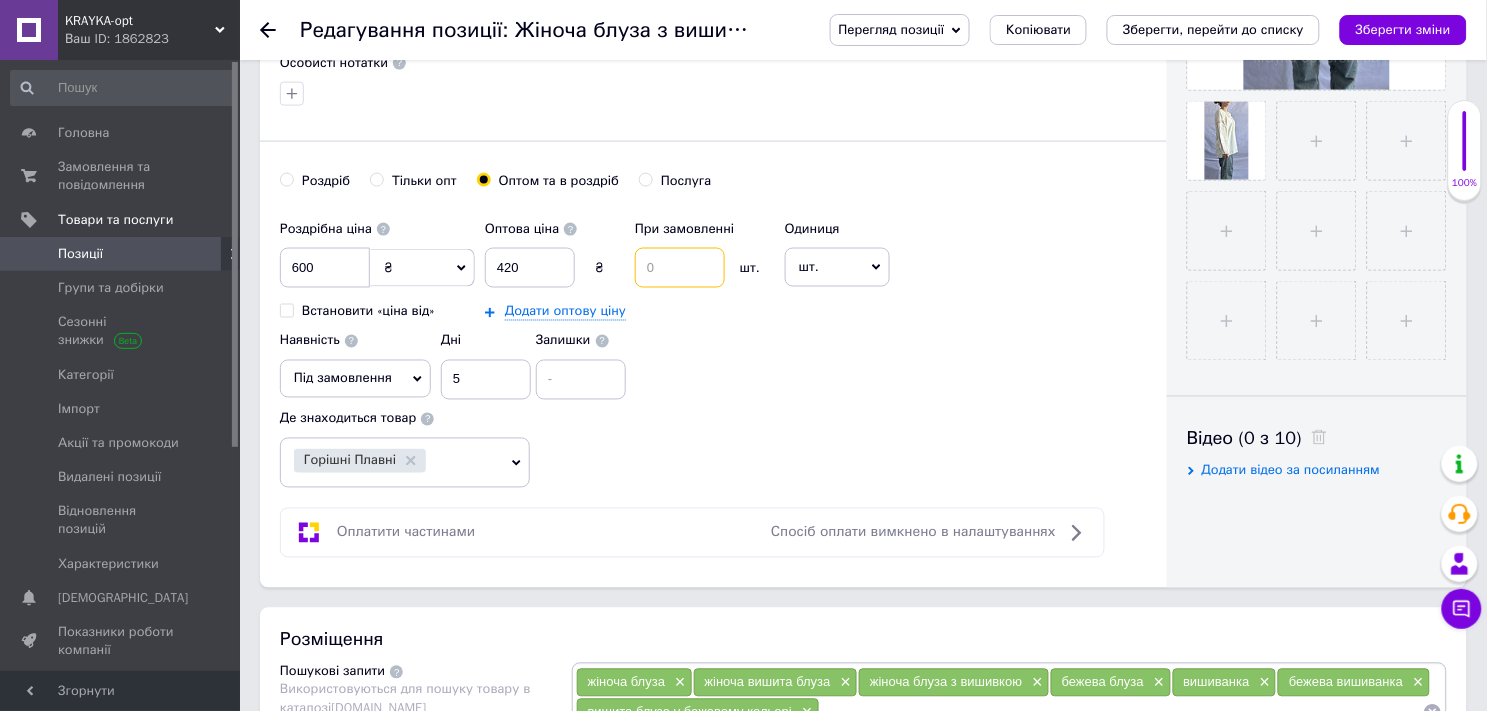 click at bounding box center (680, 268) 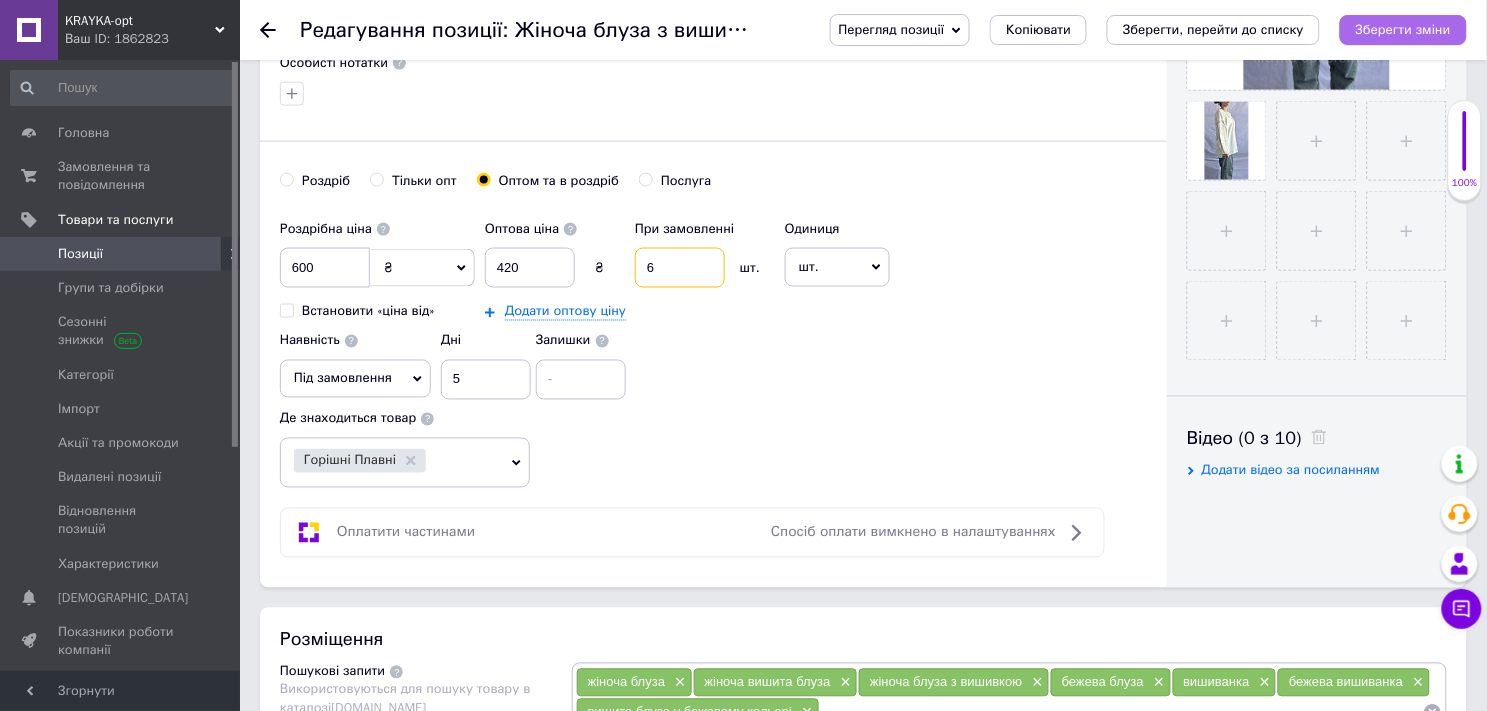 type on "6" 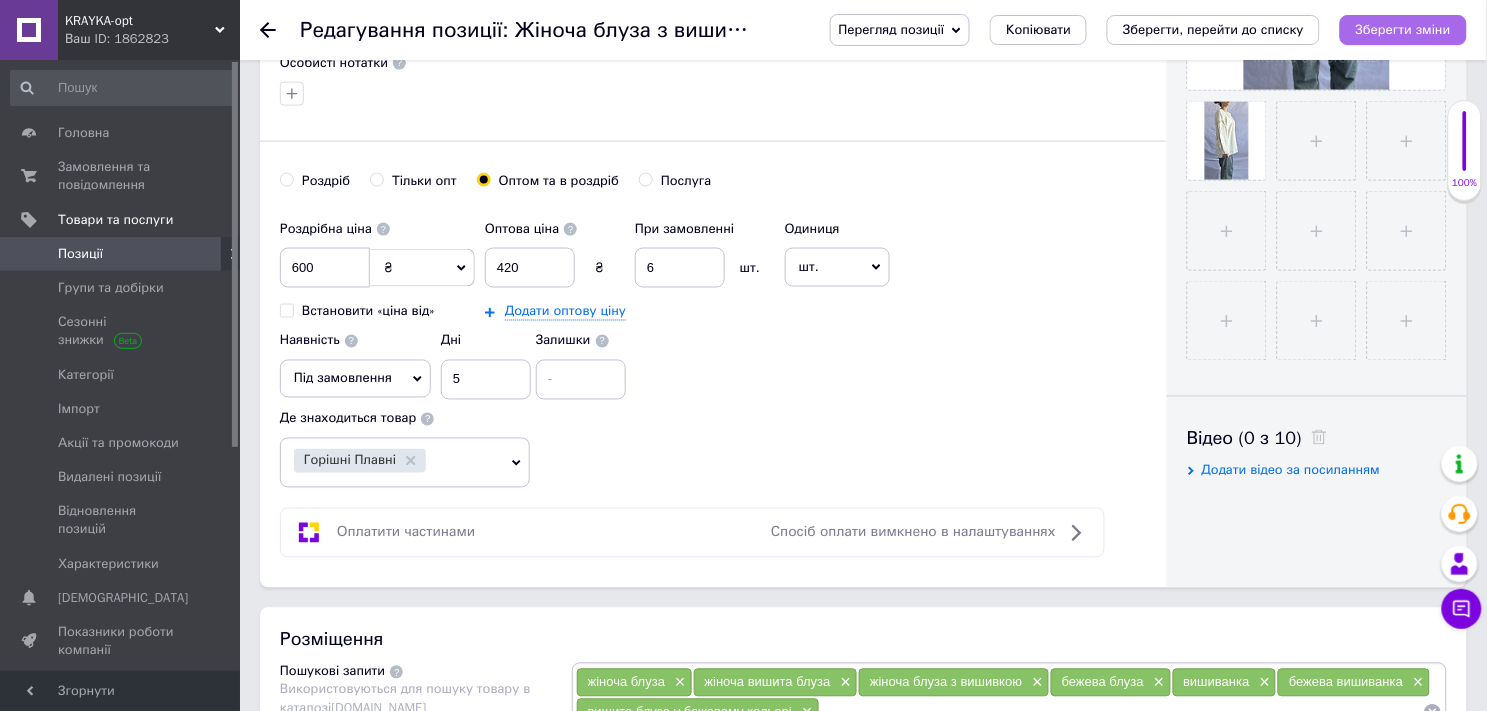 click on "Зберегти зміни" at bounding box center (1403, 29) 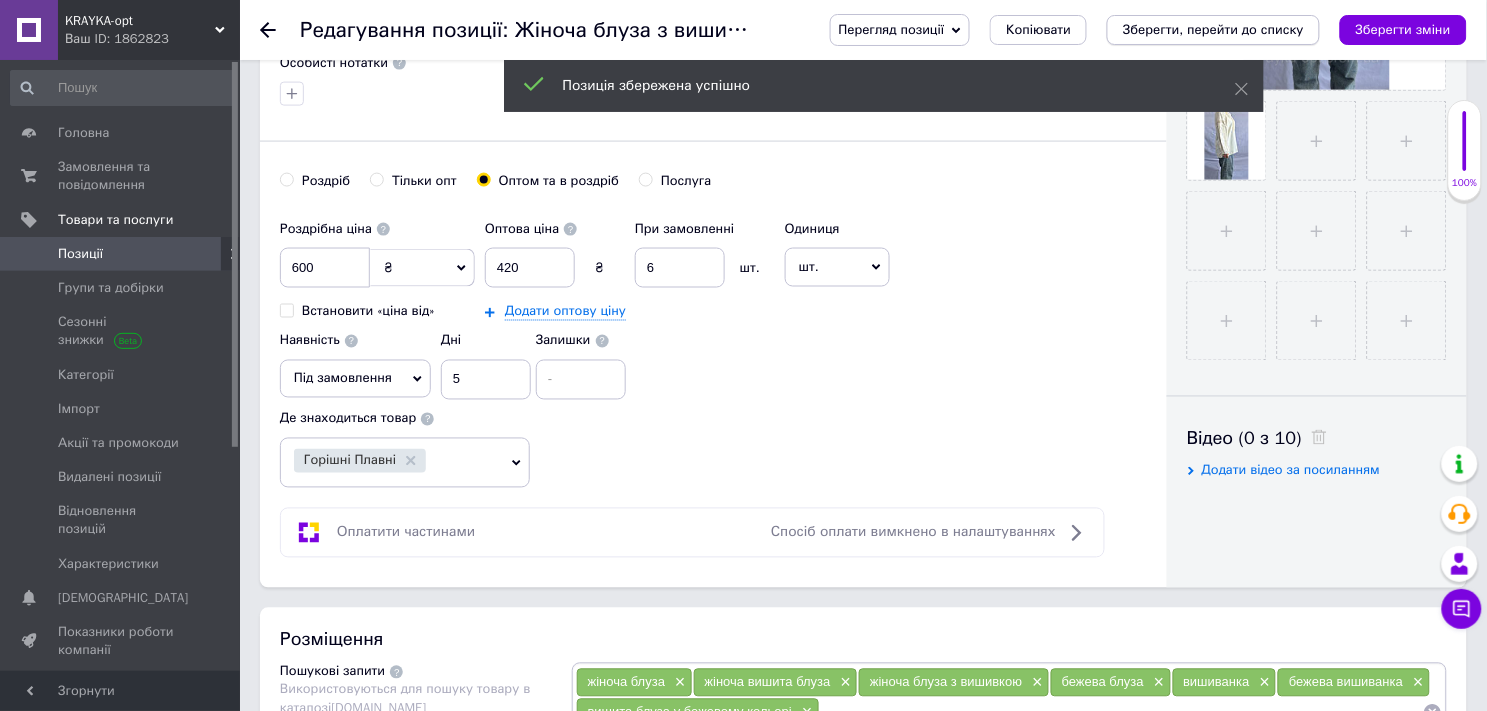 click on "Зберегти, перейти до списку" at bounding box center [1213, 29] 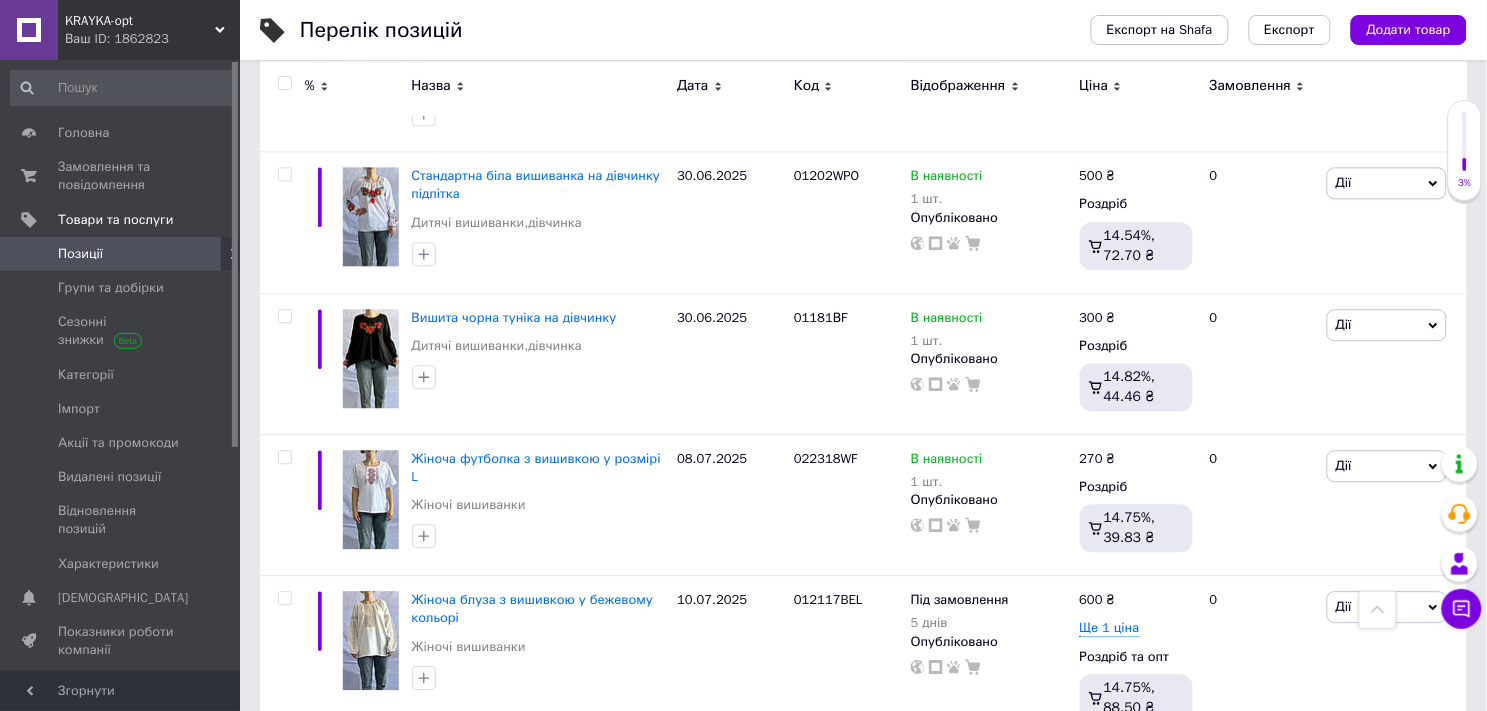 scroll, scrollTop: 14666, scrollLeft: 0, axis: vertical 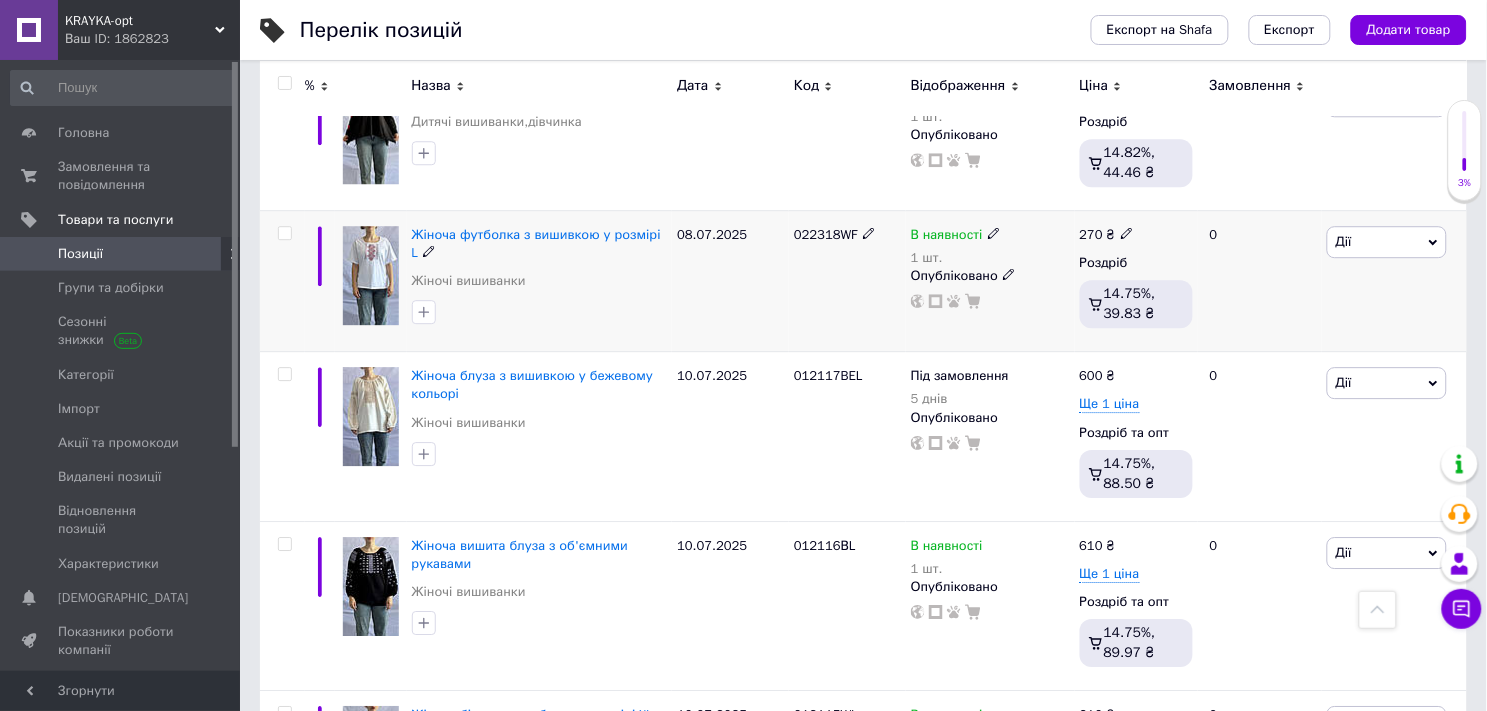 click at bounding box center [371, 275] 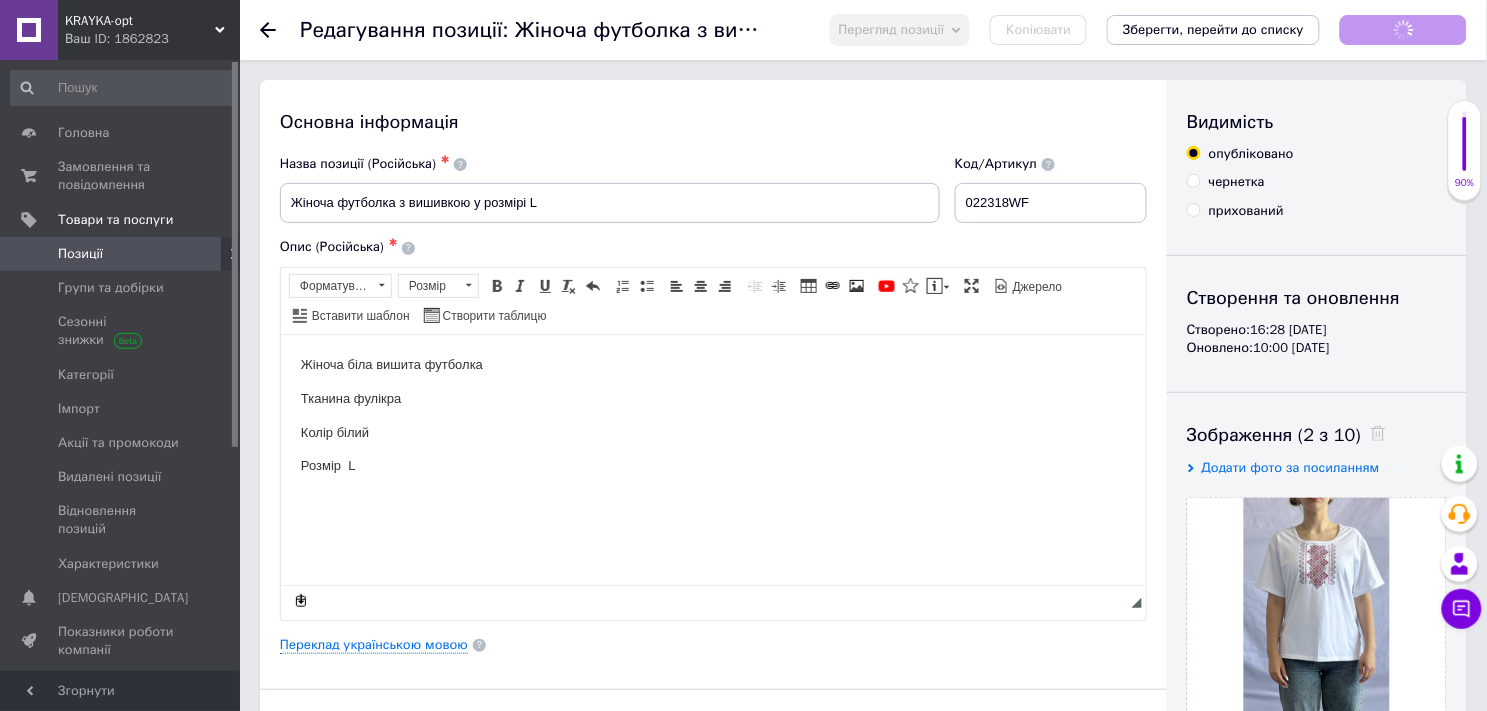 scroll, scrollTop: 0, scrollLeft: 0, axis: both 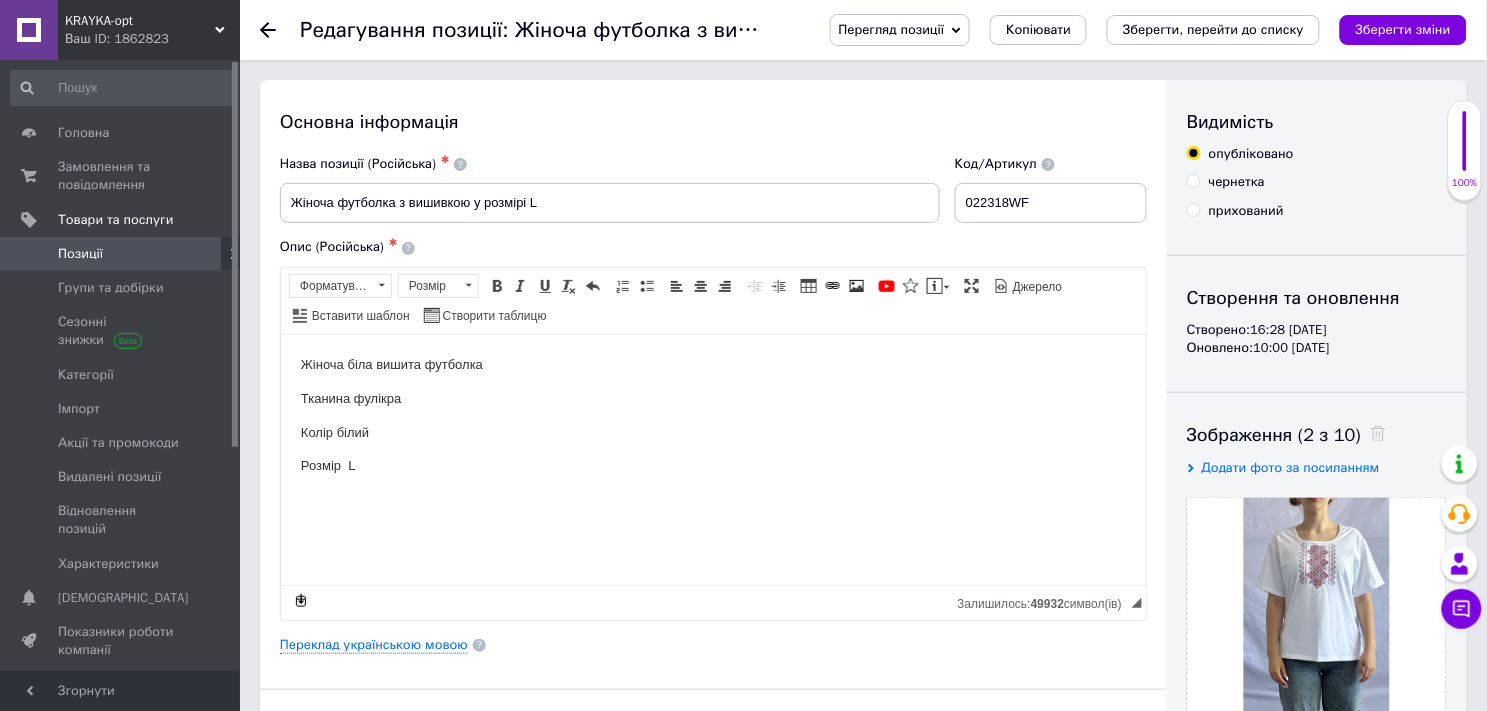 click on "Панель інструментів редактора Форматування Форматування Розмір Розмір   Жирний  Сполучення клавіш Ctrl+B   Курсив  Сполучення клавіш Ctrl+I   Підкреслений  Сполучення клавіш Ctrl+U   Видалити форматування   Повернути  Сполучення клавіш Ctrl+Z   Вставити/видалити нумерований список   Вставити/видалити маркований список   По лівому краю   По центру   По правому краю   Зменшити відступ   Збільшити відступ   Таблиця   Вставити/Редагувати посилання  Сполучення клавіш Ctrl+L   Зображення   YouTube   {label}   Вставити повідомлення   Максимізувати   [PERSON_NAME]   Вставити шаблон" at bounding box center (713, 301) 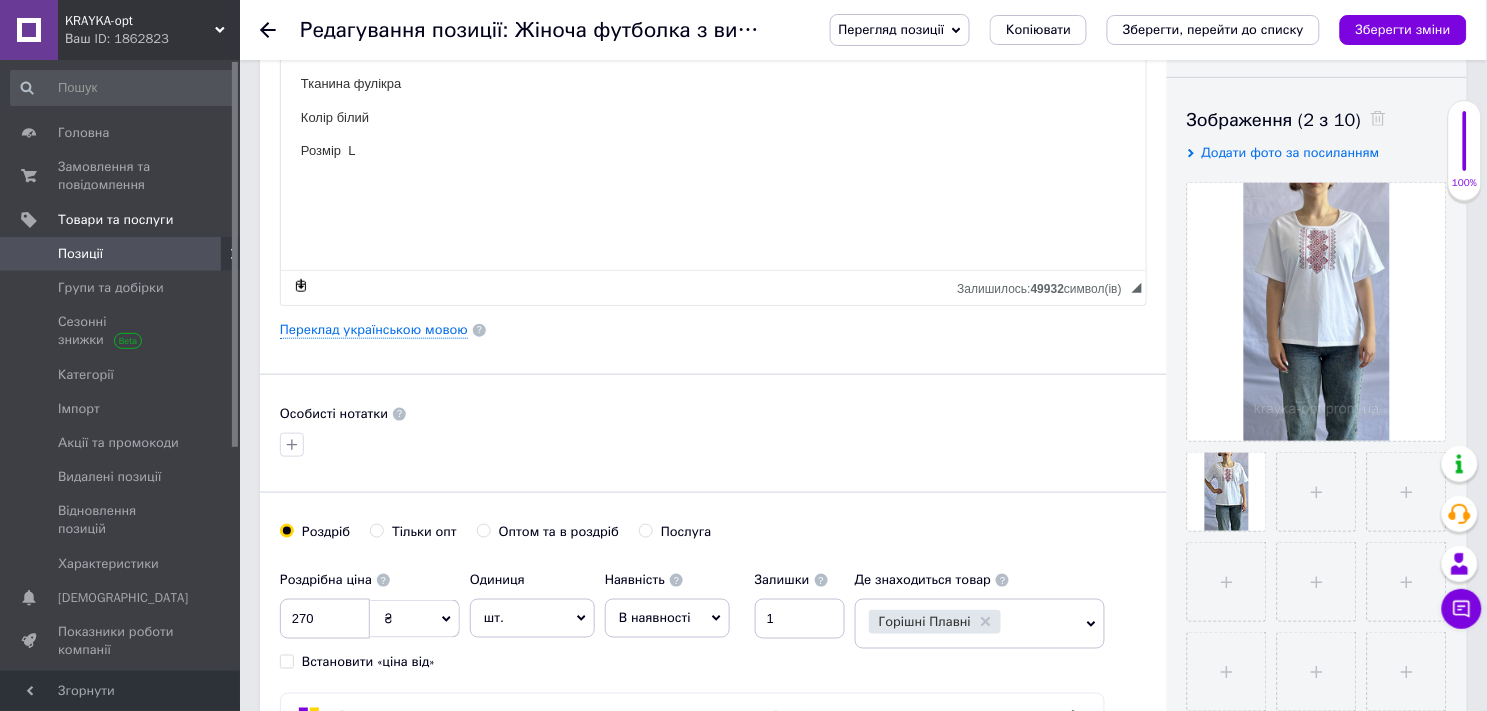 scroll, scrollTop: 666, scrollLeft: 0, axis: vertical 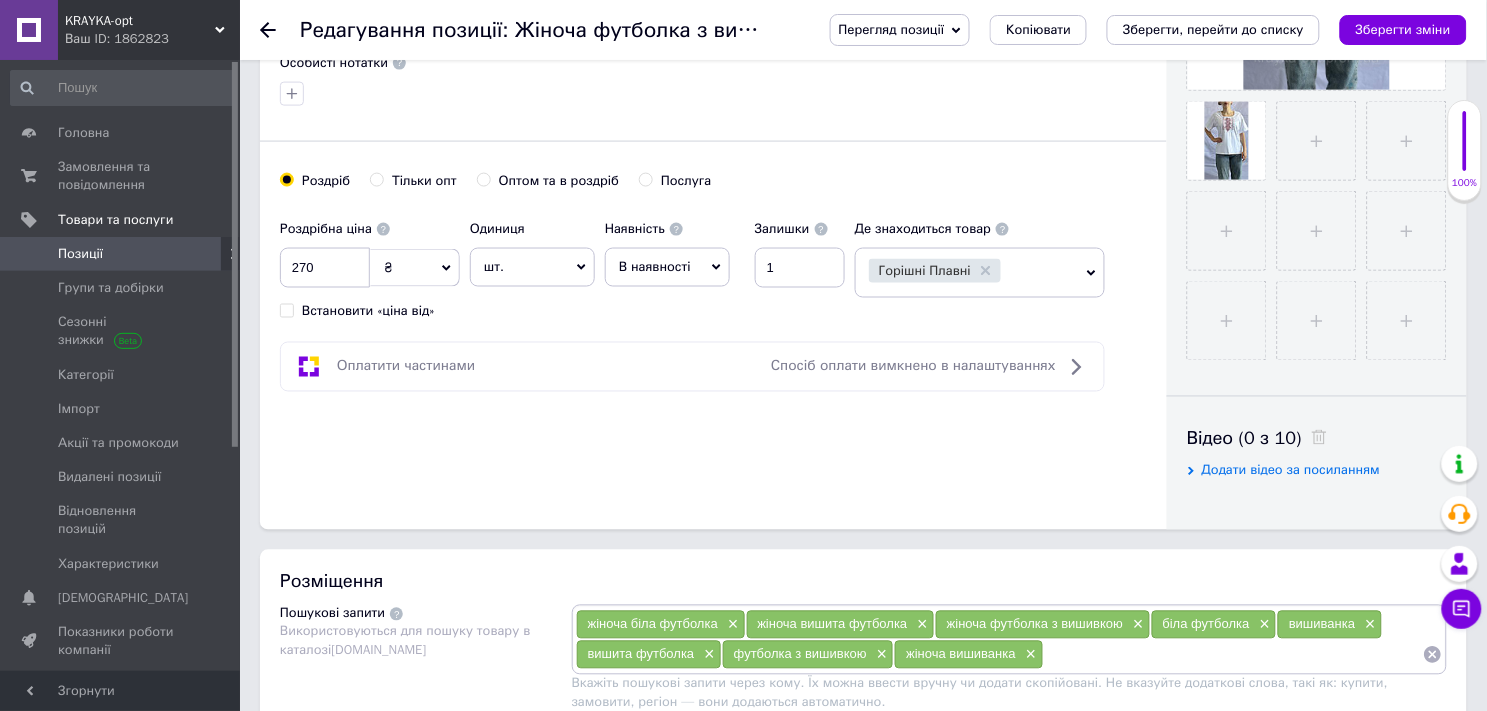 click on "Оптом та в роздріб" at bounding box center [483, 179] 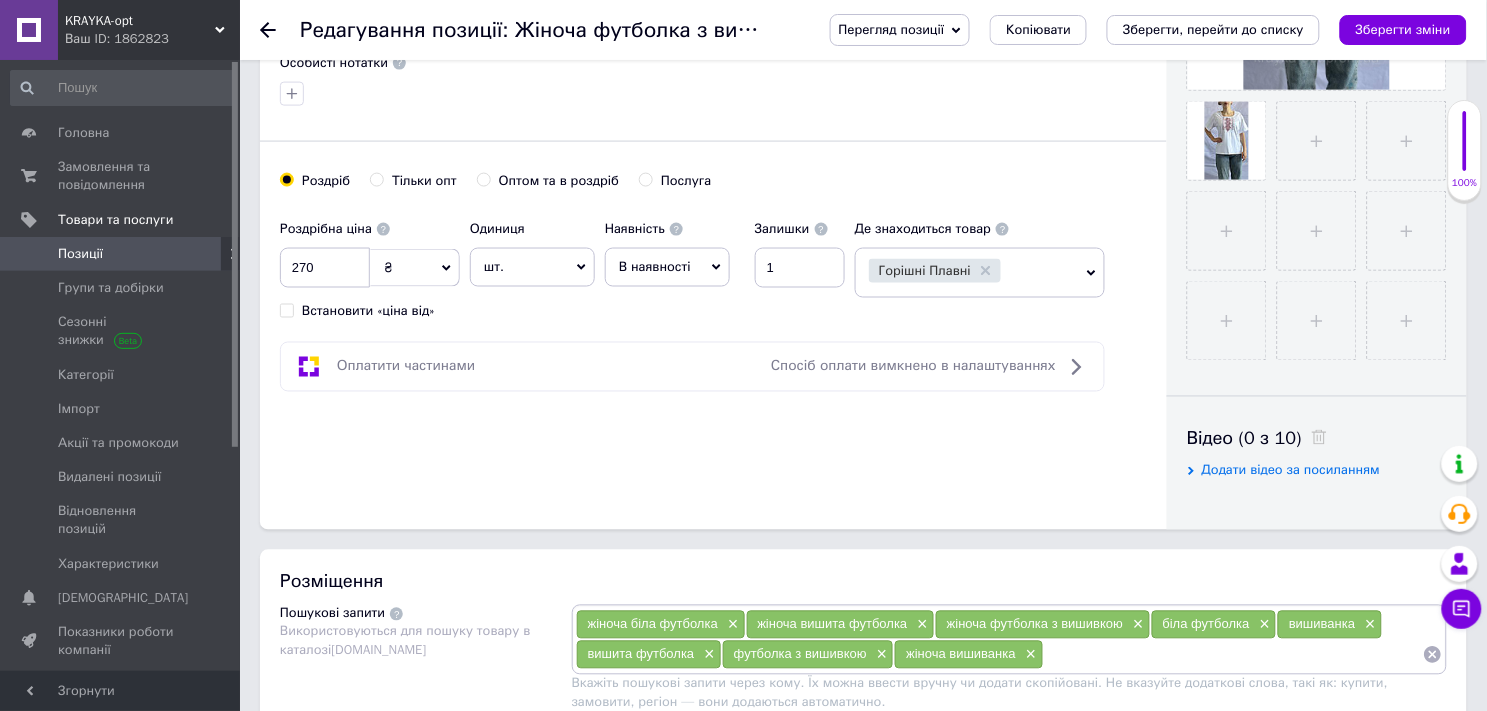 radio on "true" 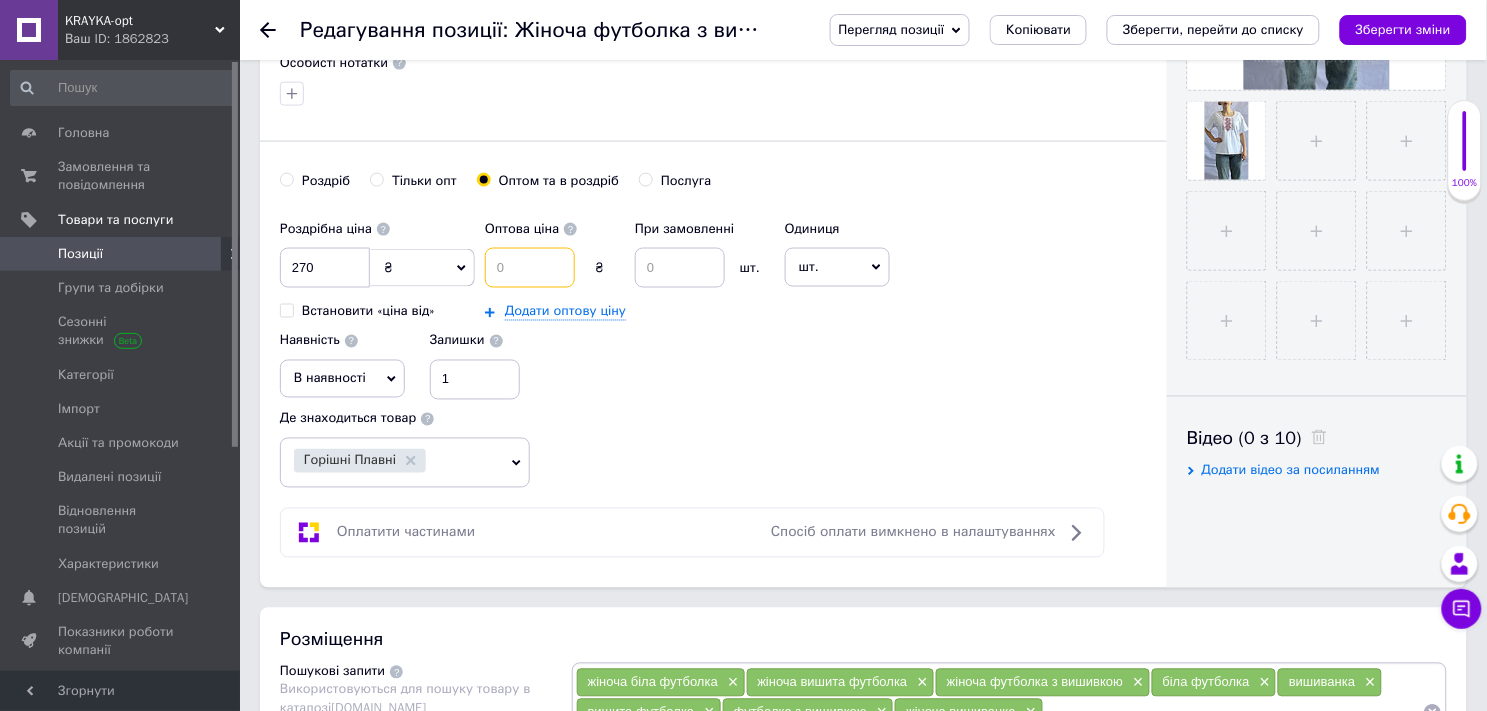 click at bounding box center (530, 268) 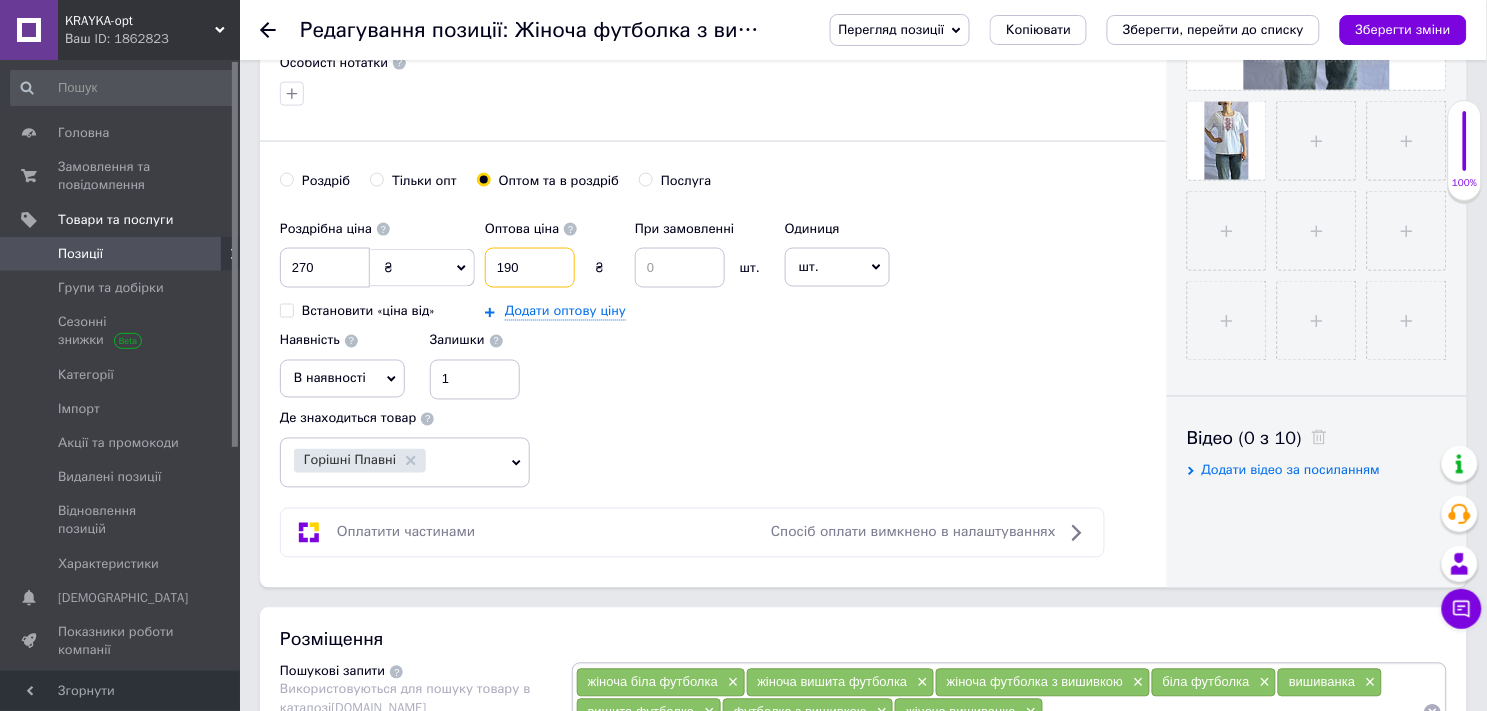 type on "190" 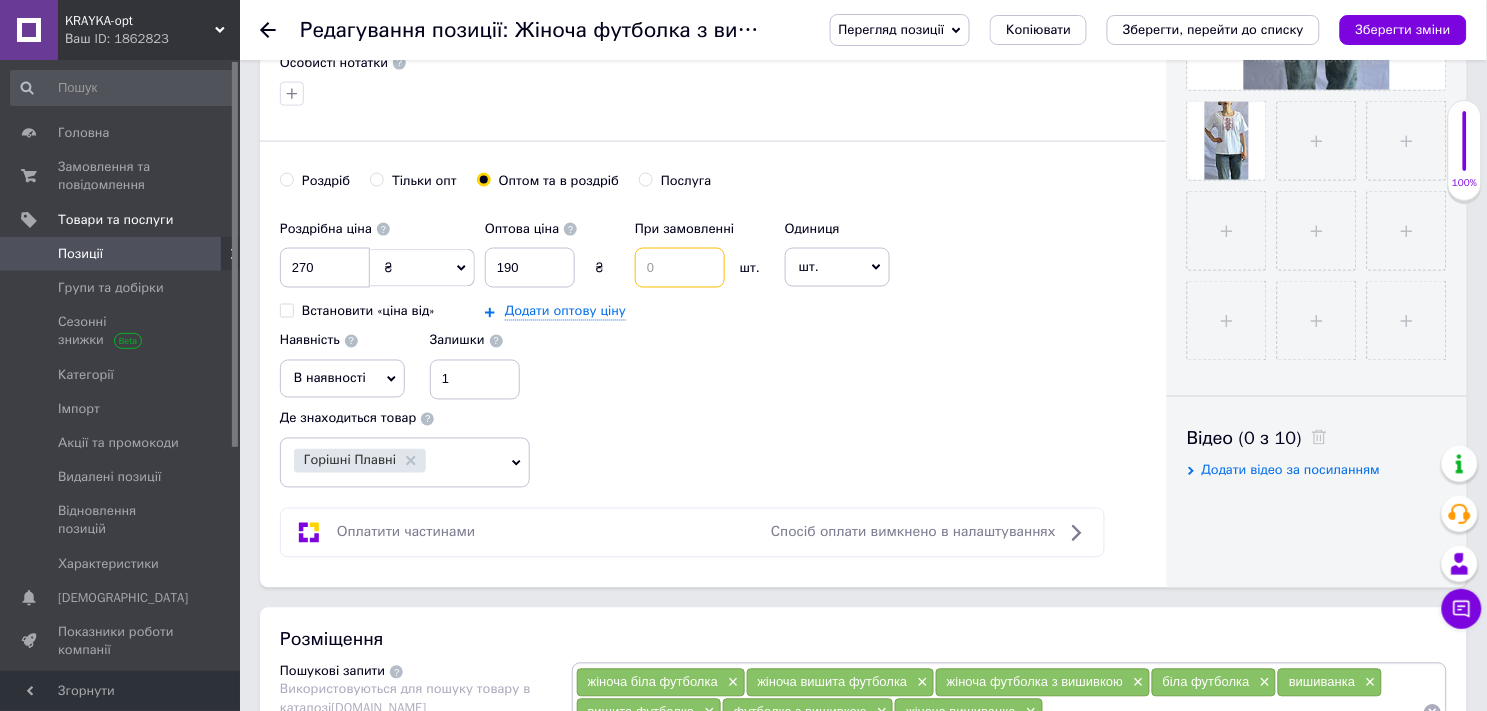 click at bounding box center [680, 268] 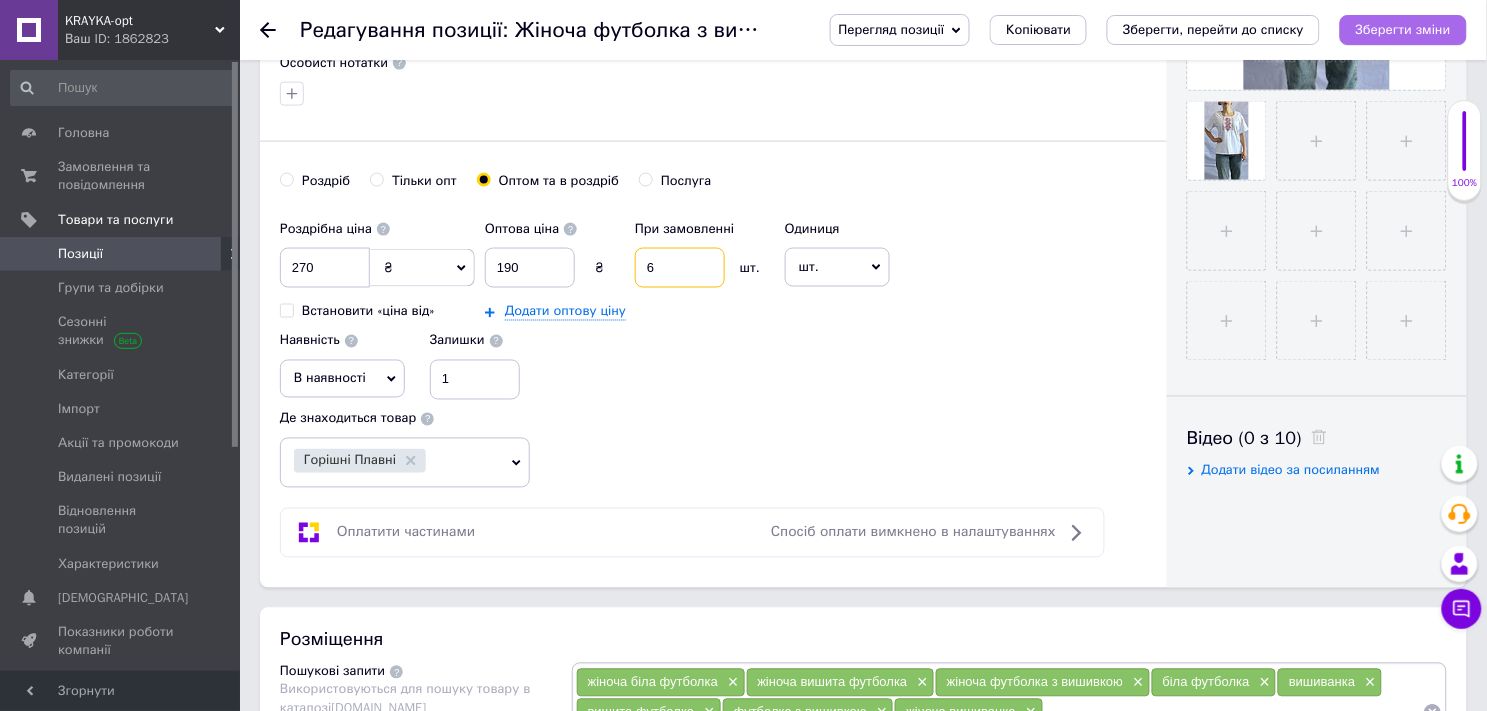 type on "6" 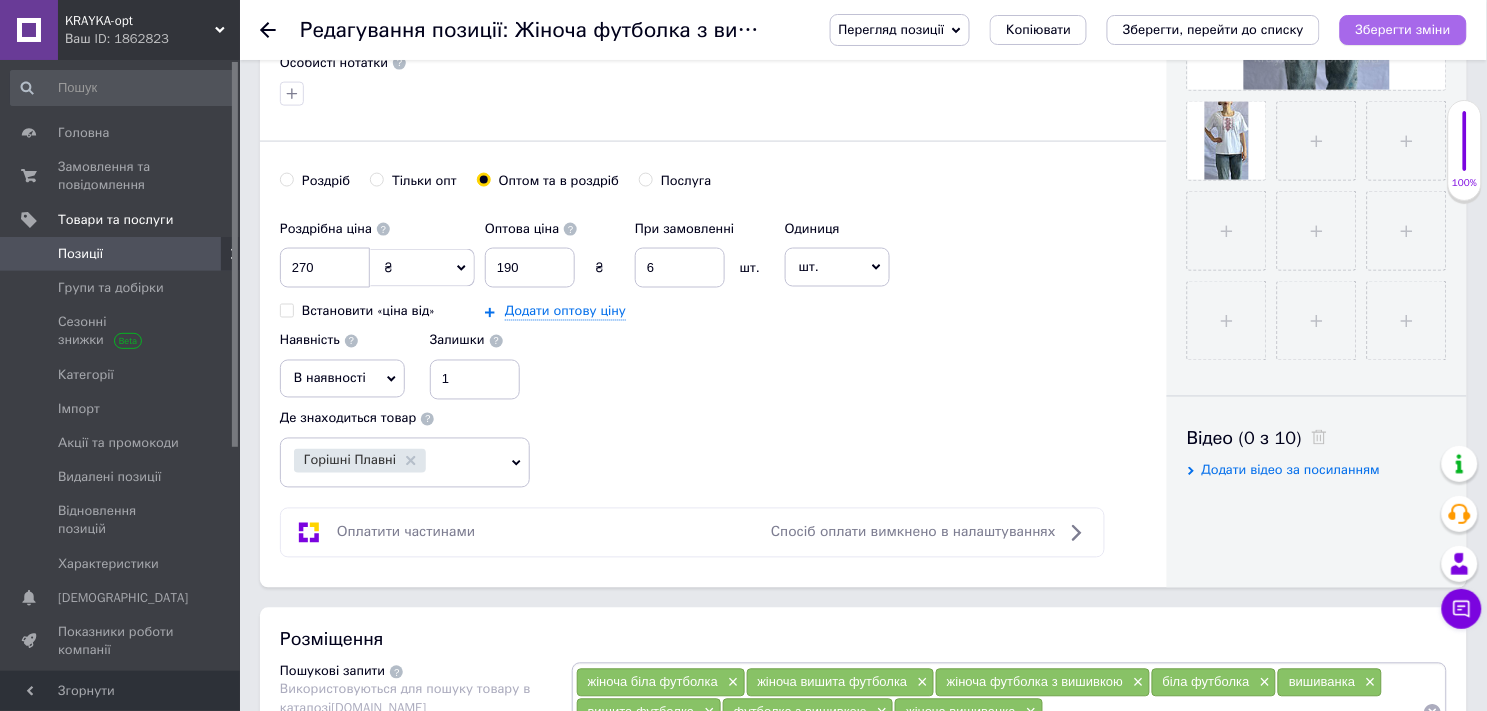 click on "Зберегти зміни" at bounding box center [1403, 29] 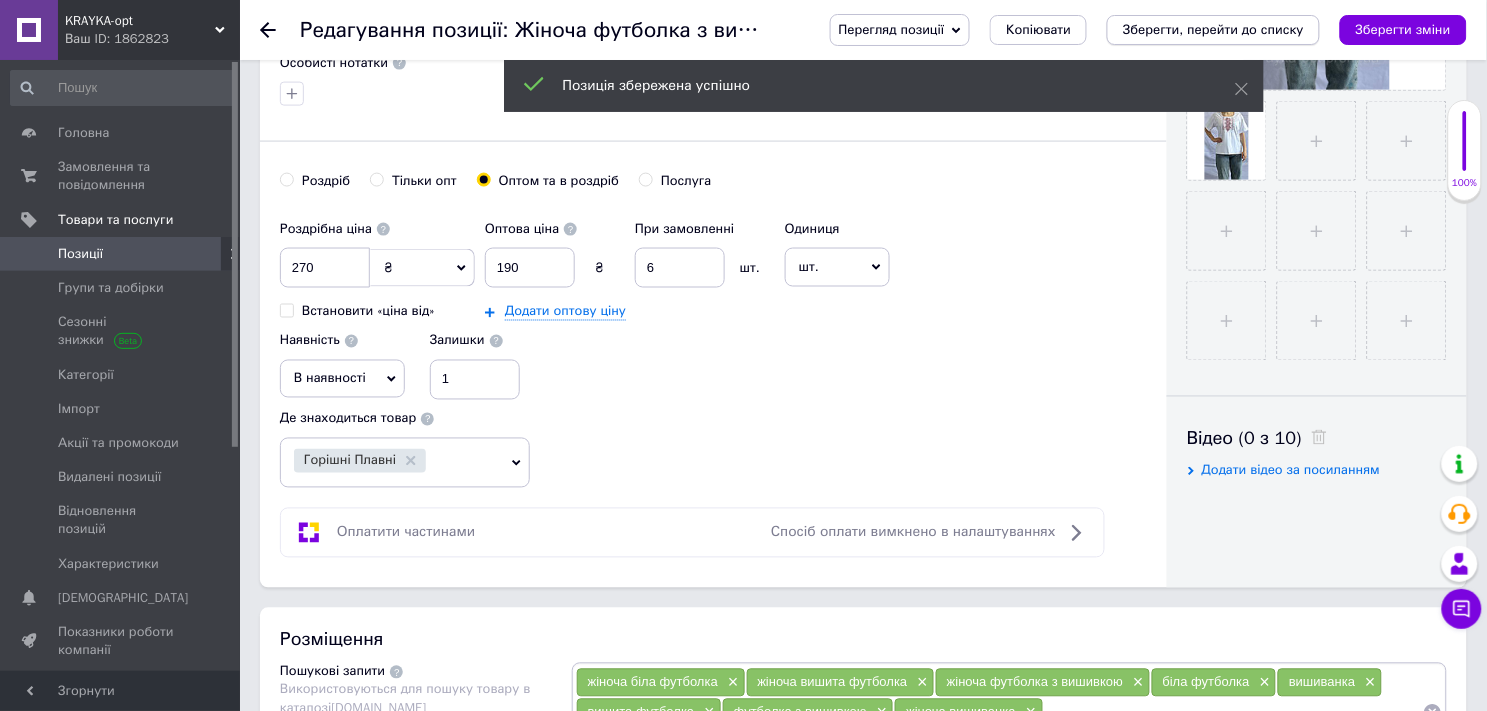 click on "Зберегти, перейти до списку" at bounding box center [1213, 30] 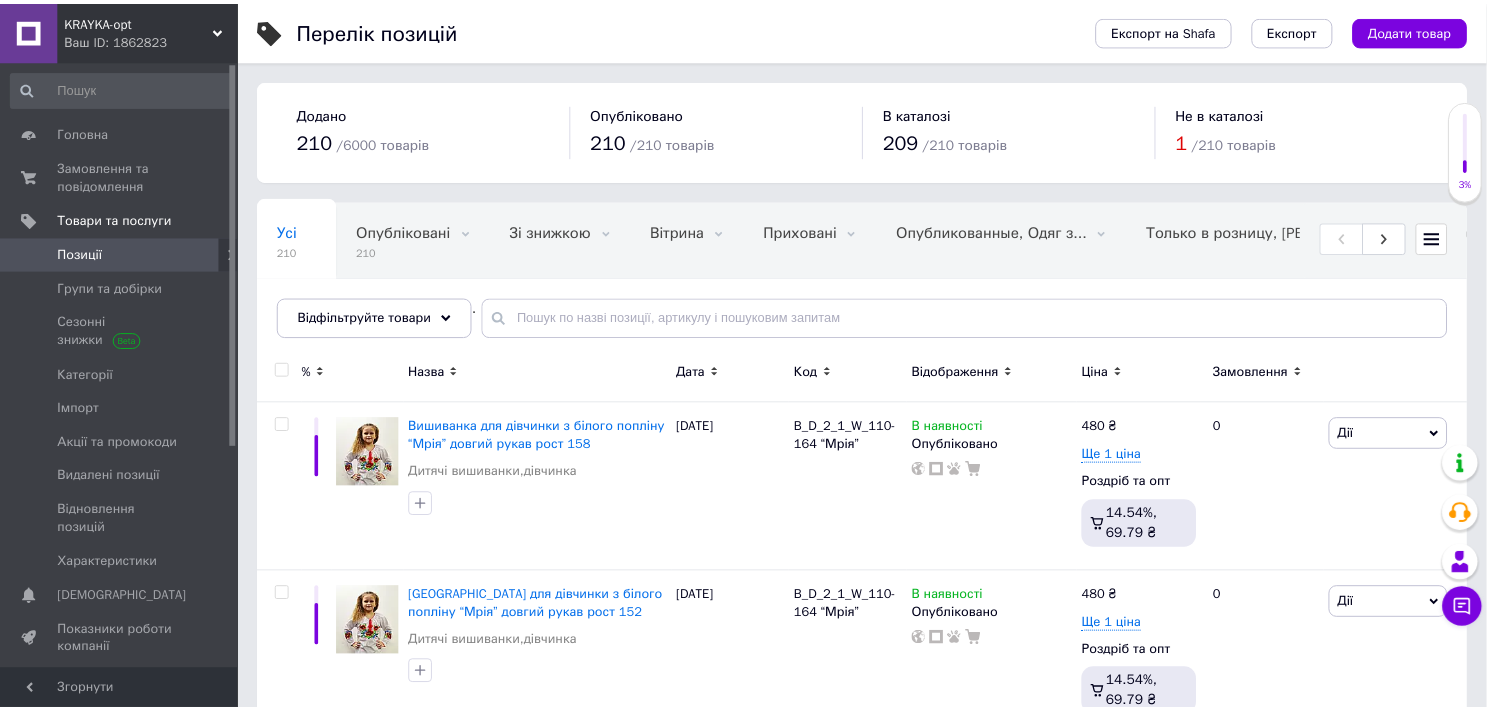 scroll, scrollTop: 556, scrollLeft: 0, axis: vertical 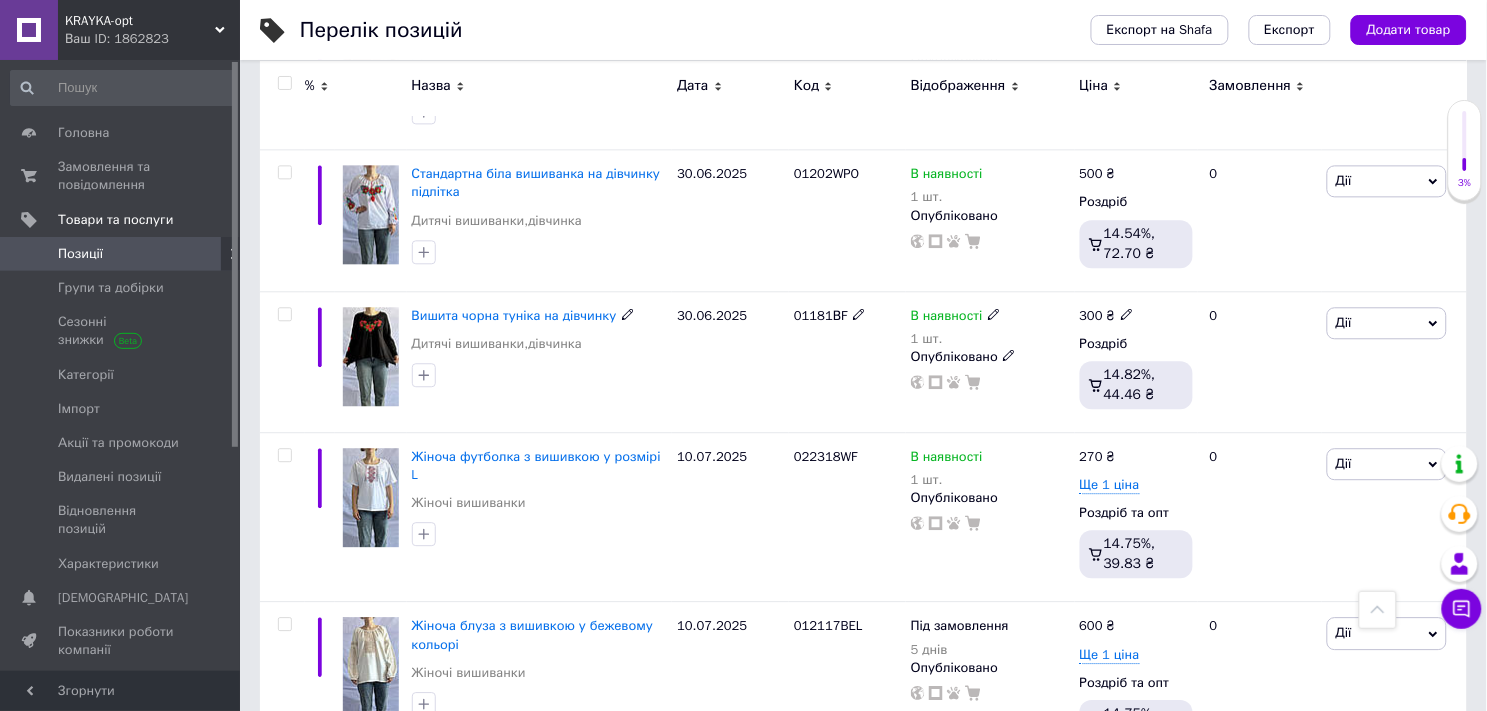 click at bounding box center [371, 356] 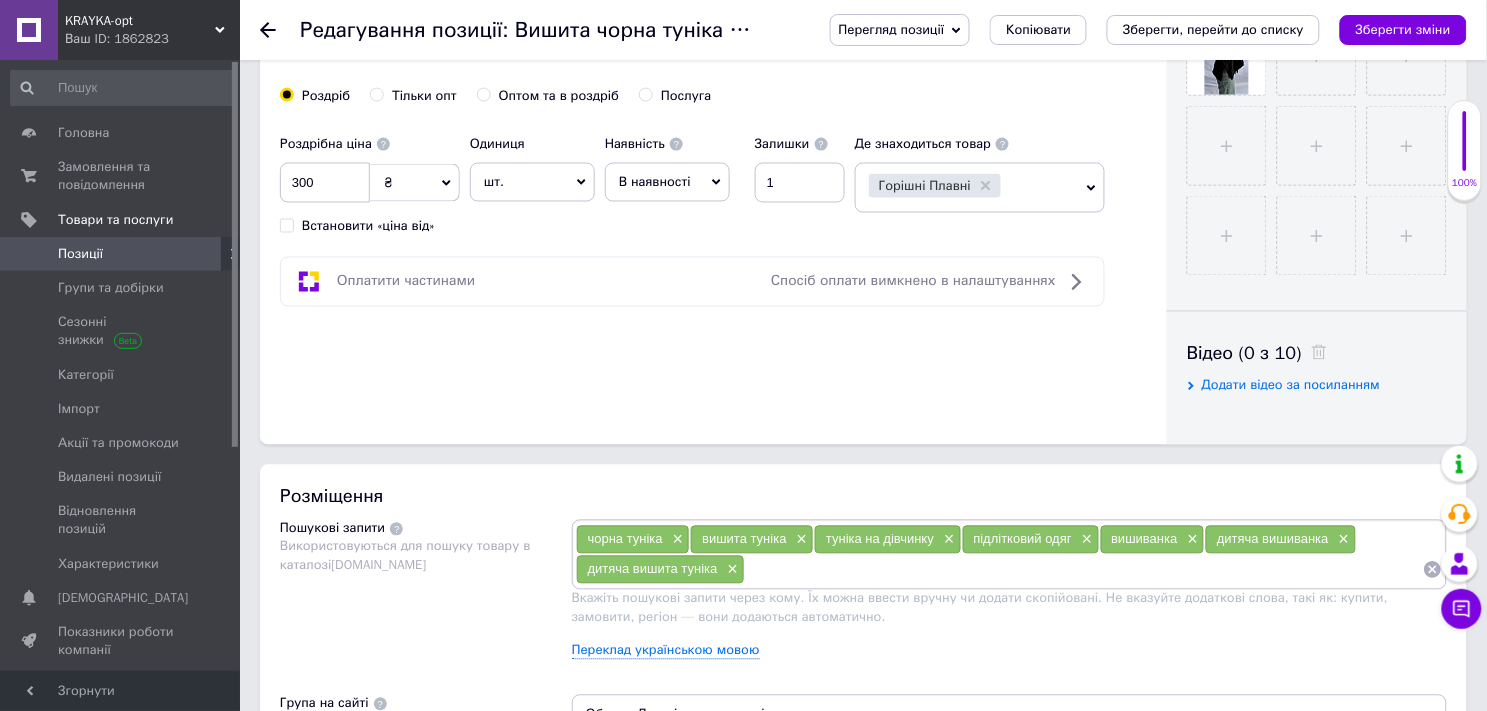 scroll, scrollTop: 555, scrollLeft: 0, axis: vertical 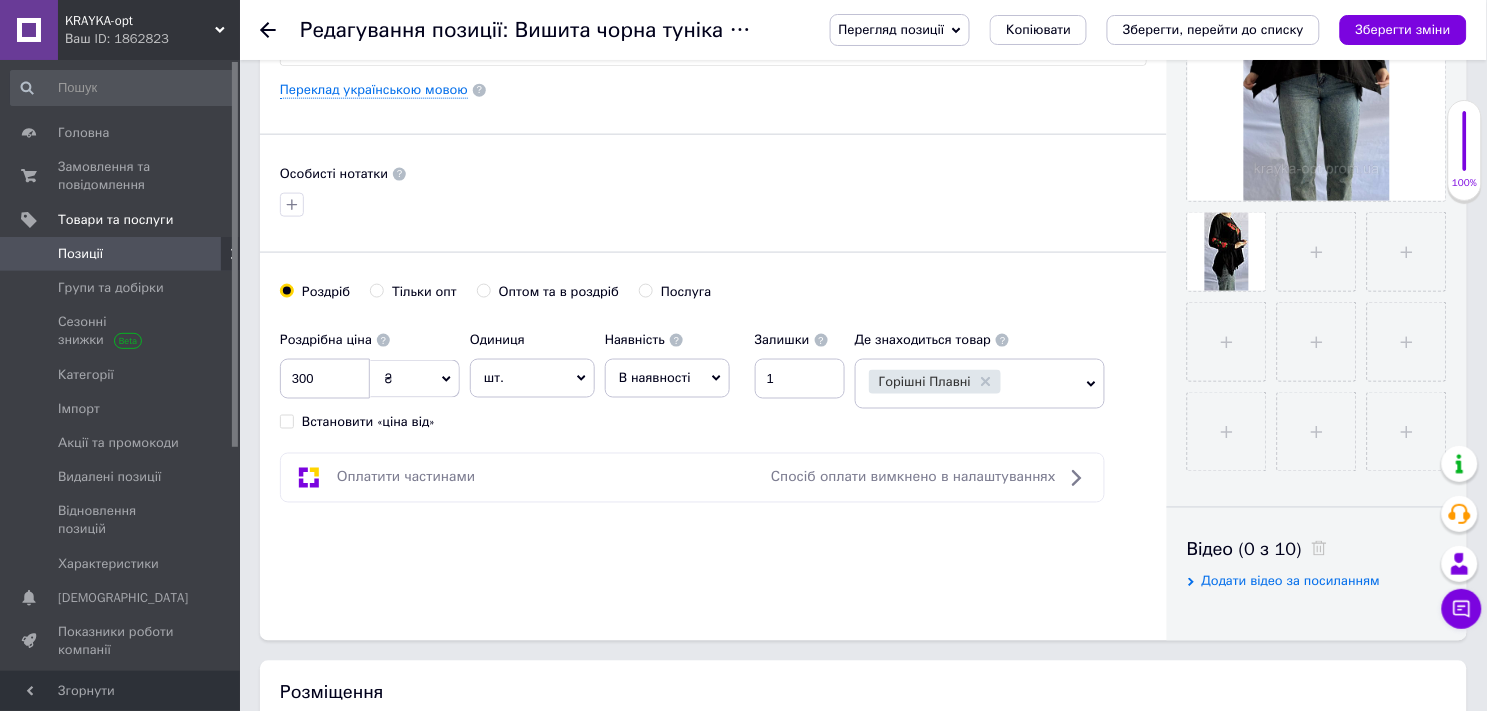 click on "Оптом та в роздріб" at bounding box center [483, 290] 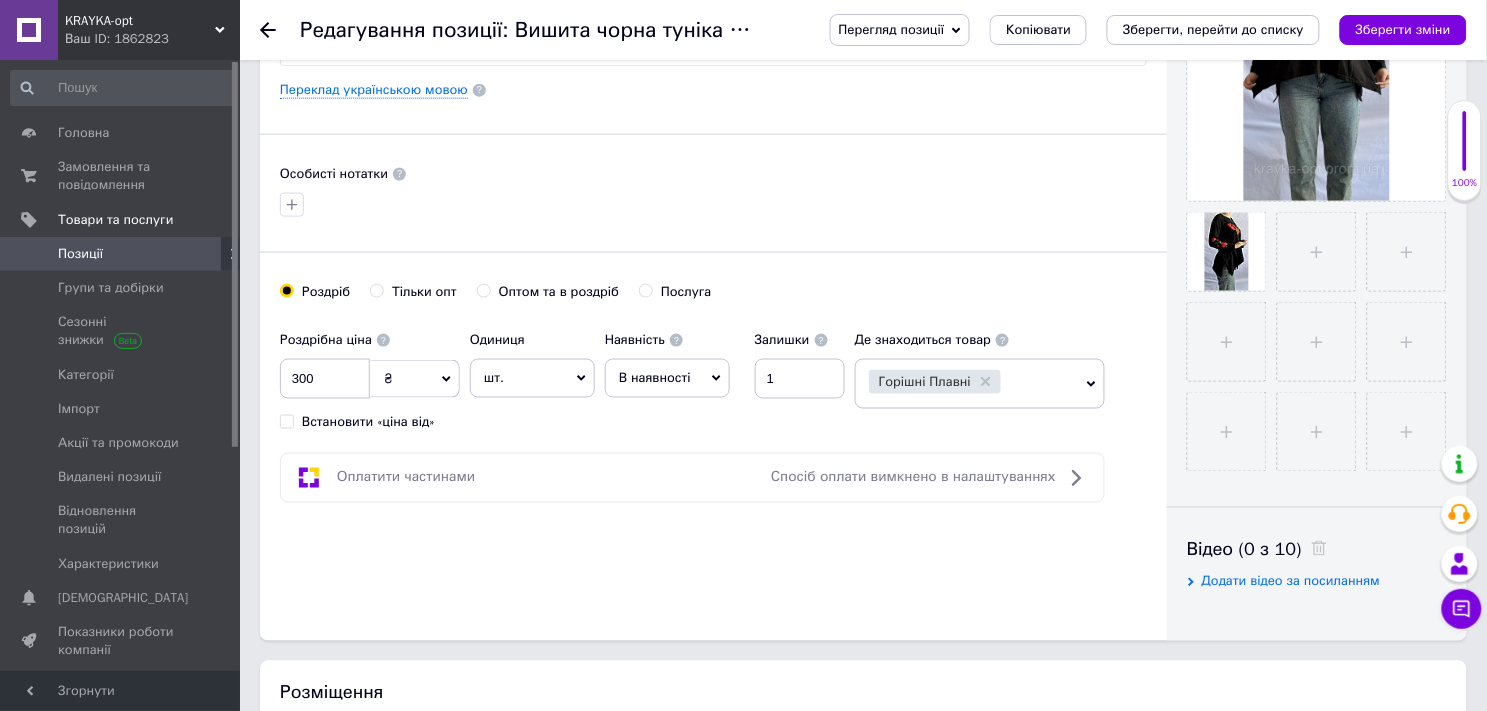 radio on "true" 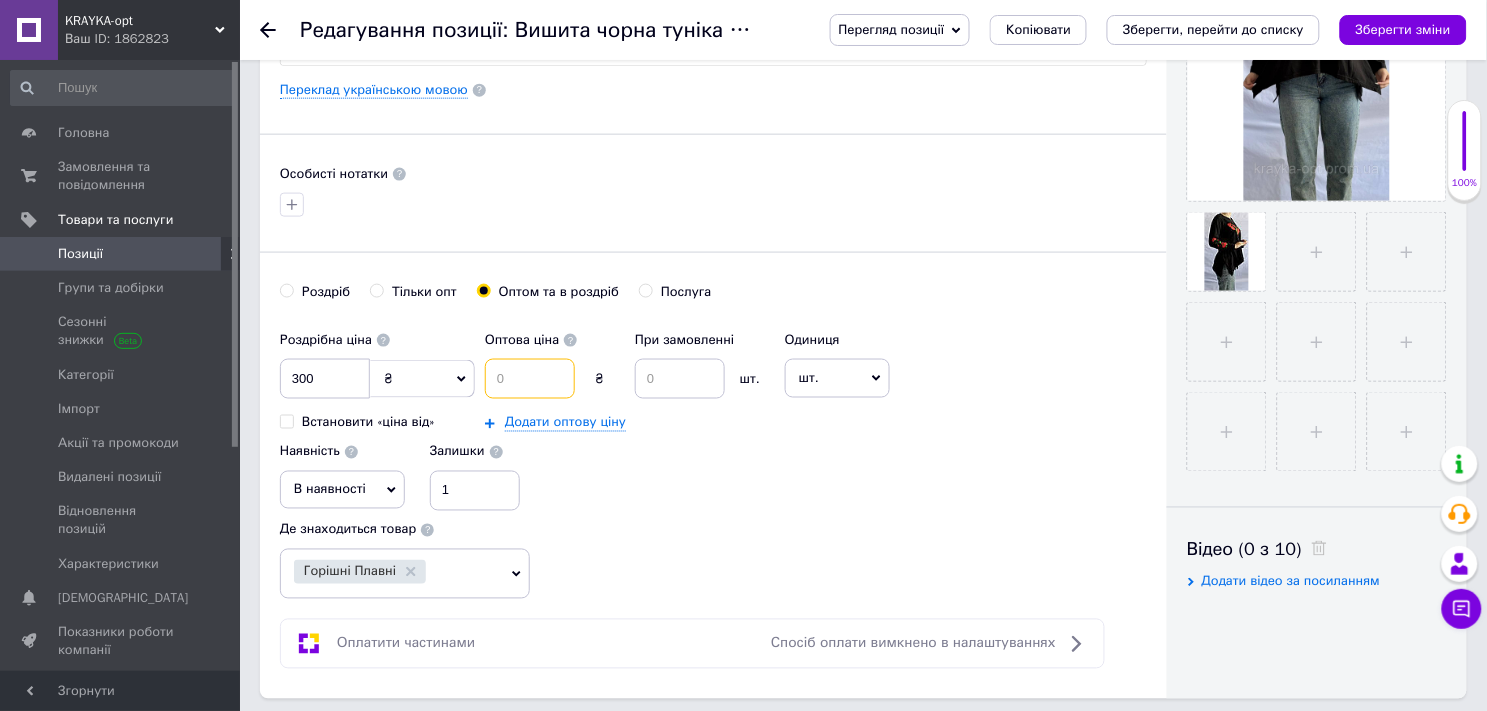 click at bounding box center (530, 379) 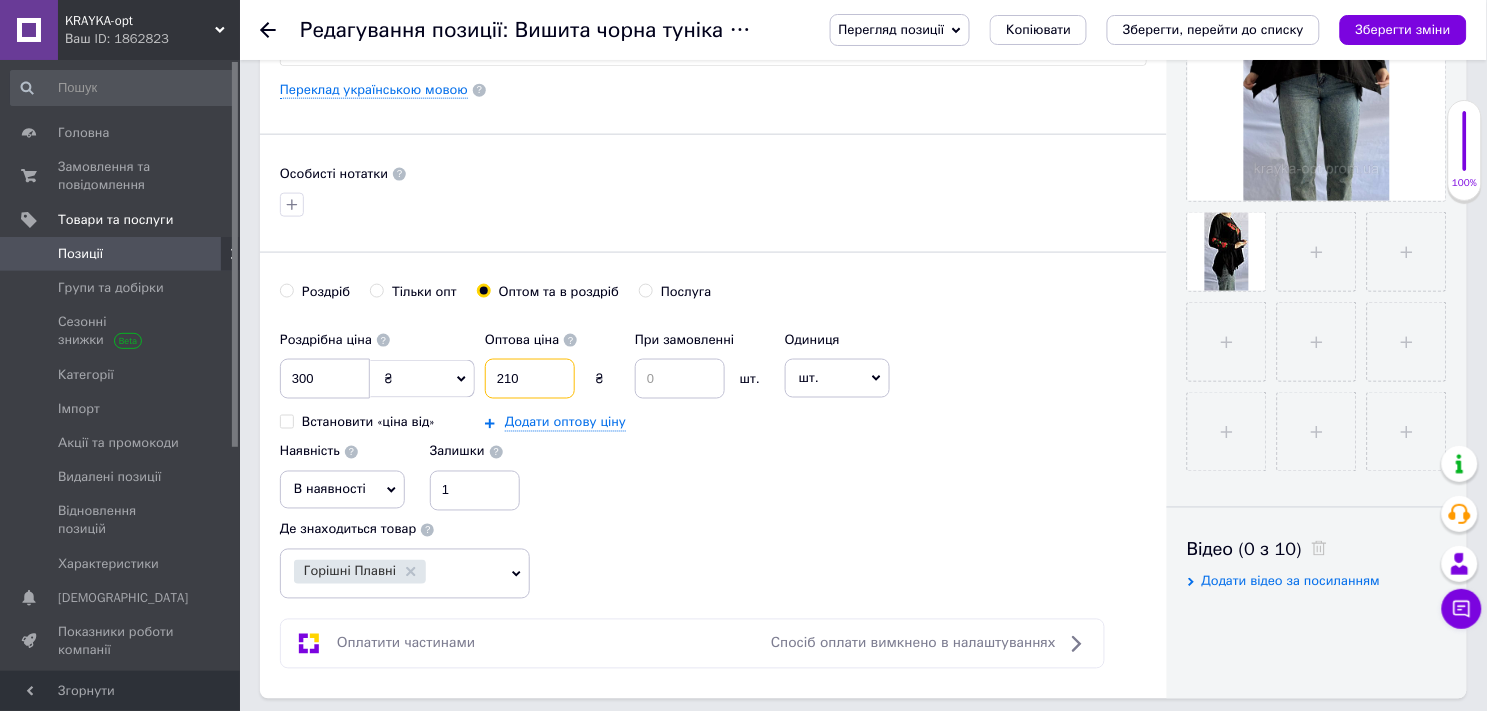 type on "210" 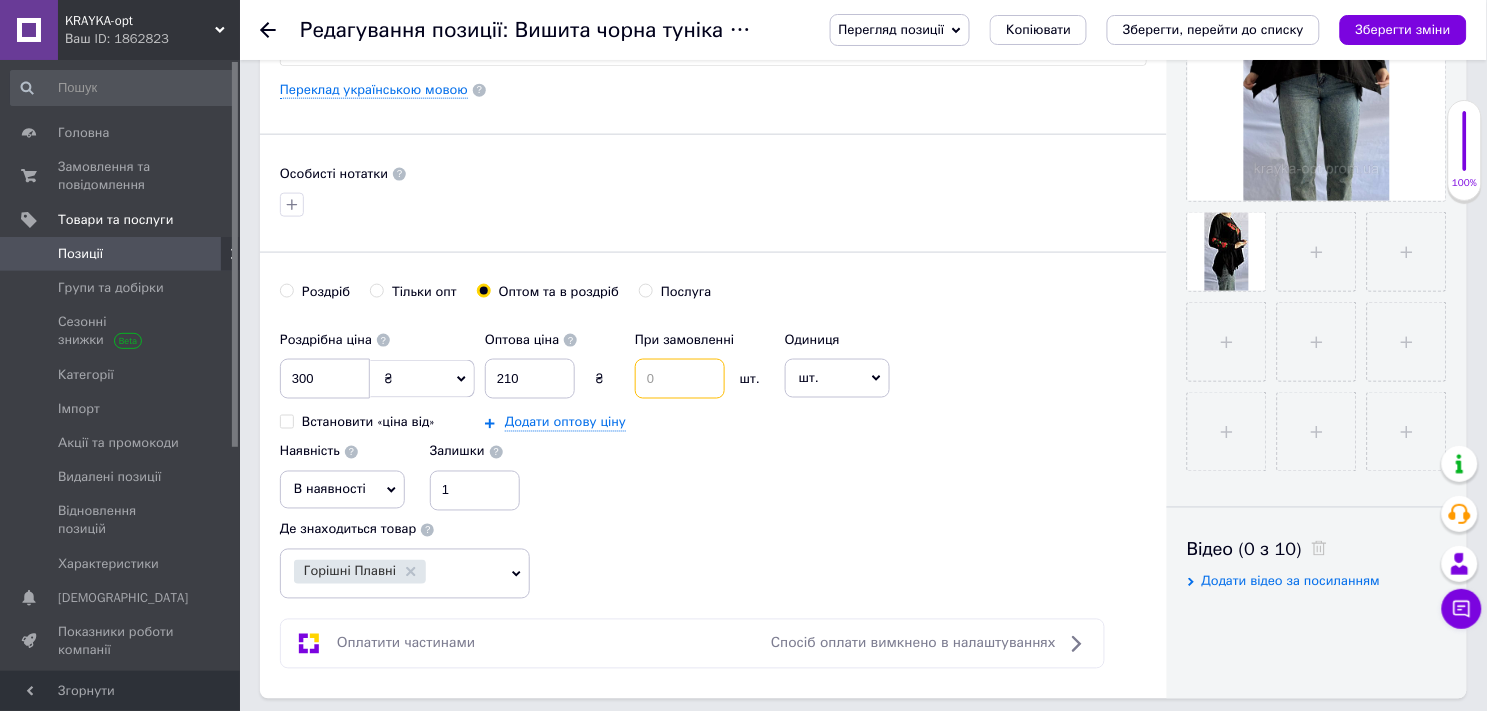 click at bounding box center [680, 379] 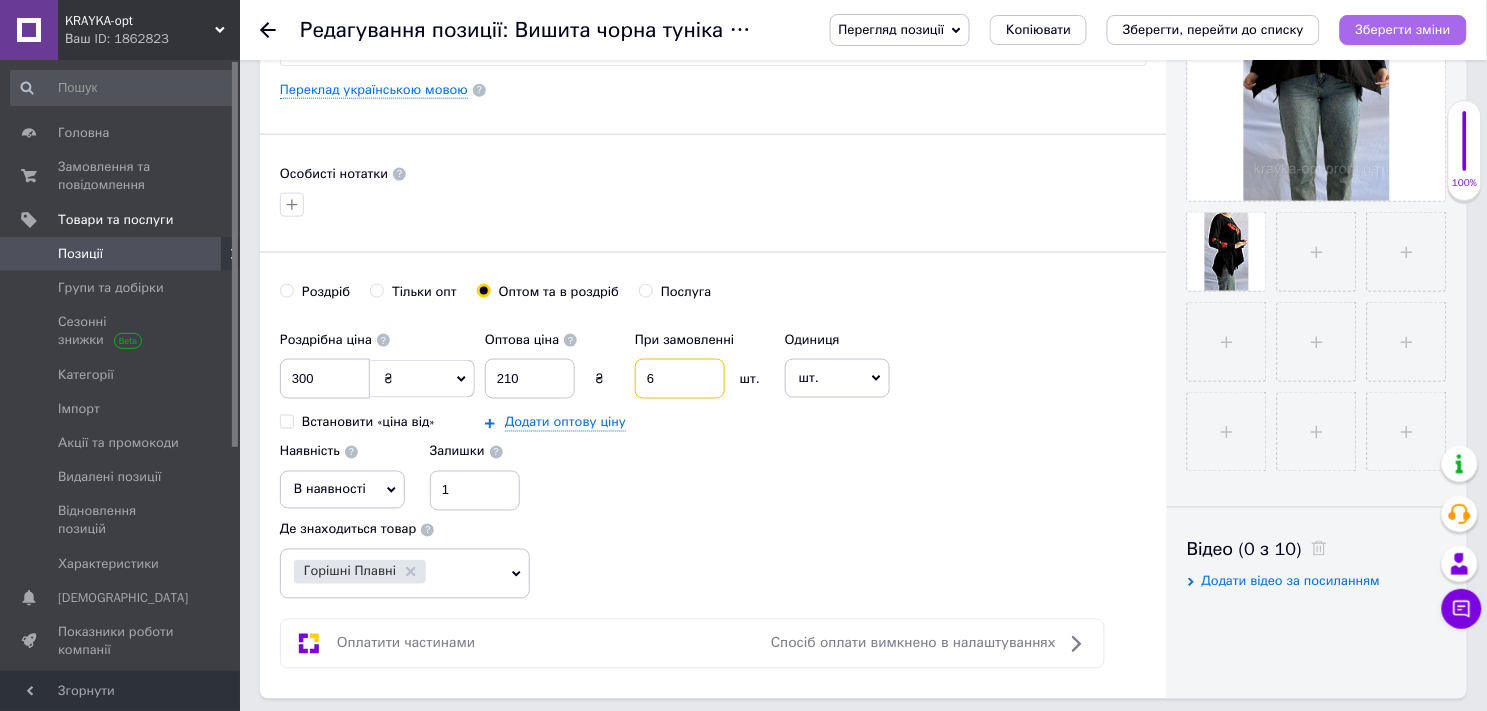 type on "6" 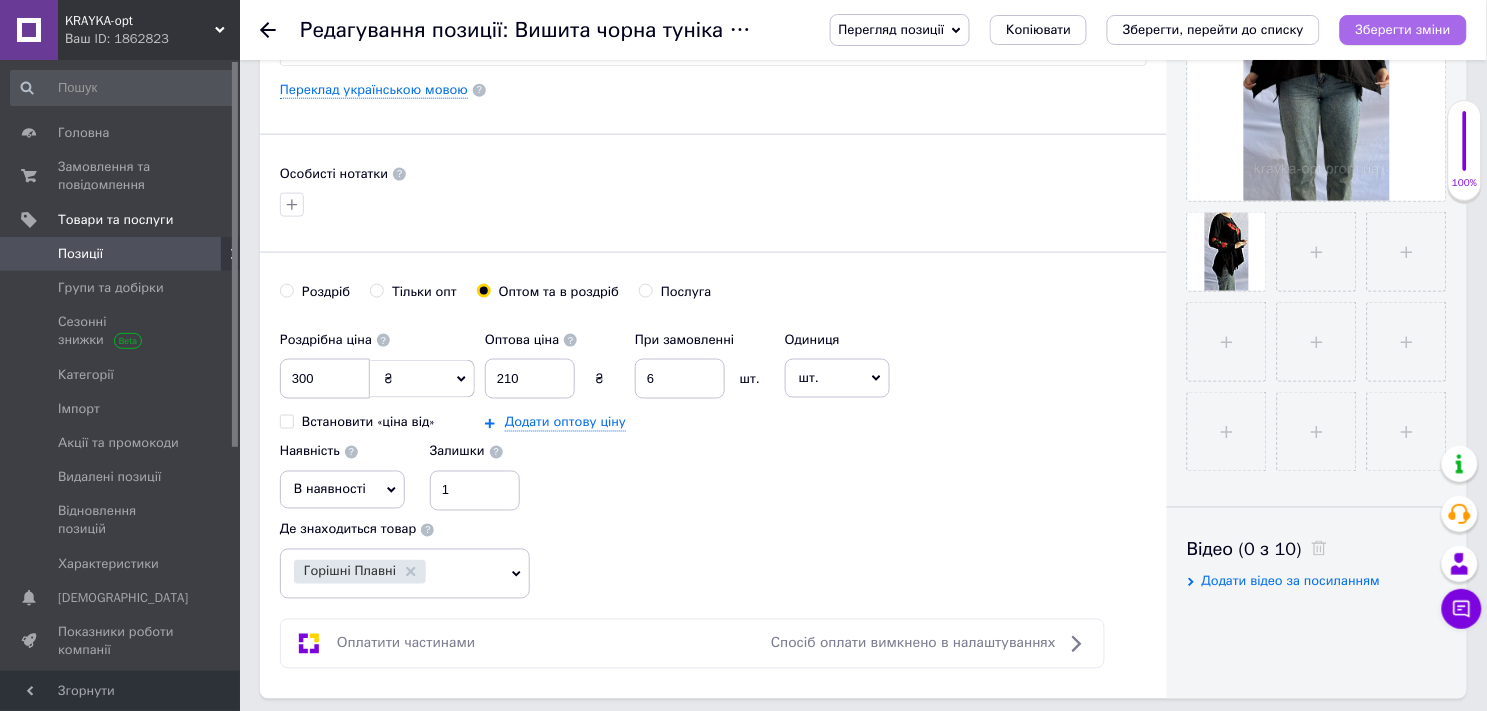 click on "Зберегти зміни" at bounding box center (1403, 29) 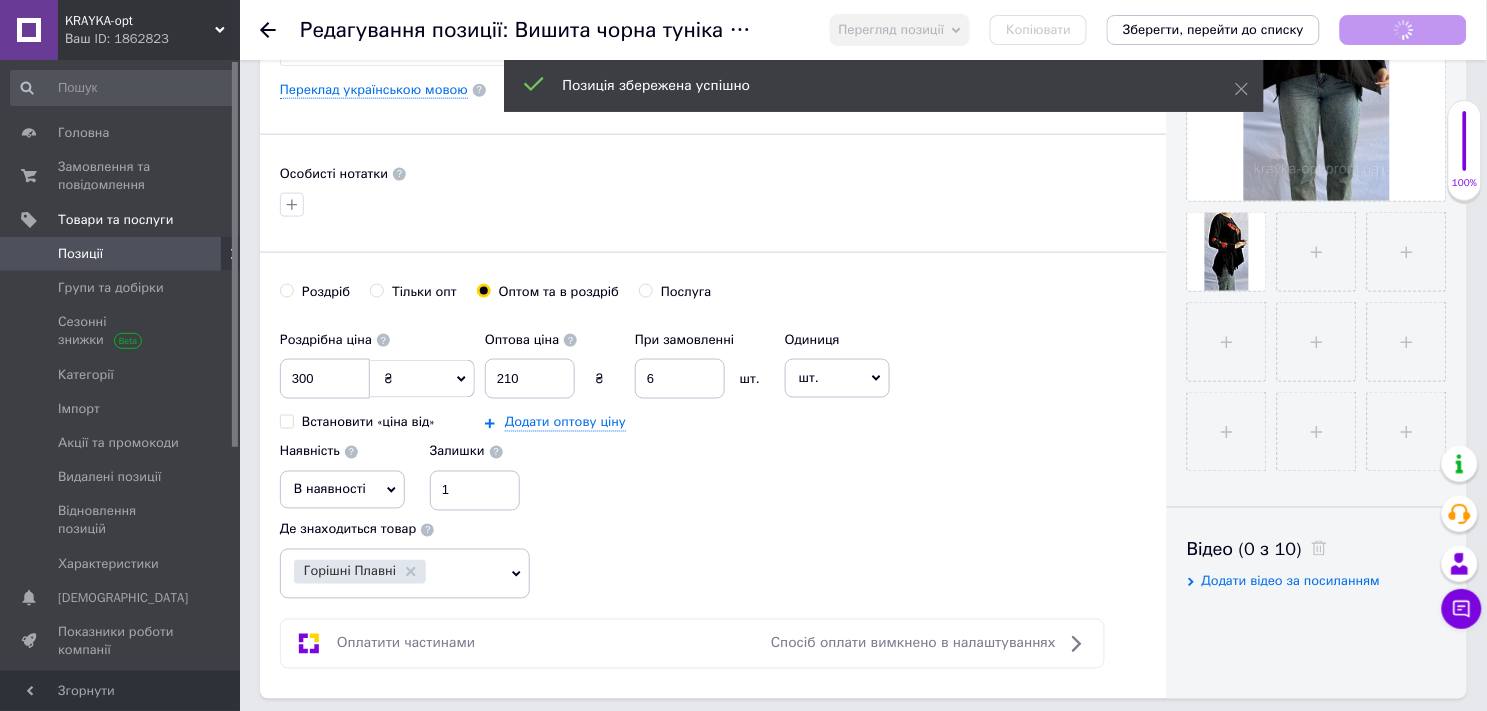 click on "Зберегти, перейти до списку" at bounding box center (1213, 29) 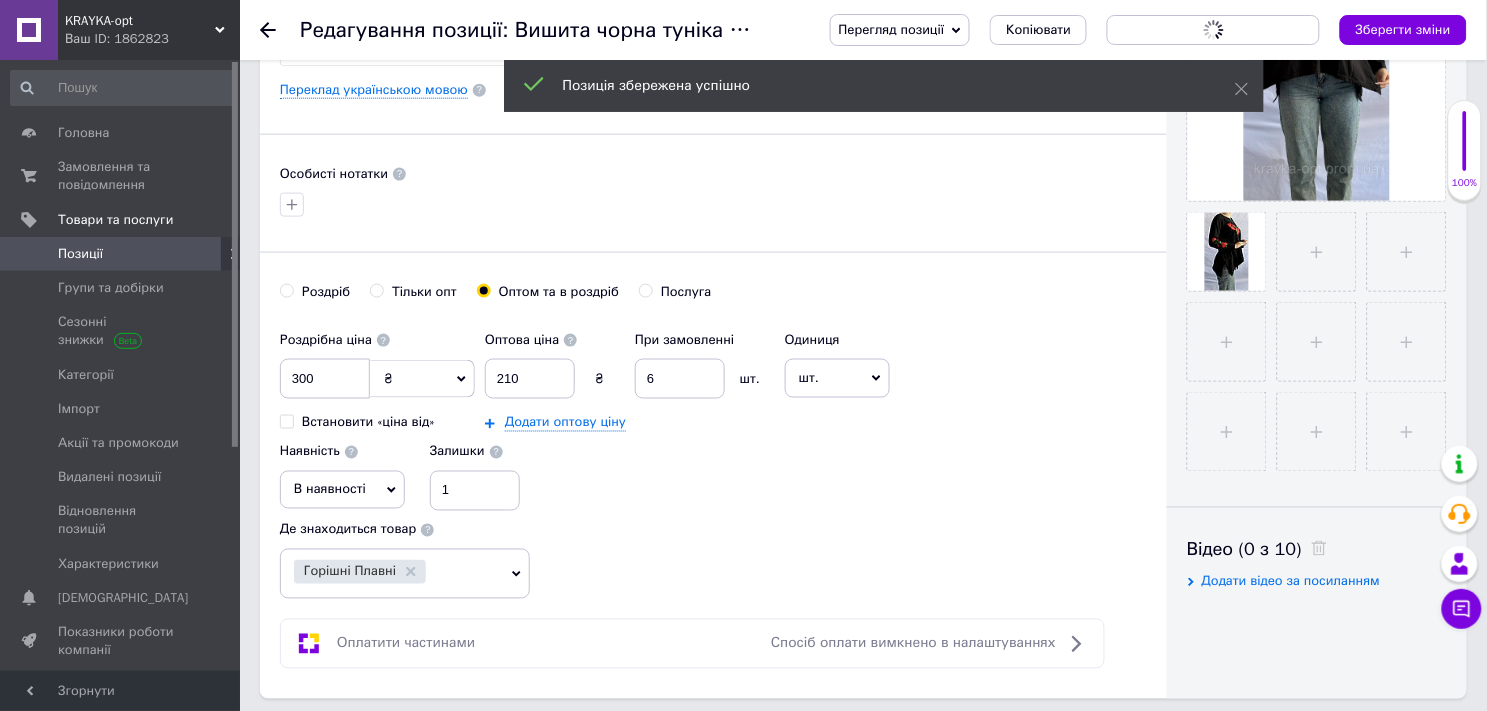 scroll, scrollTop: 0, scrollLeft: 0, axis: both 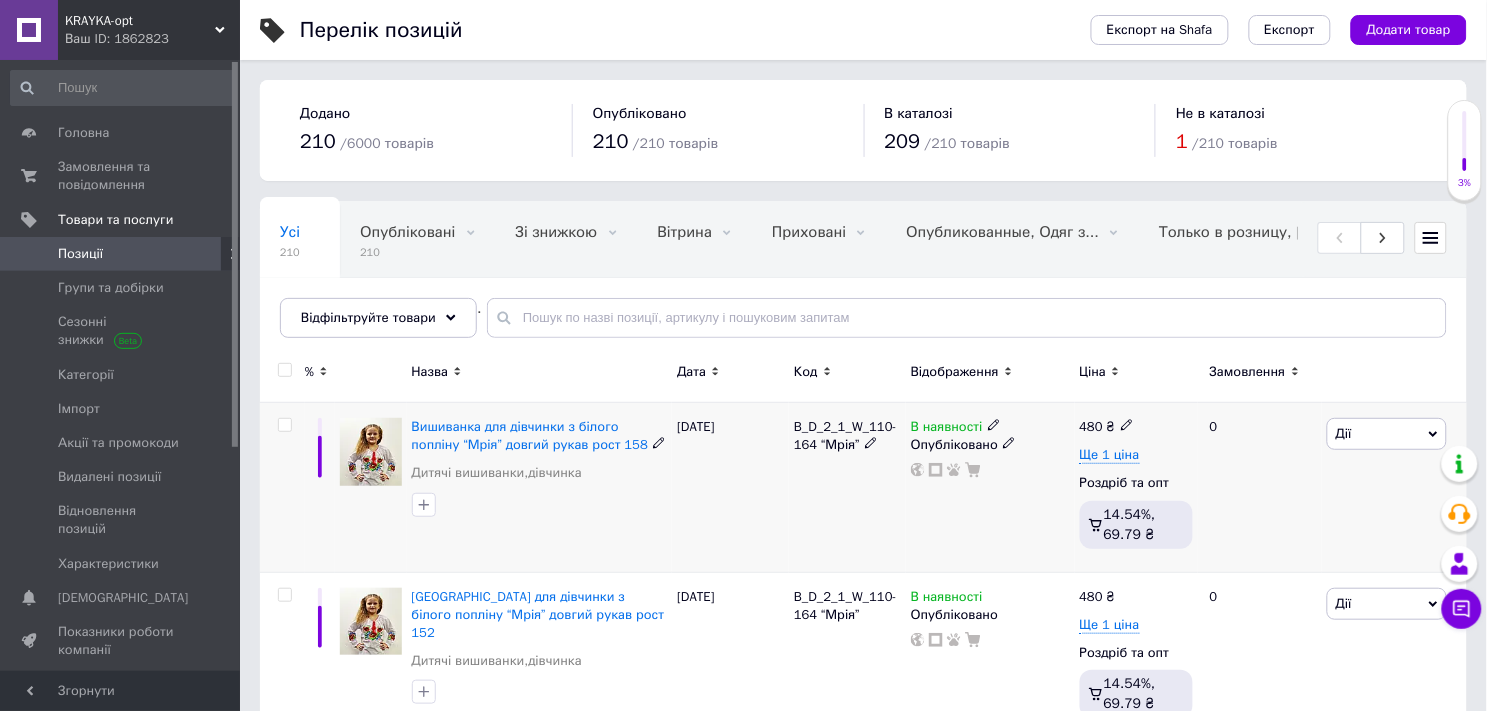 click at bounding box center [320, 488] 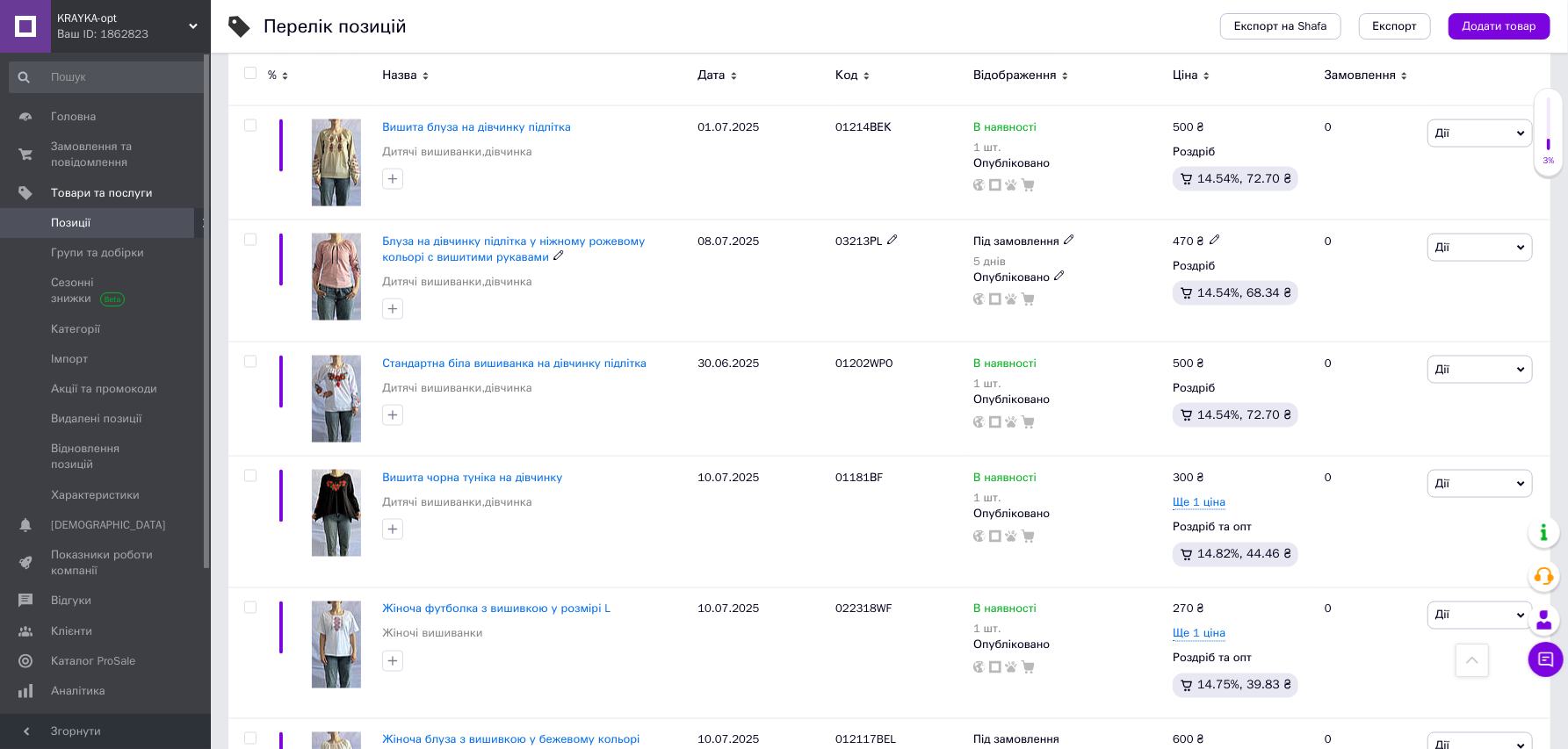 scroll, scrollTop: 11258, scrollLeft: 0, axis: vertical 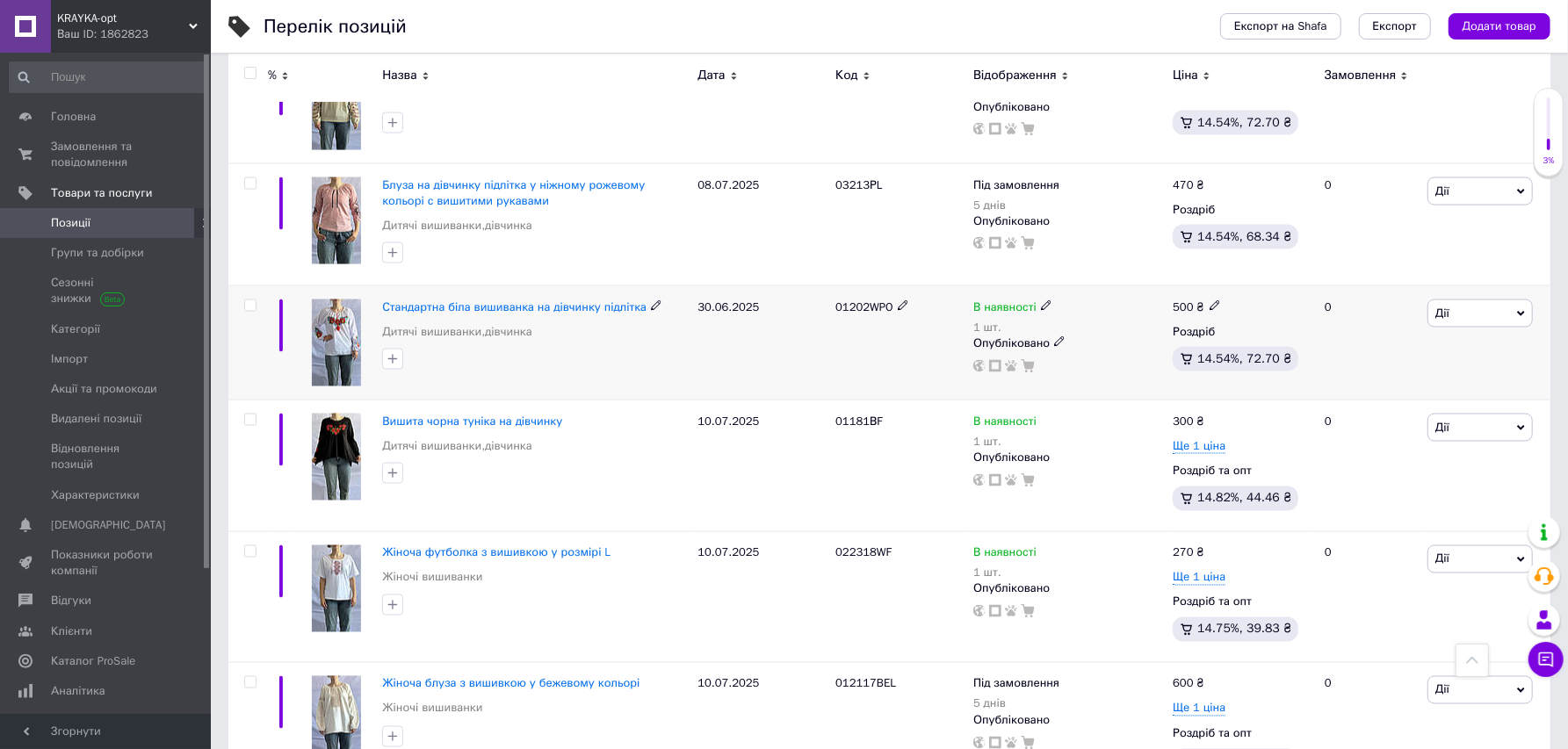 click at bounding box center (336, 342) 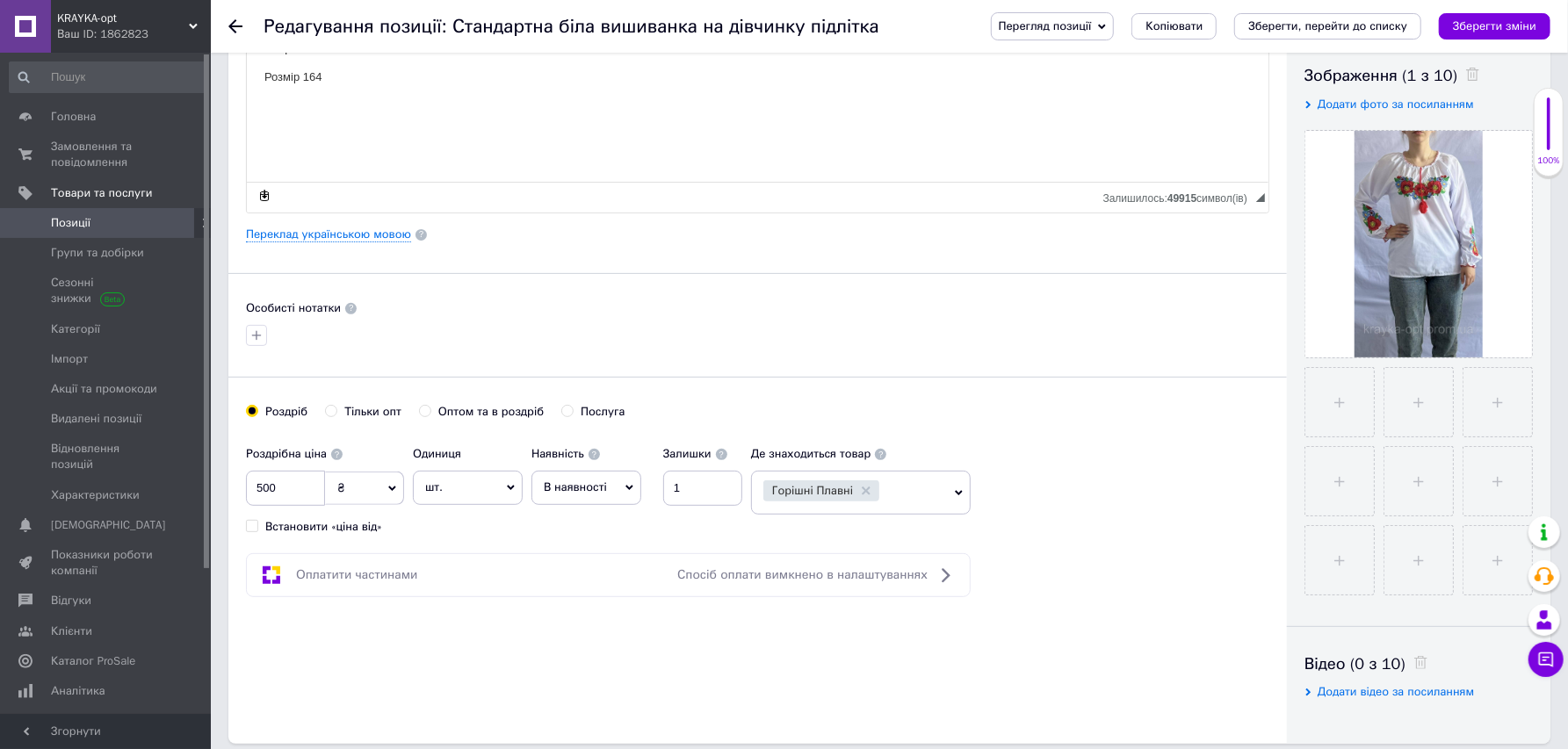 scroll, scrollTop: 468, scrollLeft: 0, axis: vertical 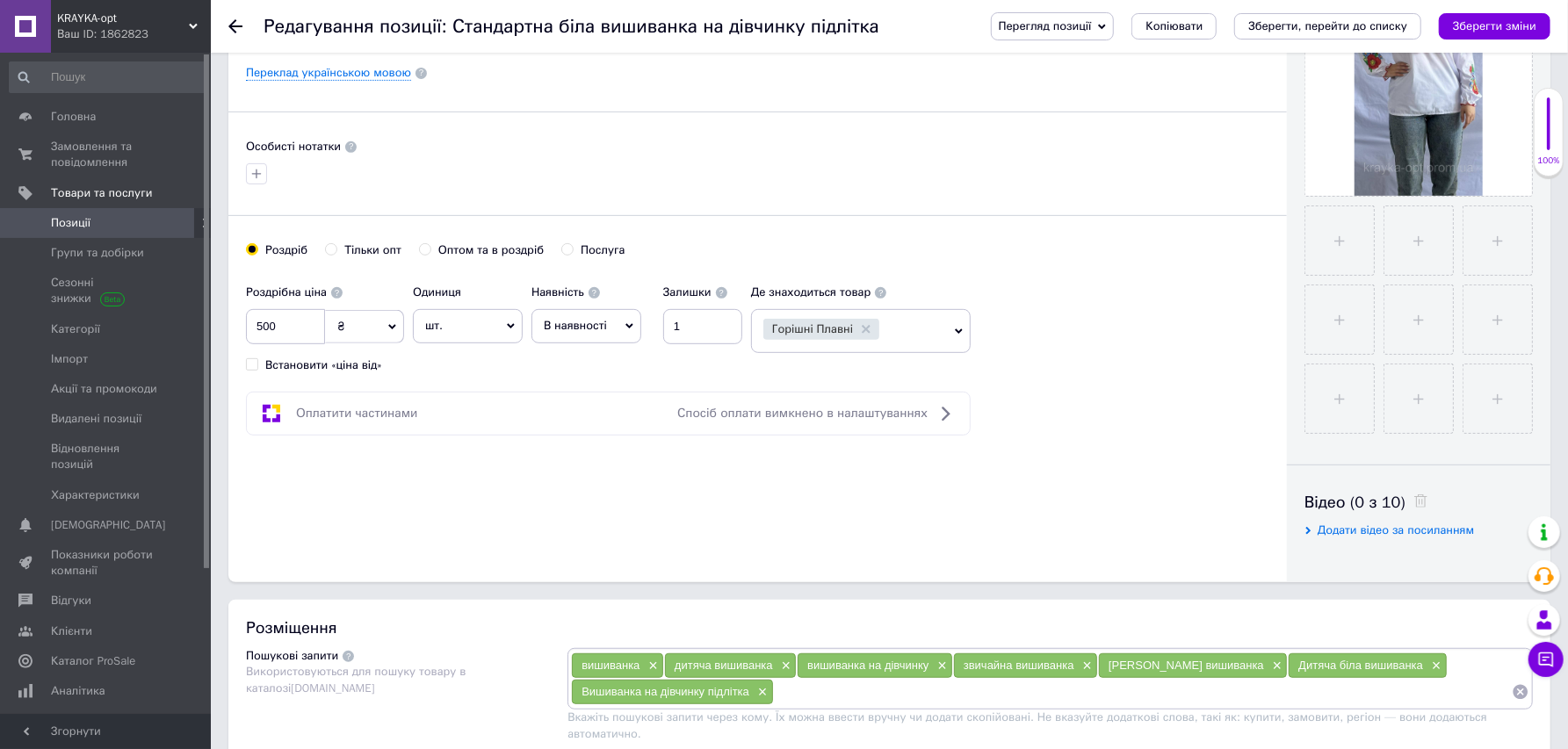 drag, startPoint x: 420, startPoint y: 254, endPoint x: 451, endPoint y: 261, distance: 31.780497 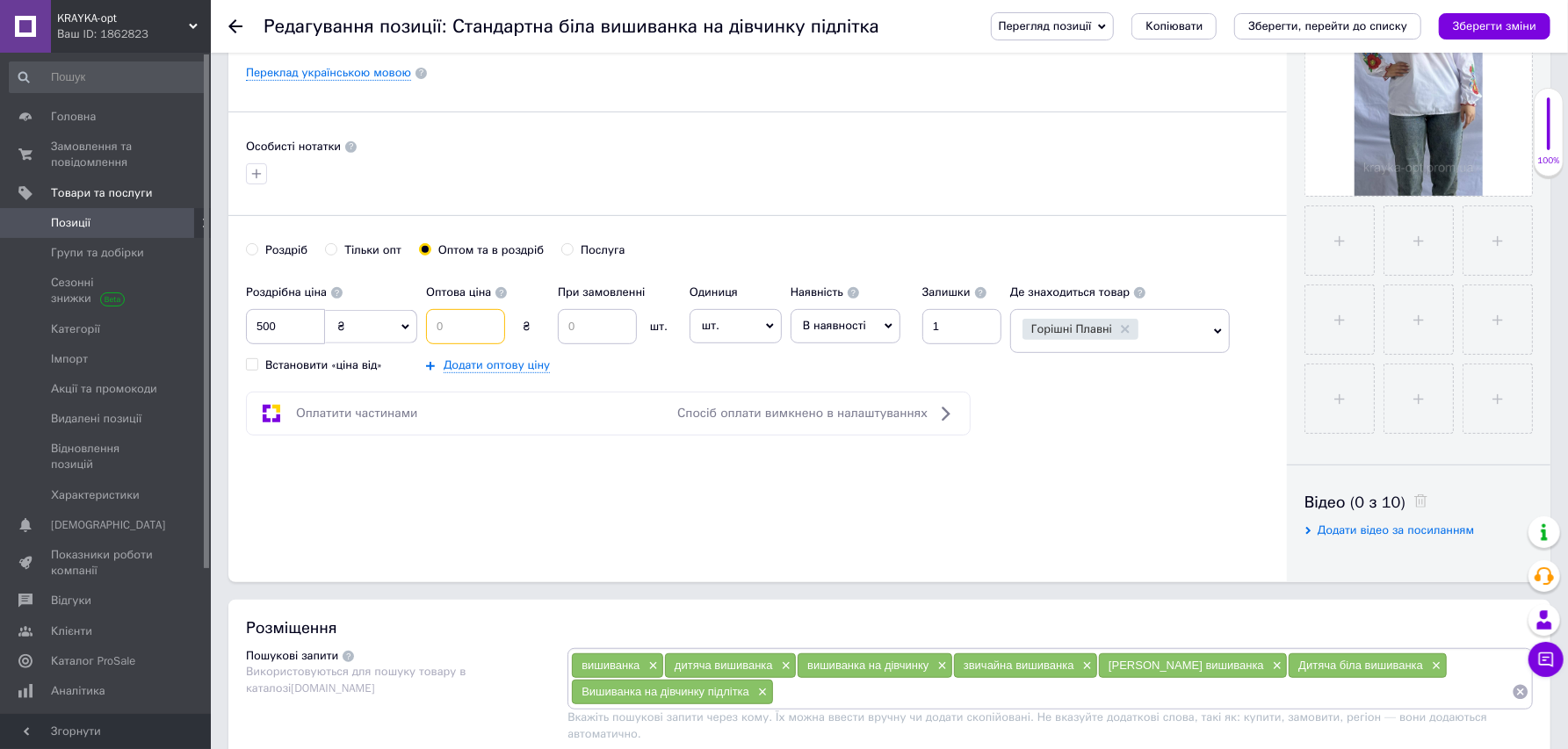 click at bounding box center (466, 327) 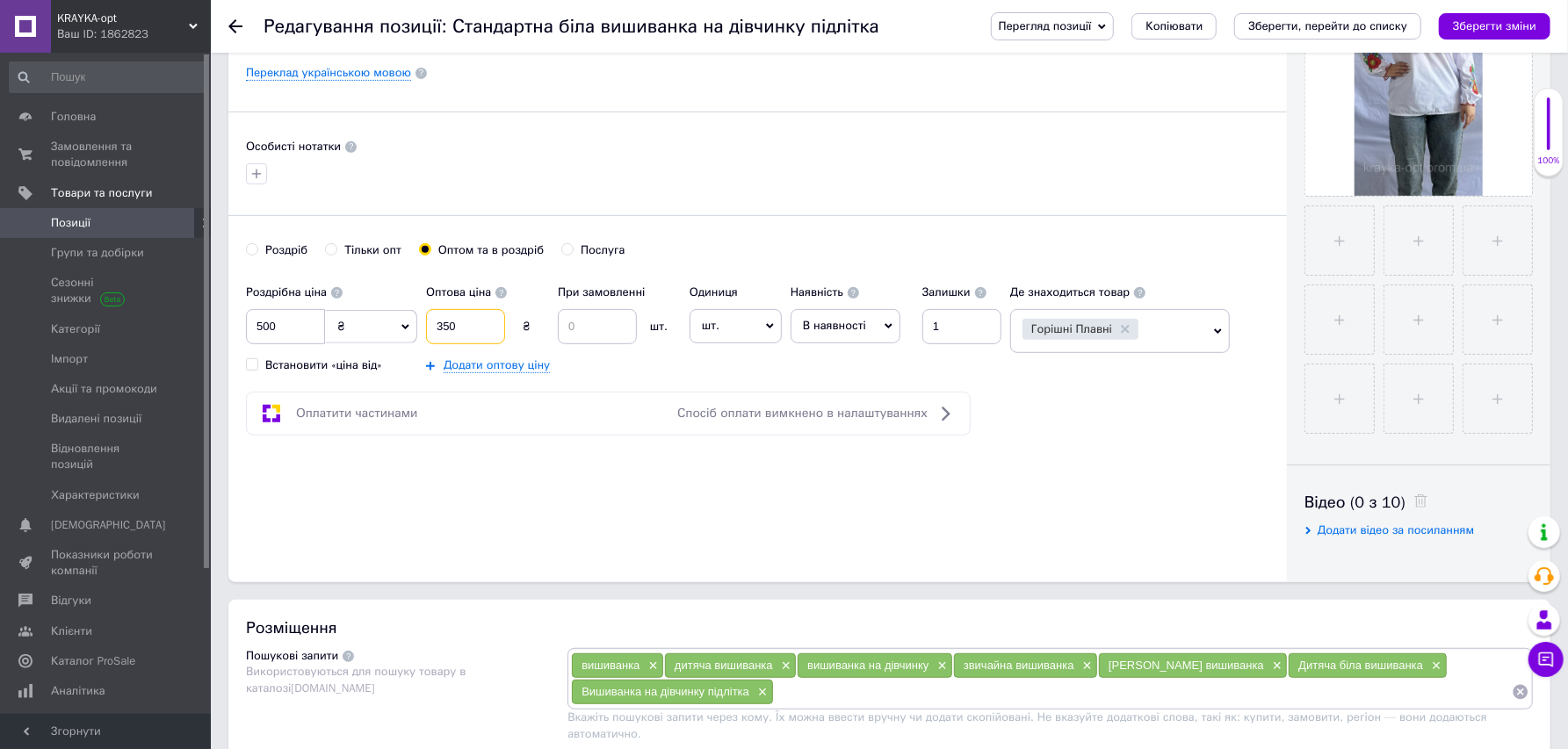 type on "350" 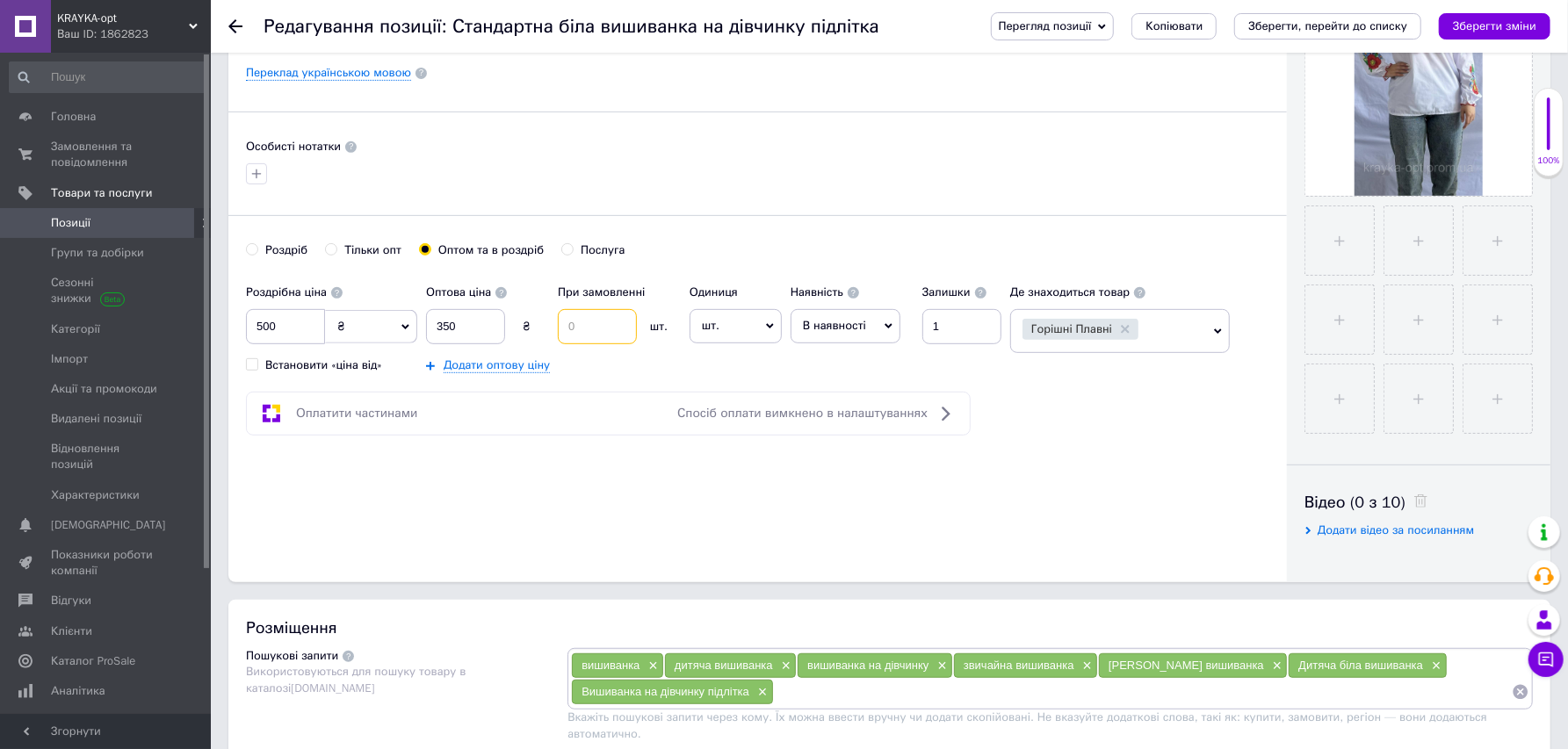 click at bounding box center (597, 327) 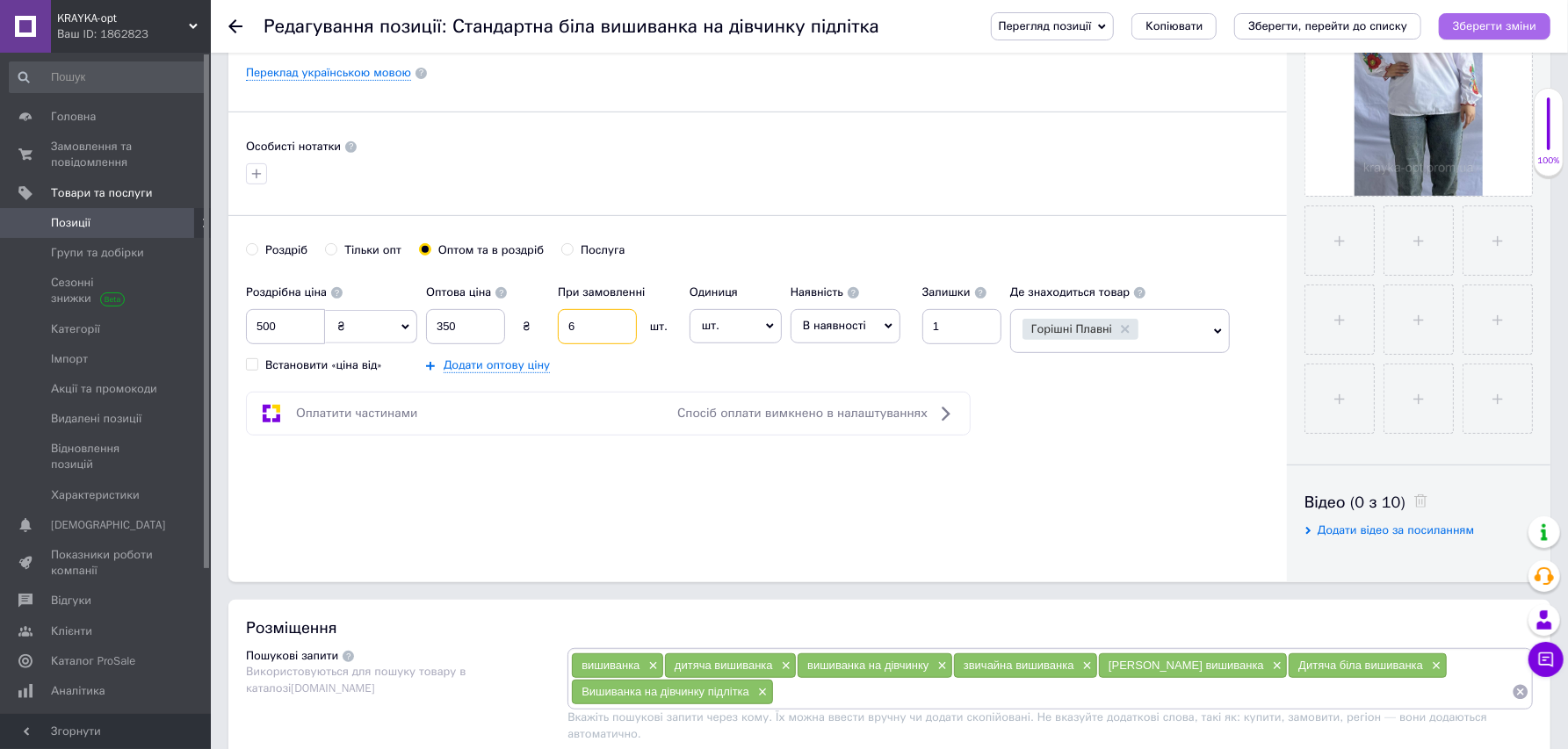 type on "6" 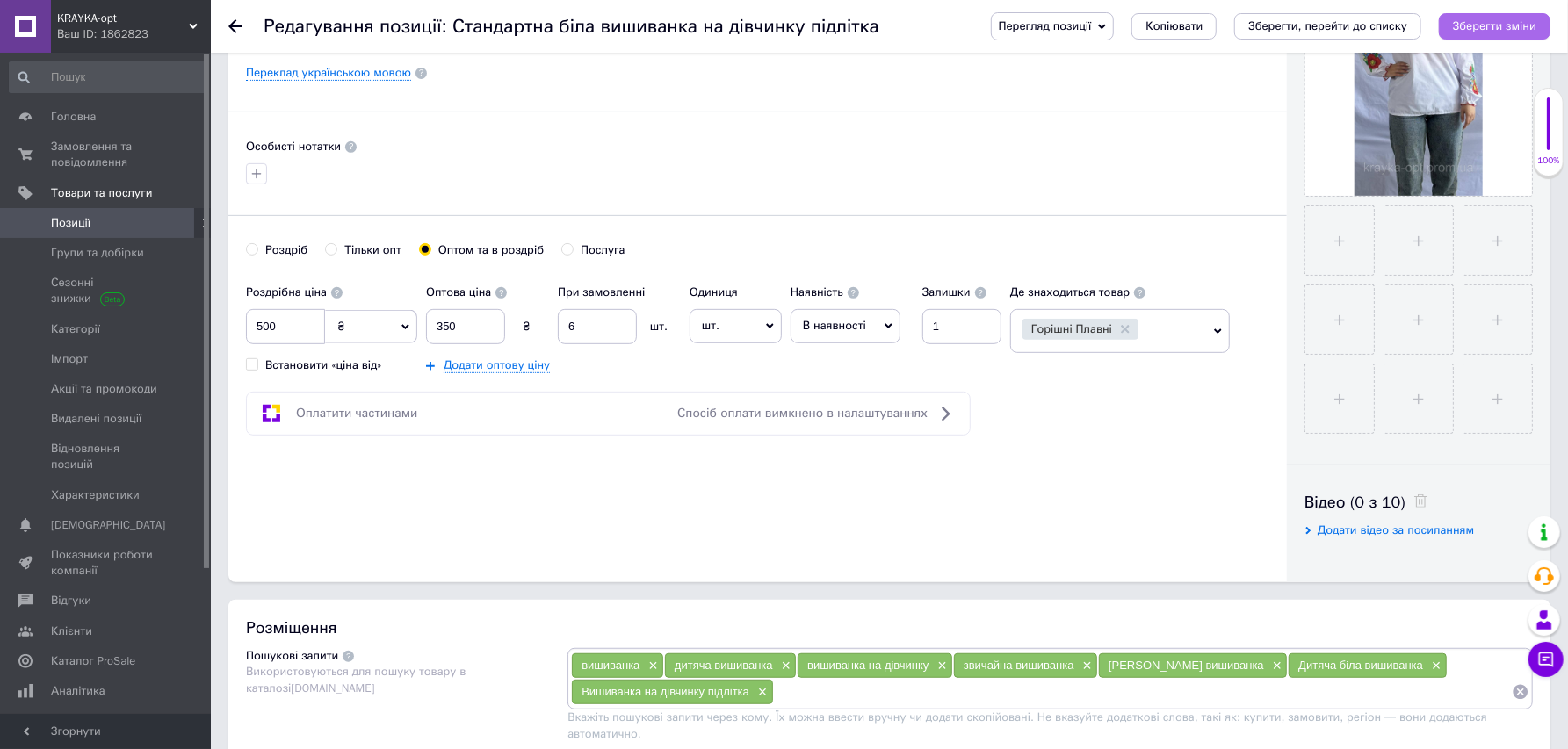 click on "Зберегти зміни" at bounding box center [1494, 25] 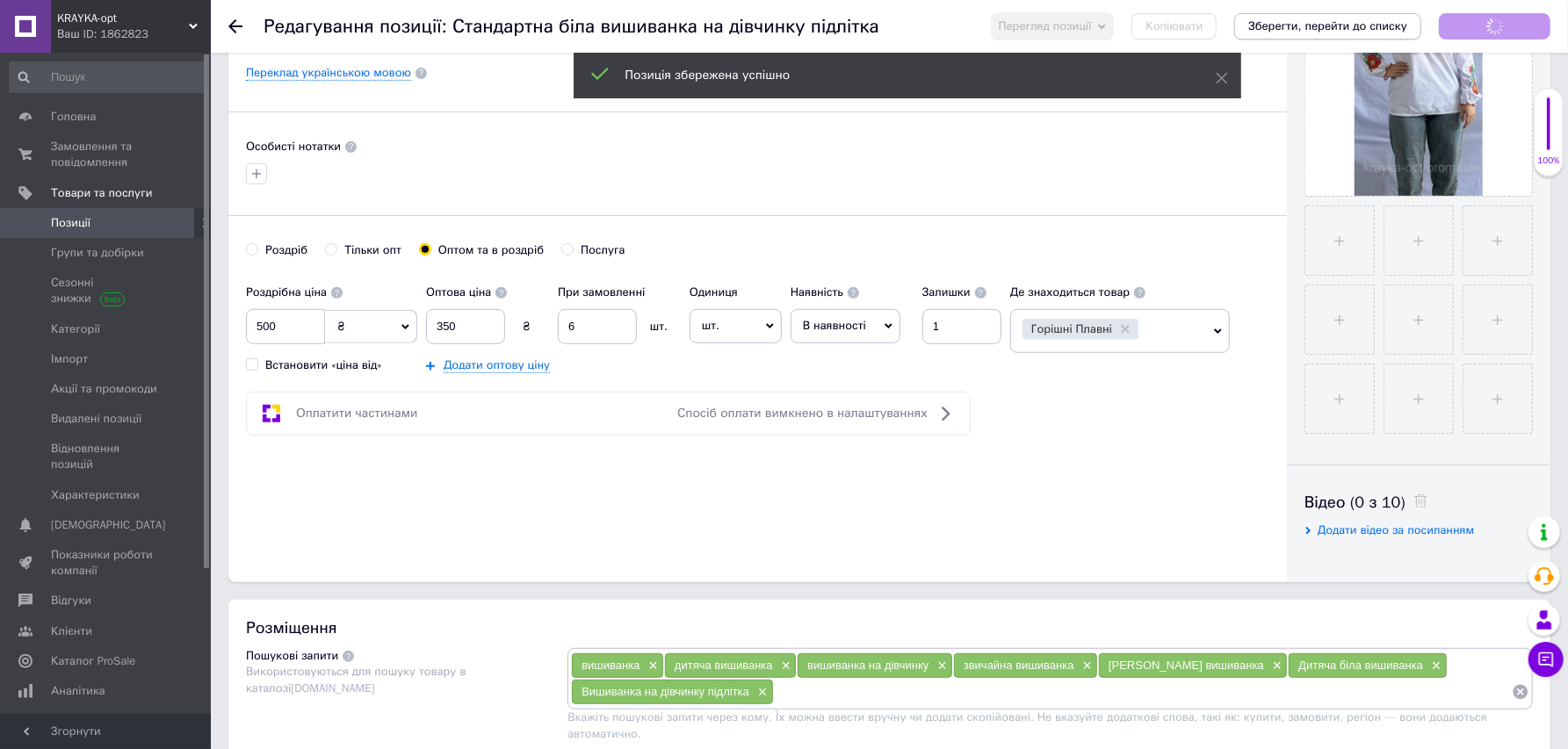 click on "Зберегти, перейти до списку" at bounding box center [1327, 25] 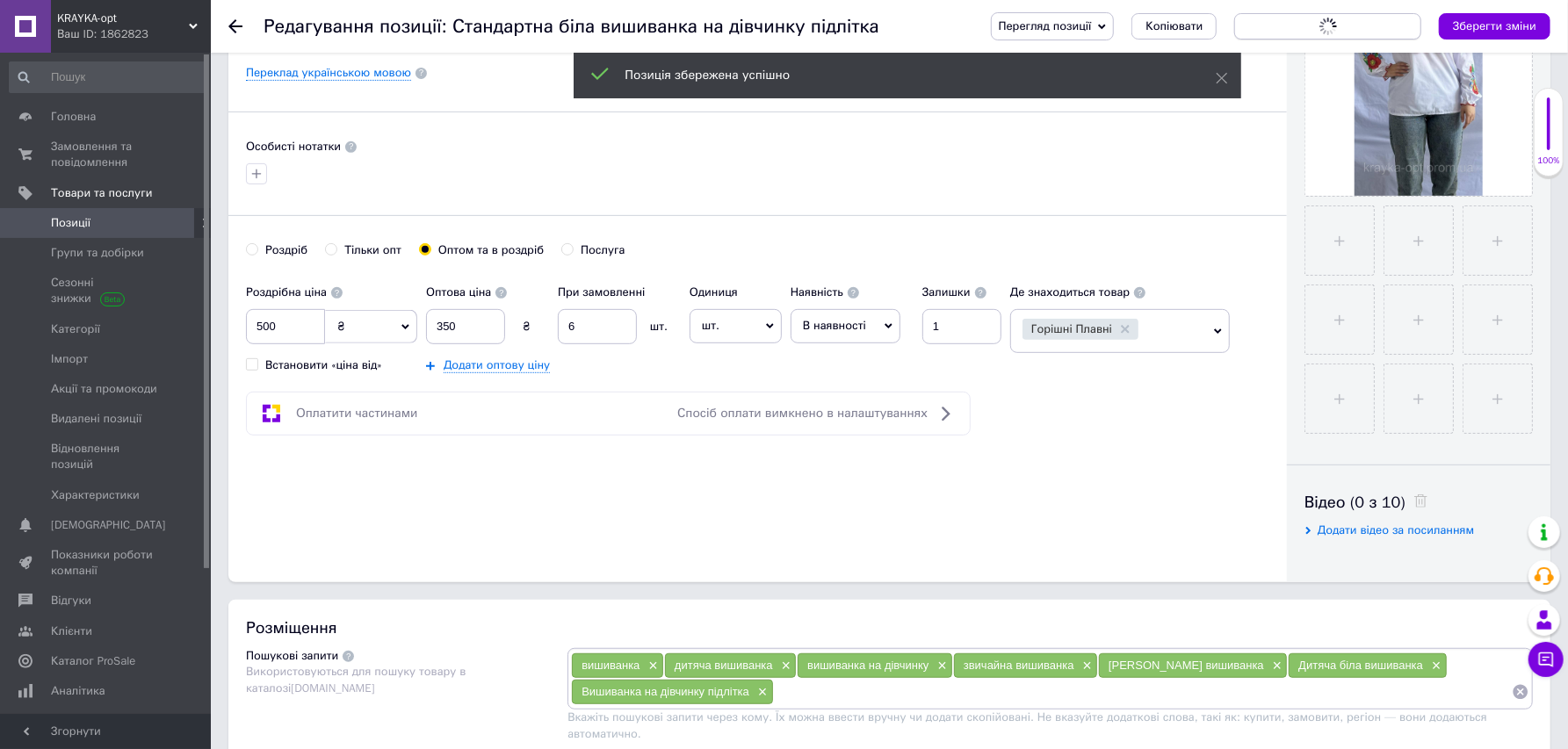type 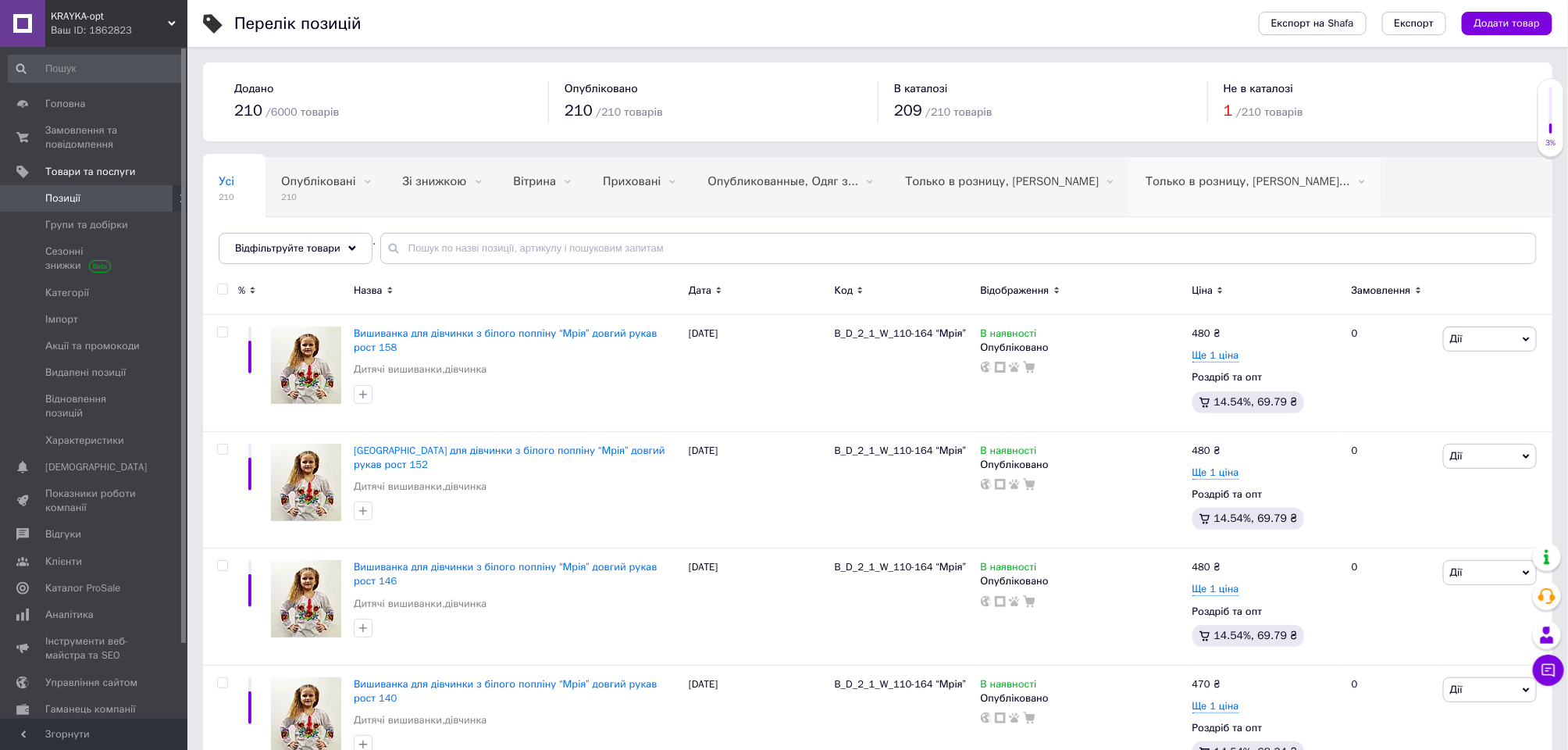scroll, scrollTop: 80, scrollLeft: 0, axis: vertical 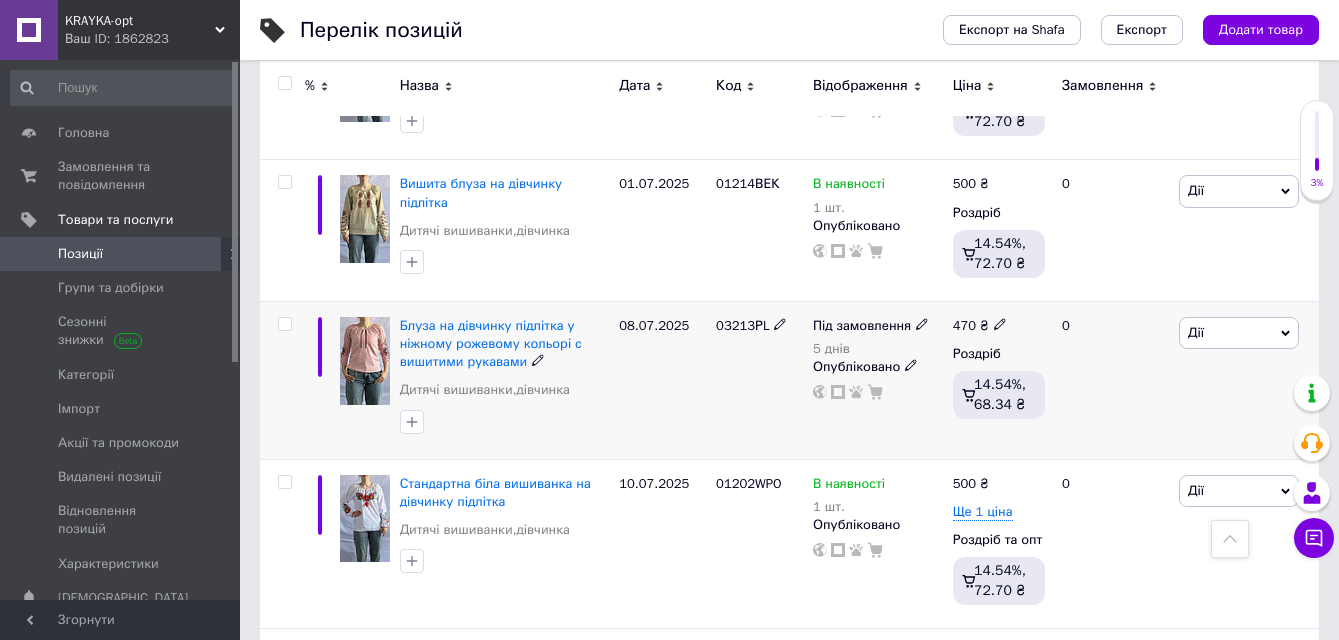 click at bounding box center (365, 361) 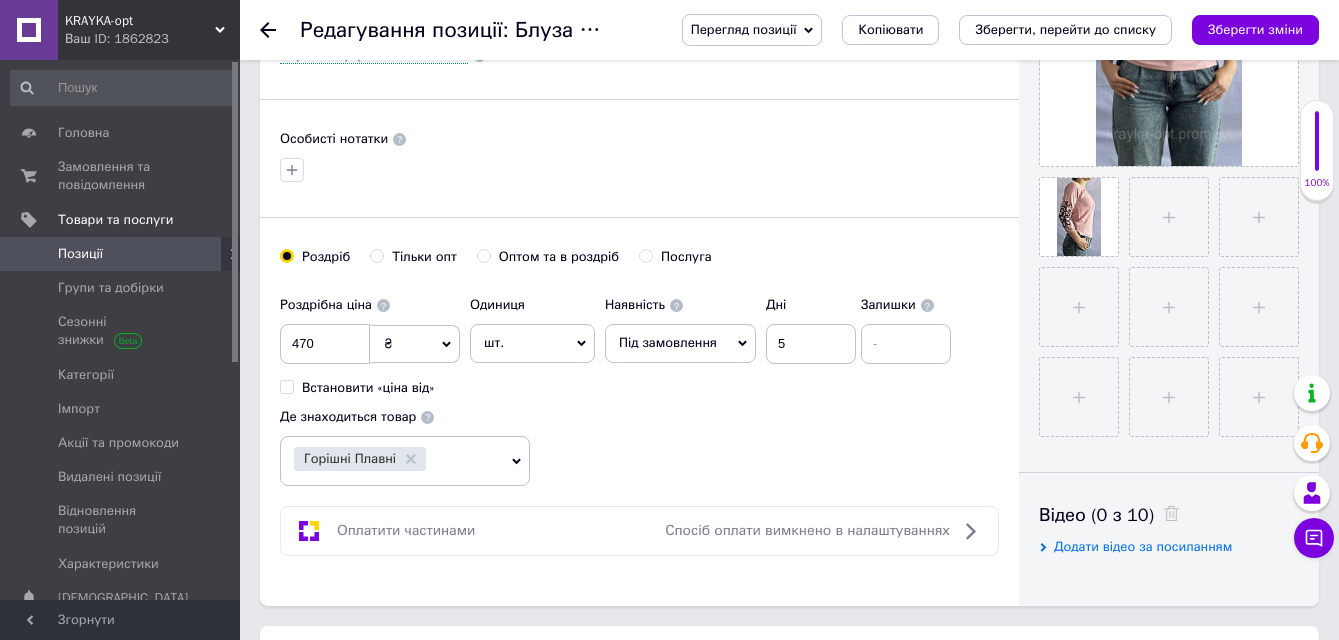 scroll, scrollTop: 600, scrollLeft: 0, axis: vertical 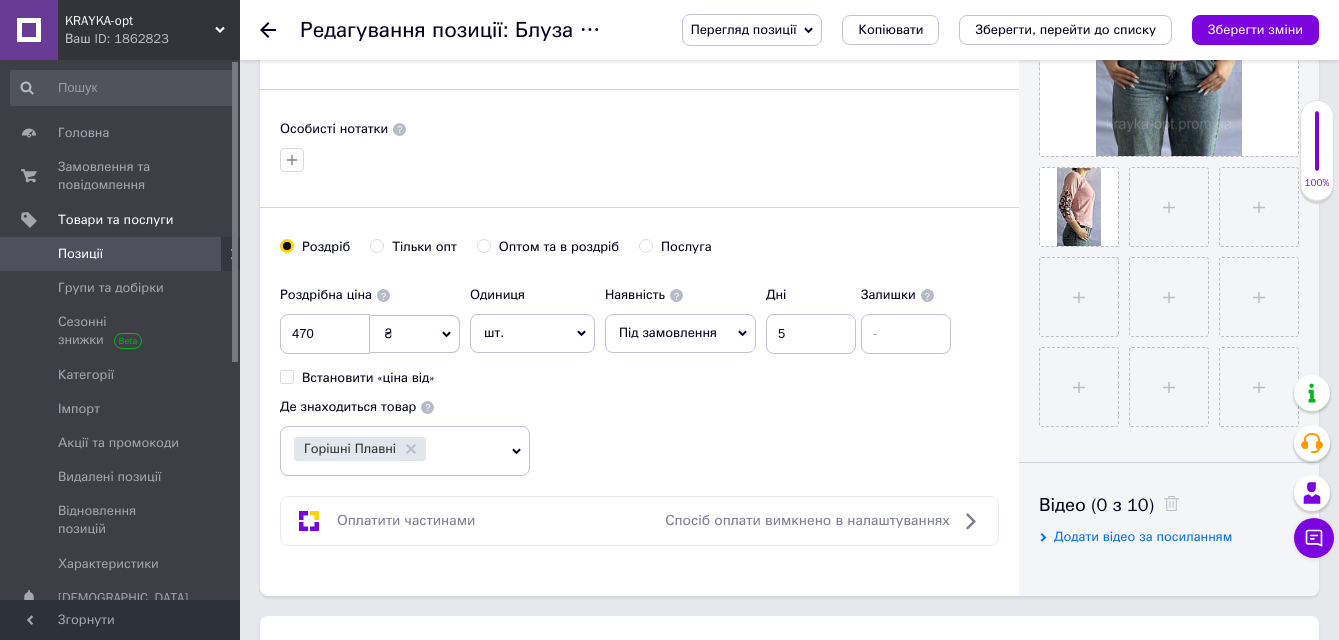 click on "Оптом та в роздріб" at bounding box center (483, 245) 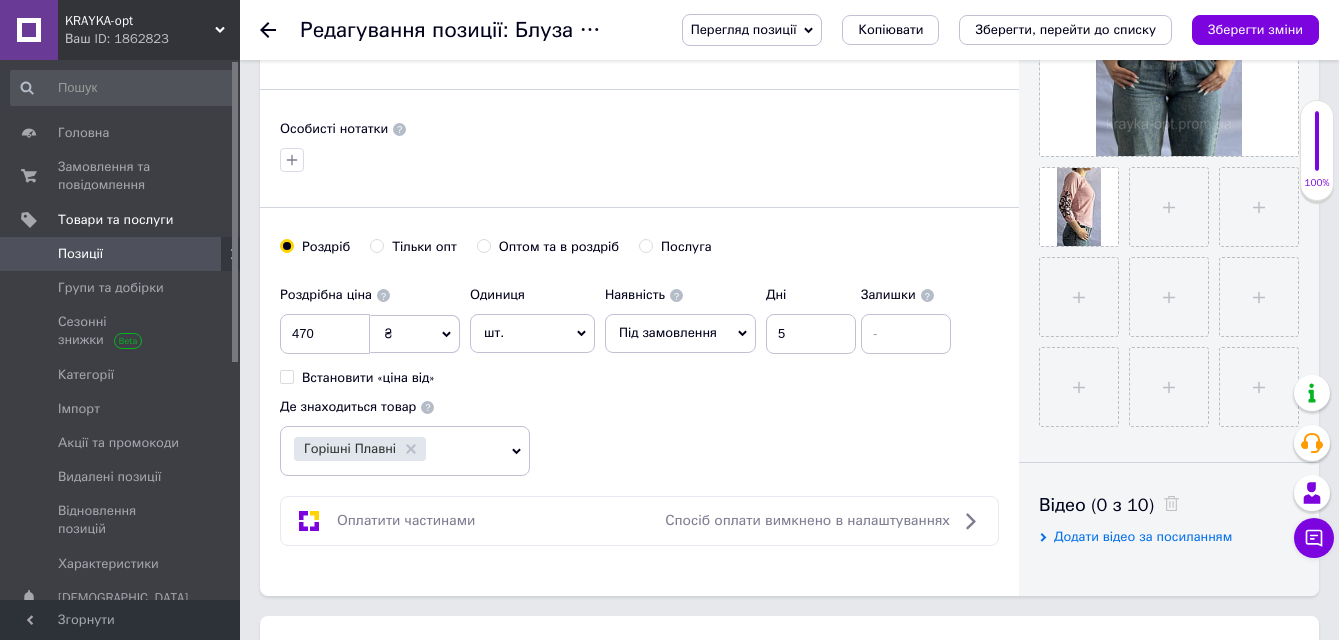 radio on "true" 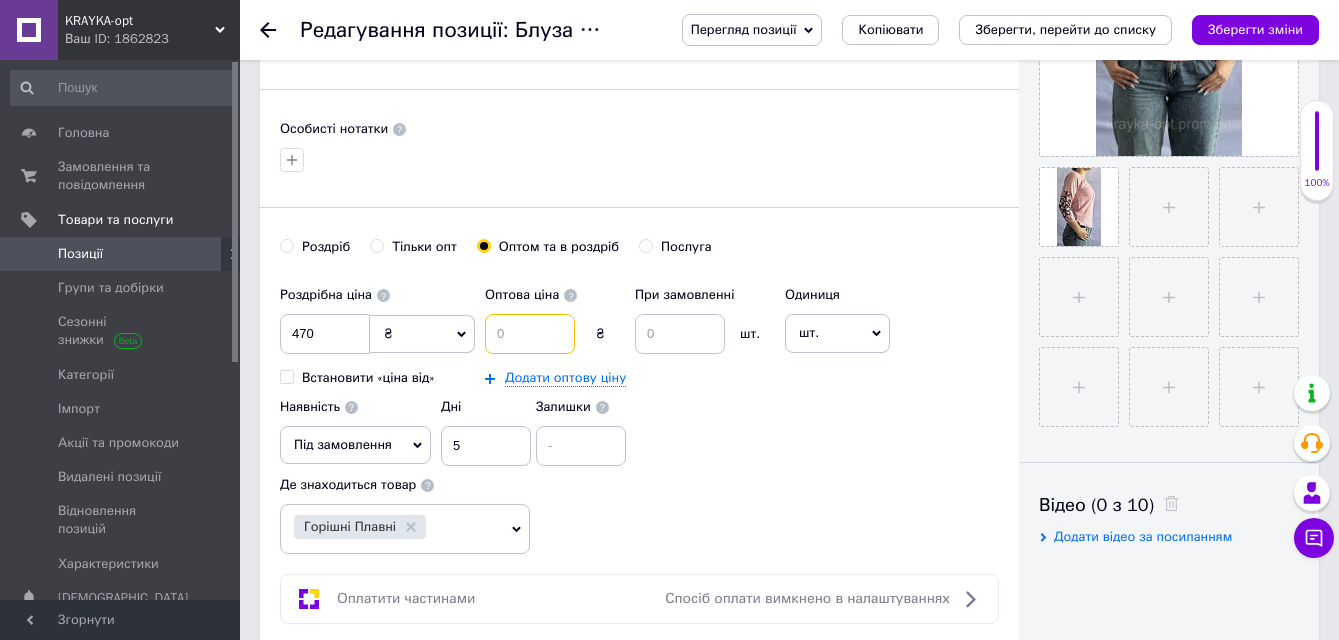 click at bounding box center (530, 334) 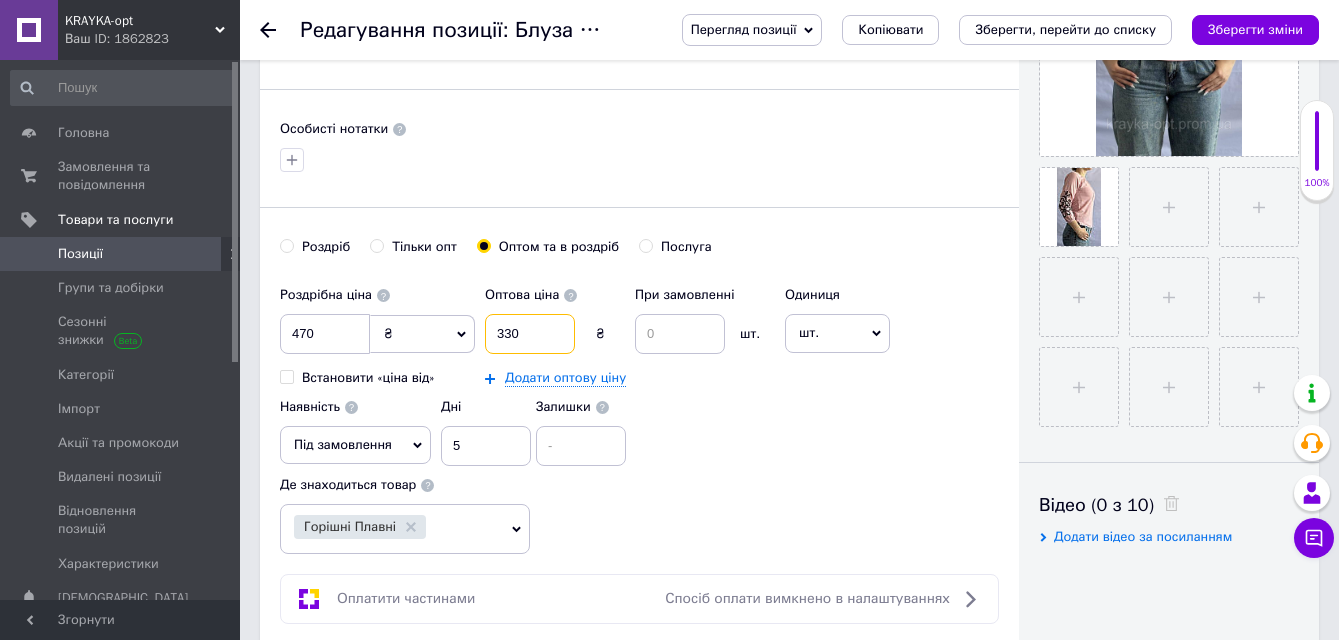 type on "330" 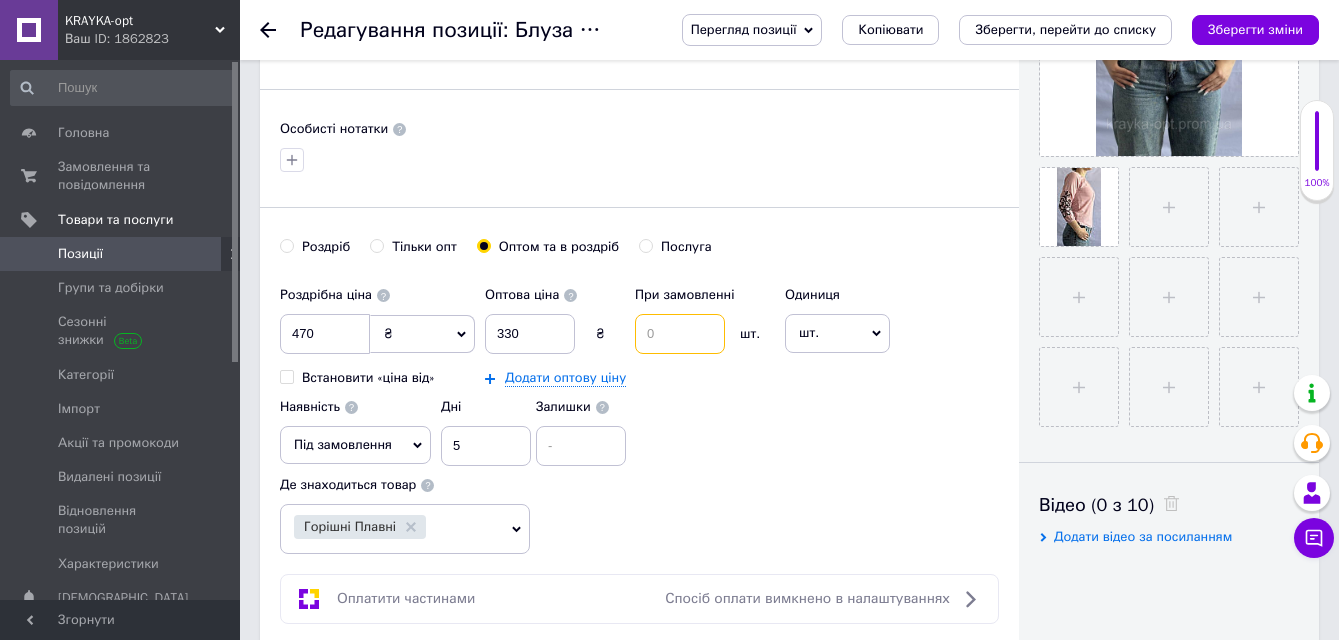 click at bounding box center [680, 334] 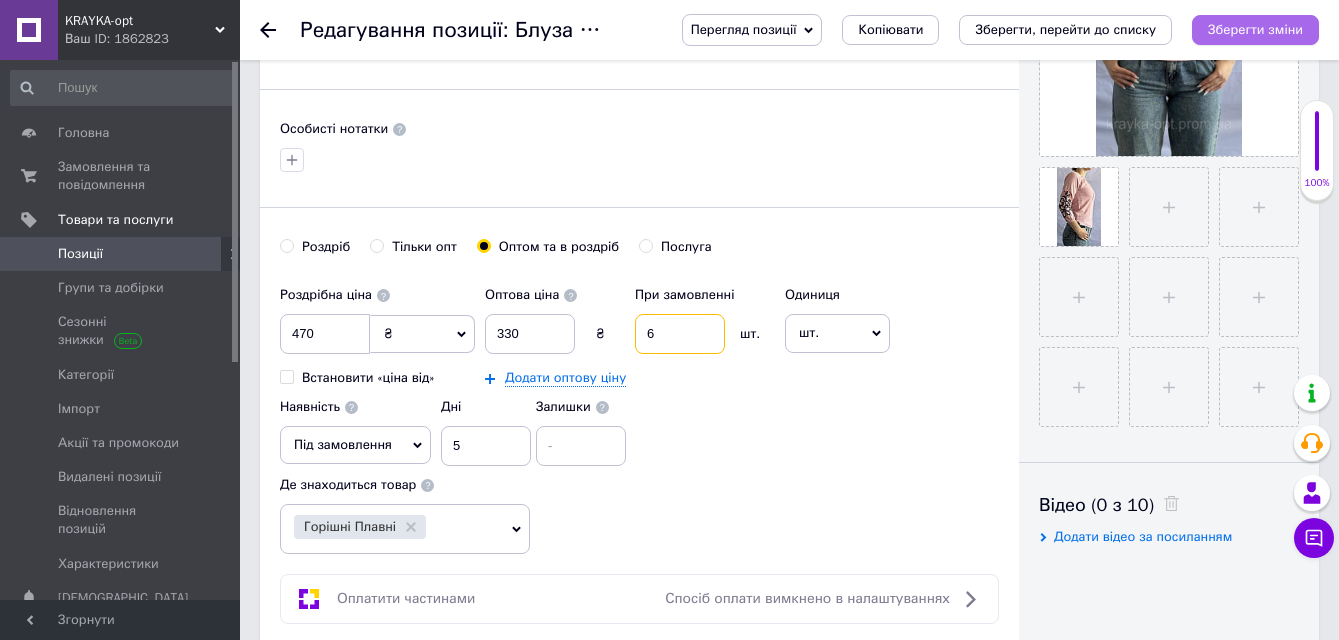 type on "6" 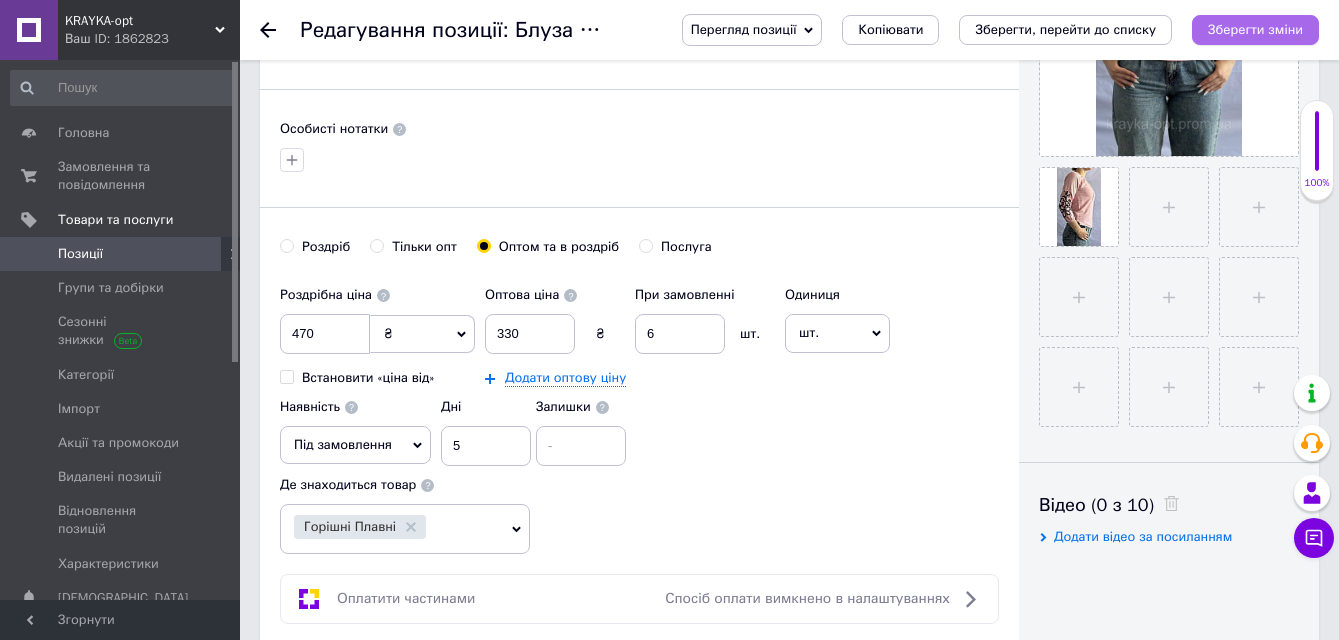 click on "Зберегти зміни" at bounding box center [1255, 29] 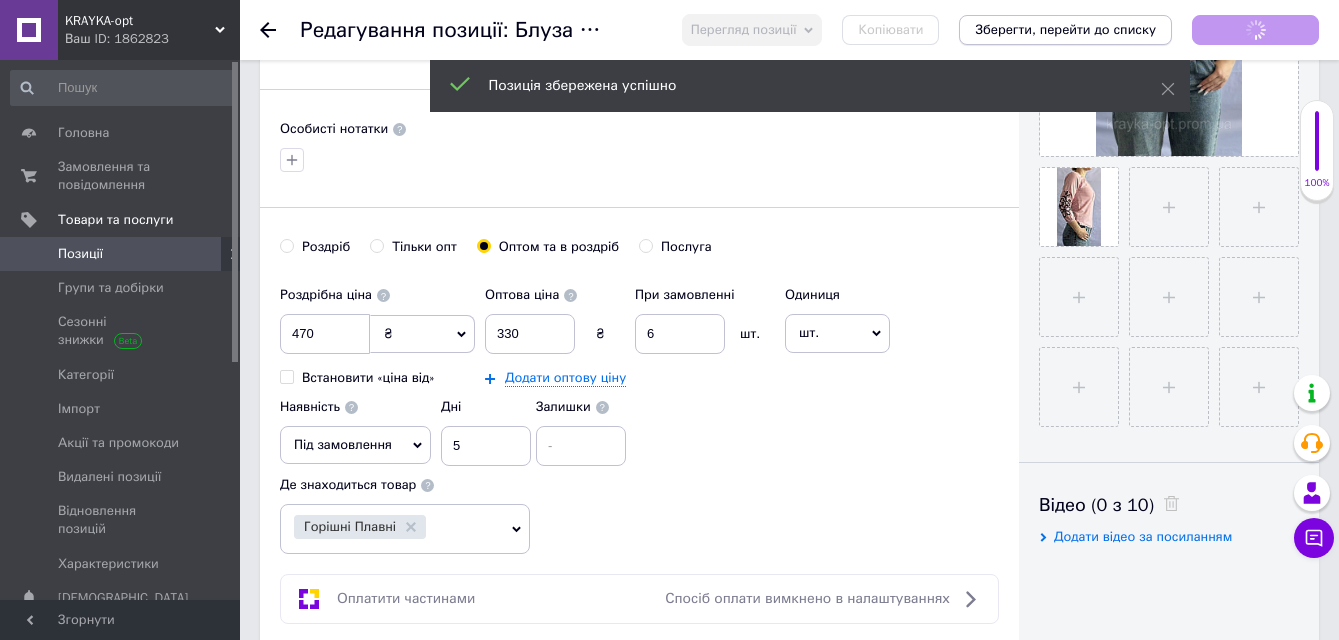 click on "Зберегти, перейти до списку" at bounding box center [1065, 29] 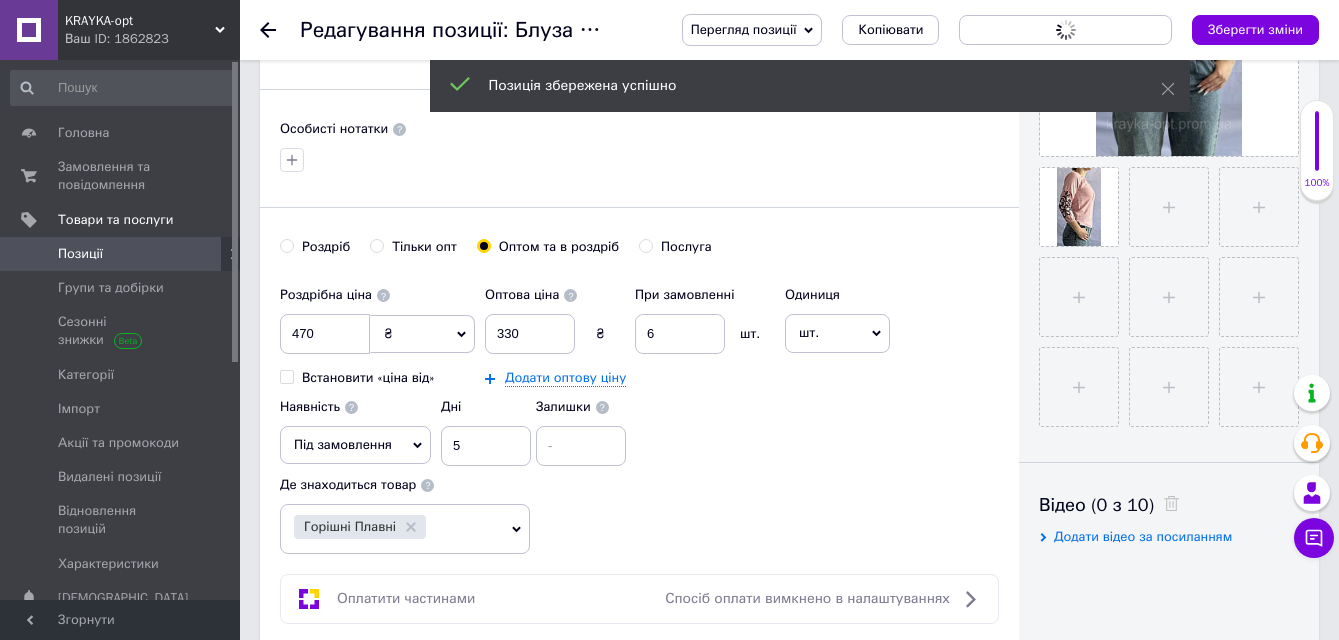scroll, scrollTop: 0, scrollLeft: 0, axis: both 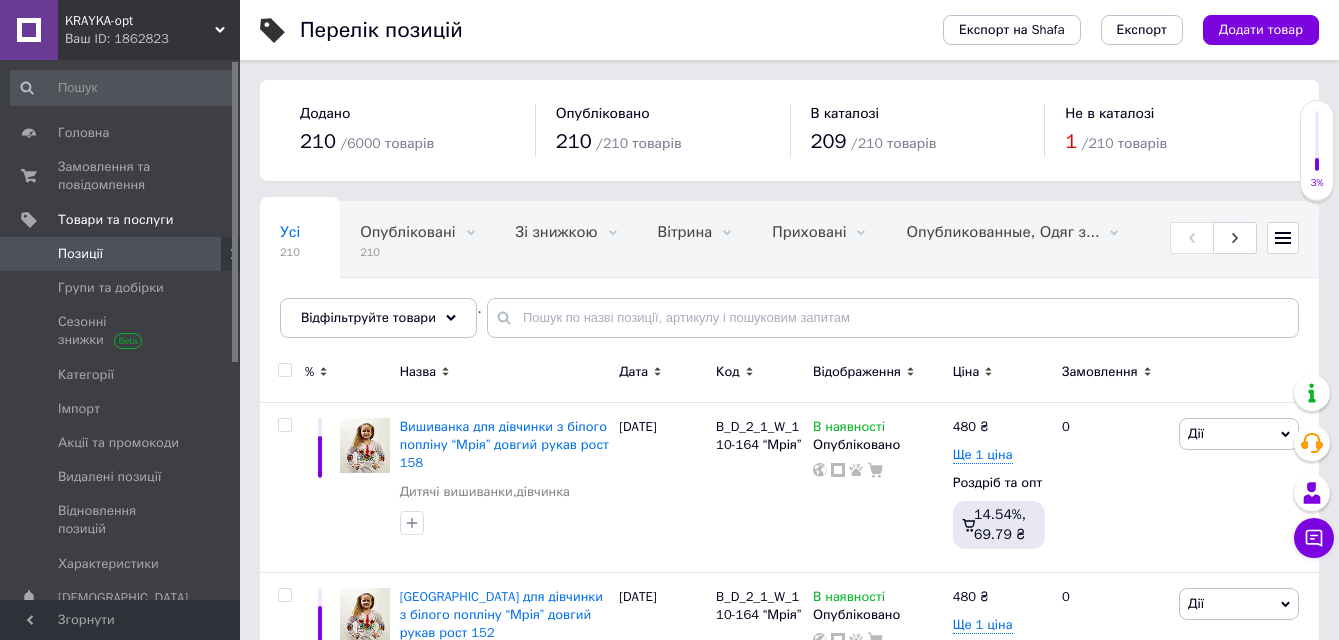 click on "Усі 210" at bounding box center (300, 240) 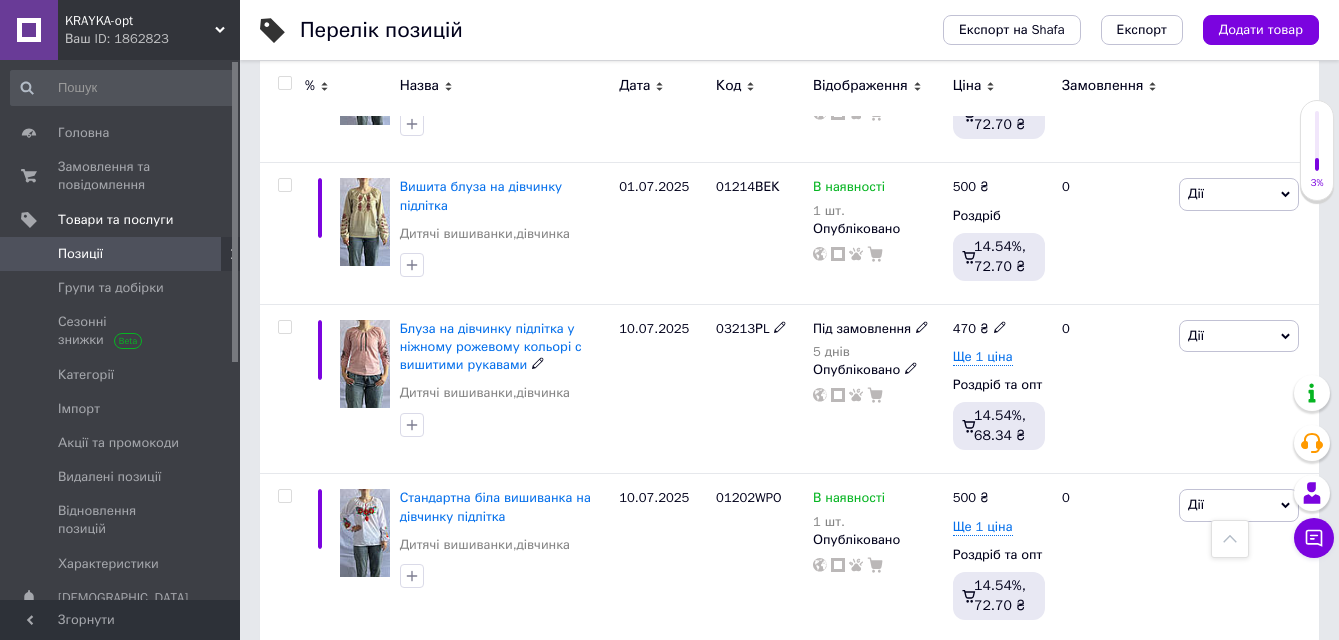 scroll, scrollTop: 14100, scrollLeft: 0, axis: vertical 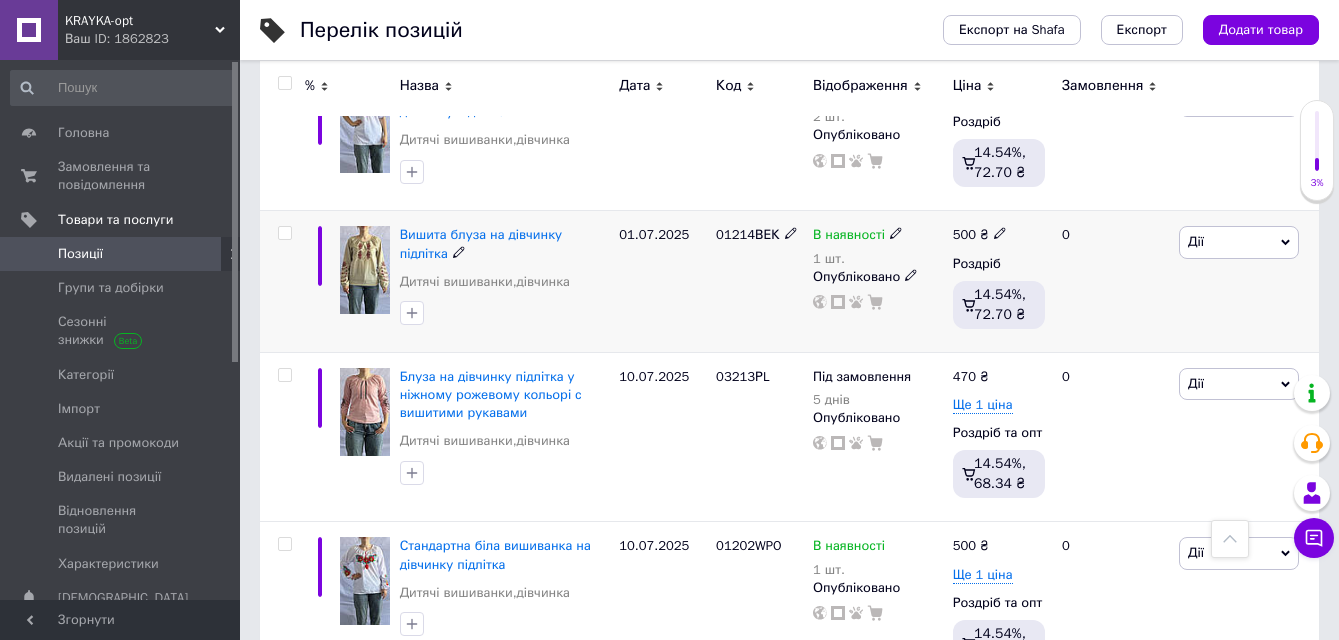 click at bounding box center [365, 270] 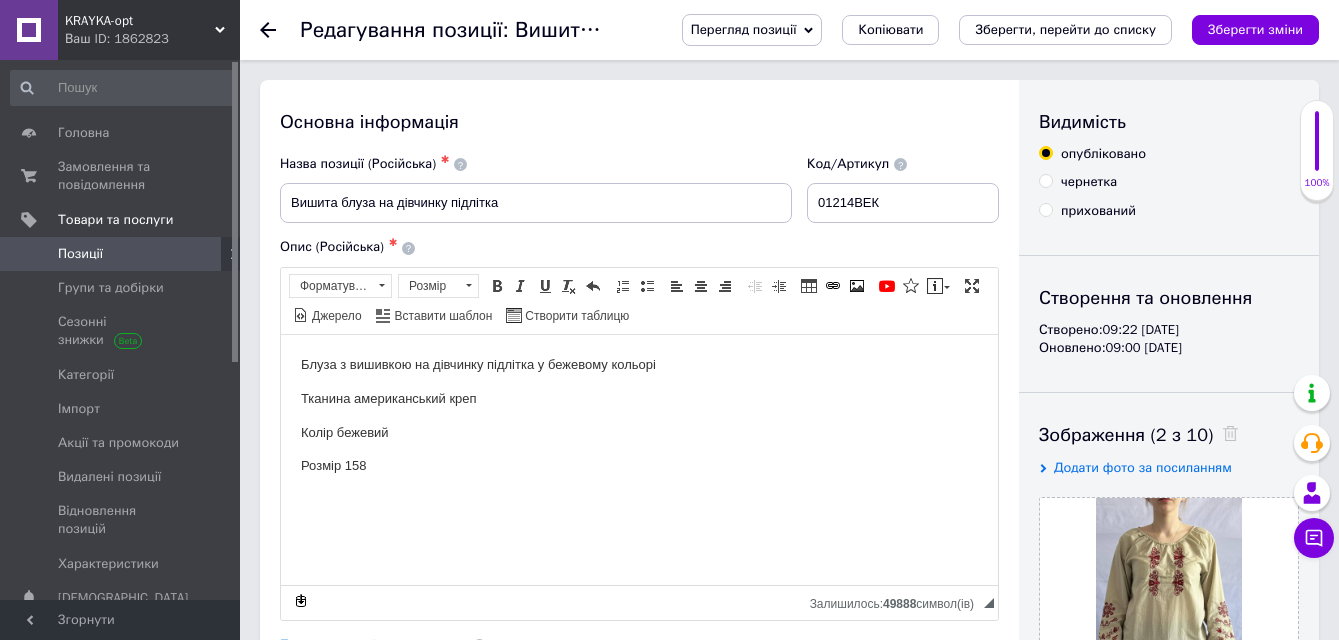 scroll, scrollTop: 500, scrollLeft: 0, axis: vertical 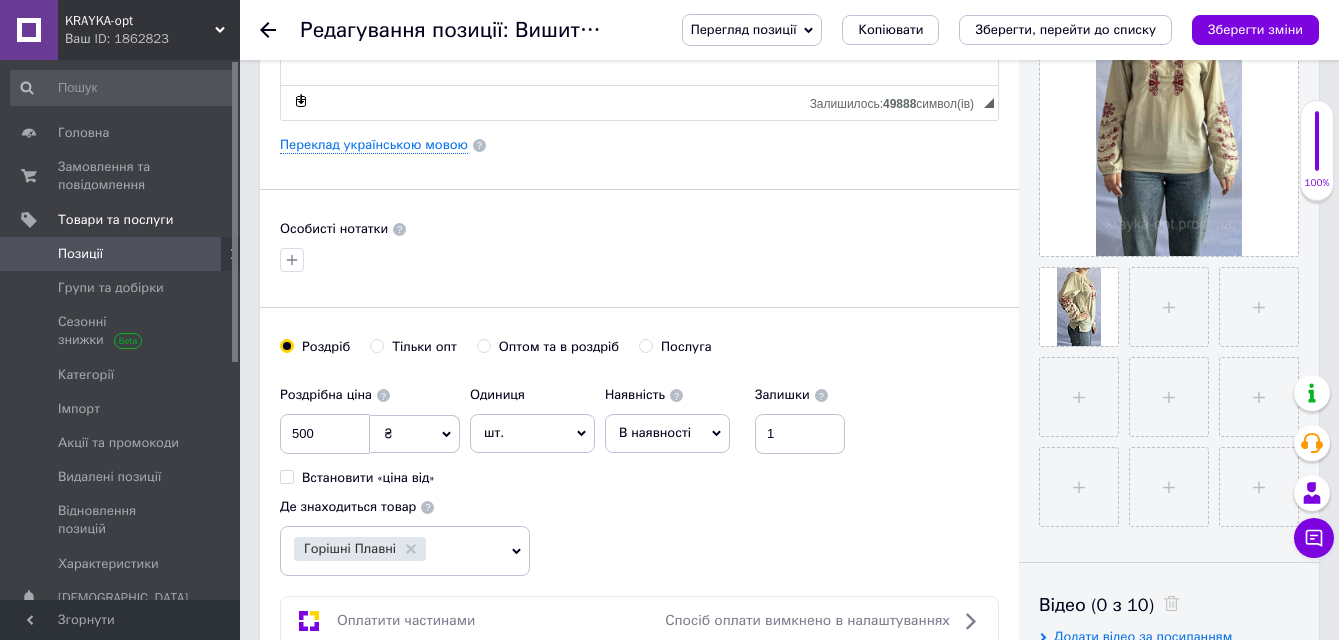 click on "Оптом та в роздріб" at bounding box center [483, 345] 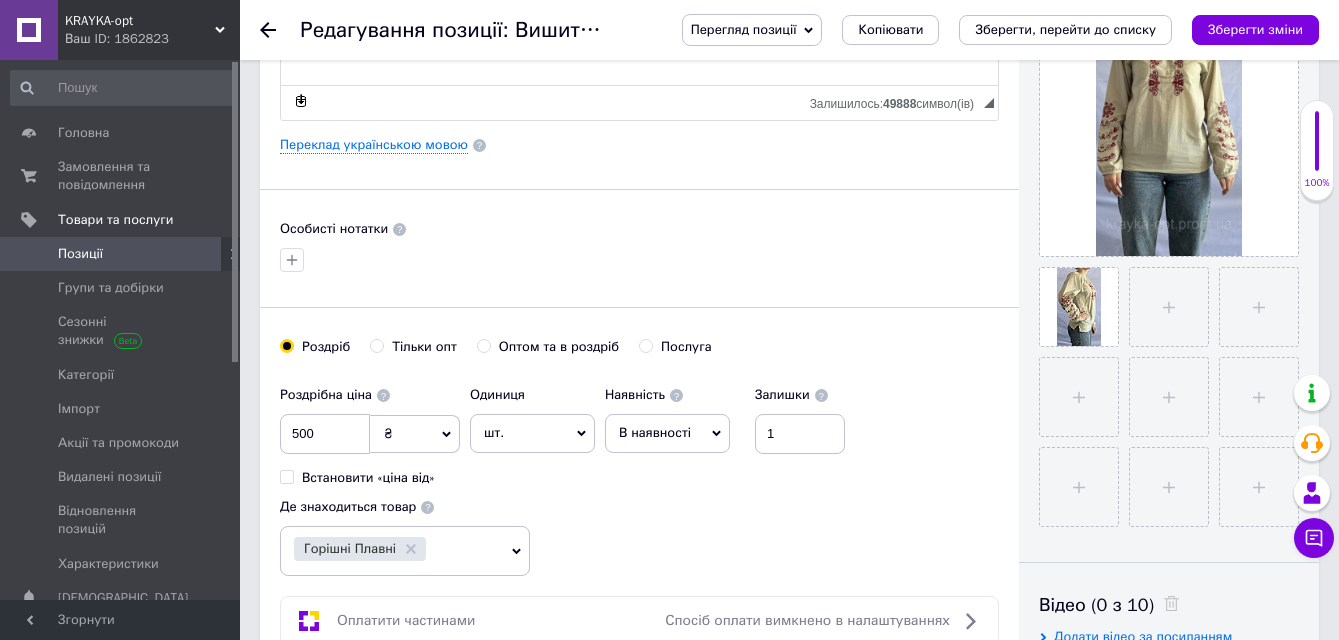 radio on "true" 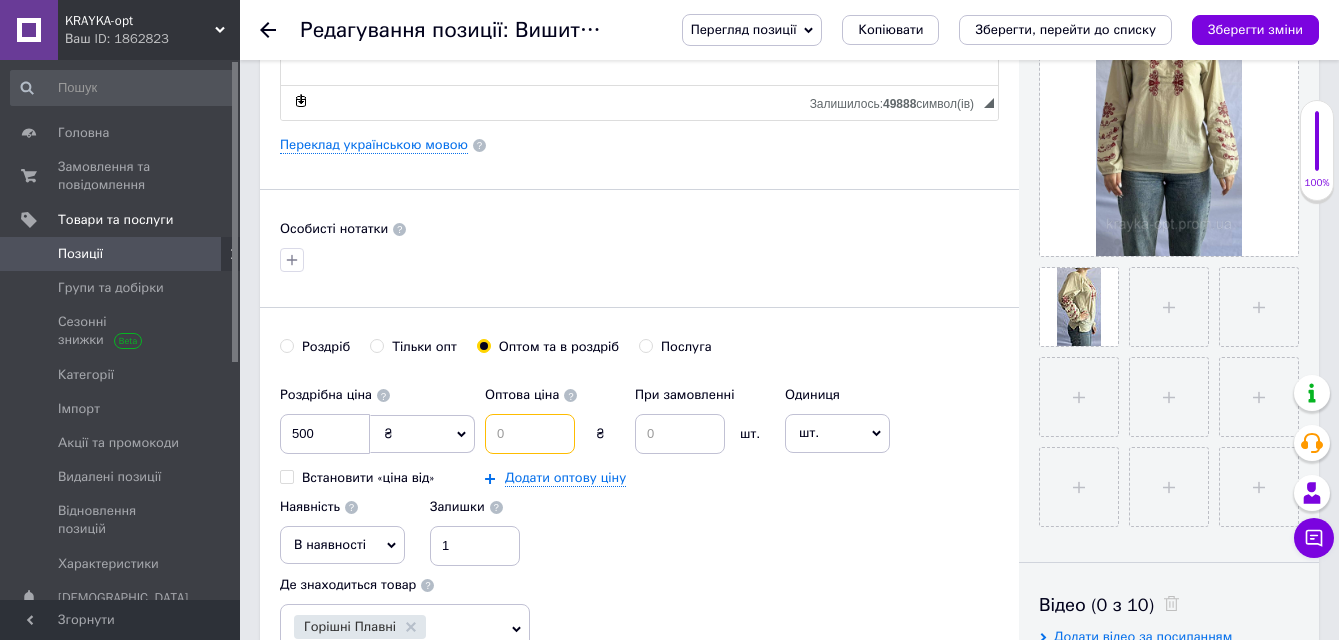 click at bounding box center (530, 434) 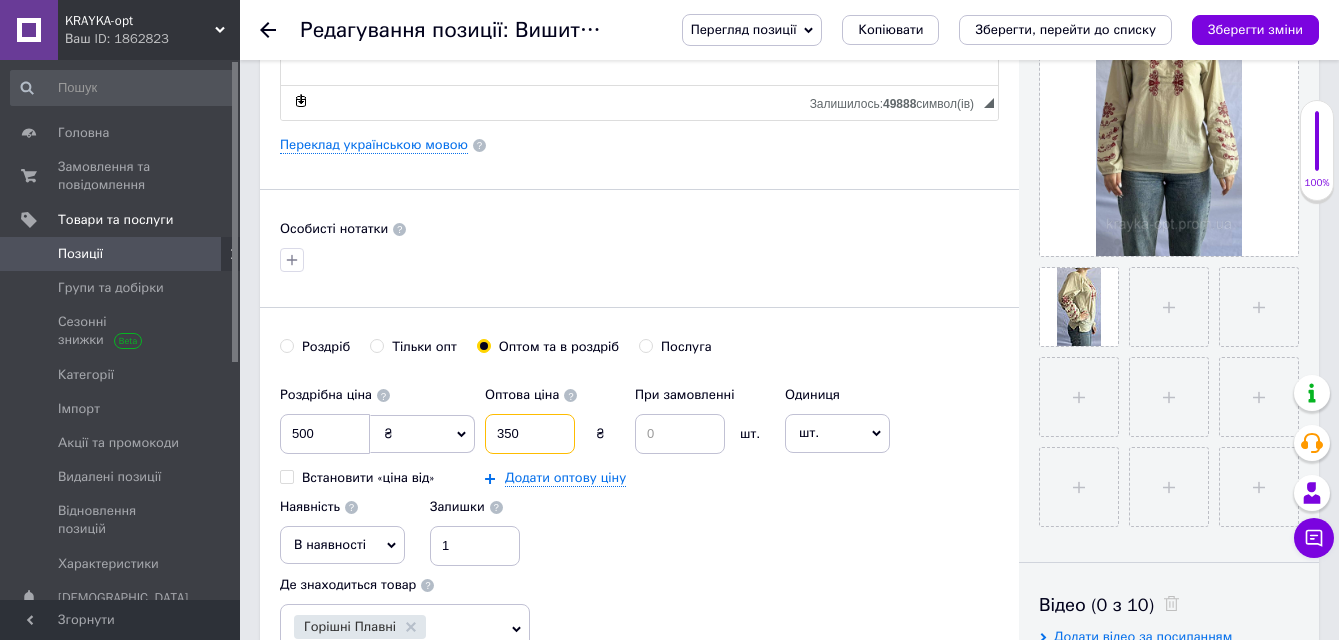 type on "350" 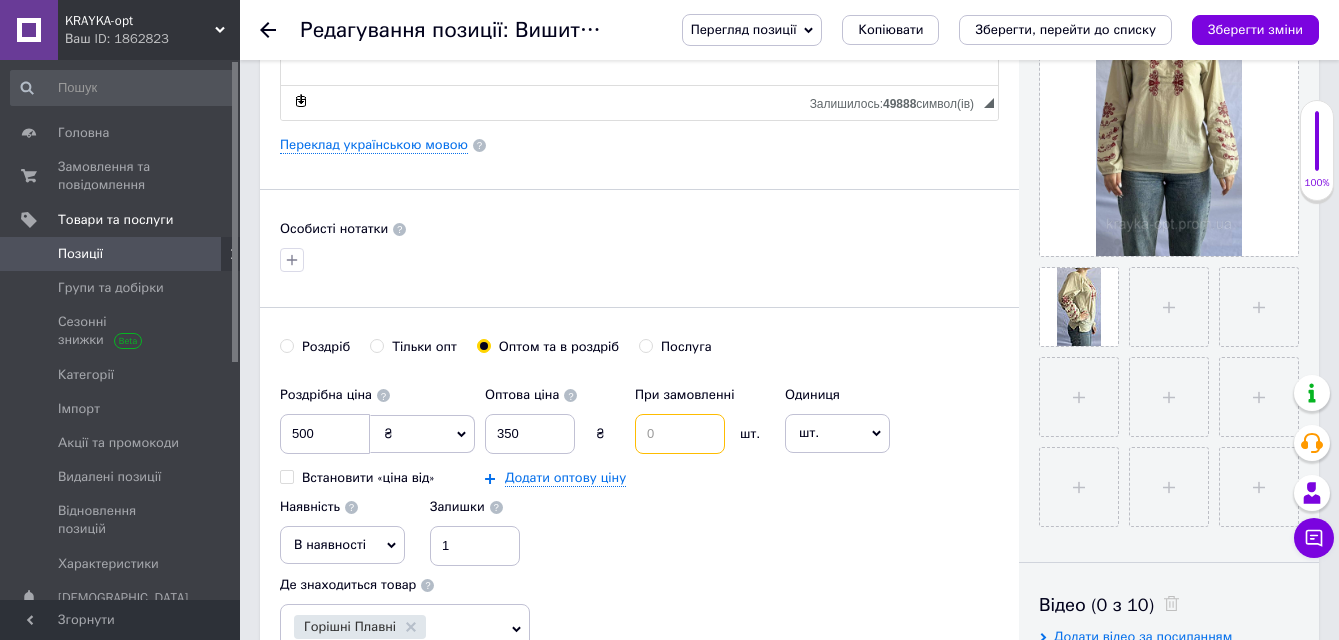 click at bounding box center (680, 434) 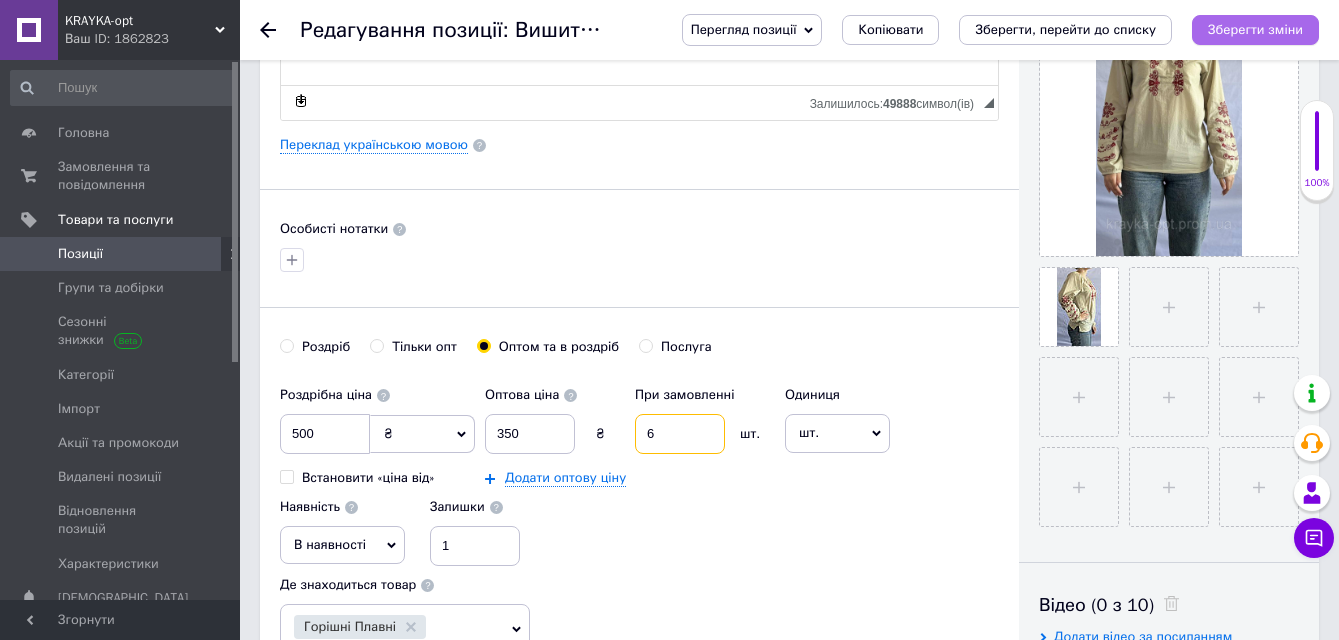 type on "6" 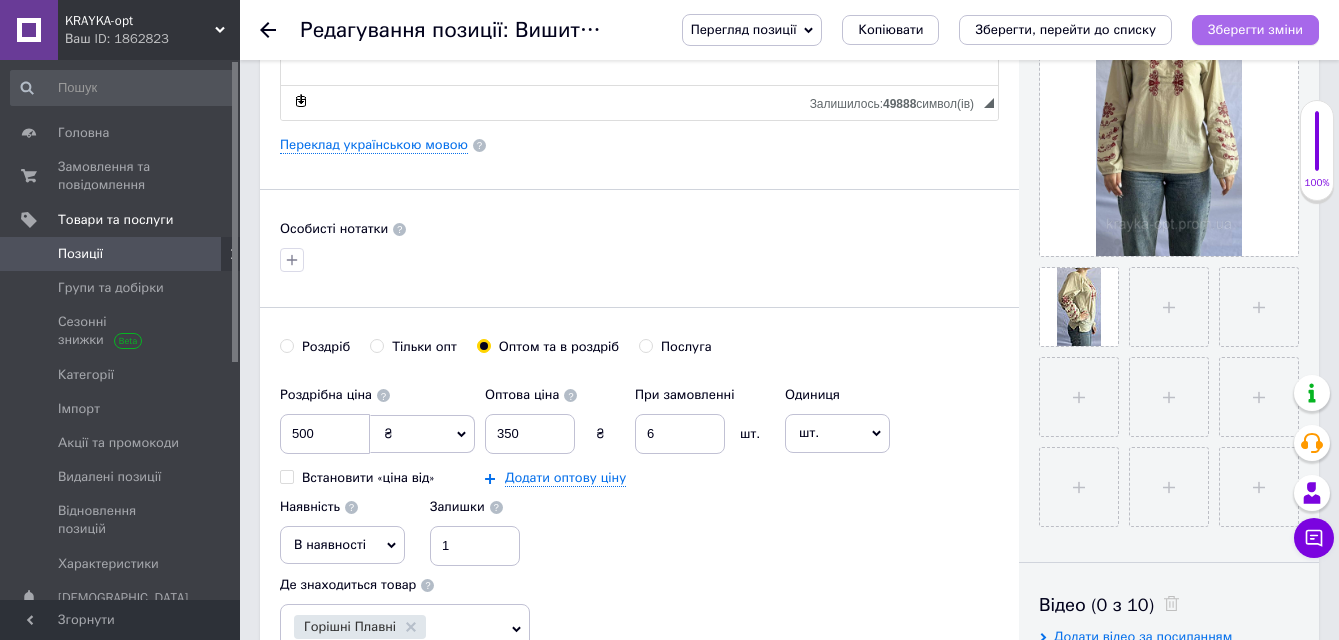click on "Зберегти зміни" at bounding box center [1255, 30] 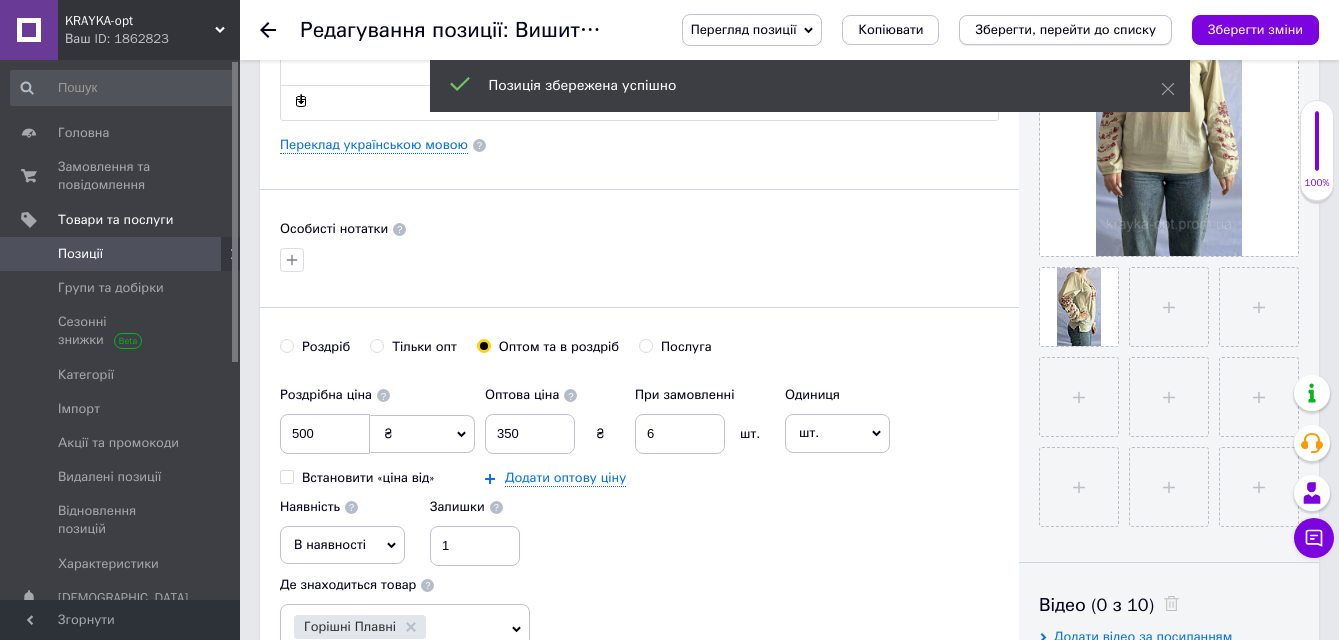 click on "Зберегти, перейти до списку" at bounding box center (1065, 29) 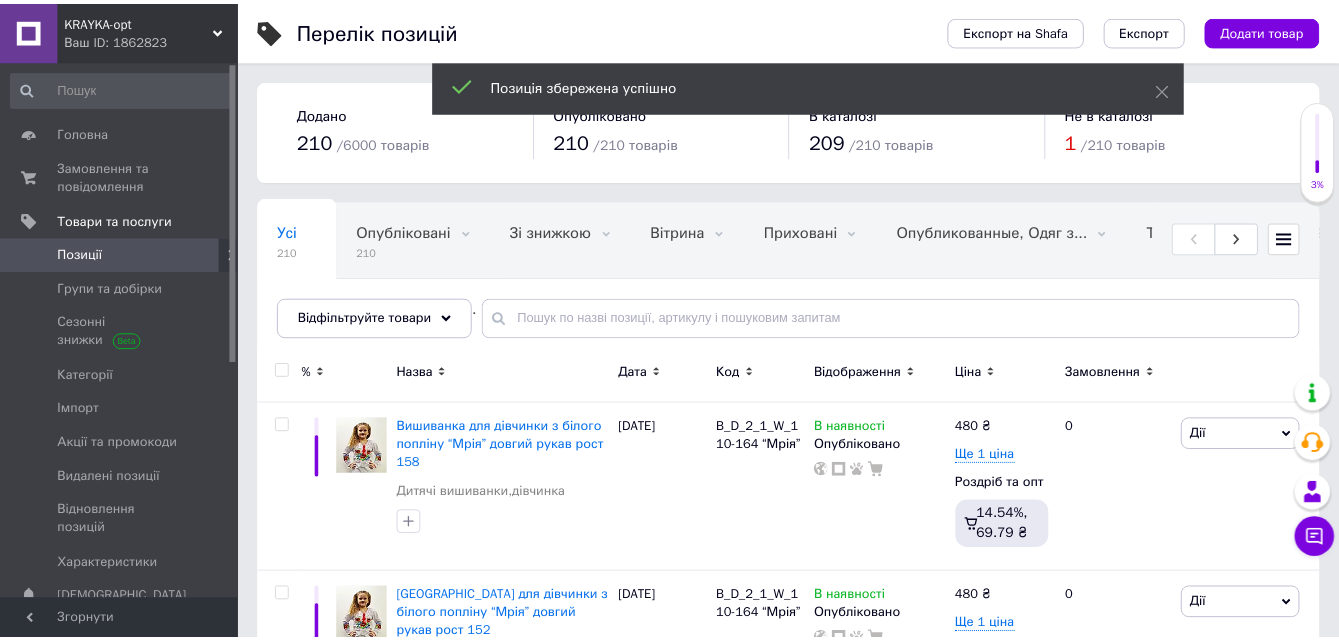 scroll, scrollTop: 596, scrollLeft: 0, axis: vertical 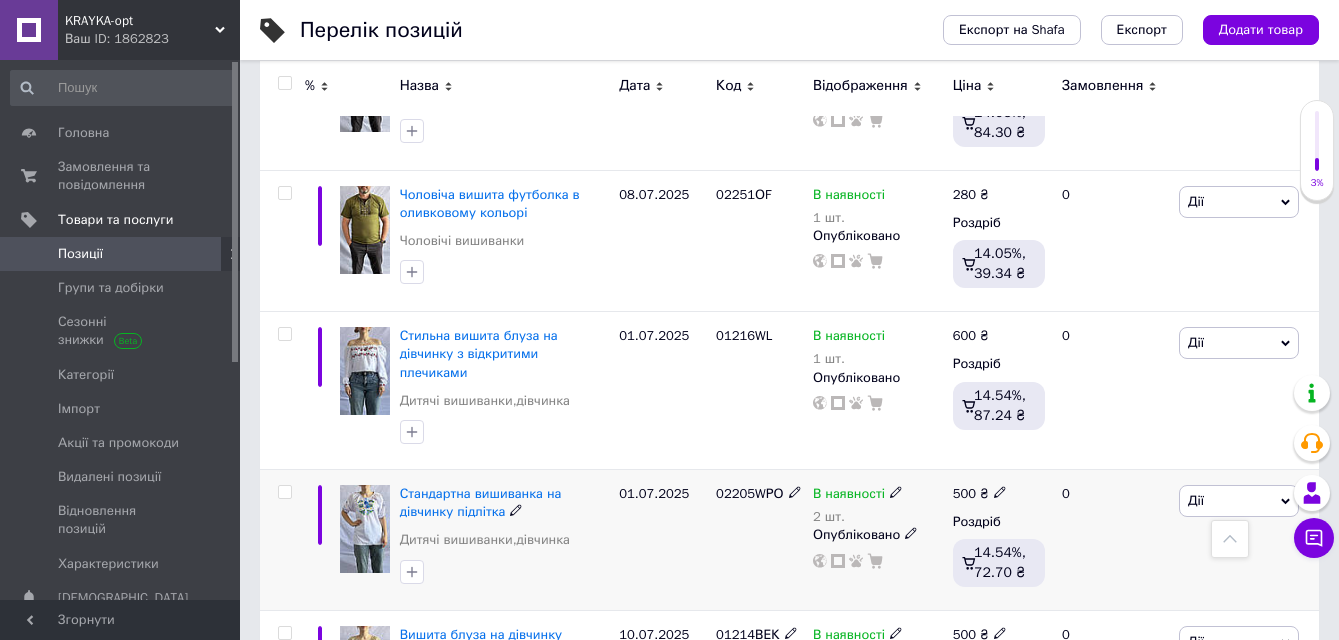 click at bounding box center [365, 529] 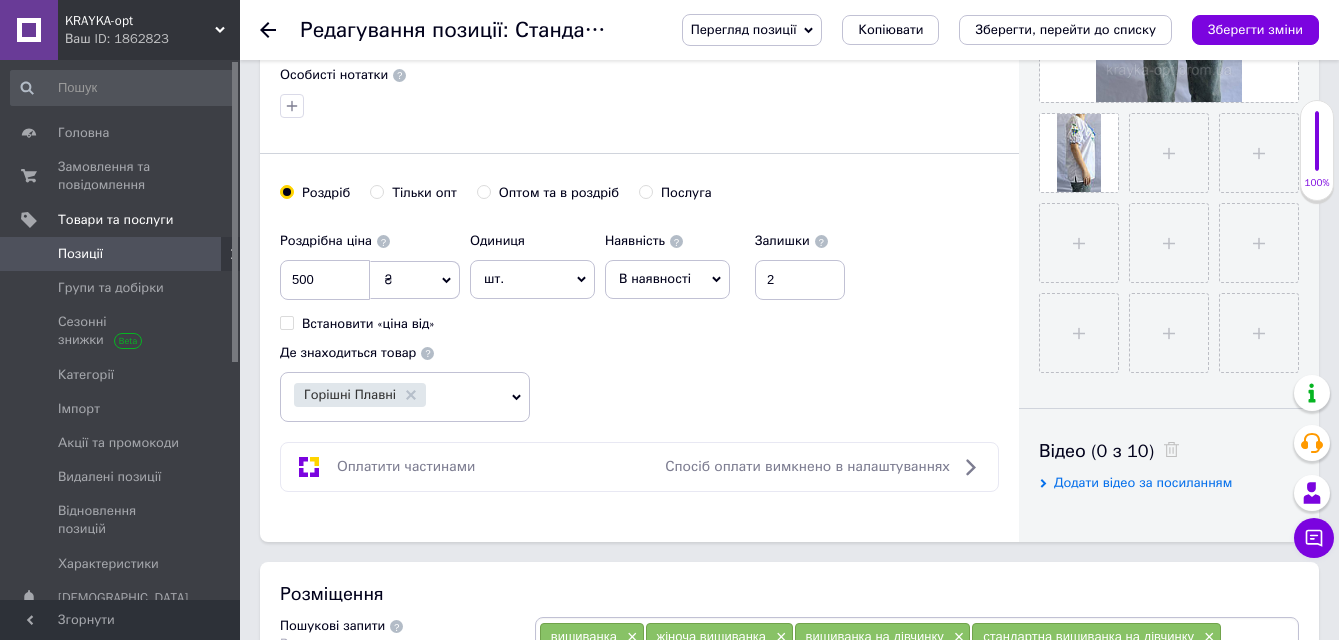 scroll, scrollTop: 700, scrollLeft: 0, axis: vertical 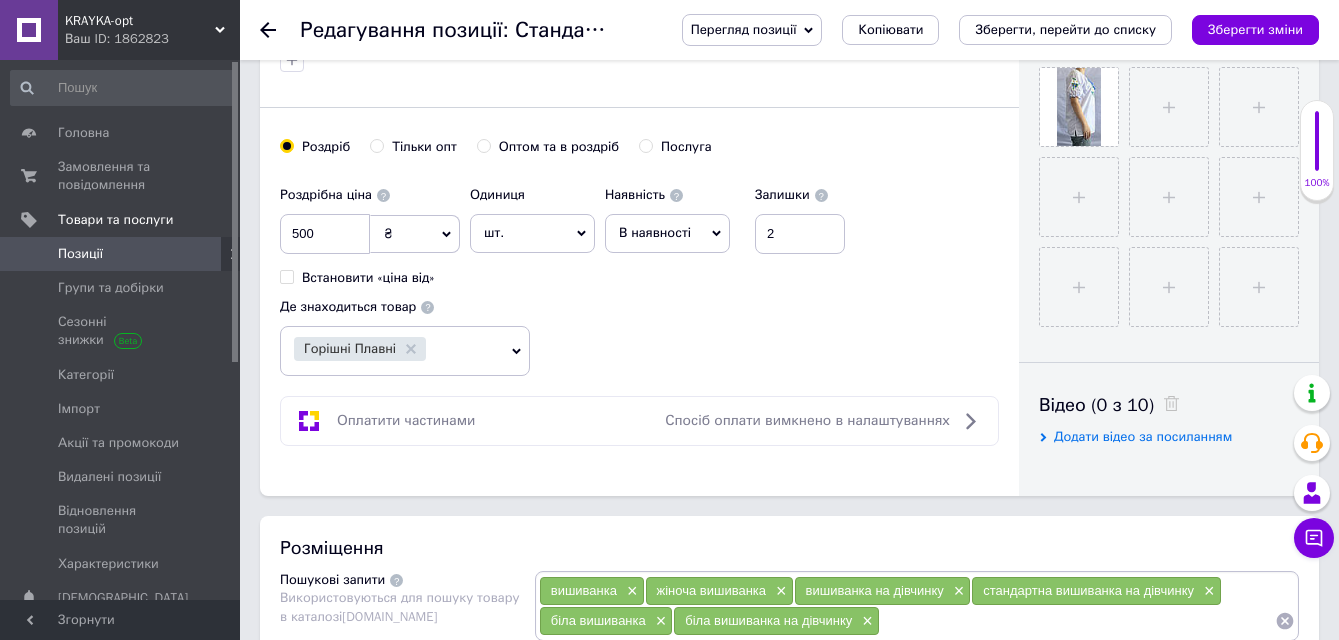 click on "Оптом та в роздріб" at bounding box center [483, 145] 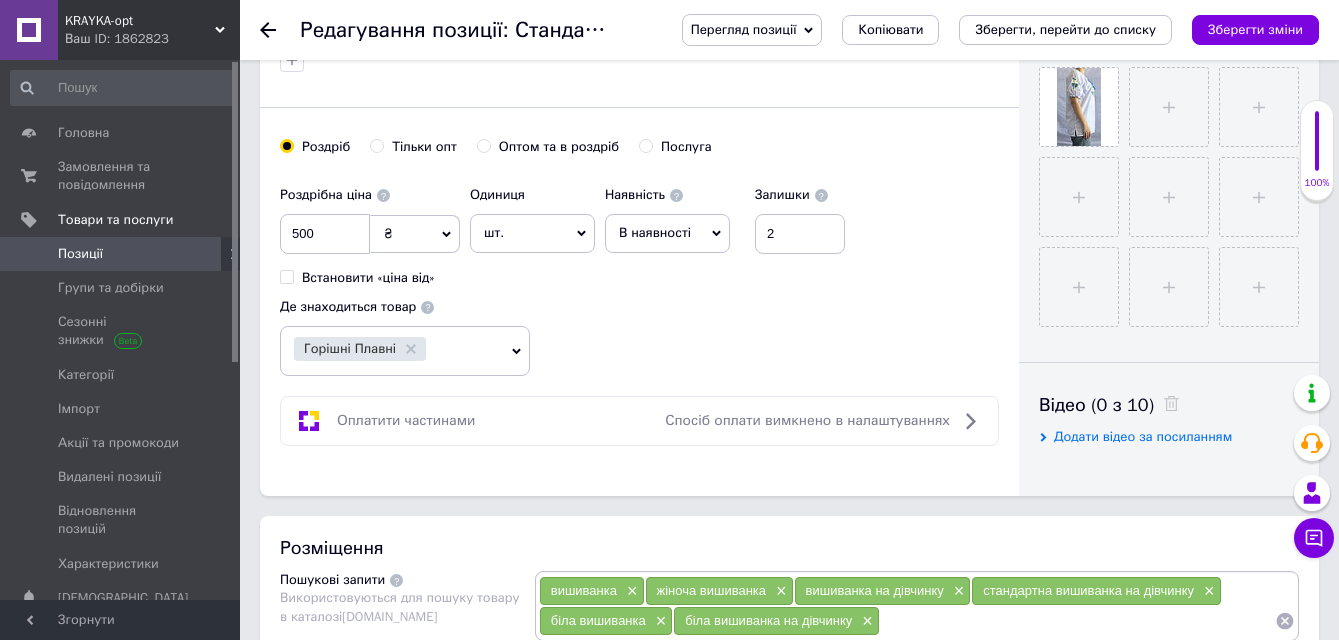 radio on "true" 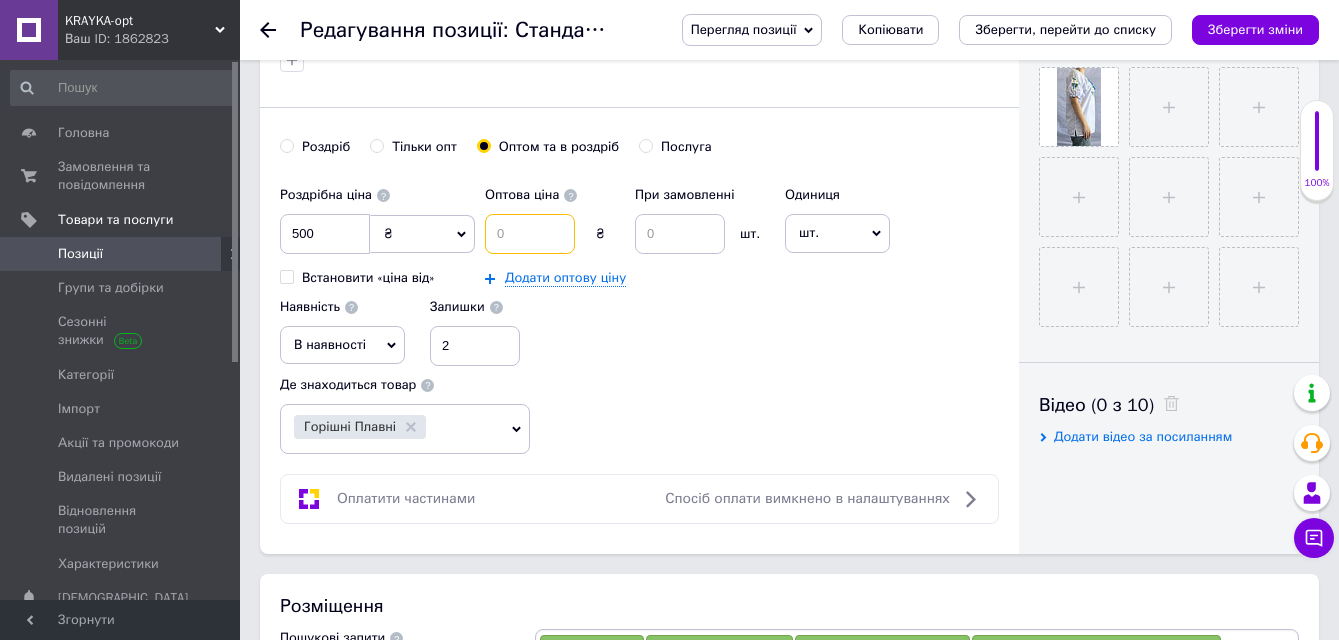 click at bounding box center (530, 234) 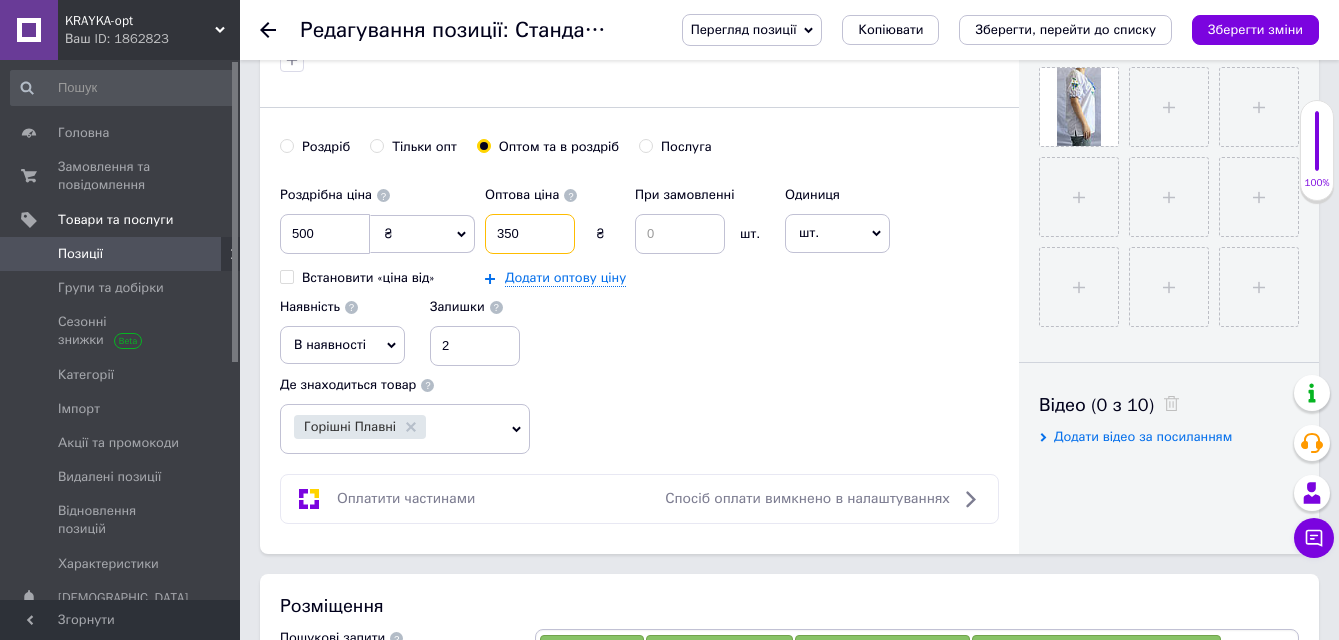 type on "350" 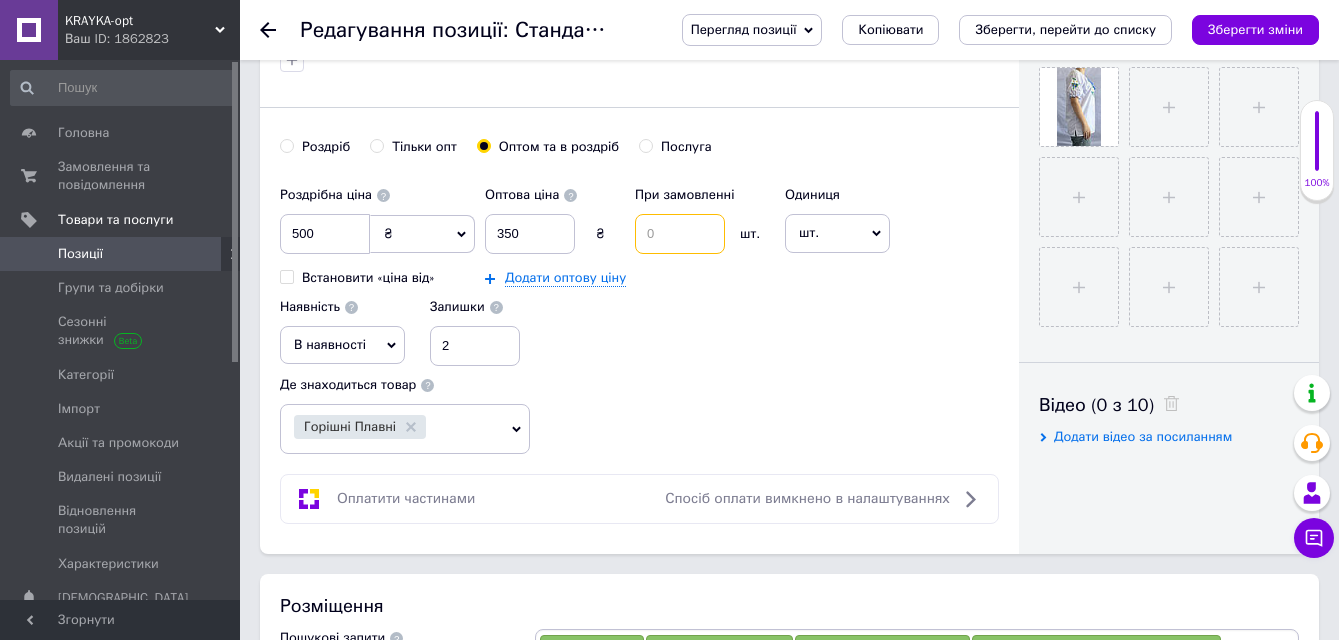 click at bounding box center [680, 234] 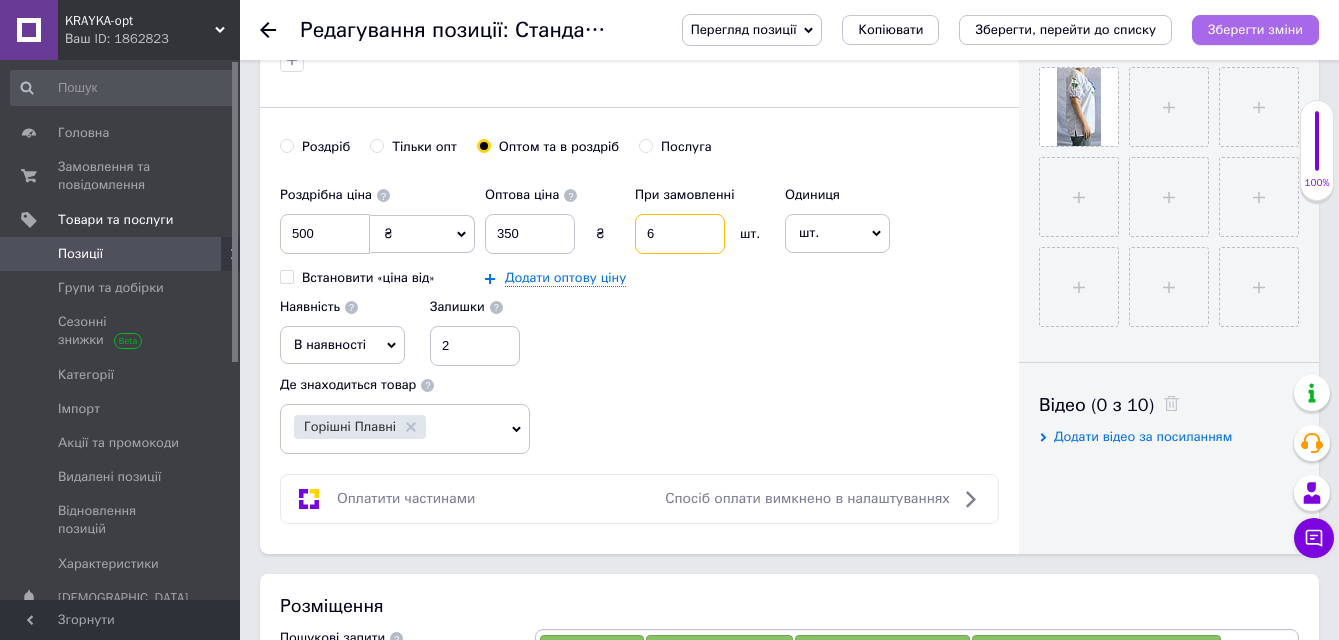 type on "6" 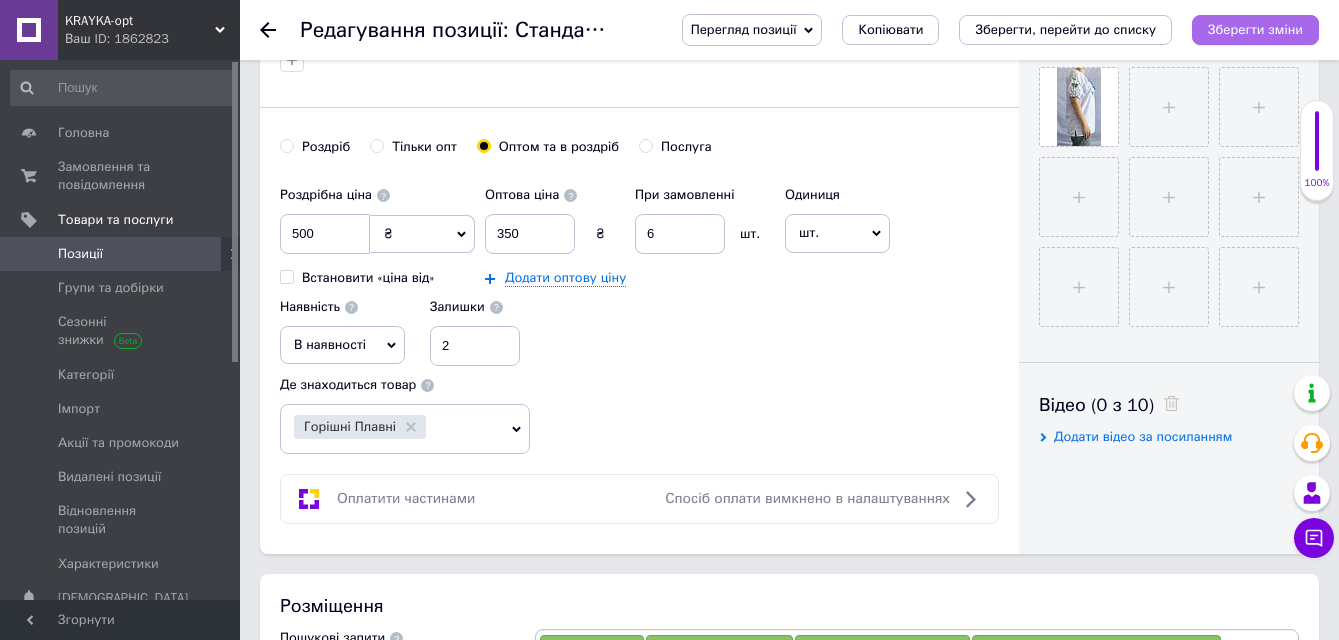 click on "Зберегти зміни" at bounding box center [1255, 29] 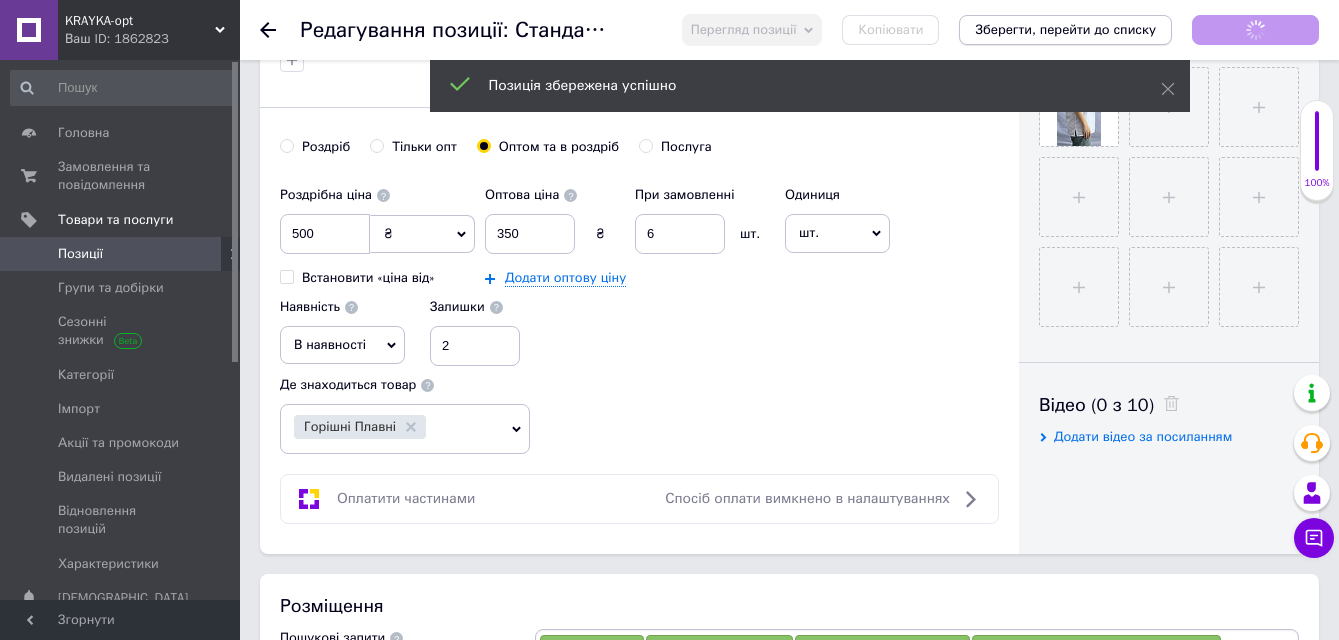 click on "Зберегти, перейти до списку" at bounding box center [1065, 29] 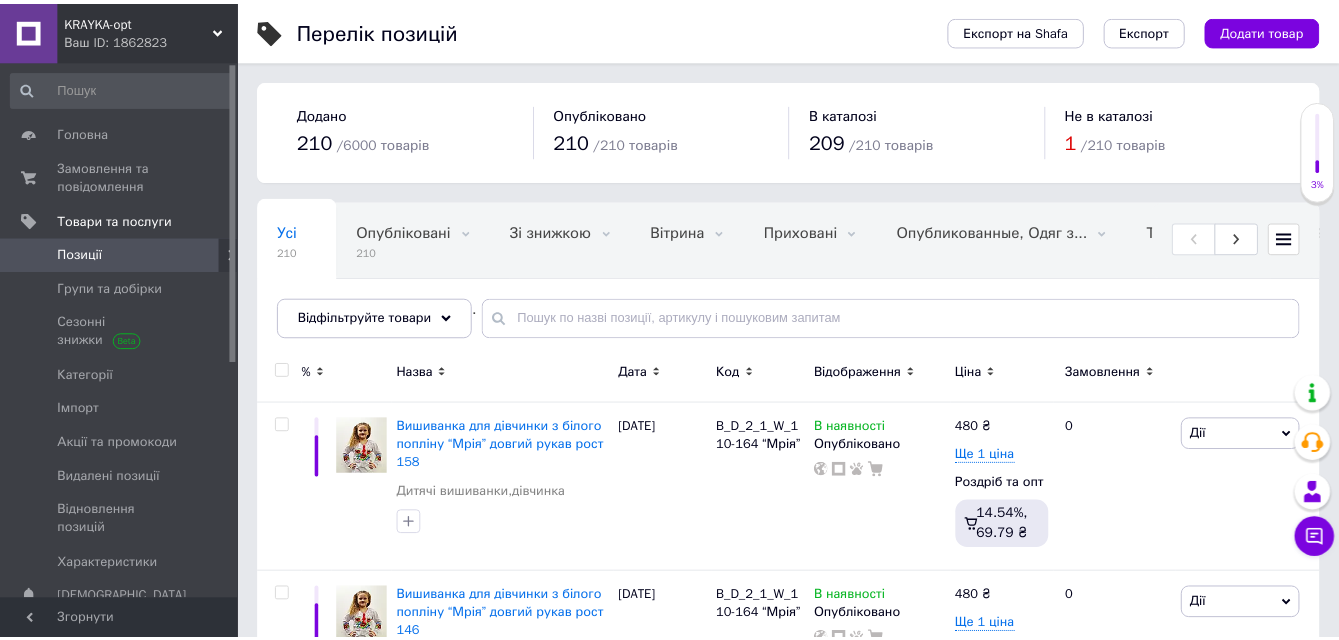 scroll, scrollTop: 388, scrollLeft: 0, axis: vertical 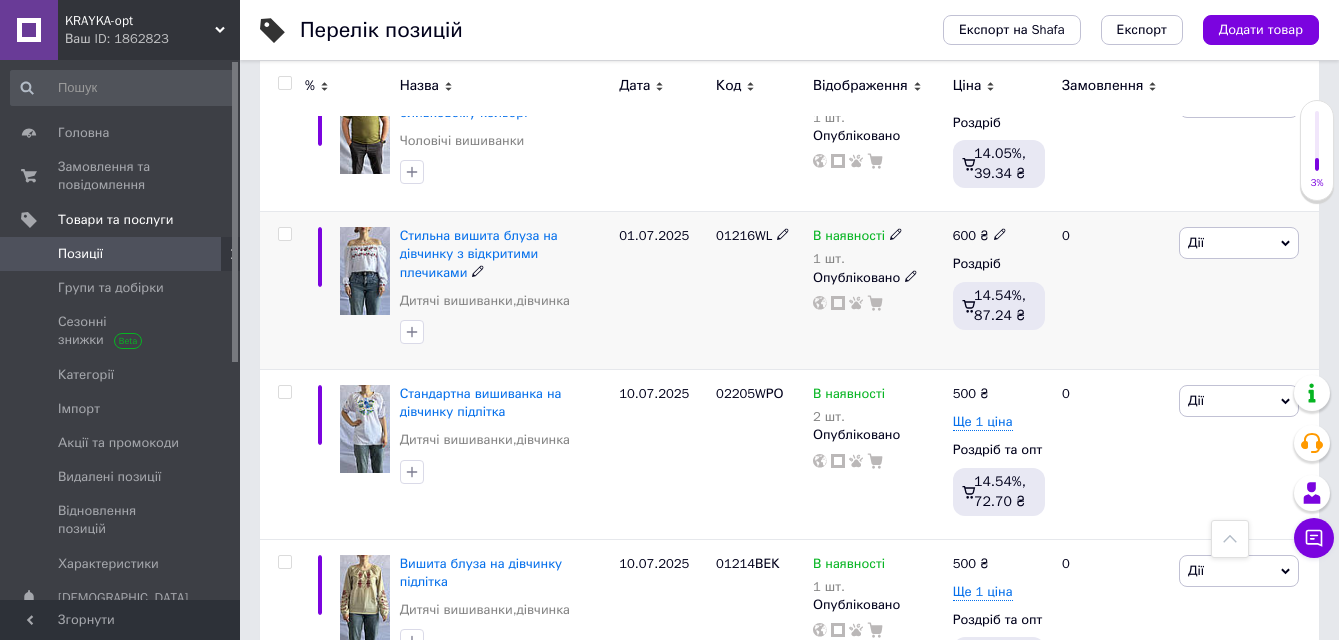 click at bounding box center (365, 271) 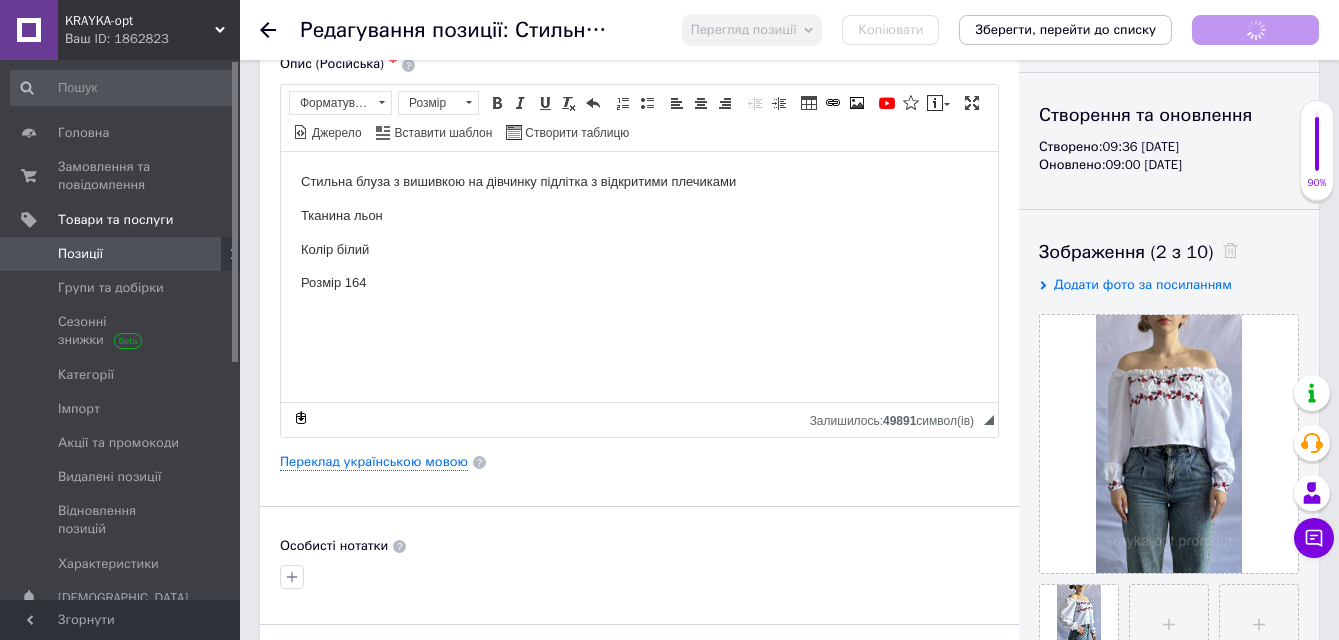 scroll, scrollTop: 400, scrollLeft: 0, axis: vertical 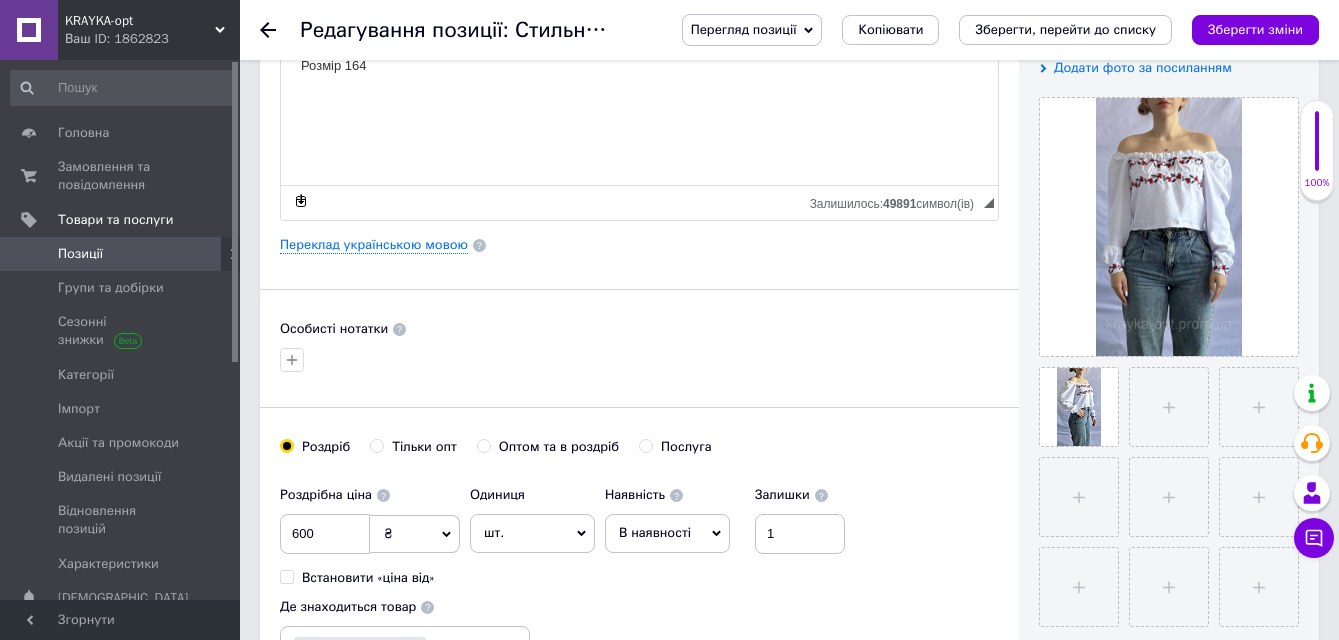 click on "Оптом та в роздріб" at bounding box center [483, 445] 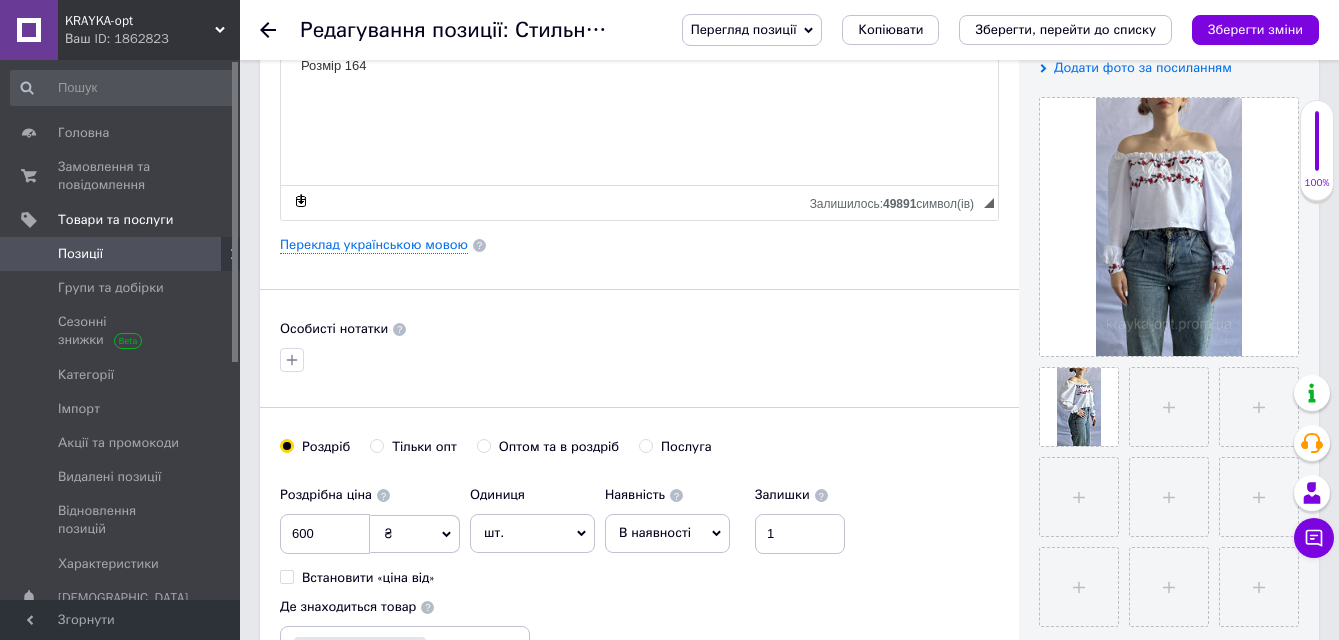 radio on "true" 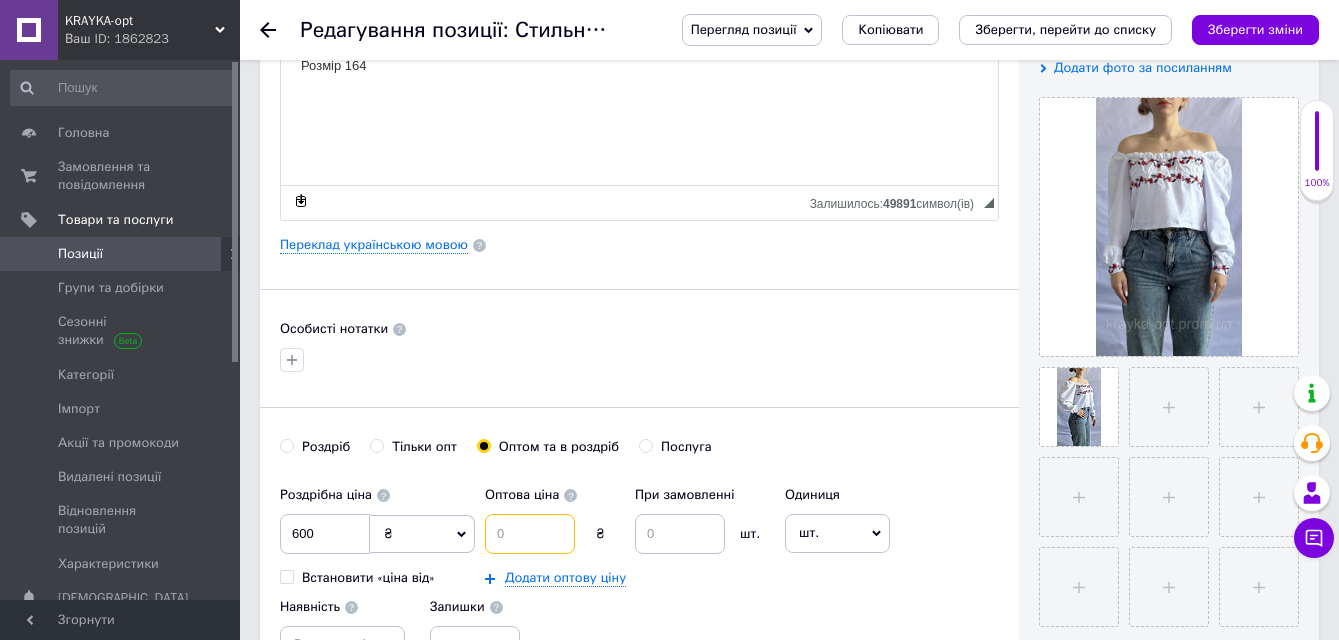 click at bounding box center (530, 534) 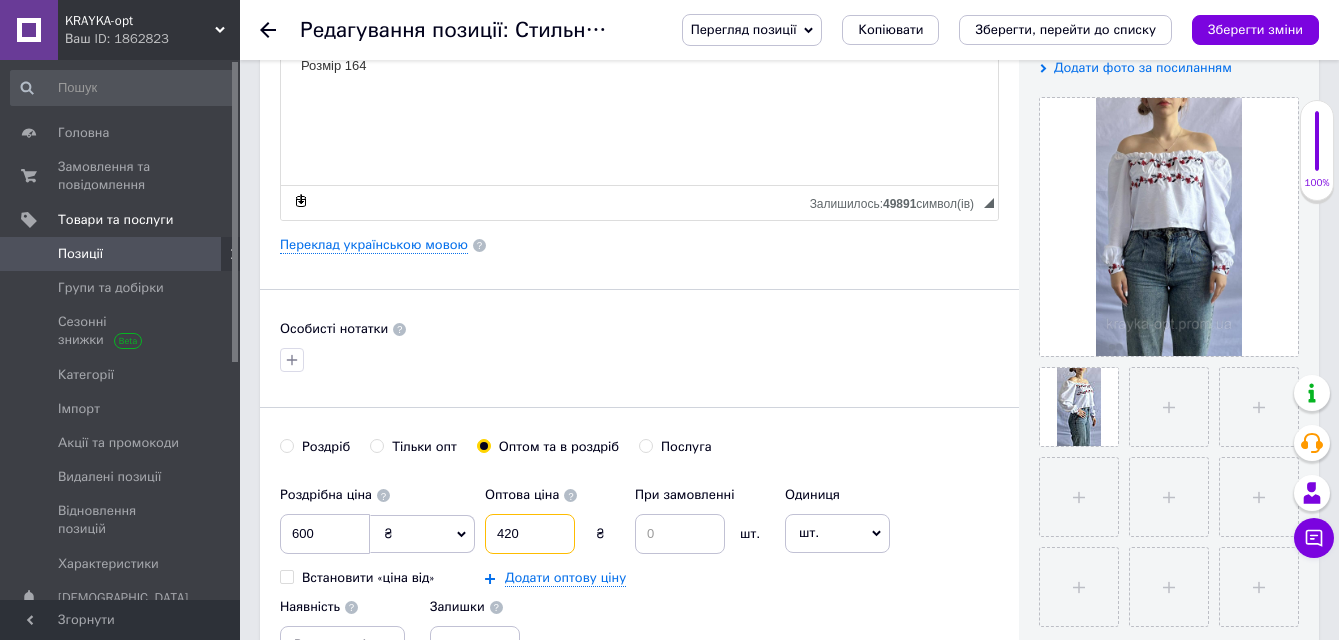 type on "420" 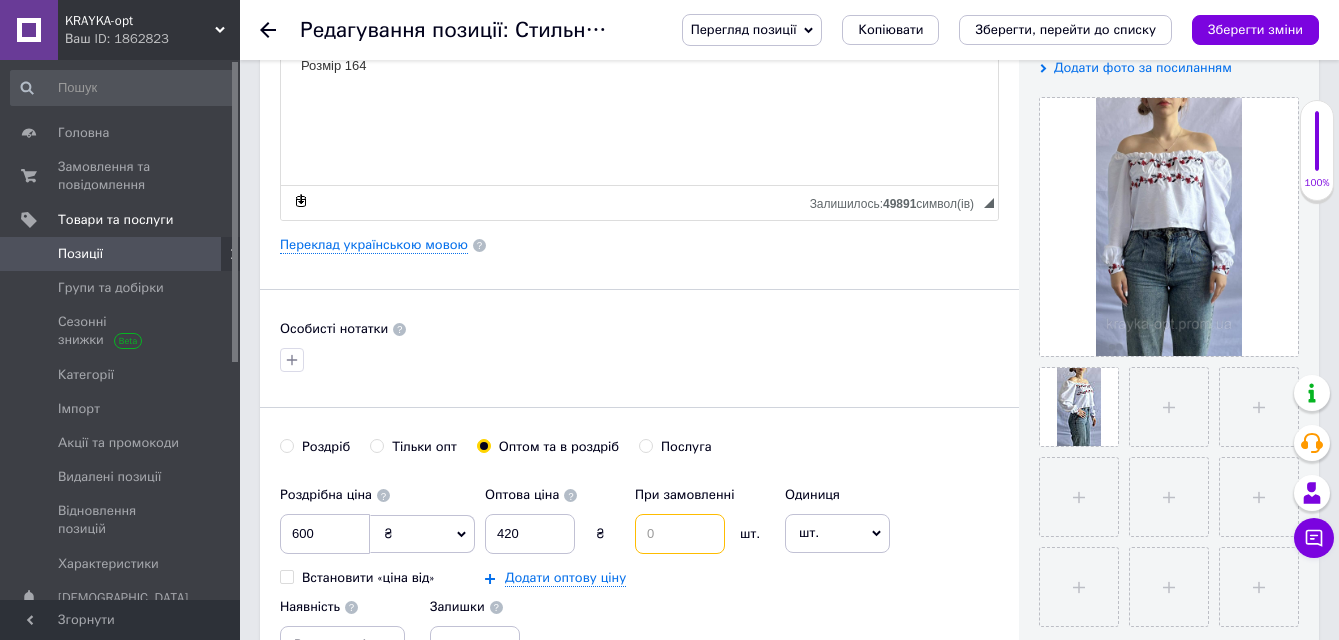 click at bounding box center (680, 534) 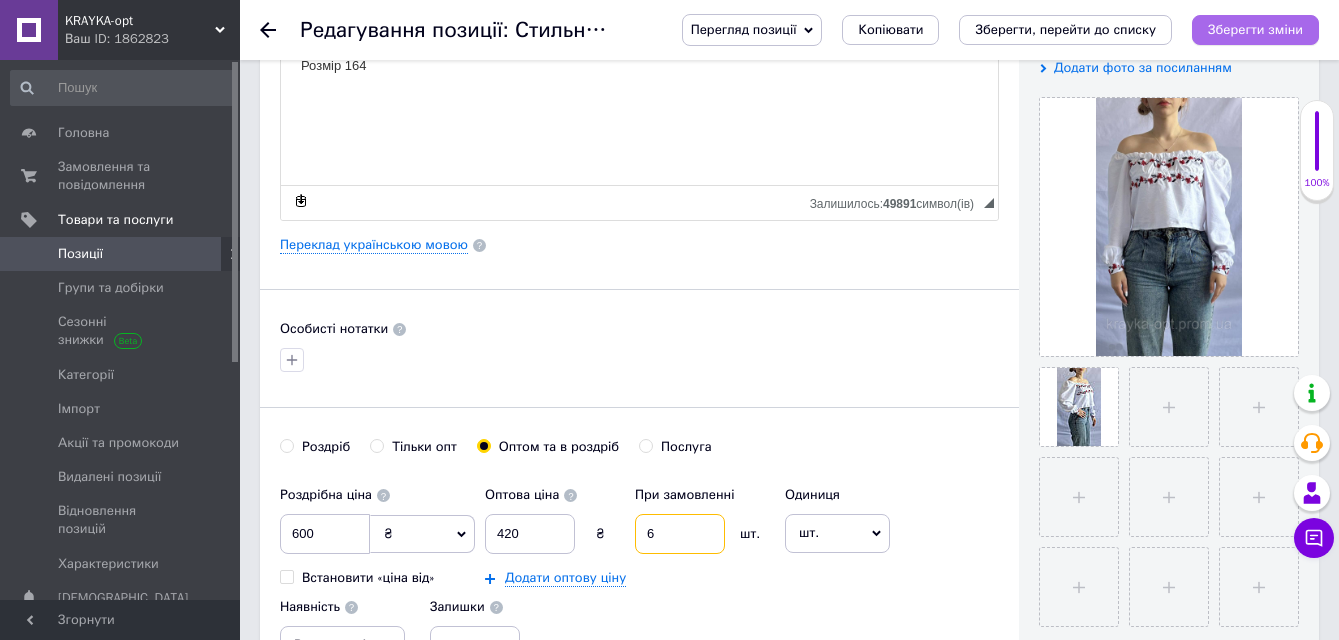 type on "6" 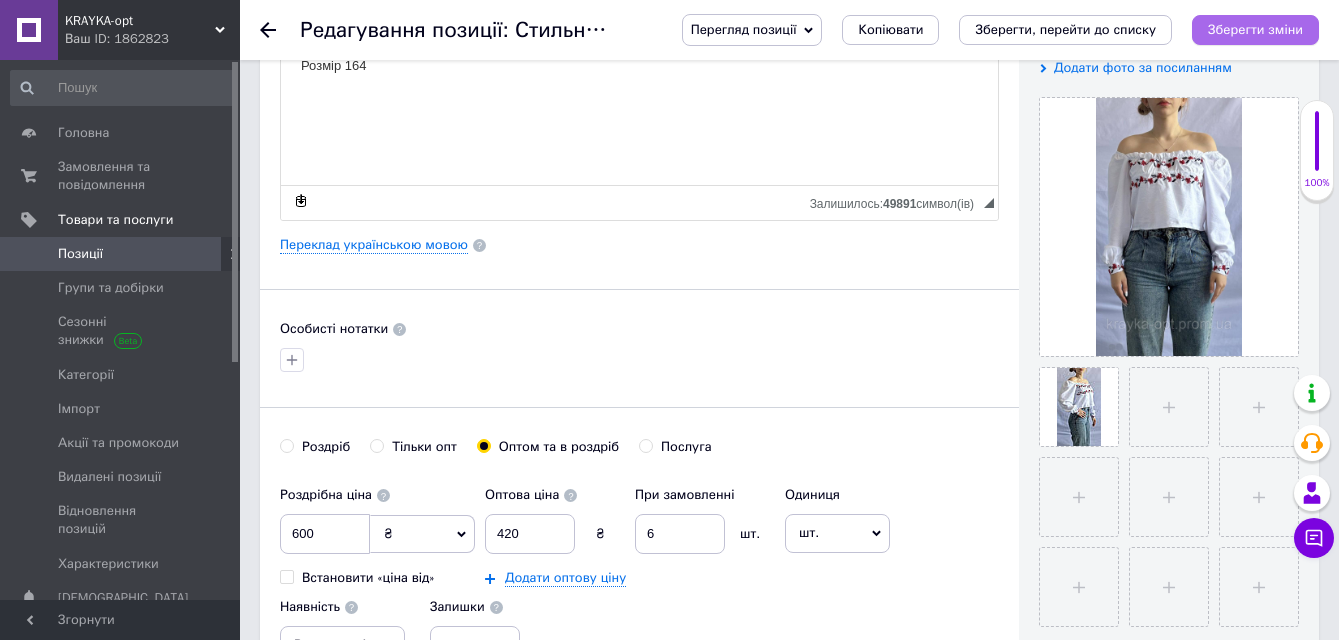 click on "Зберегти зміни" at bounding box center (1255, 29) 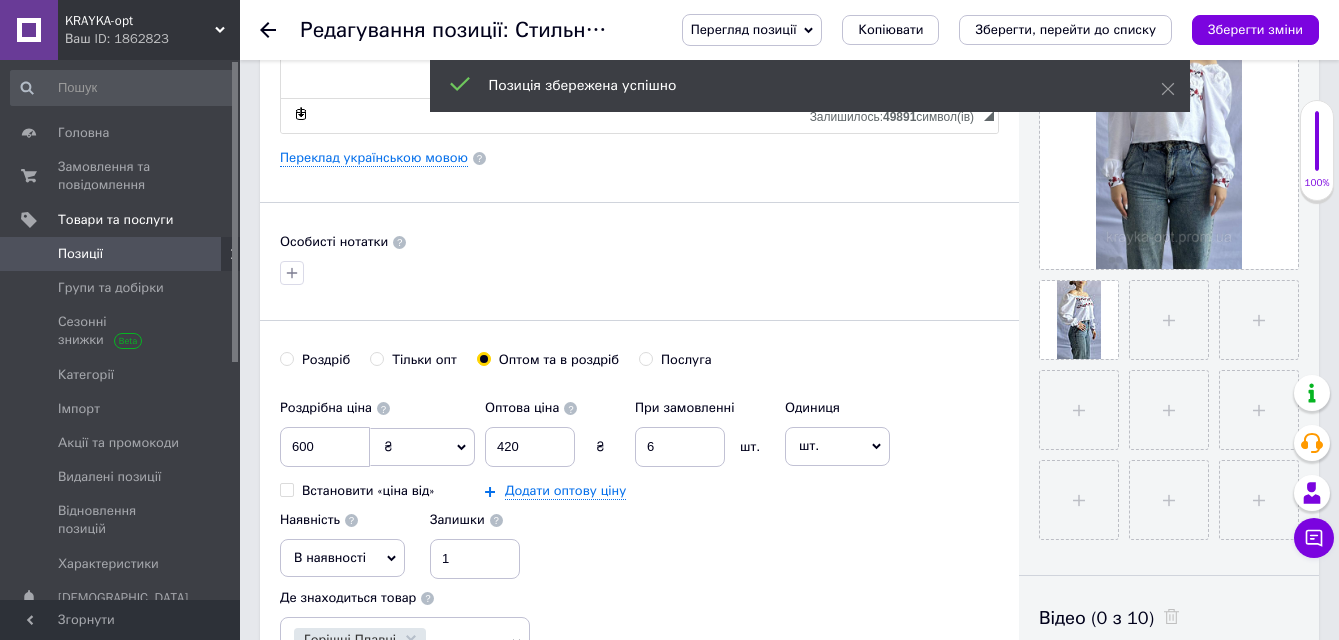 scroll, scrollTop: 800, scrollLeft: 0, axis: vertical 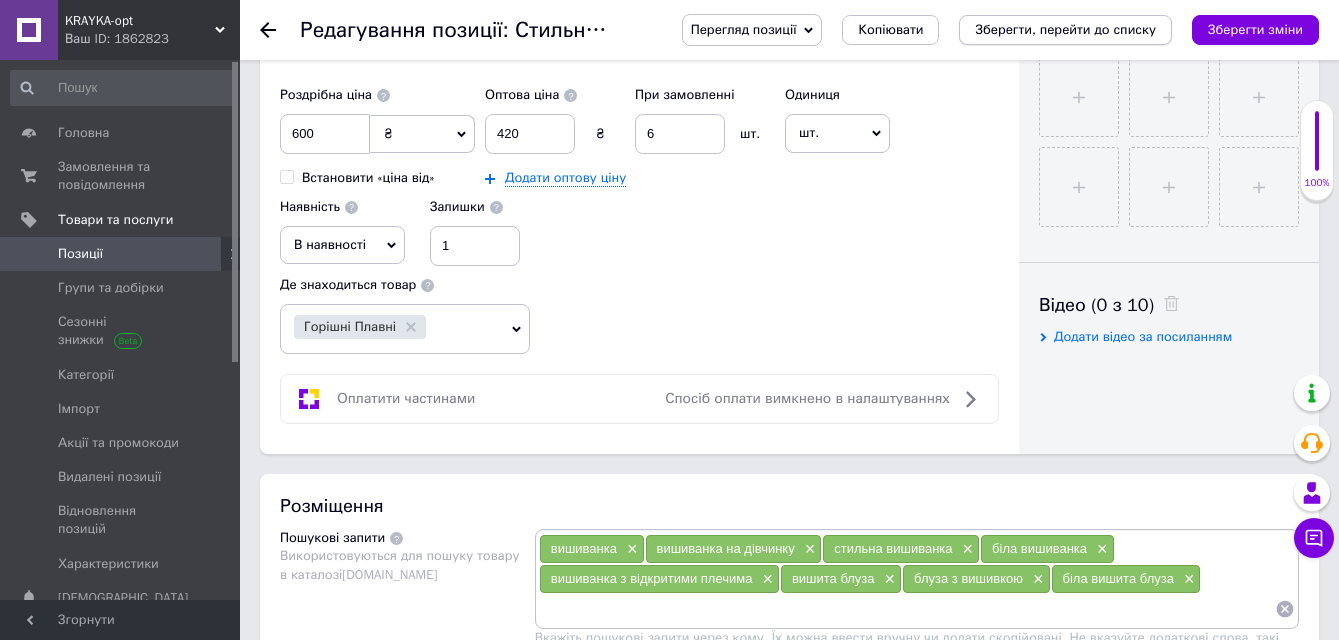 click on "Зберегти, перейти до списку" at bounding box center [1065, 29] 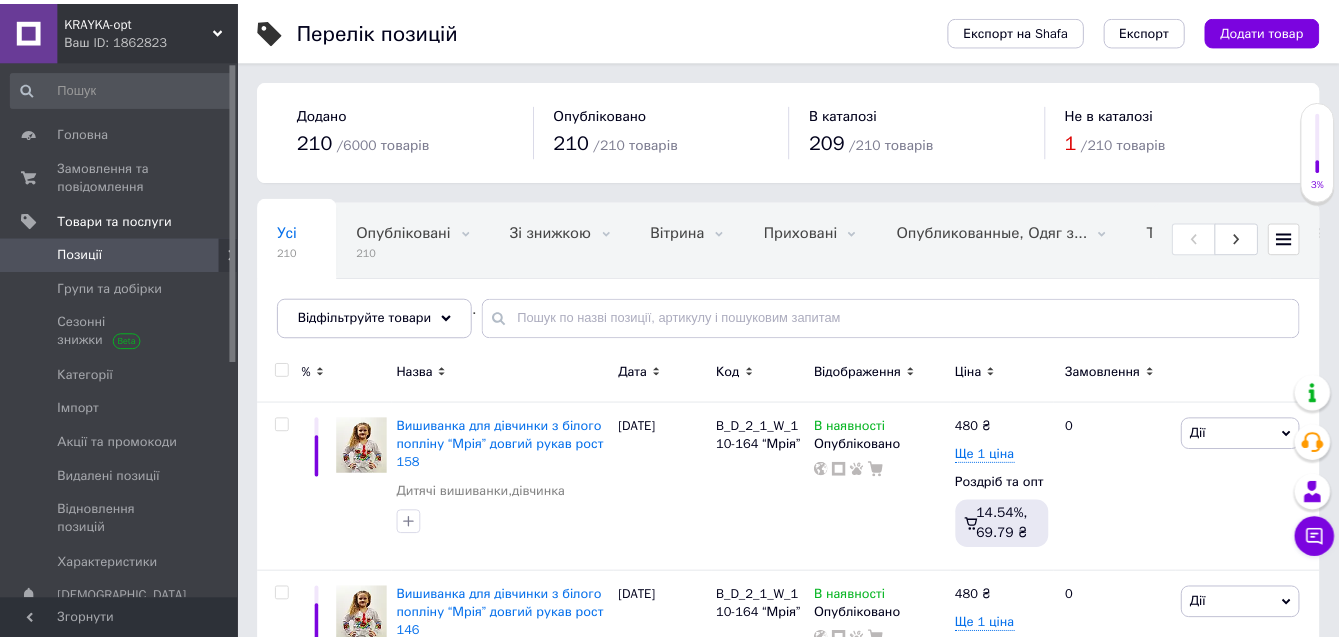 scroll, scrollTop: 470, scrollLeft: 0, axis: vertical 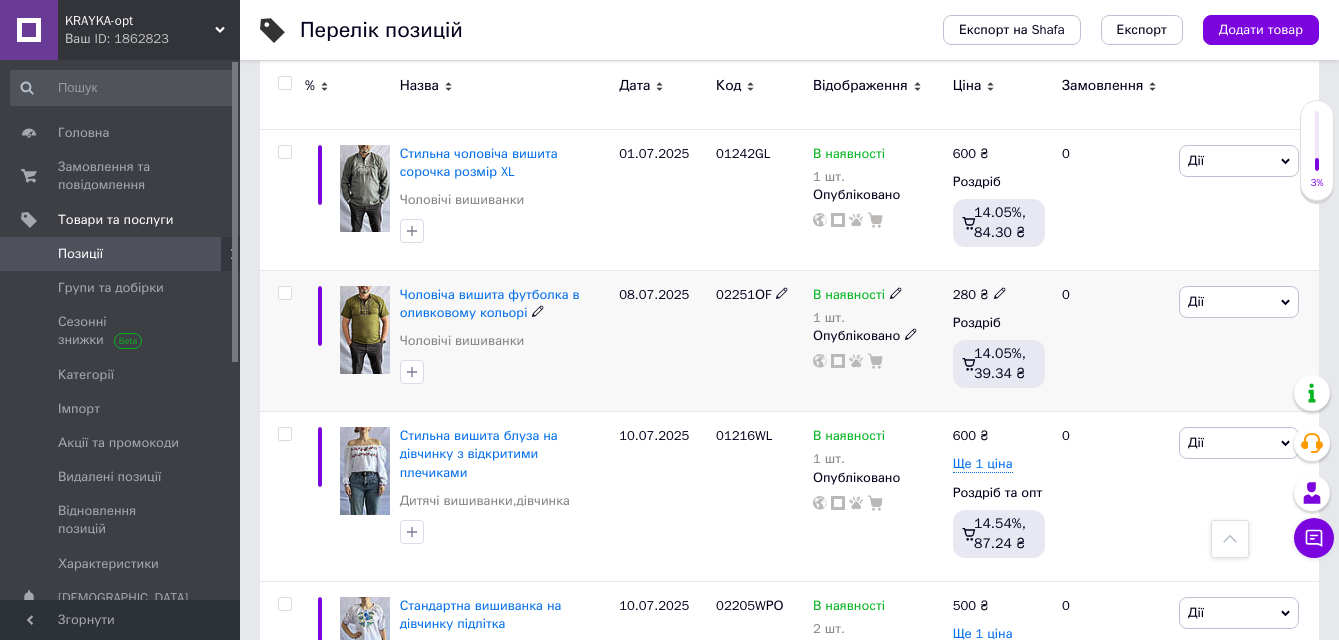 click at bounding box center [365, 330] 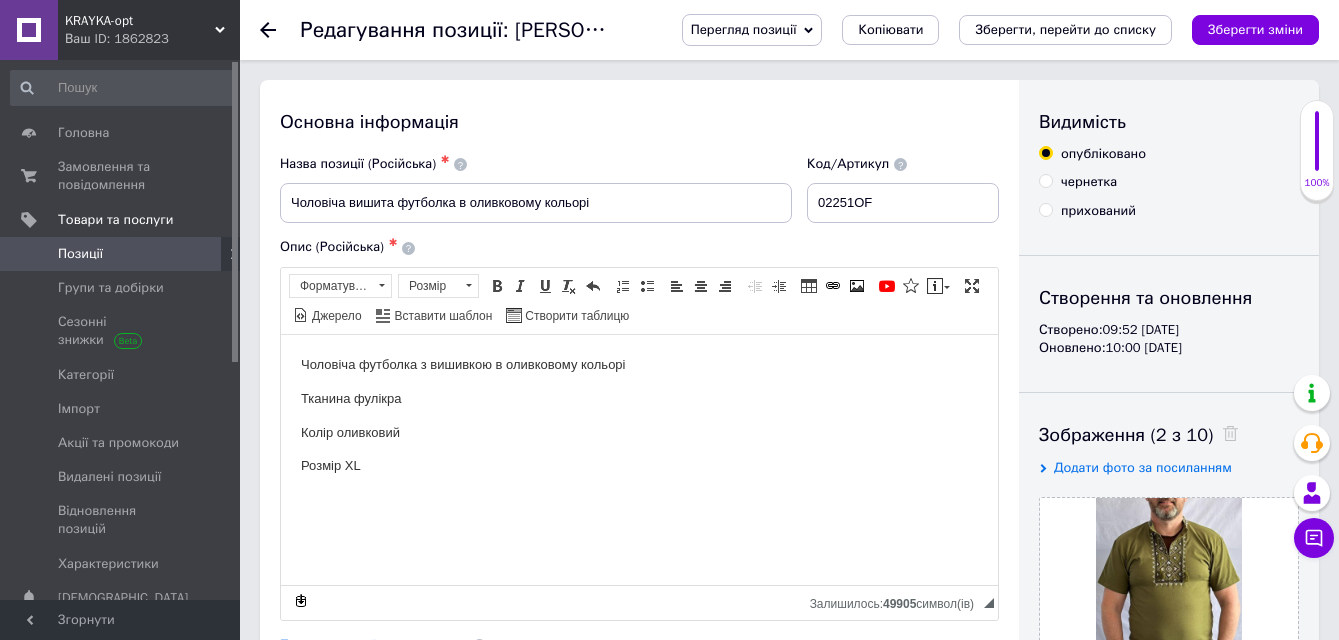 scroll, scrollTop: 0, scrollLeft: 0, axis: both 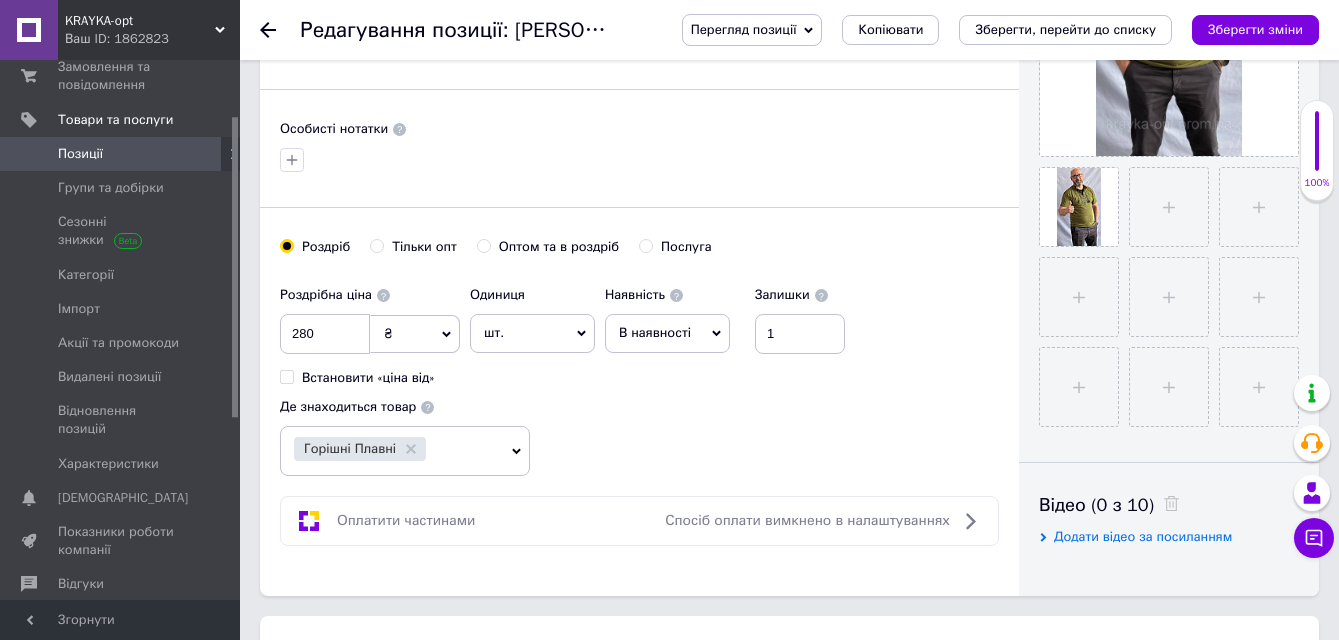 click on "Оптом та в роздріб" at bounding box center [483, 245] 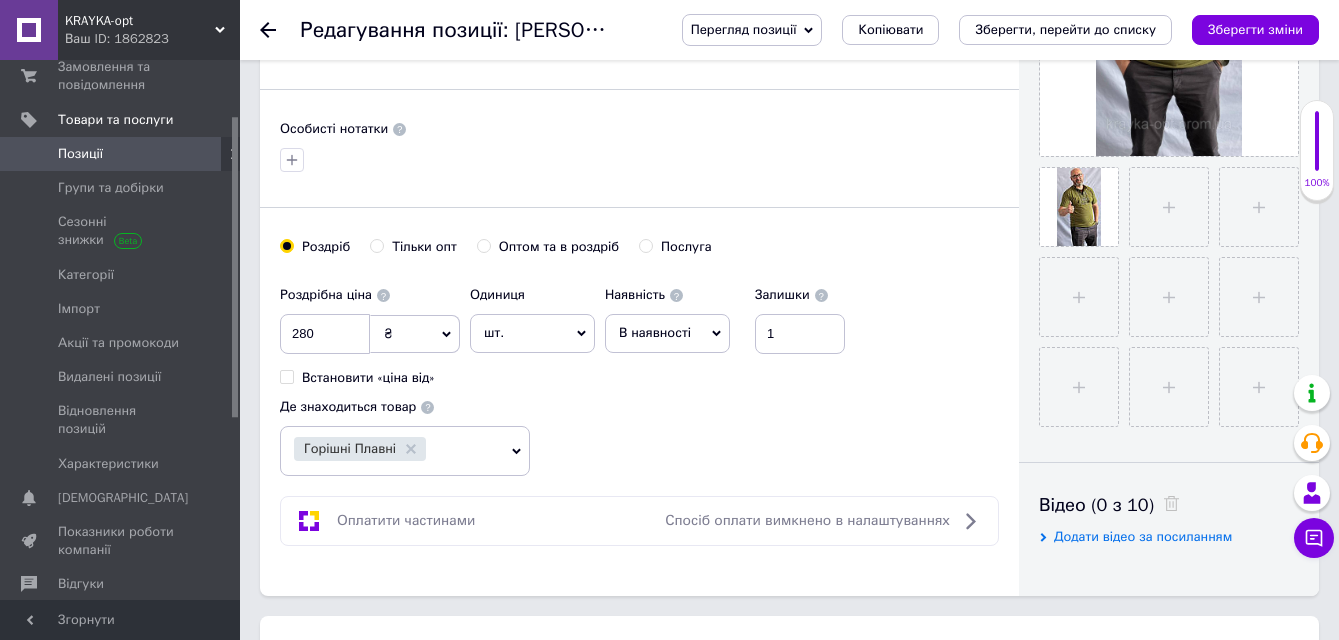 radio on "true" 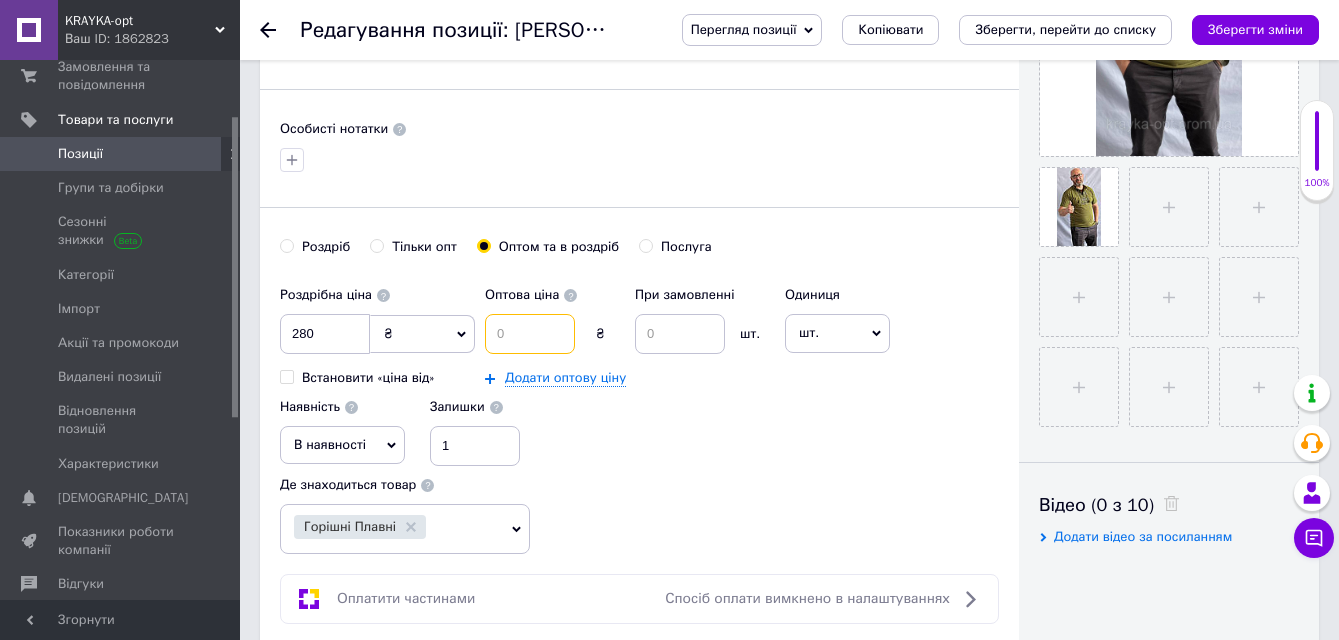 click at bounding box center [530, 334] 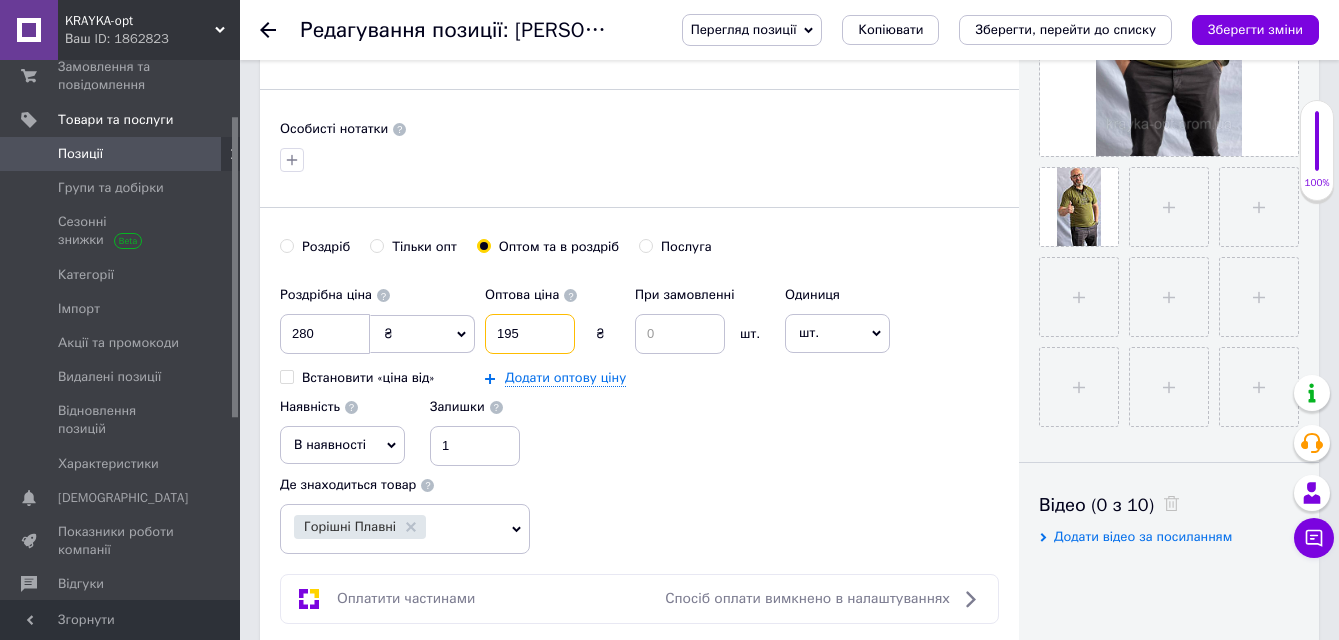 type on "195" 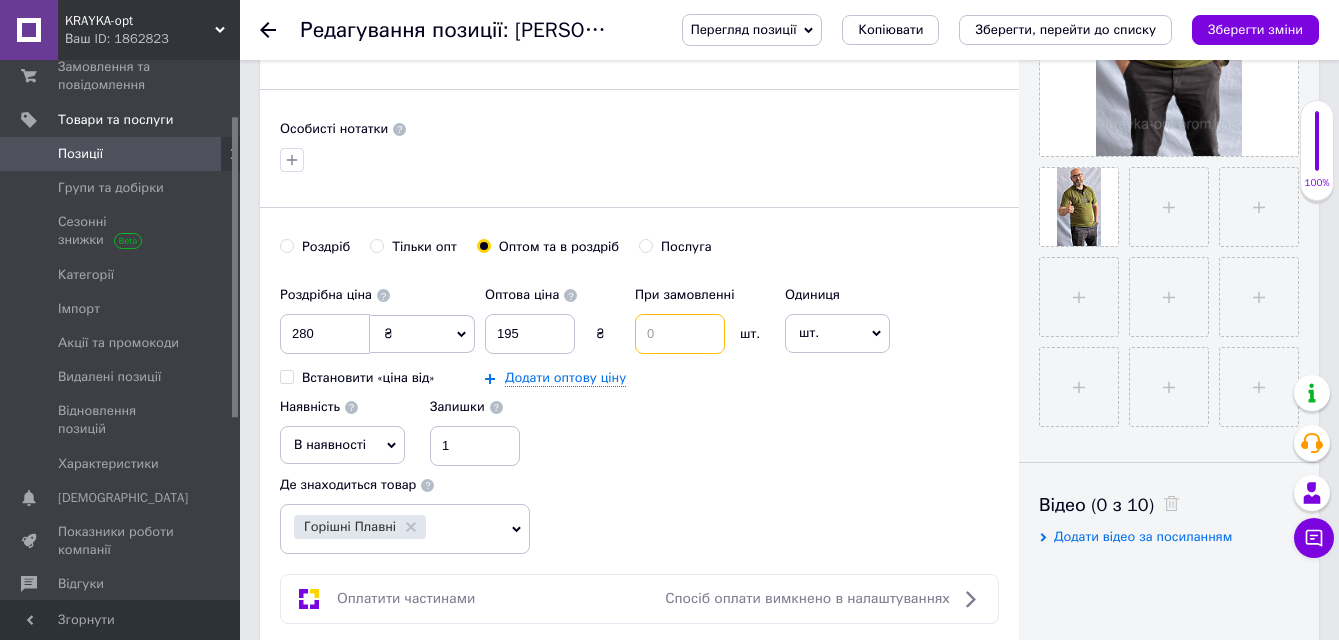click at bounding box center (680, 334) 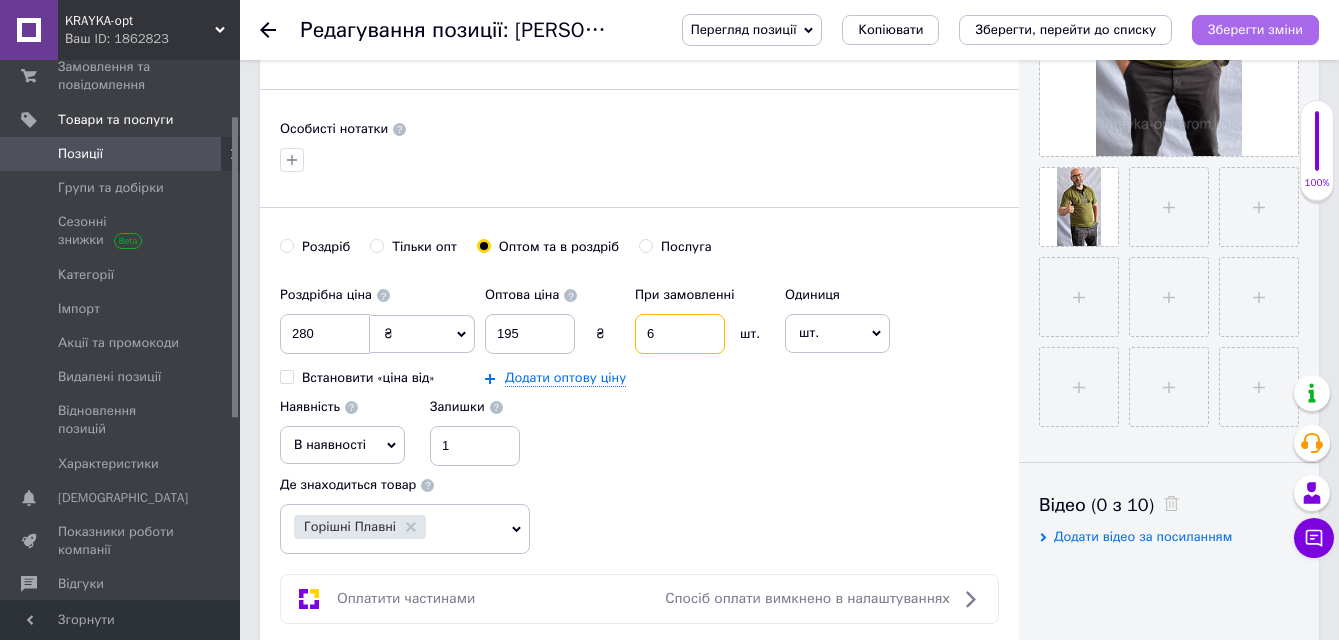 type on "6" 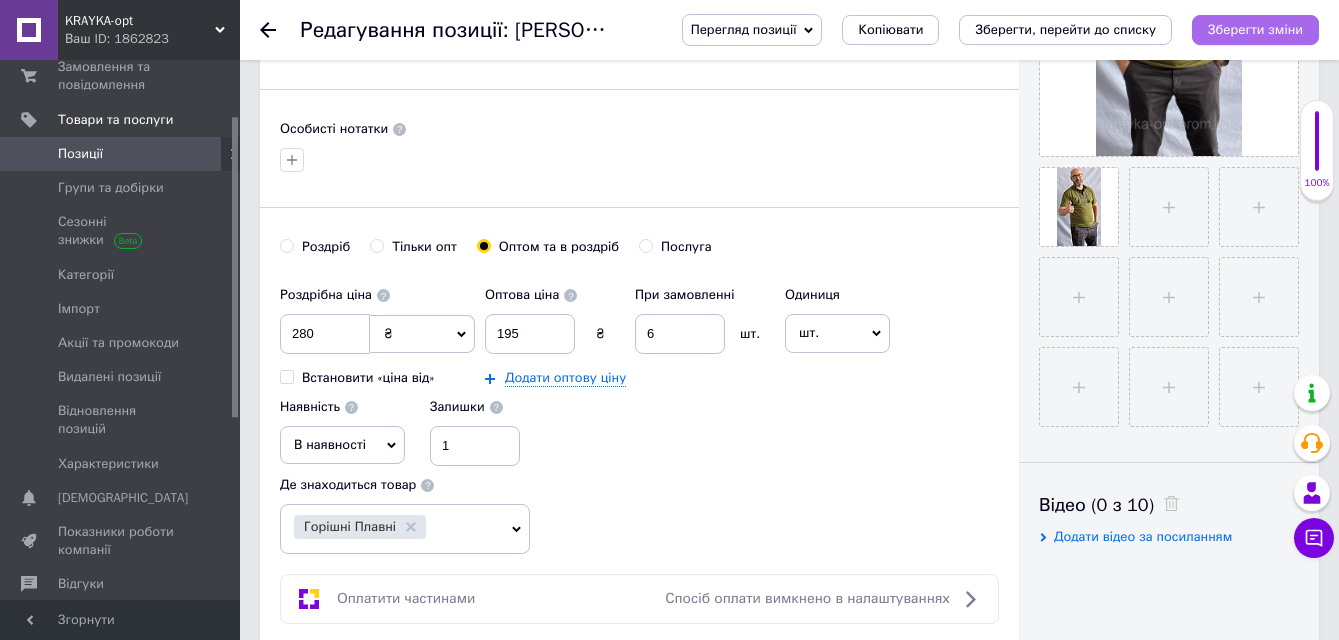 click on "Зберегти зміни" at bounding box center [1255, 29] 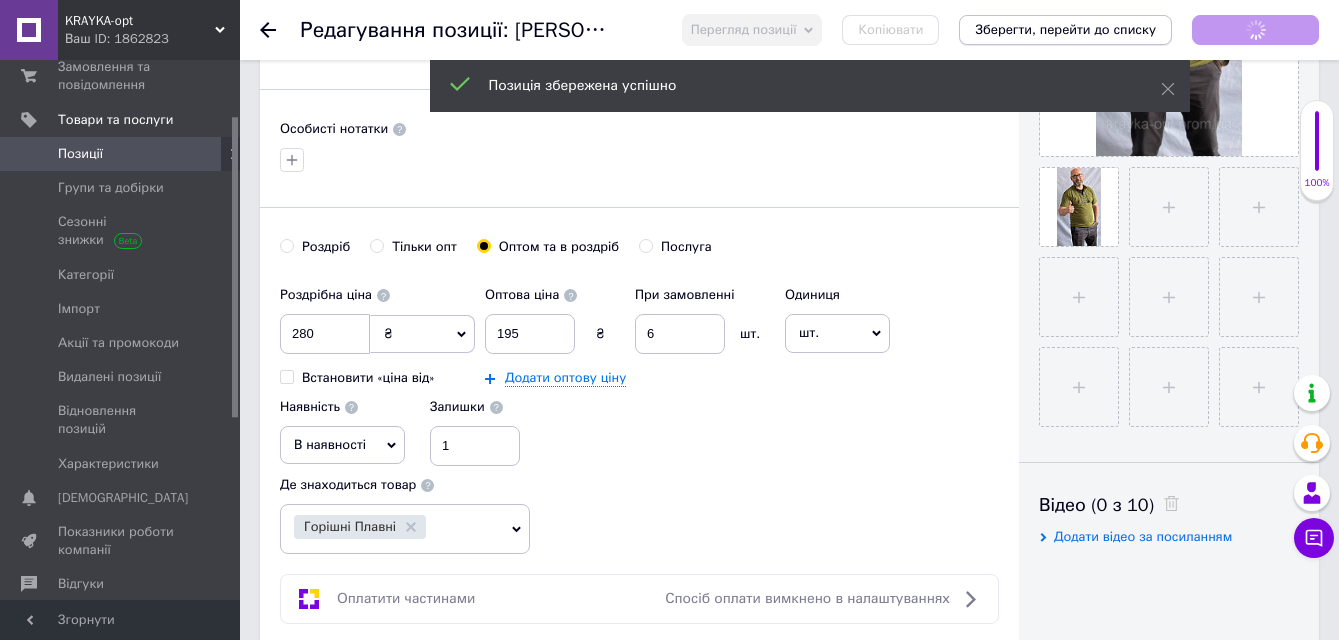 click on "Зберегти, перейти до списку" at bounding box center (1065, 29) 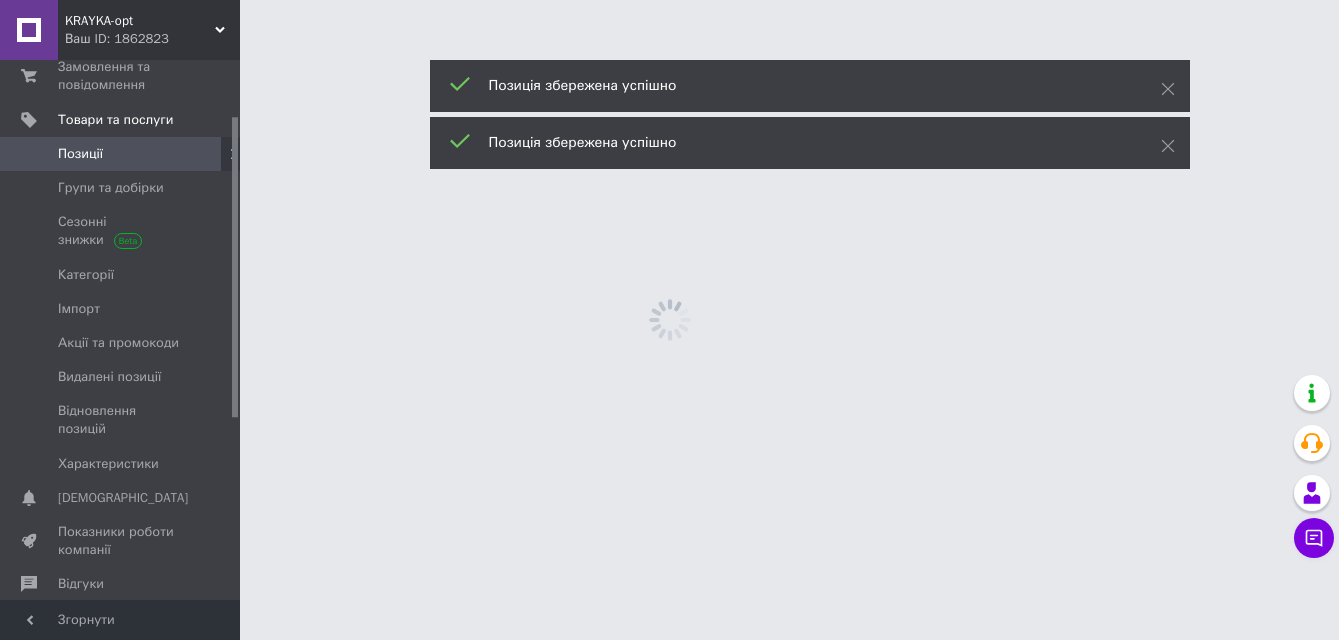 scroll, scrollTop: 0, scrollLeft: 0, axis: both 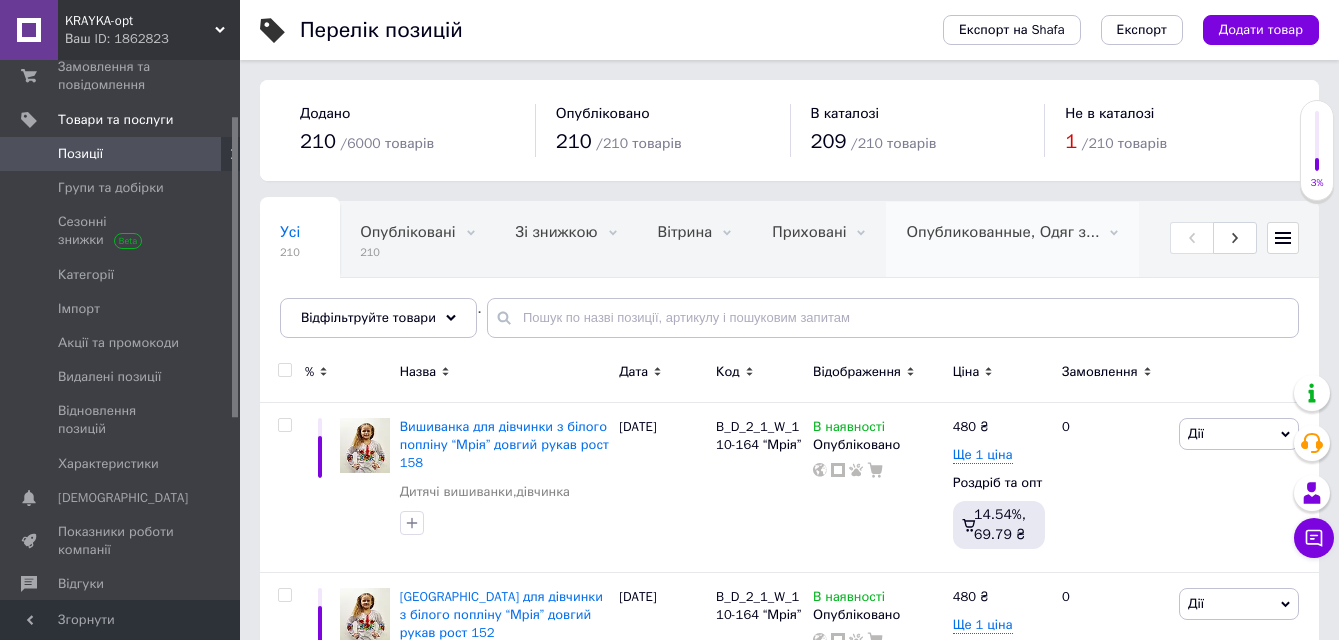 click on "Опубликованные, Одяг з... 0" at bounding box center (1012, 240) 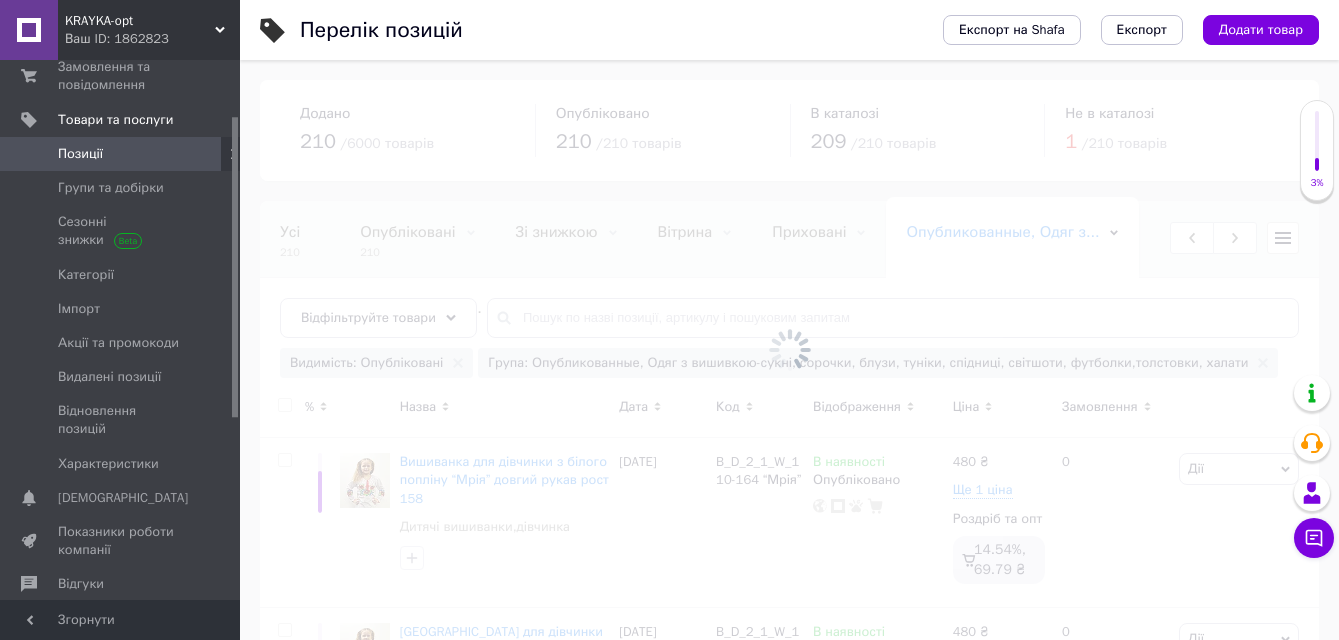 scroll, scrollTop: 158, scrollLeft: 0, axis: vertical 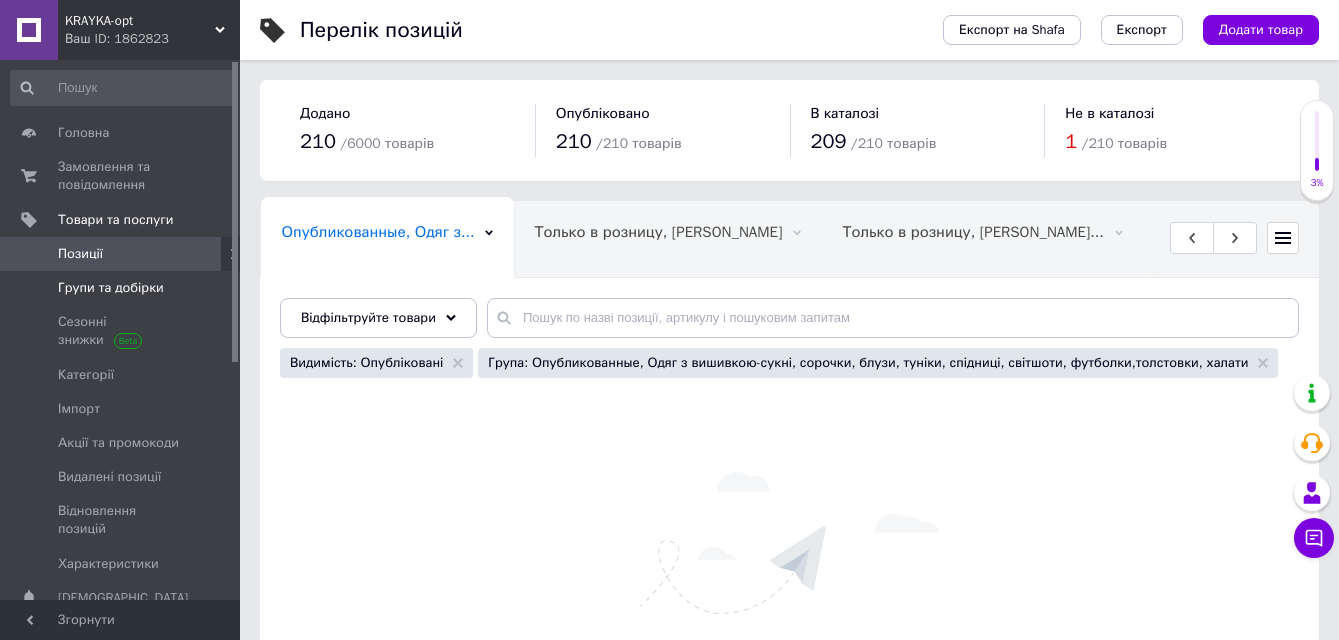 click on "Групи та добірки" at bounding box center [111, 288] 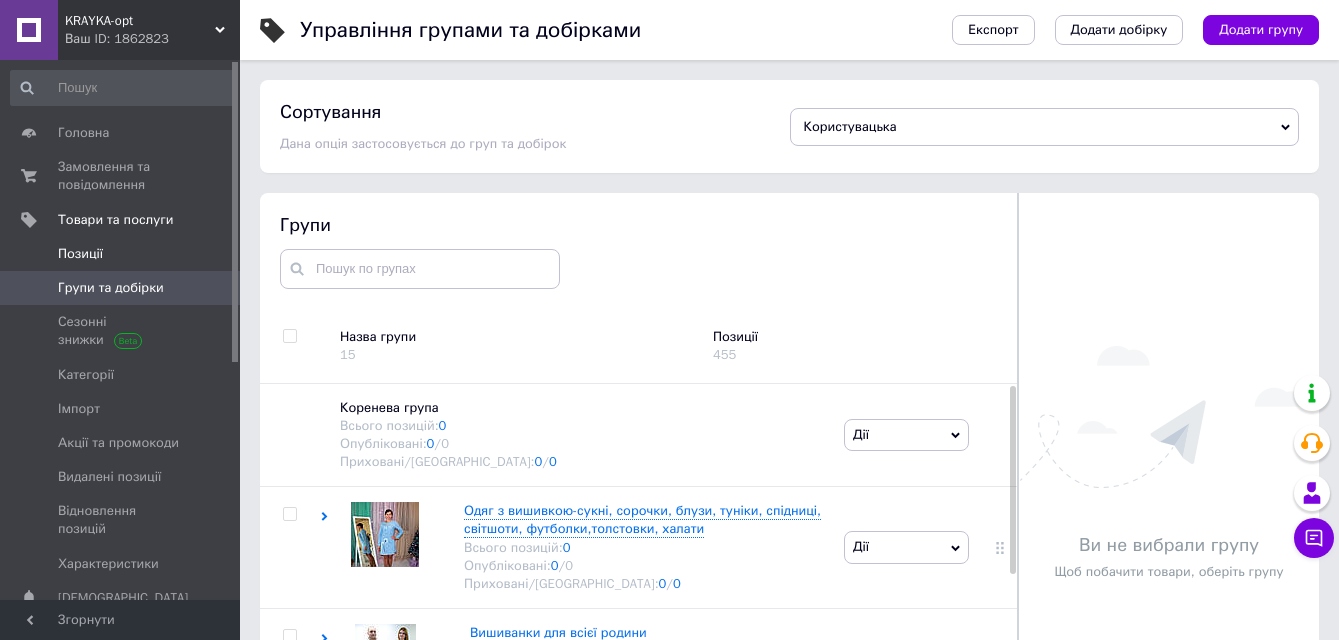click on "Позиції" at bounding box center (121, 254) 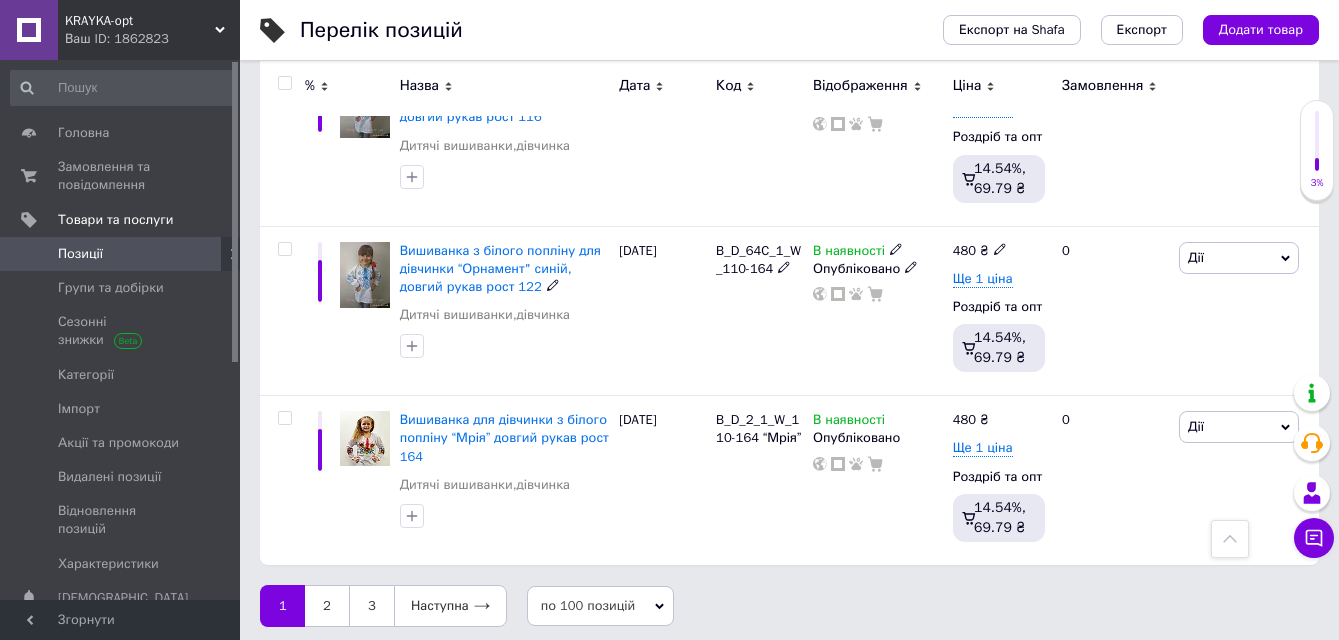 scroll, scrollTop: 16902, scrollLeft: 0, axis: vertical 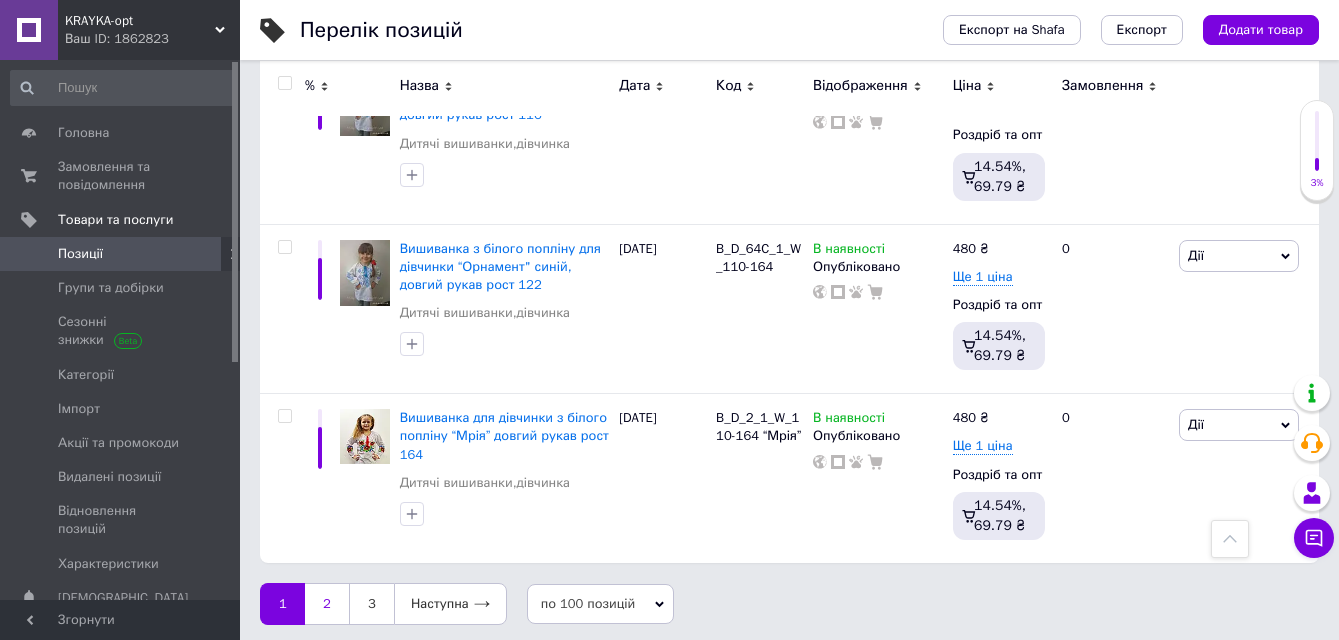 click on "2" at bounding box center (327, 604) 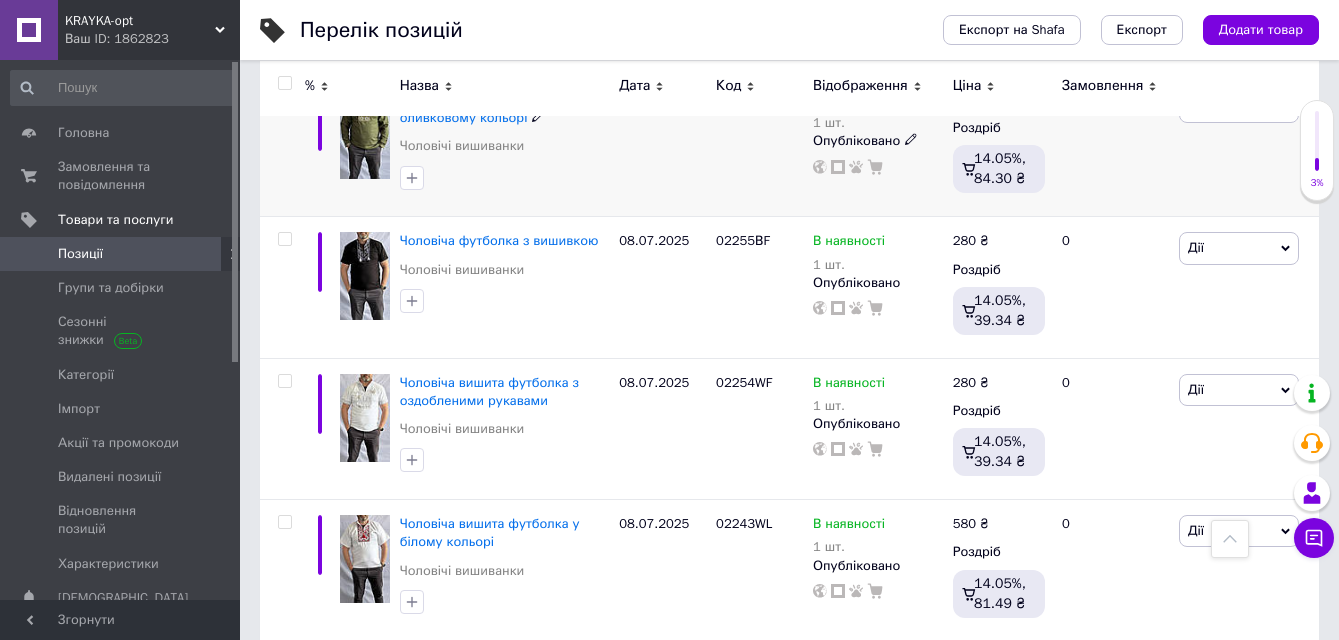 scroll, scrollTop: 13356, scrollLeft: 0, axis: vertical 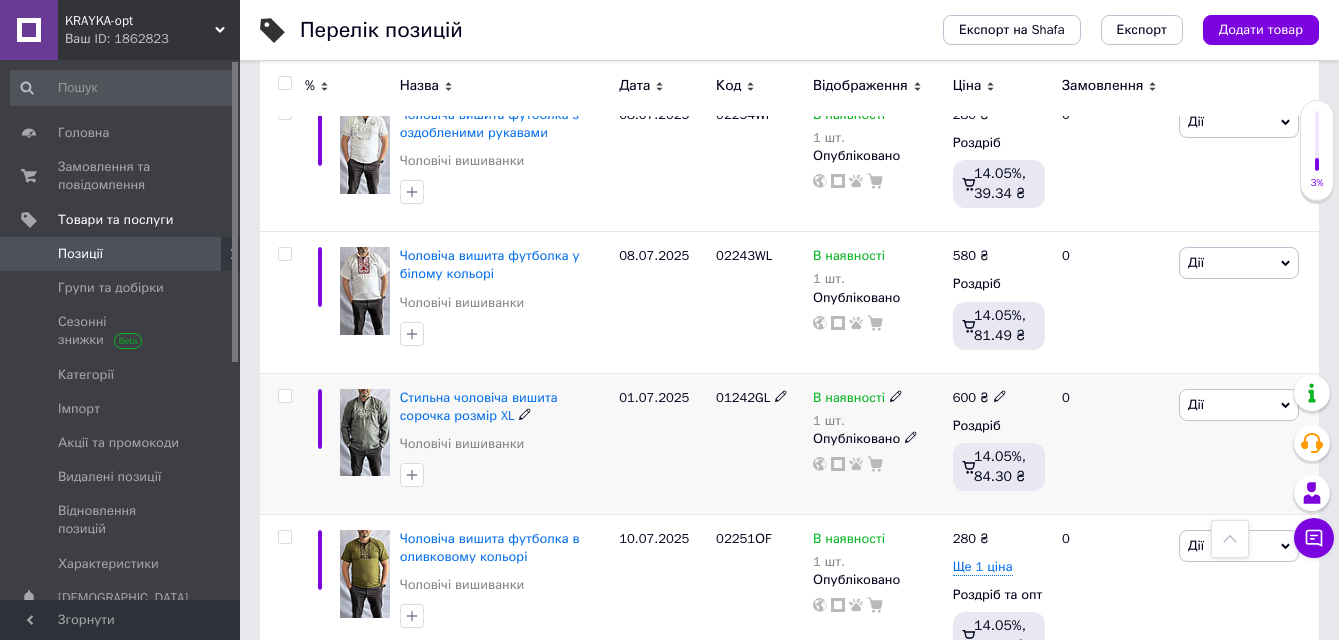 click at bounding box center [365, 433] 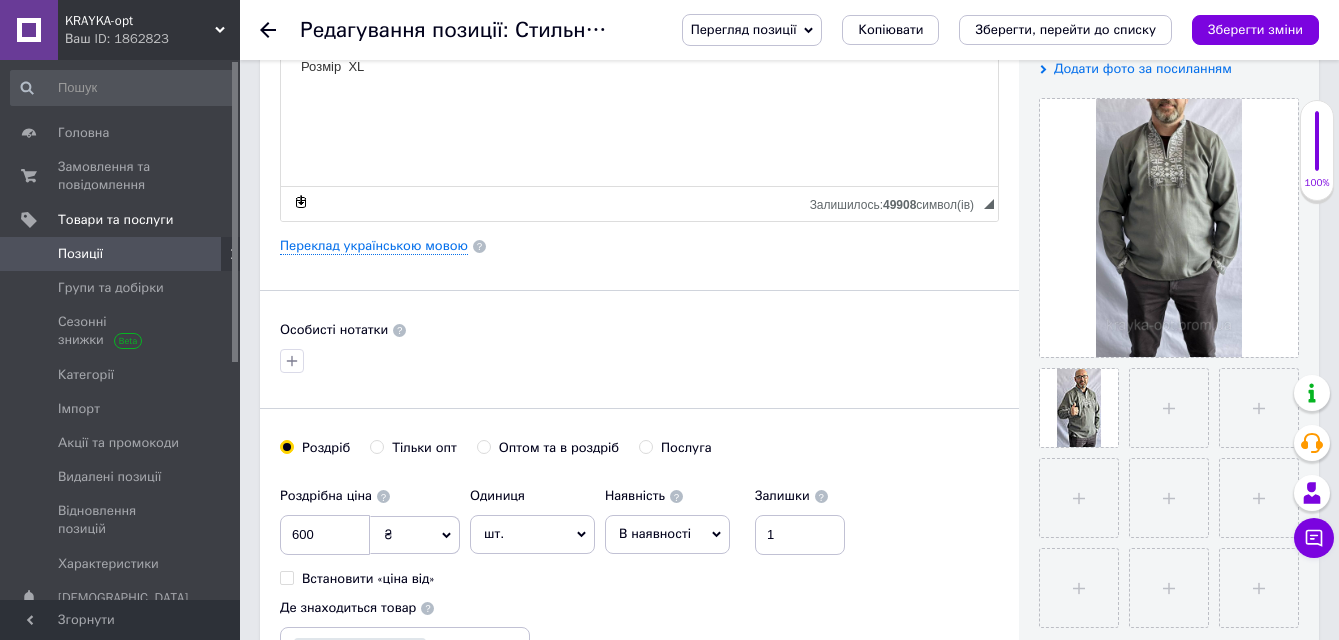 scroll, scrollTop: 400, scrollLeft: 0, axis: vertical 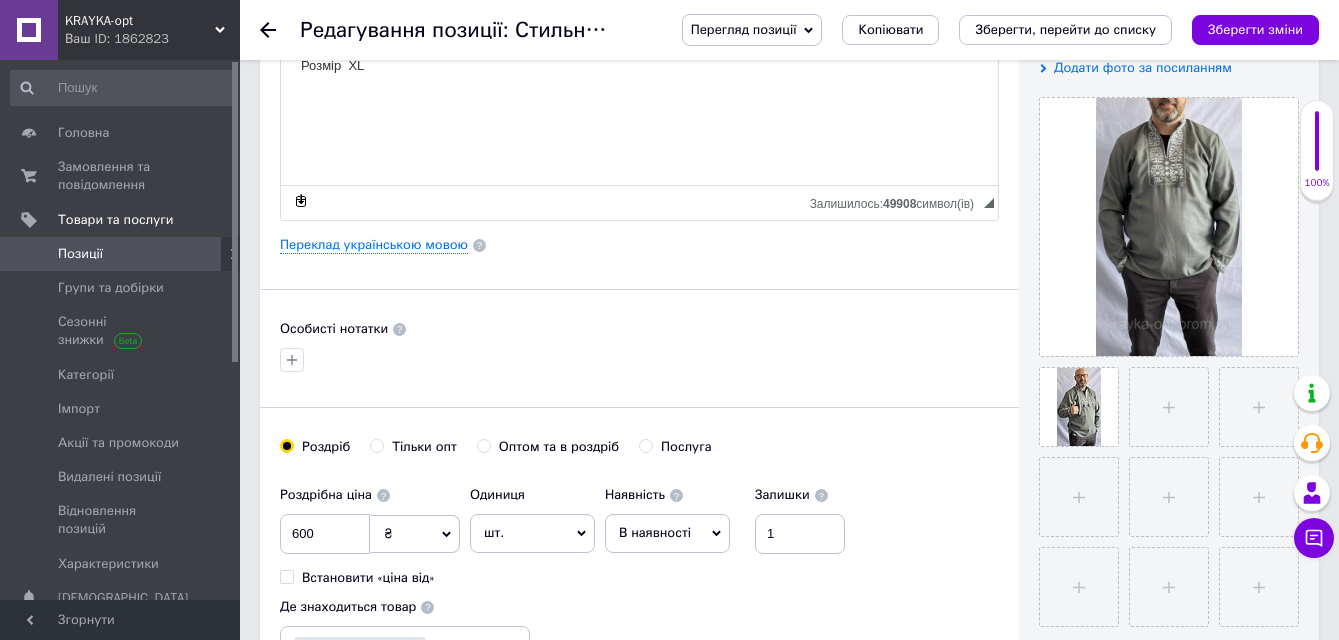 click on "Оптом та в роздріб" at bounding box center (483, 445) 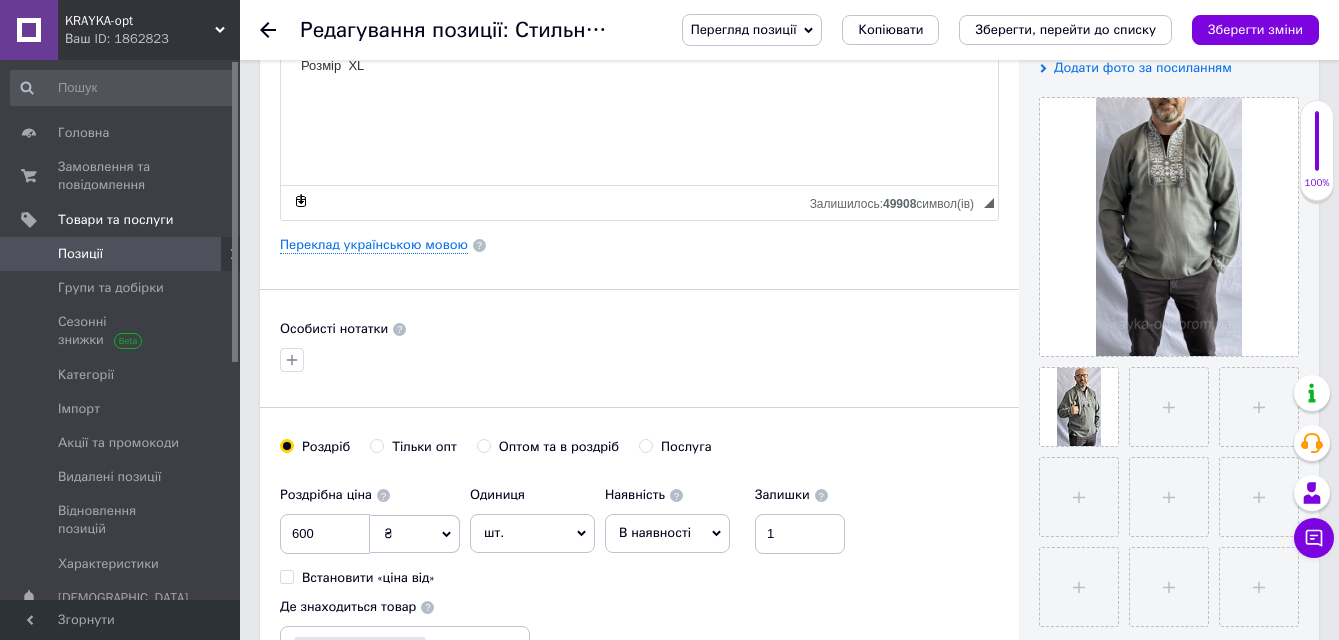 radio on "true" 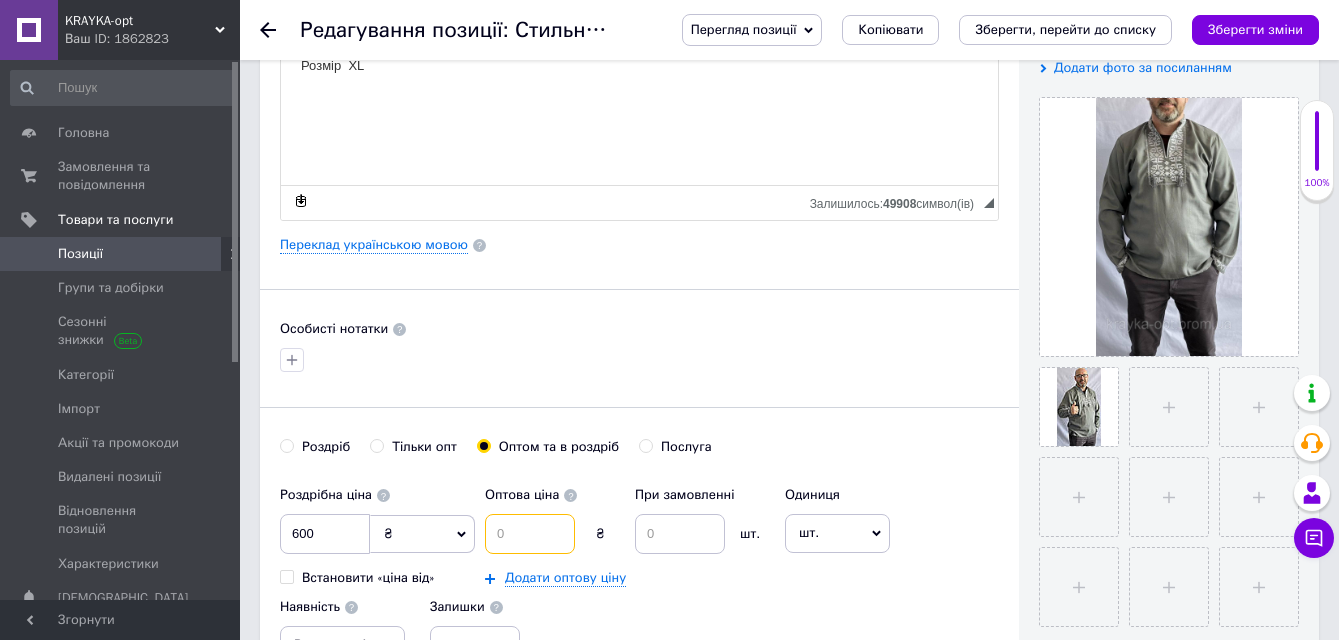 click at bounding box center (530, 534) 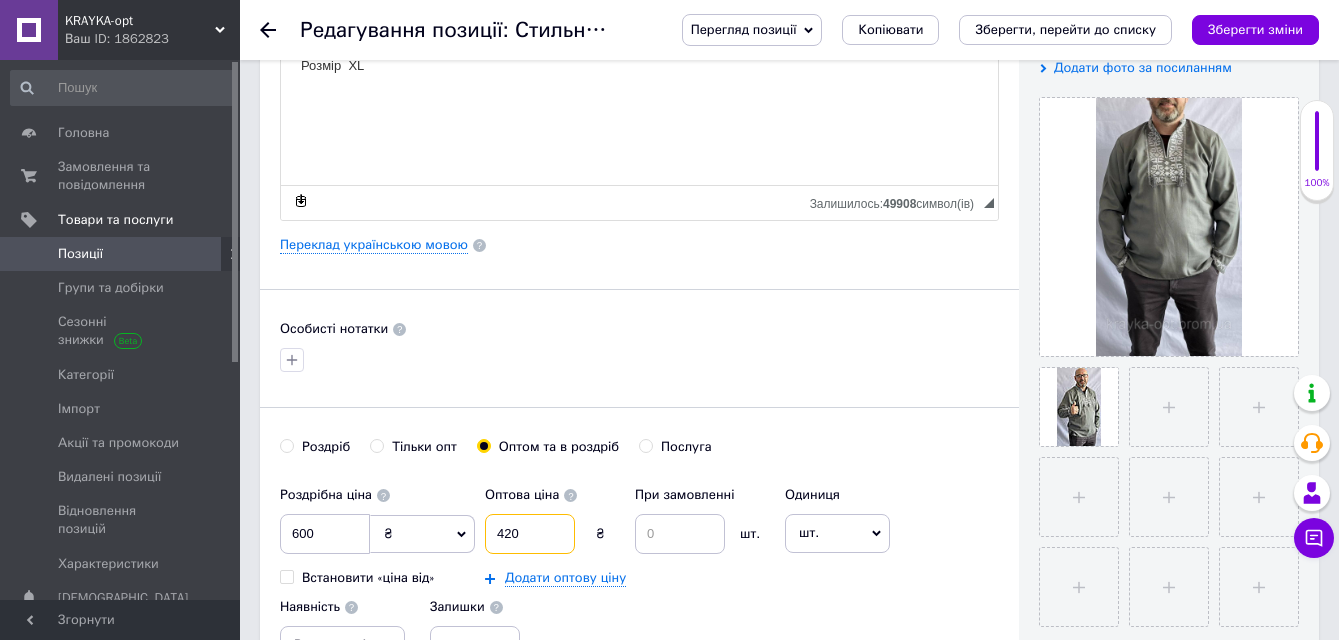 type on "420" 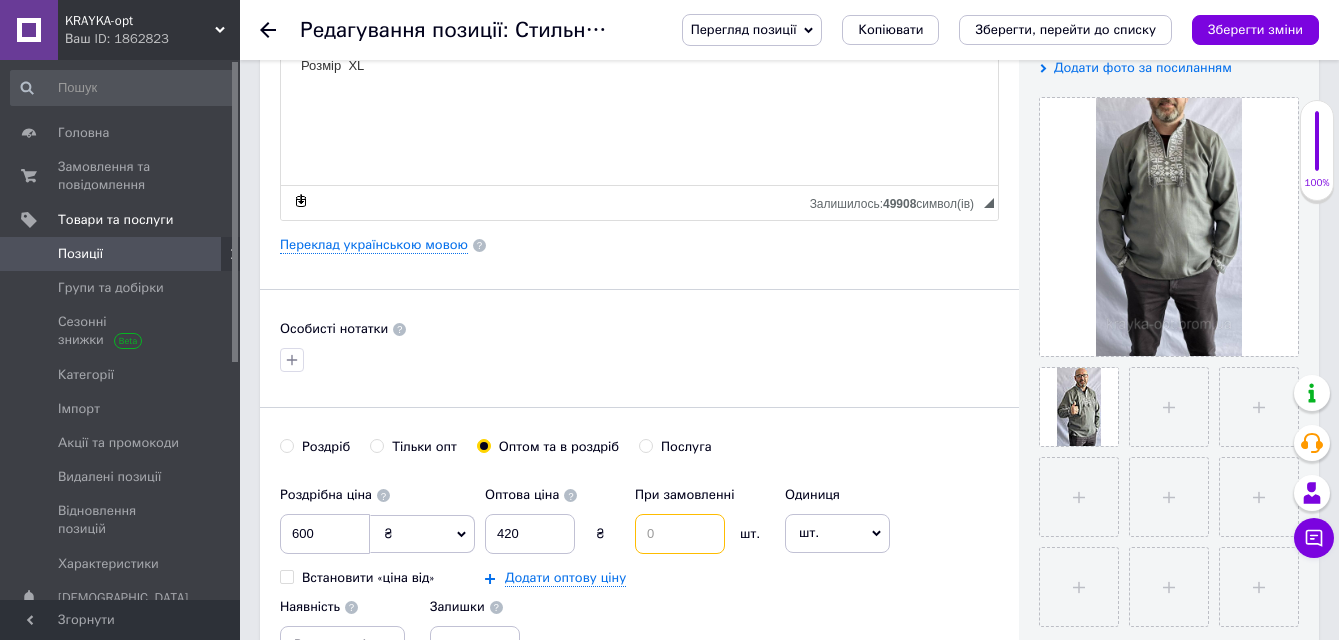 click at bounding box center (680, 534) 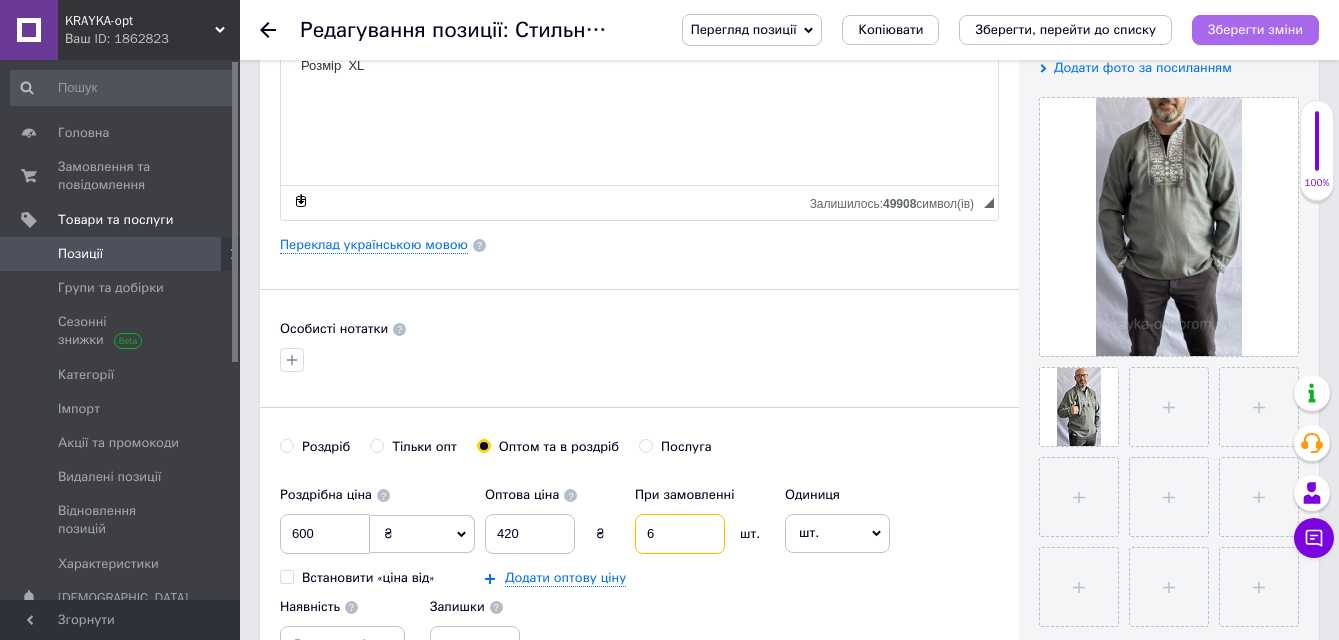 type on "6" 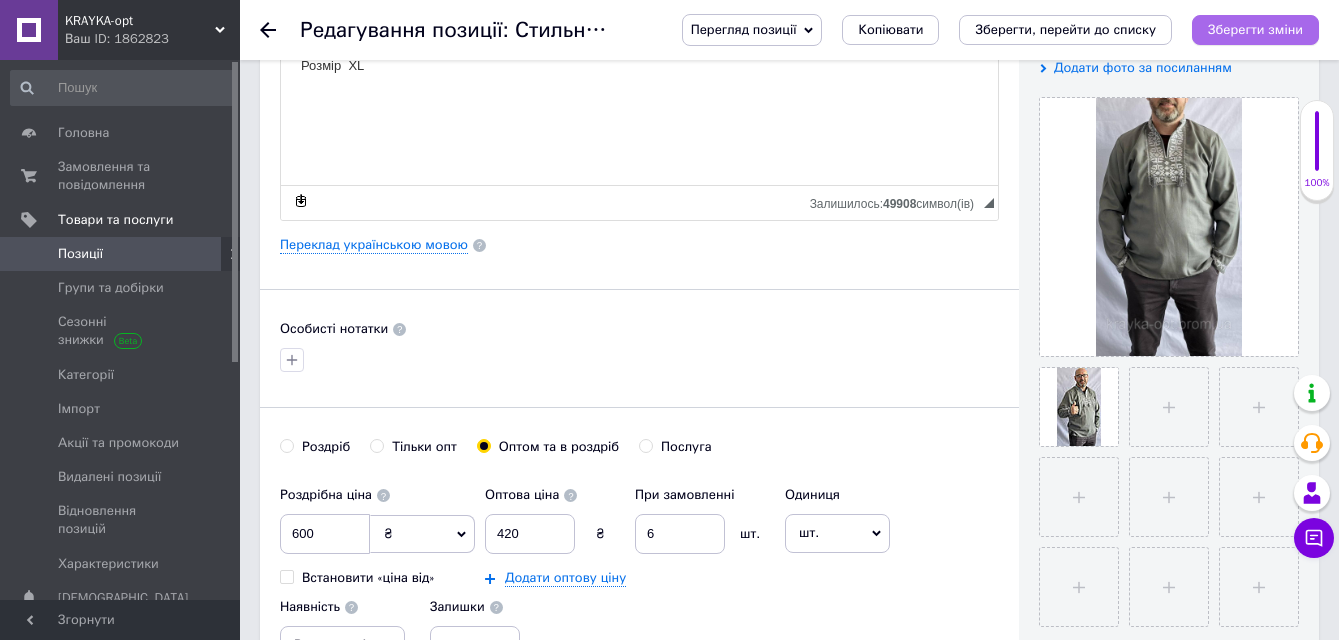 click on "Зберегти зміни" at bounding box center [1255, 30] 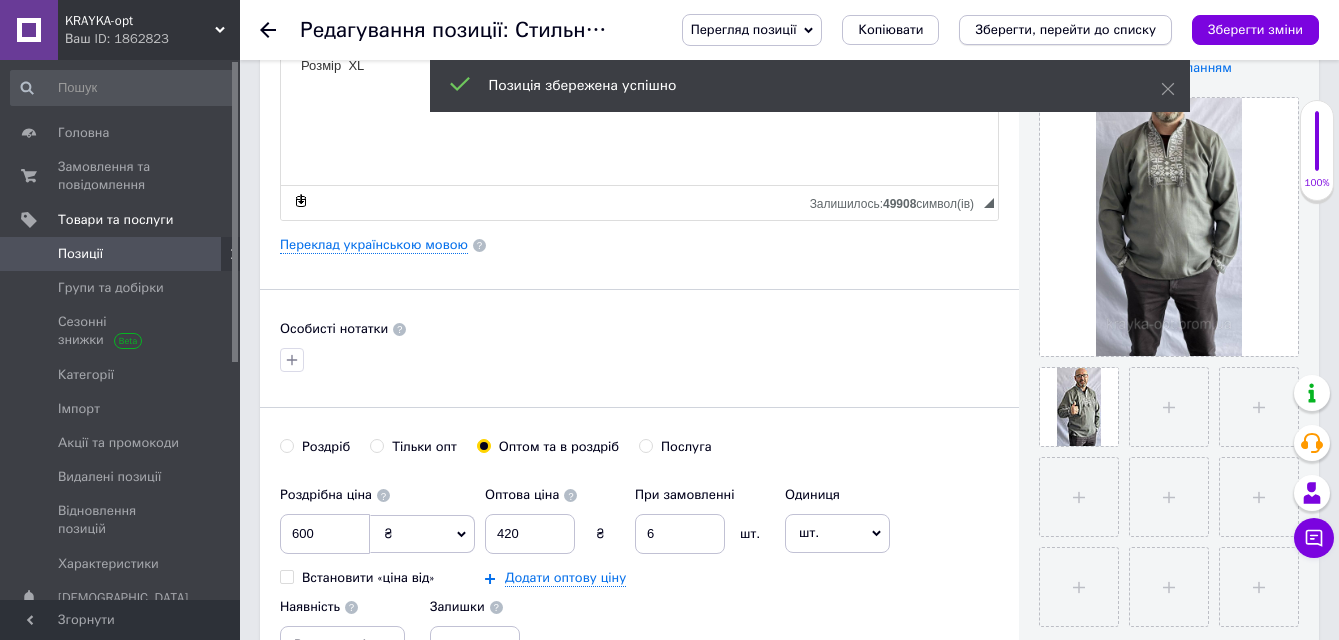 click on "Зберегти, перейти до списку" at bounding box center [1065, 29] 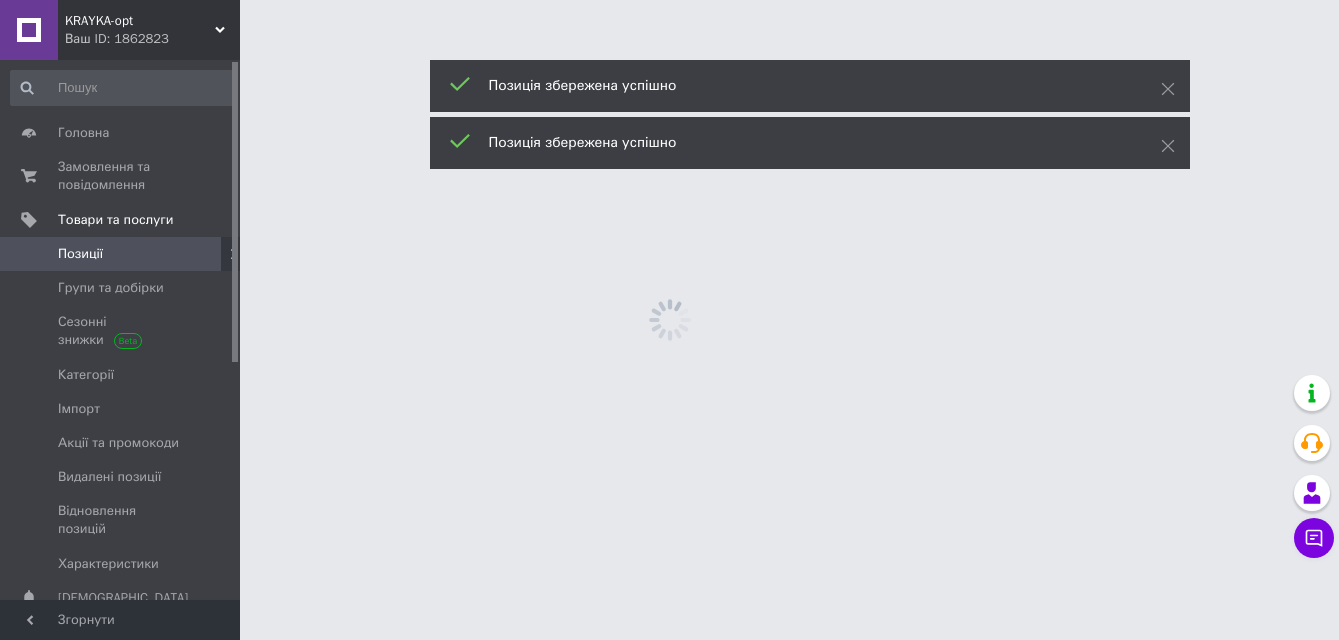 scroll, scrollTop: 0, scrollLeft: 0, axis: both 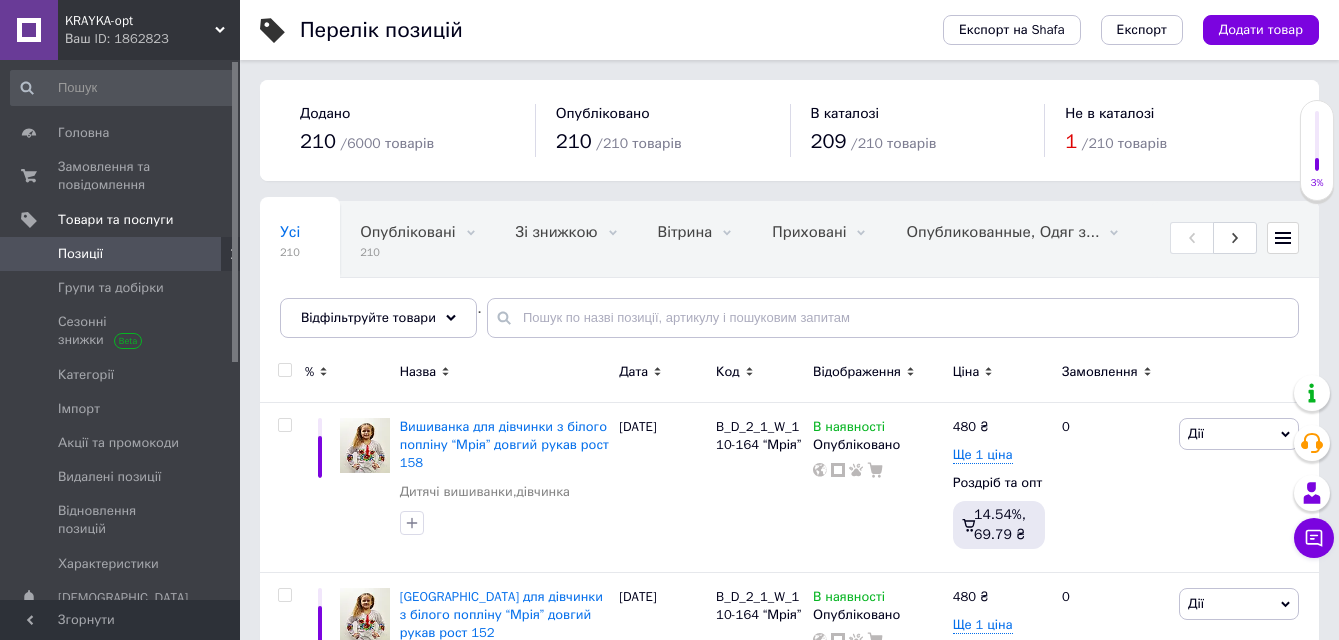 click on "Усі 210 Опубліковані 210 Видалити Редагувати Зі знижкою 0 Видалити Редагувати Вітрина 0 Видалити Редагувати Приховані 0 Видалити Редагувати Опубликованные, Одяг з... 0 Видалити [PERSON_NAME] Только в розницу, [PERSON_NAME] 0 Видалити Редагувати Только в розницу, [PERSON_NAME]... 0 Видалити Редагувати Опубликованные, Опубли... 0 Видалити Редагувати Ok Відфільтровано...  Зберегти" at bounding box center [789, 279] 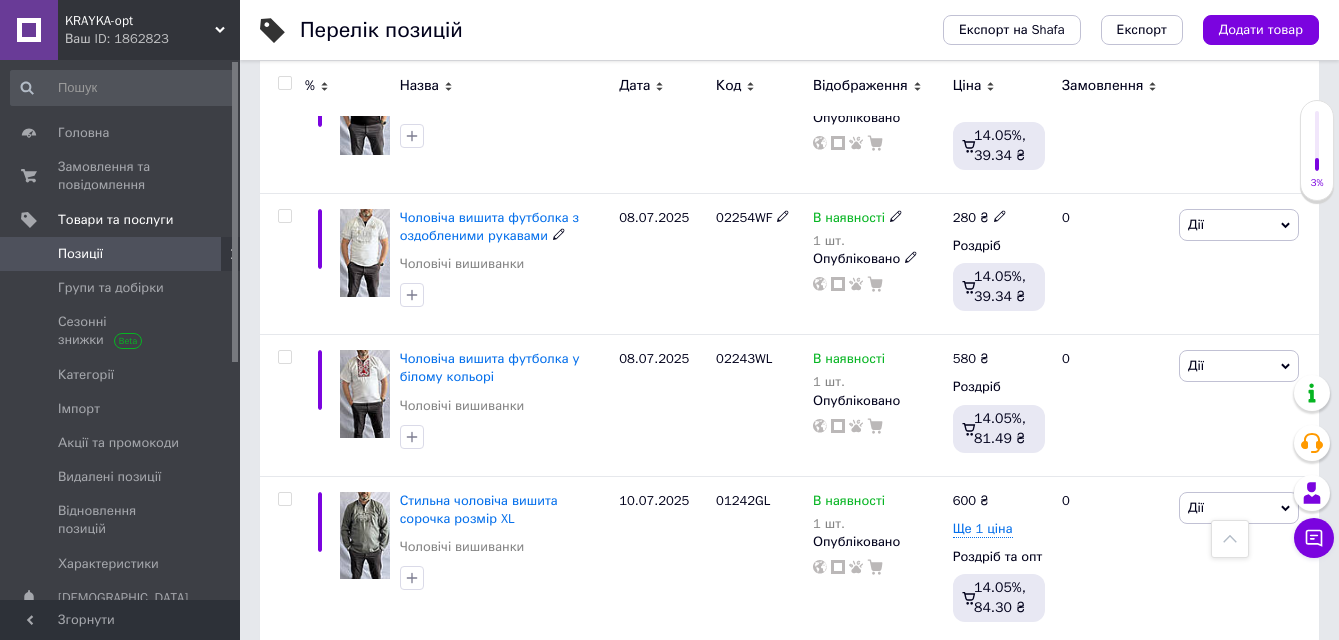 scroll, scrollTop: 13300, scrollLeft: 0, axis: vertical 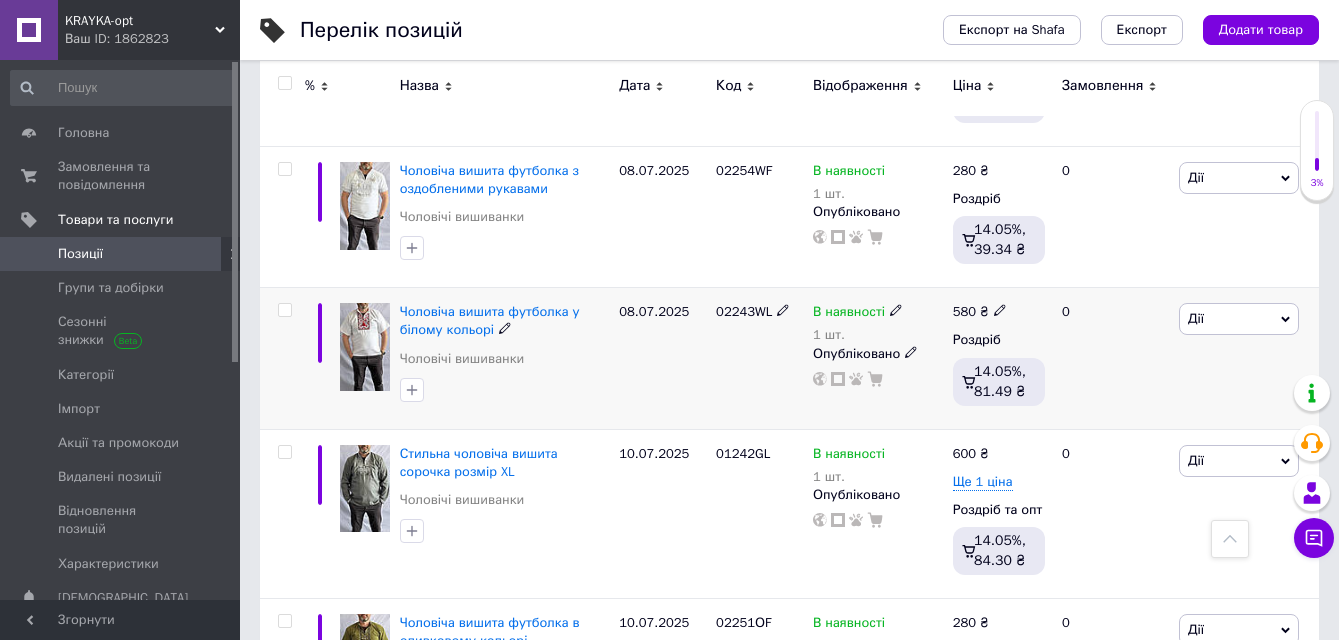 click at bounding box center [365, 347] 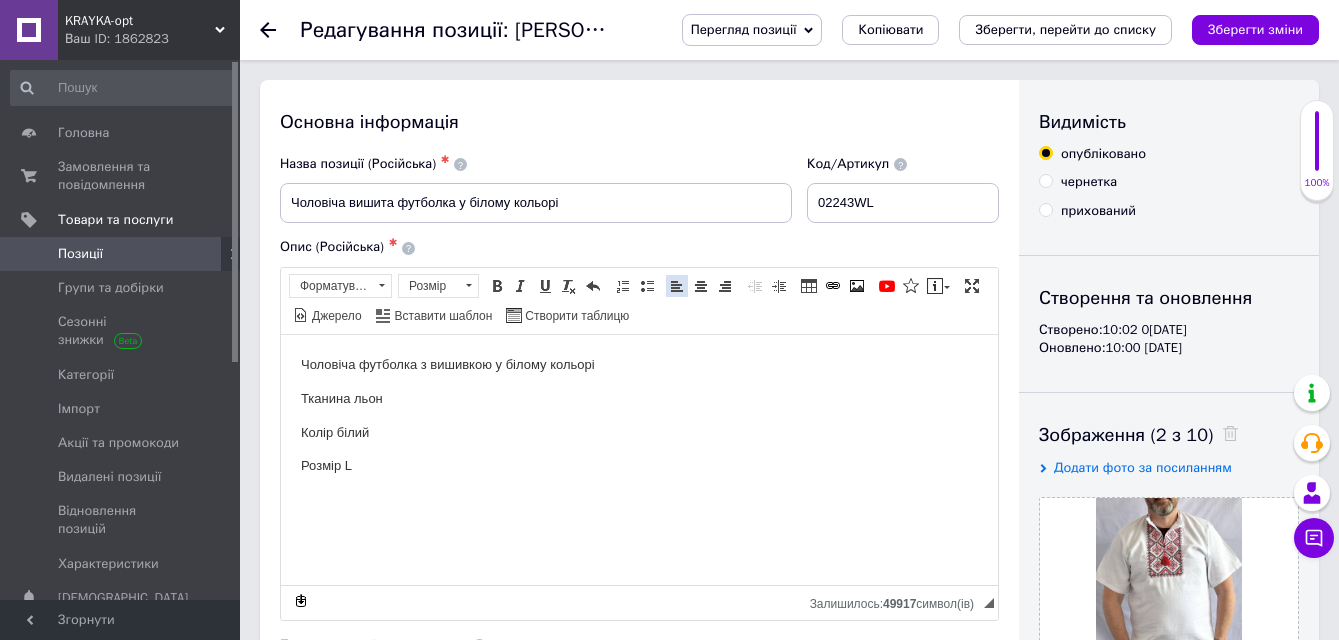 scroll, scrollTop: 600, scrollLeft: 0, axis: vertical 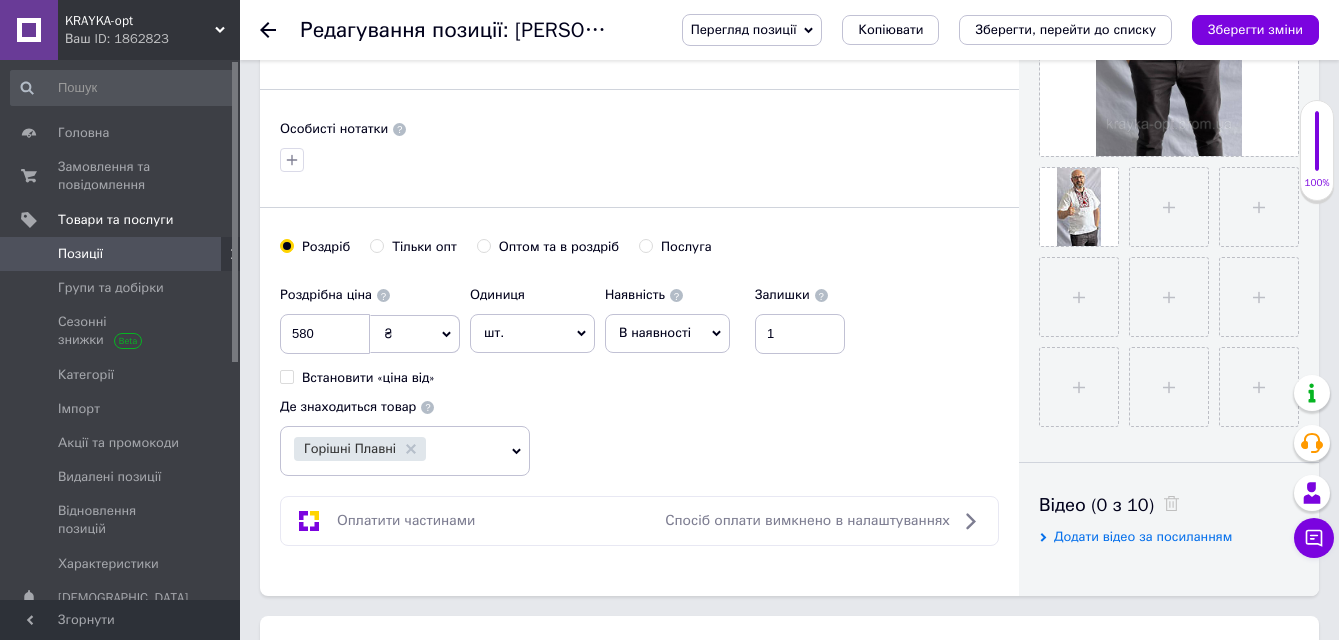click on "Оптом та в роздріб" at bounding box center (483, 245) 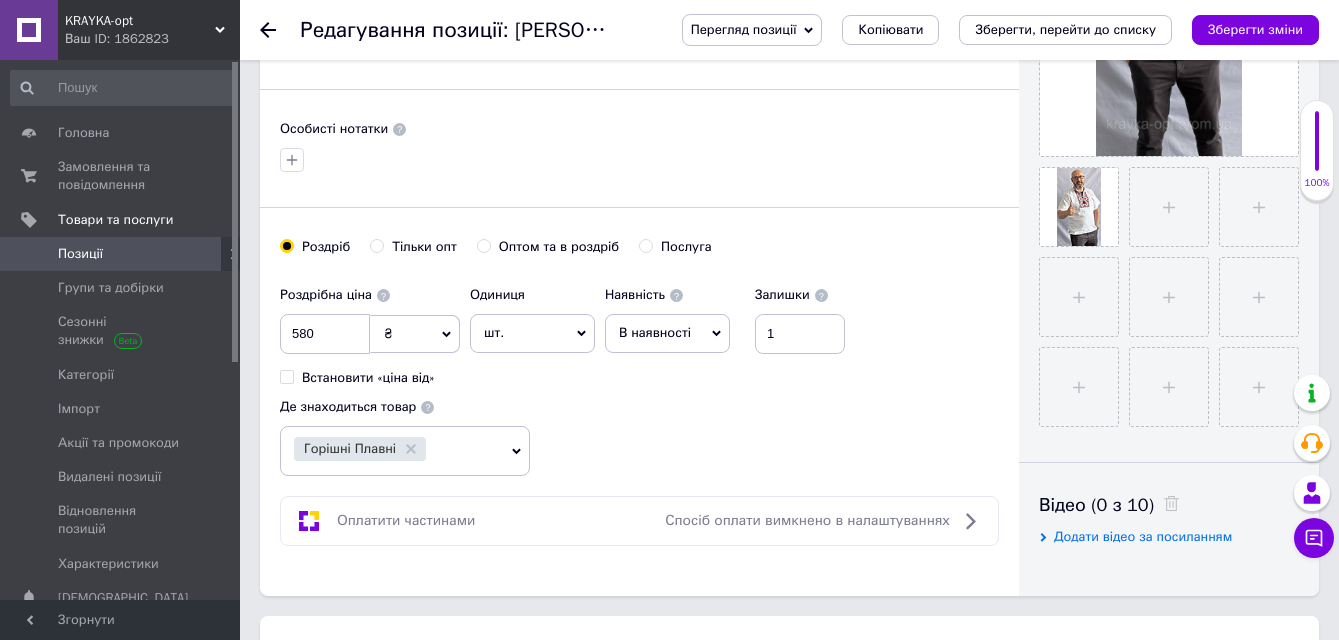 radio on "true" 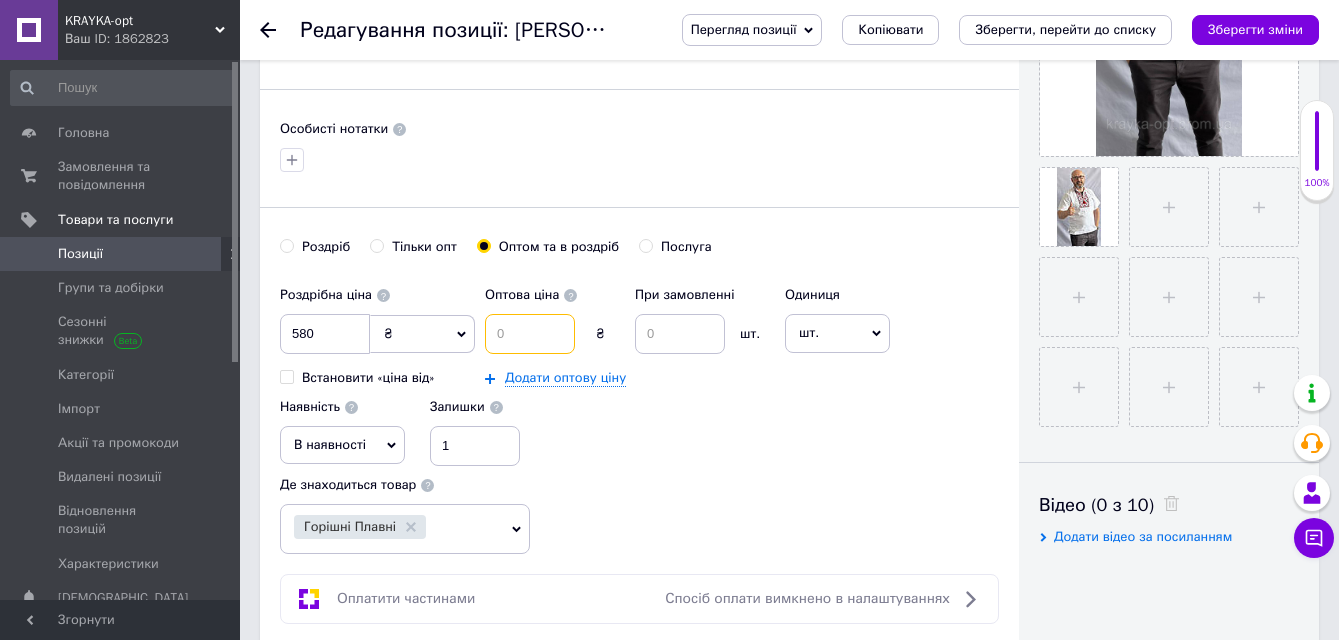 click at bounding box center [530, 334] 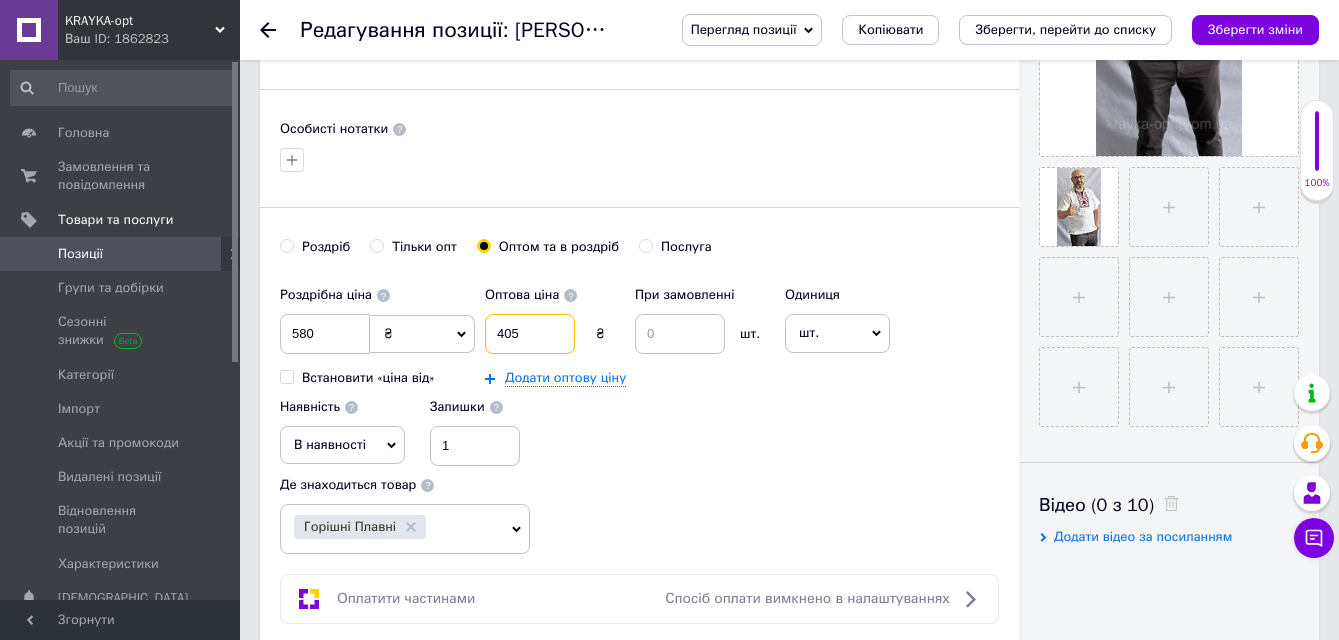 type on "405" 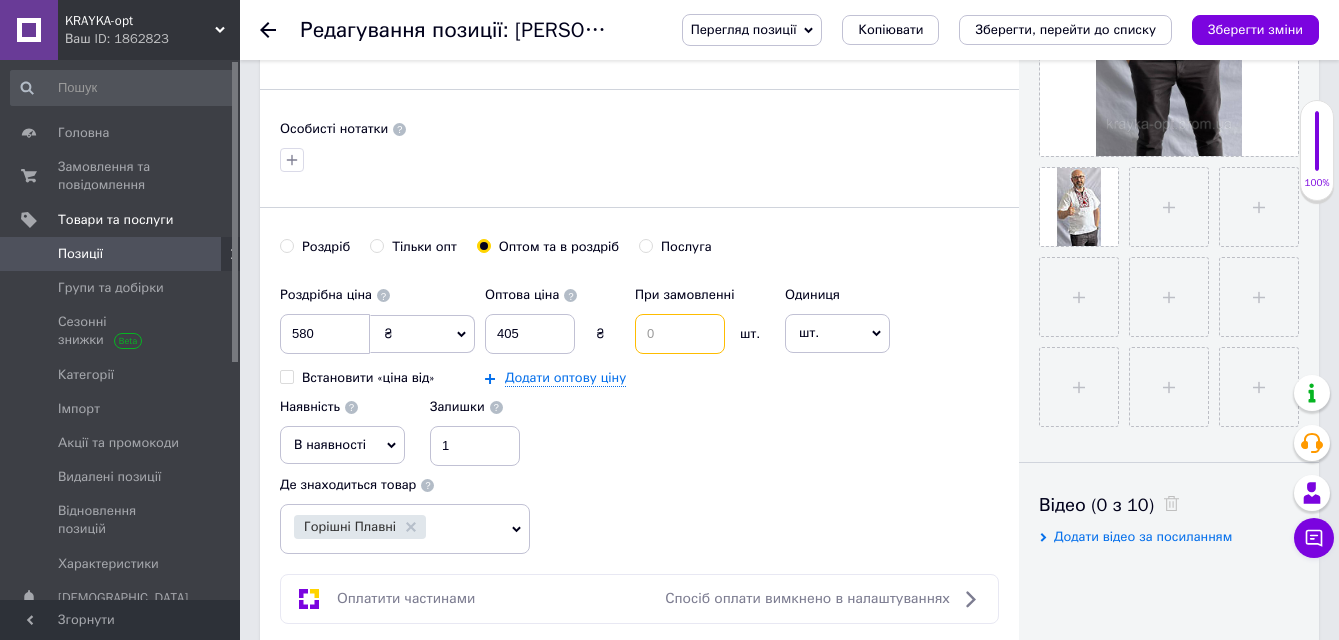 click at bounding box center [680, 334] 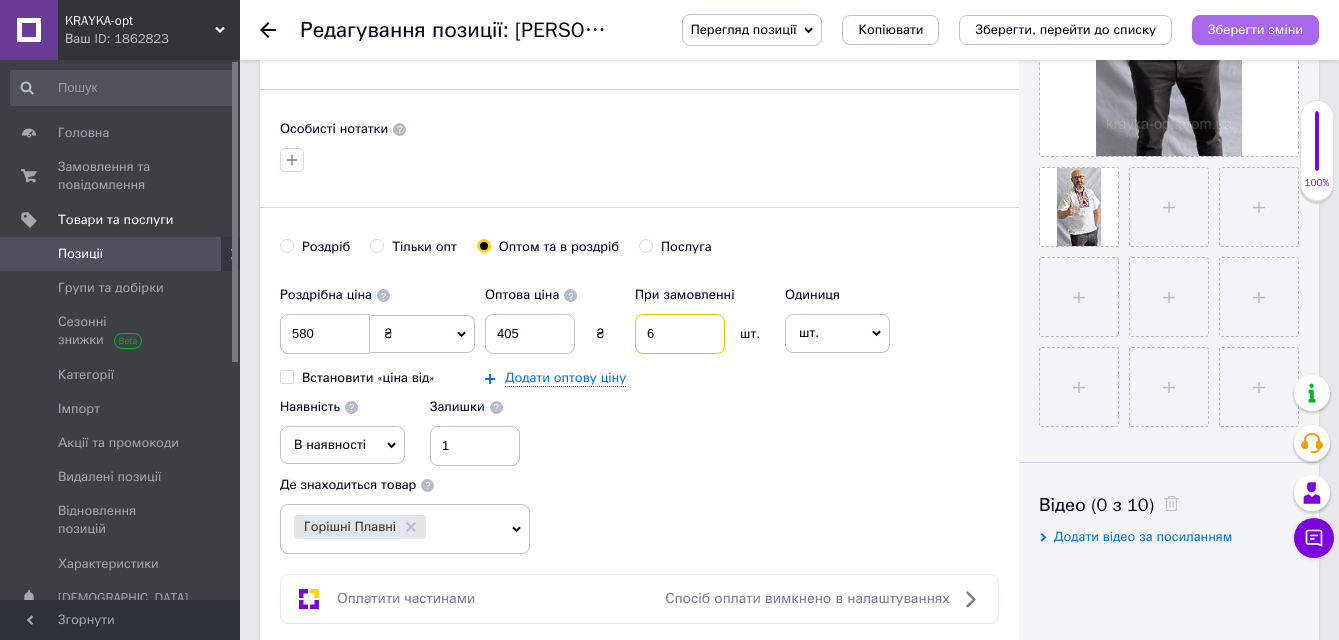 type on "6" 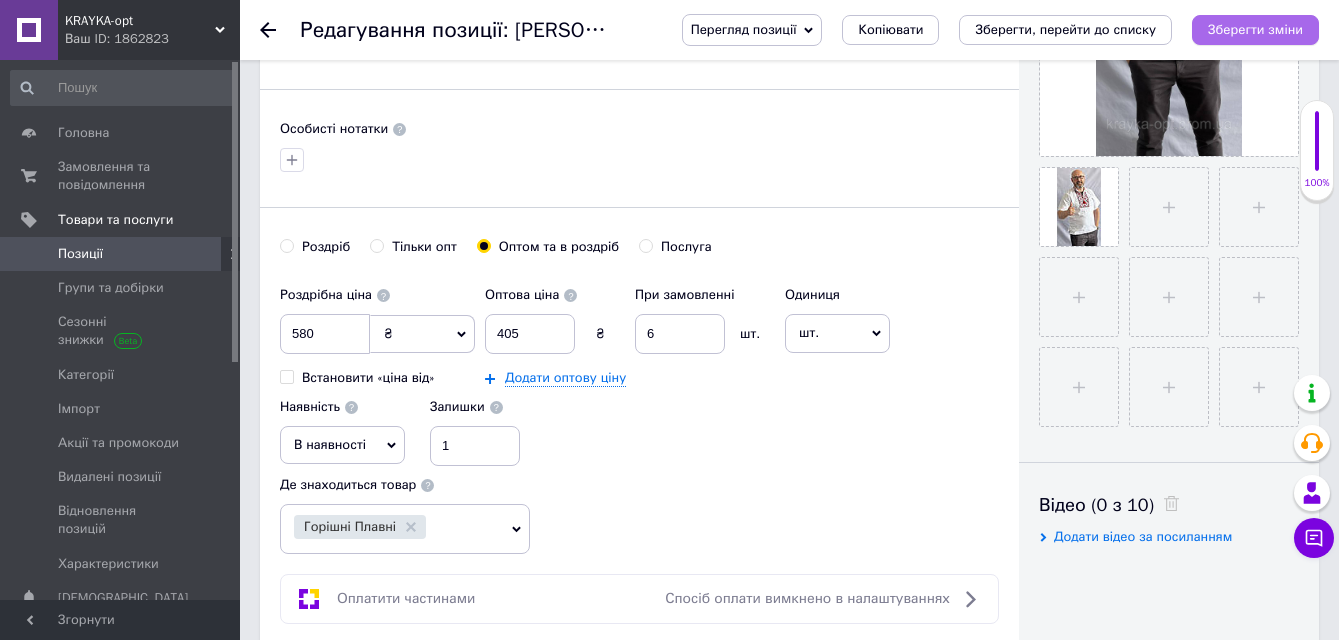 click on "Зберегти зміни" at bounding box center [1255, 29] 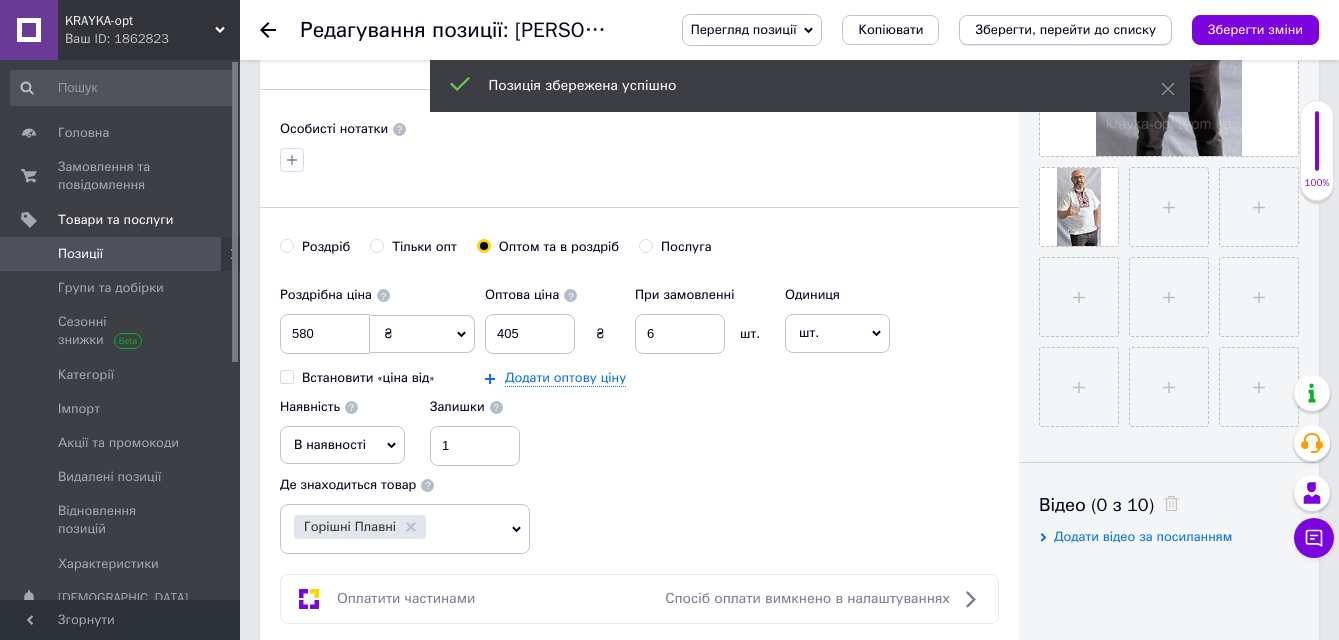 click on "Зберегти, перейти до списку" at bounding box center [1065, 29] 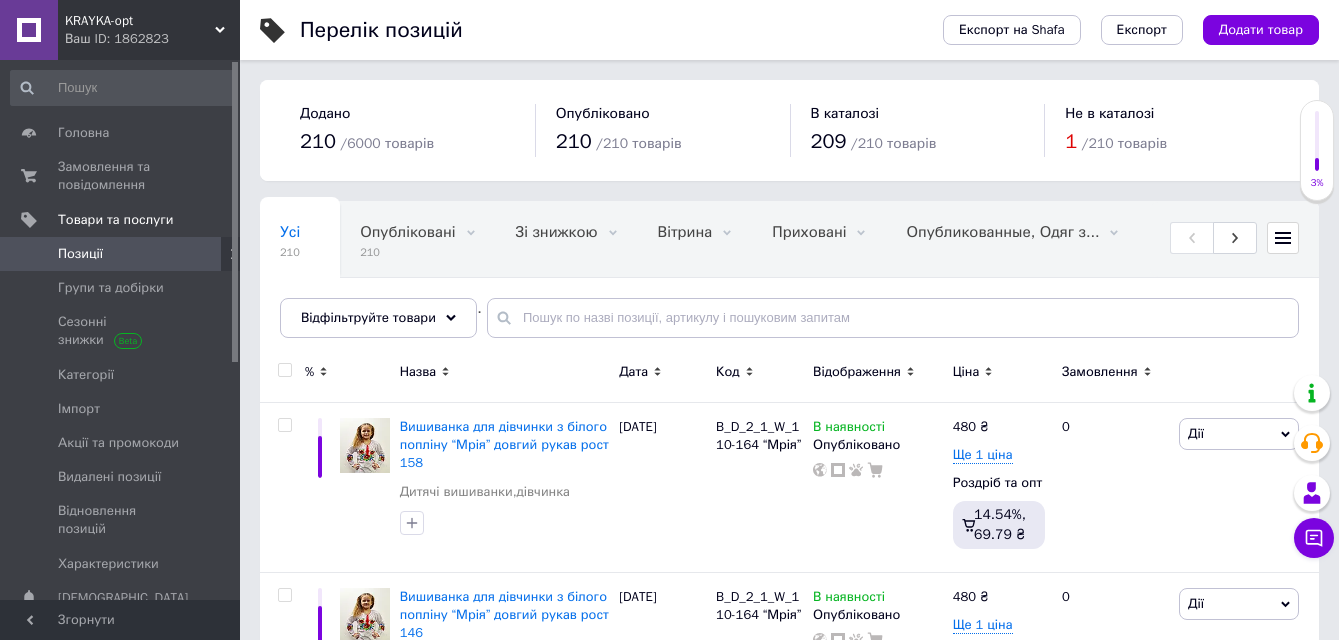 scroll, scrollTop: 500, scrollLeft: 0, axis: vertical 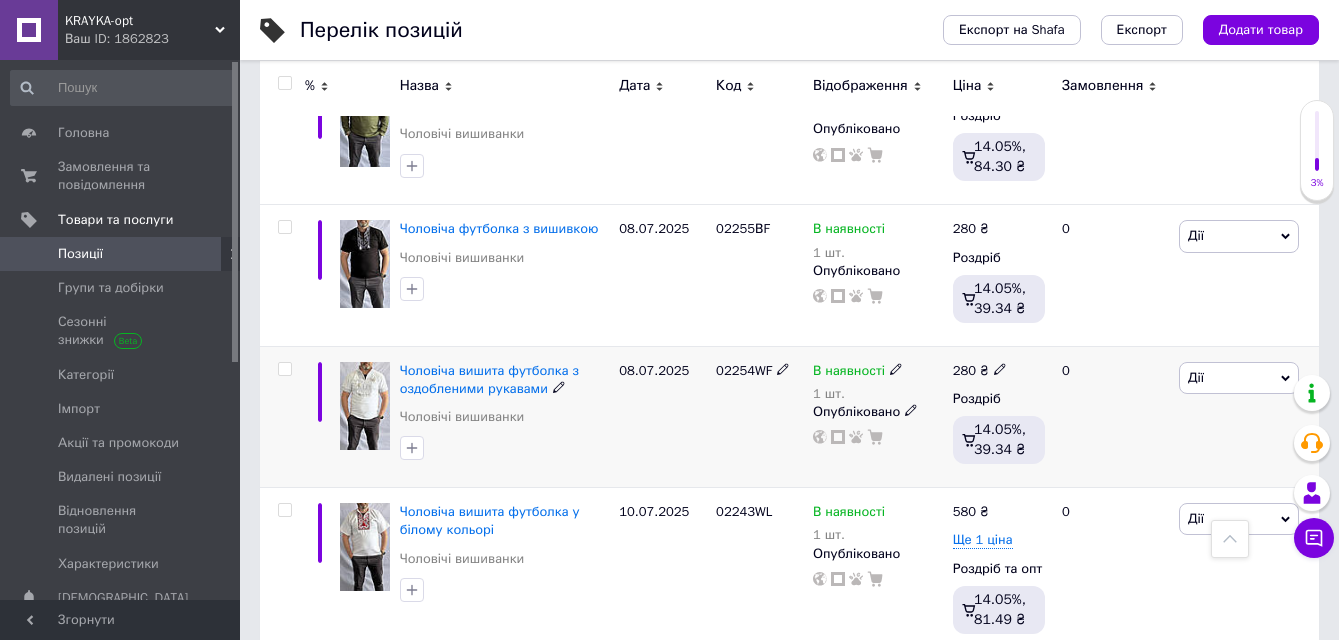 click at bounding box center (365, 406) 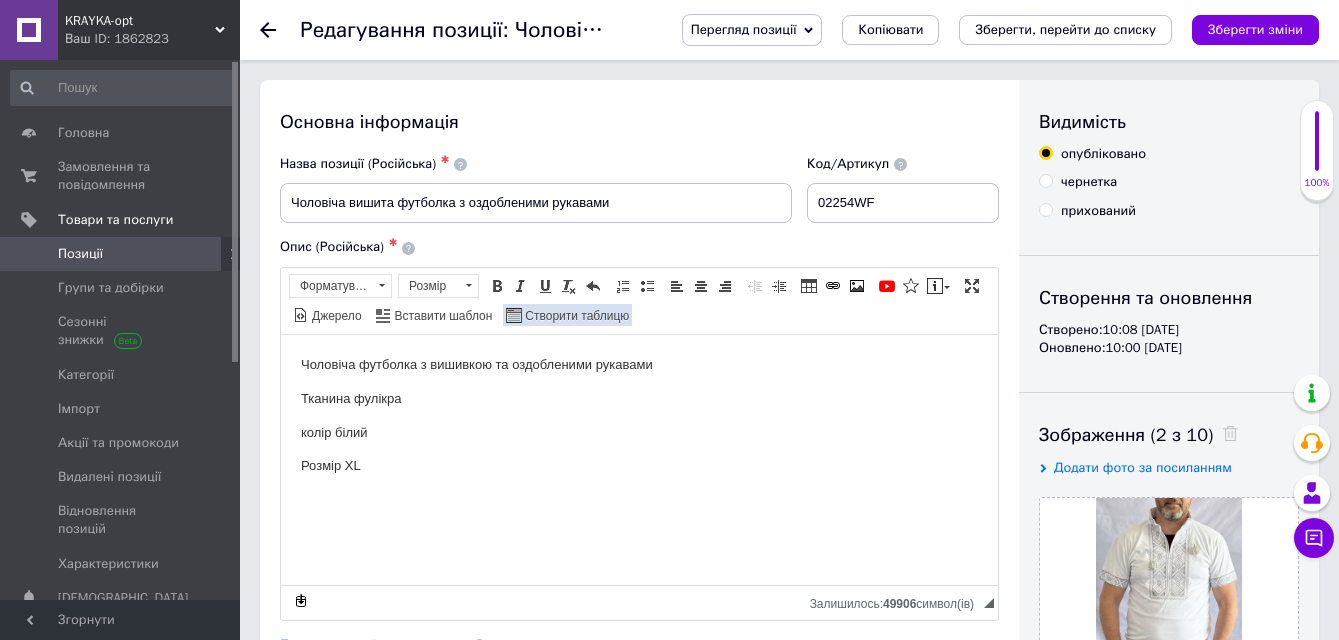 scroll, scrollTop: 500, scrollLeft: 0, axis: vertical 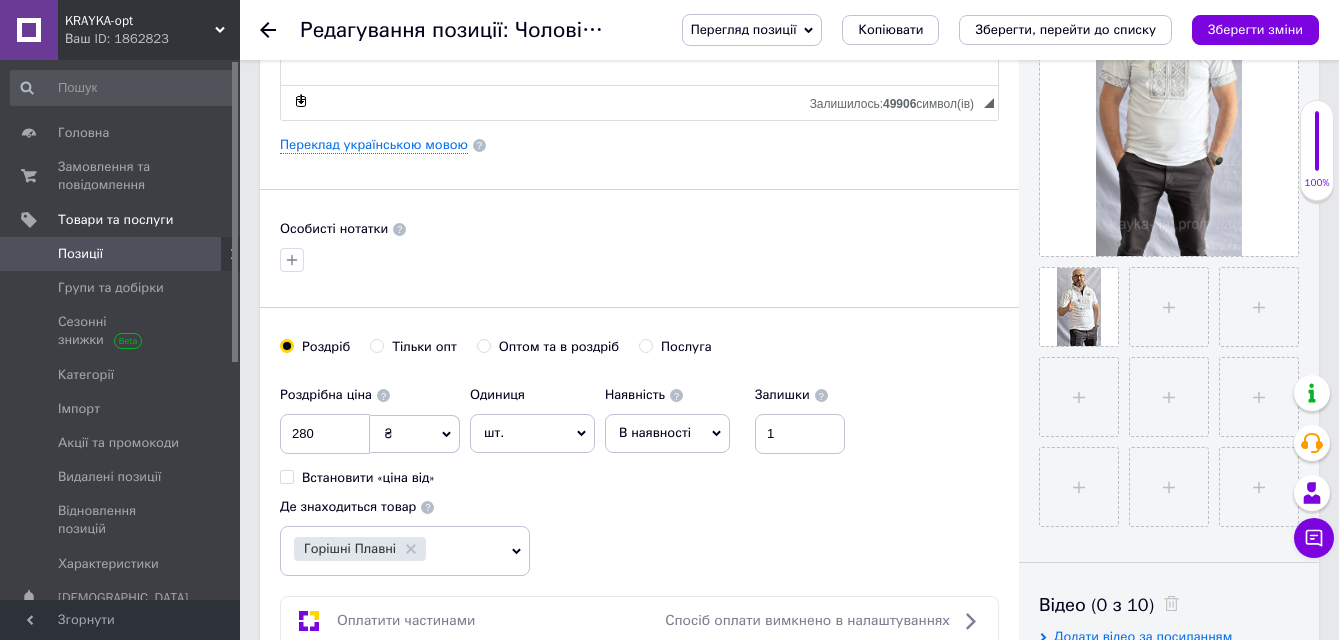 click on "Оптом та в роздріб" at bounding box center (483, 345) 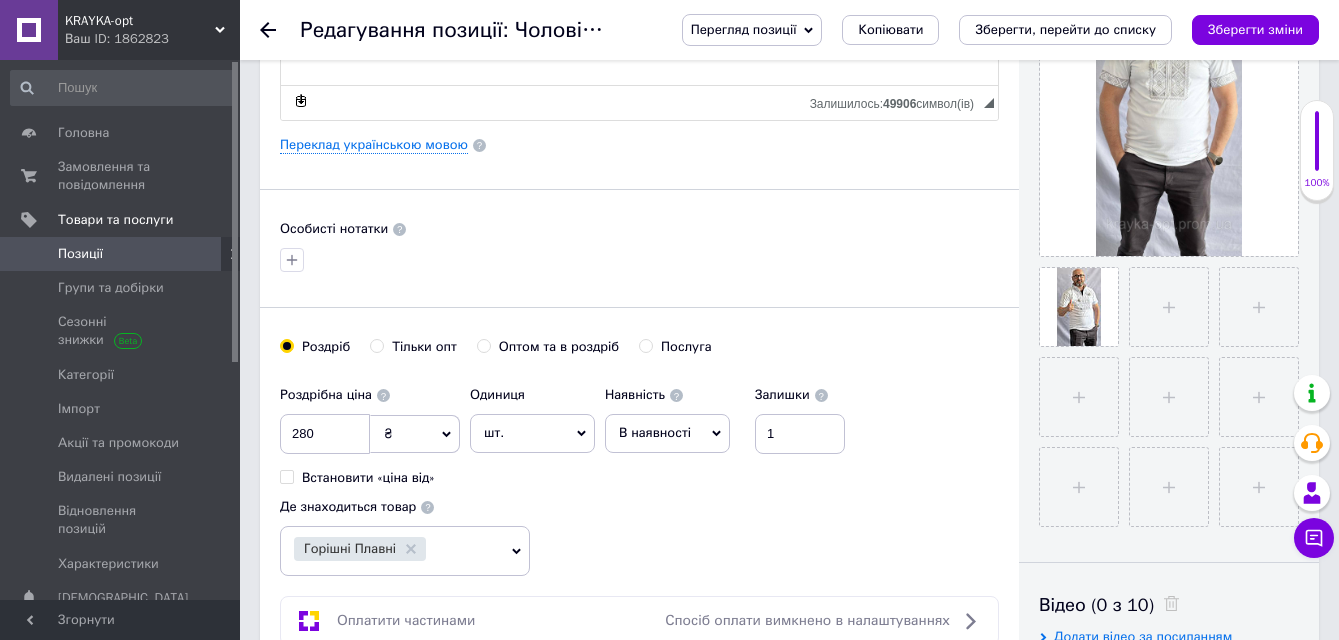 radio on "true" 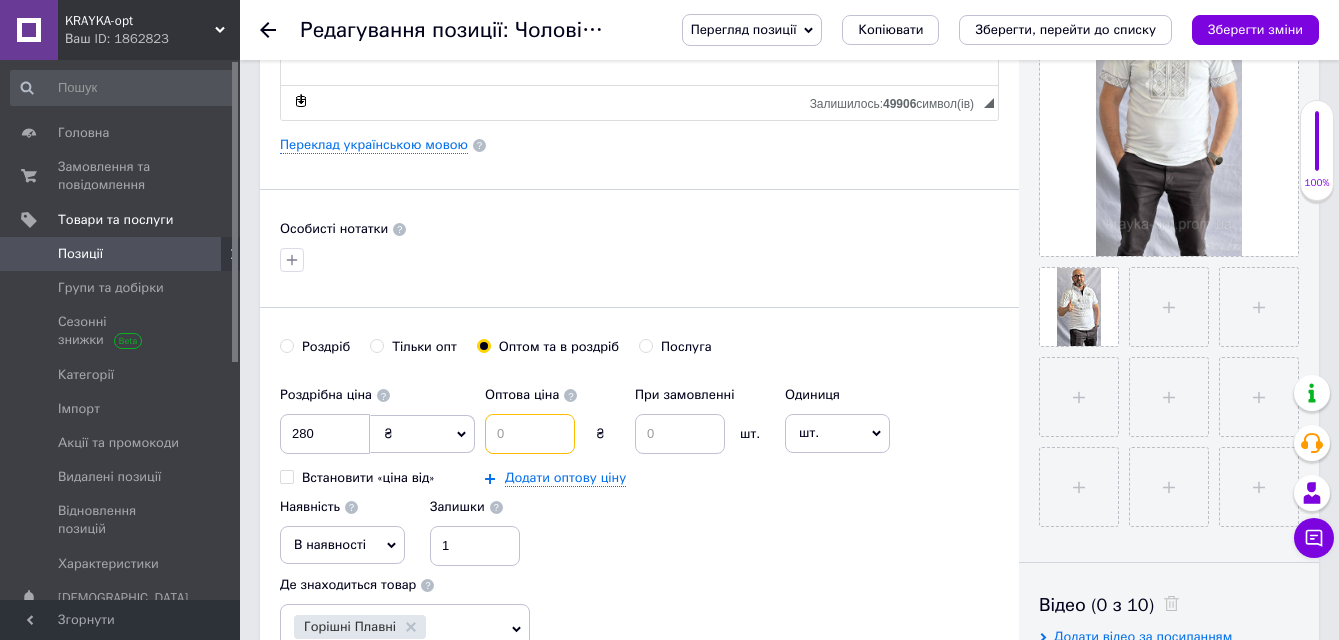 click at bounding box center (530, 434) 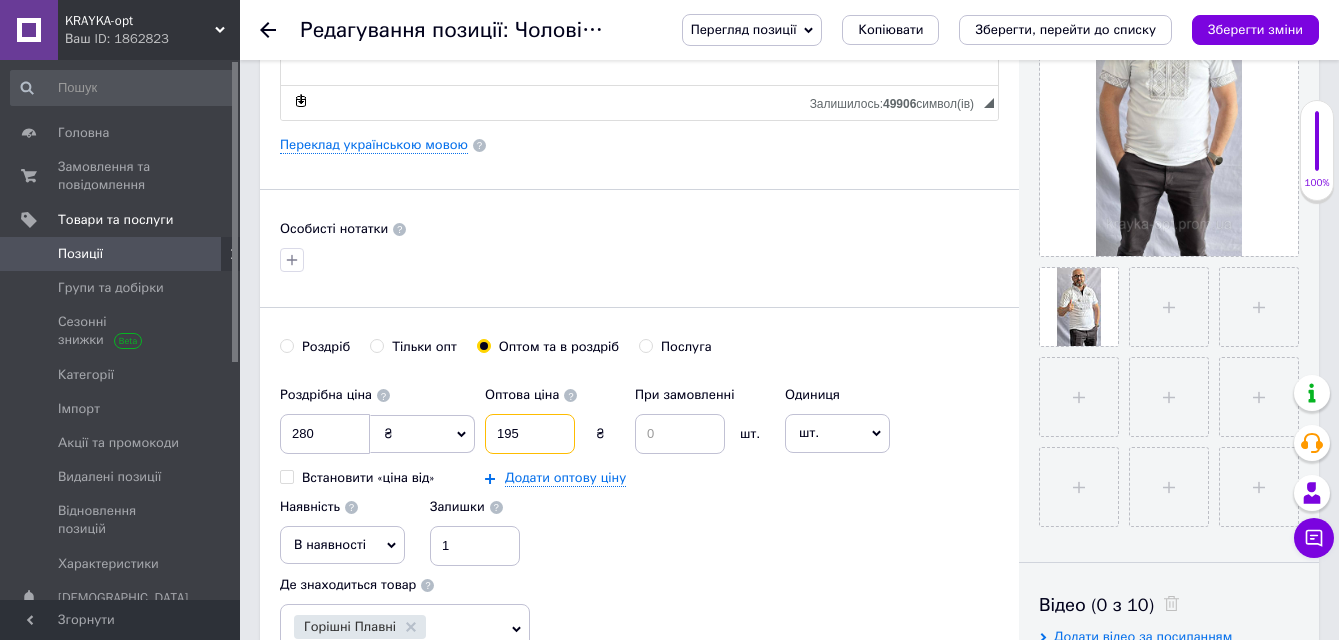 type on "195" 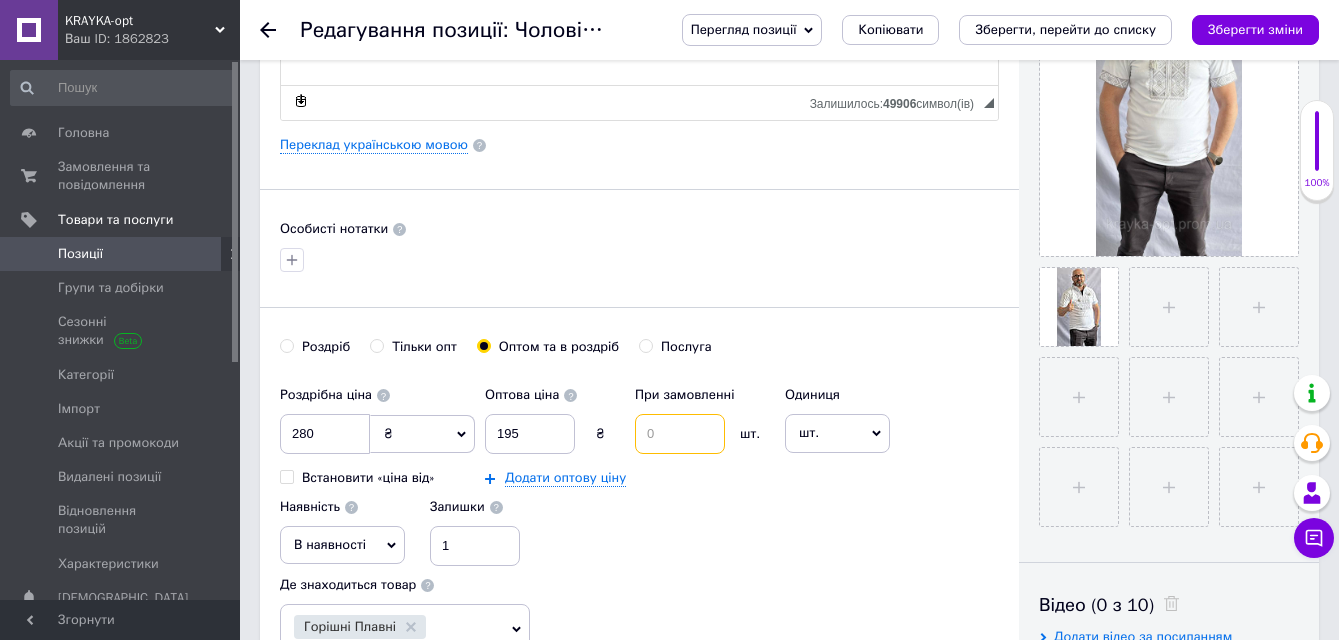 click at bounding box center (680, 434) 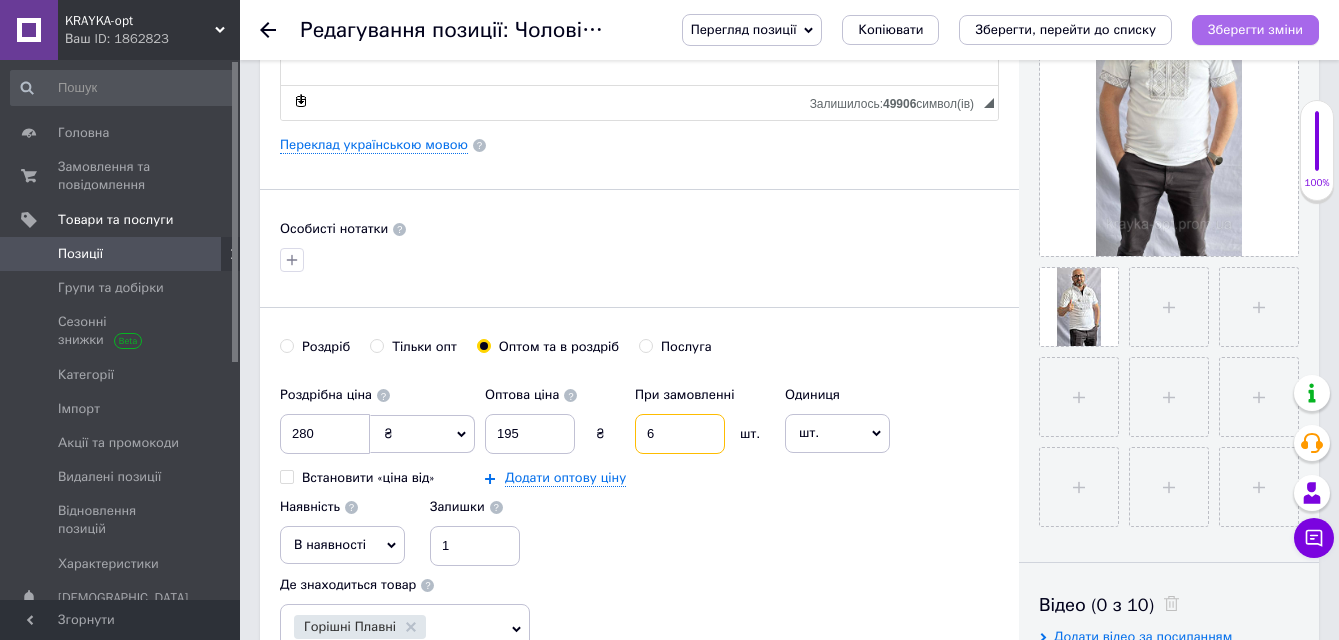 type on "6" 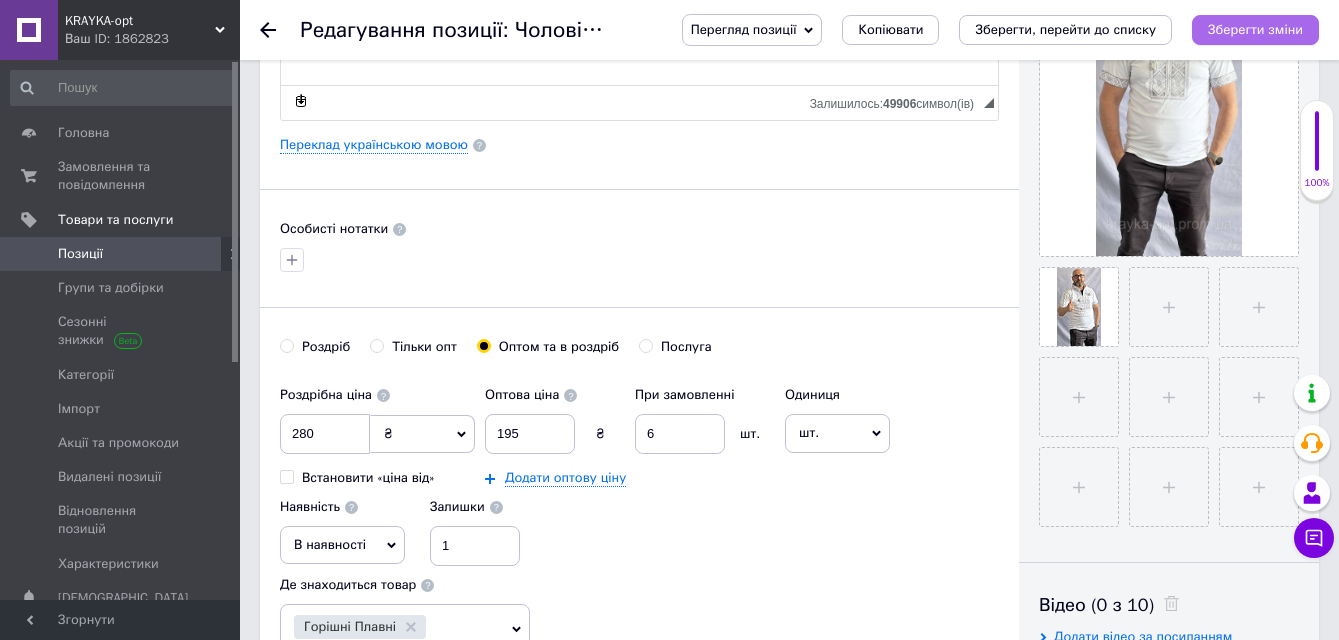 click on "Зберегти зміни" at bounding box center (1255, 29) 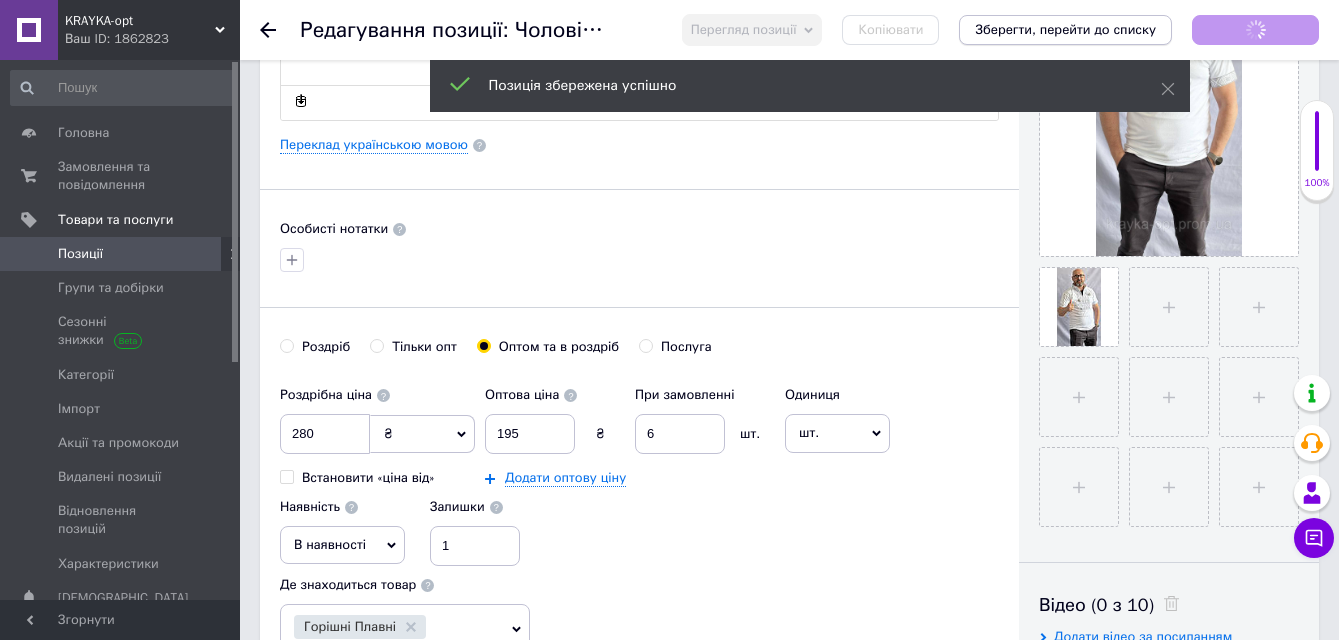 click on "Зберегти, перейти до списку" at bounding box center [1065, 29] 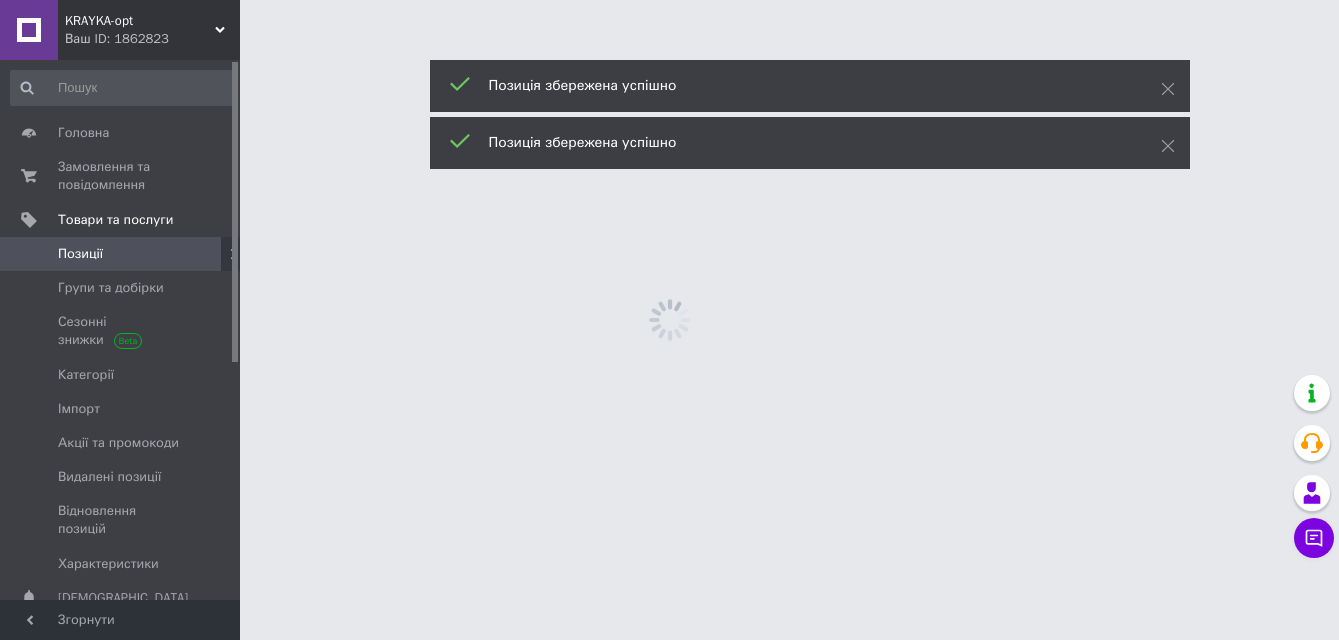 scroll, scrollTop: 0, scrollLeft: 0, axis: both 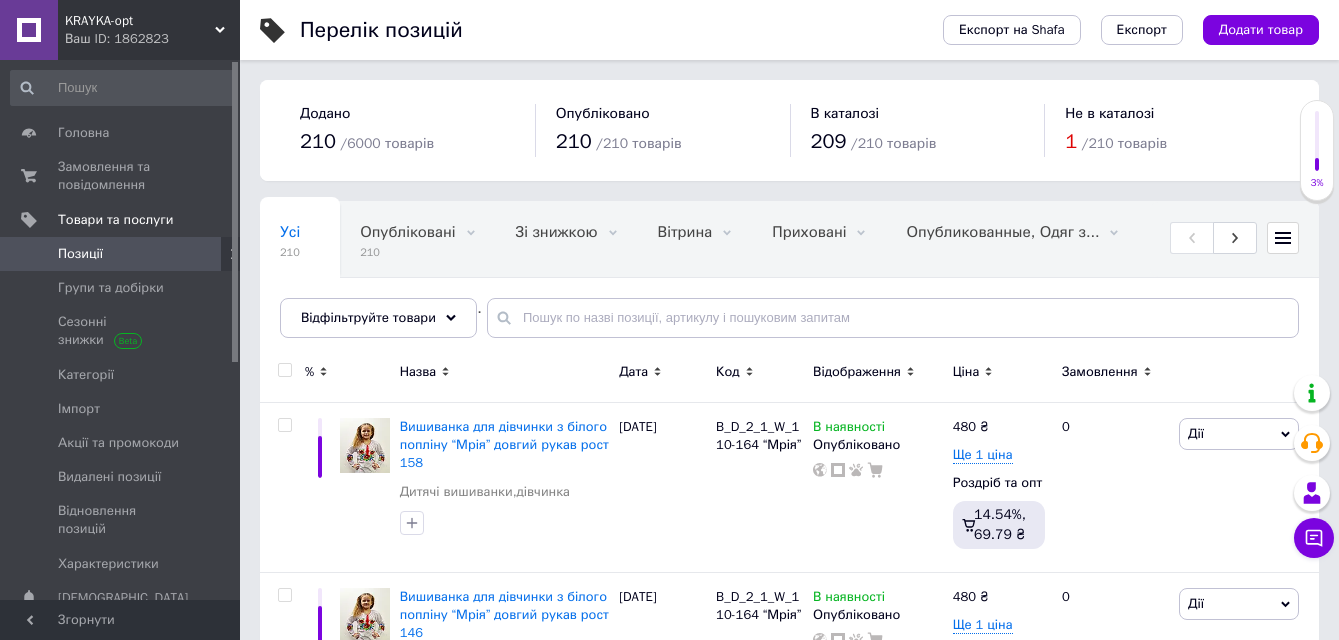 click at bounding box center [1246, 375] 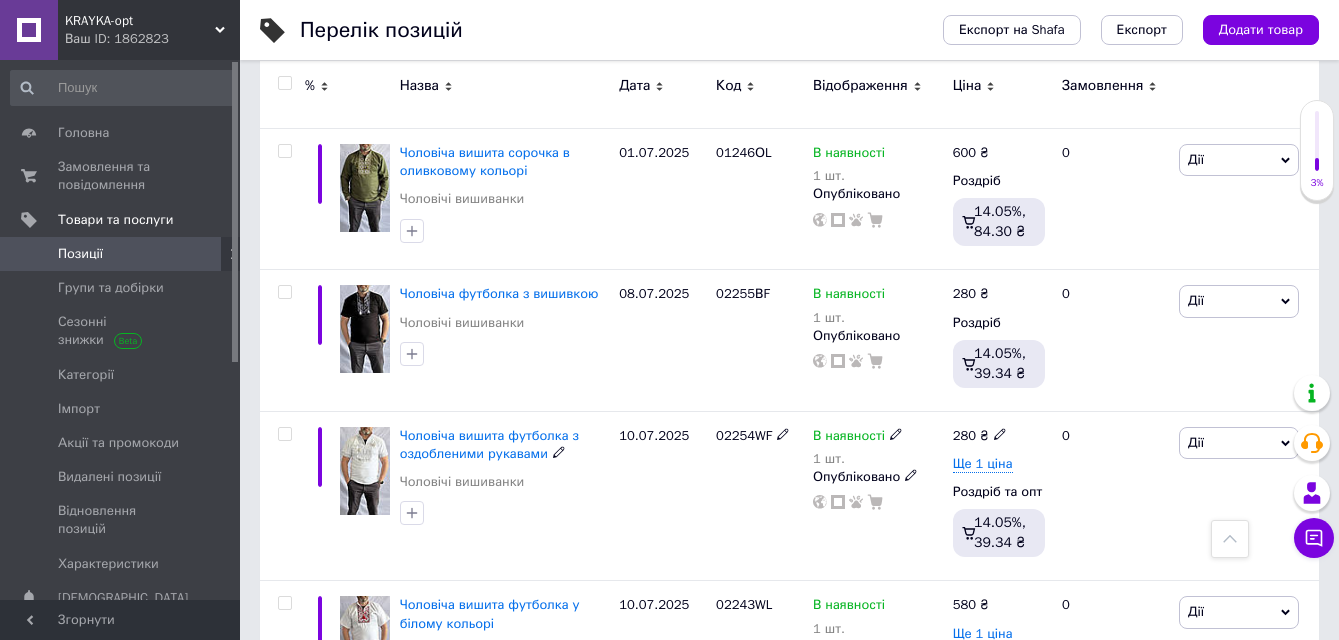 scroll, scrollTop: 13000, scrollLeft: 0, axis: vertical 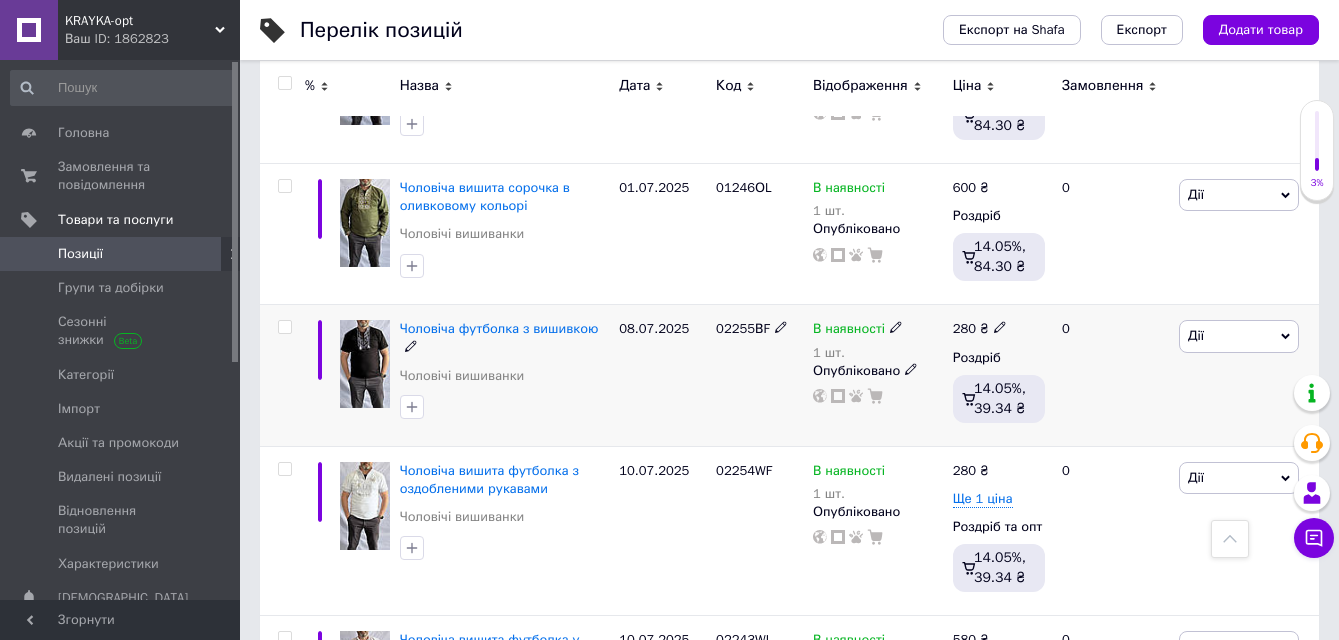 click at bounding box center [365, 364] 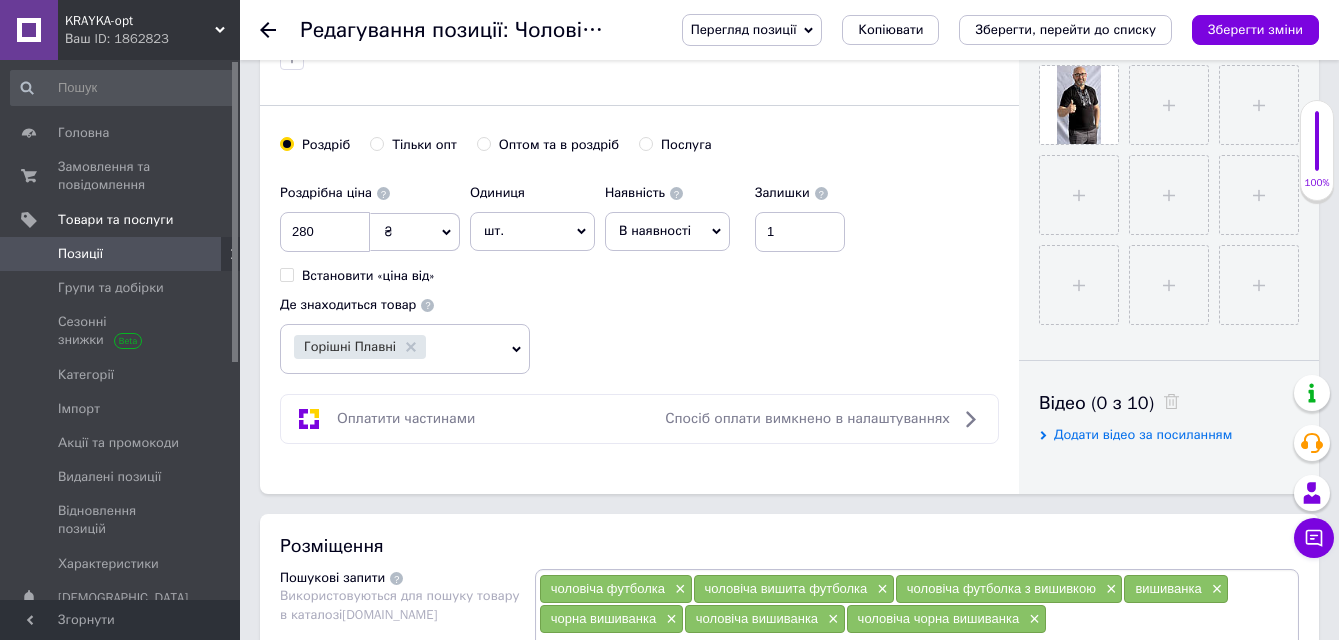scroll, scrollTop: 700, scrollLeft: 0, axis: vertical 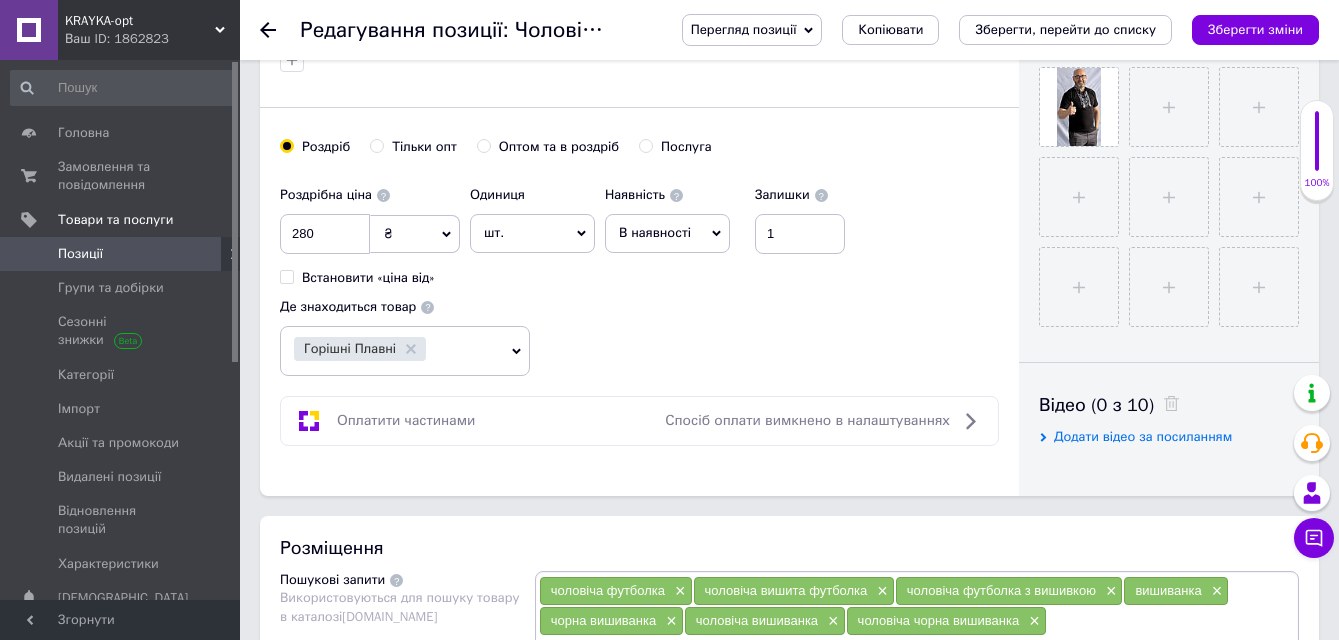 click on "Оптом та в роздріб" at bounding box center [483, 145] 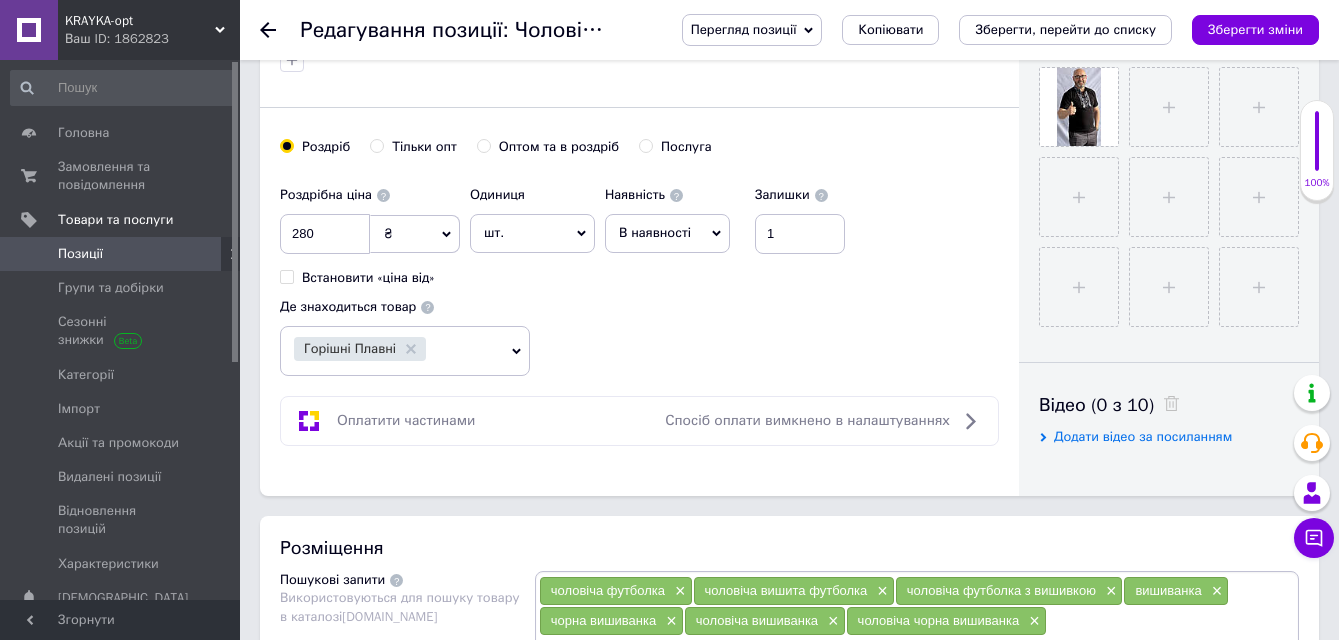 radio on "true" 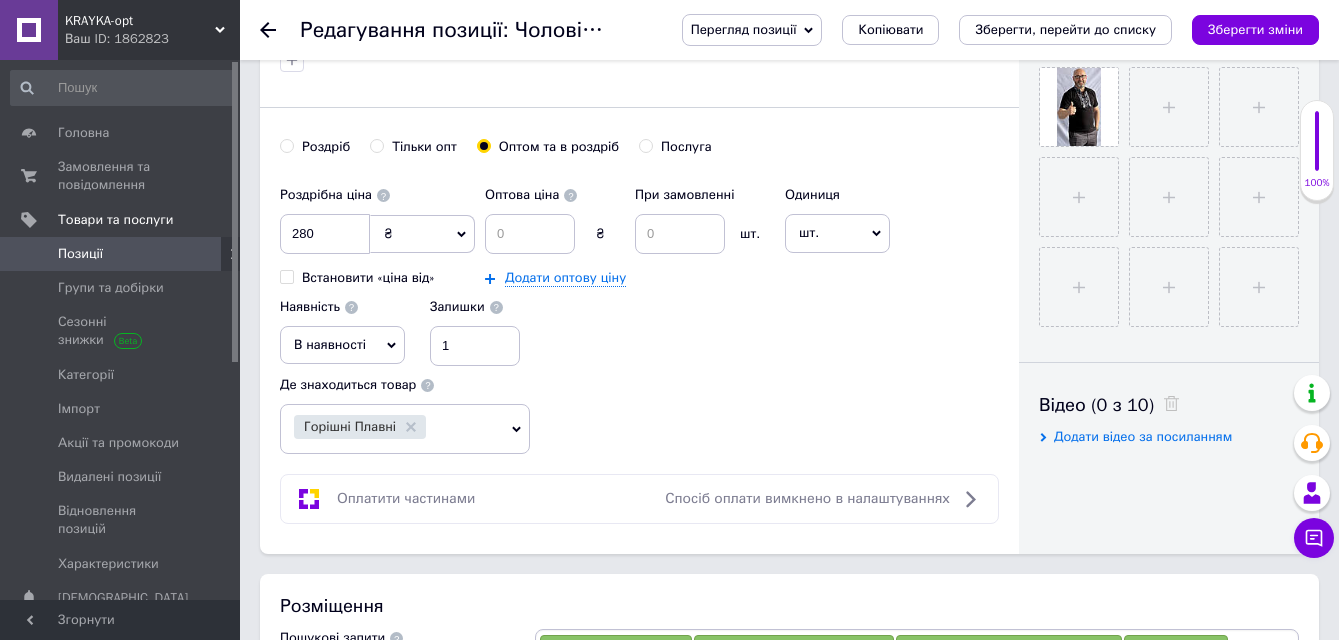 click on "Оптова ціна ₴ При замовленні шт. Додати оптову ціну" at bounding box center (630, 231) 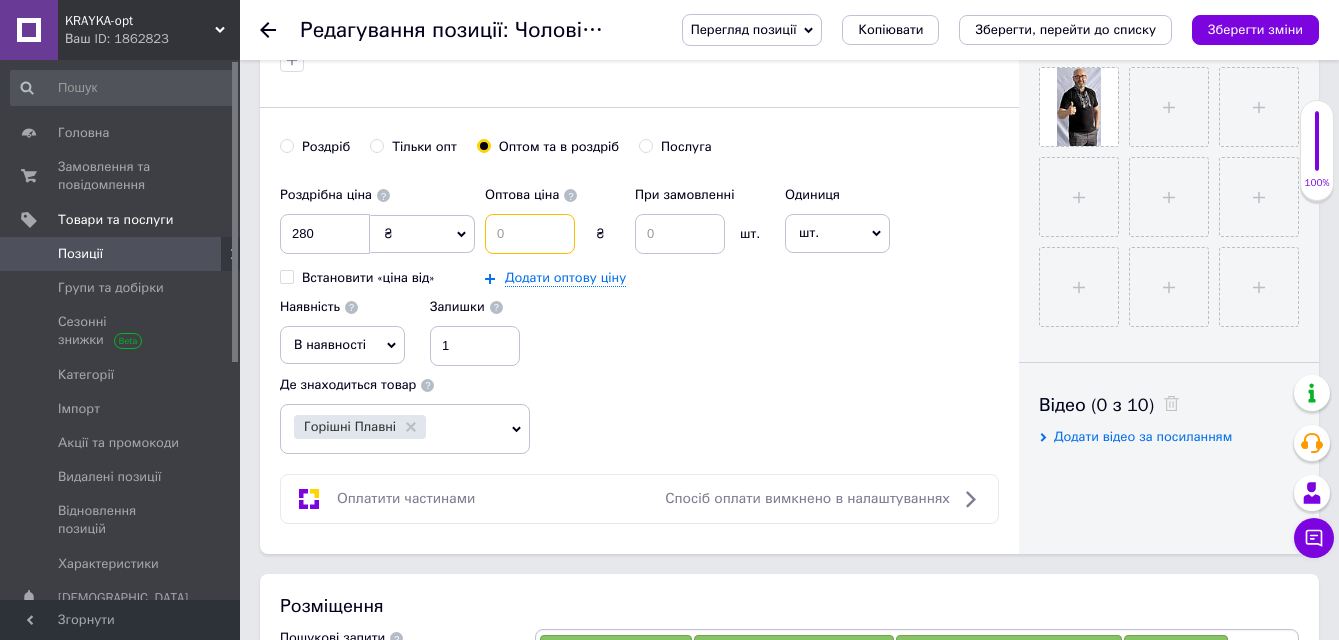 click at bounding box center (530, 234) 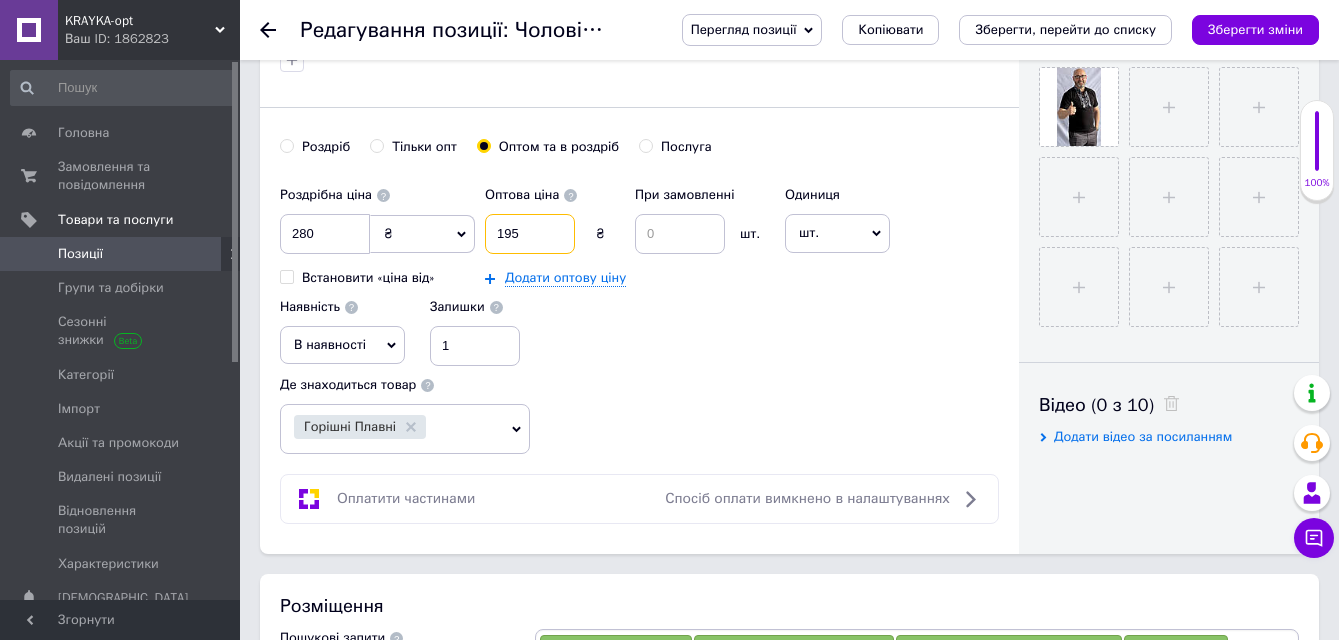 type on "195" 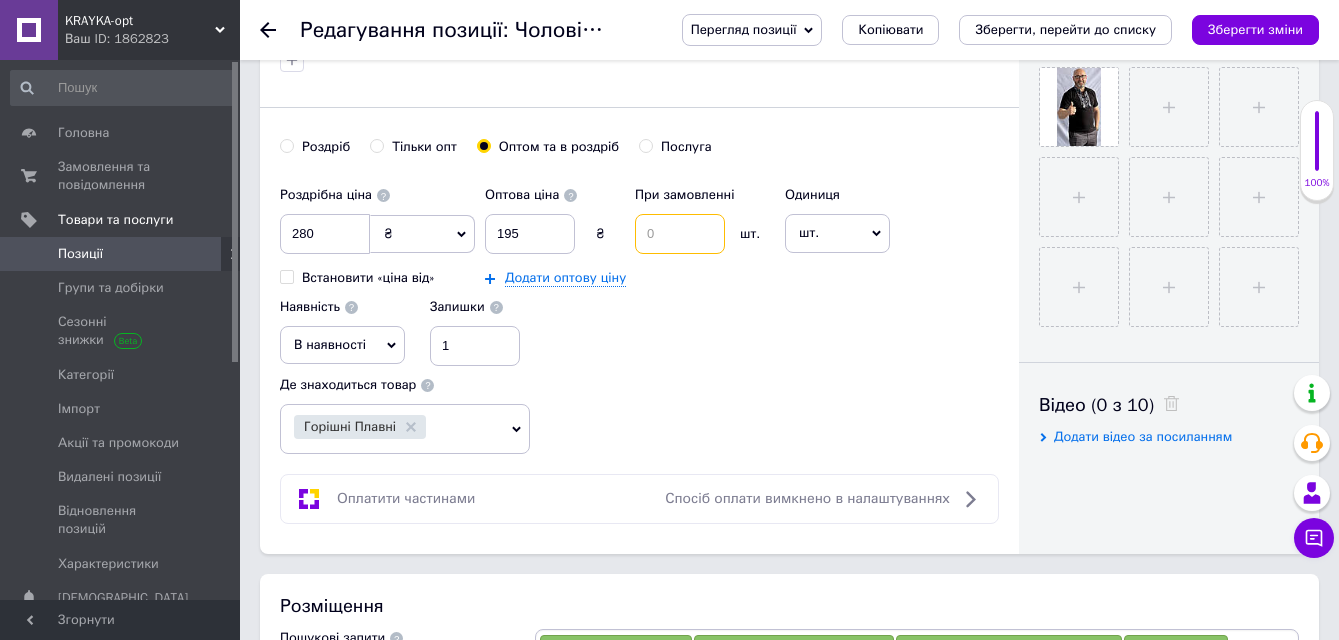 click at bounding box center (680, 234) 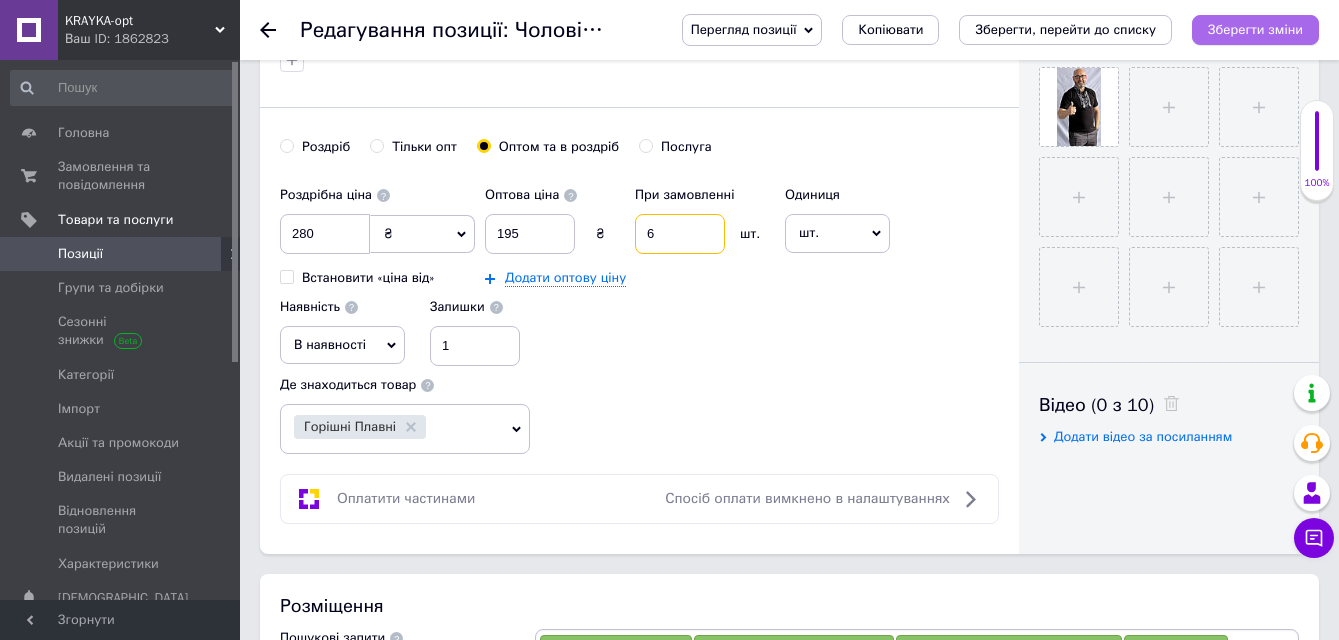 type on "6" 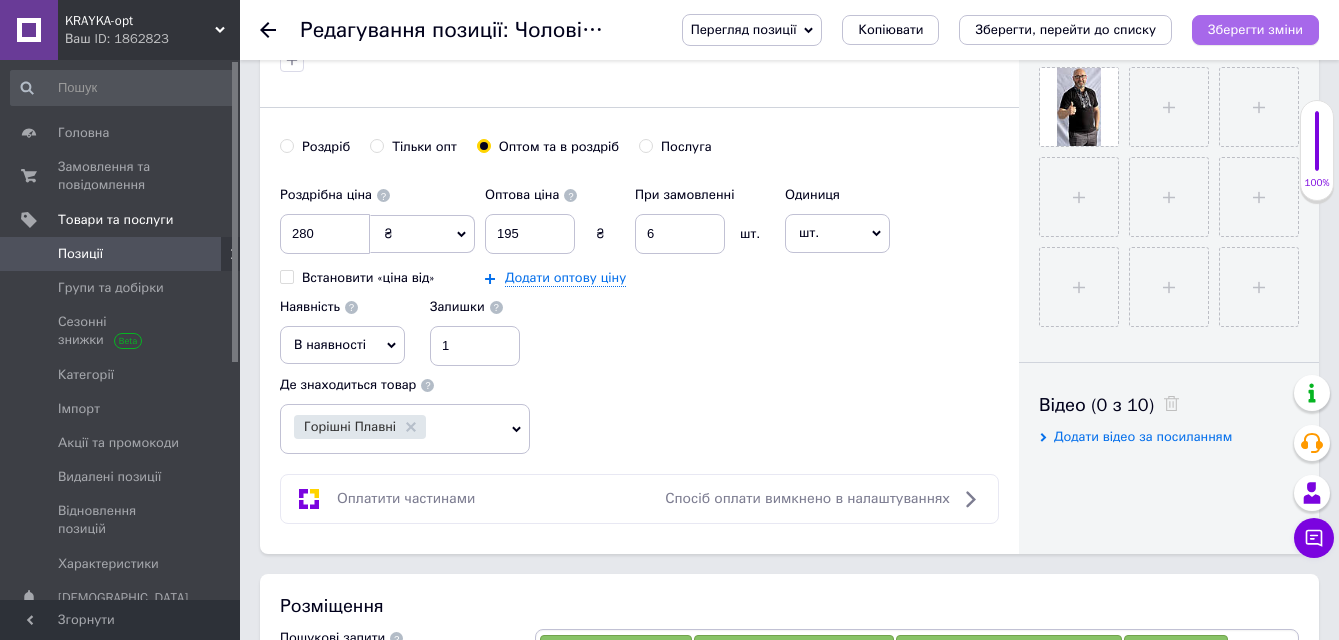 click on "Зберегти зміни" at bounding box center [1255, 29] 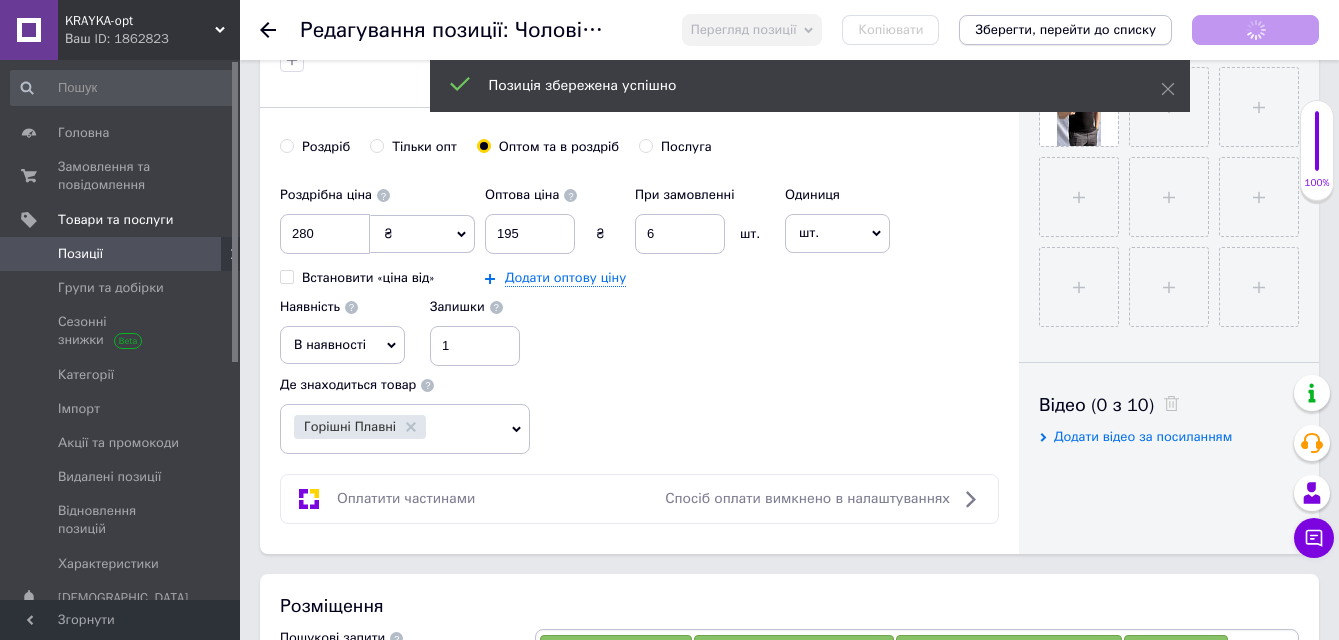 click on "Зберегти, перейти до списку" at bounding box center [1065, 29] 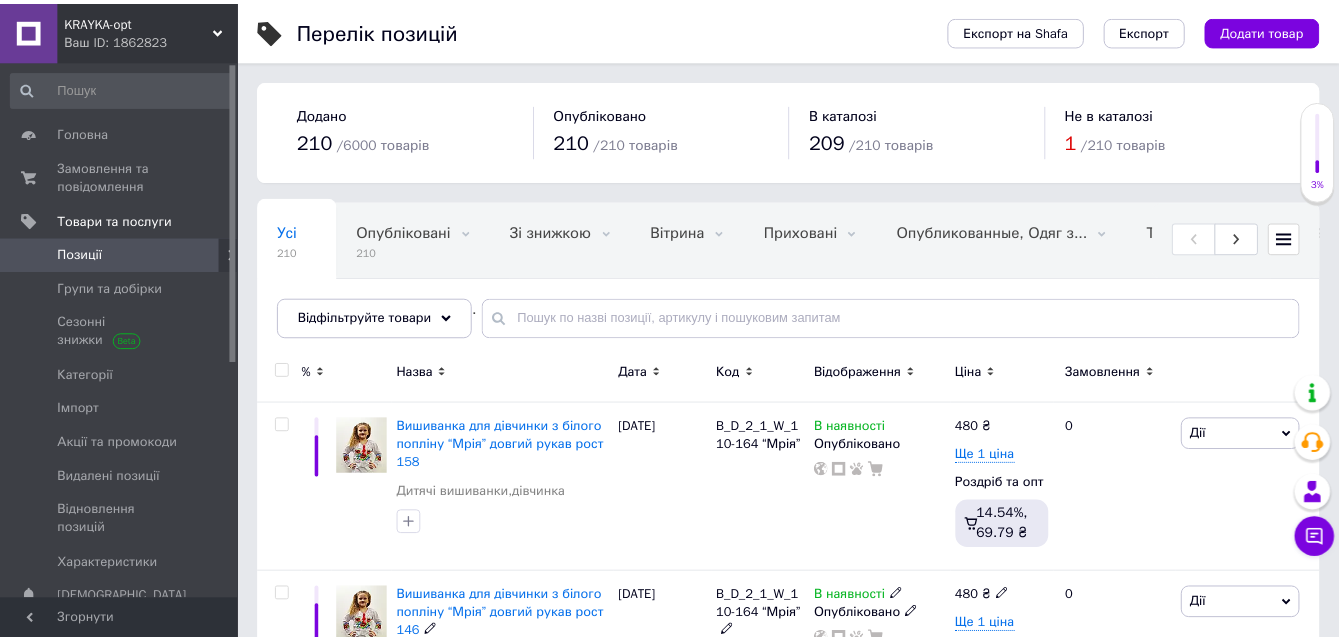 scroll, scrollTop: 432, scrollLeft: 0, axis: vertical 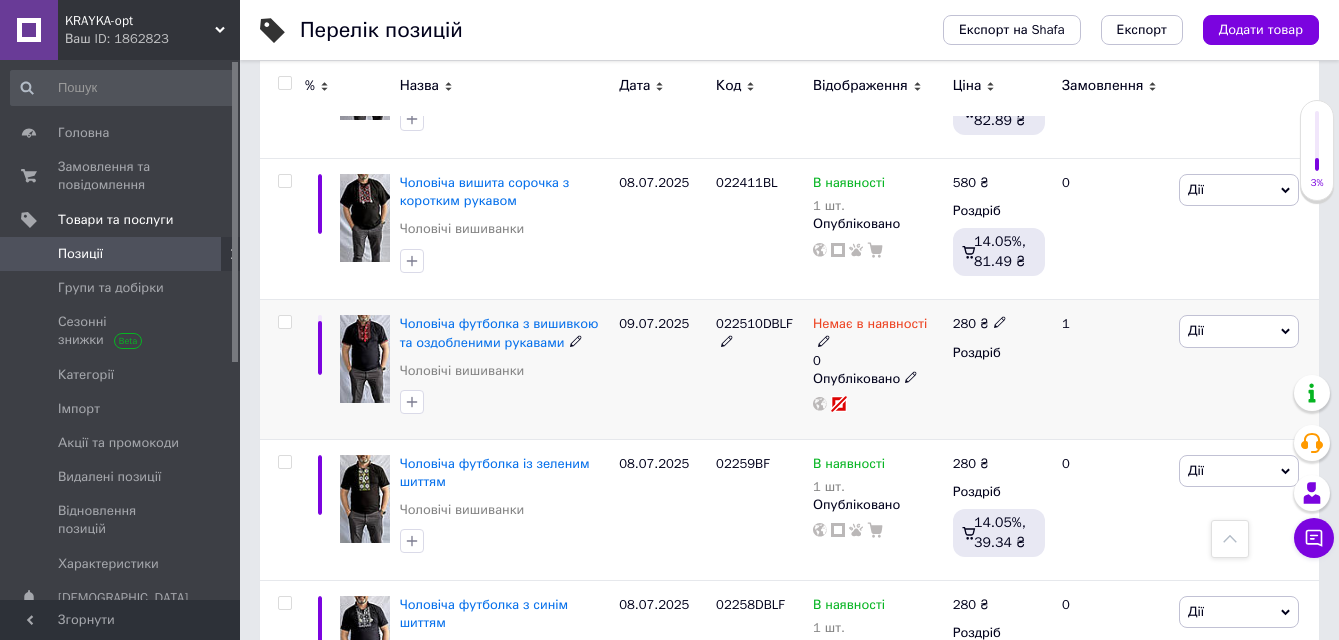 click 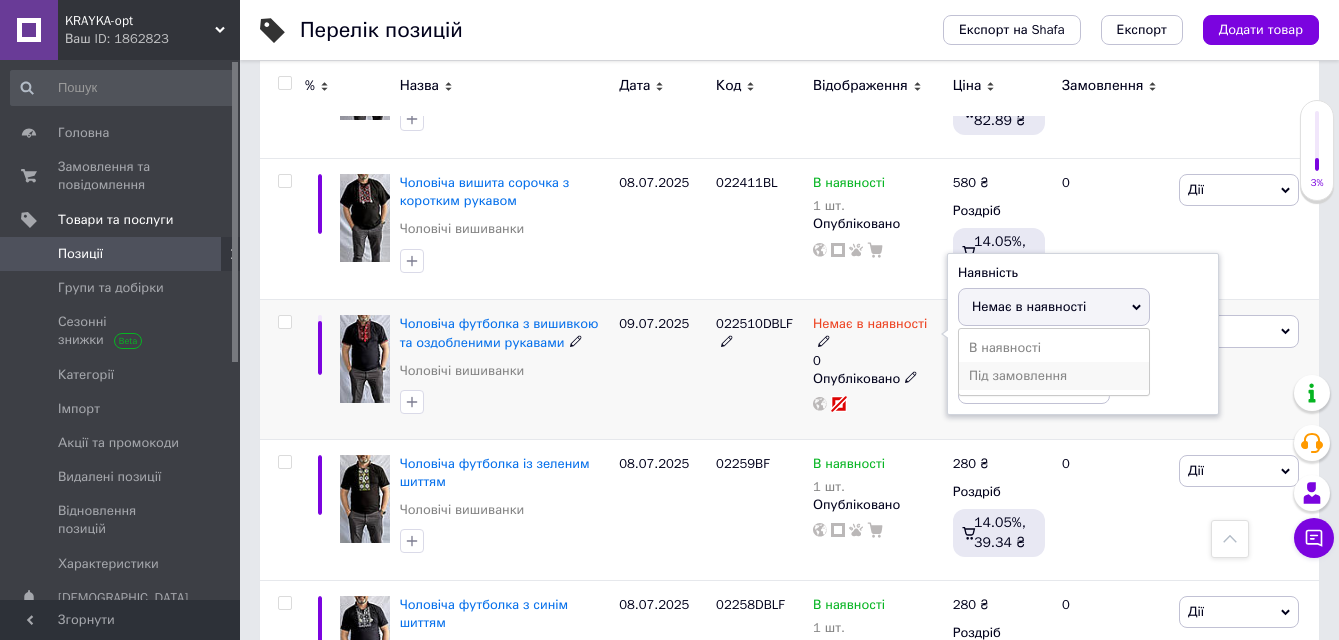 click on "Під замовлення" at bounding box center (1054, 376) 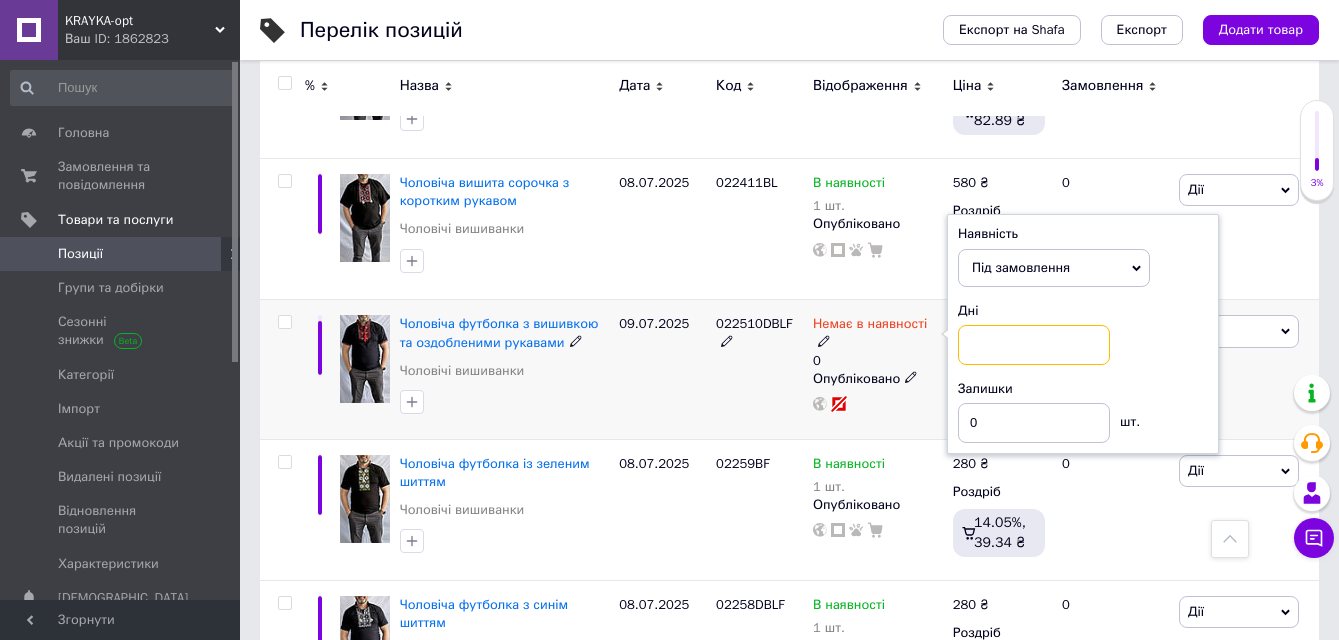 click at bounding box center [1034, 345] 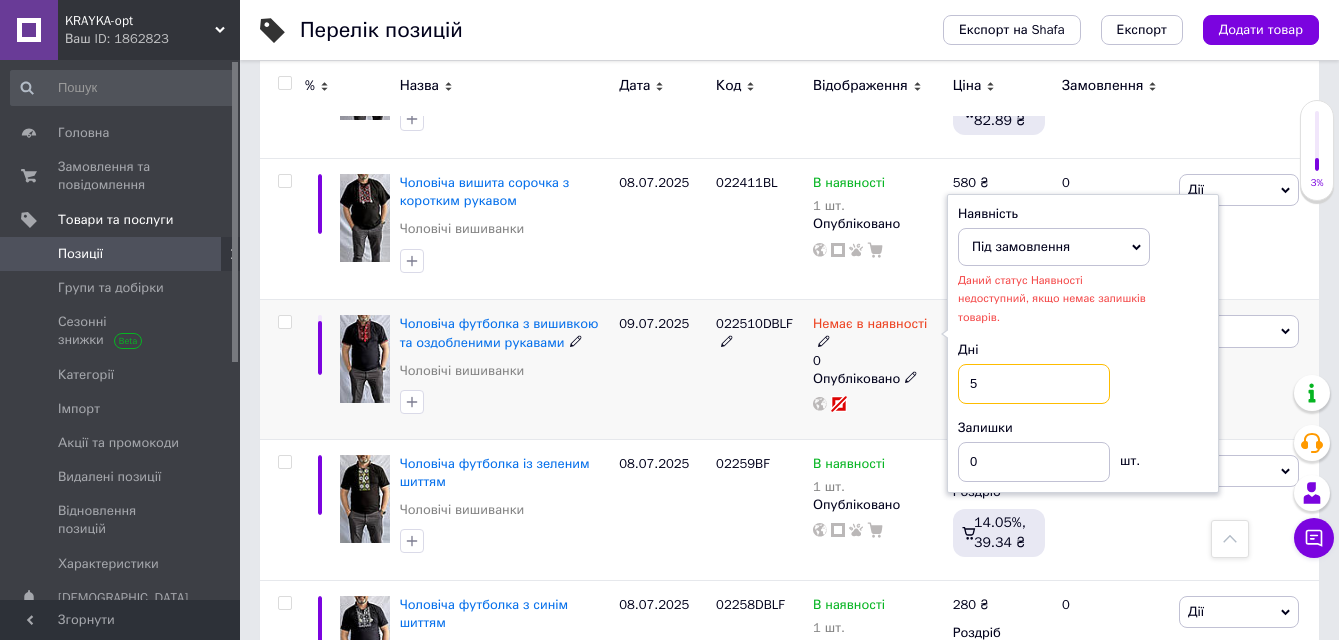 type on "5" 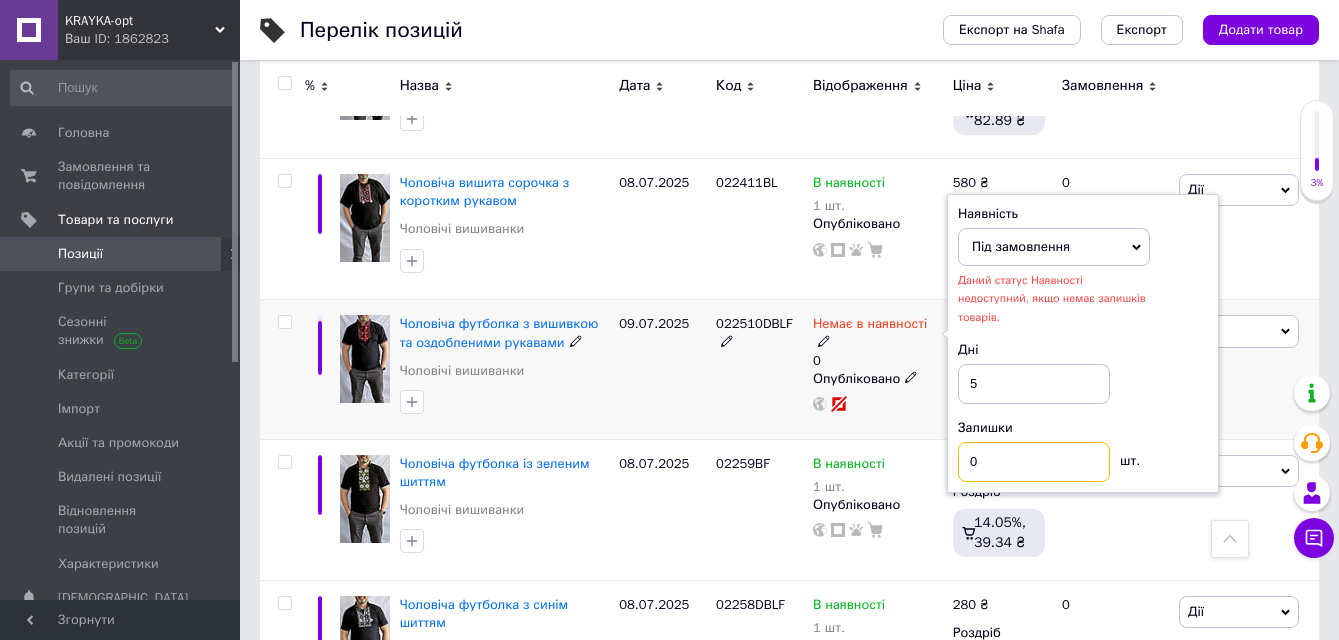 click on "0" at bounding box center [1034, 462] 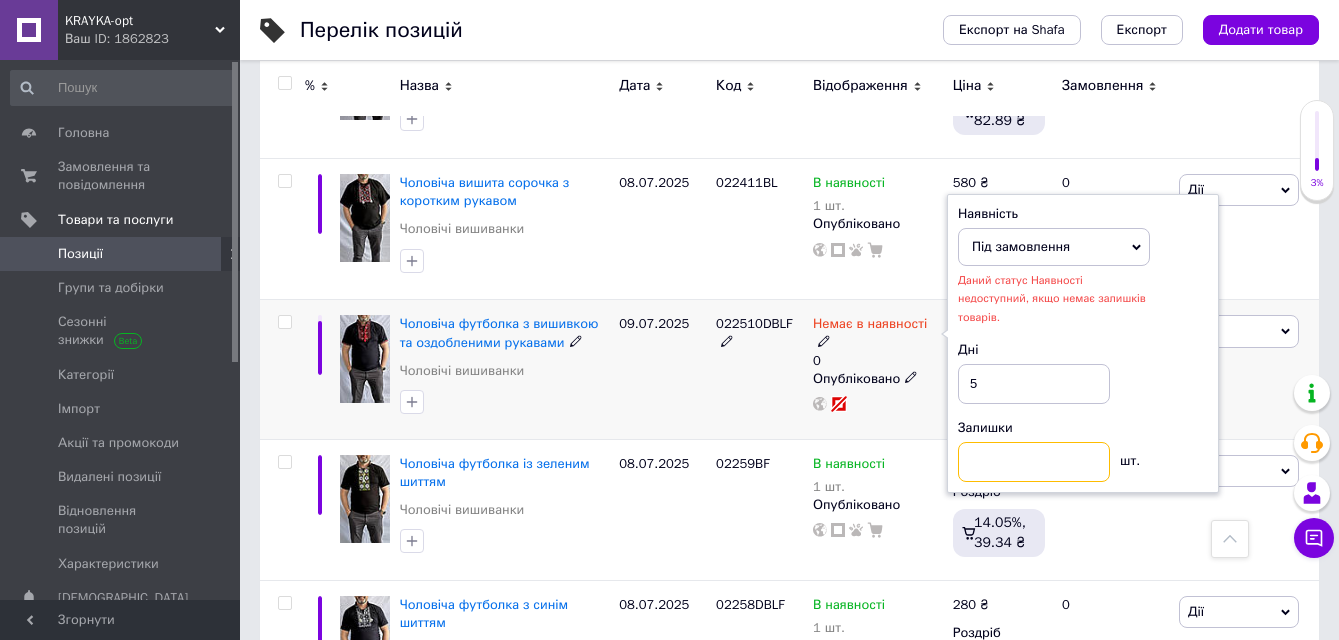 type on "1" 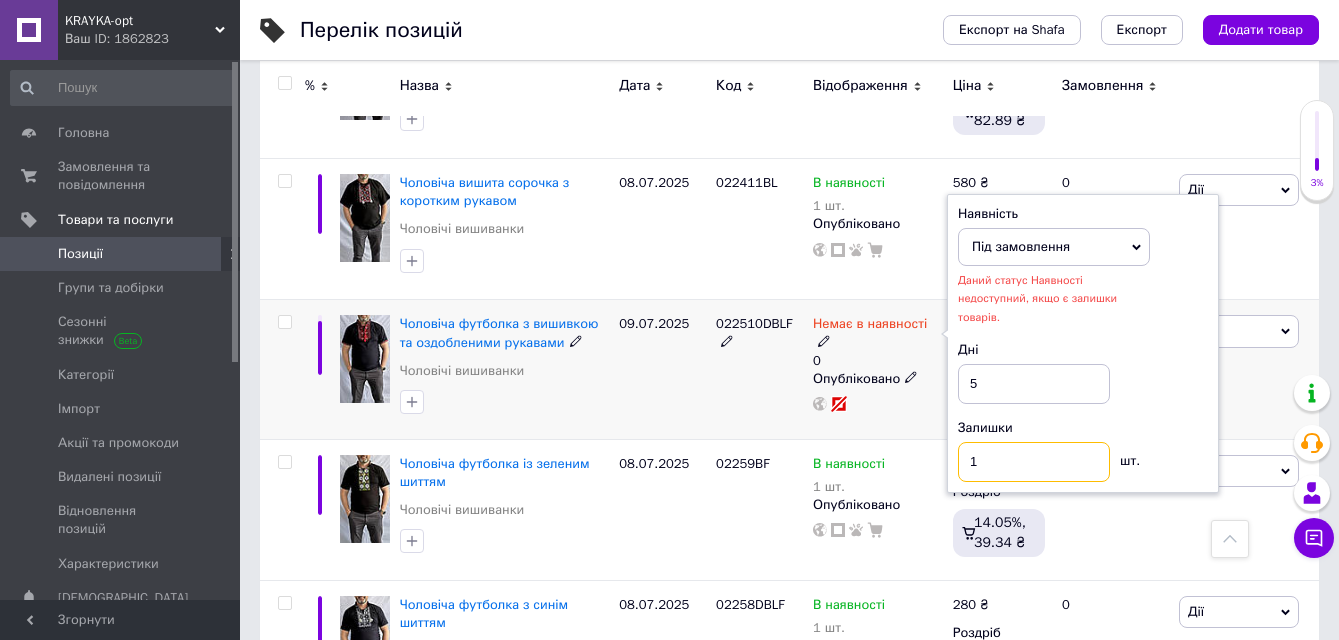click on "1" at bounding box center [1034, 462] 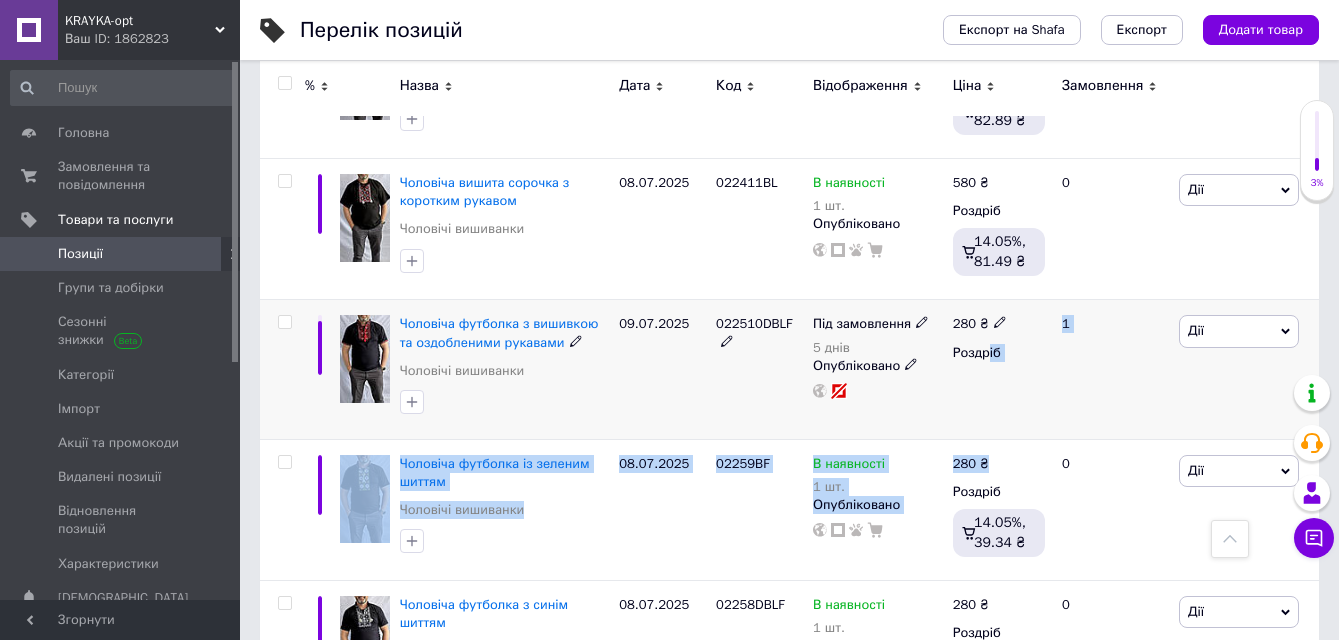 drag, startPoint x: 1015, startPoint y: 455, endPoint x: 987, endPoint y: 394, distance: 67.11929 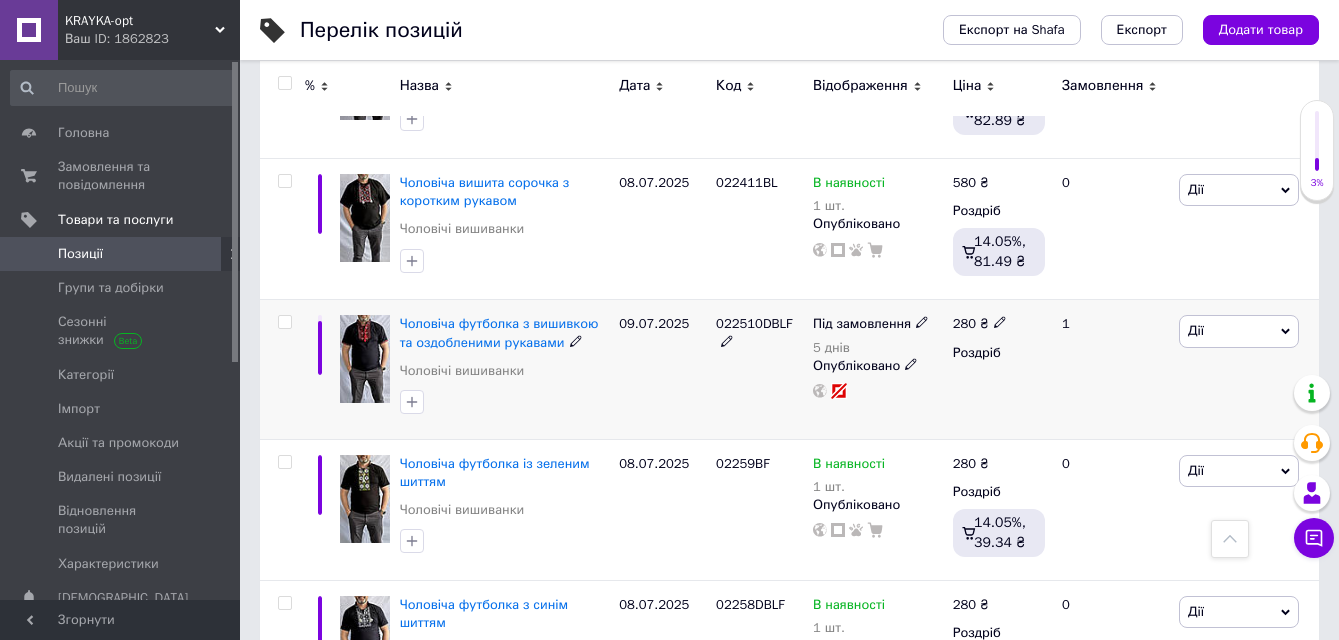click on "09.07.2025" at bounding box center [662, 370] 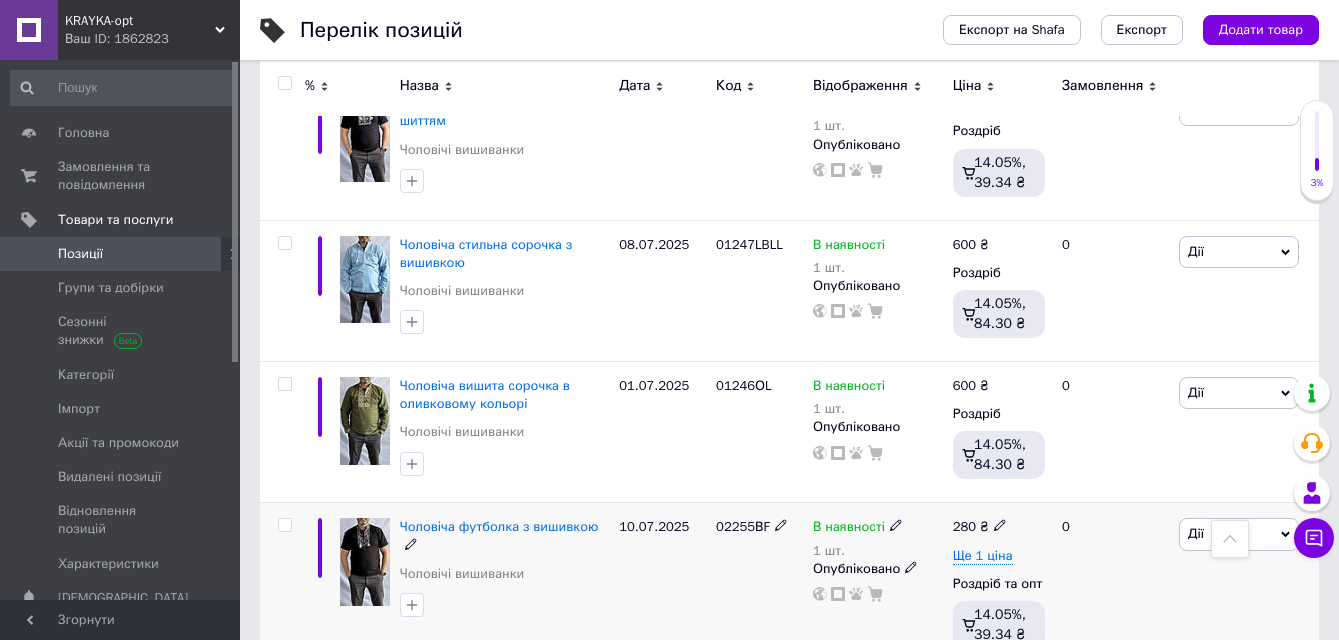 scroll, scrollTop: 12800, scrollLeft: 0, axis: vertical 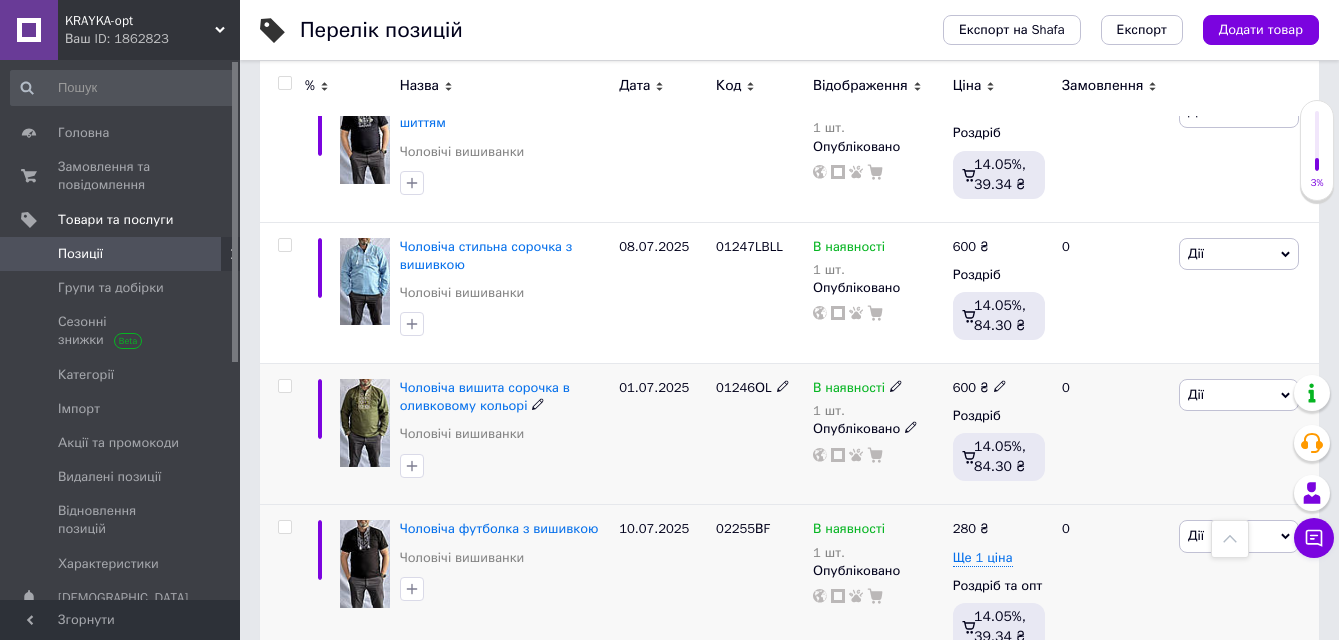 click at bounding box center (365, 423) 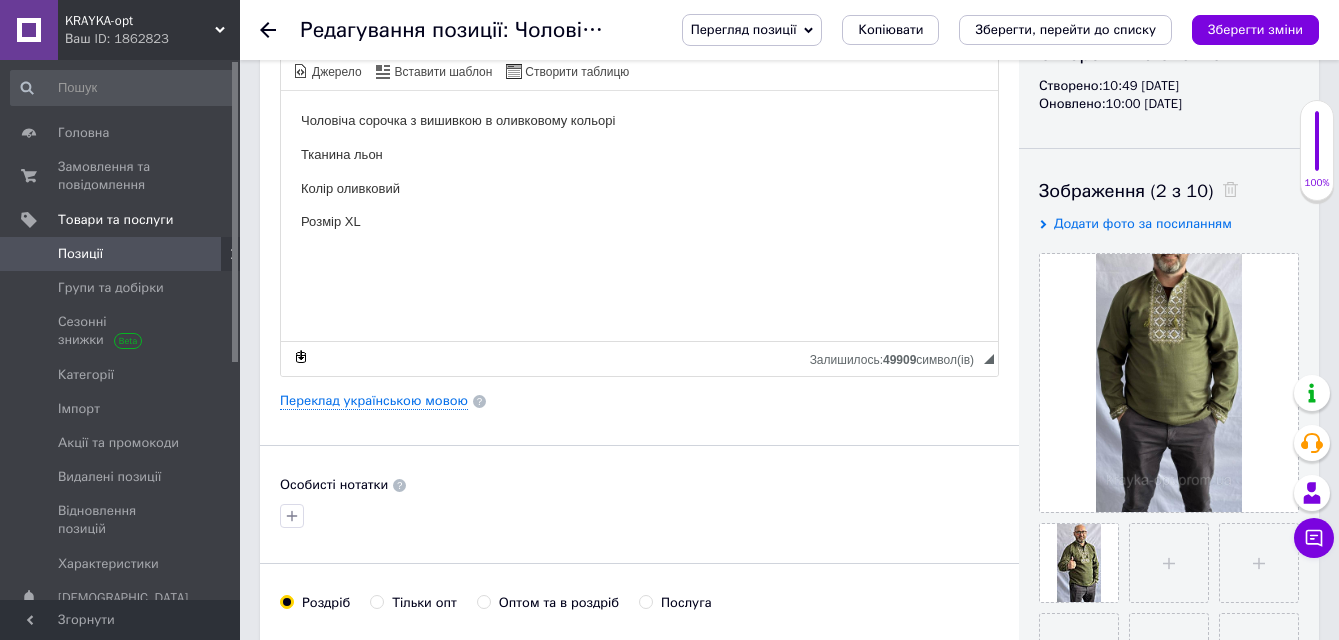 scroll, scrollTop: 600, scrollLeft: 0, axis: vertical 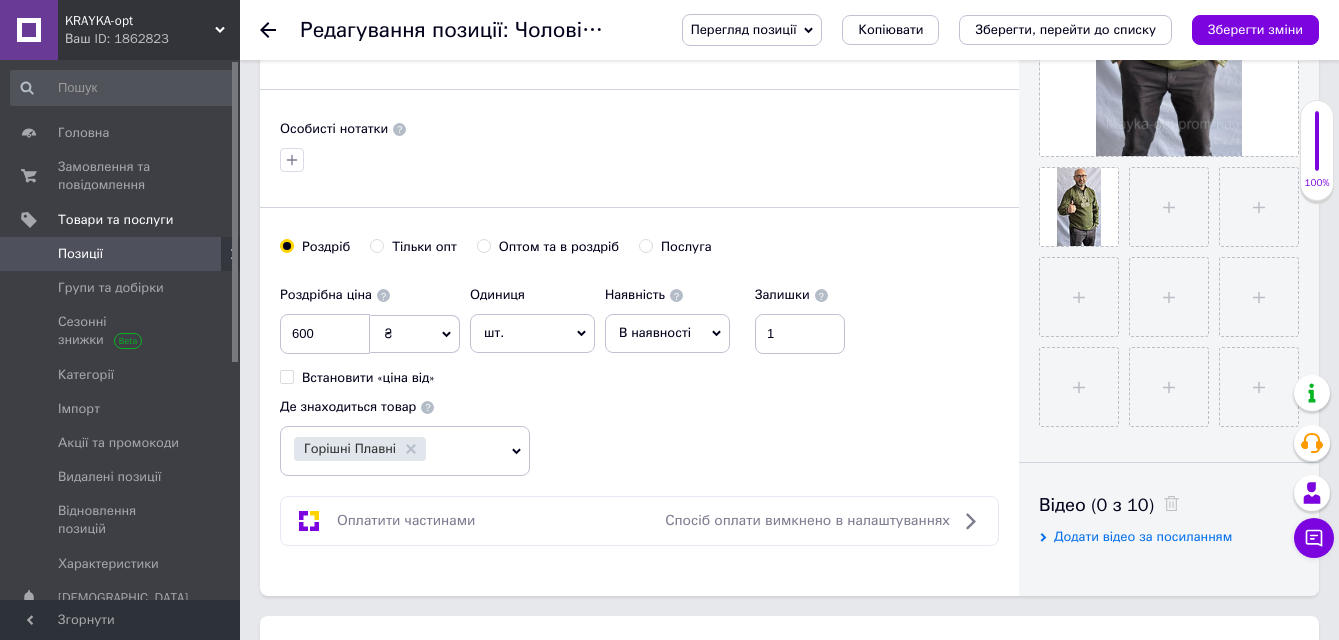click on "Оптом та в роздріб" at bounding box center [483, 245] 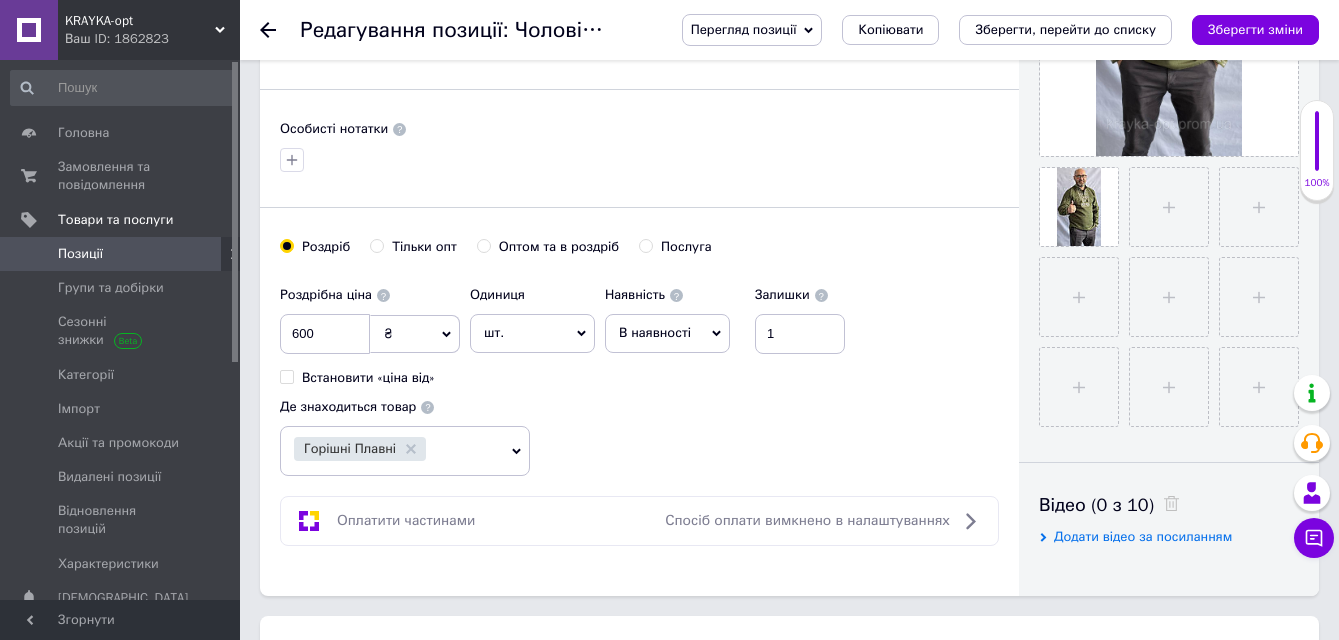 radio on "true" 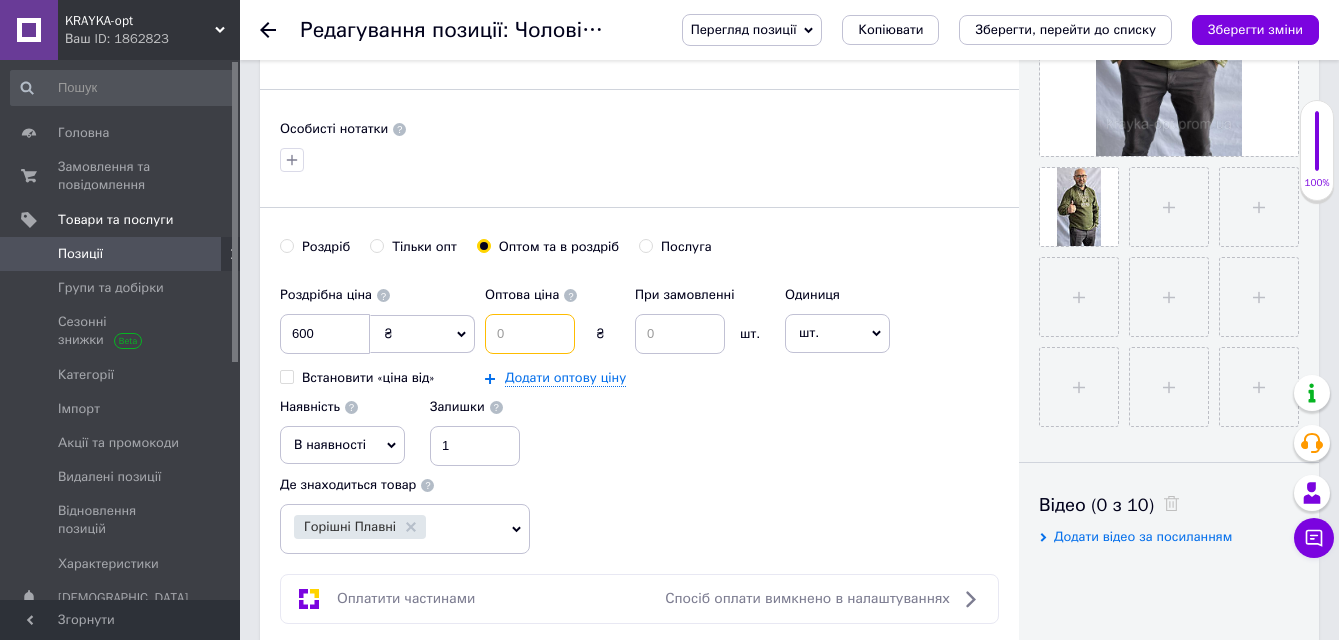 click at bounding box center [530, 334] 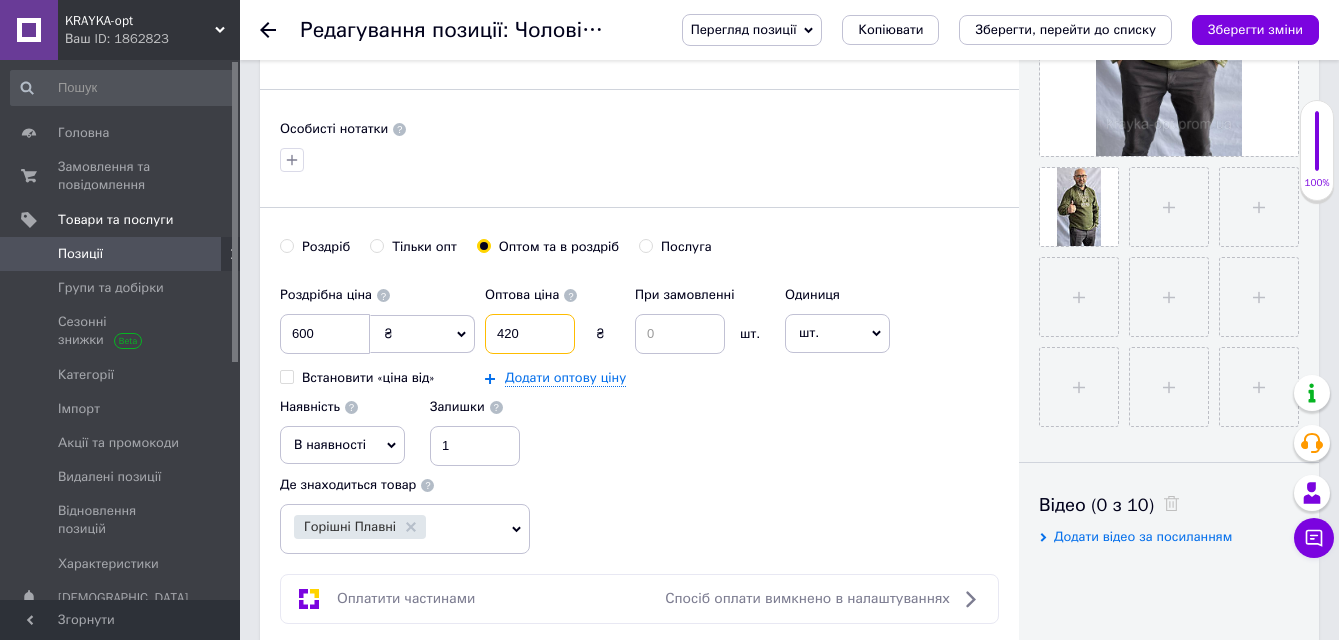 type on "420" 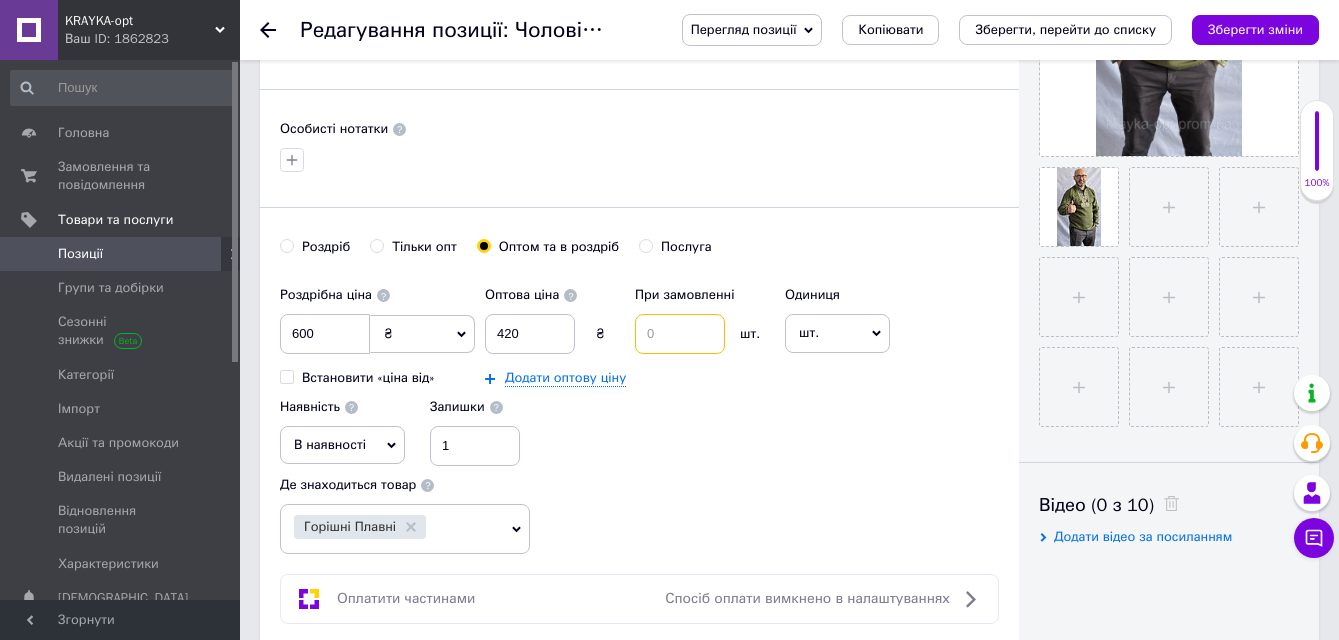 click at bounding box center [680, 334] 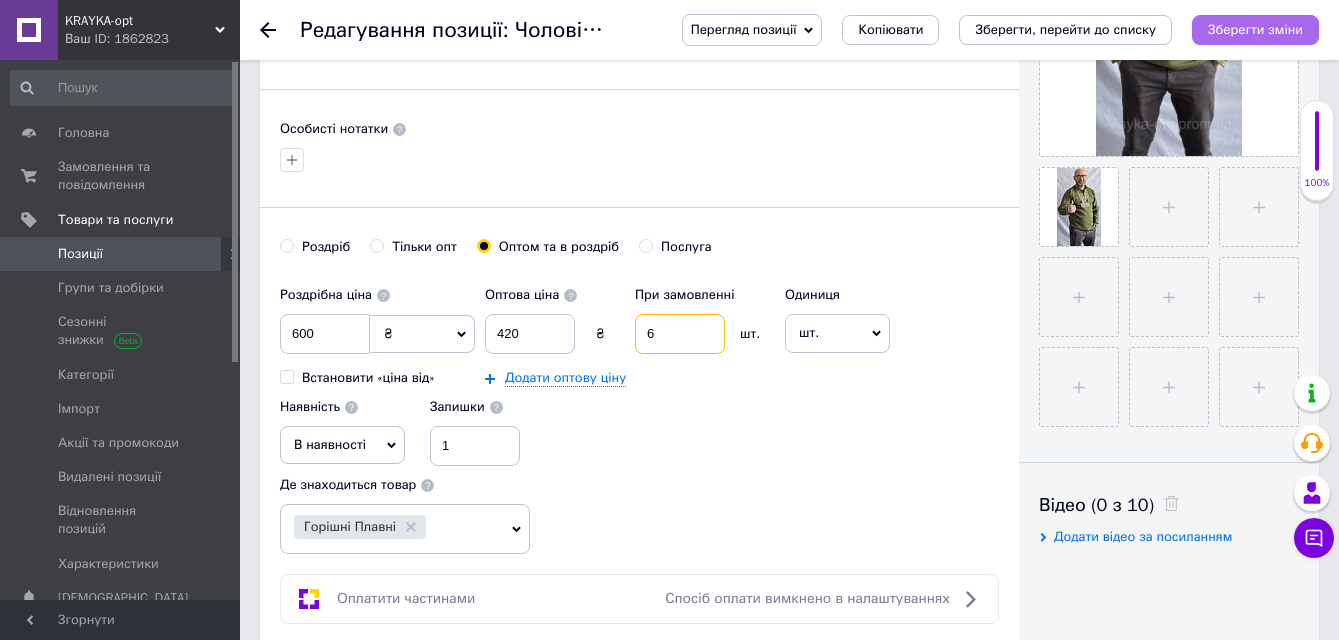 type on "6" 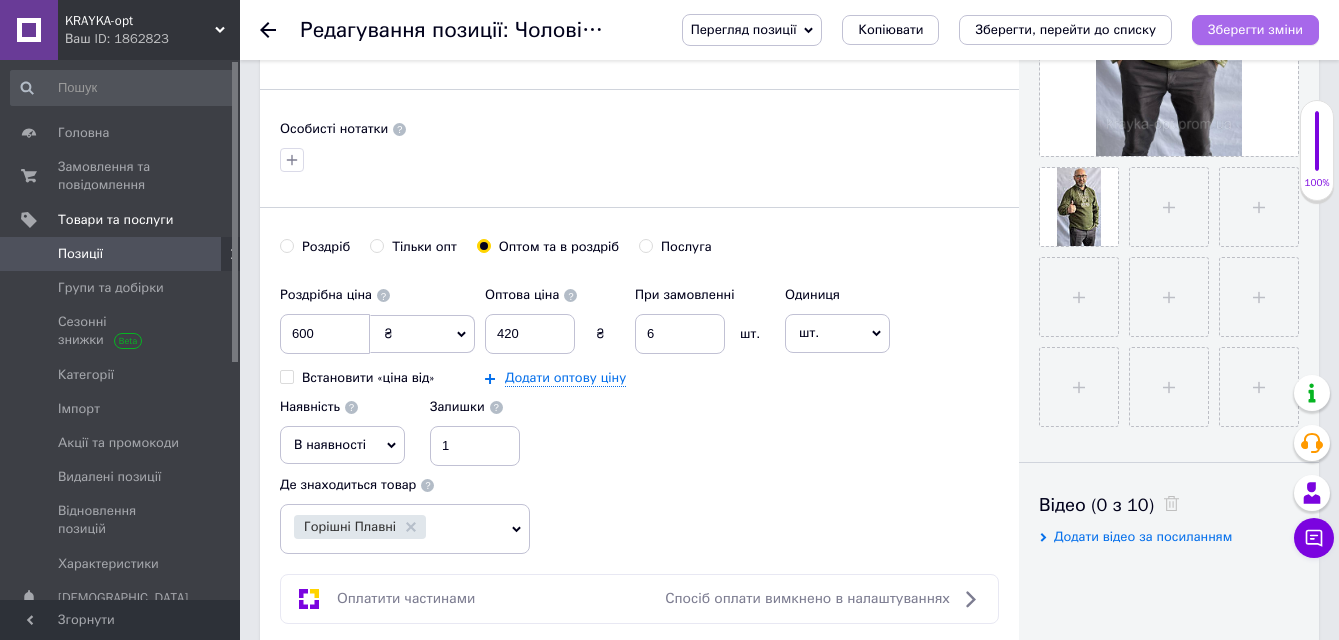 click on "Зберегти зміни" at bounding box center (1255, 30) 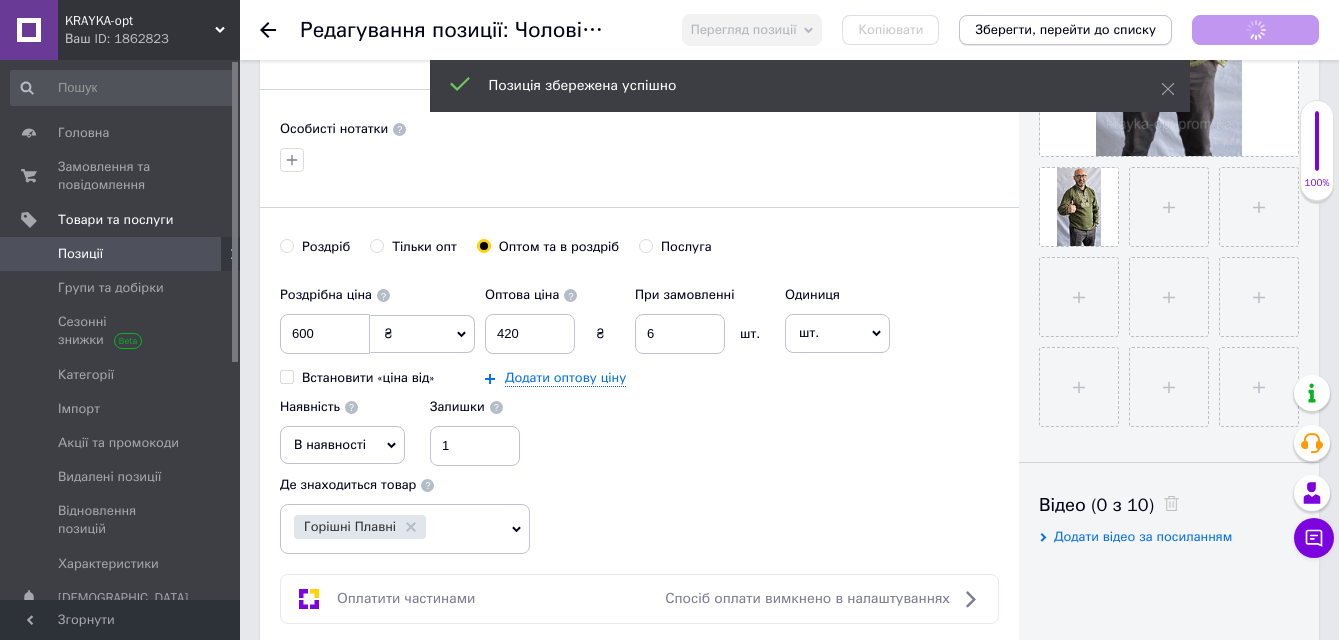 click on "Зберегти, перейти до списку" at bounding box center [1065, 29] 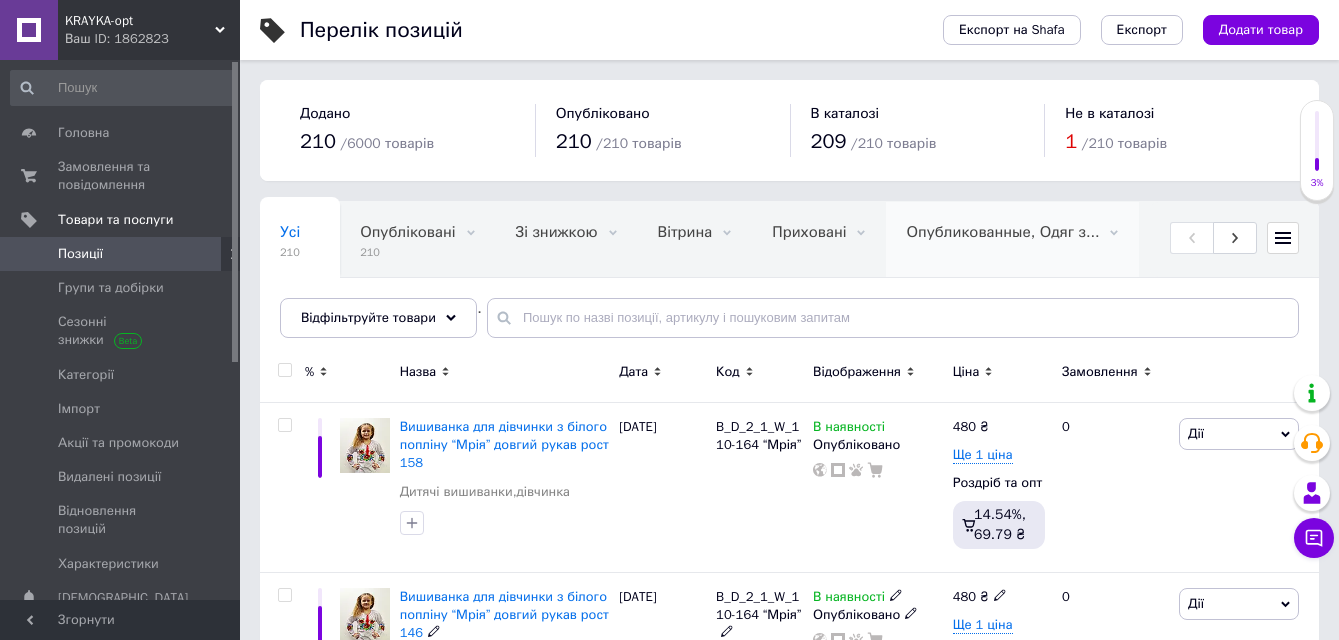 scroll, scrollTop: 543, scrollLeft: 0, axis: vertical 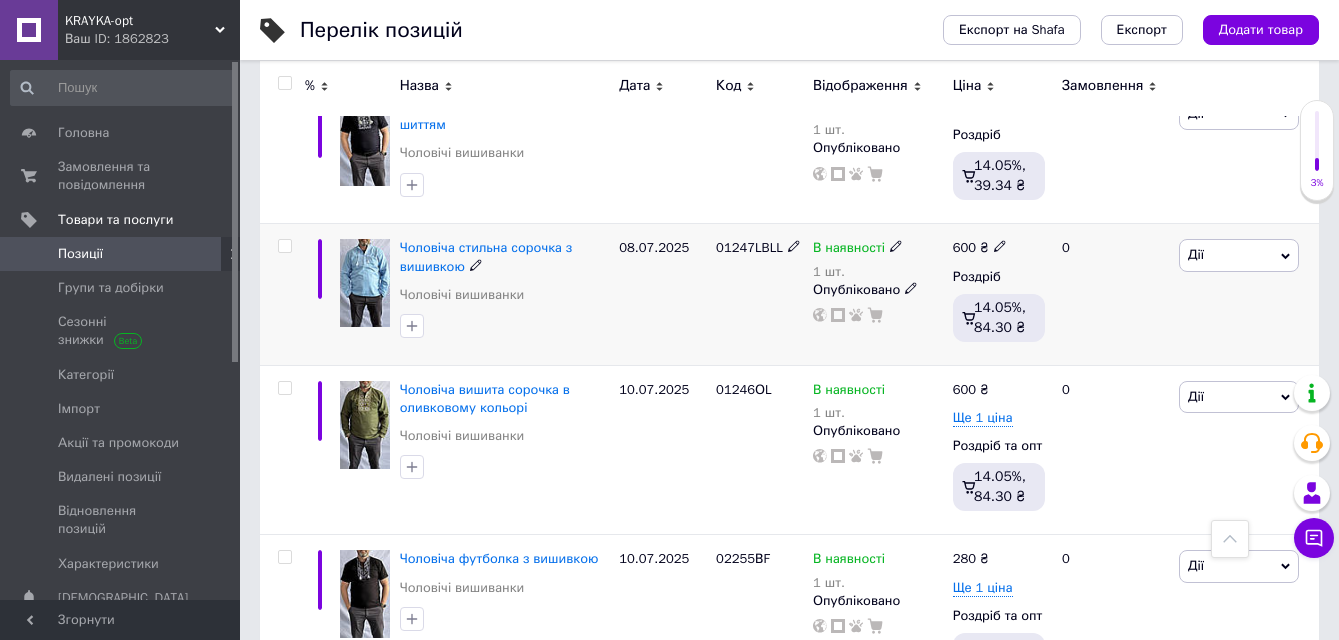 click at bounding box center [365, 294] 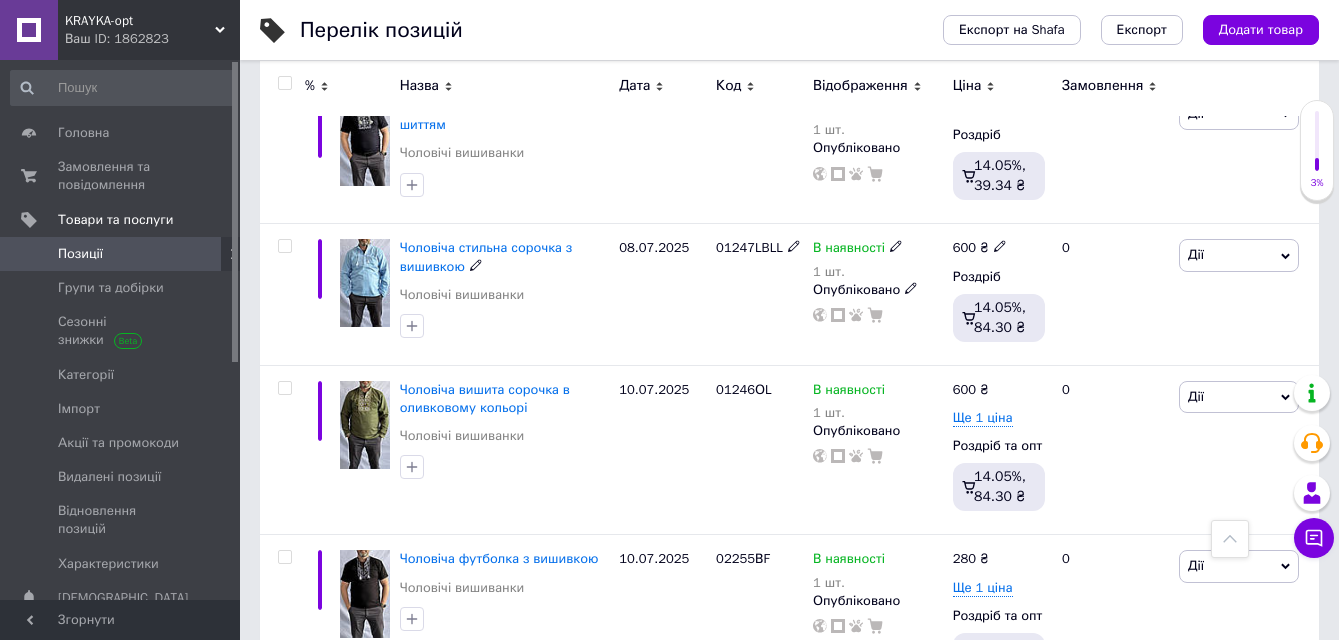click at bounding box center [365, 283] 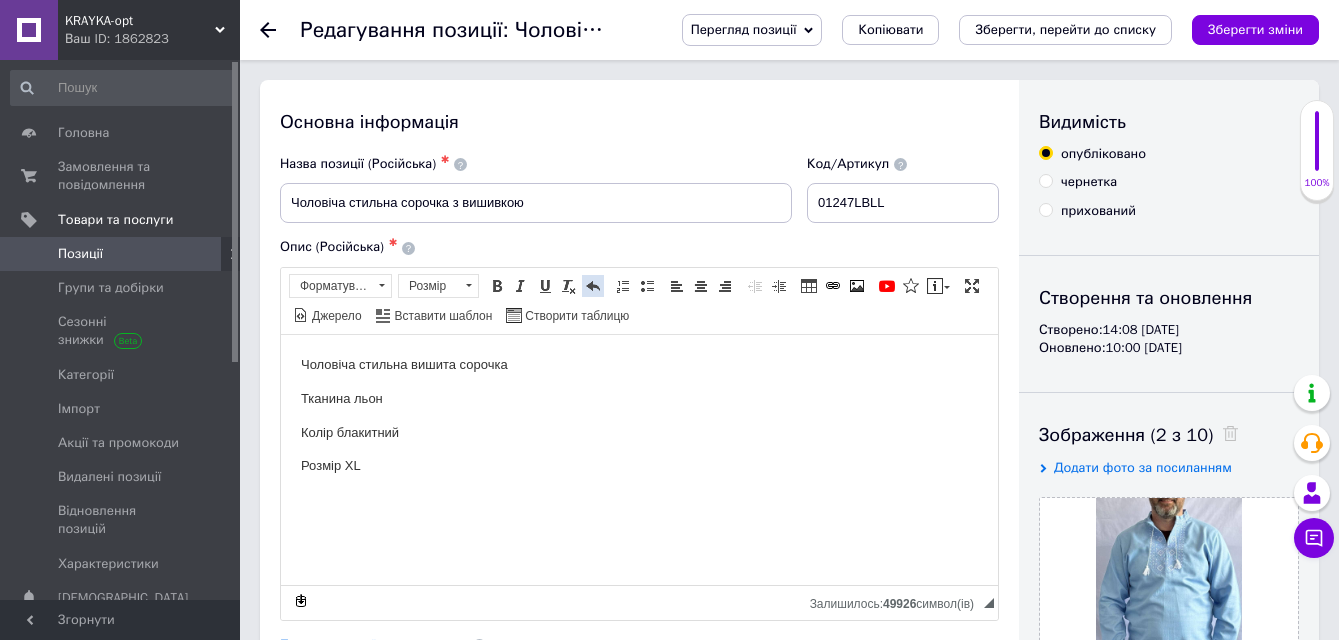 scroll, scrollTop: 600, scrollLeft: 0, axis: vertical 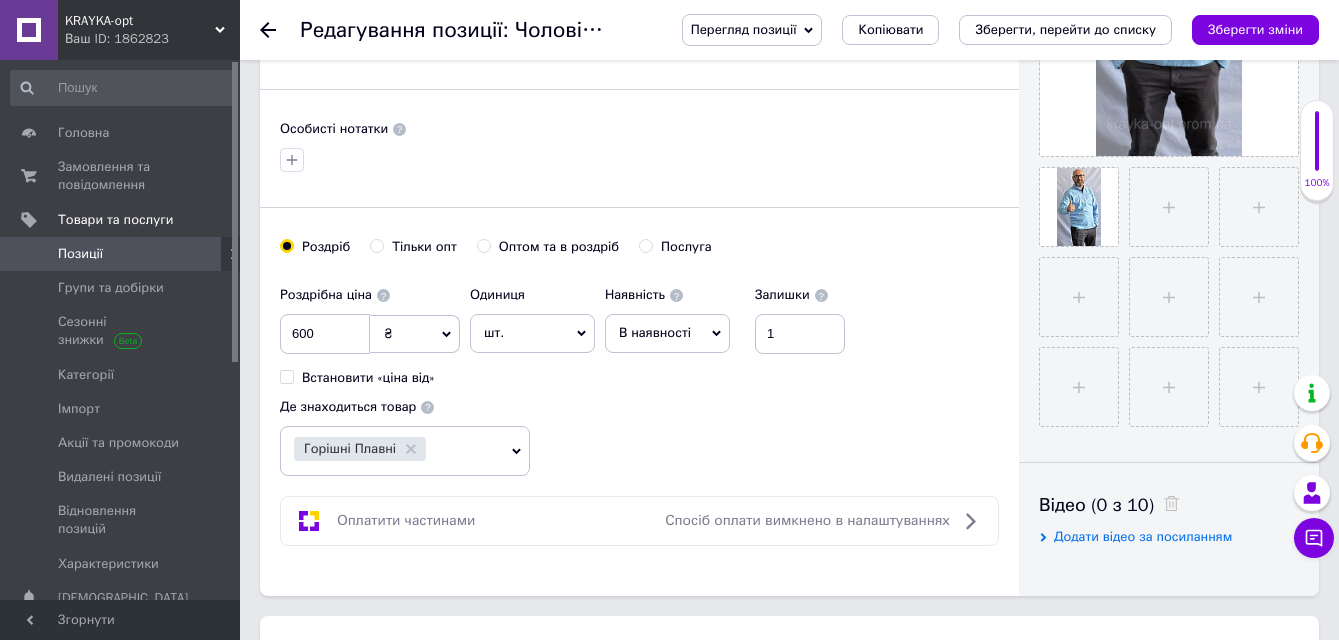click on "Оптом та в роздріб" at bounding box center [483, 245] 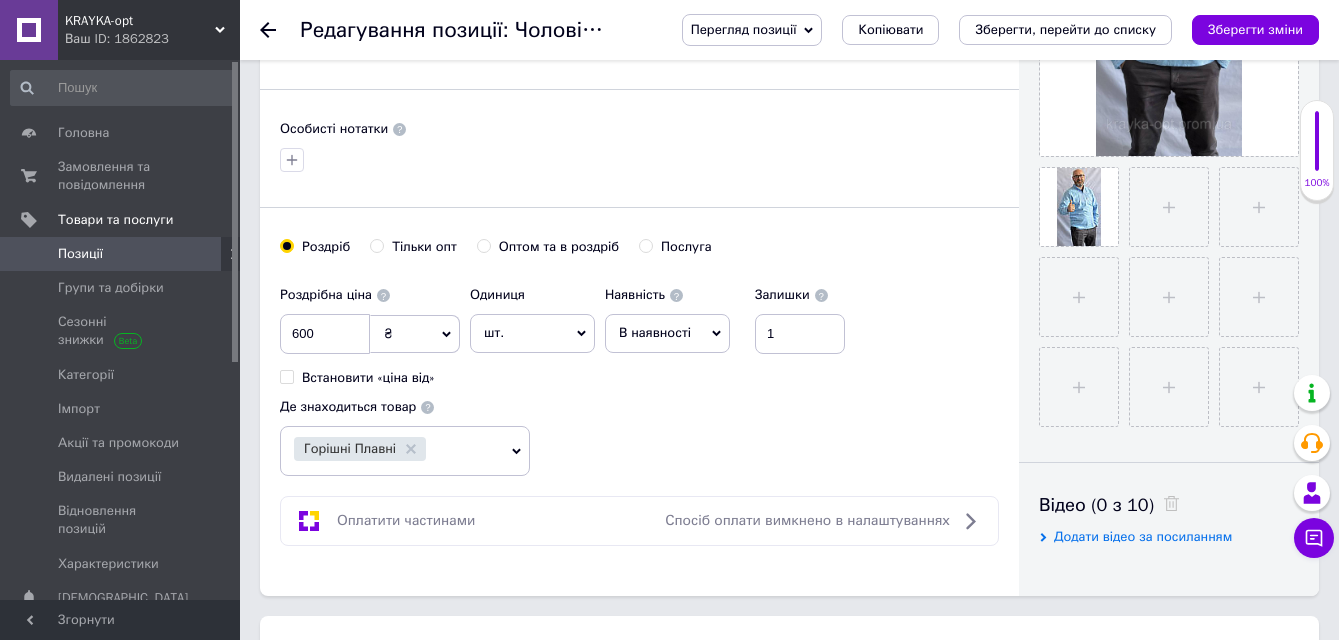 radio on "true" 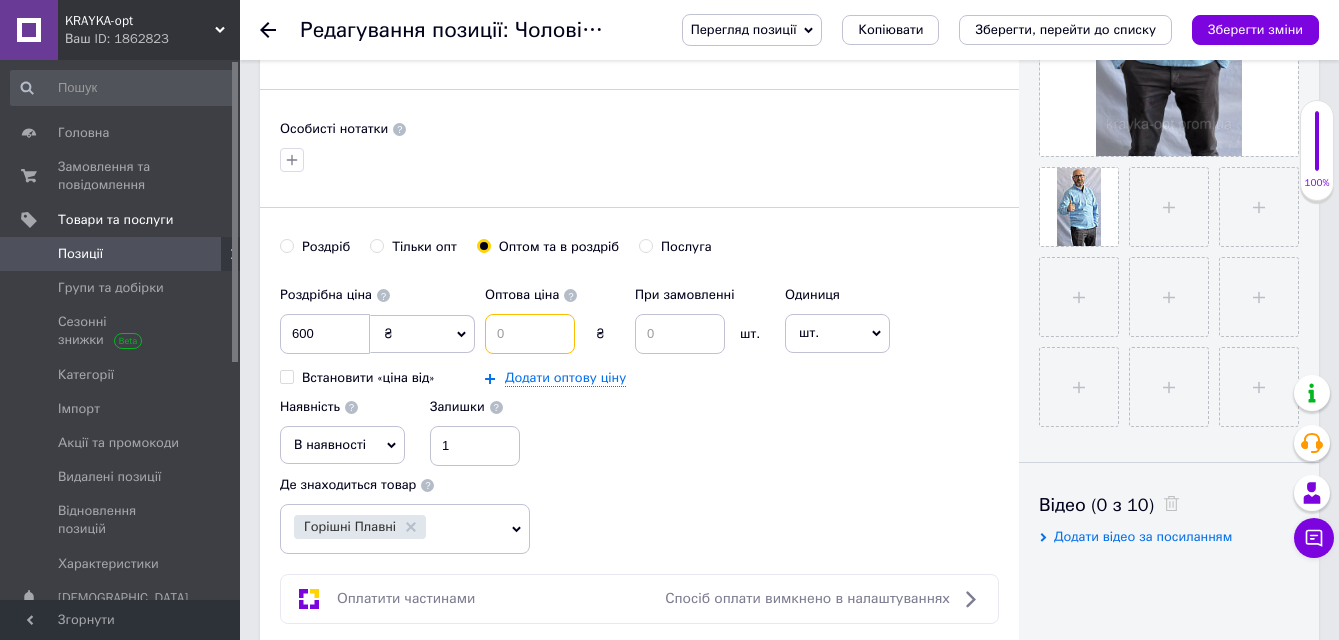 click at bounding box center [530, 334] 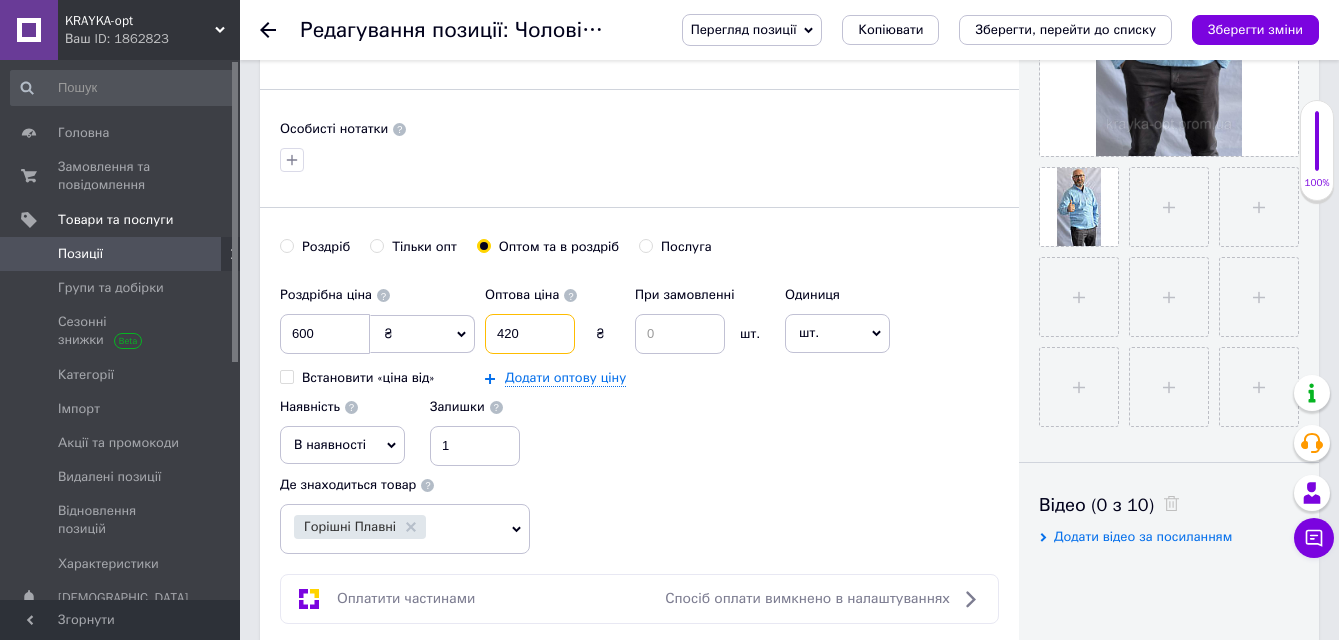 type on "420" 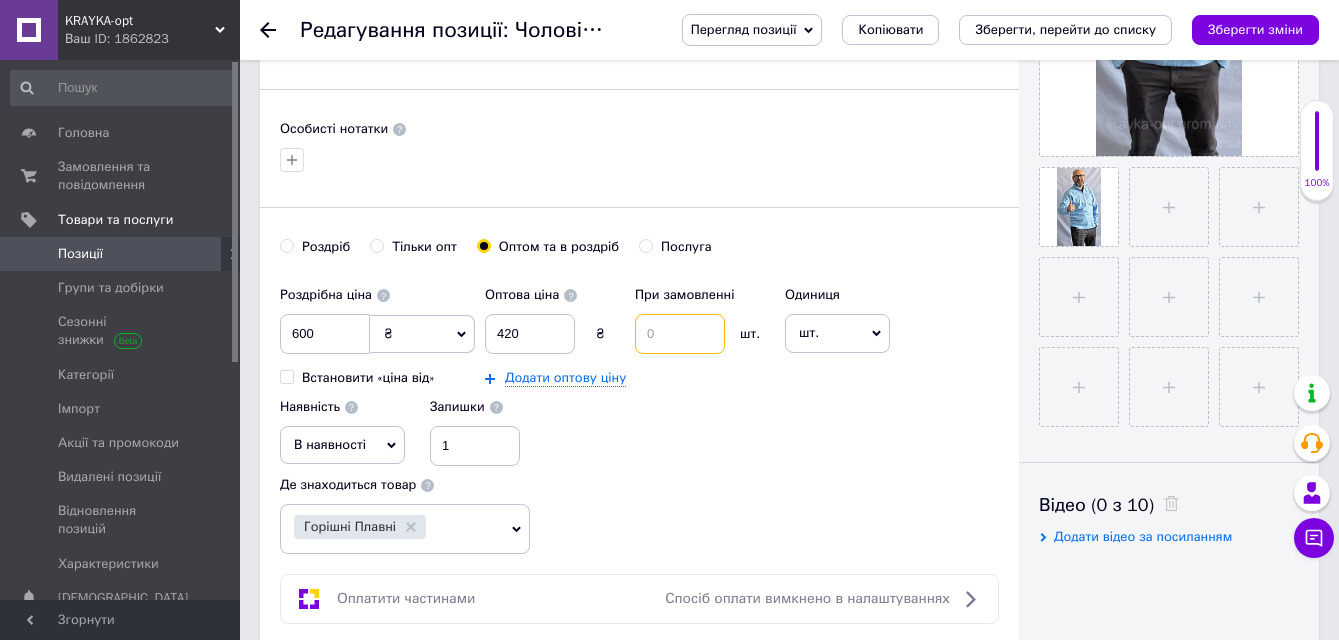 click at bounding box center (680, 334) 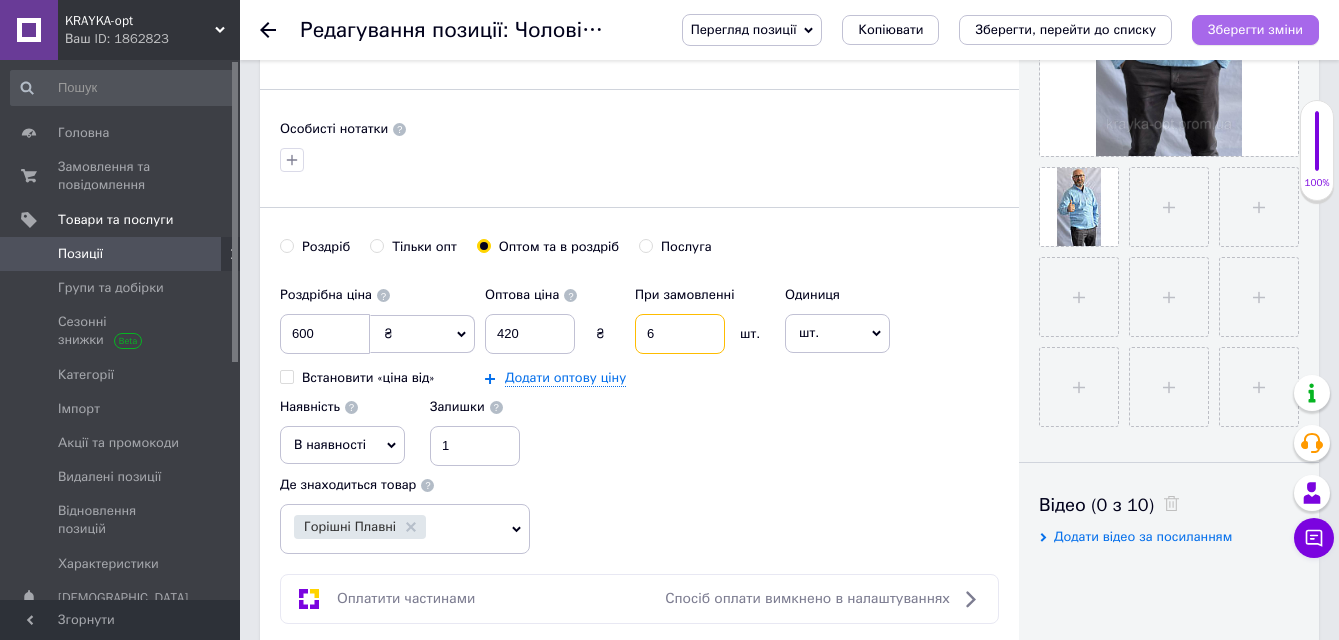 type on "6" 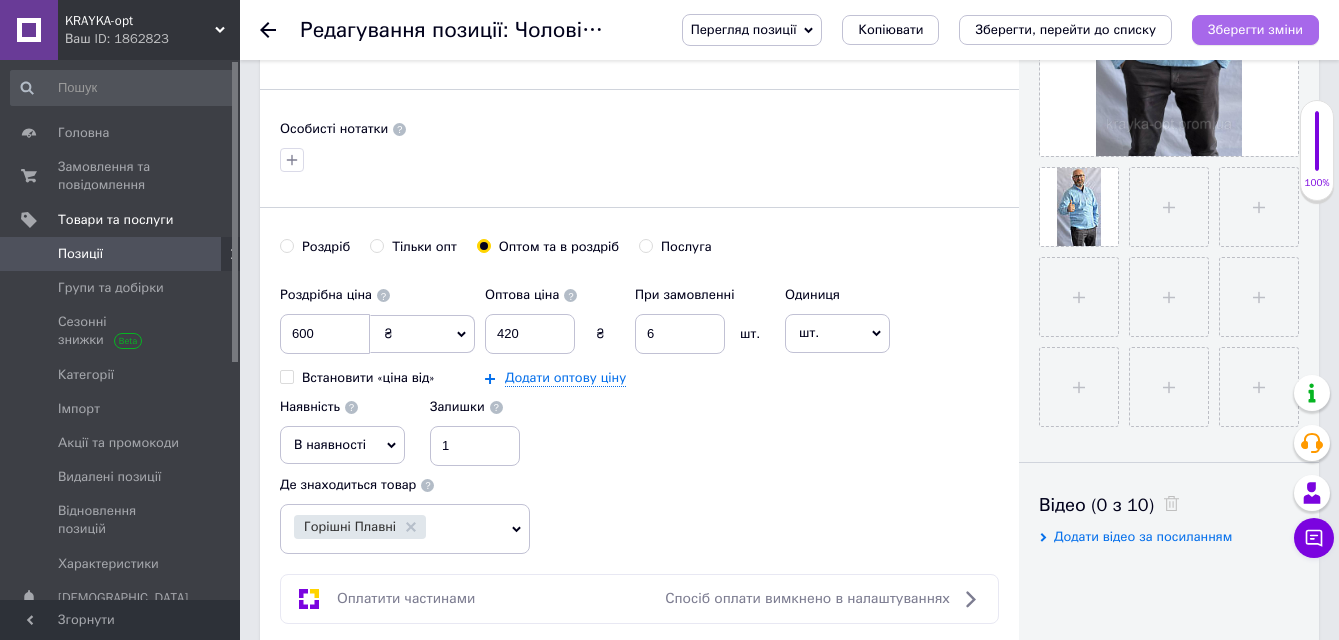click on "Зберегти зміни" at bounding box center (1255, 29) 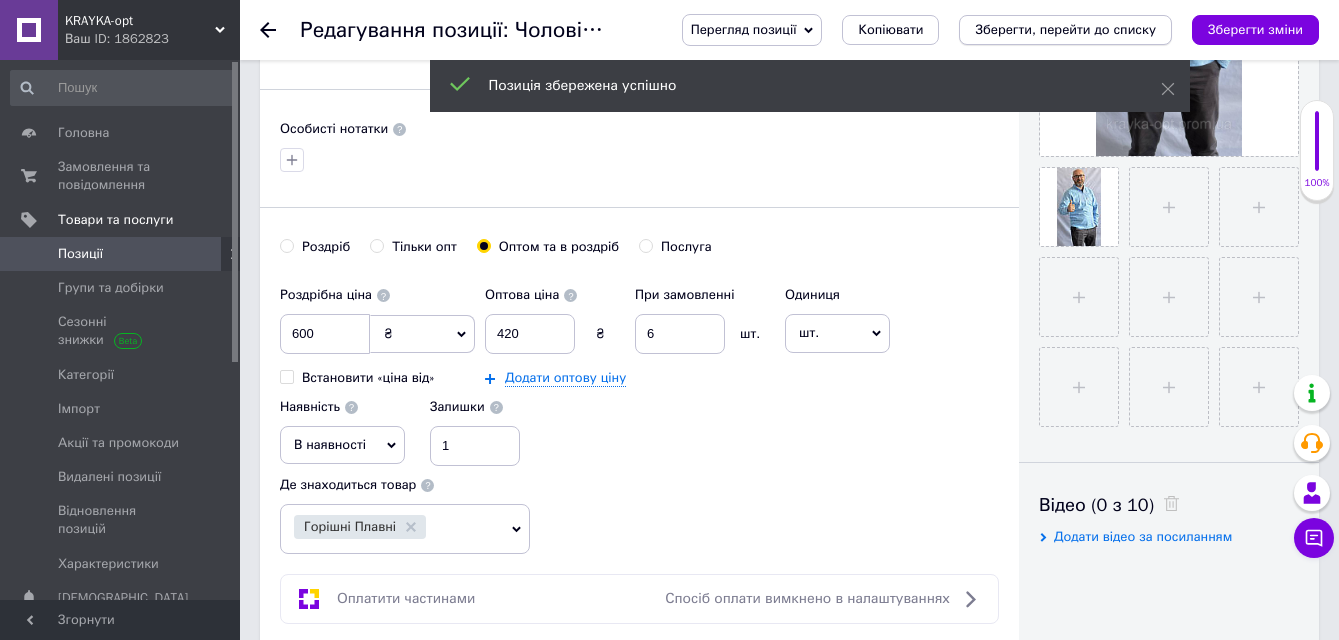 click on "Зберегти, перейти до списку" at bounding box center (1065, 29) 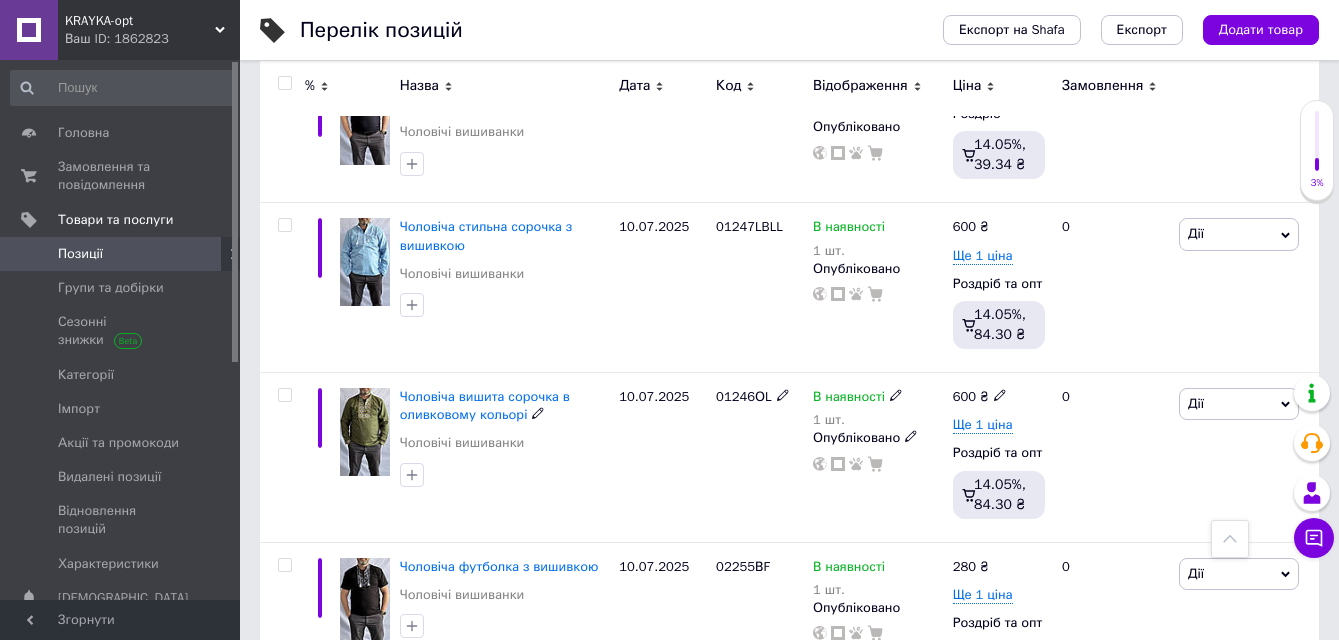 scroll, scrollTop: 12800, scrollLeft: 0, axis: vertical 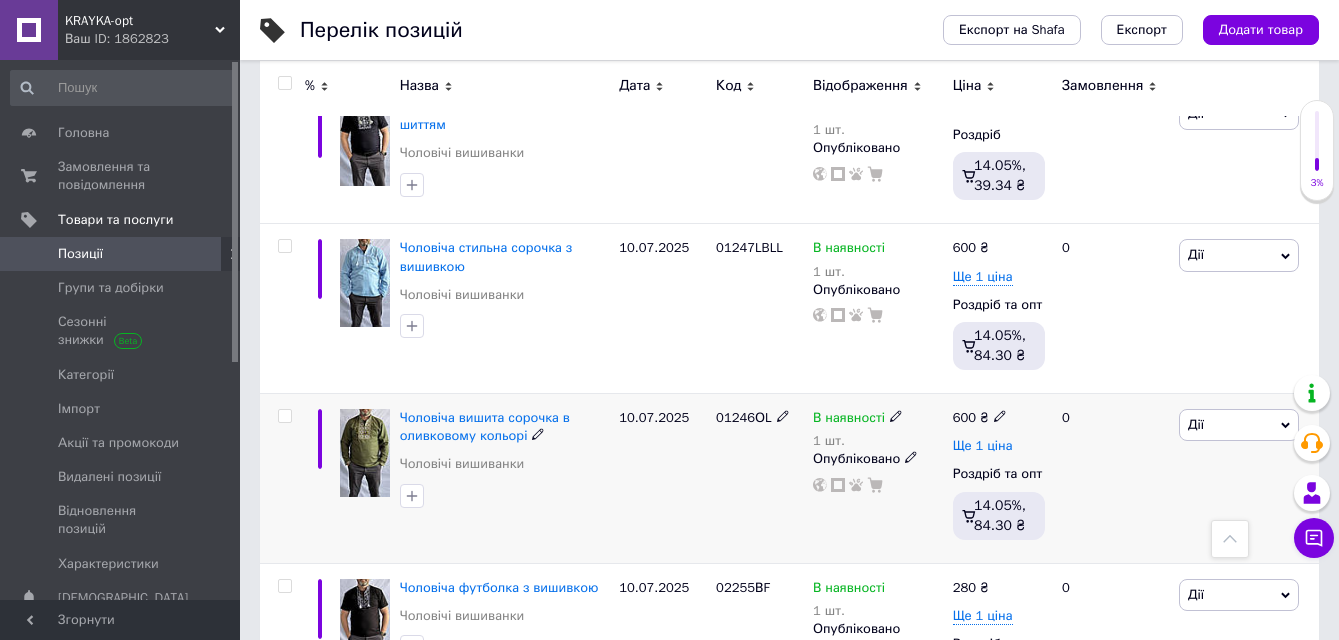 click on "Ще 1 ціна" at bounding box center (983, 446) 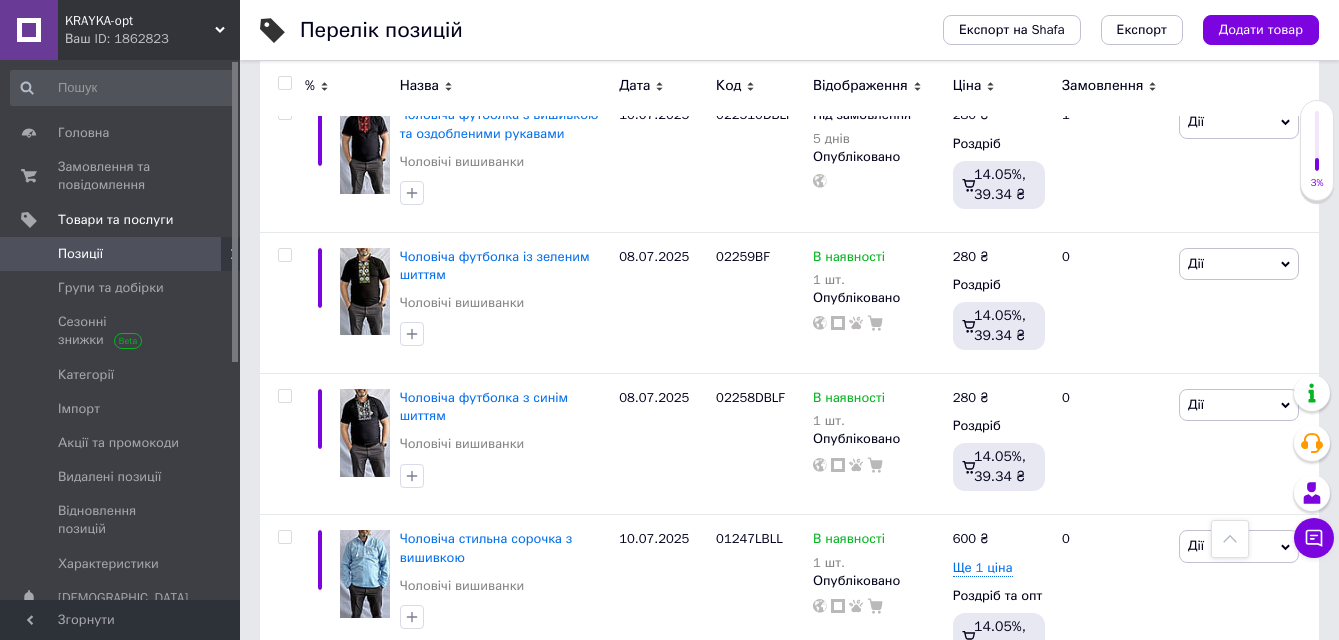 scroll, scrollTop: 12500, scrollLeft: 0, axis: vertical 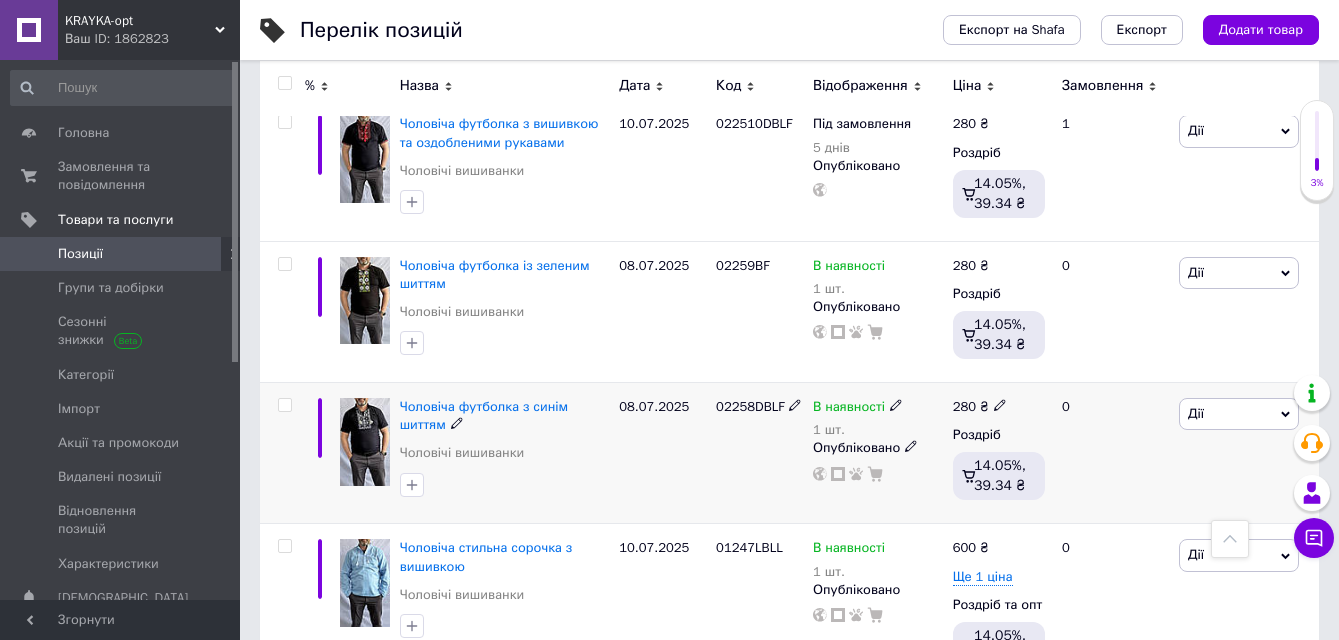 click at bounding box center (365, 442) 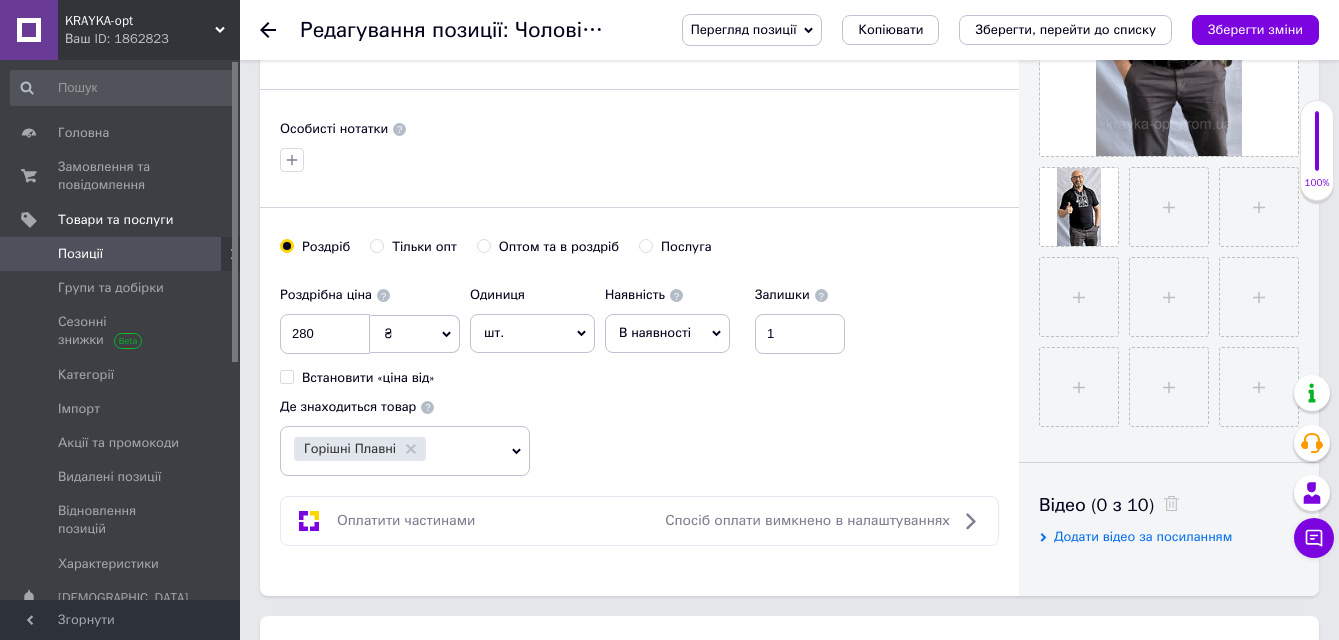scroll, scrollTop: 0, scrollLeft: 0, axis: both 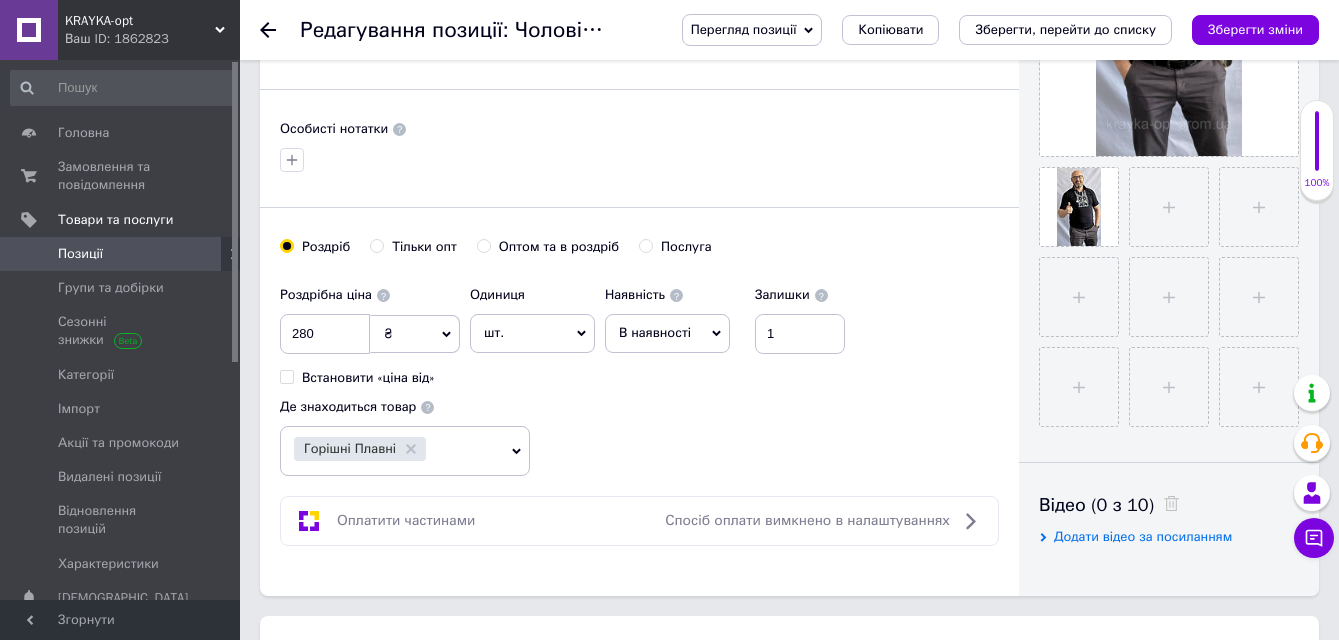 radio on "true" 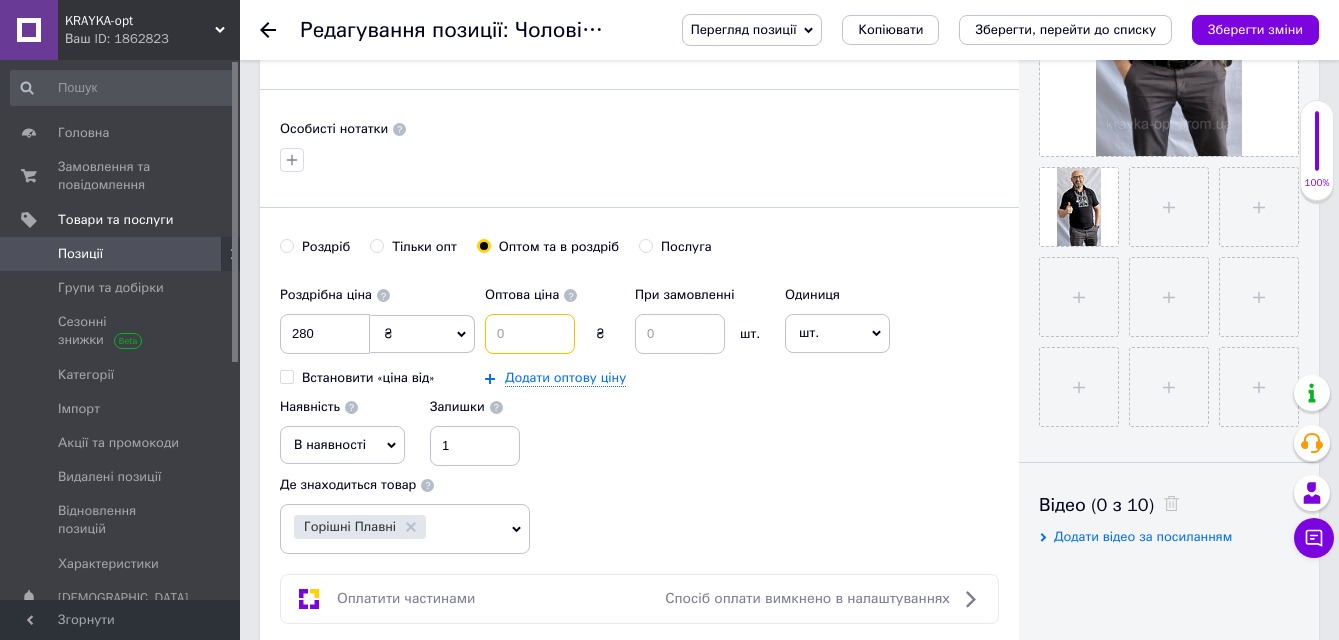 click at bounding box center (530, 334) 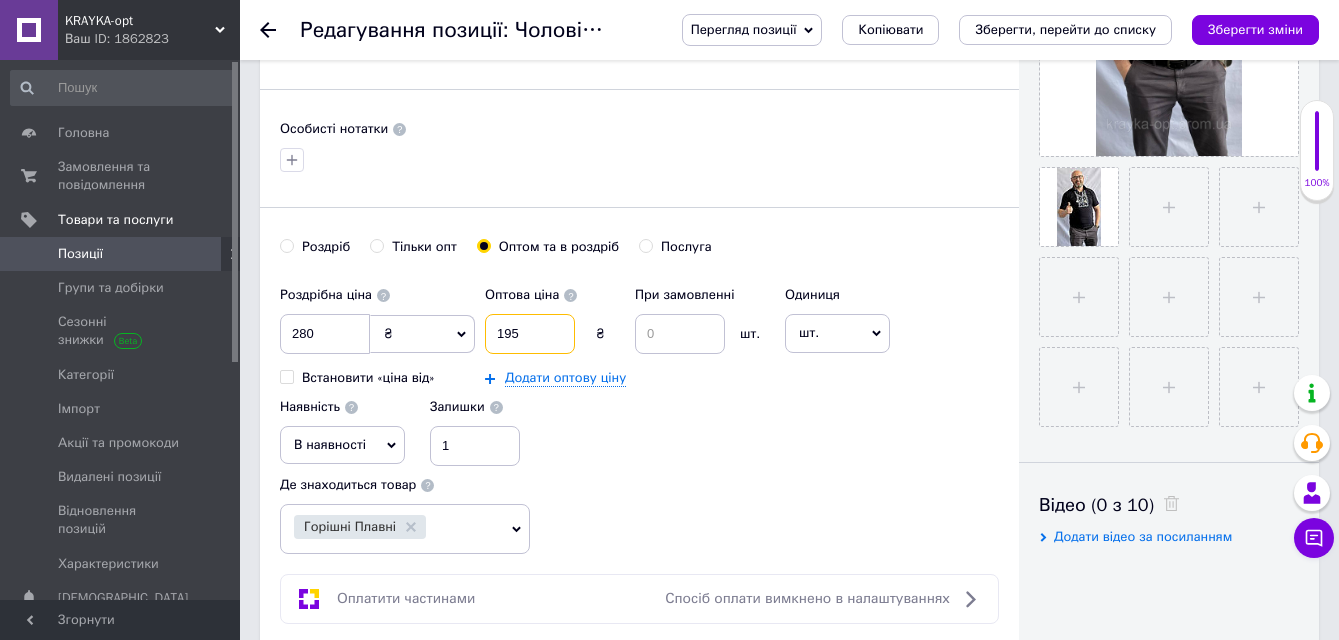 type on "195" 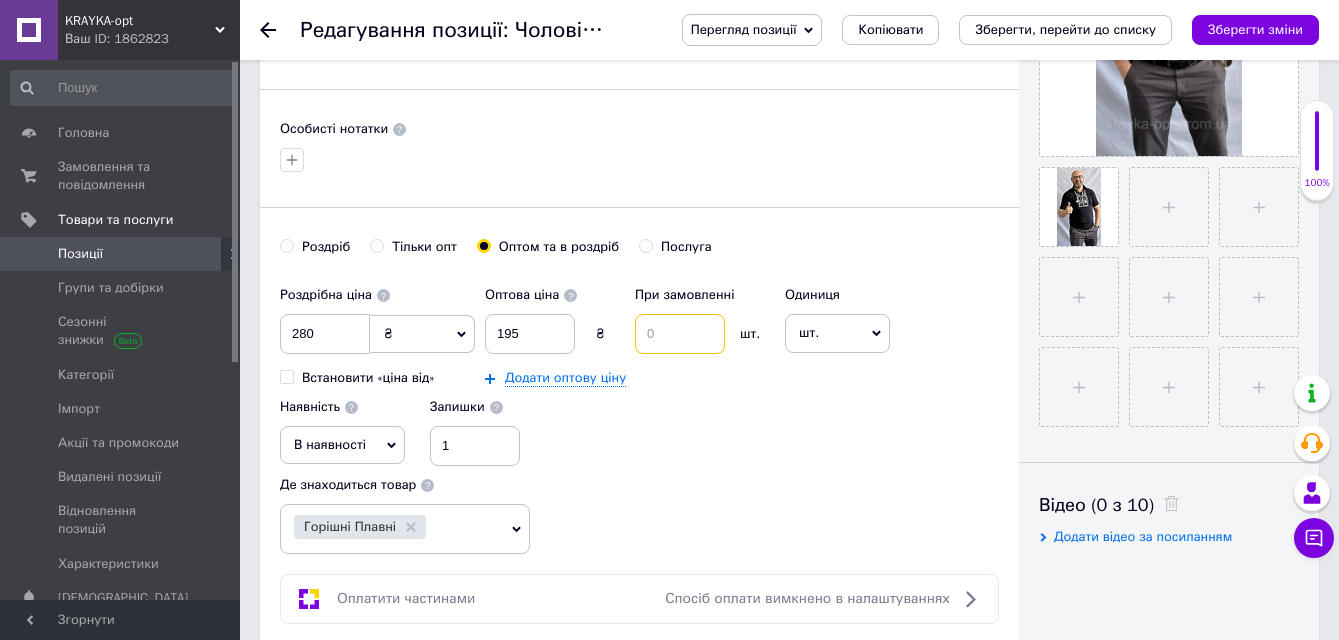 click at bounding box center [680, 334] 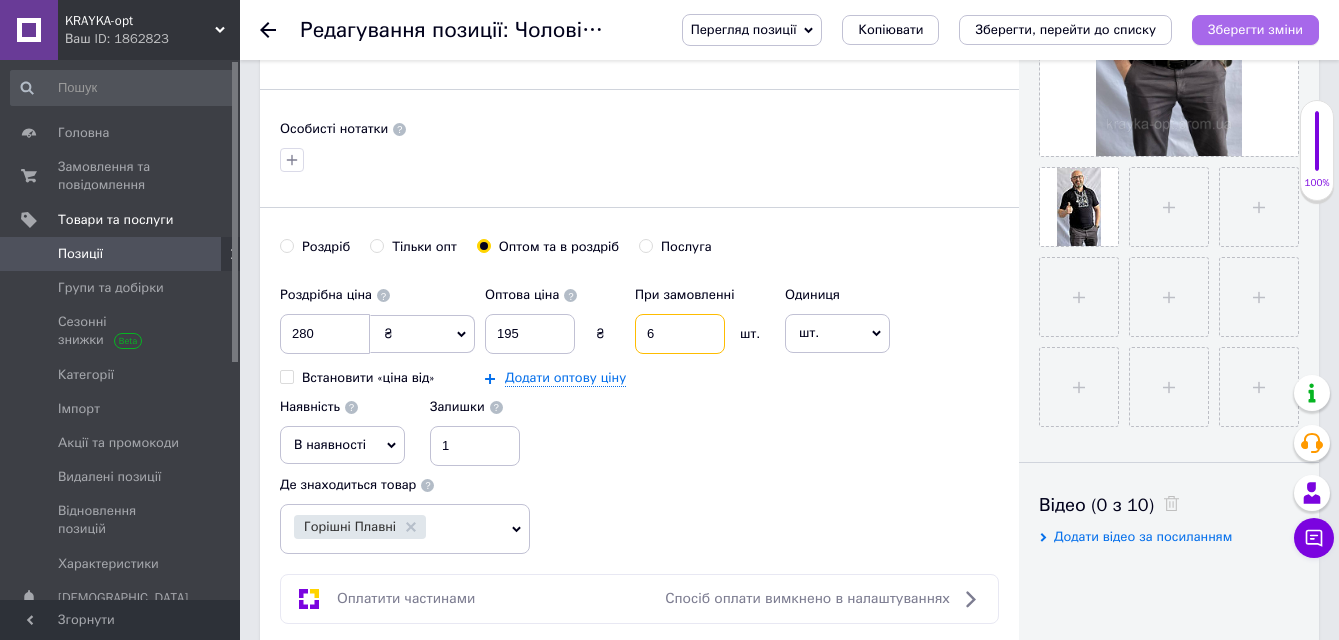 type on "6" 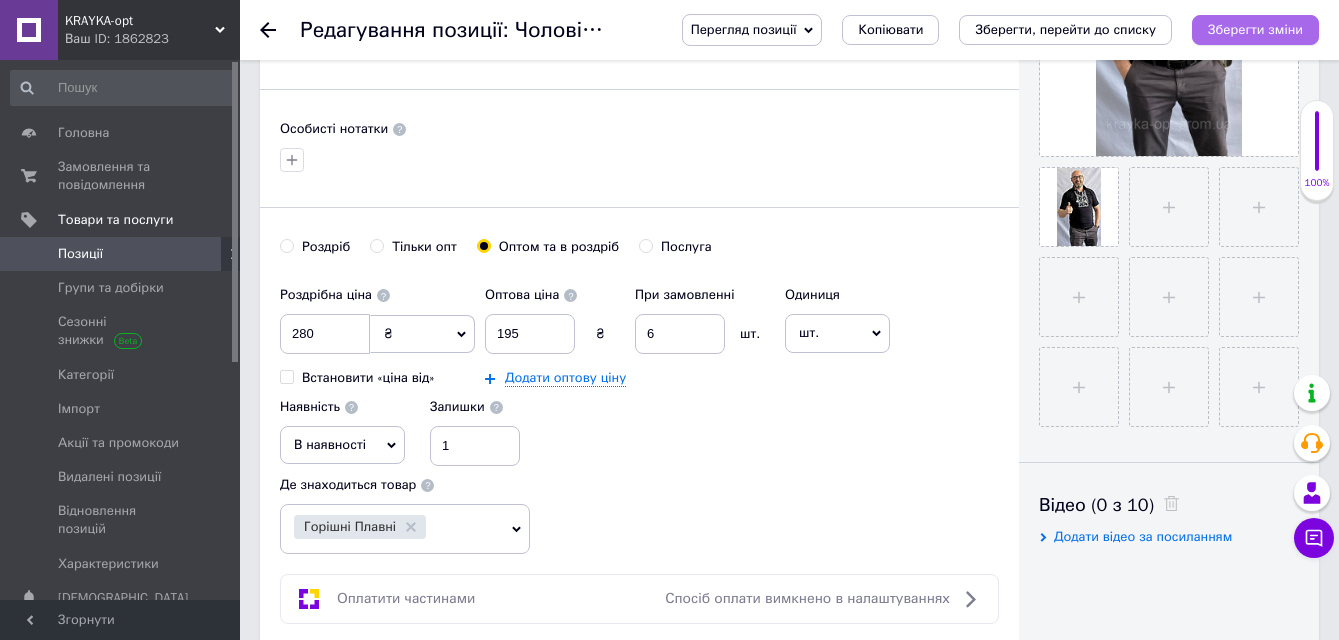 click on "Зберегти зміни" at bounding box center (1255, 29) 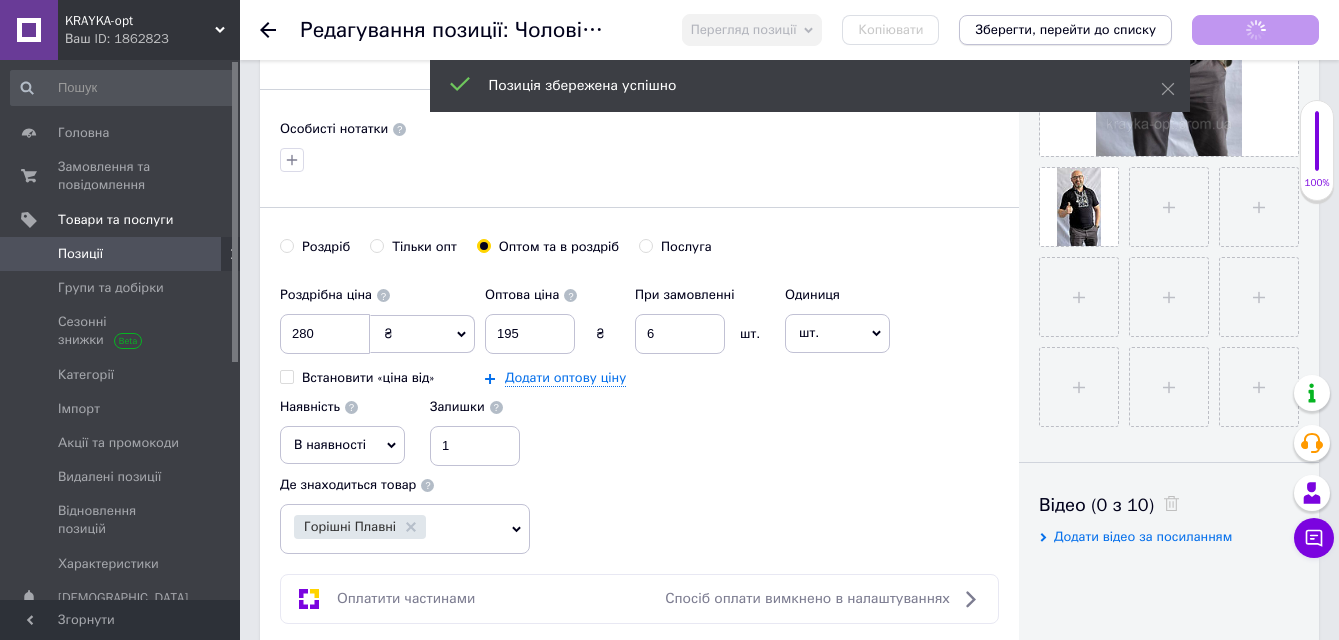 click on "Зберегти, перейти до списку" at bounding box center [1065, 29] 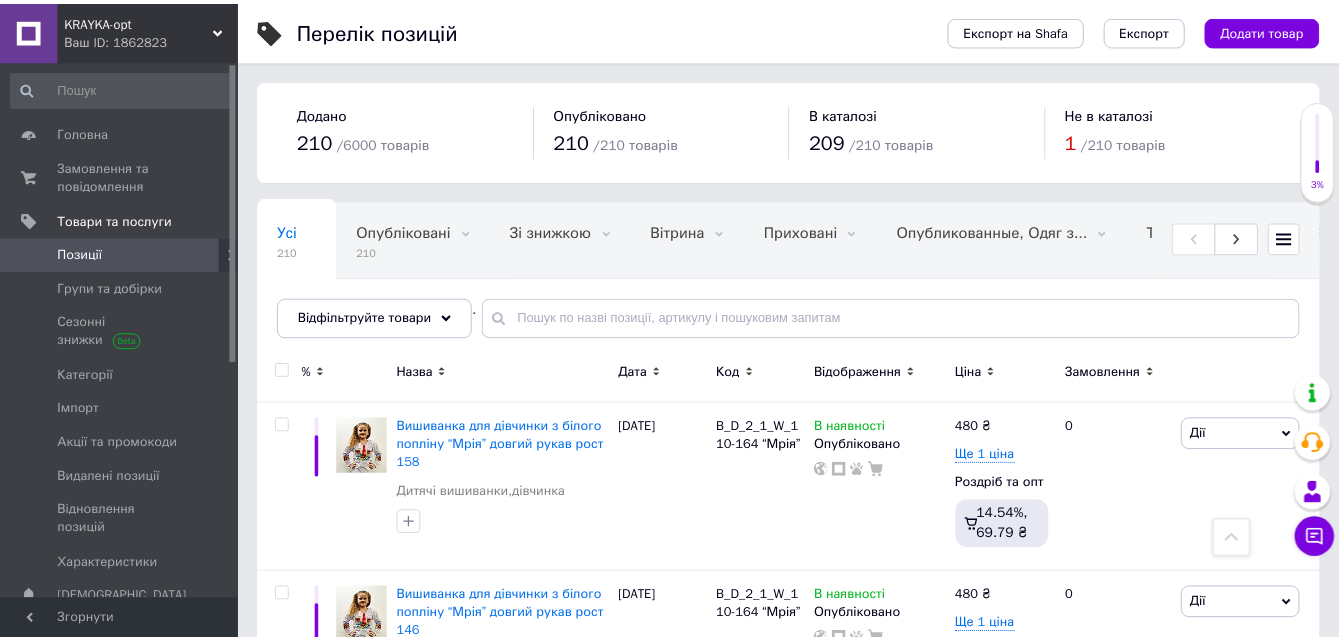 scroll, scrollTop: 1830, scrollLeft: 0, axis: vertical 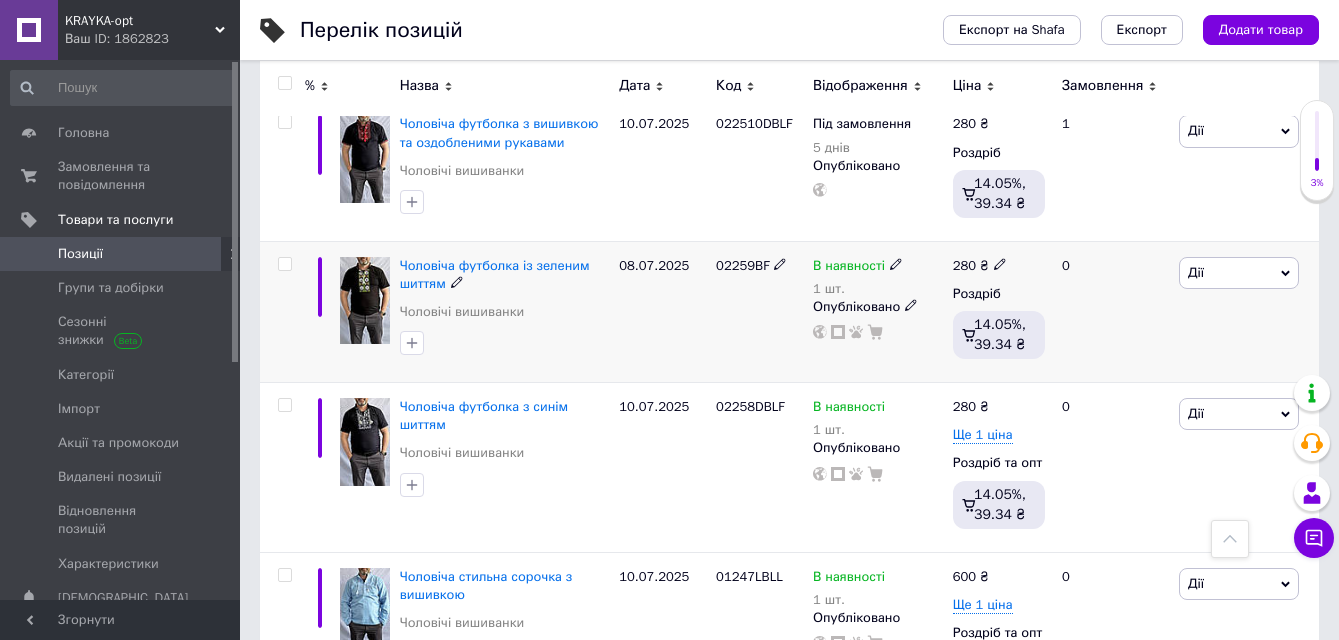 click at bounding box center (365, 301) 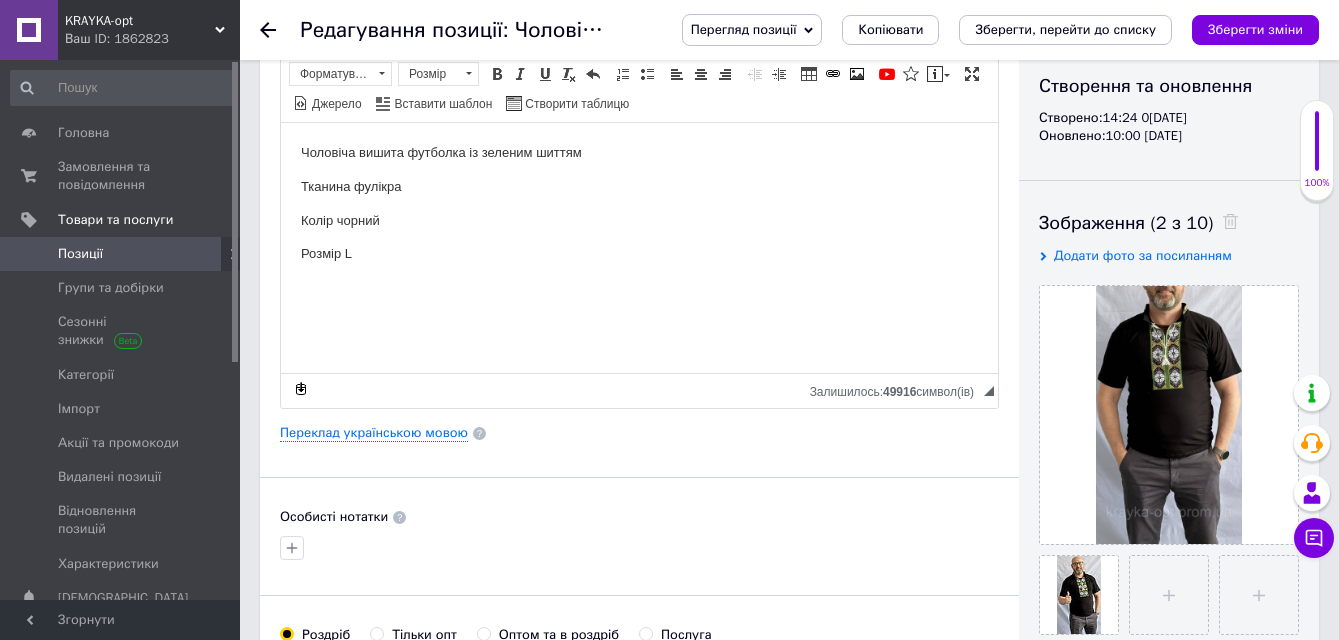 scroll, scrollTop: 500, scrollLeft: 0, axis: vertical 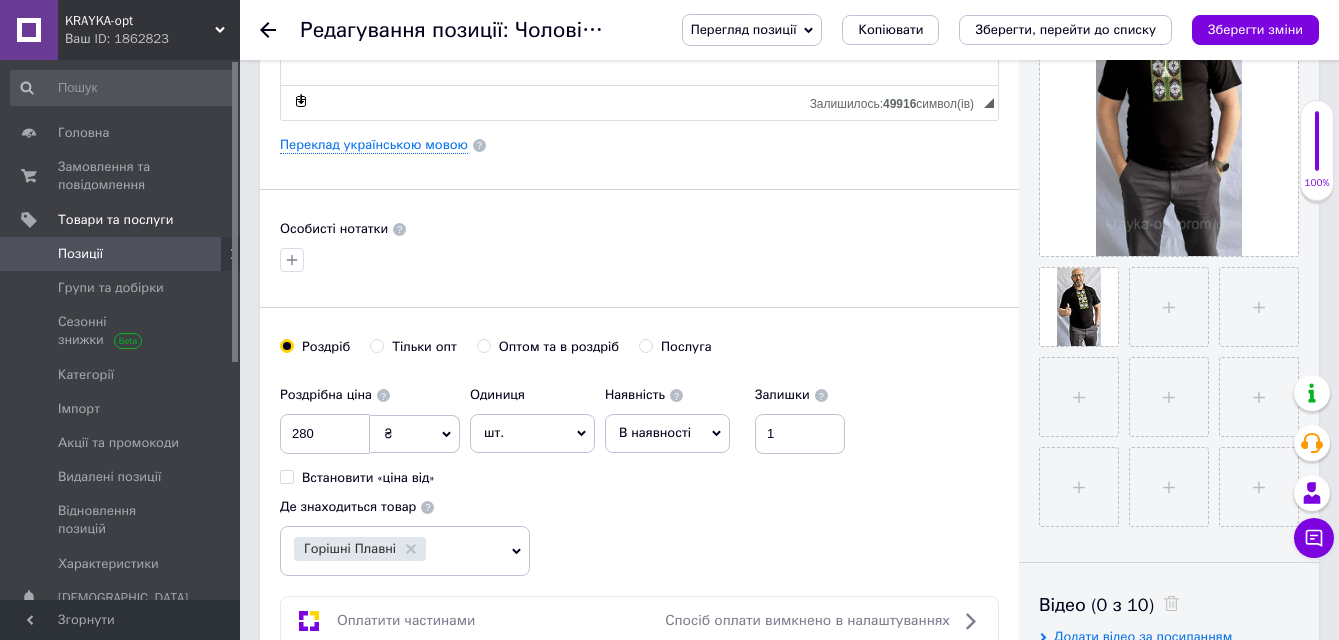click on "Оптом та в роздріб" at bounding box center (483, 345) 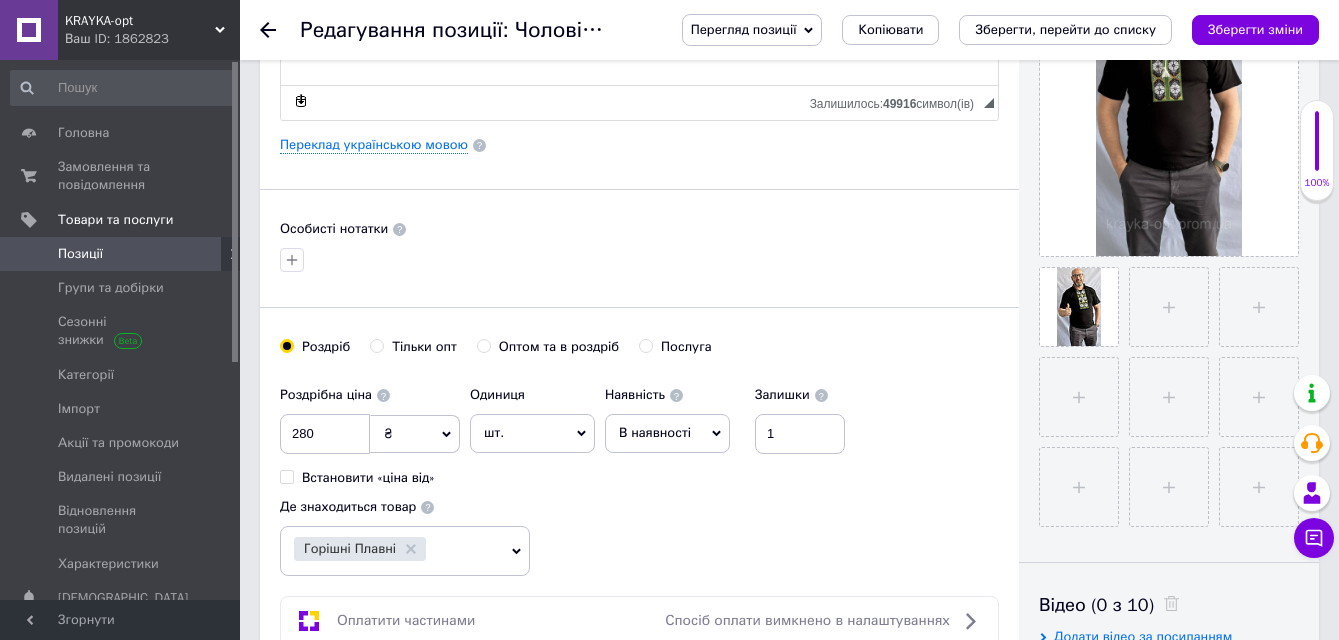 radio on "true" 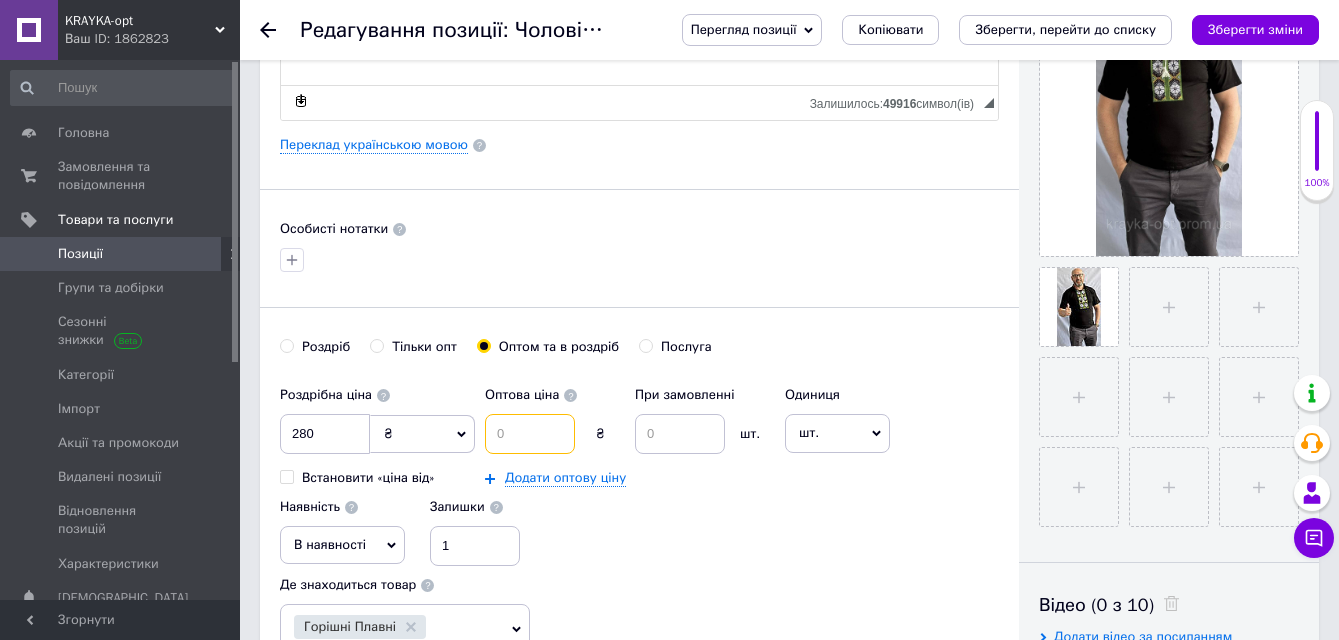 click at bounding box center (530, 434) 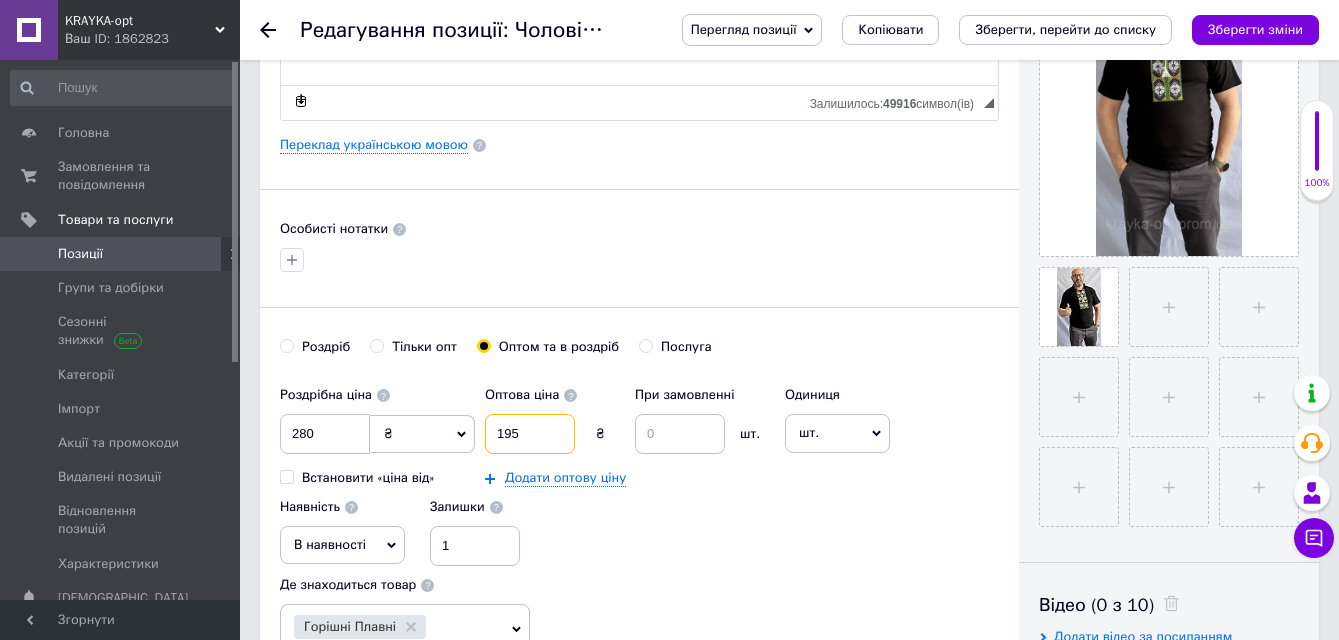 type on "195" 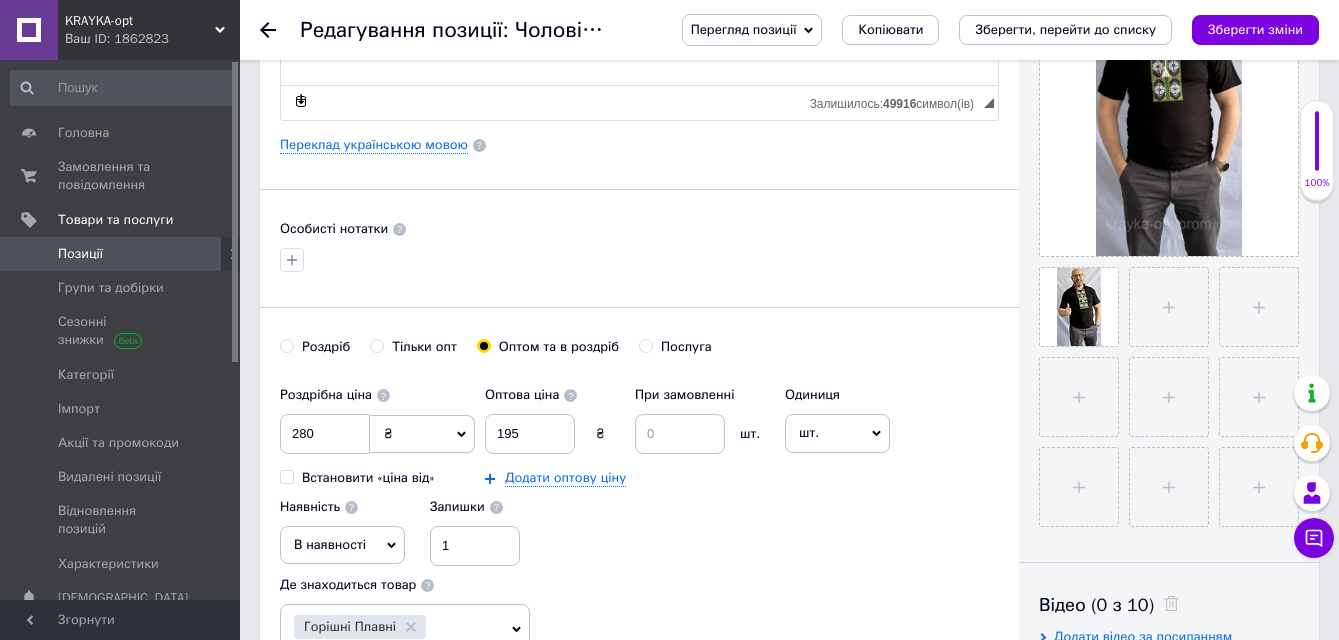 click on "Оптова ціна 195 ₴ При замовленні шт. Додати оптову ціну" at bounding box center (630, 431) 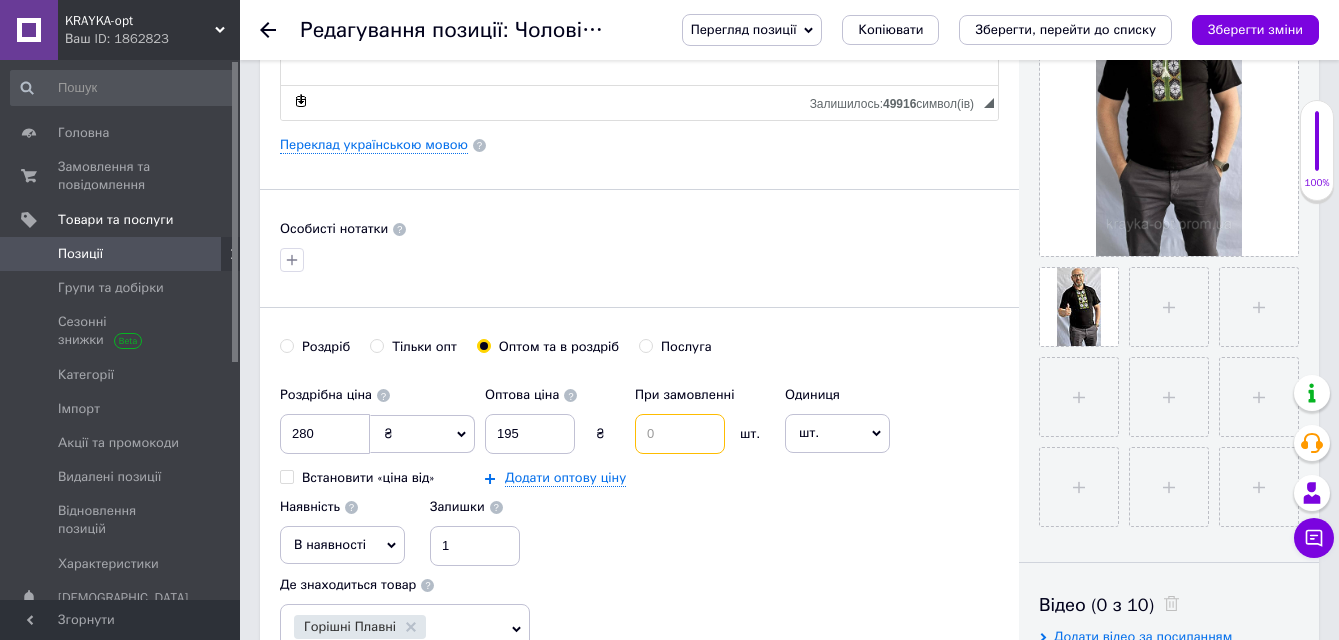 click at bounding box center (680, 434) 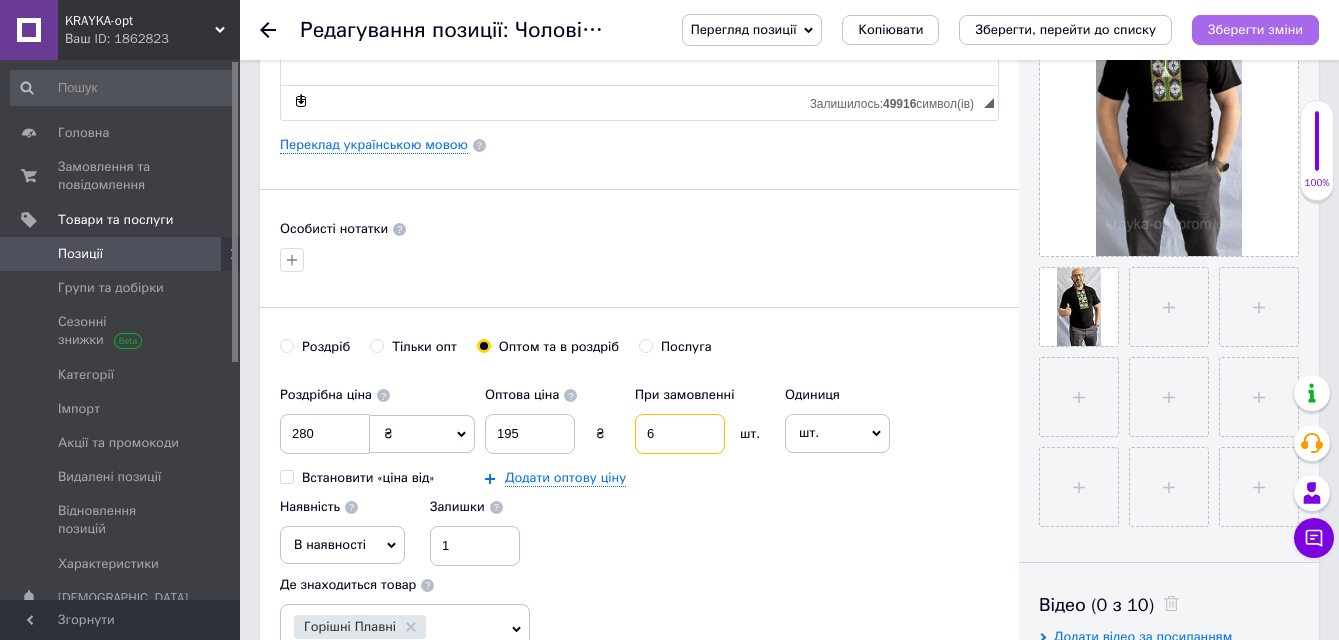 type on "6" 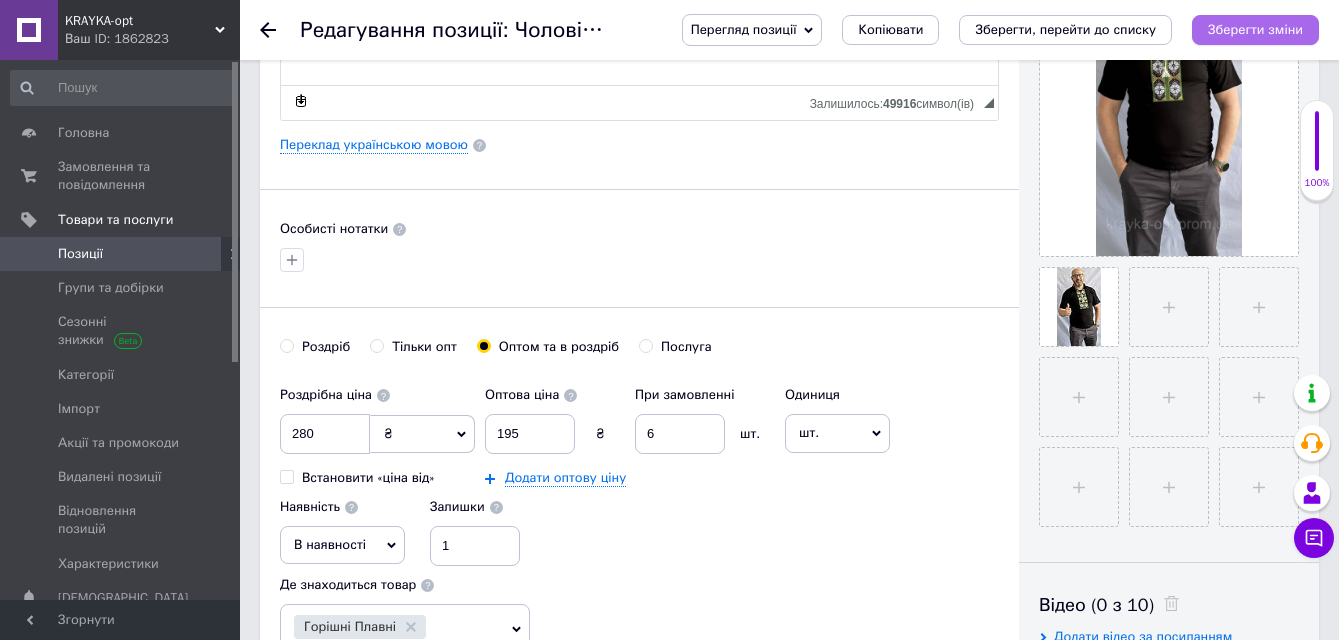 click on "Зберегти зміни" at bounding box center (1255, 29) 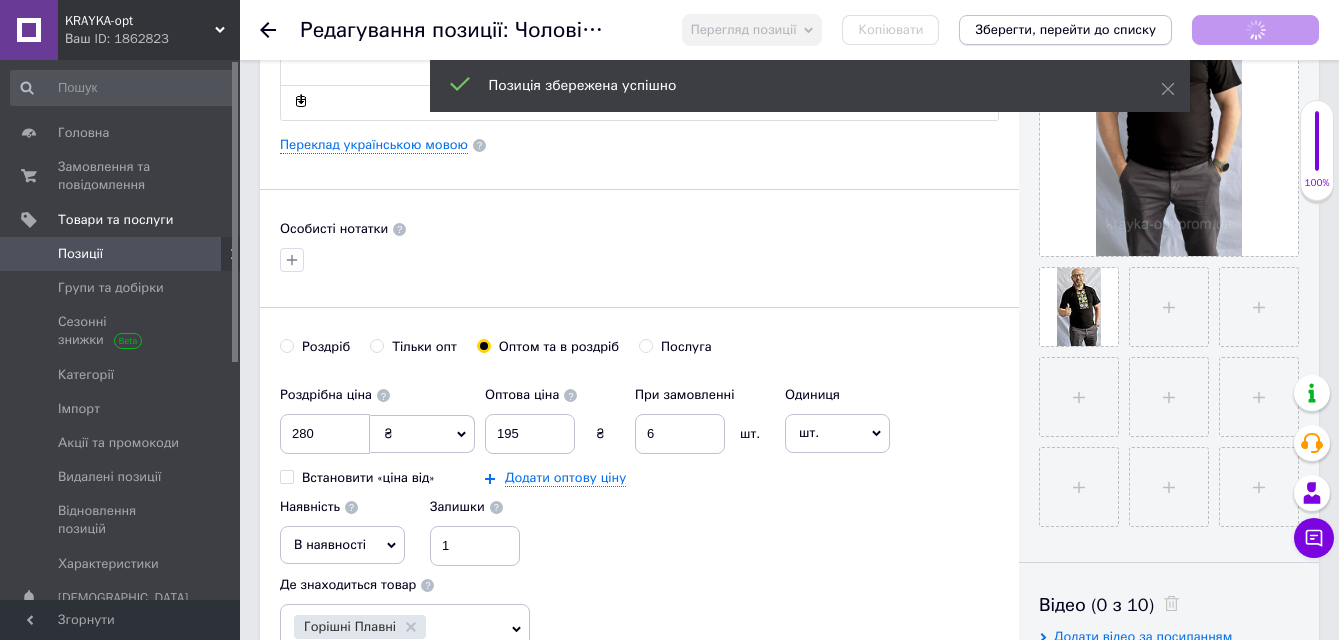 click on "Зберегти, перейти до списку" at bounding box center (1065, 29) 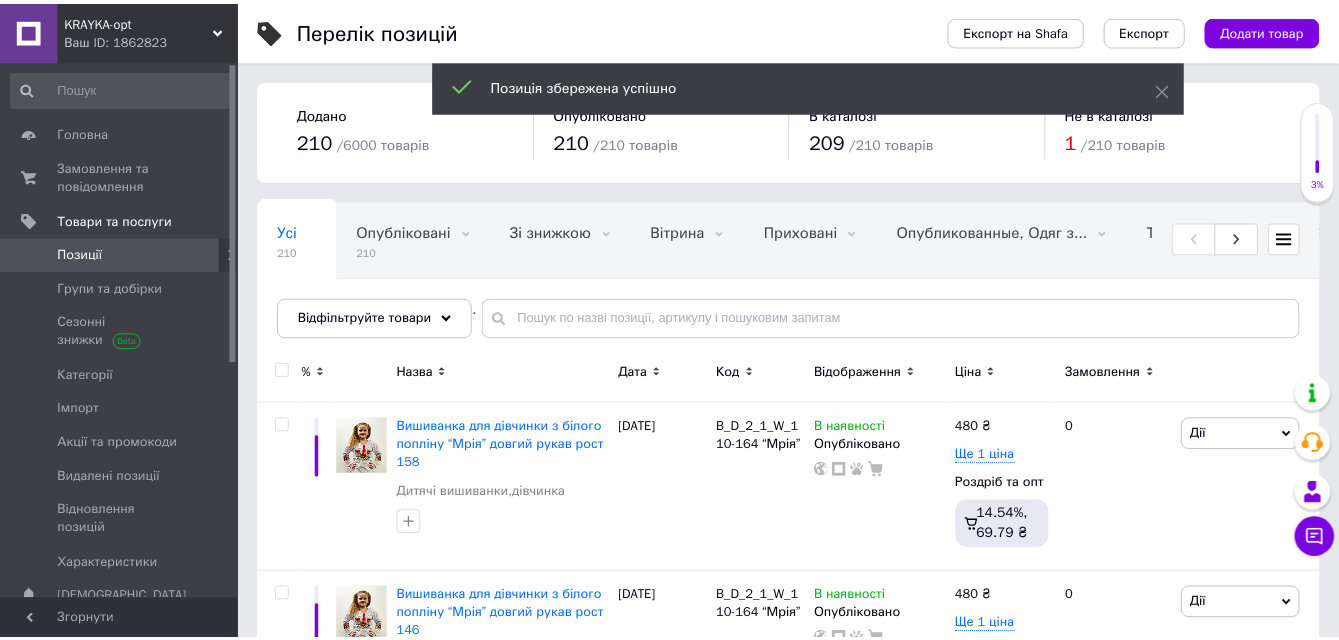 scroll, scrollTop: 1400, scrollLeft: 0, axis: vertical 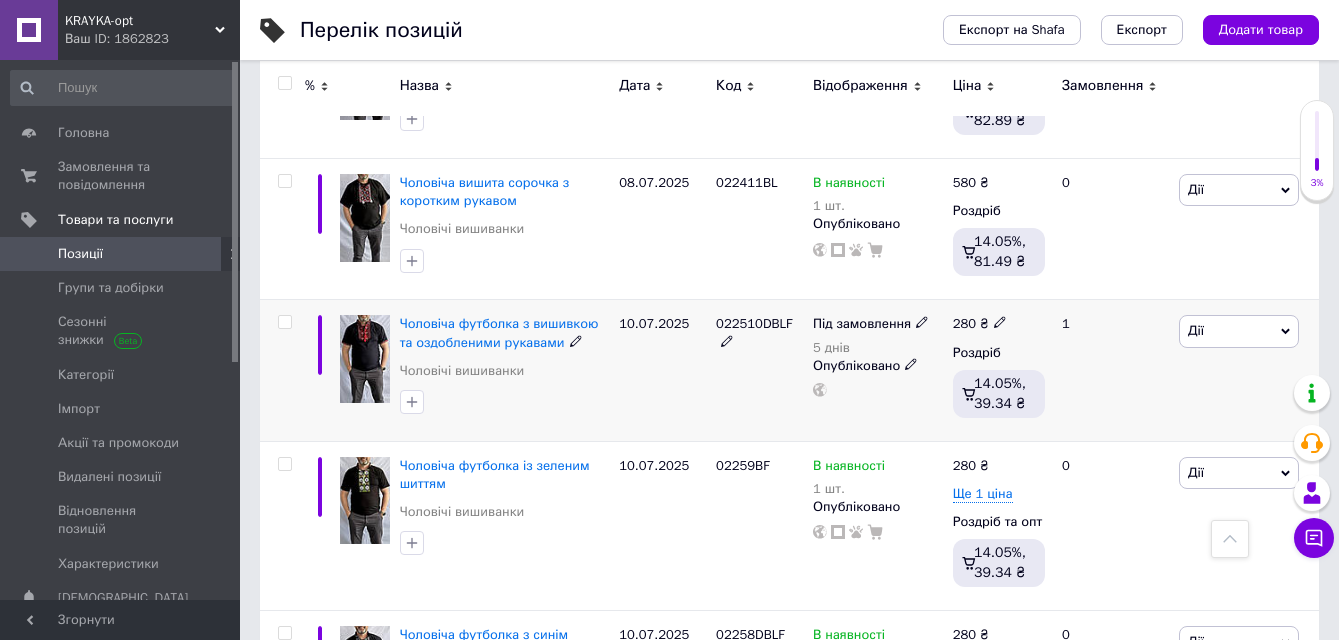 click at bounding box center [365, 359] 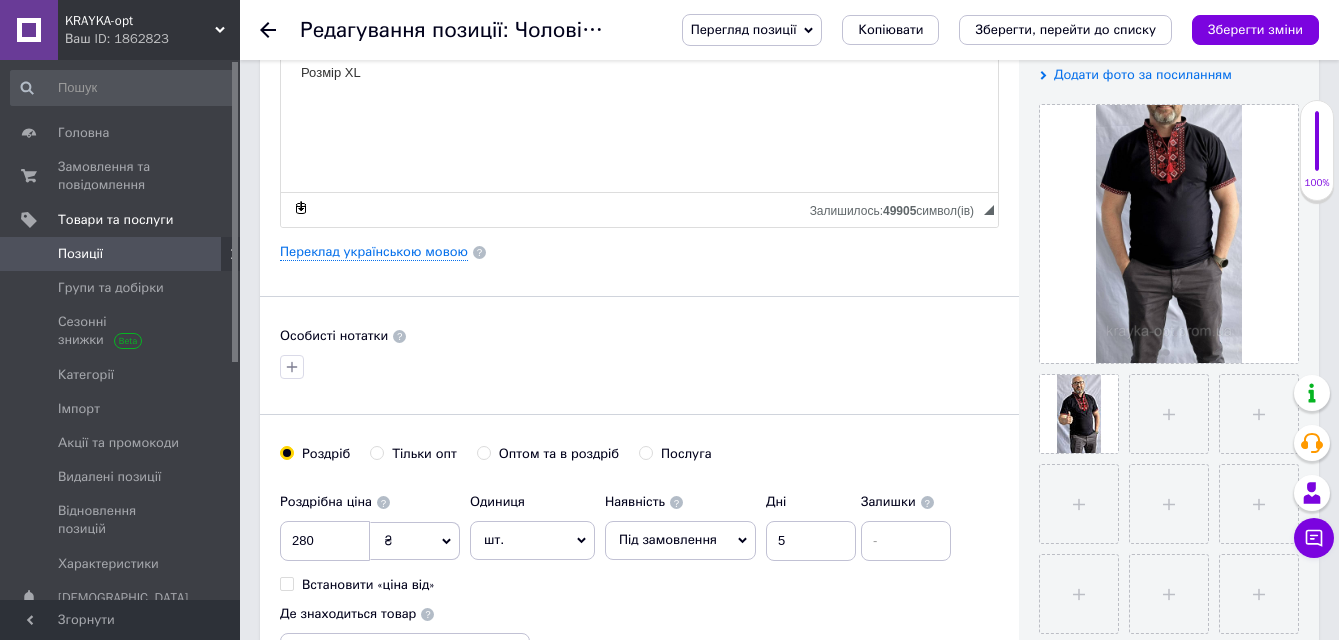 scroll, scrollTop: 500, scrollLeft: 0, axis: vertical 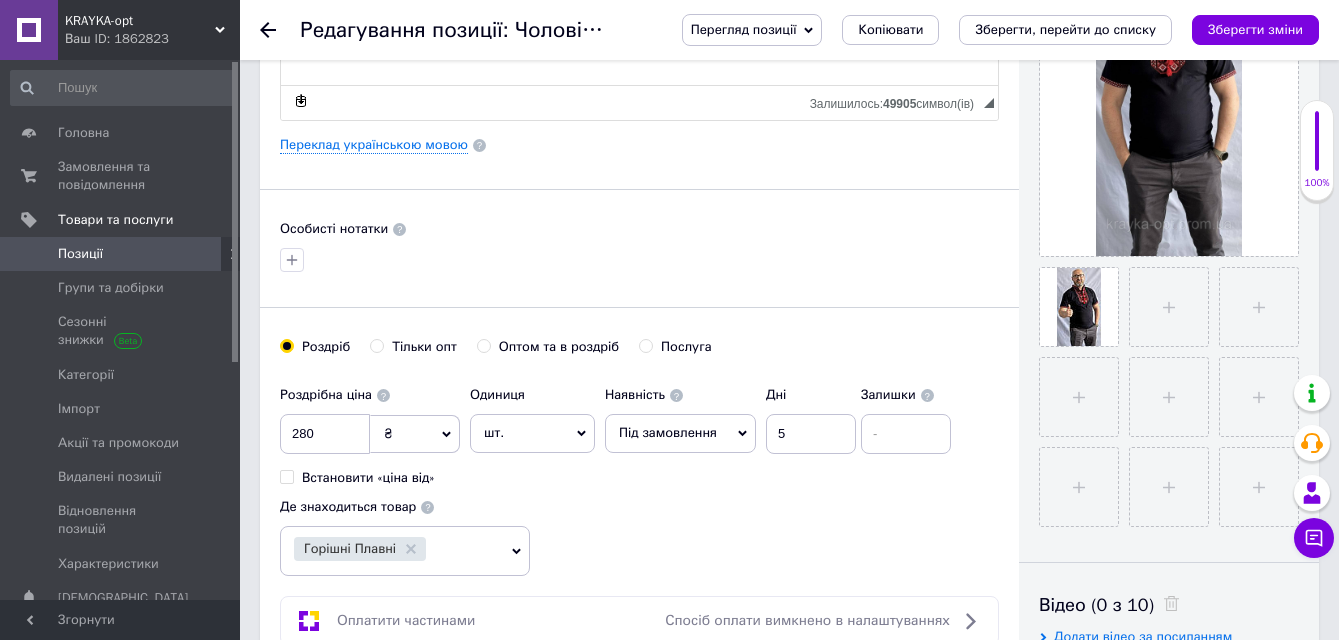 click on "Оптом та в роздріб" at bounding box center [483, 345] 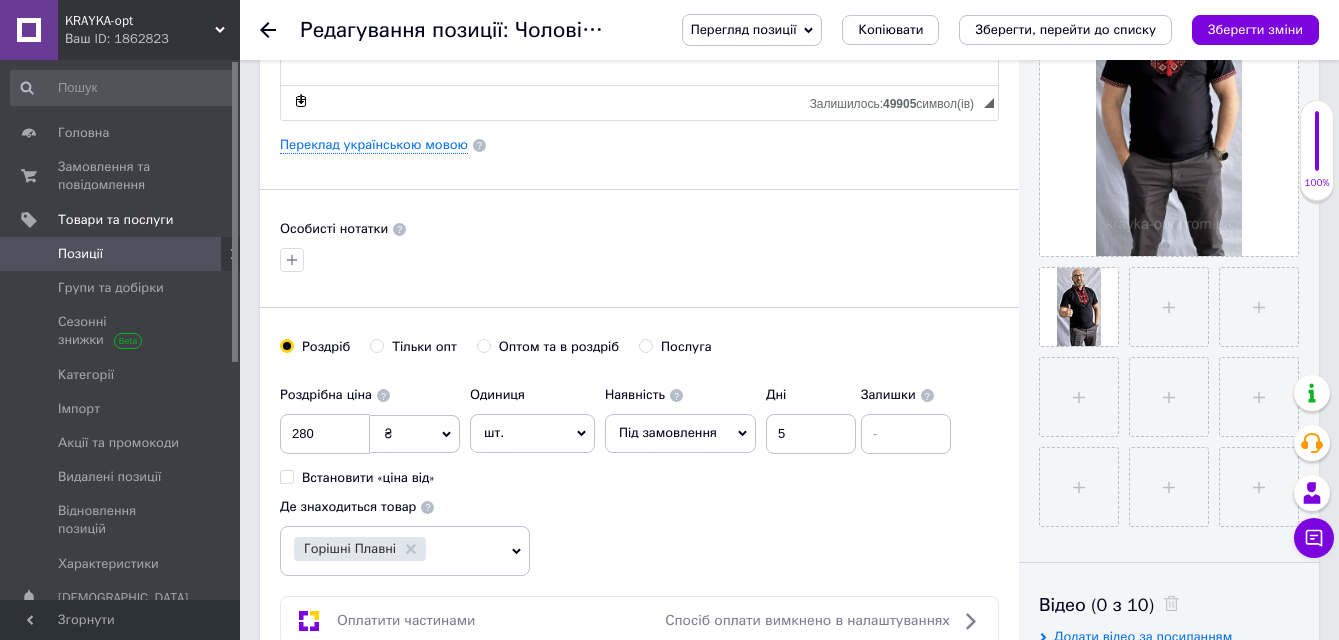 radio on "true" 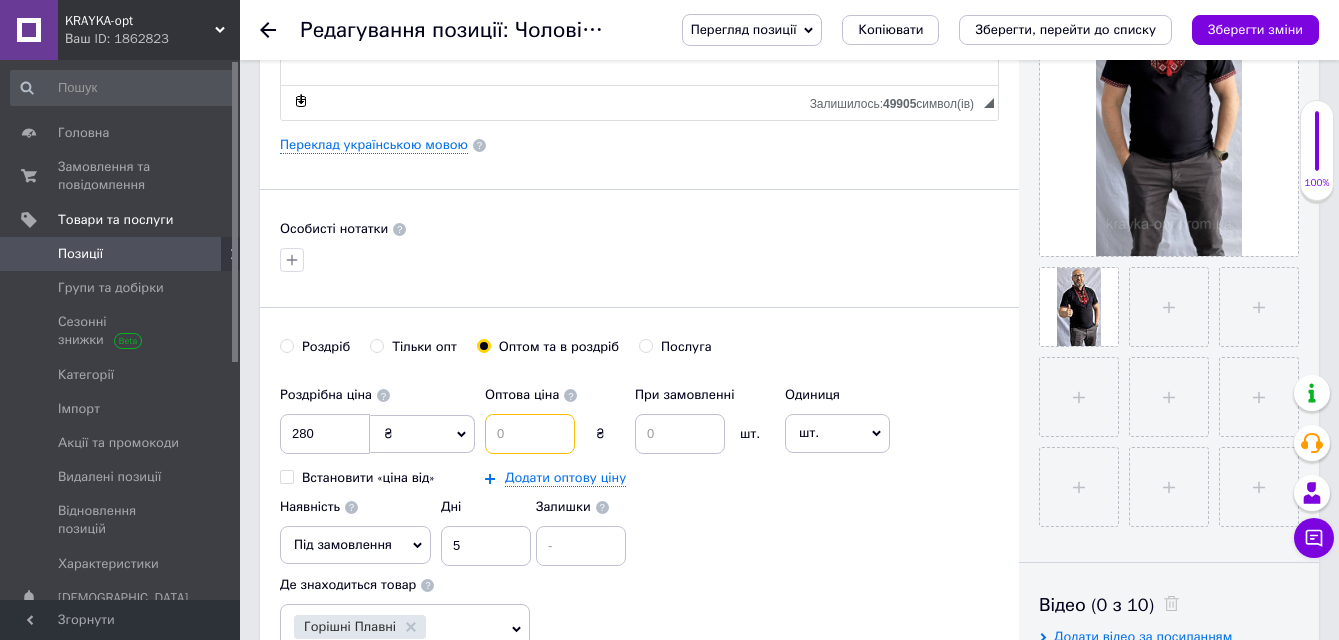 click at bounding box center [530, 434] 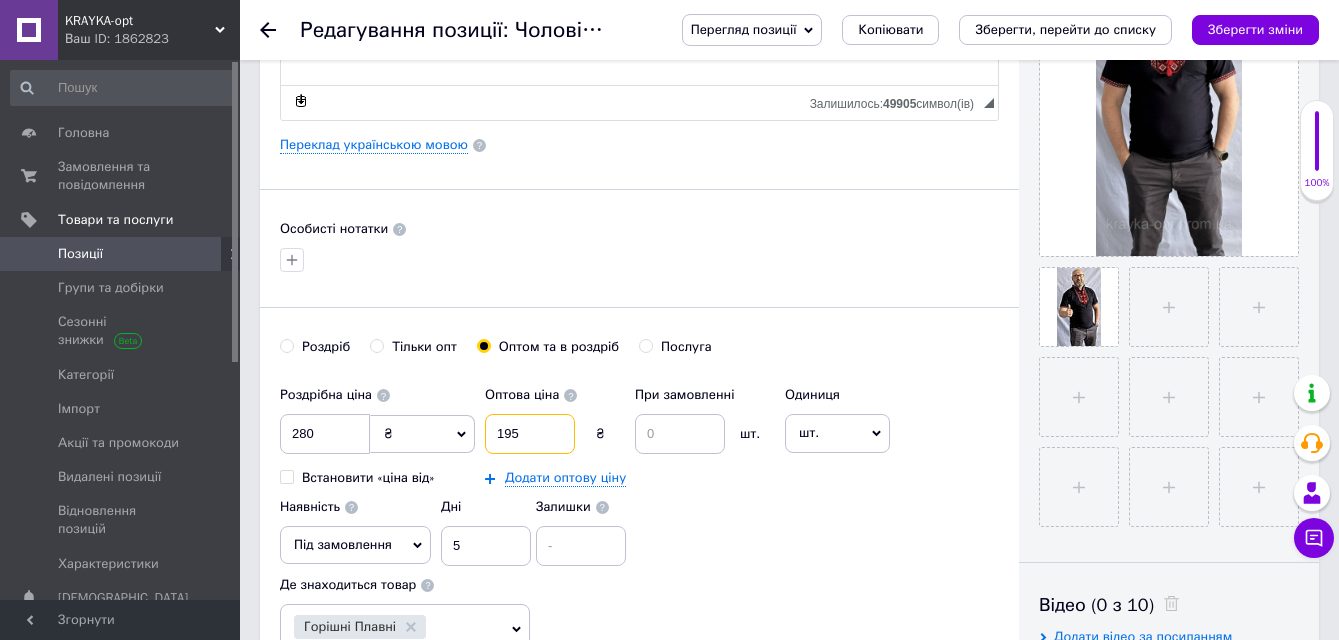 type on "195" 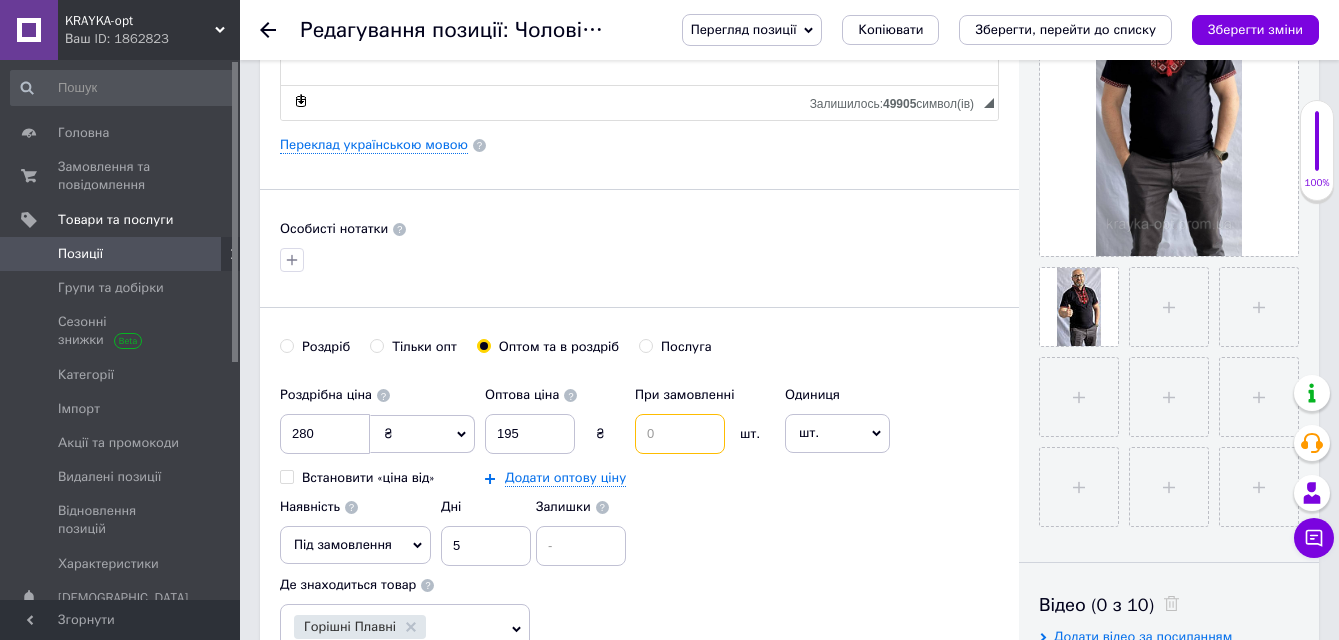 click at bounding box center (680, 434) 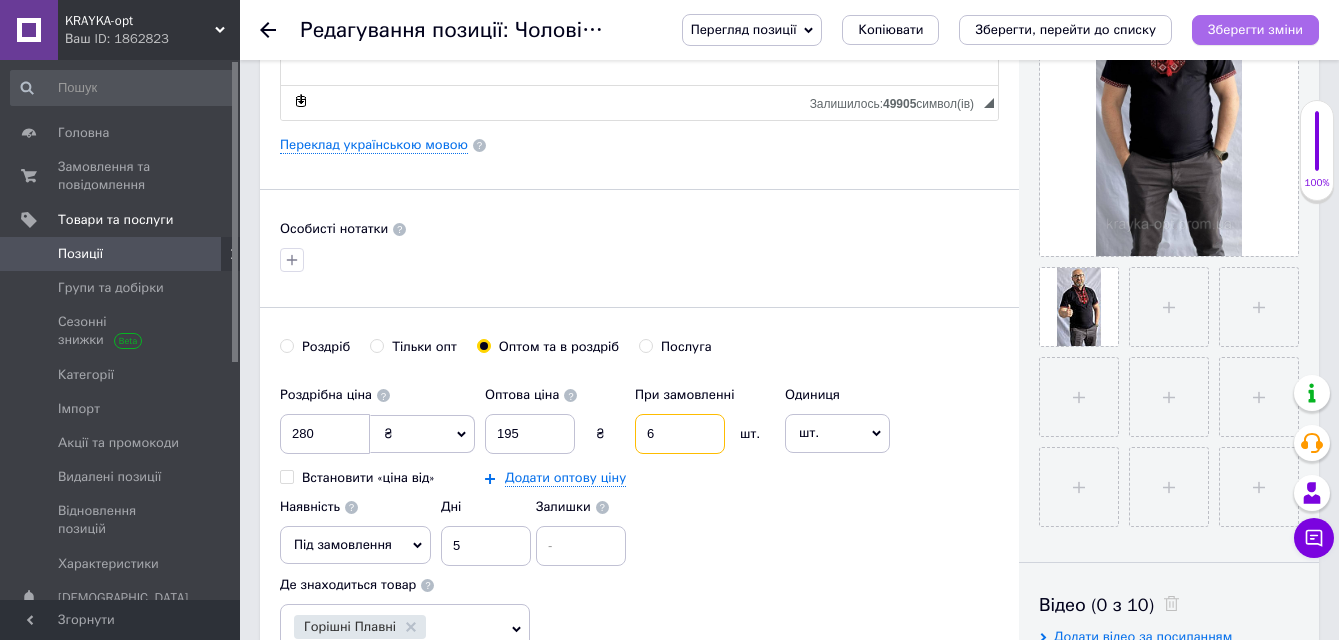type on "6" 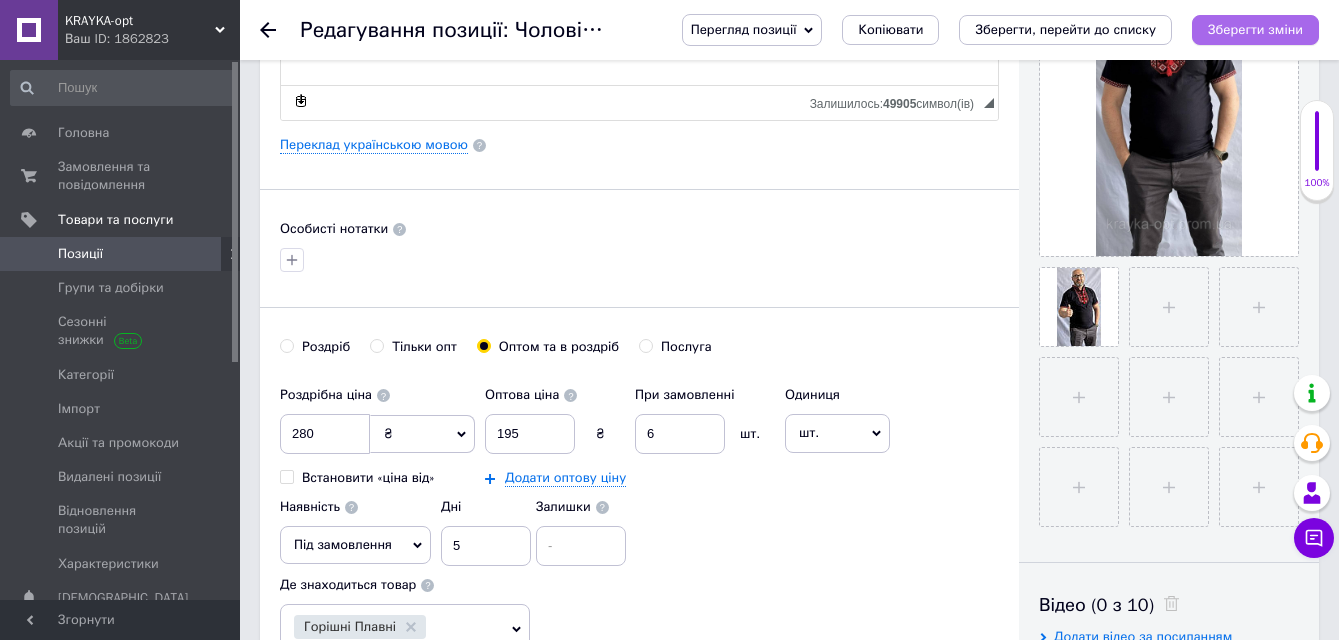 click on "Зберегти зміни" at bounding box center (1255, 30) 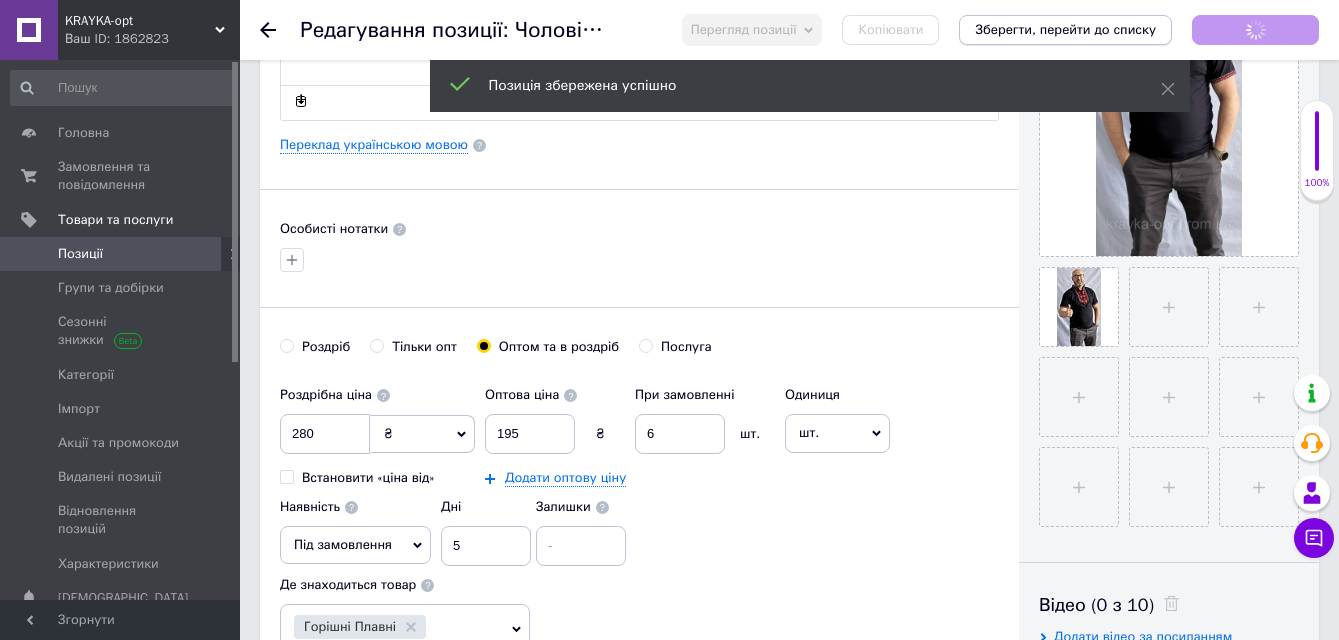 click on "Зберегти, перейти до списку" at bounding box center [1065, 29] 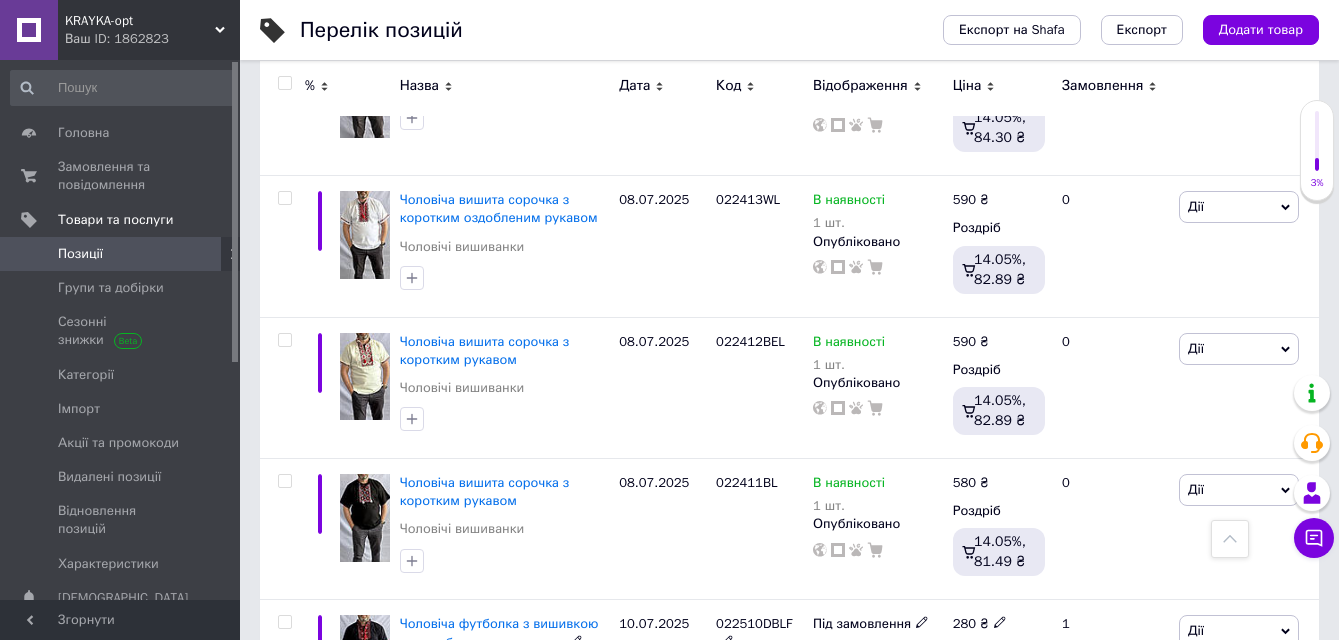 scroll, scrollTop: 12300, scrollLeft: 0, axis: vertical 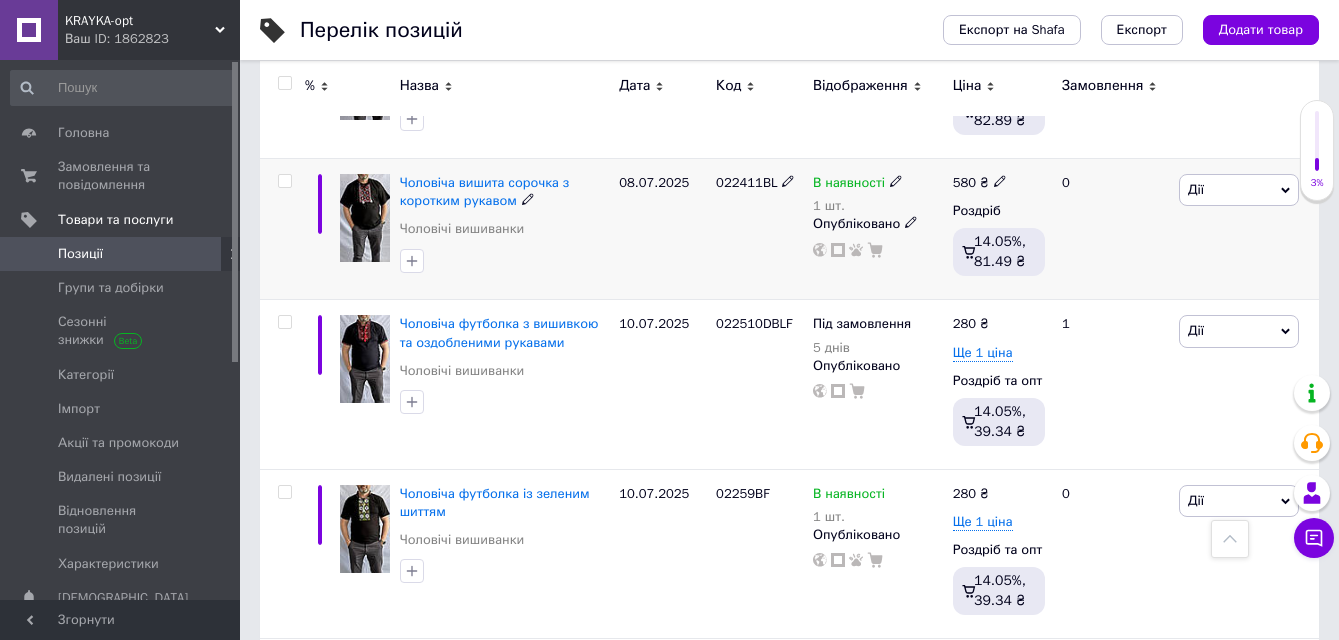 click at bounding box center [365, 218] 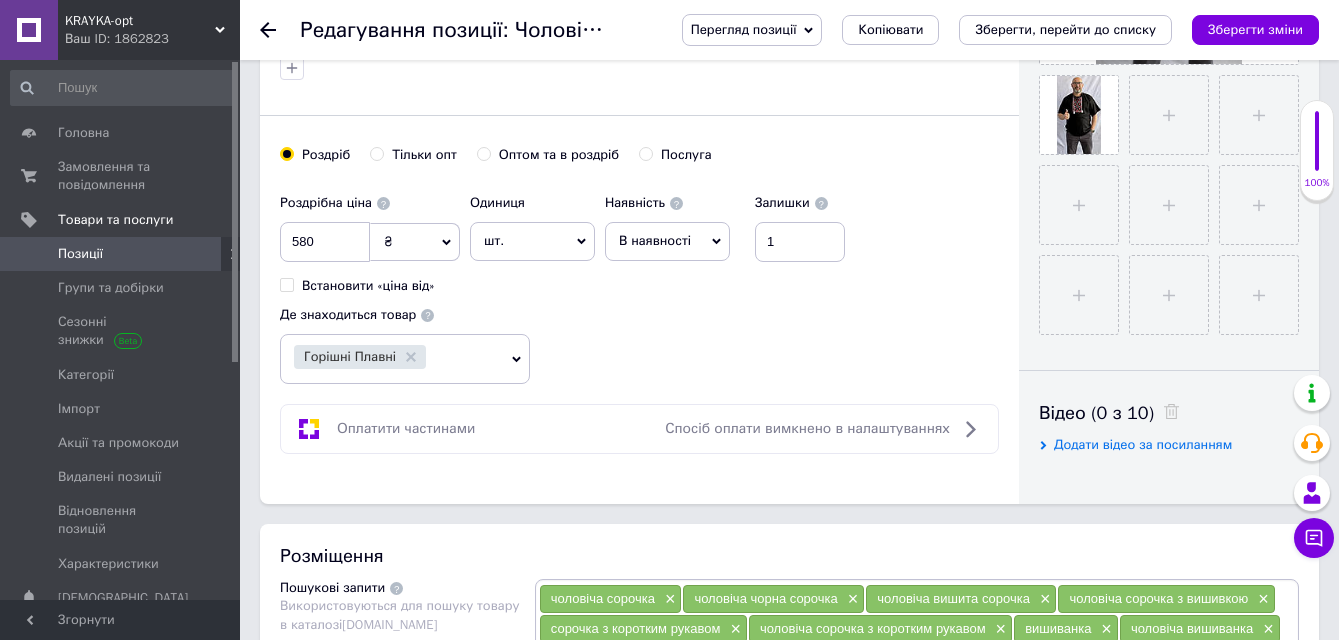 scroll, scrollTop: 700, scrollLeft: 0, axis: vertical 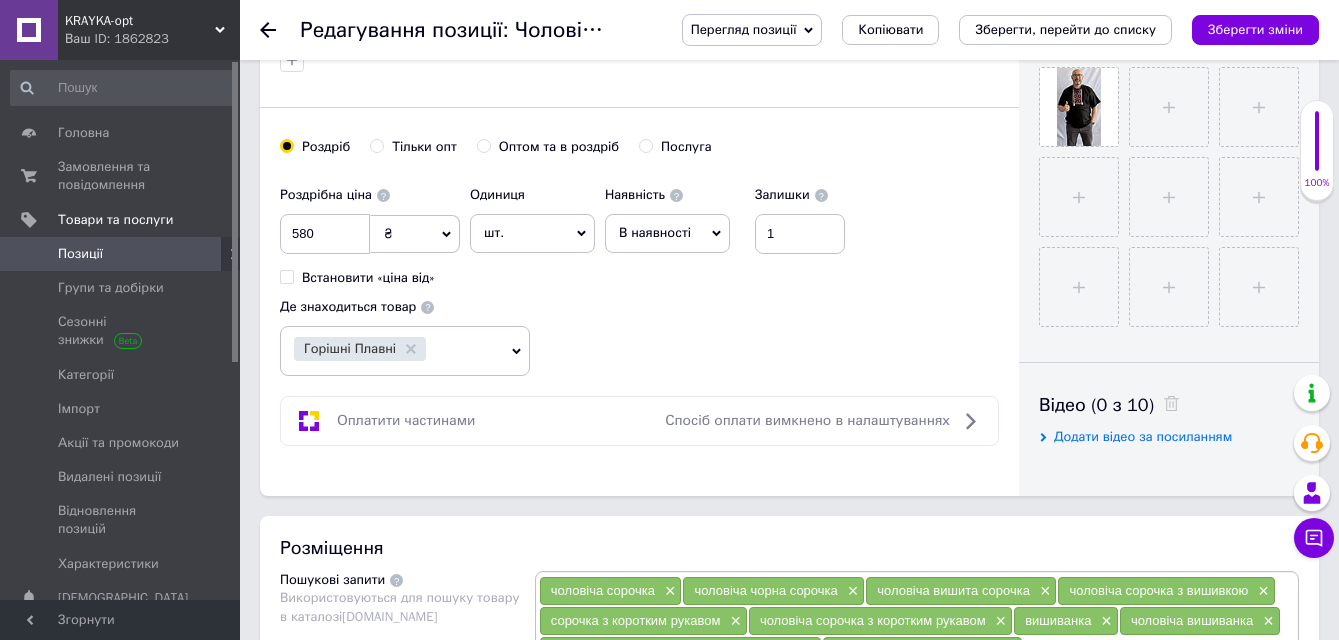 click on "Оптом та в роздріб" at bounding box center (483, 145) 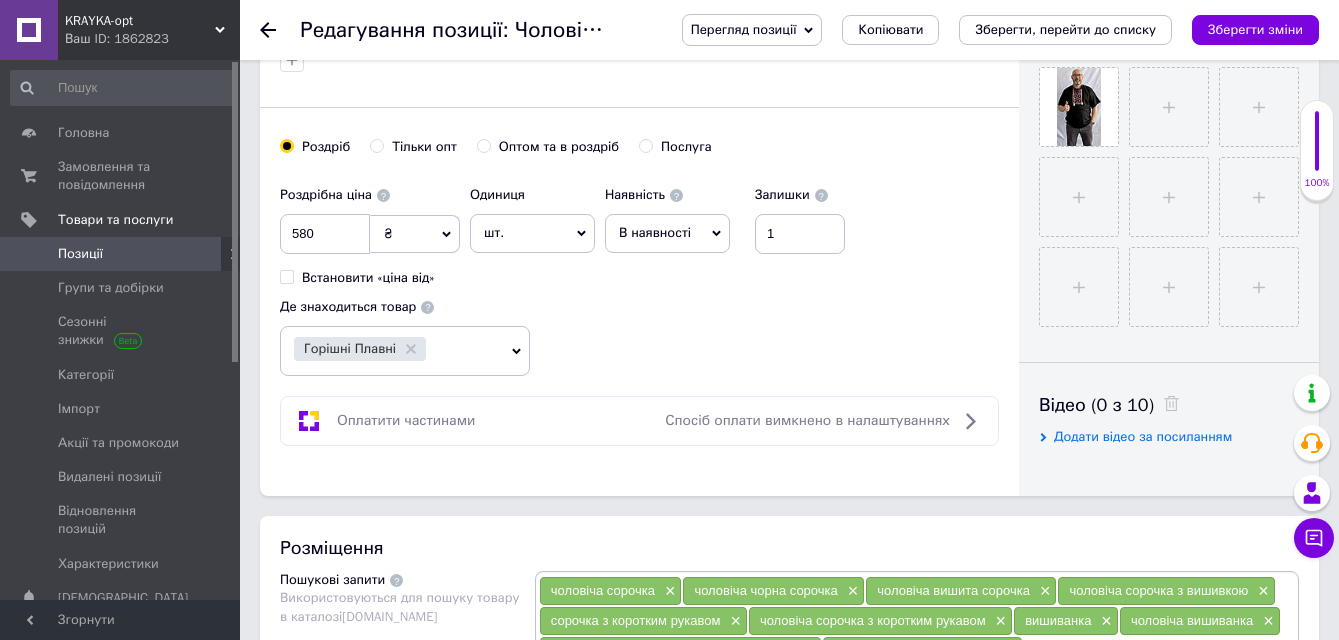 radio on "true" 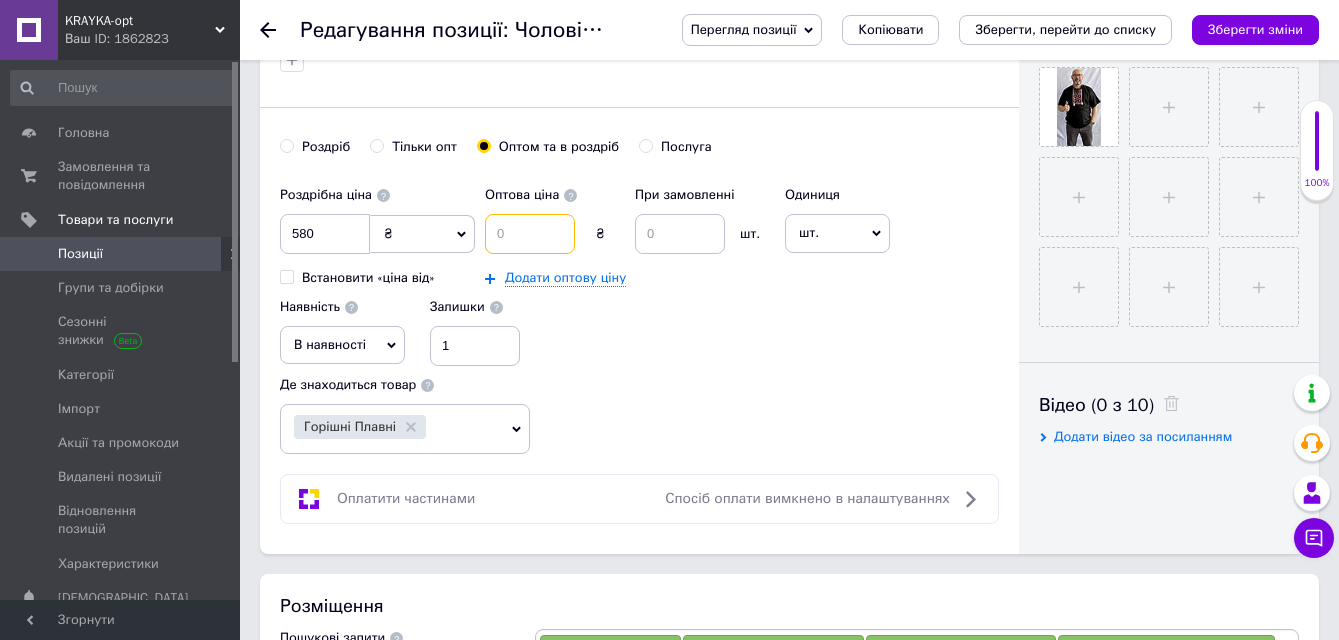click at bounding box center [530, 234] 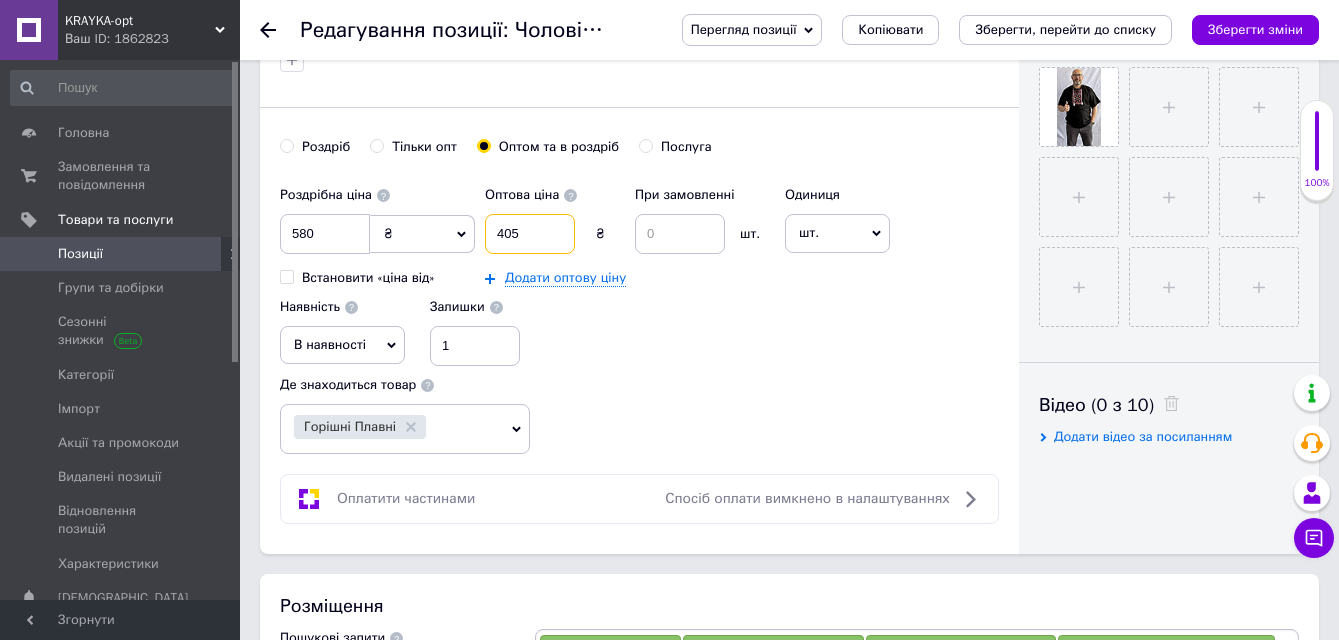 type on "405" 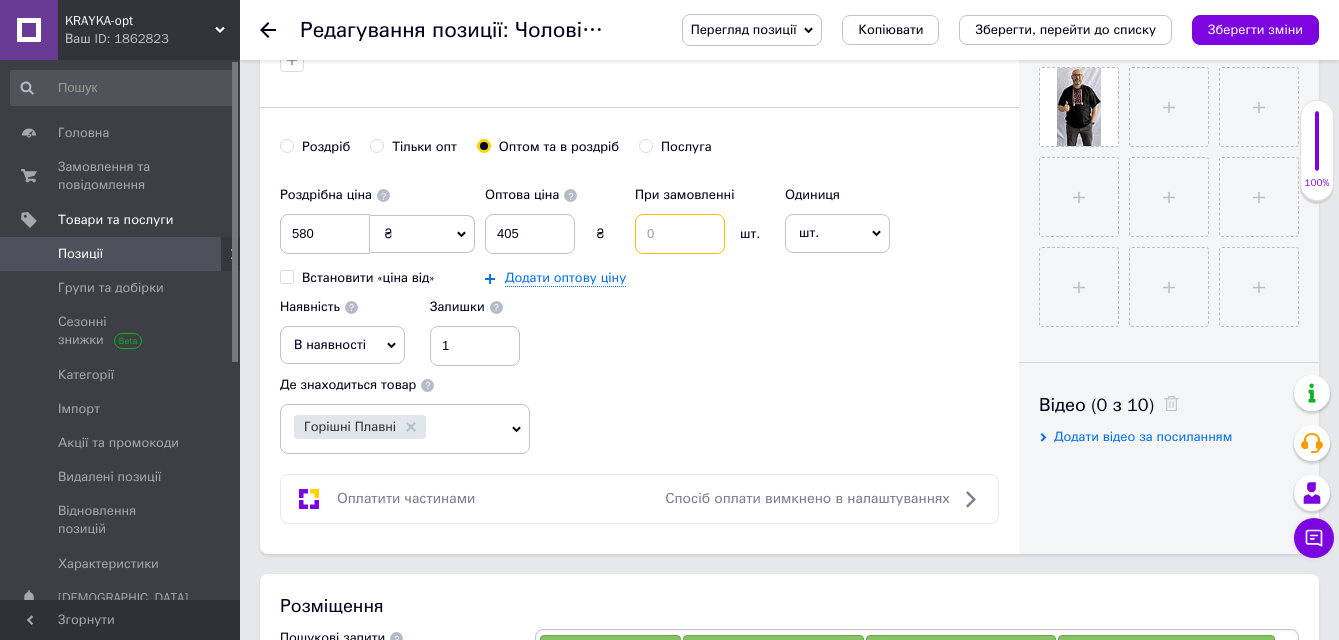 click at bounding box center [680, 234] 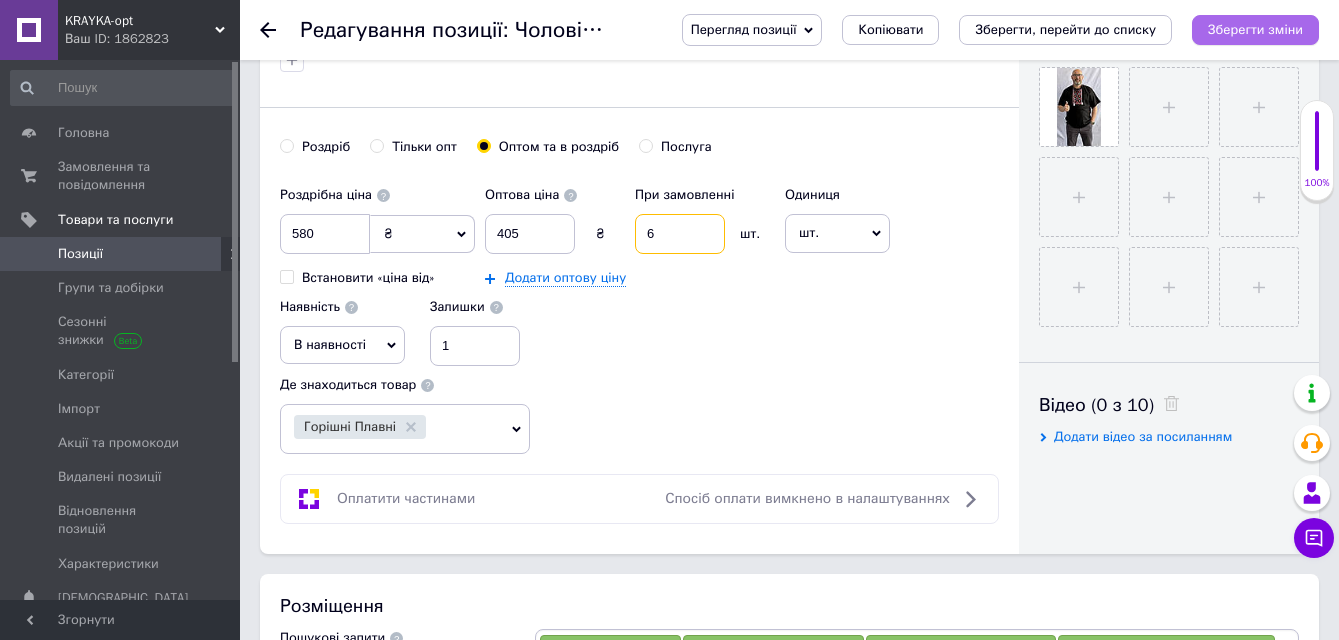 type on "6" 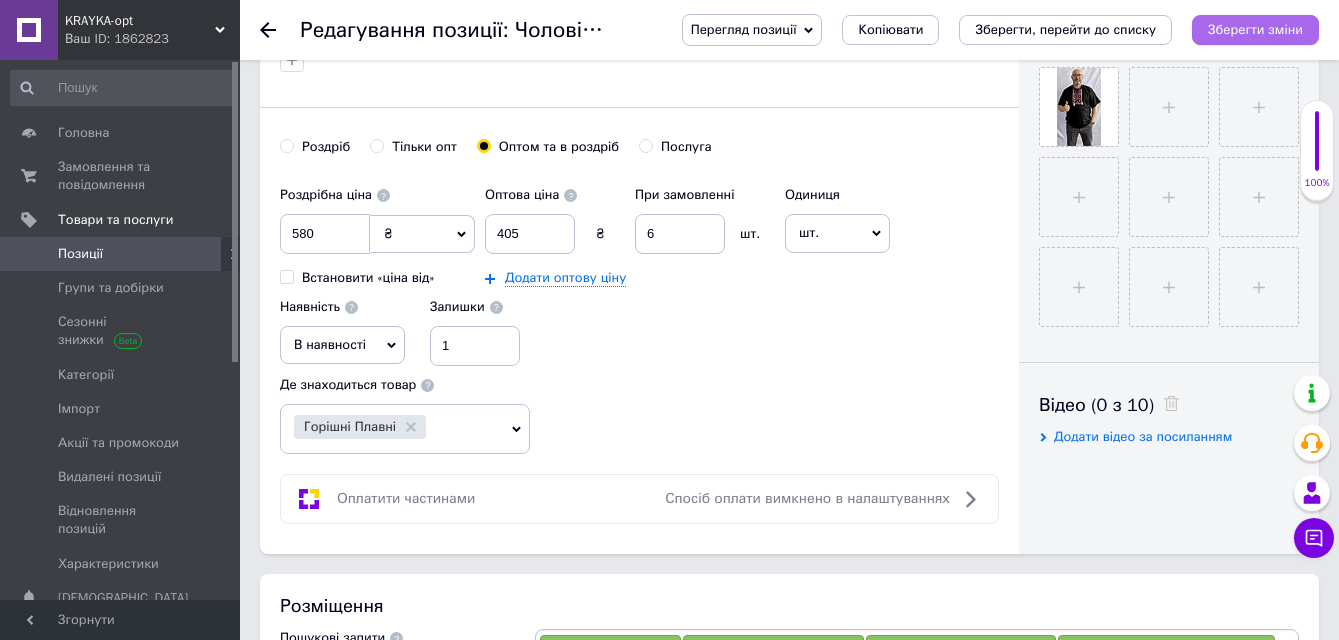 click on "Зберегти зміни" at bounding box center [1255, 30] 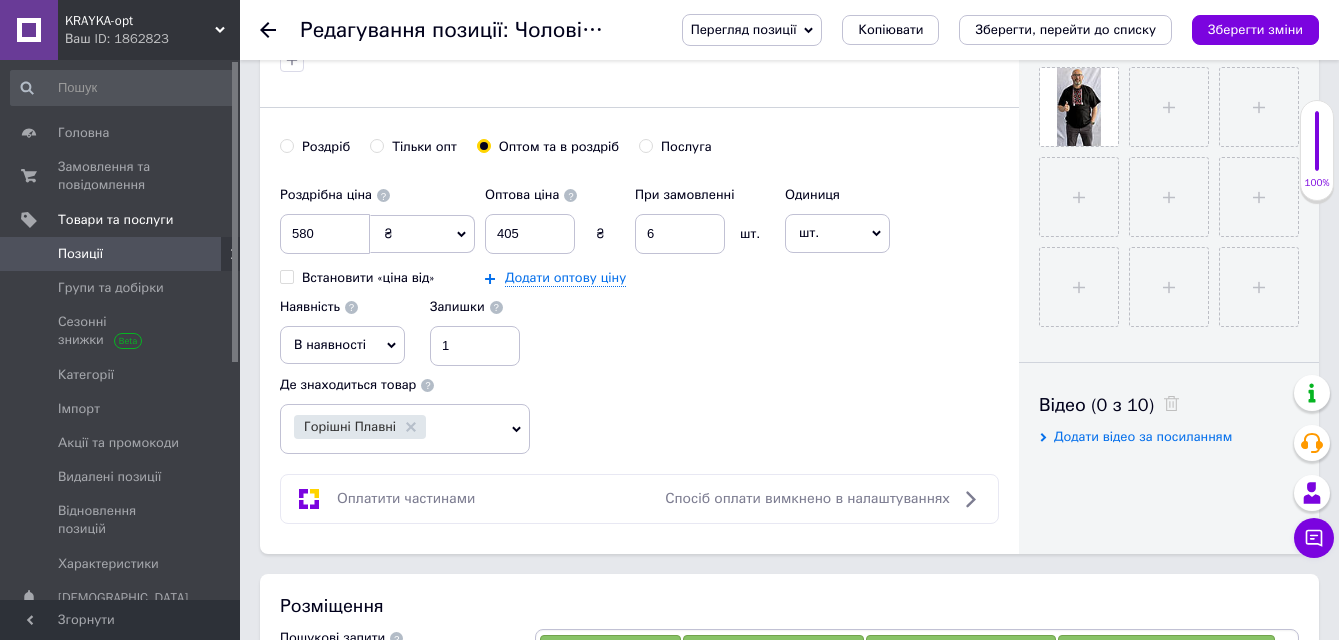 click on "Основна інформація Назва позиції (Російська) ✱ Чоловіча вишита сорочка з коротким рукавом Код/Артикул 022411BL Опис (Російська) ✱ Чоловіча сорочка з вишивкою та коротким рукавом
Тканина льон
Колір чорний
Розмір 3XL
Розширений текстовий редактор, F8D6E93A-024F-423D-9DCD-A2710EF853BC Панель інструментів редактора Форматування Форматування Розмір Розмір   Жирний  Сполучення клавіш Ctrl+B   Курсив  Сполучення клавіш Ctrl+I   Підкреслений  Сполучення клавіш Ctrl+U   Видалити форматування   Повернути  Сполучення клавіш Ctrl+Z   Вставити/видалити нумерований список                 $" at bounding box center (639, -33) 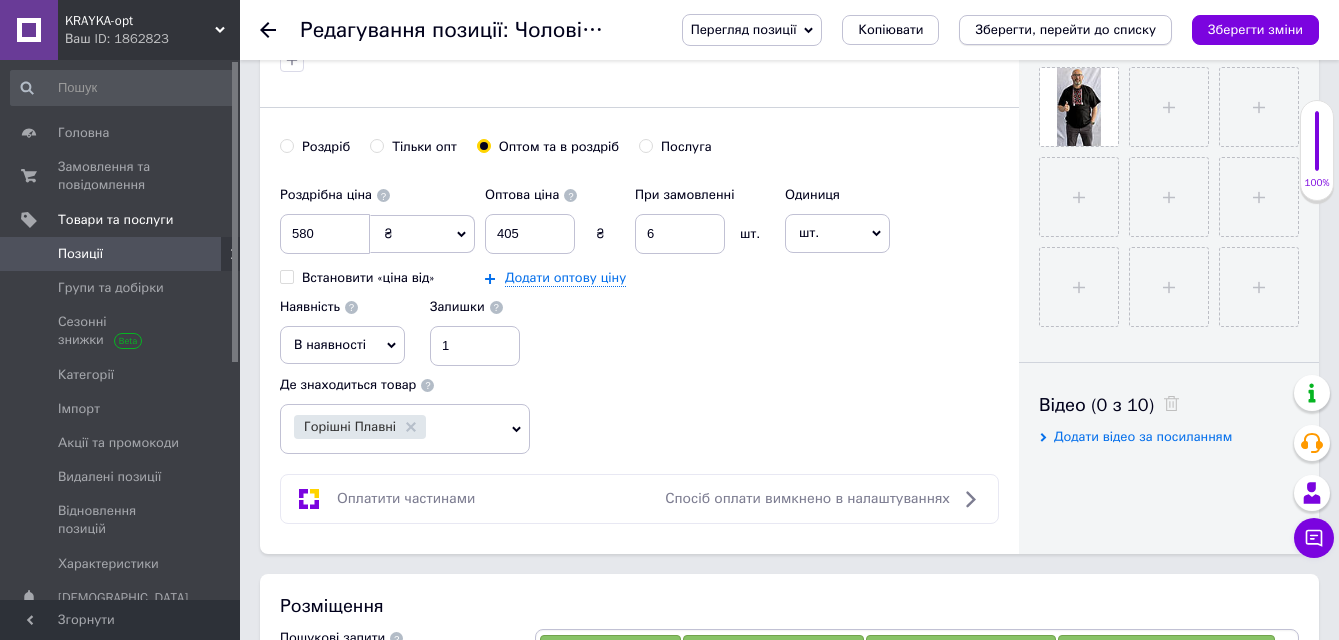 click on "Зберегти, перейти до списку" at bounding box center [1065, 29] 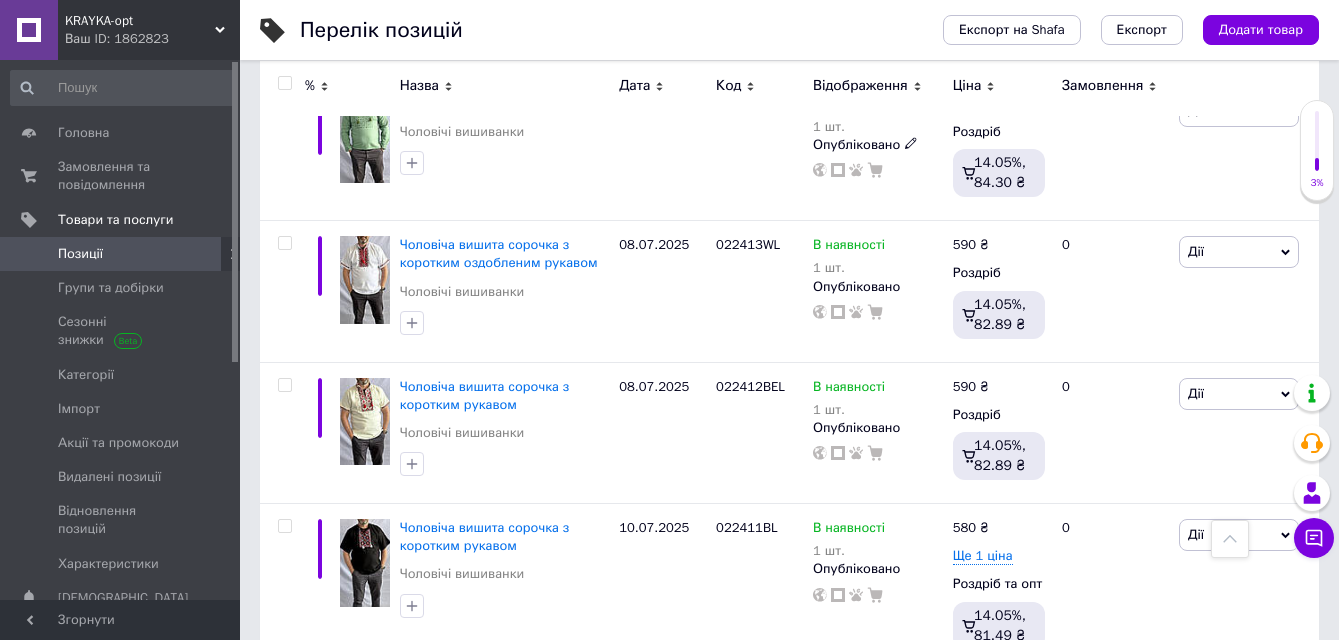 scroll, scrollTop: 12000, scrollLeft: 0, axis: vertical 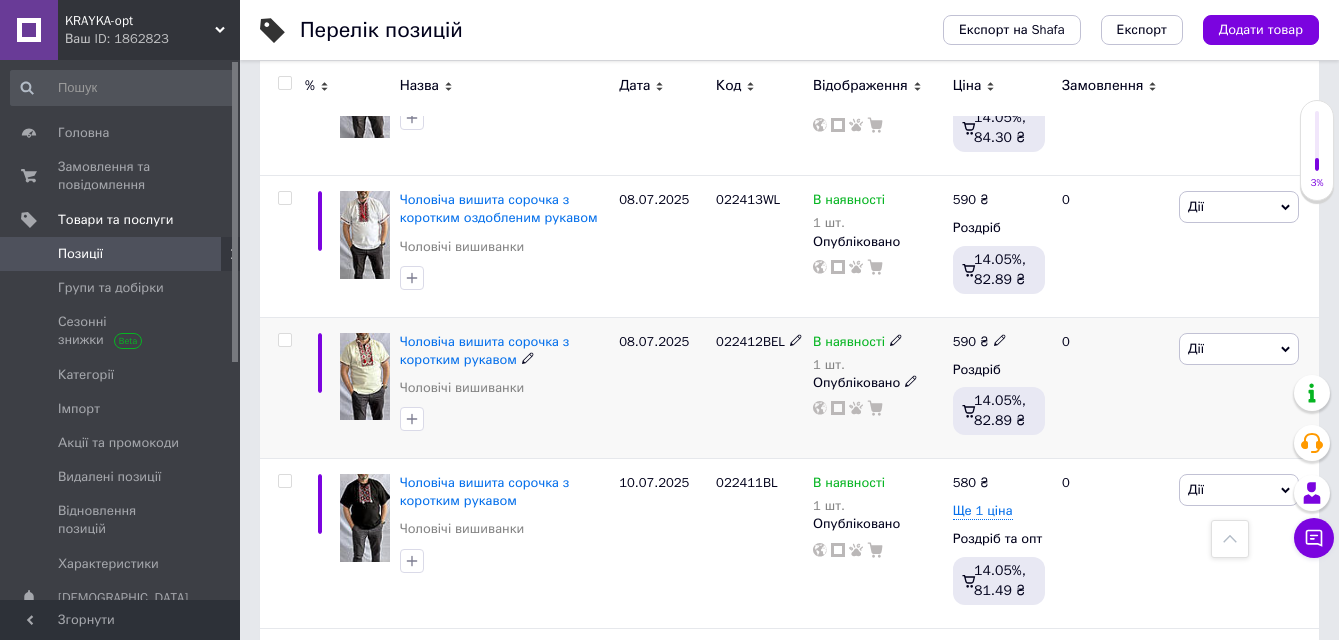 click at bounding box center (365, 377) 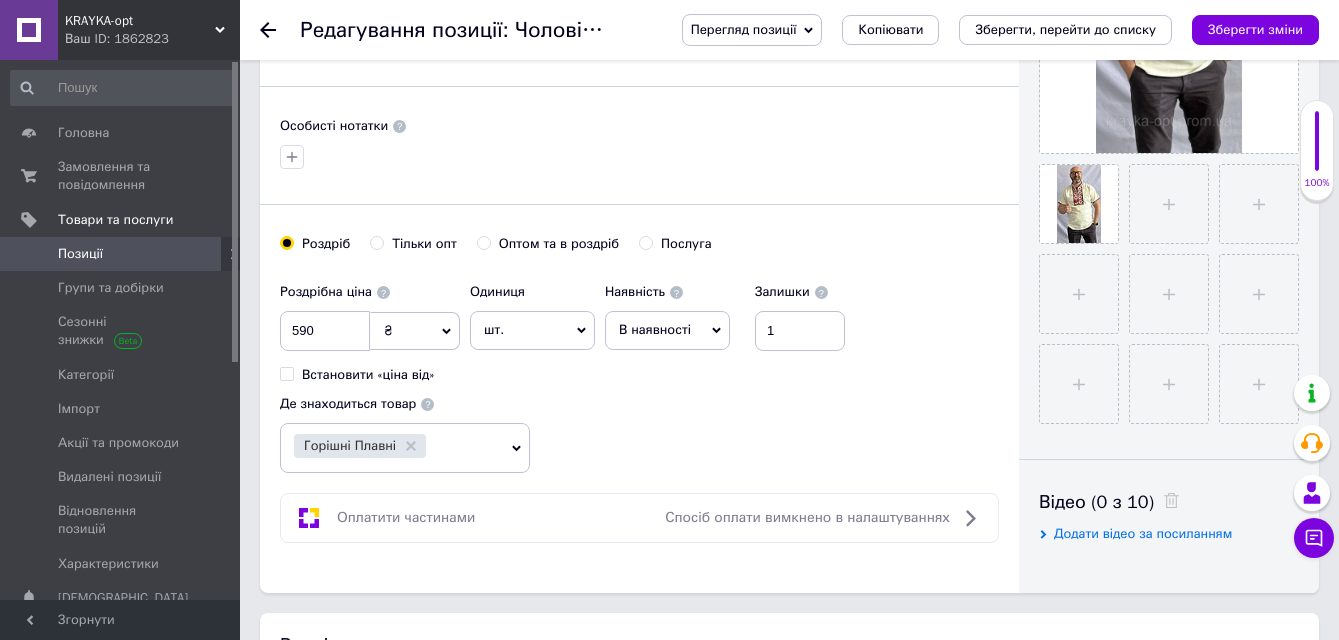 scroll, scrollTop: 700, scrollLeft: 0, axis: vertical 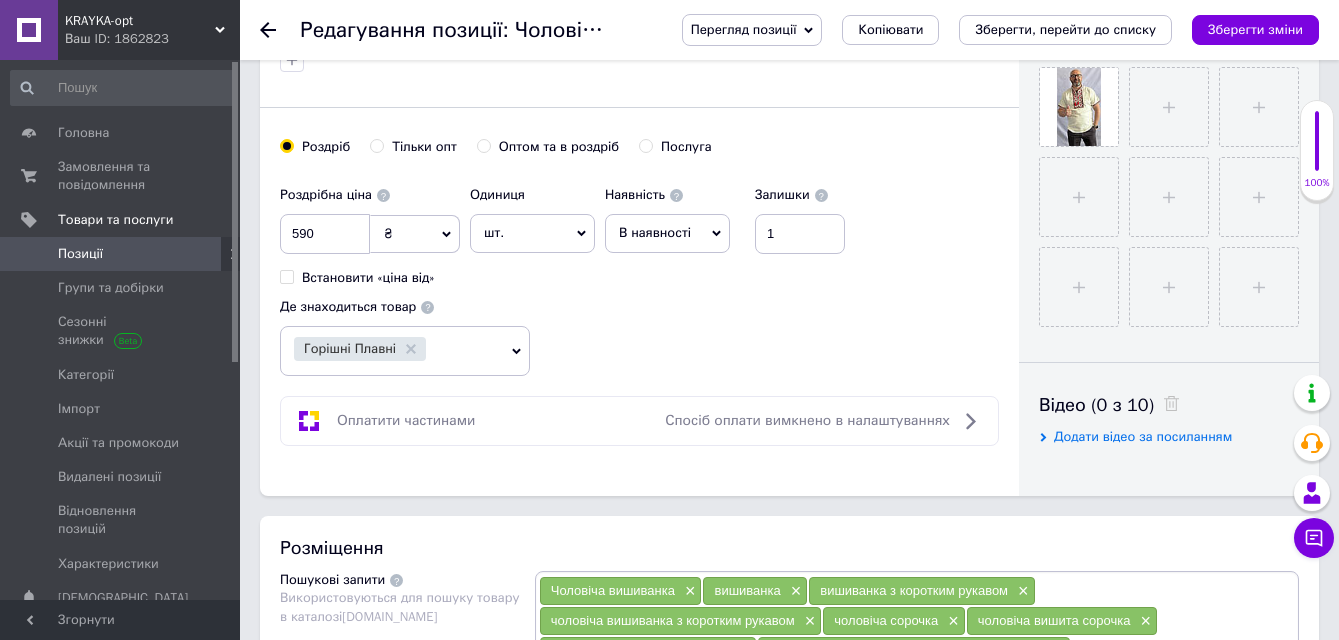 click on "Оптом та в роздріб" at bounding box center (483, 145) 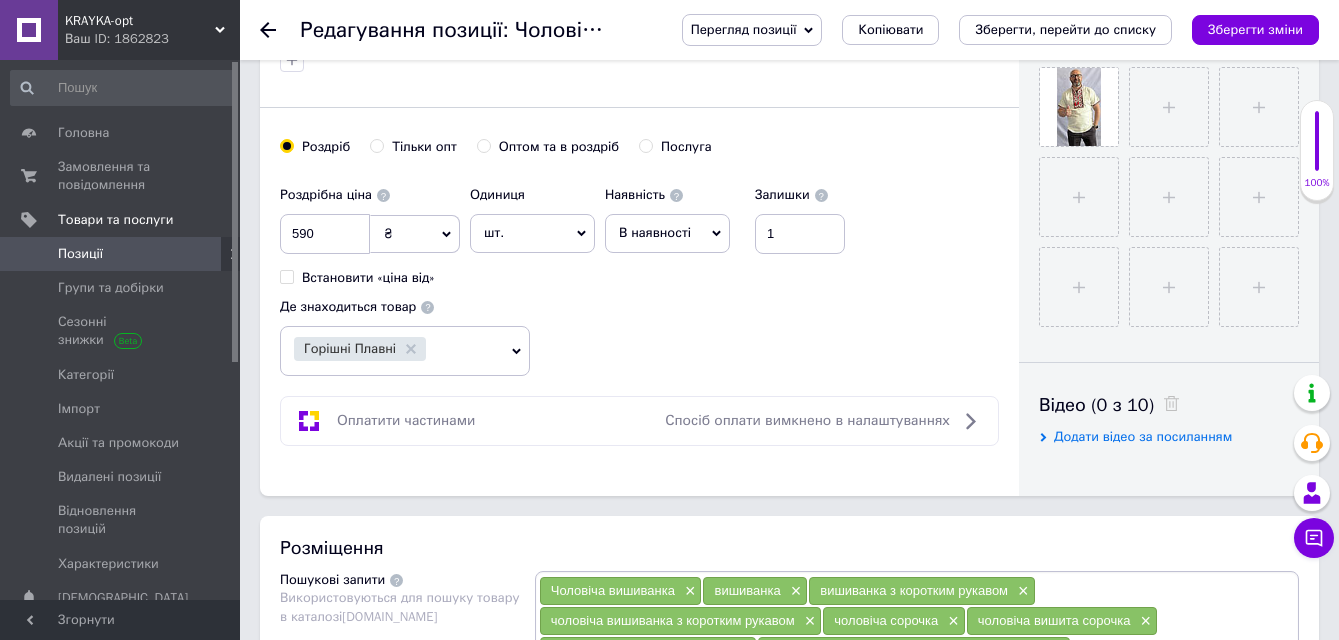 radio on "true" 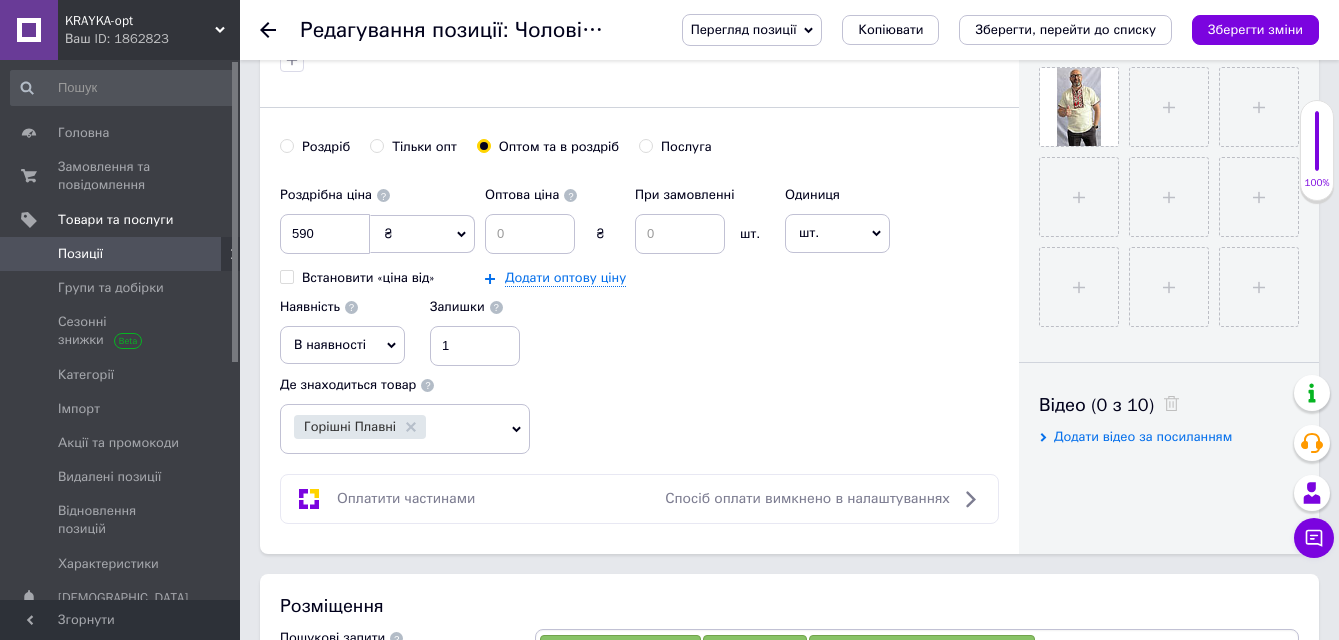 click on "Оптова ціна ₴ При замовленні шт. Додати оптову ціну" at bounding box center [630, 231] 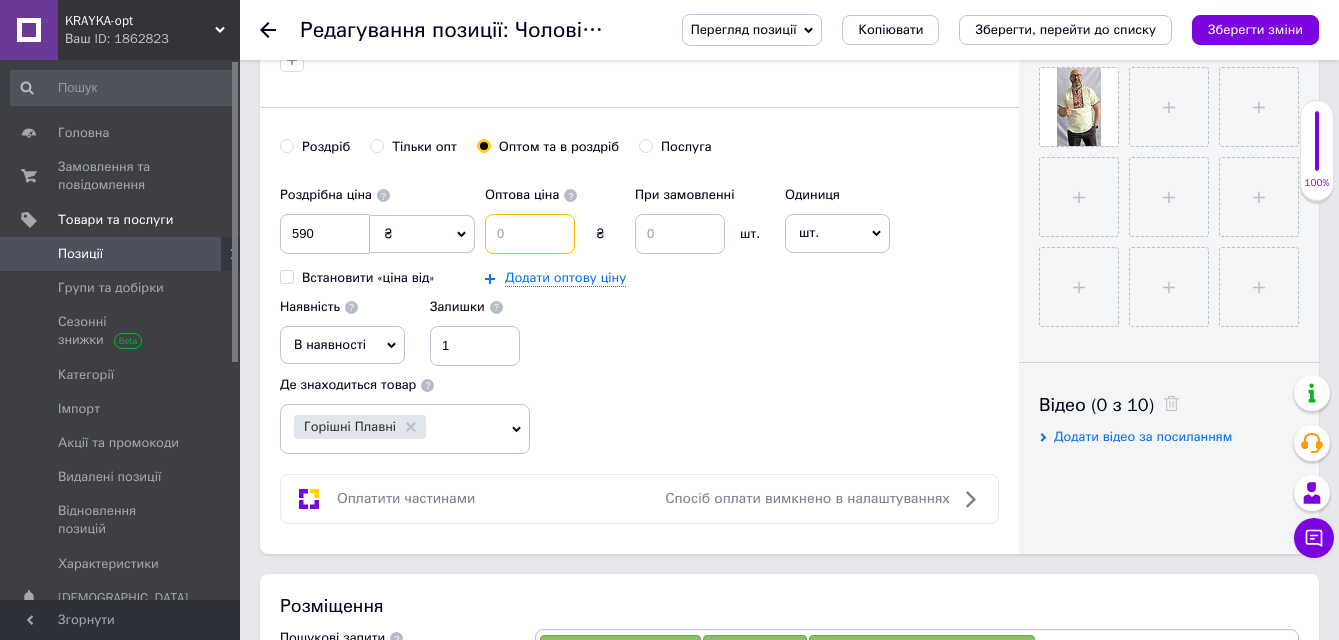 click at bounding box center (530, 234) 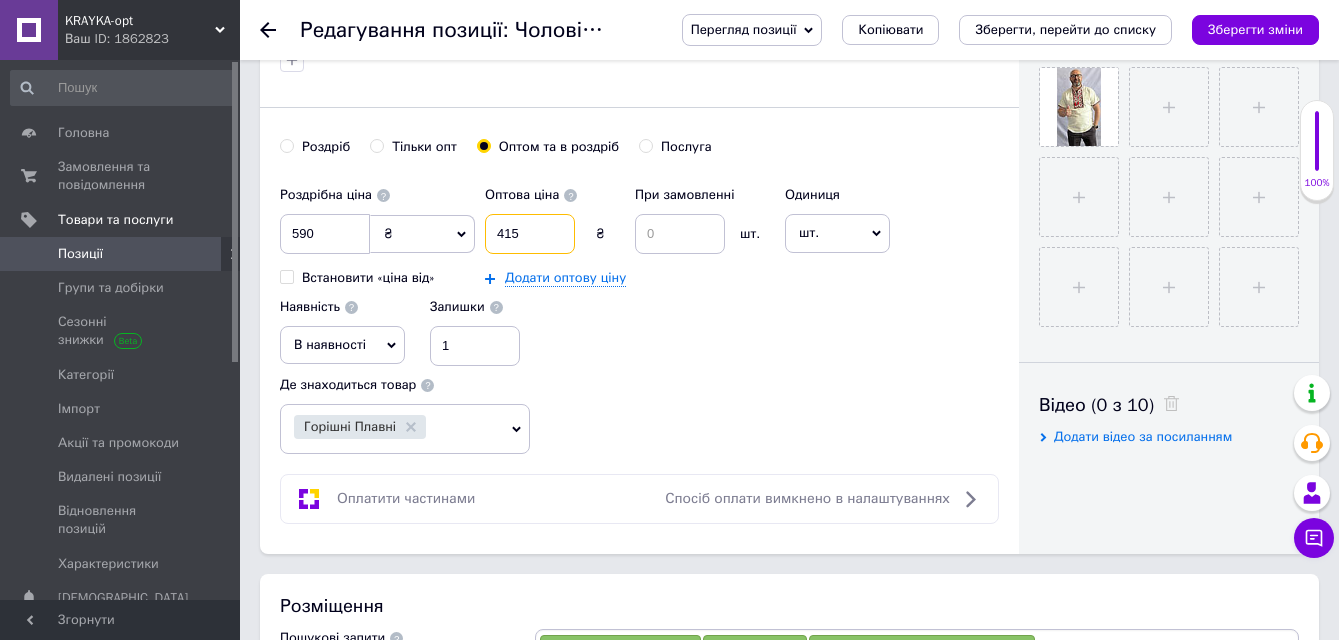 type on "415" 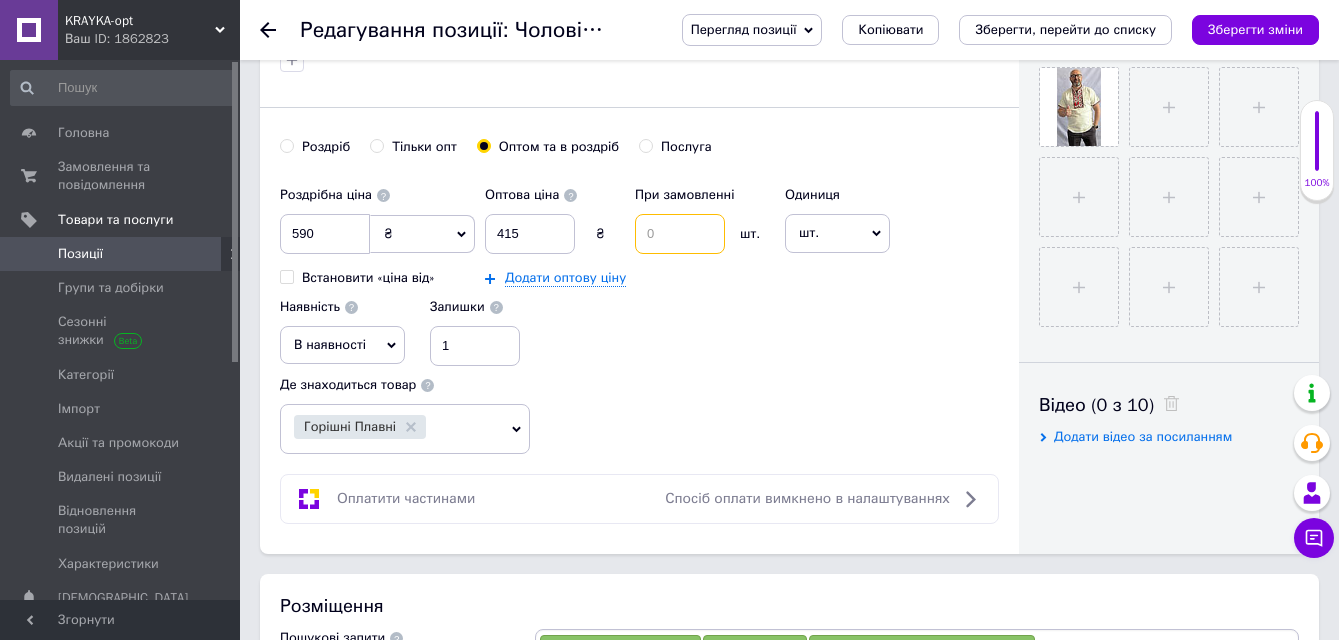 click at bounding box center (680, 234) 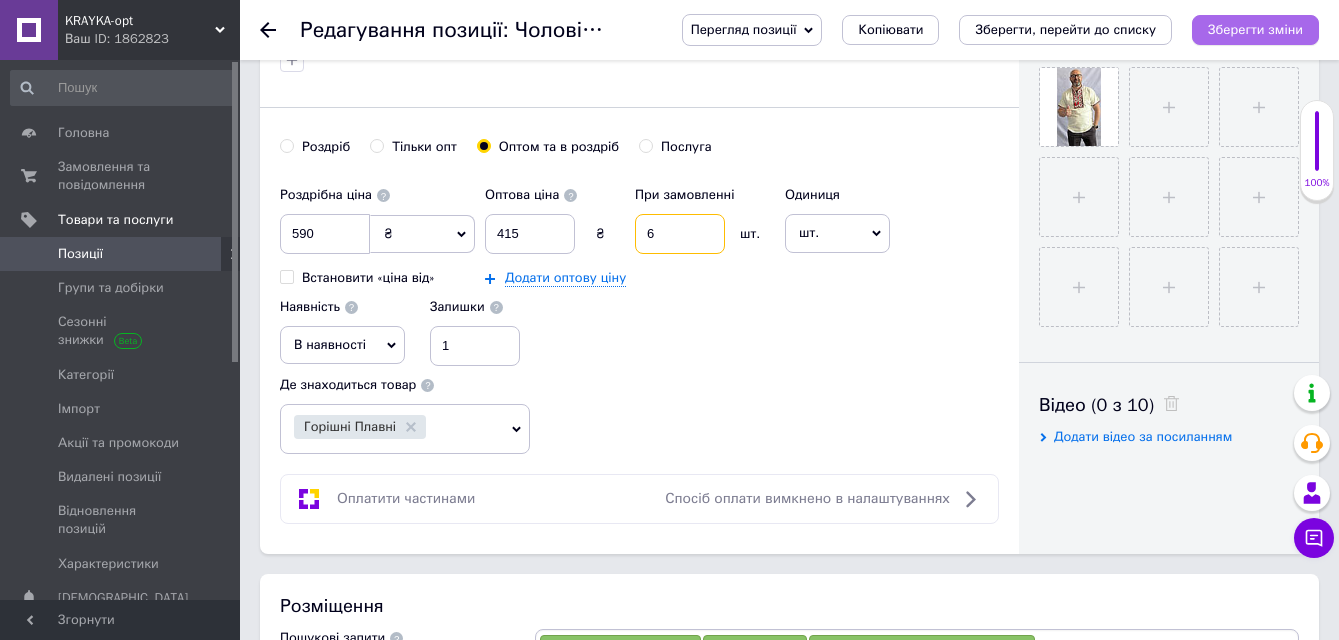 type on "6" 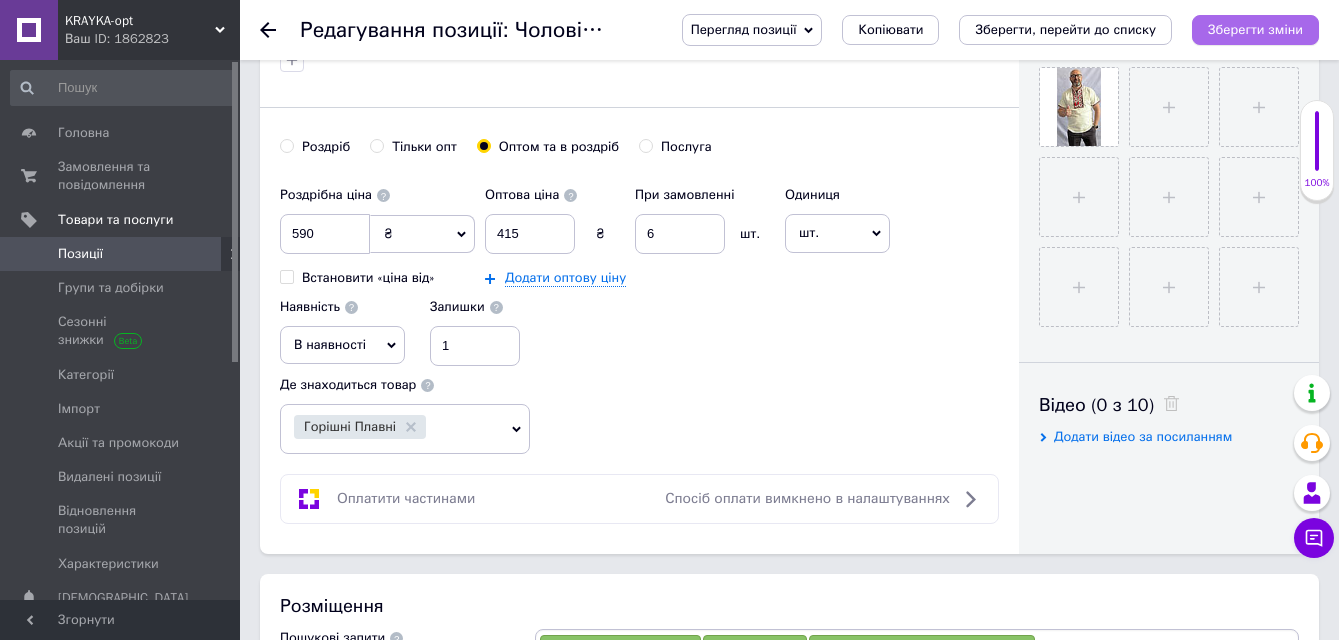 click on "Зберегти зміни" at bounding box center (1255, 29) 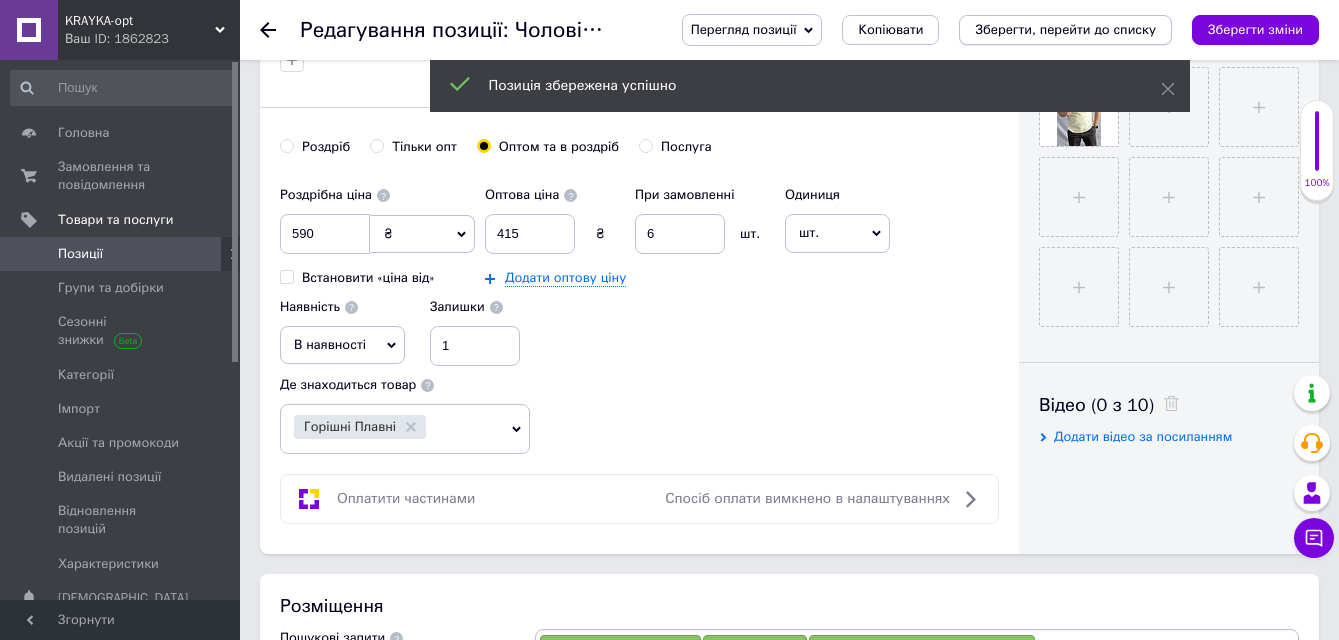 click on "Зберегти, перейти до списку" at bounding box center [1065, 29] 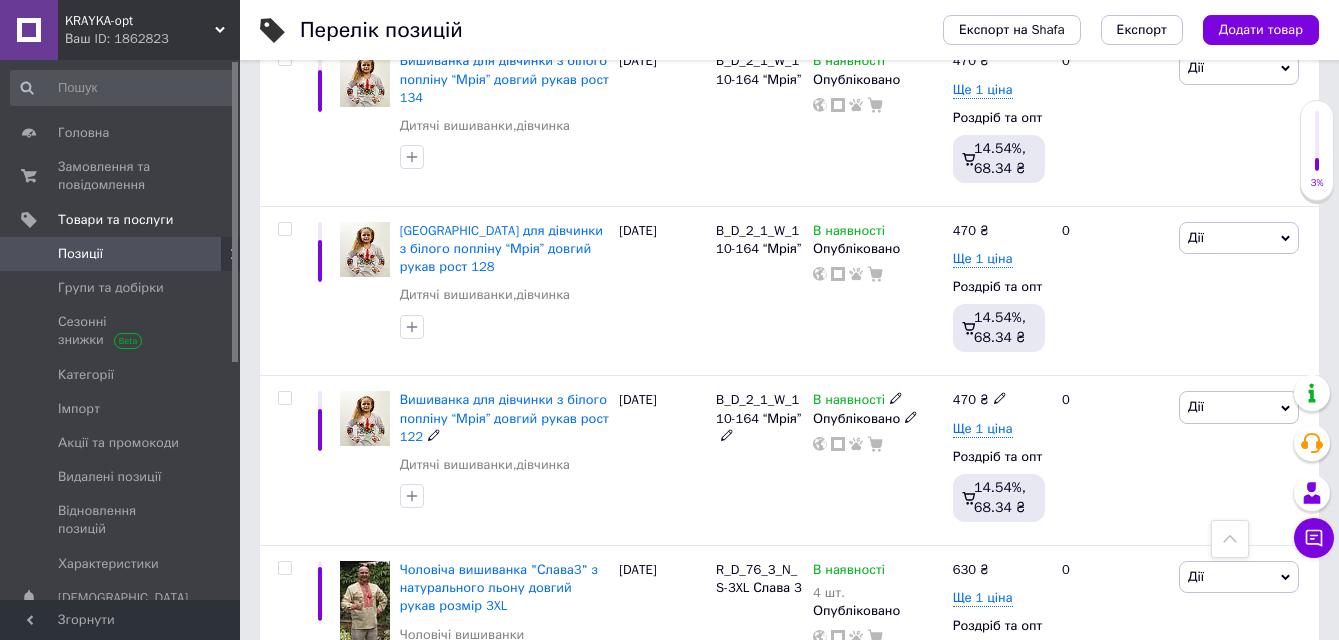 scroll, scrollTop: 1500, scrollLeft: 0, axis: vertical 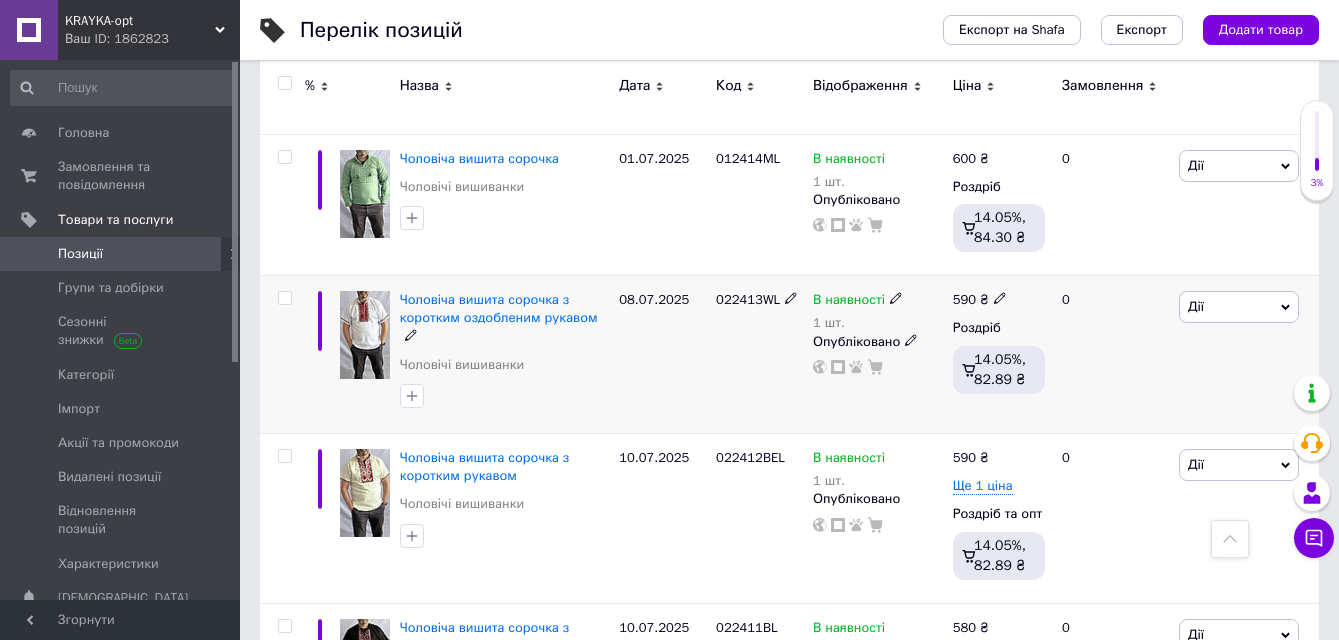 click at bounding box center (365, 335) 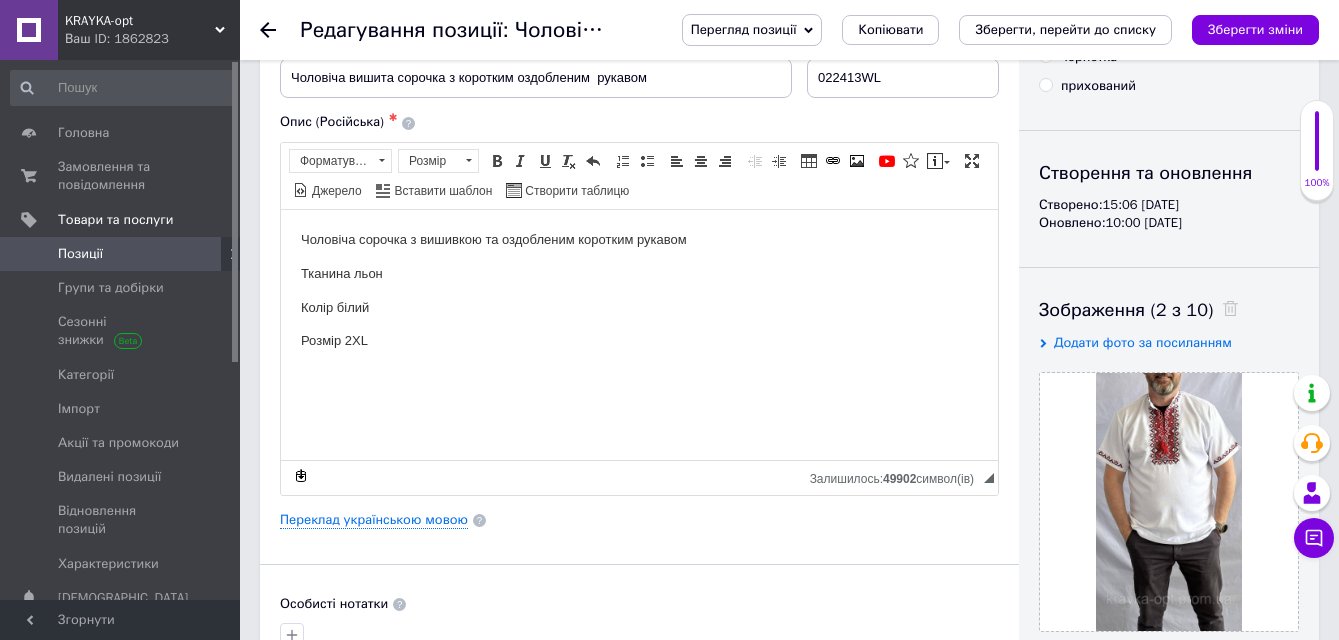 scroll, scrollTop: 400, scrollLeft: 0, axis: vertical 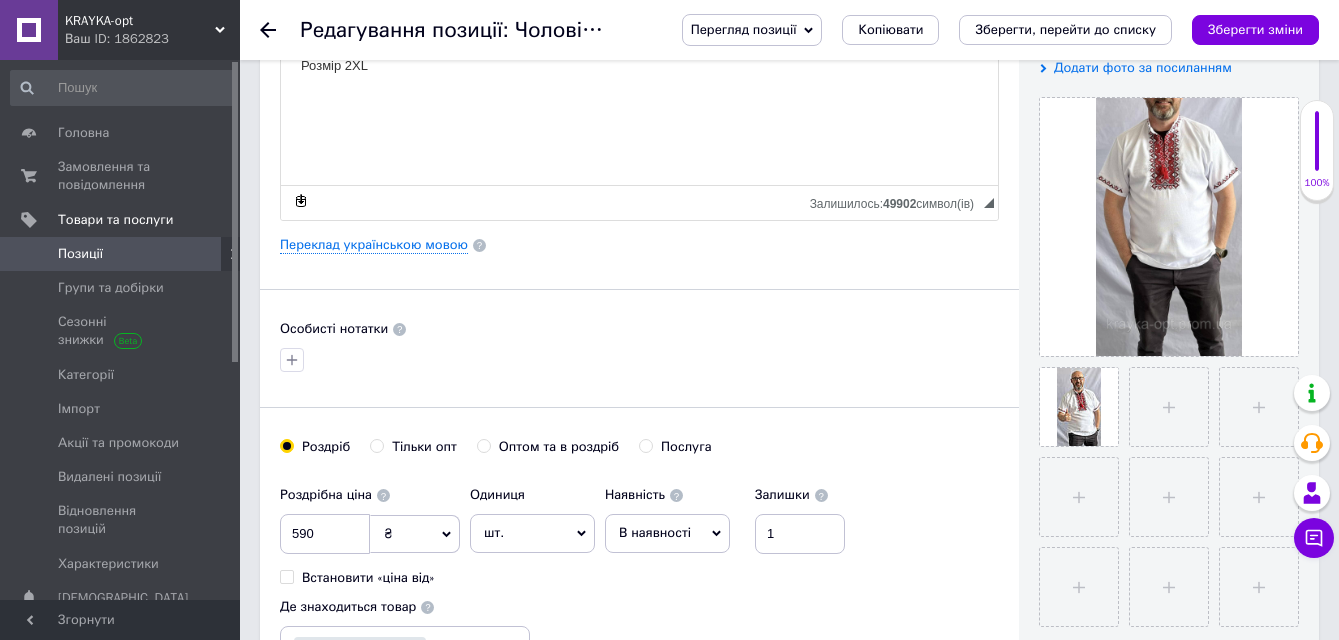 click on "Оптом та в роздріб" at bounding box center (483, 445) 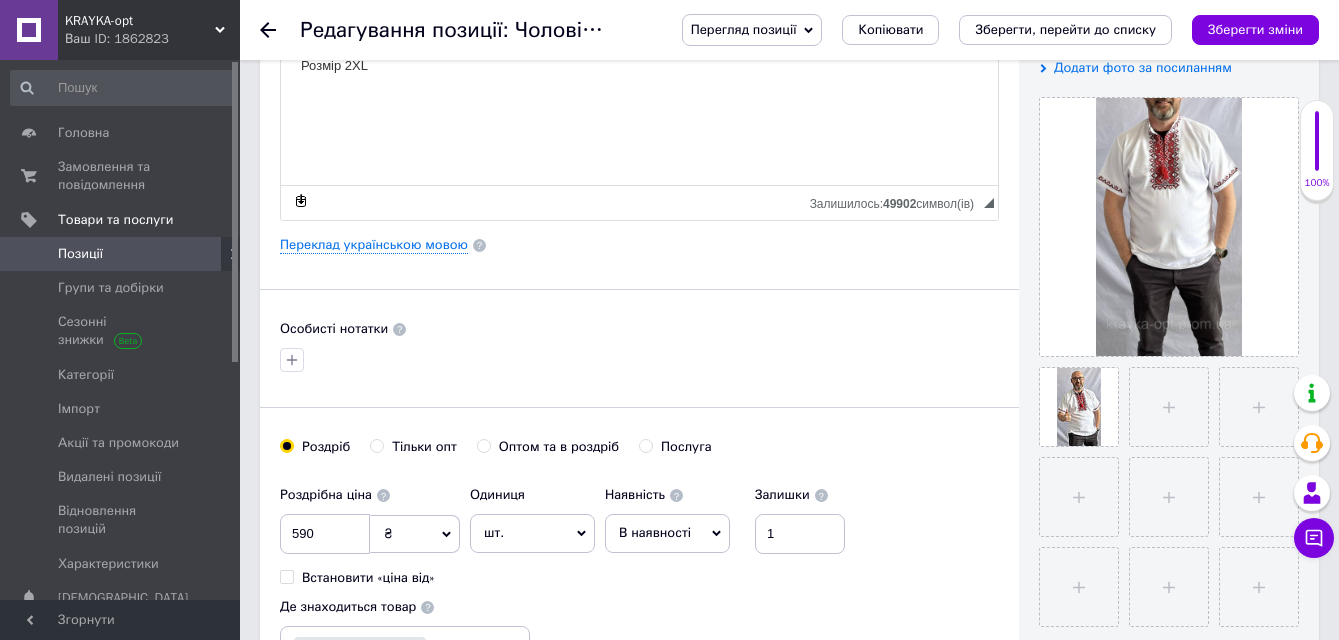 radio on "true" 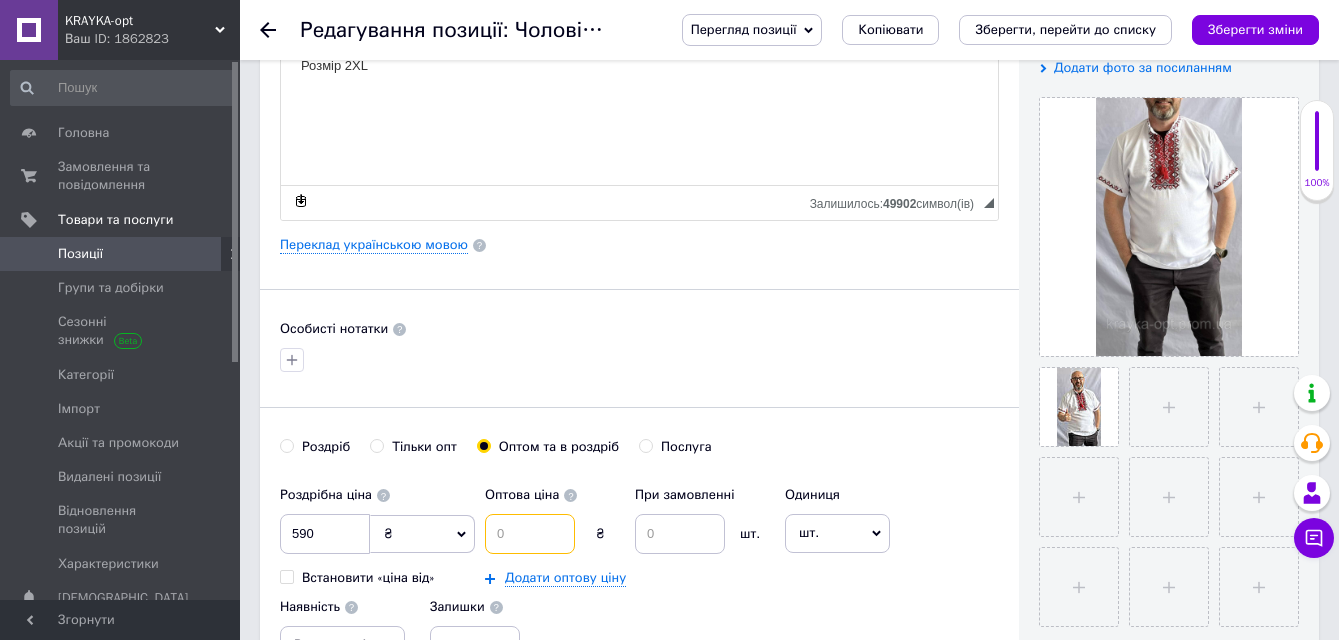 click at bounding box center [530, 534] 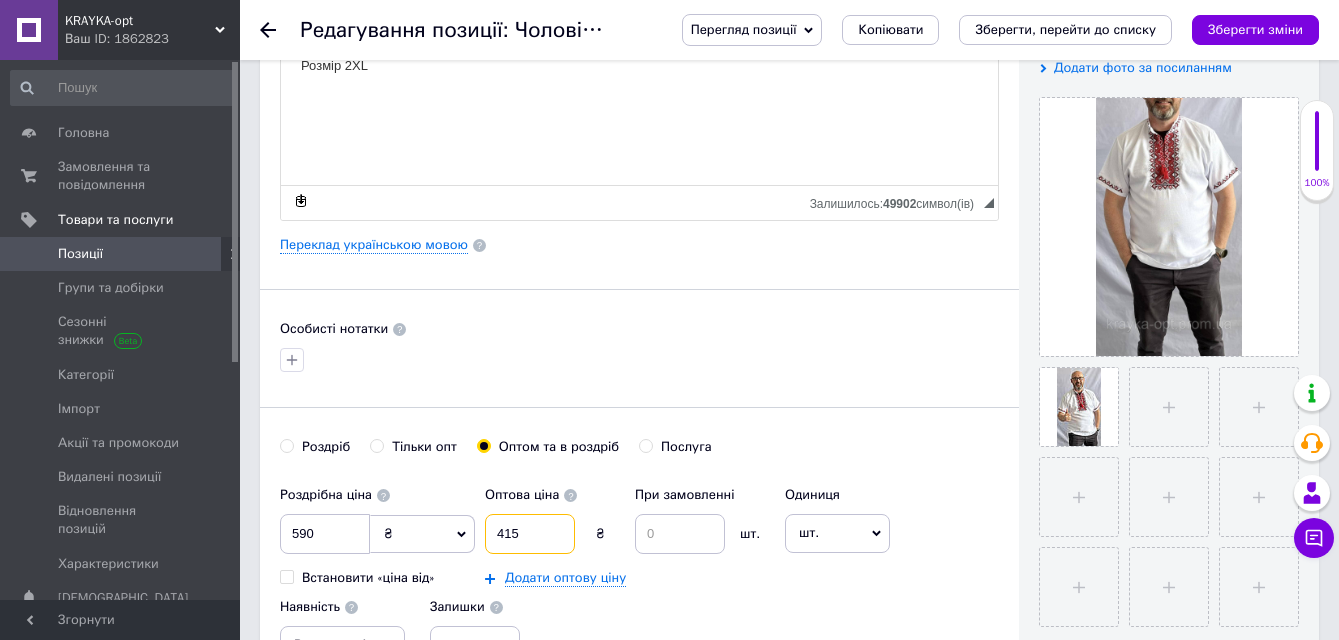 type on "415" 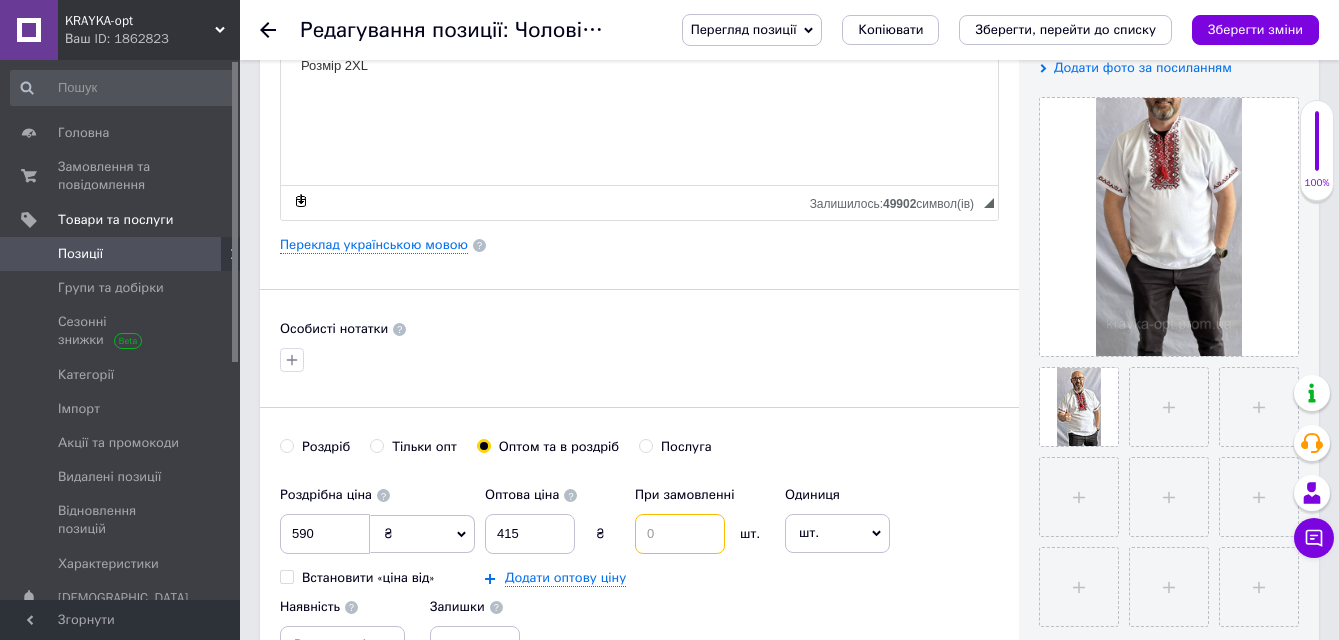 click at bounding box center [680, 534] 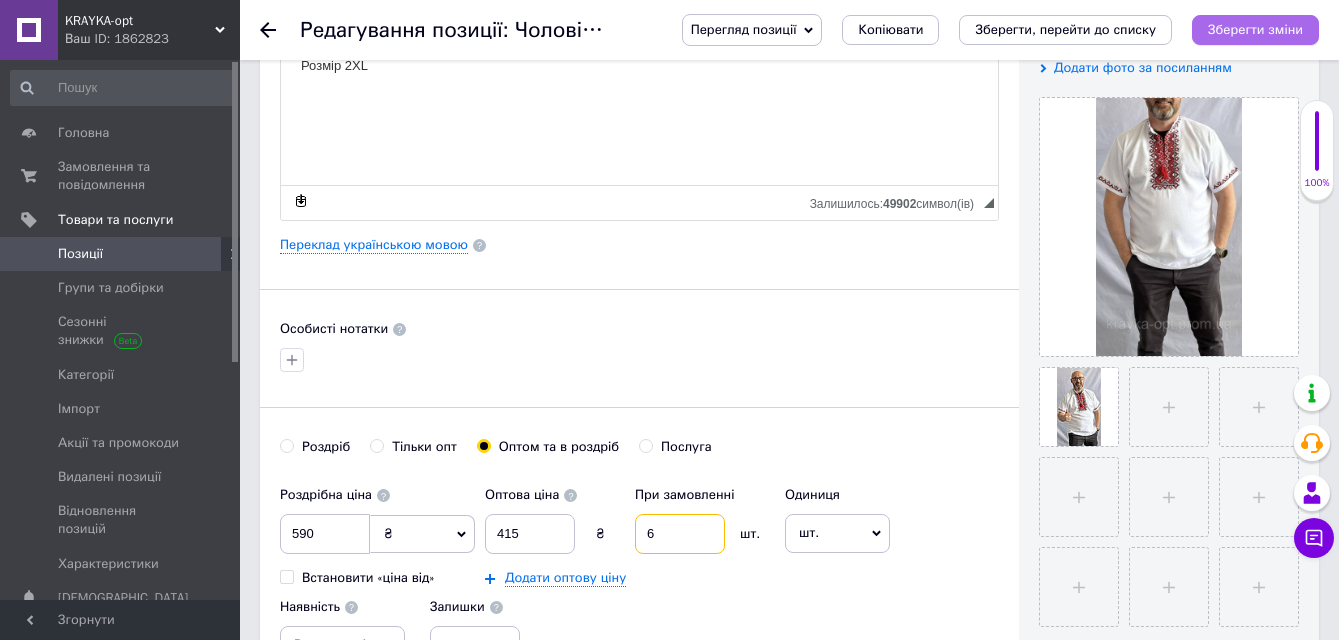 type on "6" 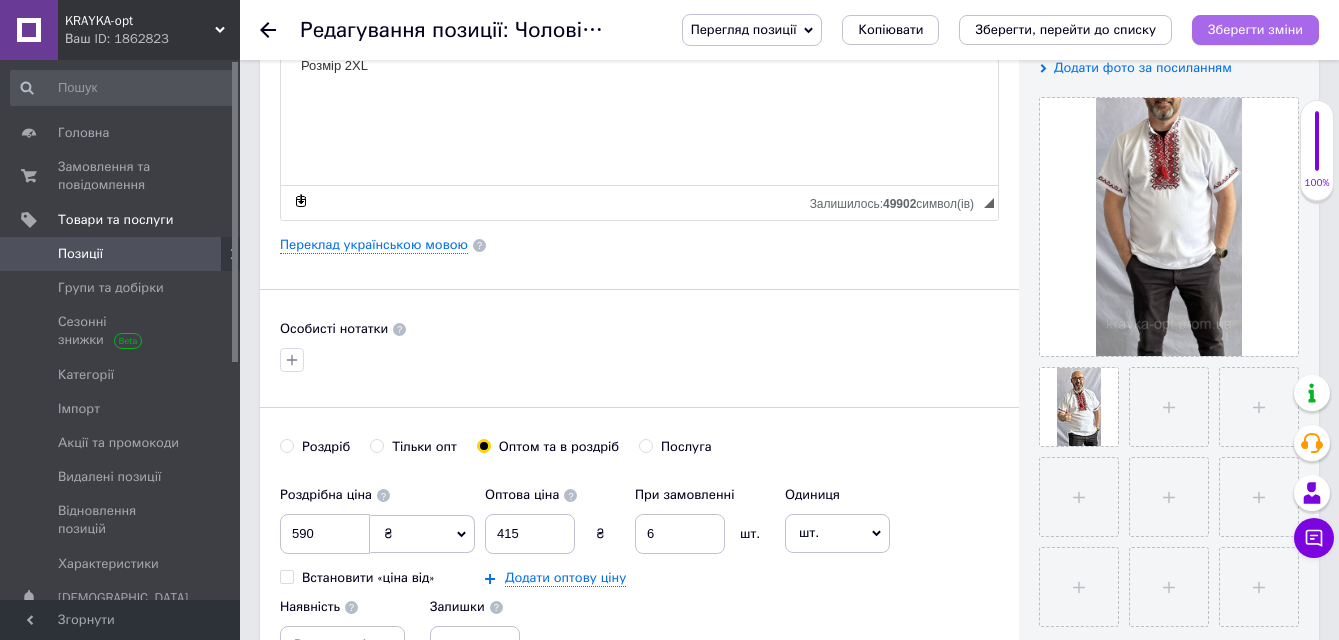click on "Зберегти зміни" at bounding box center (1255, 29) 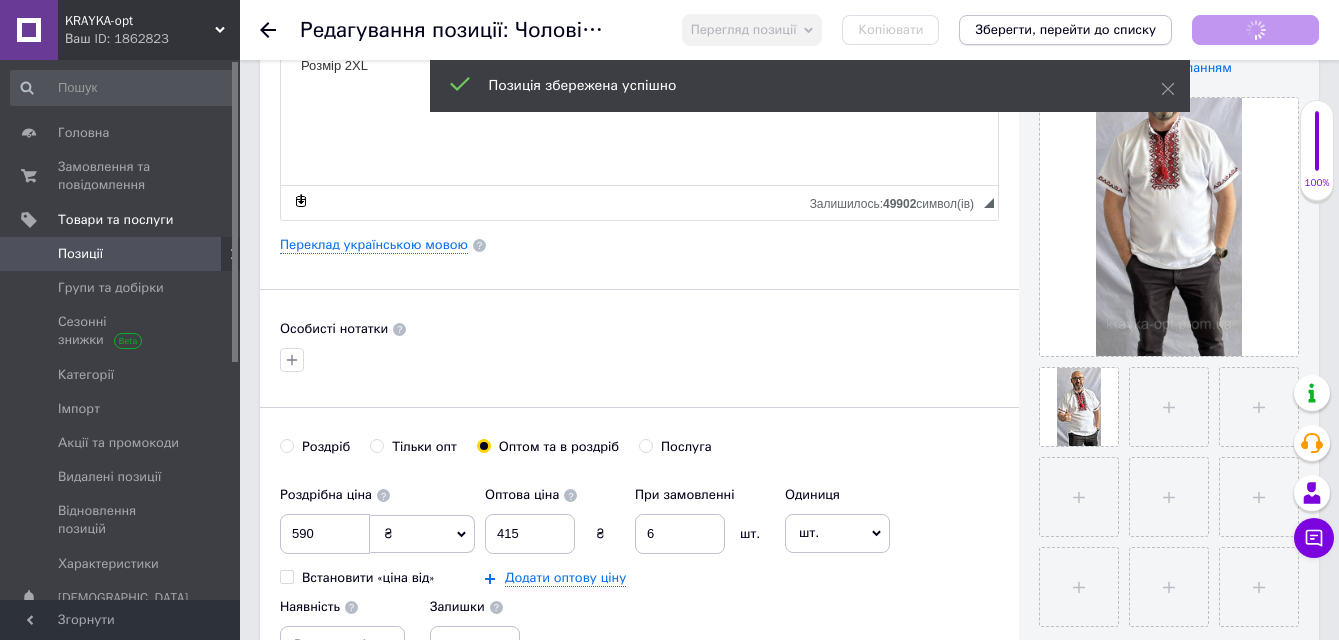 click on "Зберегти, перейти до списку" at bounding box center (1065, 29) 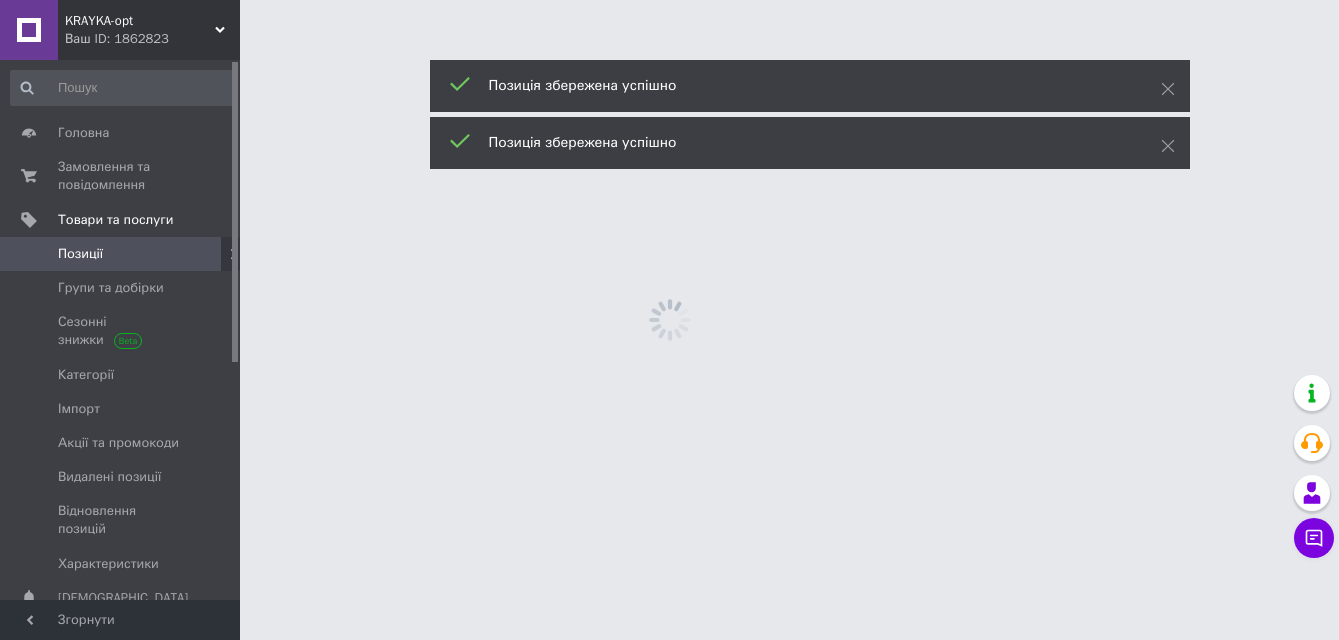 scroll, scrollTop: 0, scrollLeft: 0, axis: both 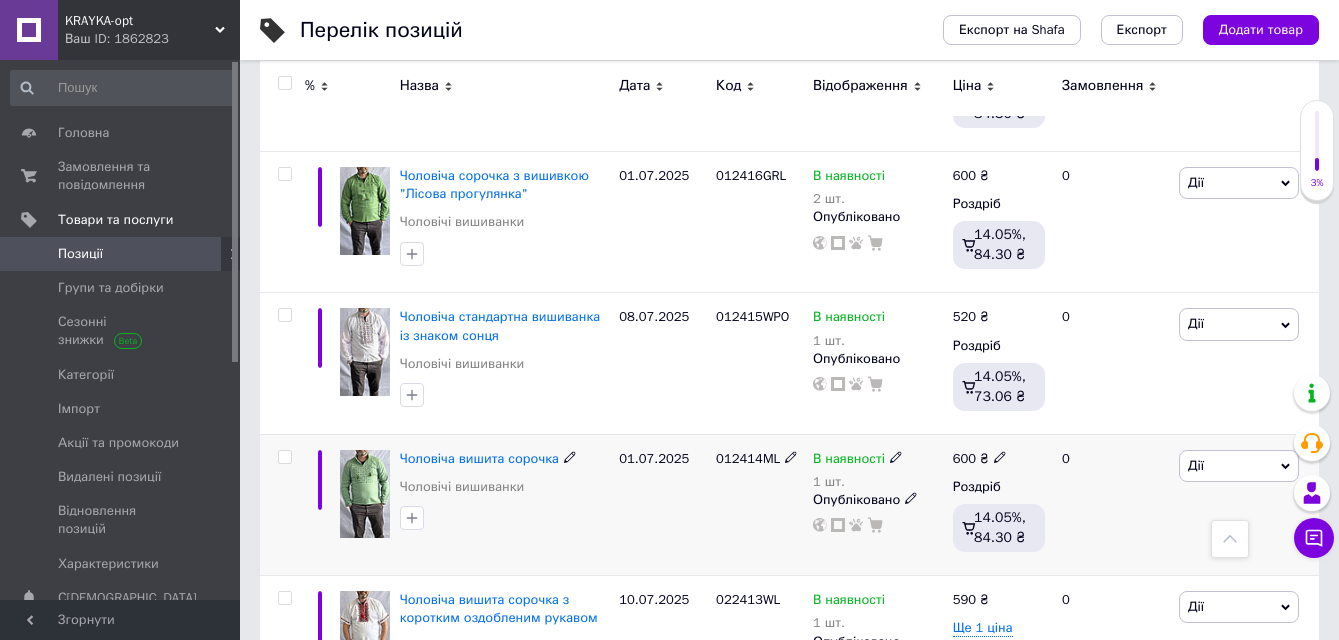 click at bounding box center [365, 494] 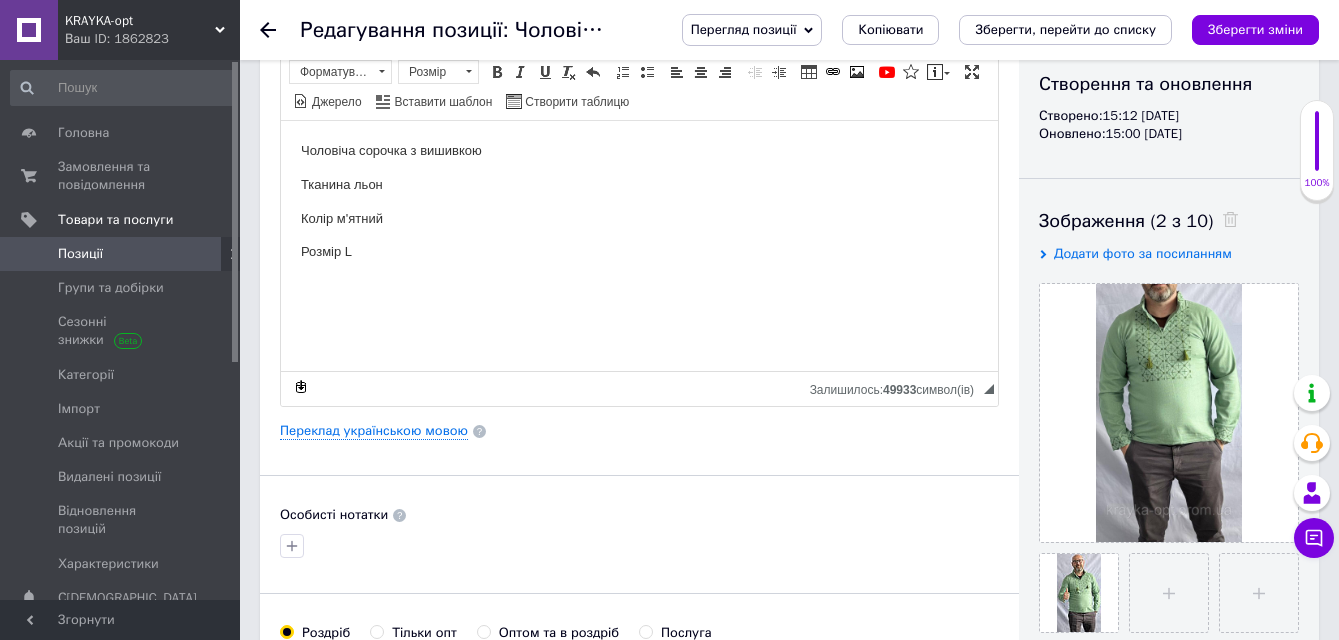 scroll, scrollTop: 400, scrollLeft: 0, axis: vertical 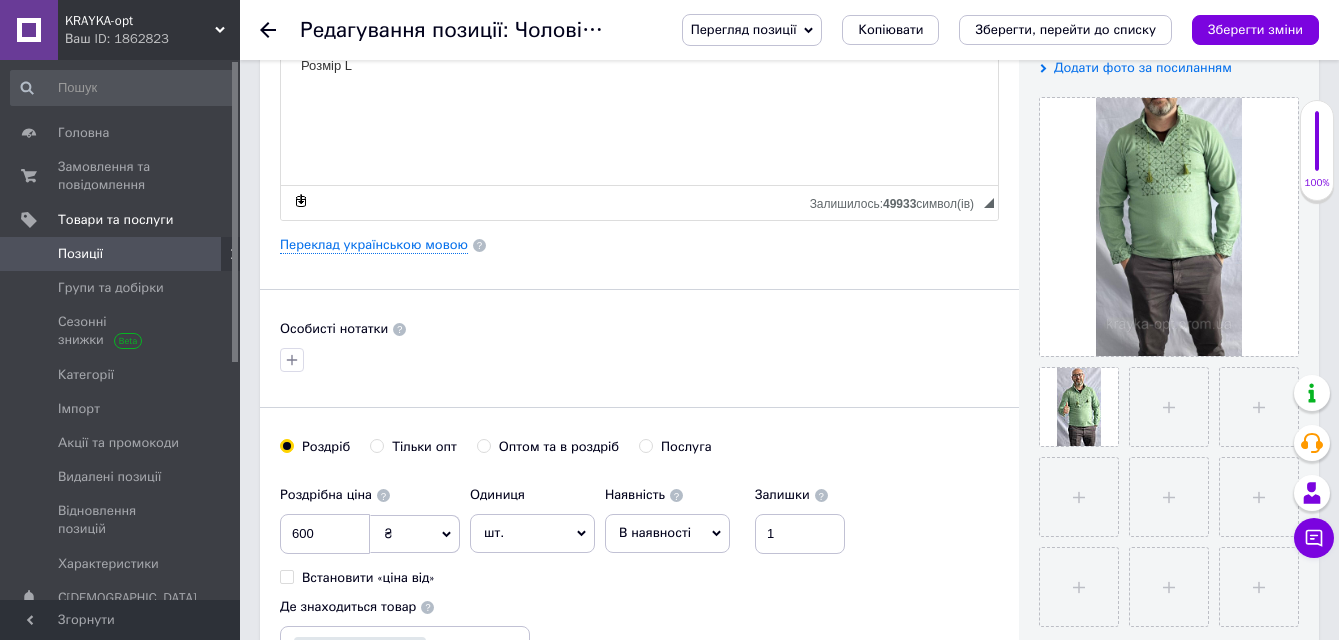 click at bounding box center (484, 446) 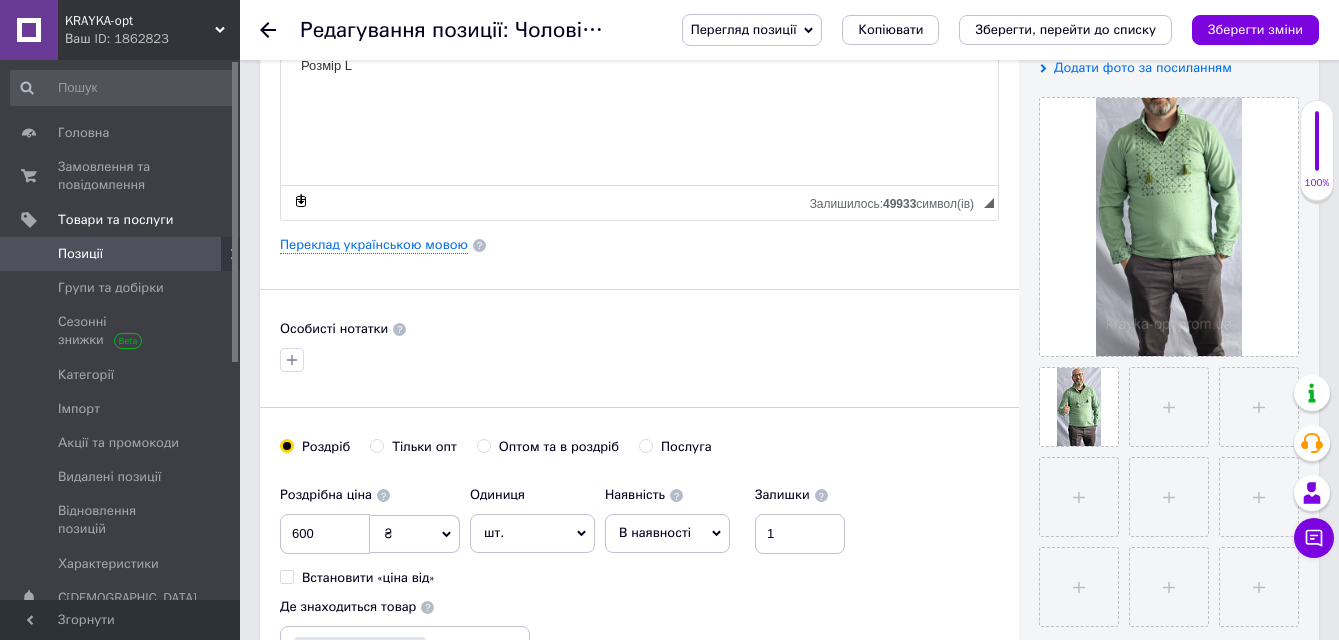 radio on "true" 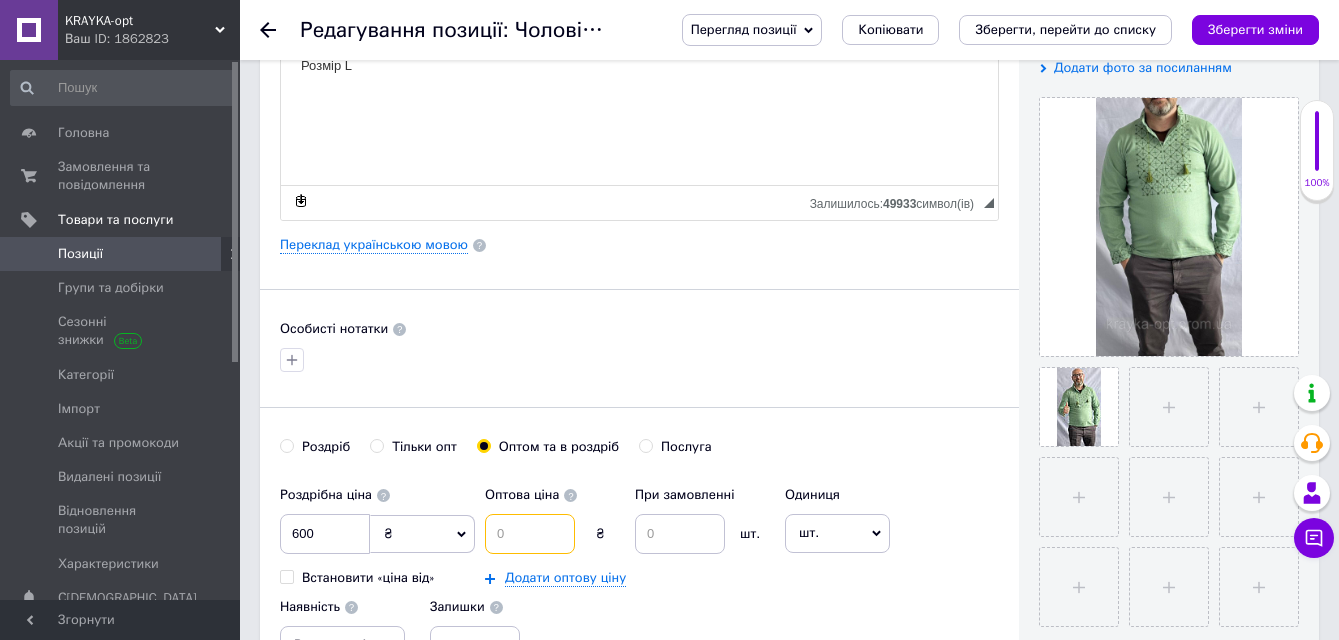 click at bounding box center [530, 534] 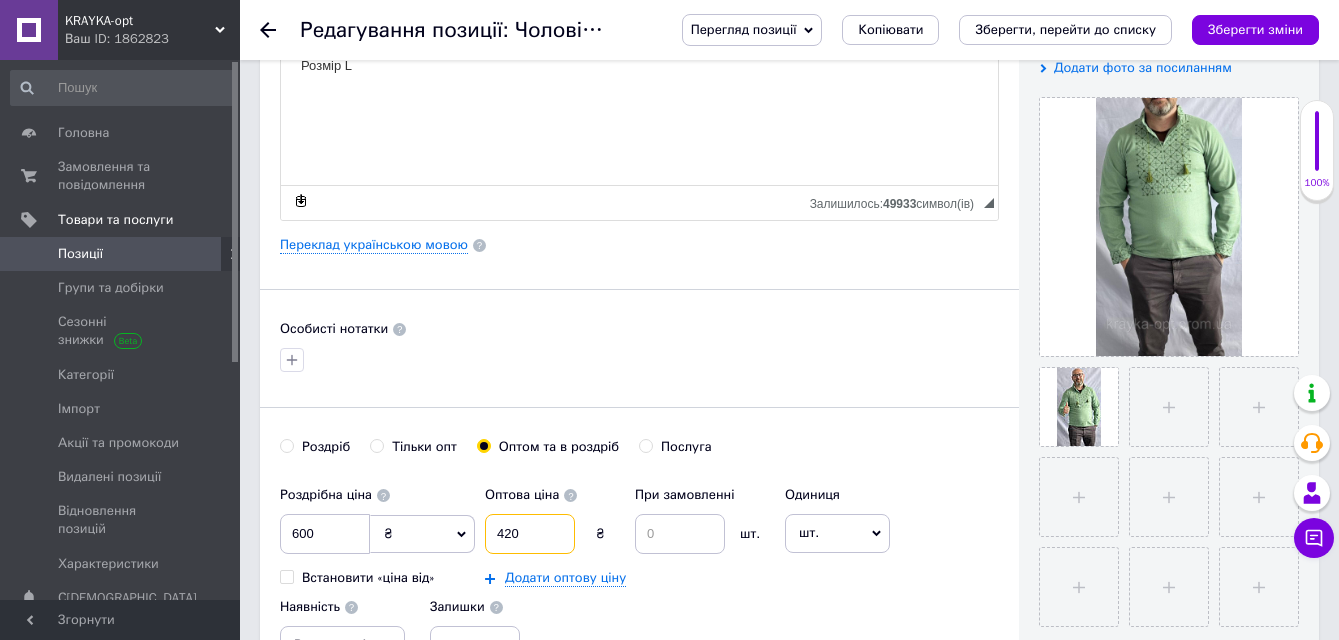 type on "420" 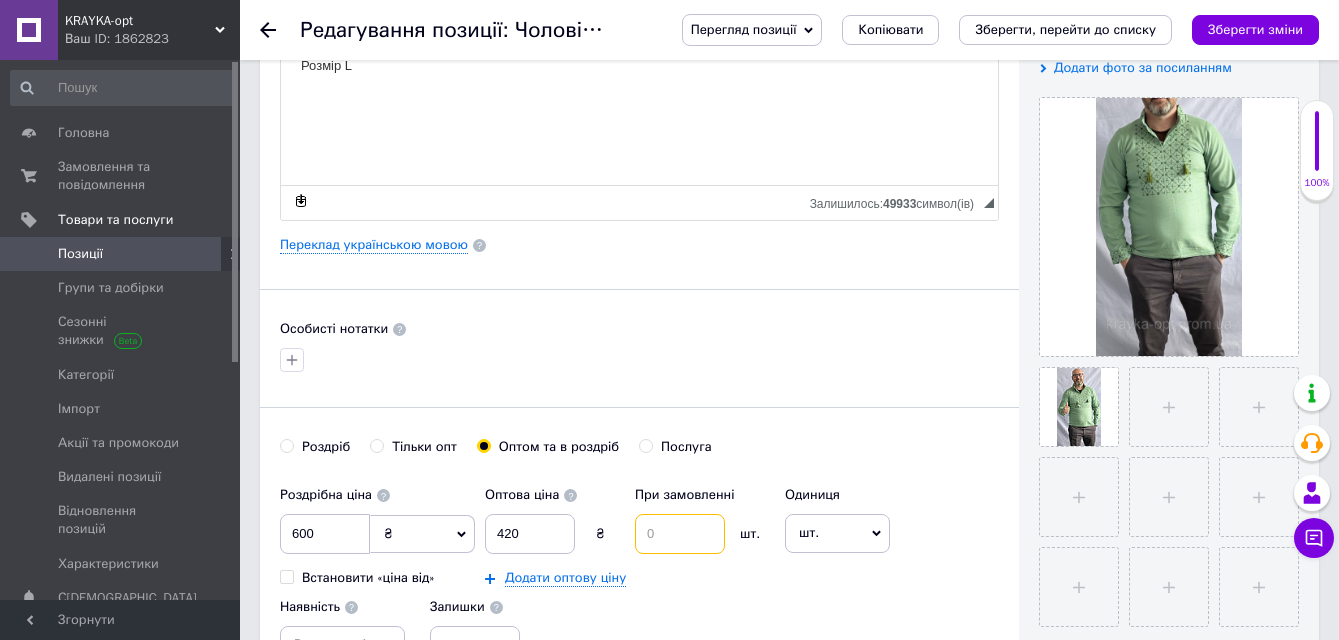 click at bounding box center (680, 534) 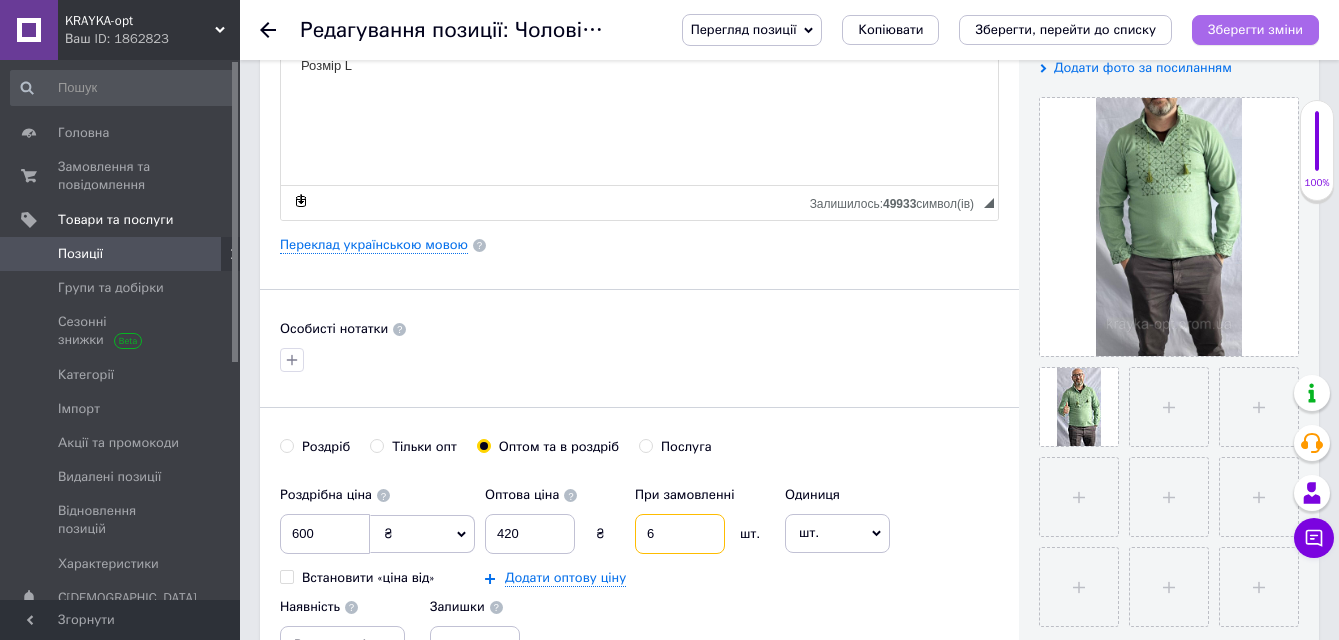 type on "6" 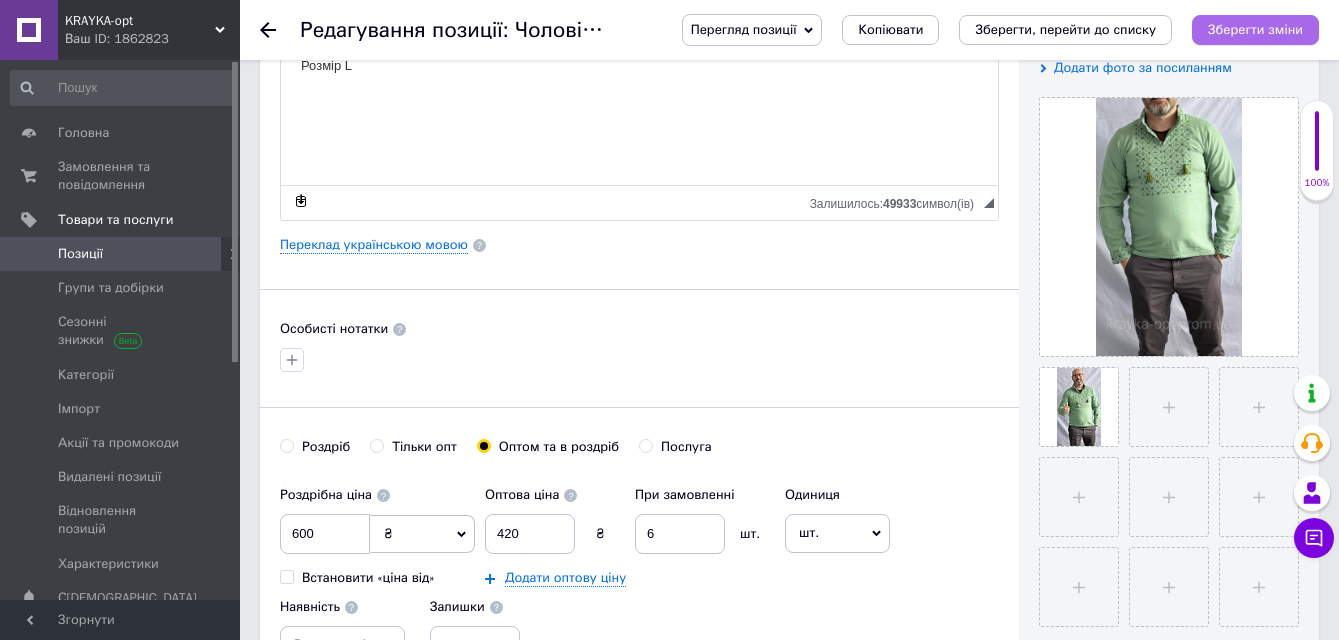 click on "Зберегти зміни" at bounding box center [1255, 29] 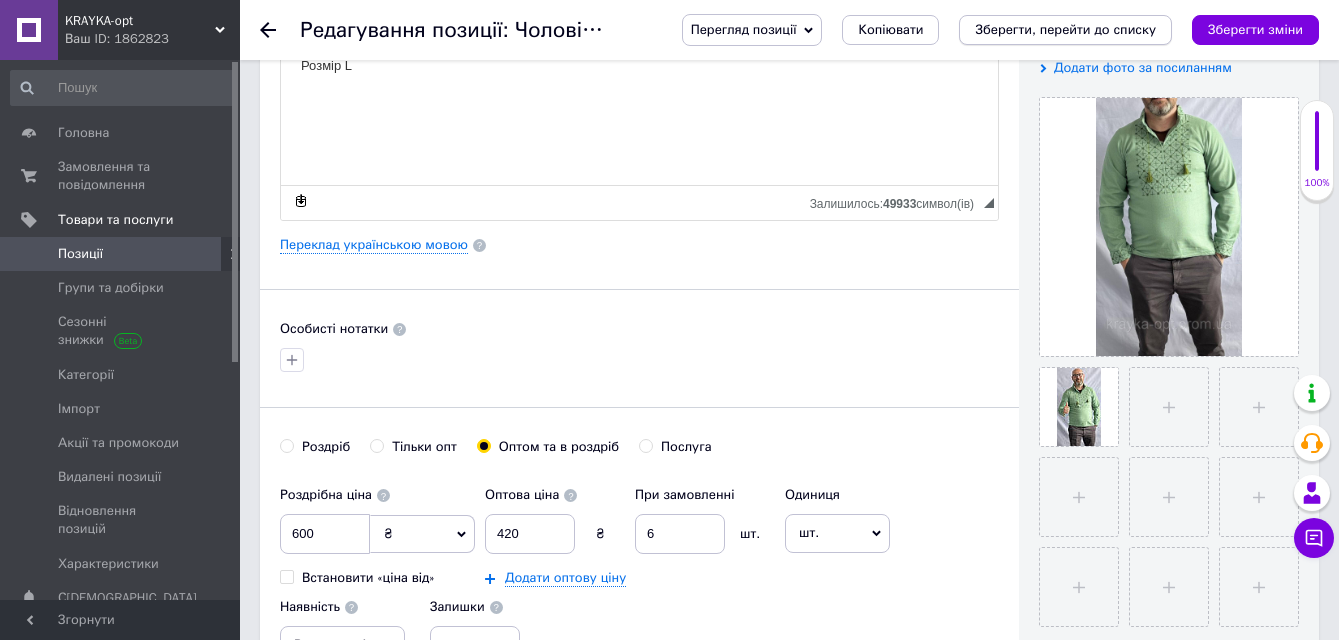 click on "Зберегти, перейти до списку" at bounding box center [1065, 30] 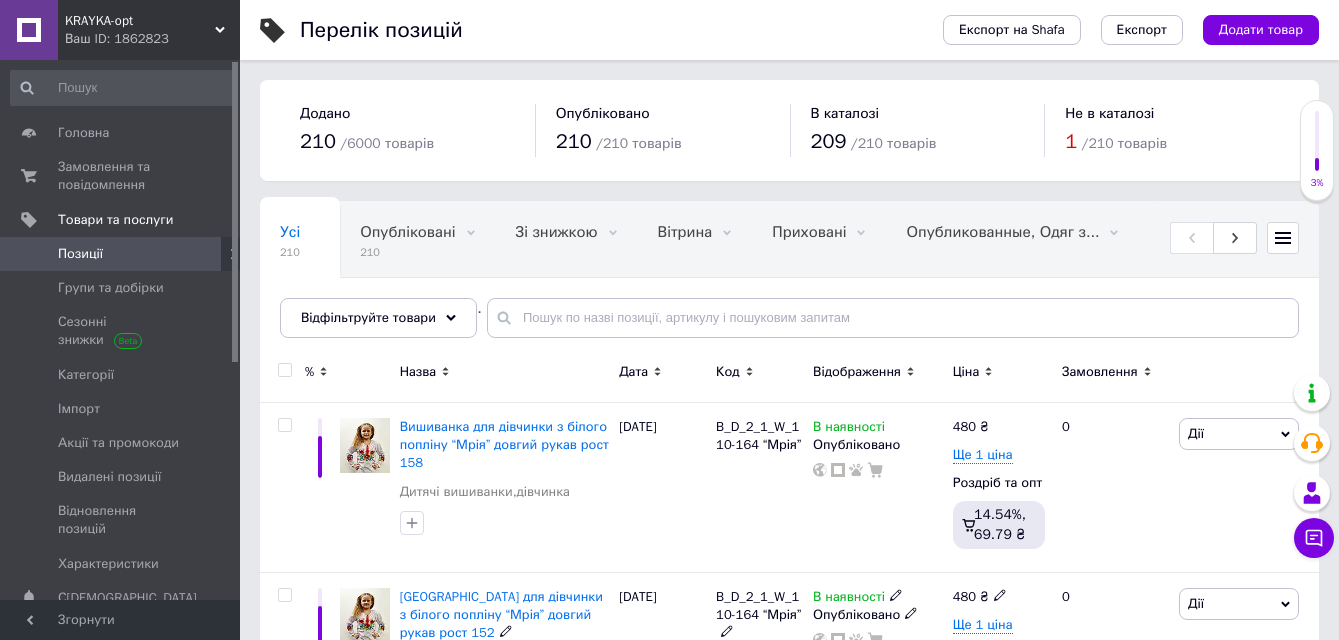 scroll, scrollTop: 500, scrollLeft: 0, axis: vertical 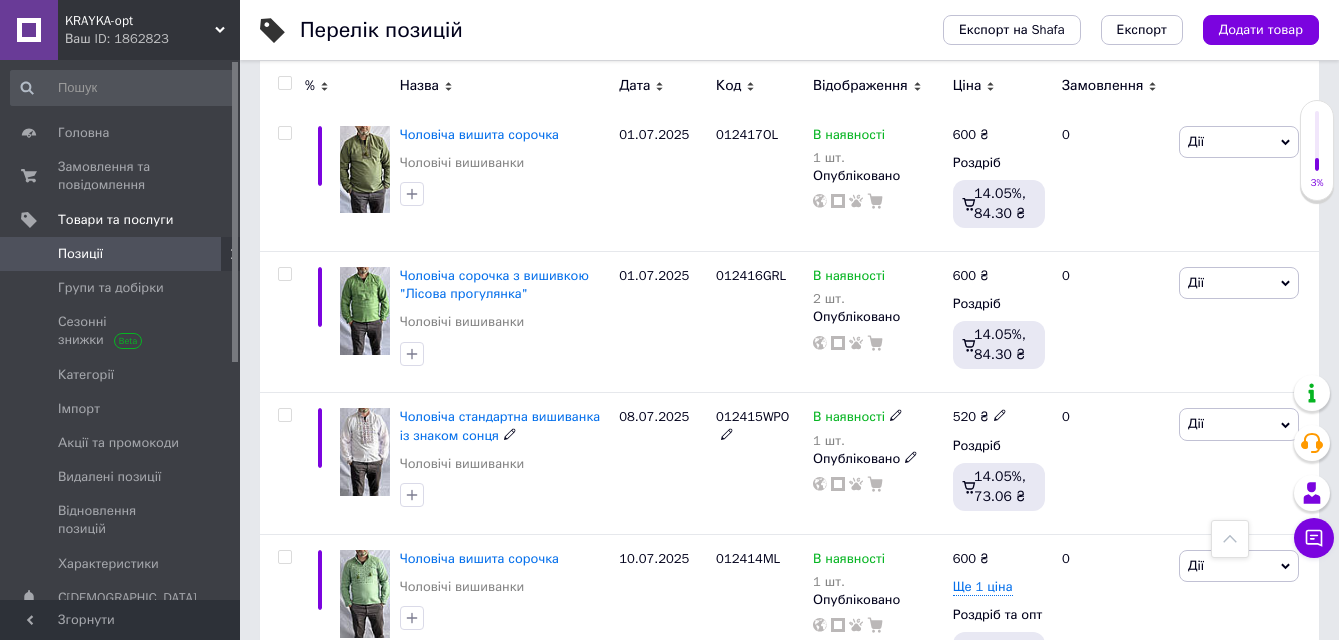 click at bounding box center (365, 452) 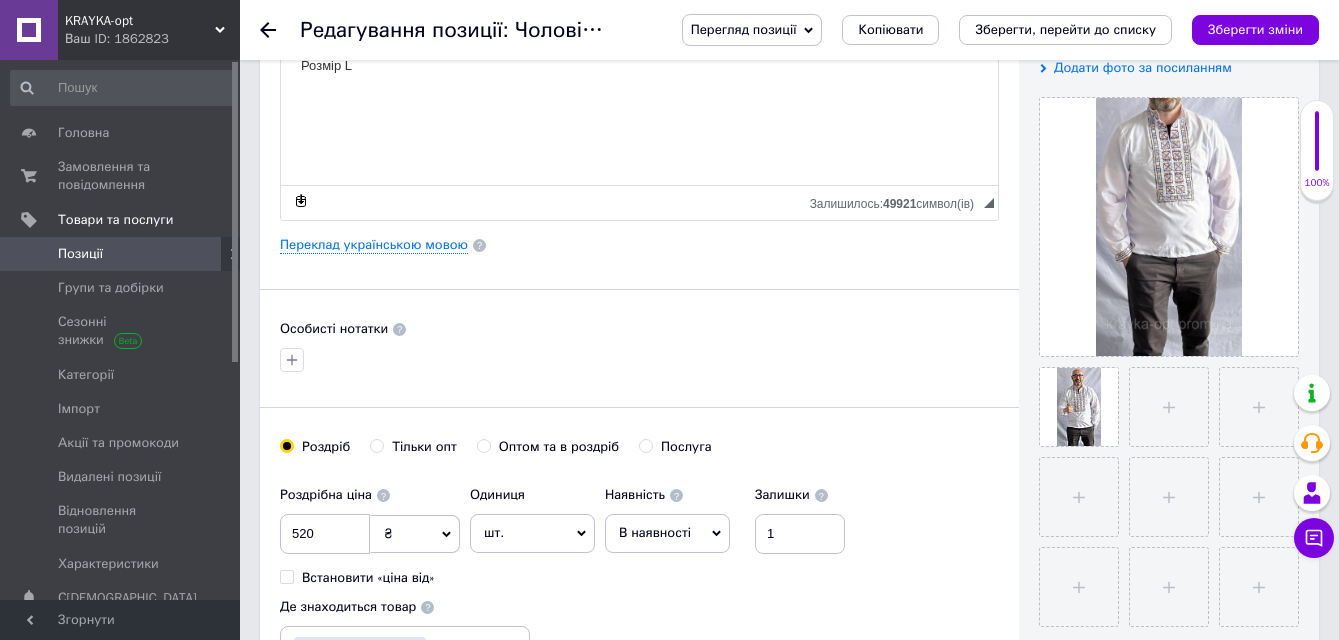 click on "Оптом та в роздріб" at bounding box center (483, 445) 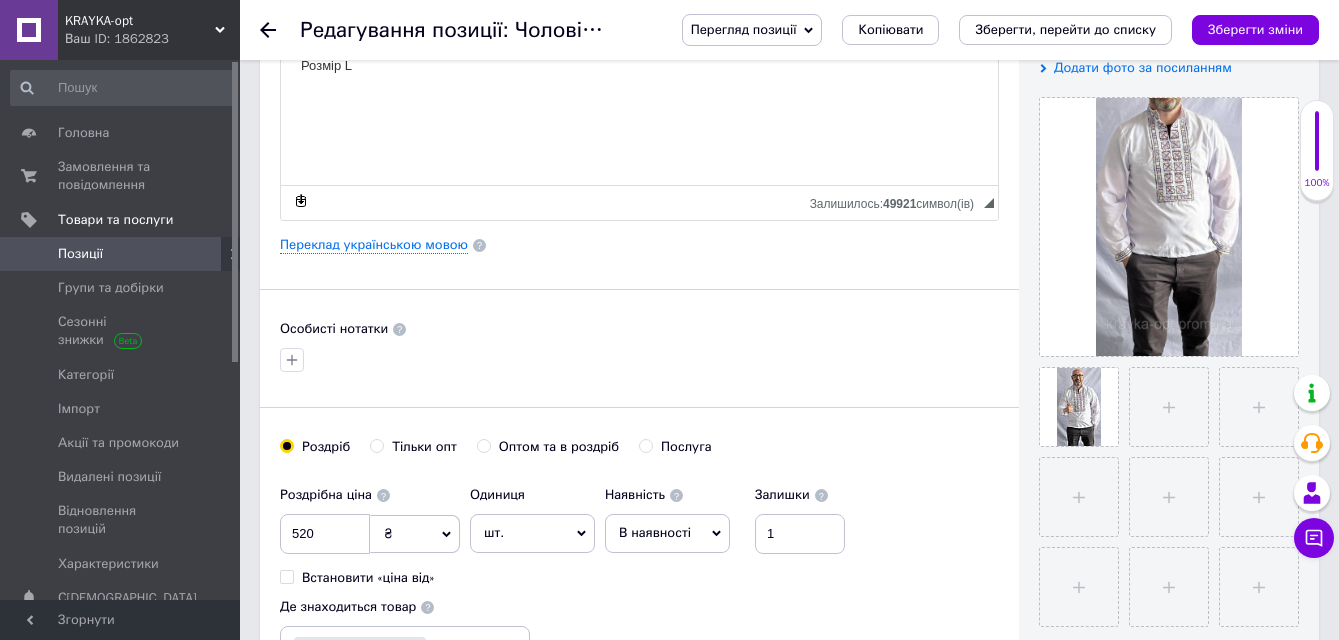 radio on "true" 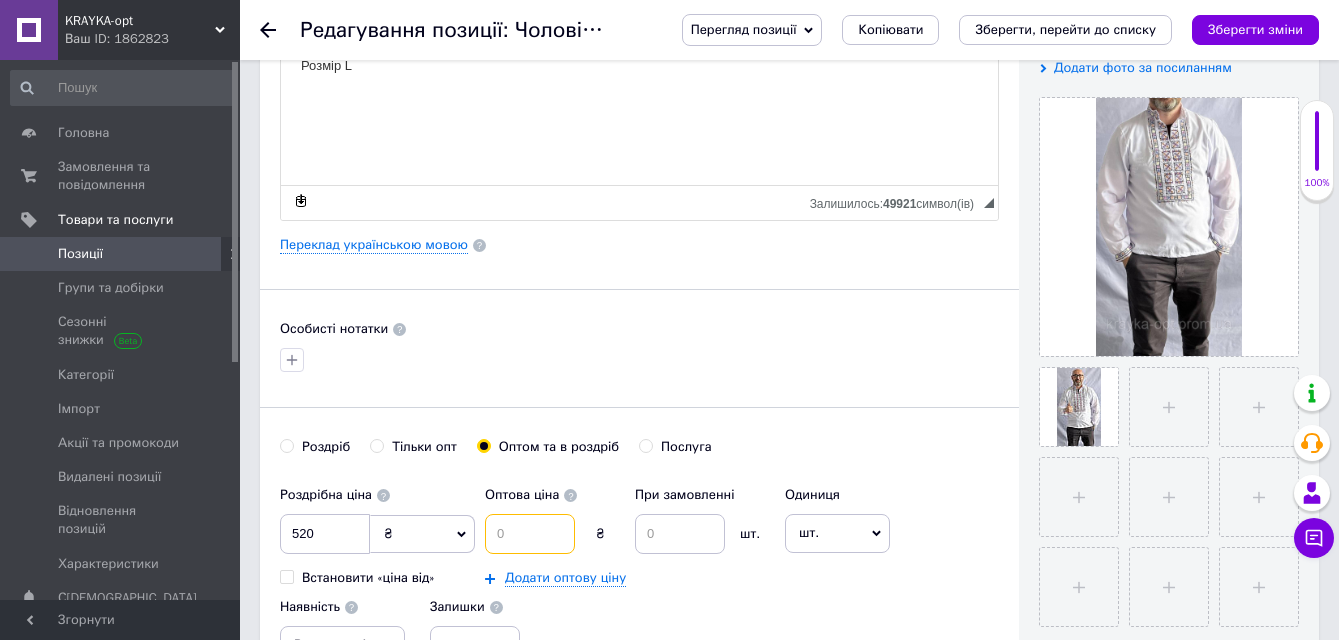 click at bounding box center (530, 534) 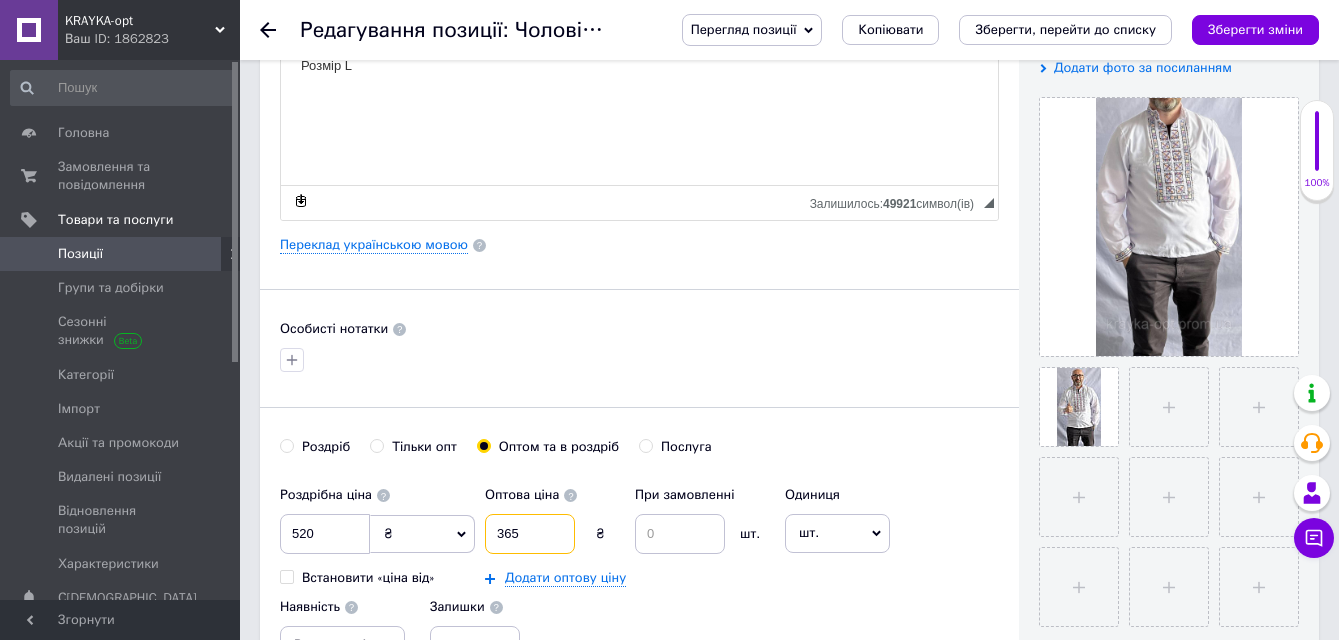 type on "365" 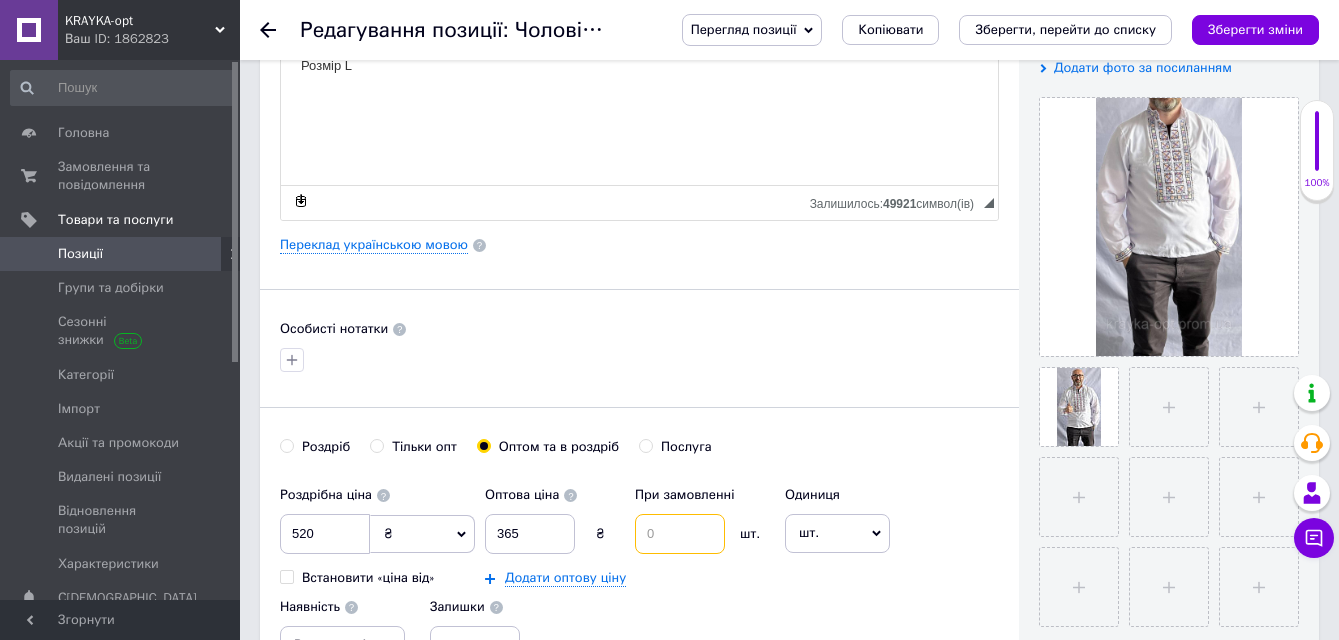 click at bounding box center [680, 534] 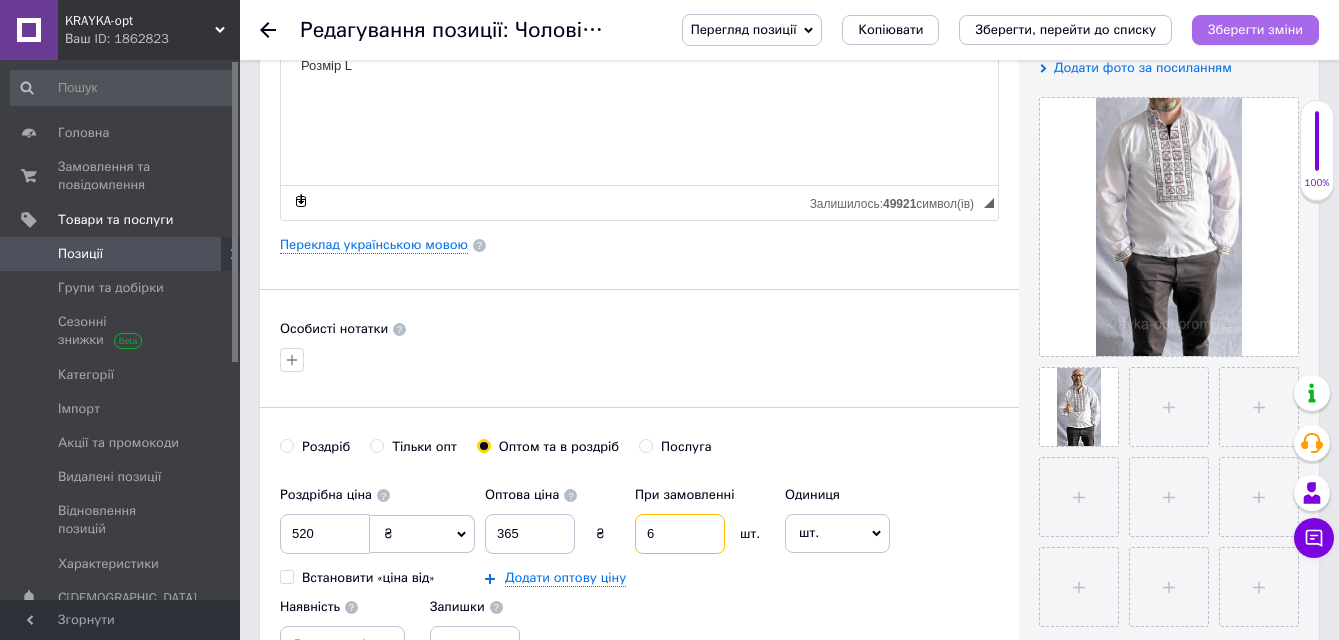 type on "6" 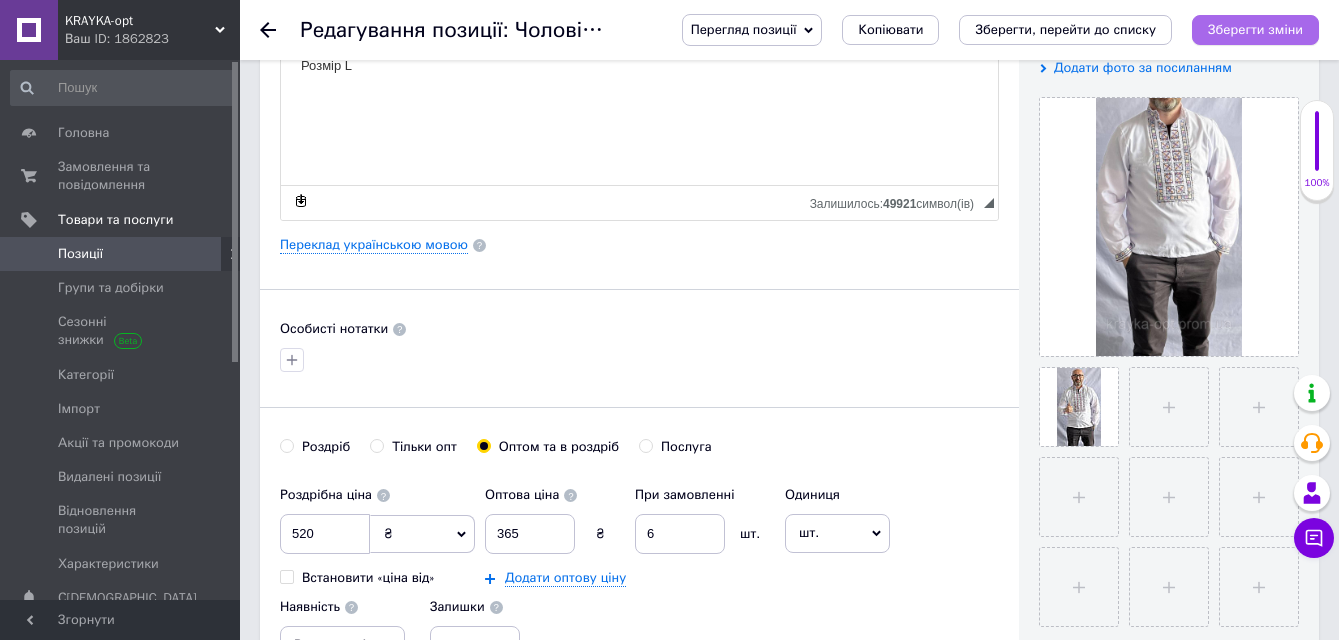 click on "Зберегти зміни" at bounding box center [1255, 29] 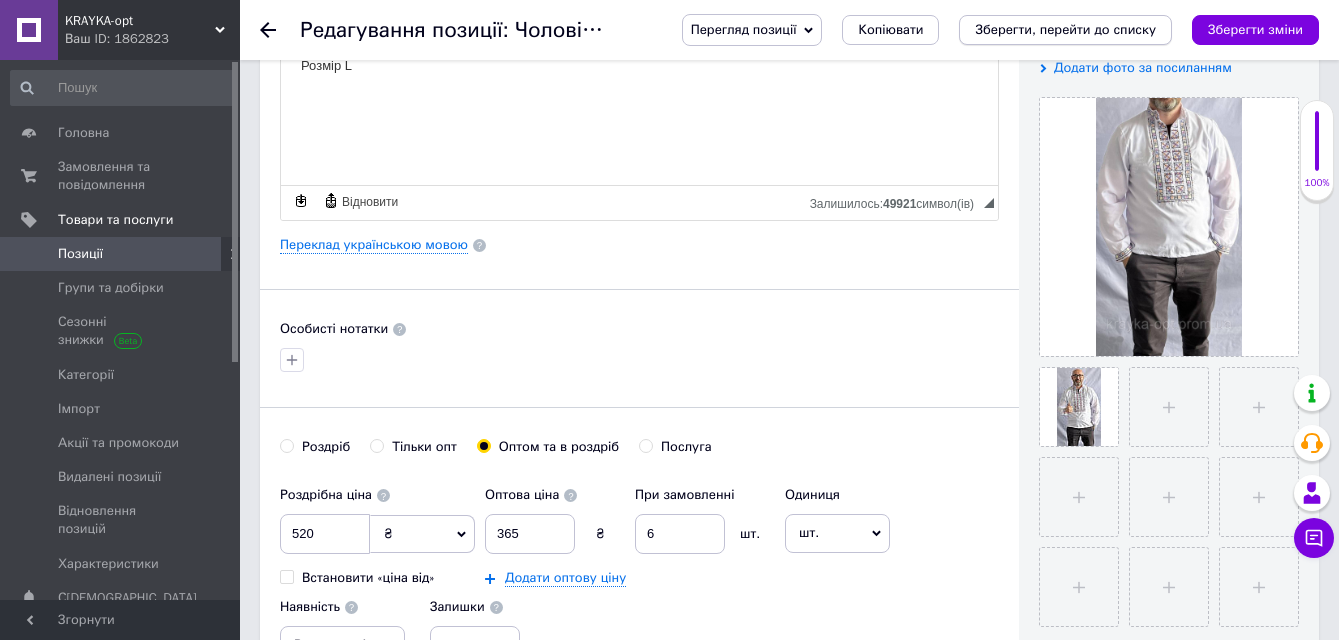 click on "Зберегти, перейти до списку" at bounding box center (1065, 30) 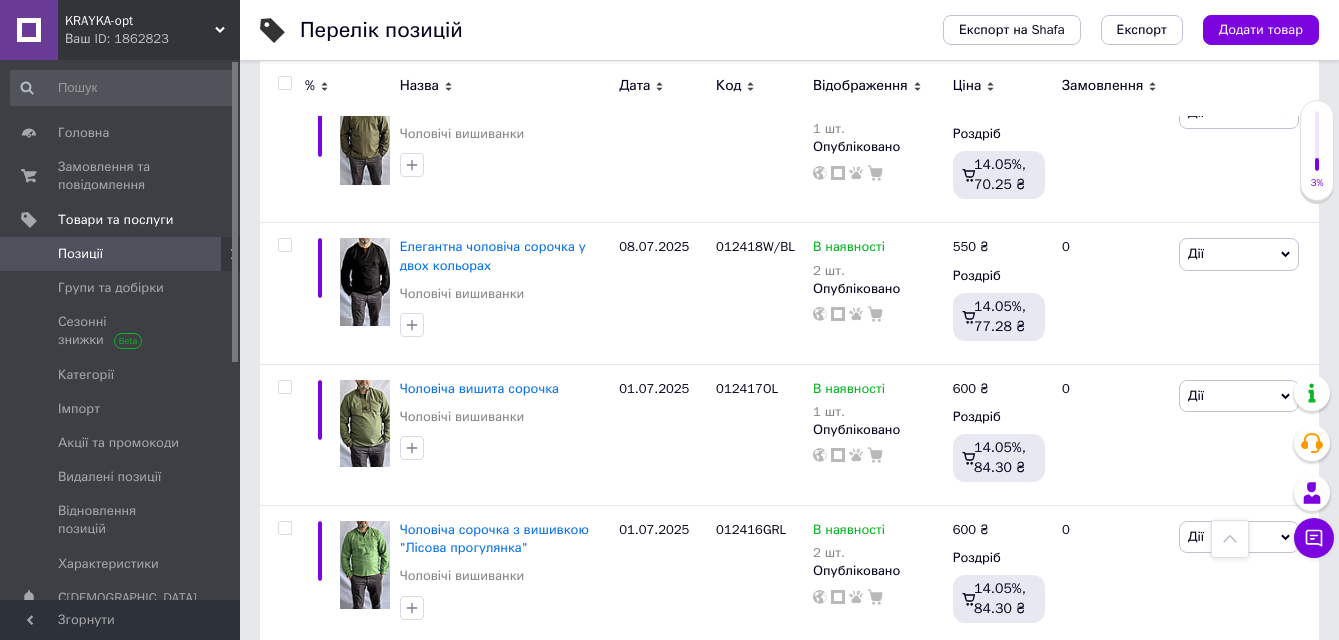 scroll, scrollTop: 11400, scrollLeft: 0, axis: vertical 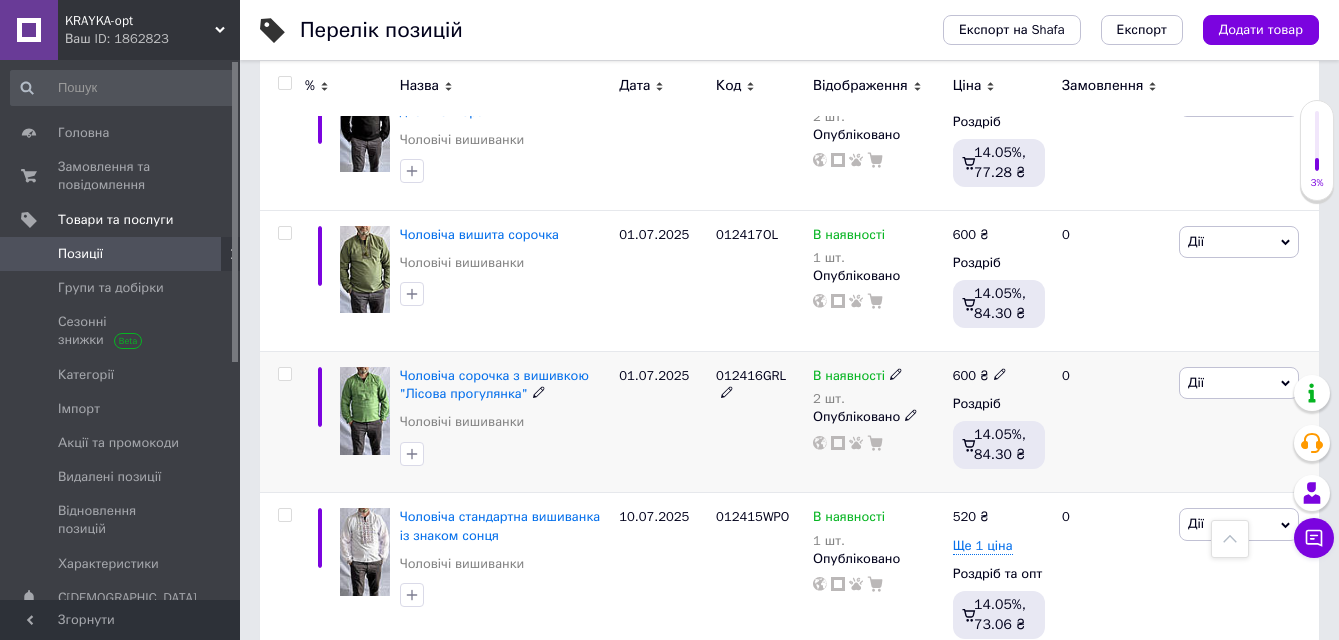 click at bounding box center [365, 411] 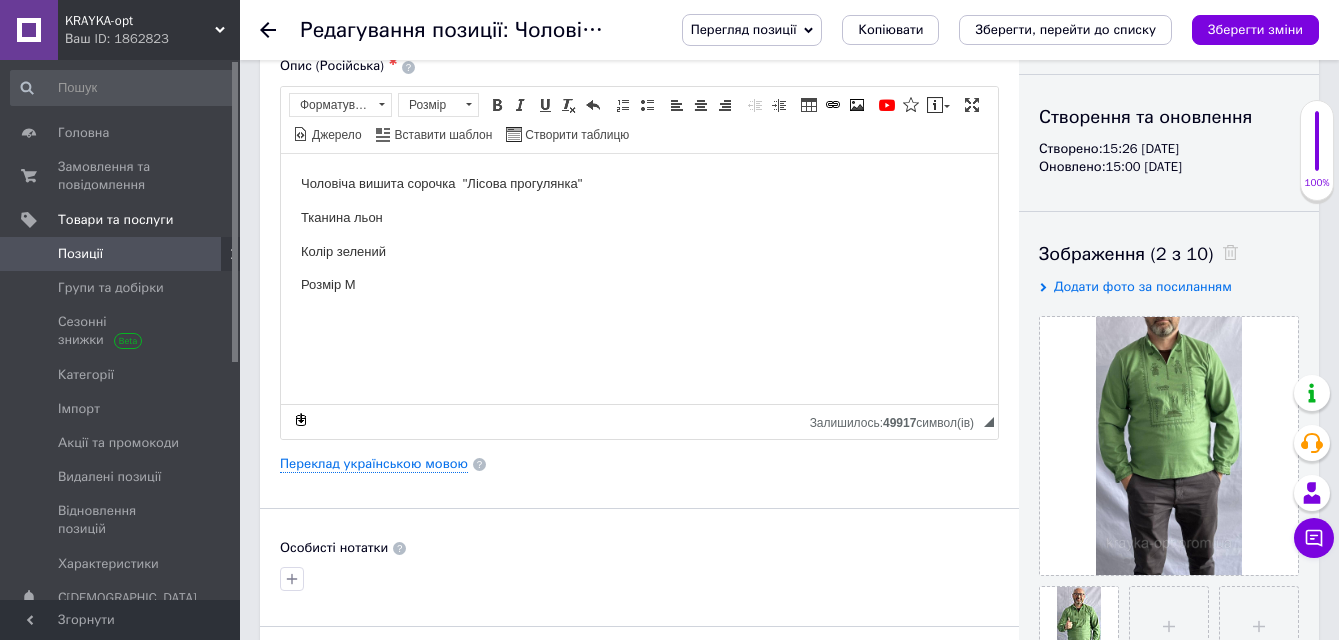 scroll, scrollTop: 400, scrollLeft: 0, axis: vertical 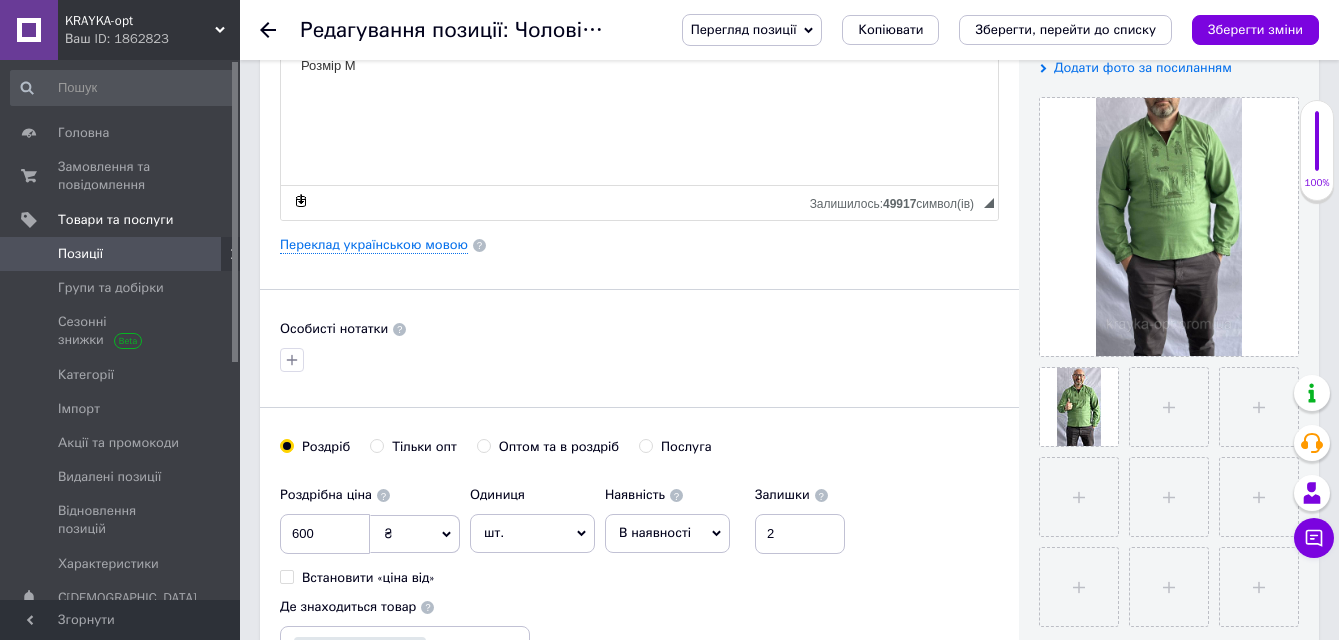 click on "Оптом та в роздріб" at bounding box center [483, 445] 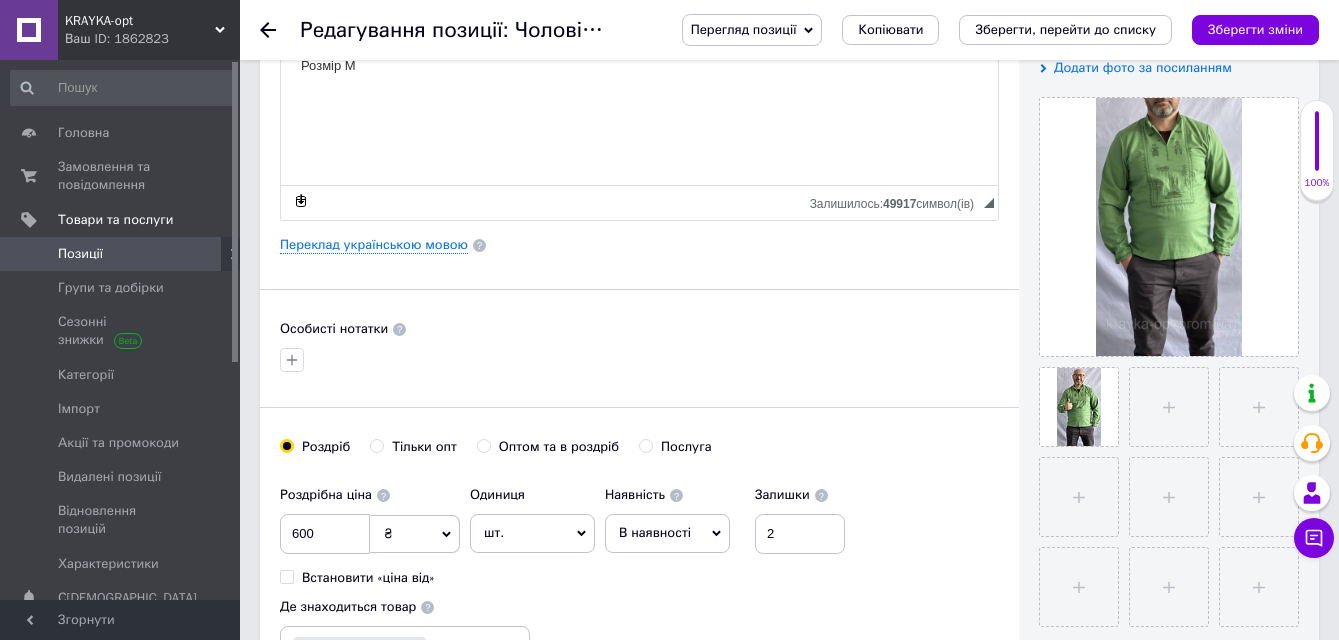radio on "true" 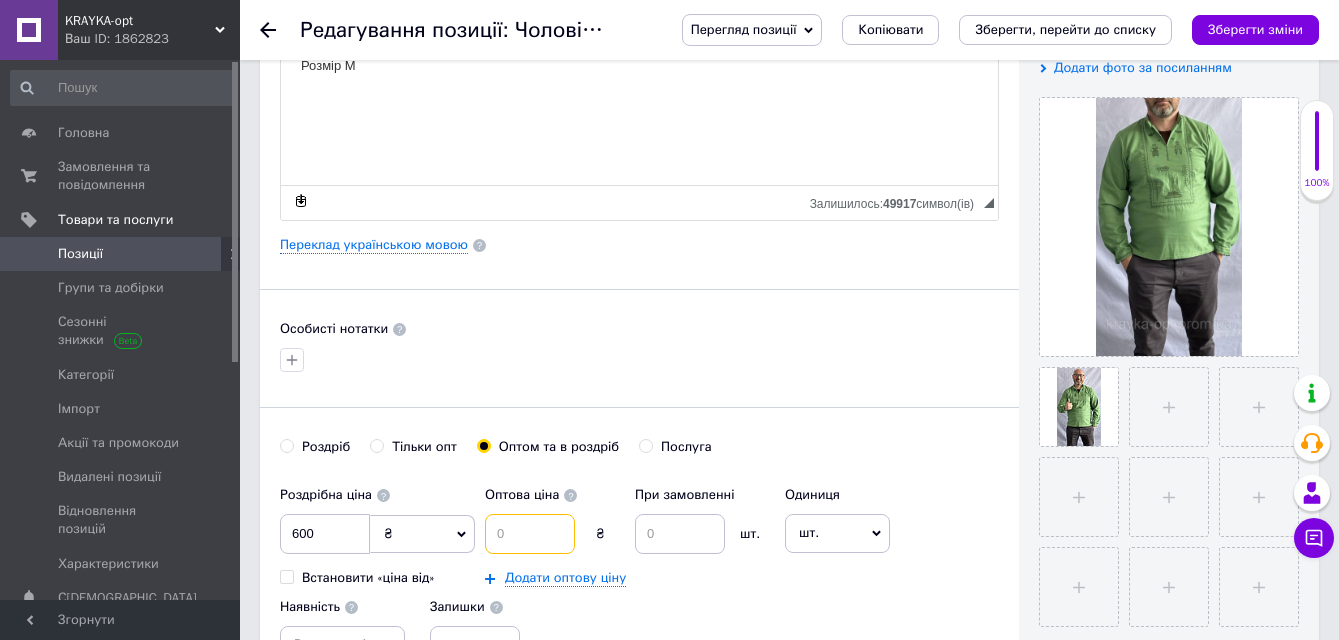 click at bounding box center (530, 534) 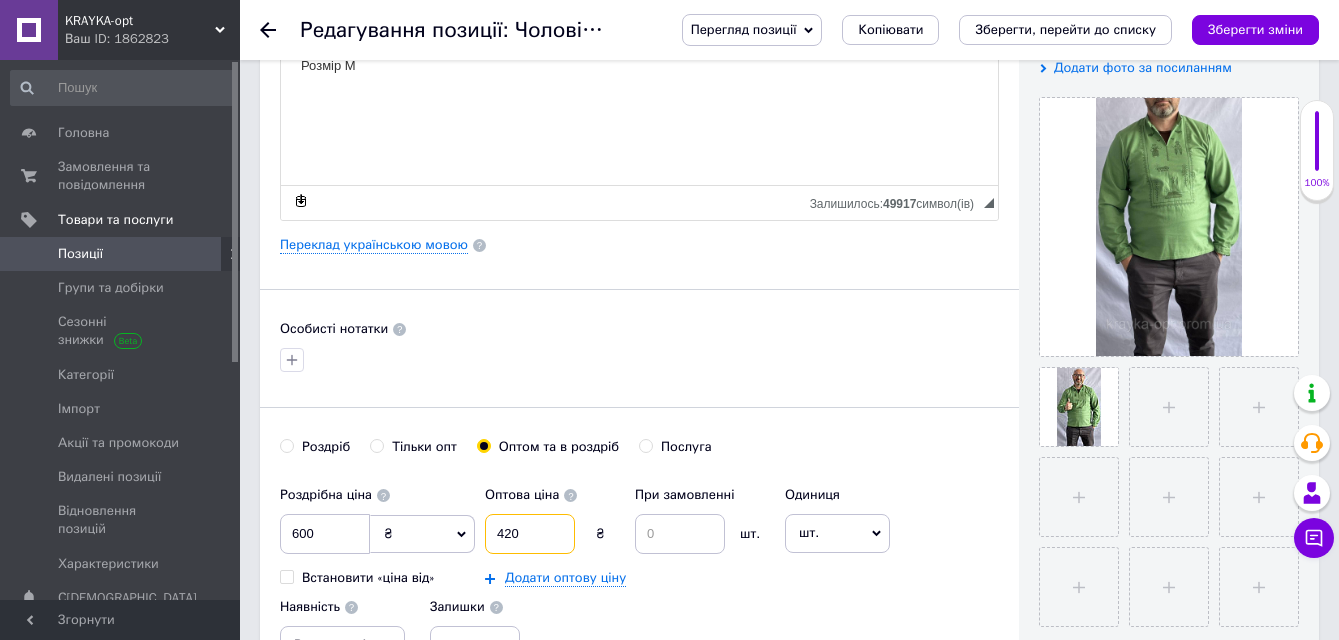 type on "420" 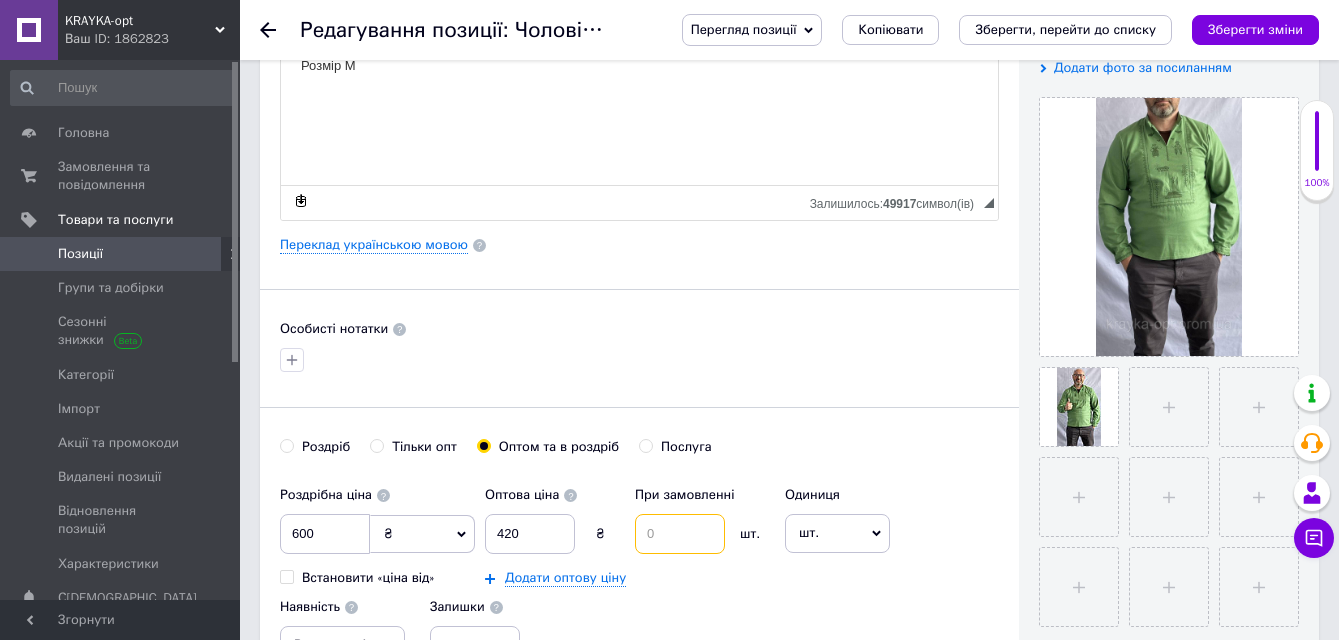 click at bounding box center [680, 534] 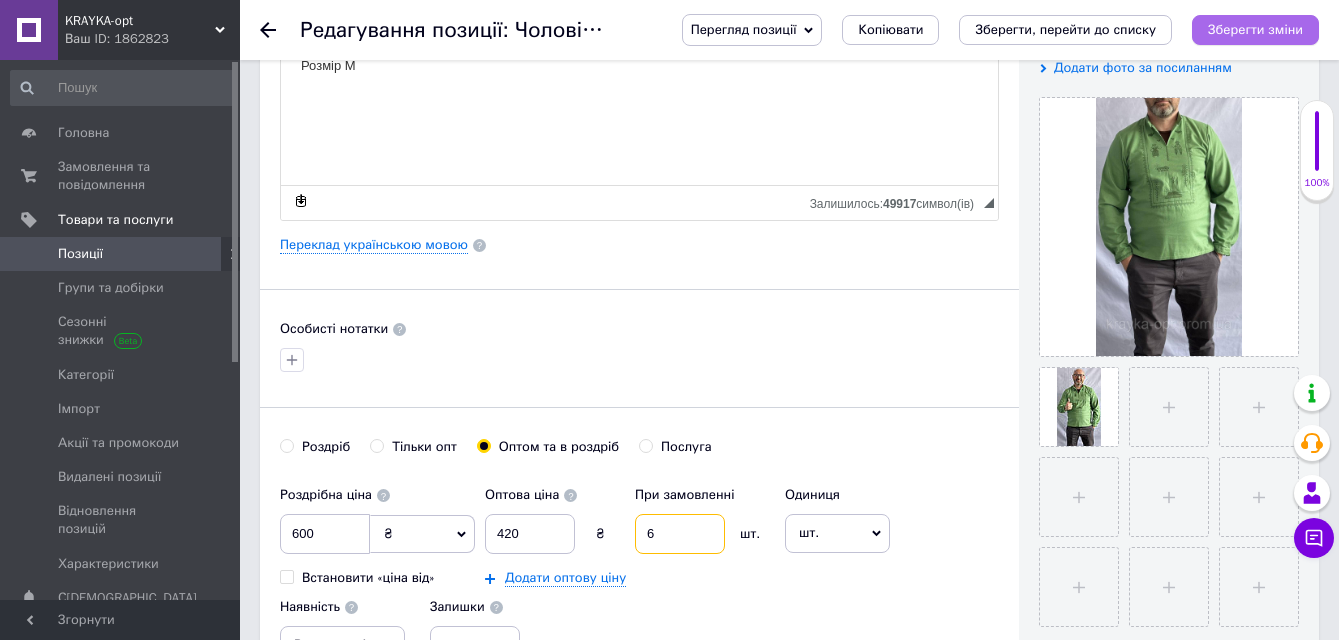 type on "6" 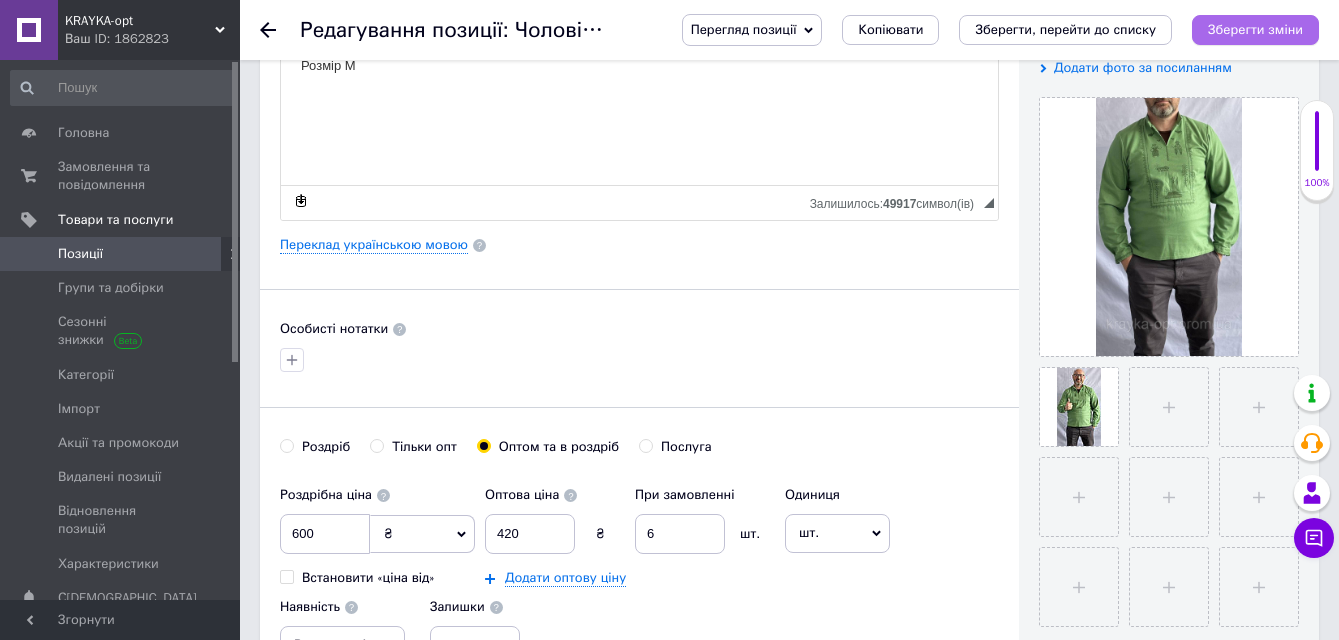 click on "Зберегти зміни" at bounding box center [1255, 29] 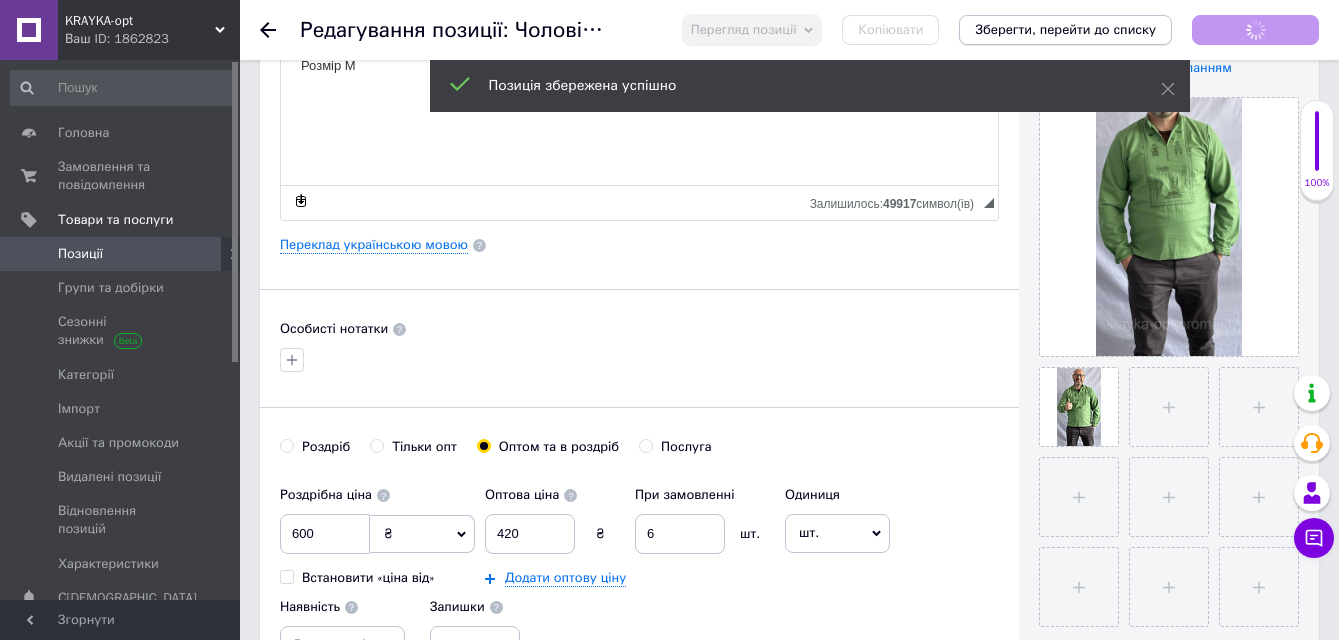 click on "Зберегти, перейти до списку" at bounding box center [1065, 29] 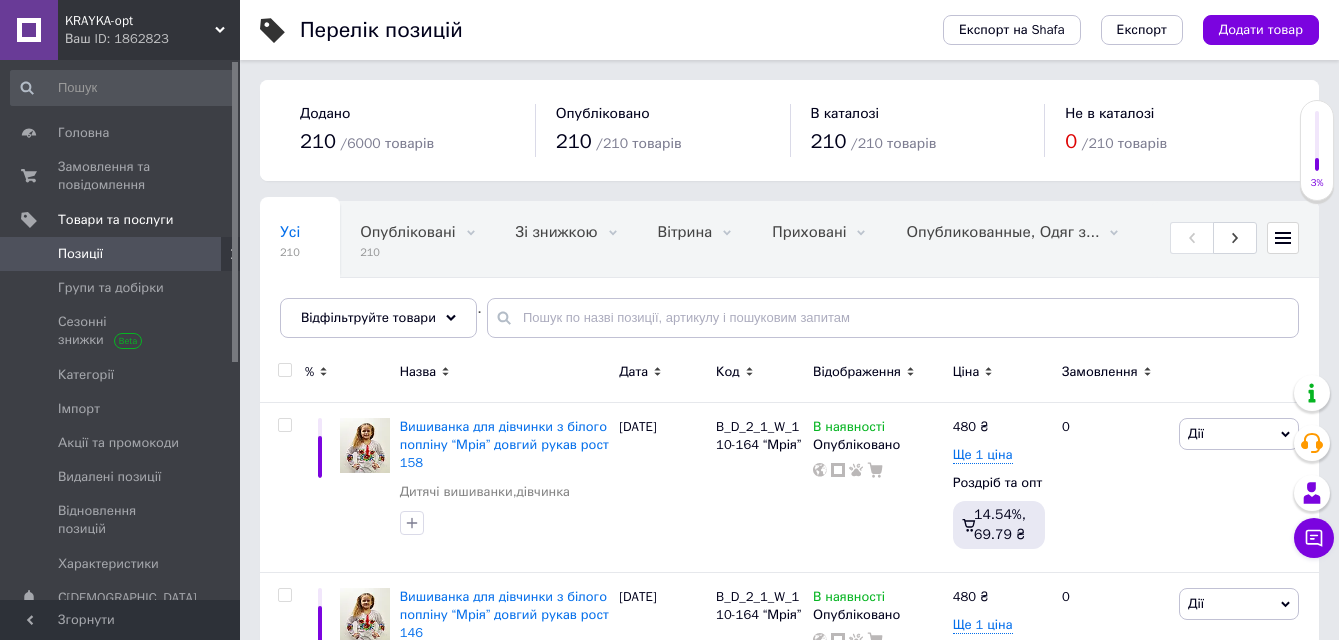 scroll, scrollTop: 1120, scrollLeft: 0, axis: vertical 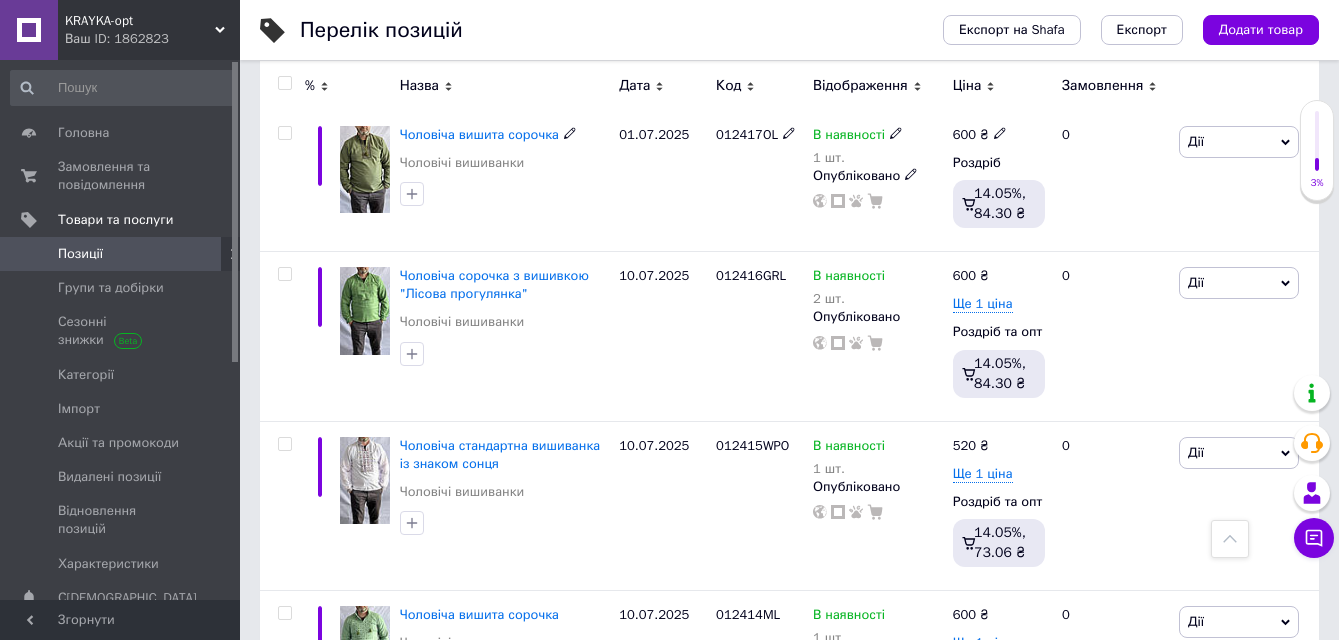 click at bounding box center (365, 170) 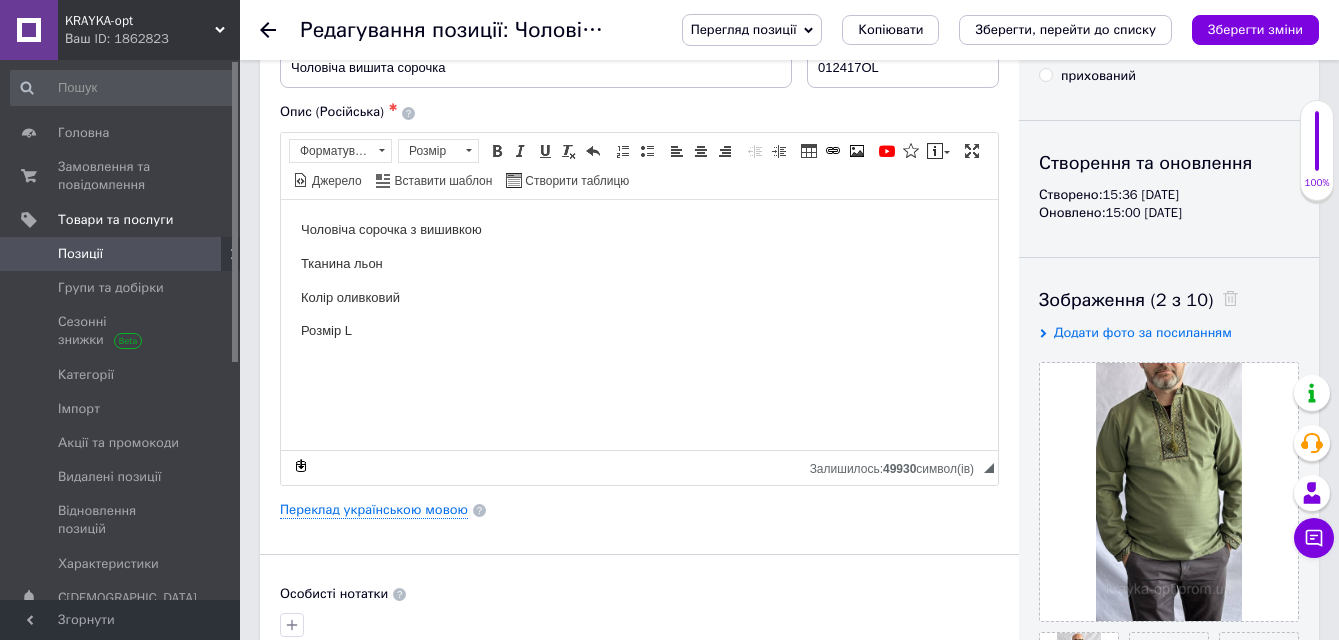 scroll, scrollTop: 400, scrollLeft: 0, axis: vertical 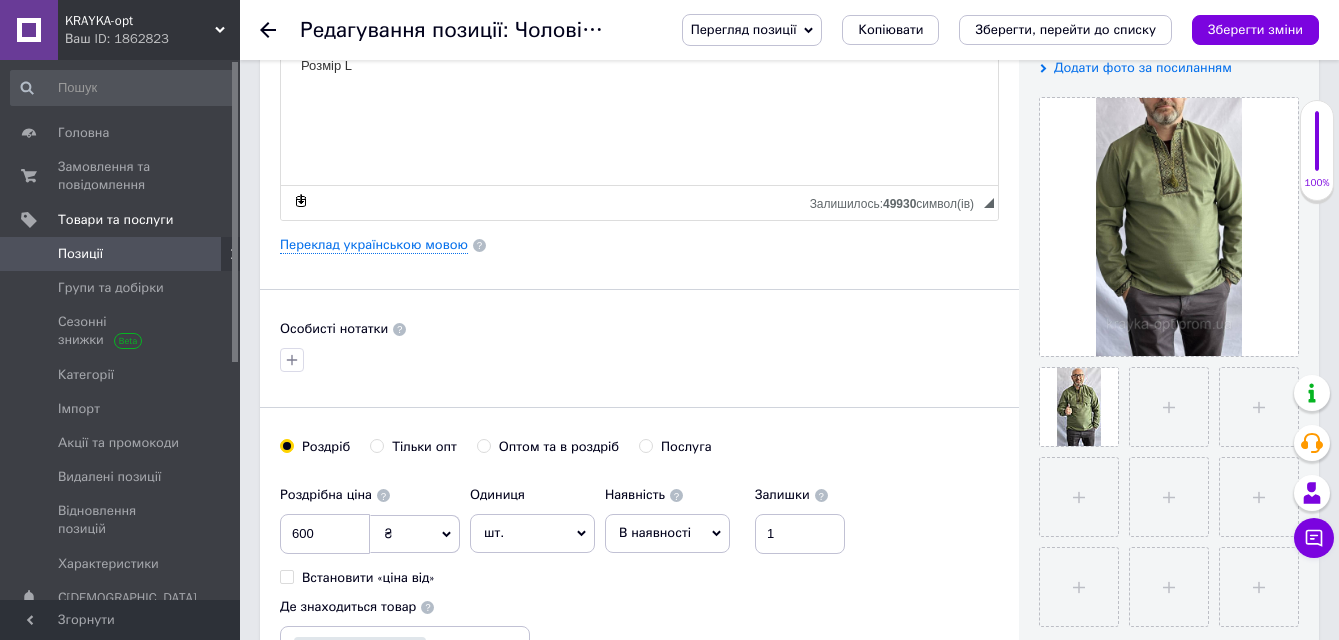 click at bounding box center [484, 446] 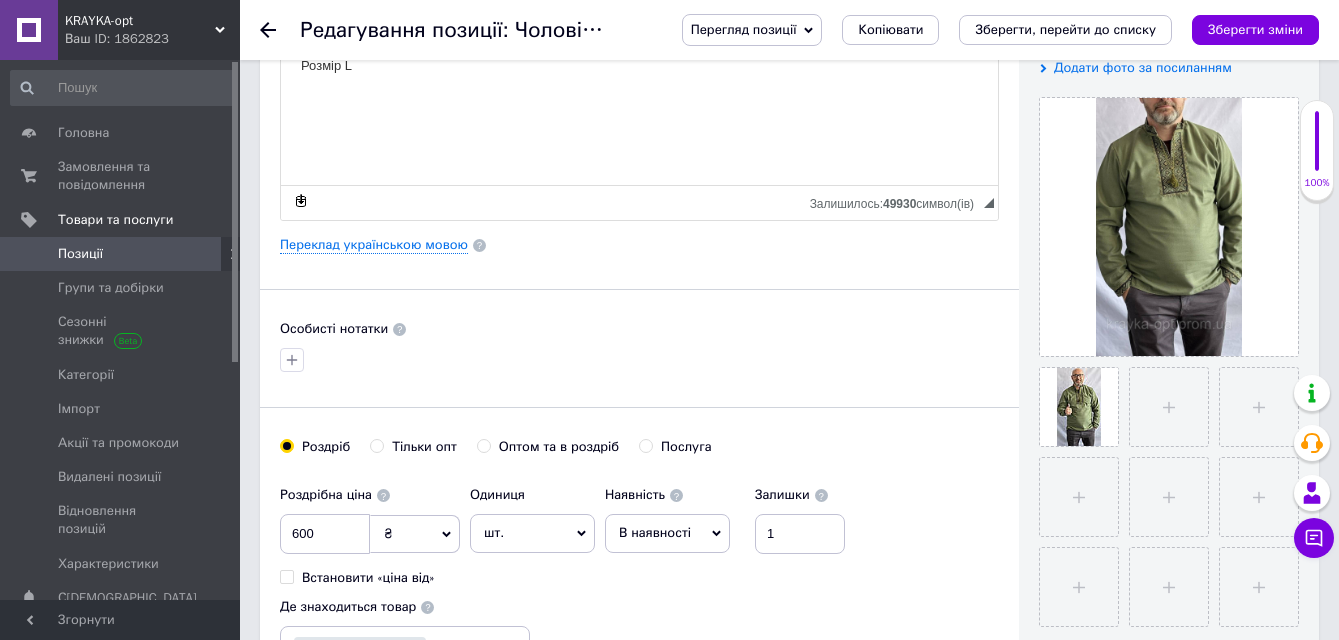 radio on "true" 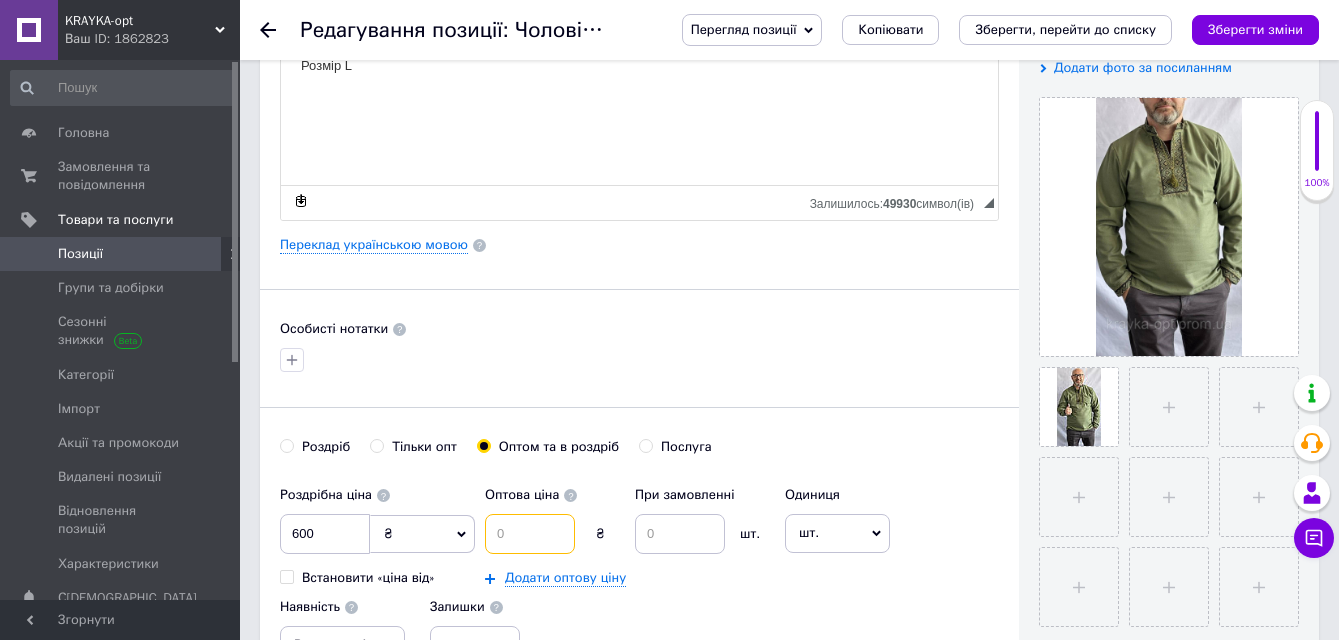 click at bounding box center [530, 534] 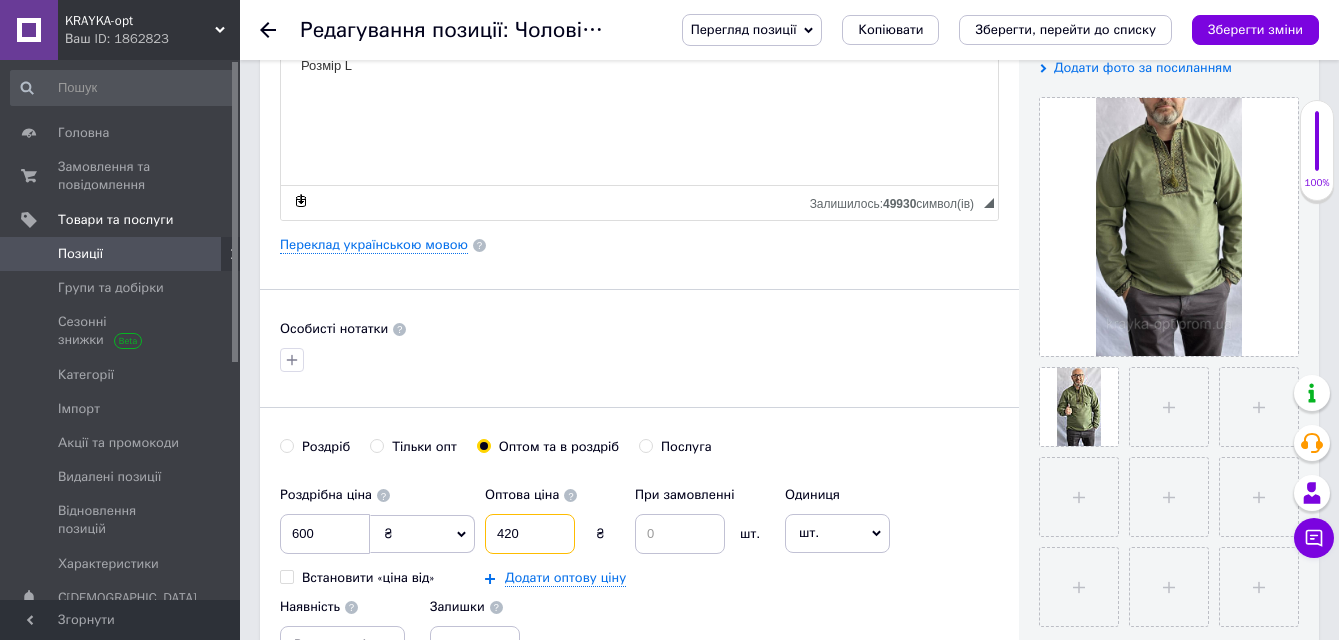 type on "420" 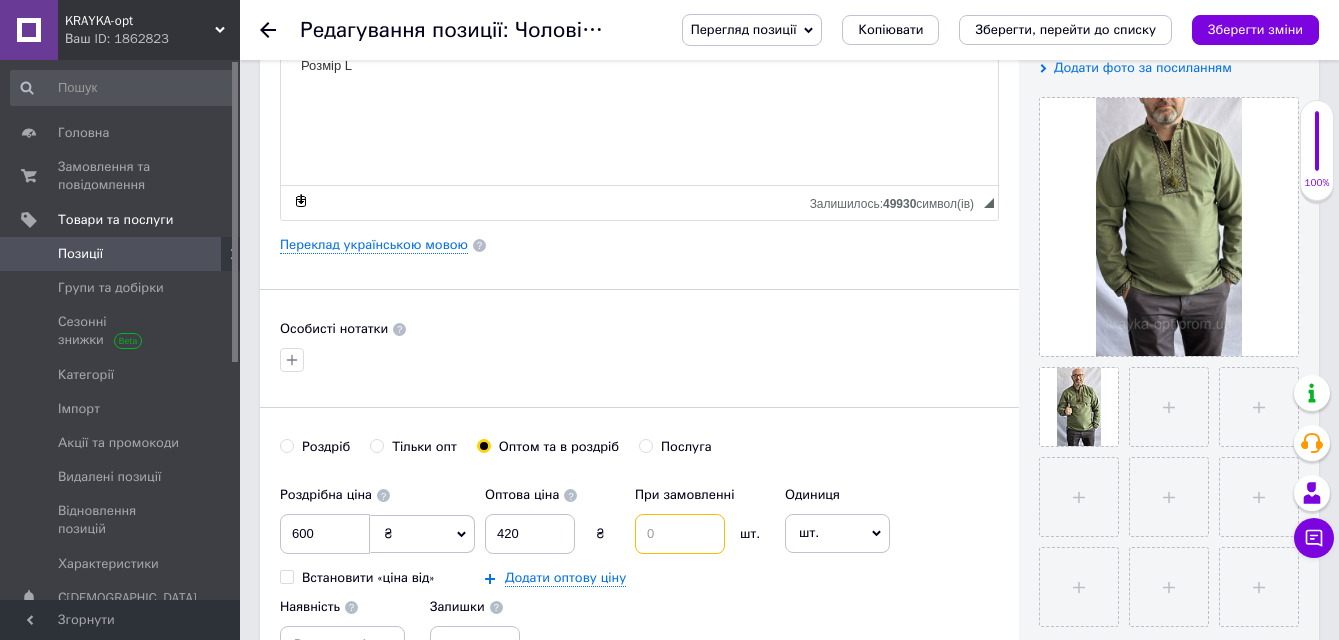 click at bounding box center [680, 534] 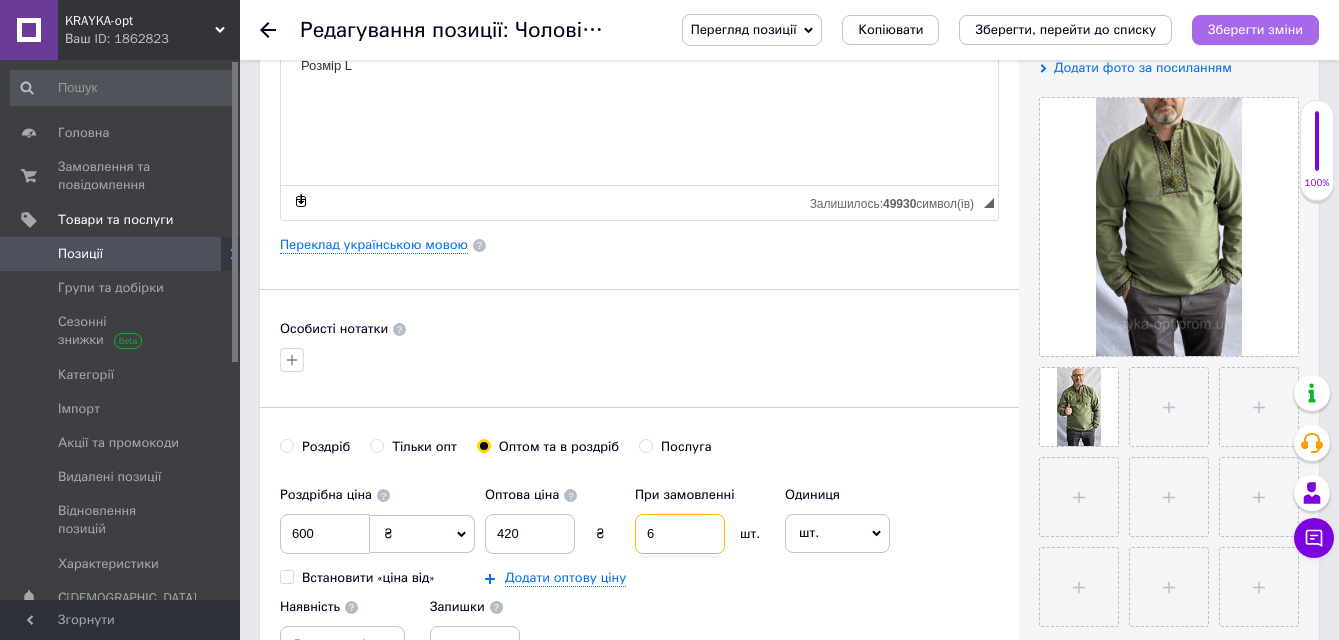 type on "6" 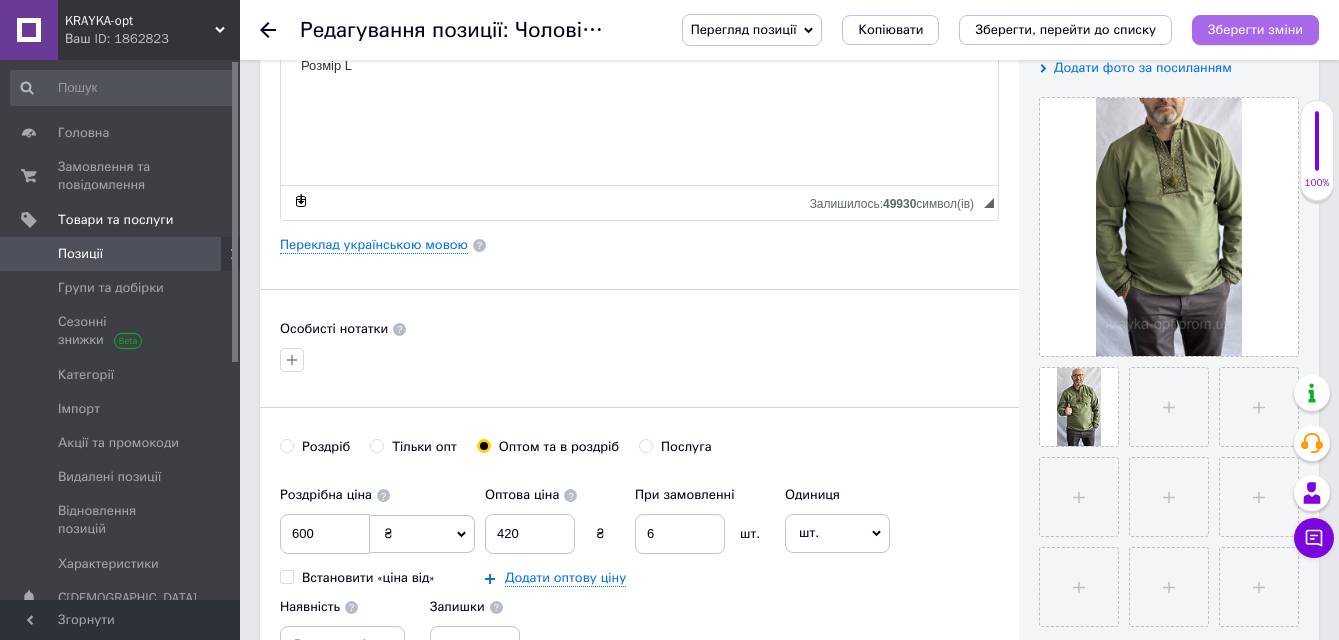 click on "Зберегти зміни" at bounding box center (1255, 30) 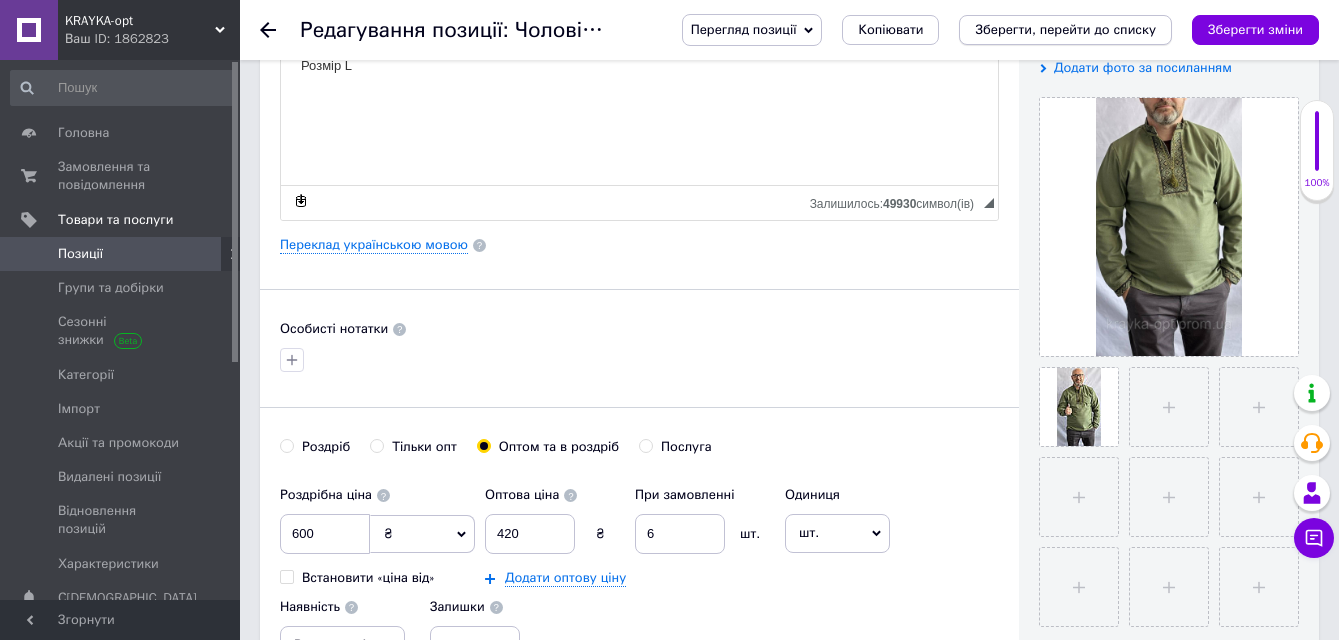 click on "Зберегти, перейти до списку" at bounding box center [1065, 29] 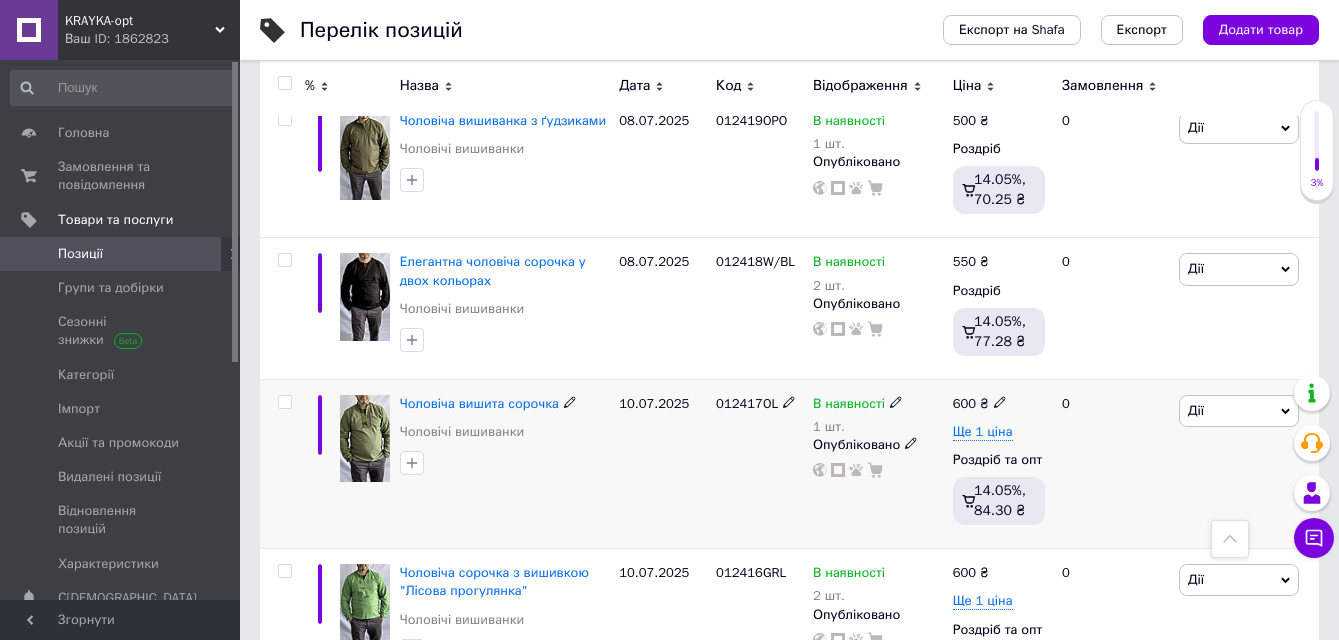 scroll, scrollTop: 11200, scrollLeft: 0, axis: vertical 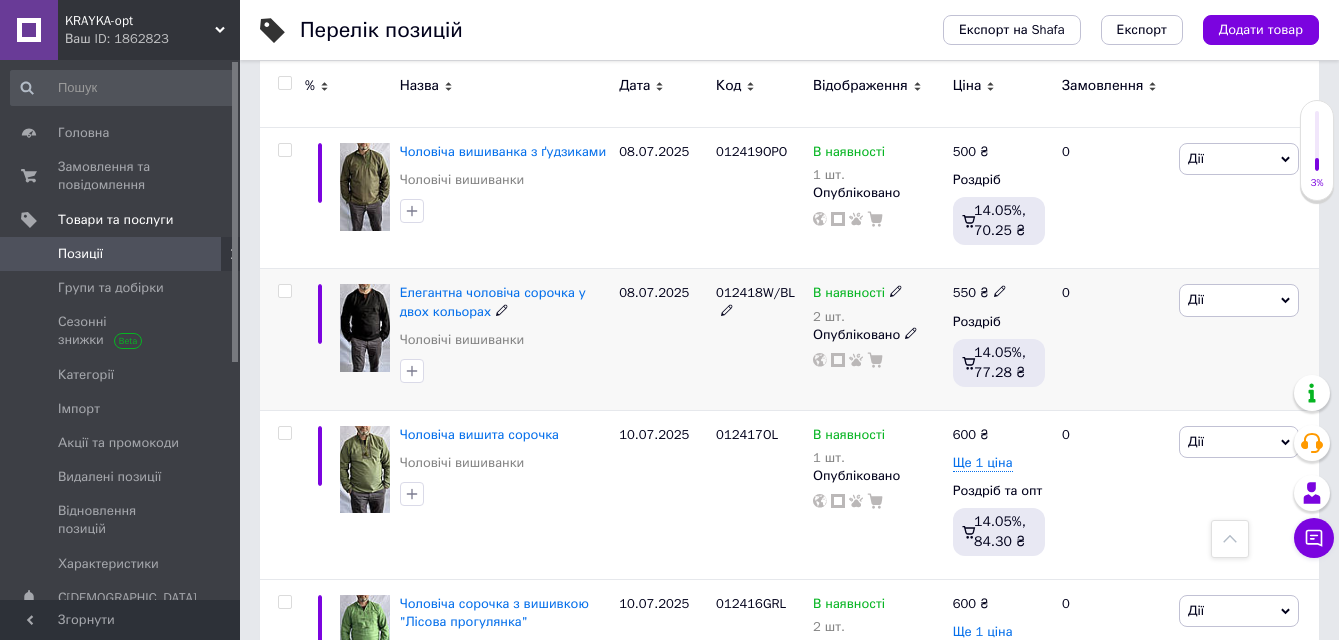 click at bounding box center [365, 328] 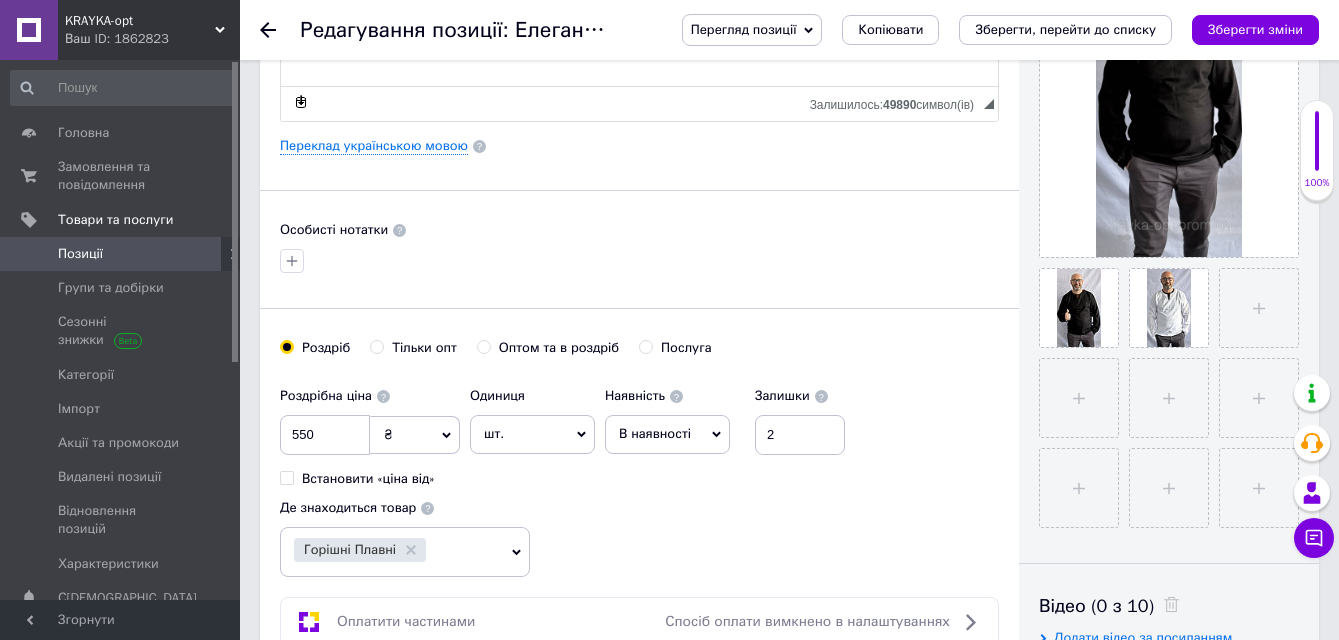 scroll, scrollTop: 500, scrollLeft: 0, axis: vertical 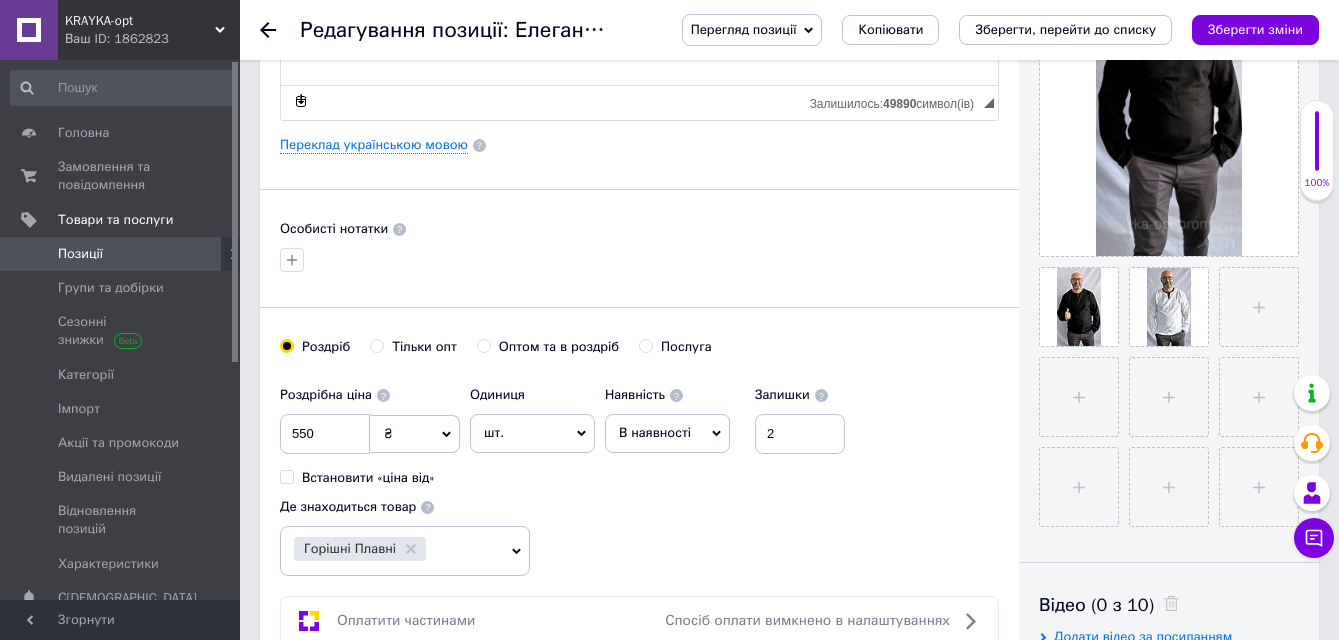 click on "Оптом та в роздріб" at bounding box center (483, 345) 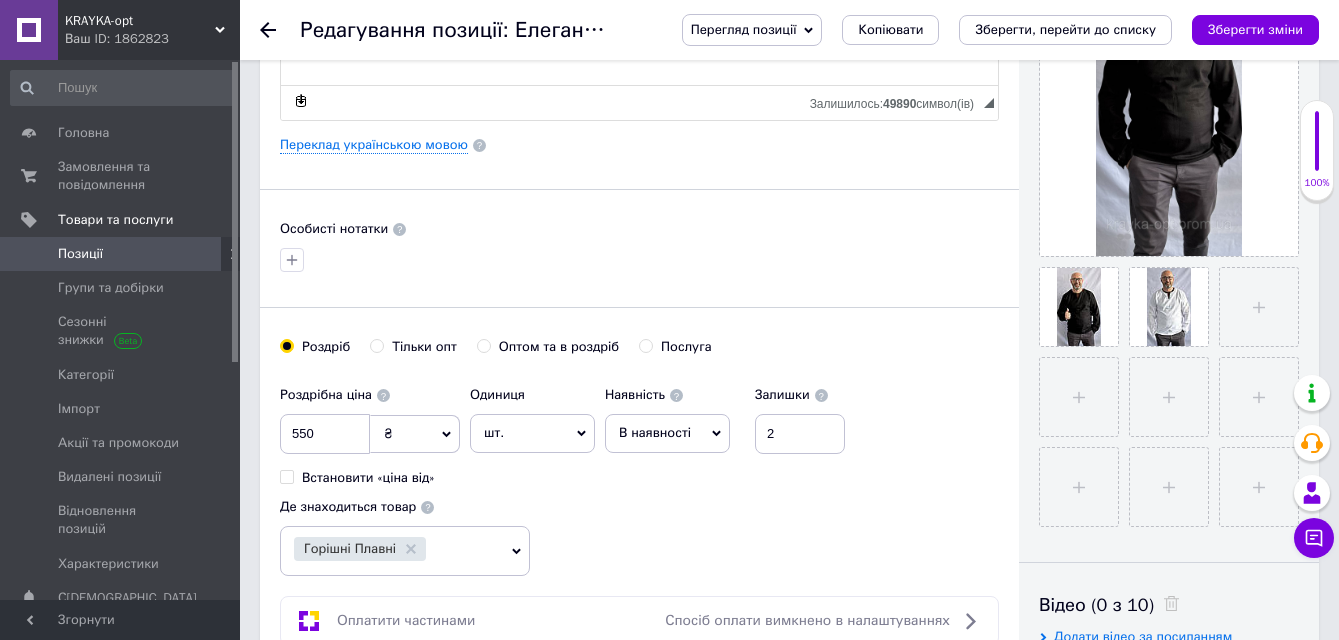 radio on "true" 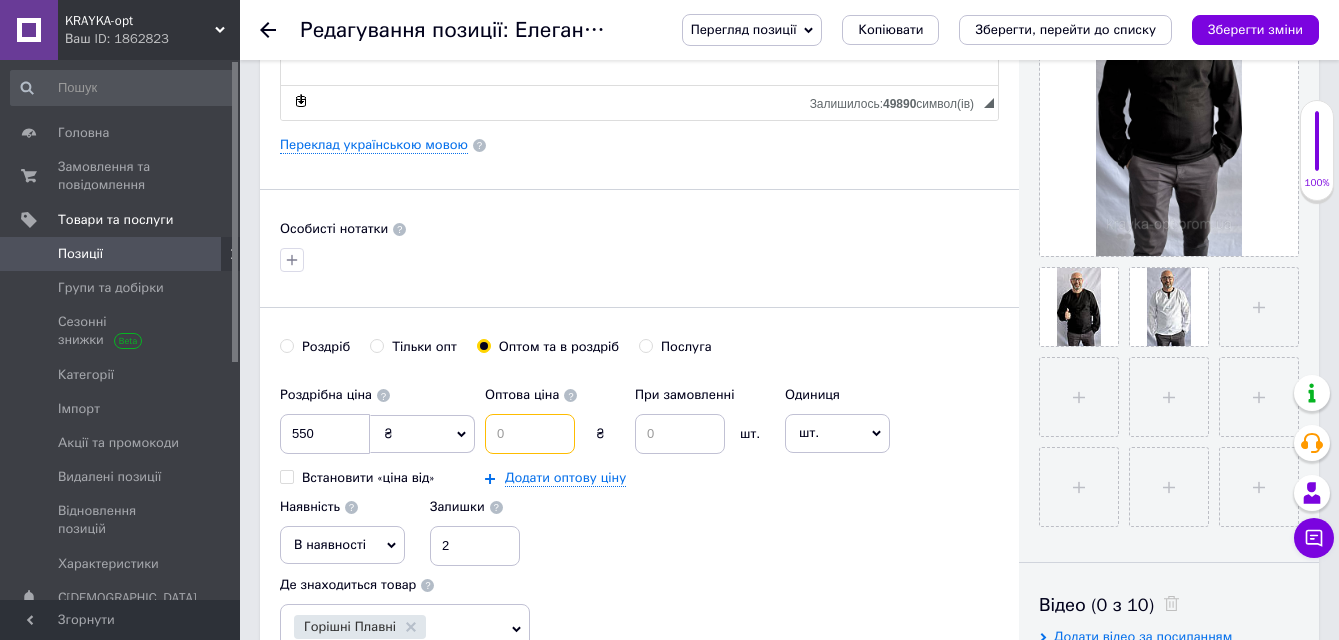 click at bounding box center [530, 434] 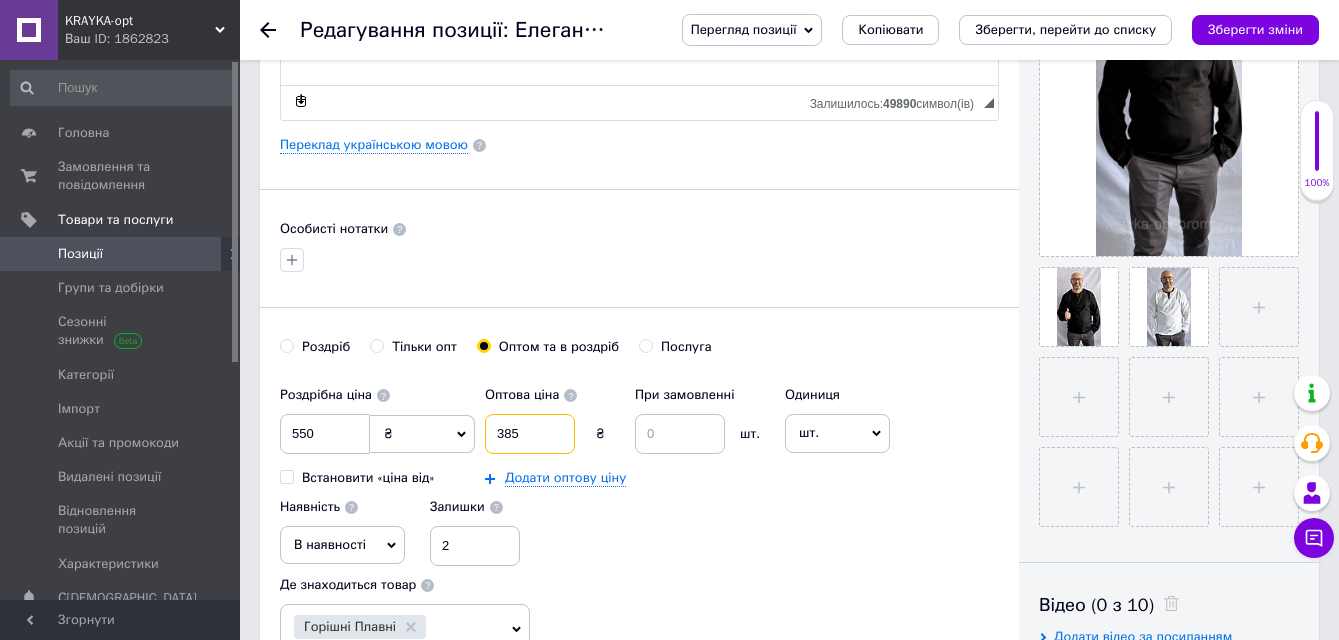 type on "385" 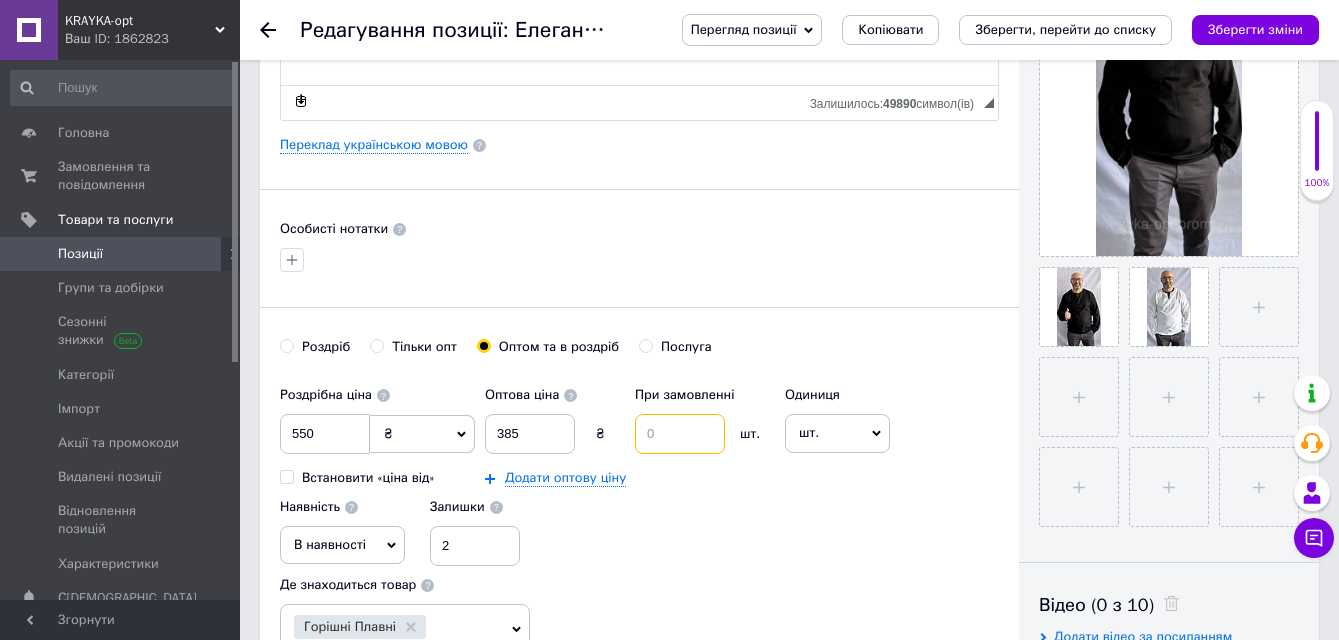 click at bounding box center [680, 434] 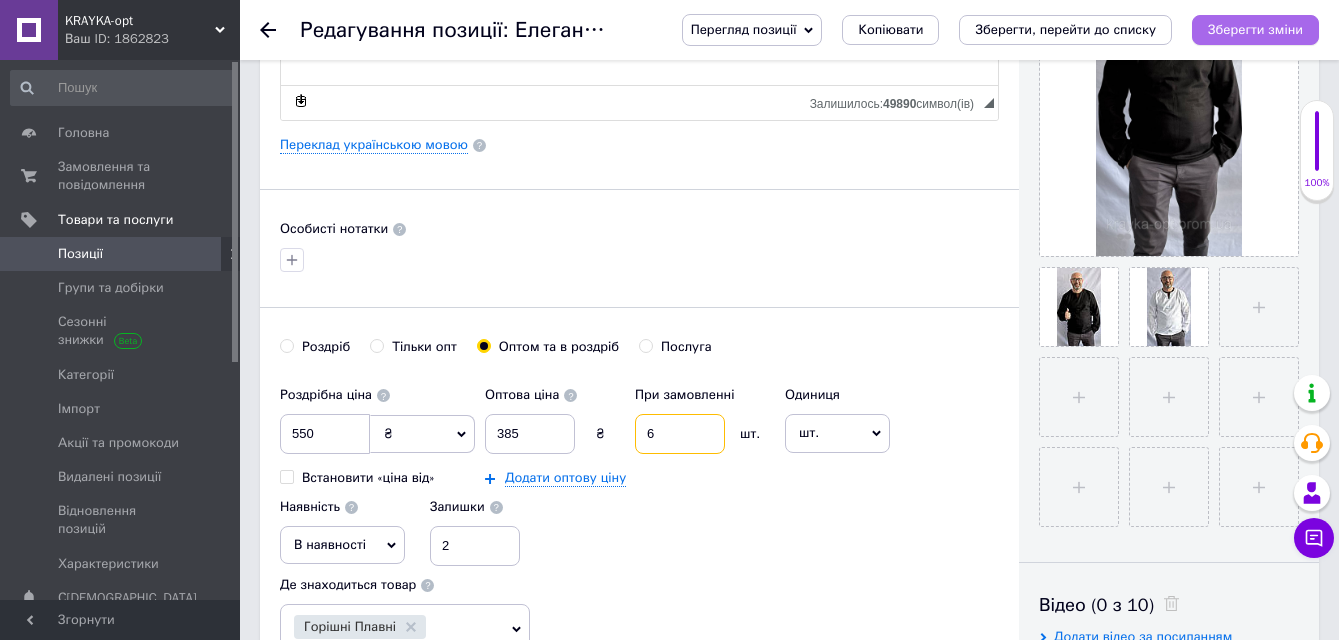 type on "6" 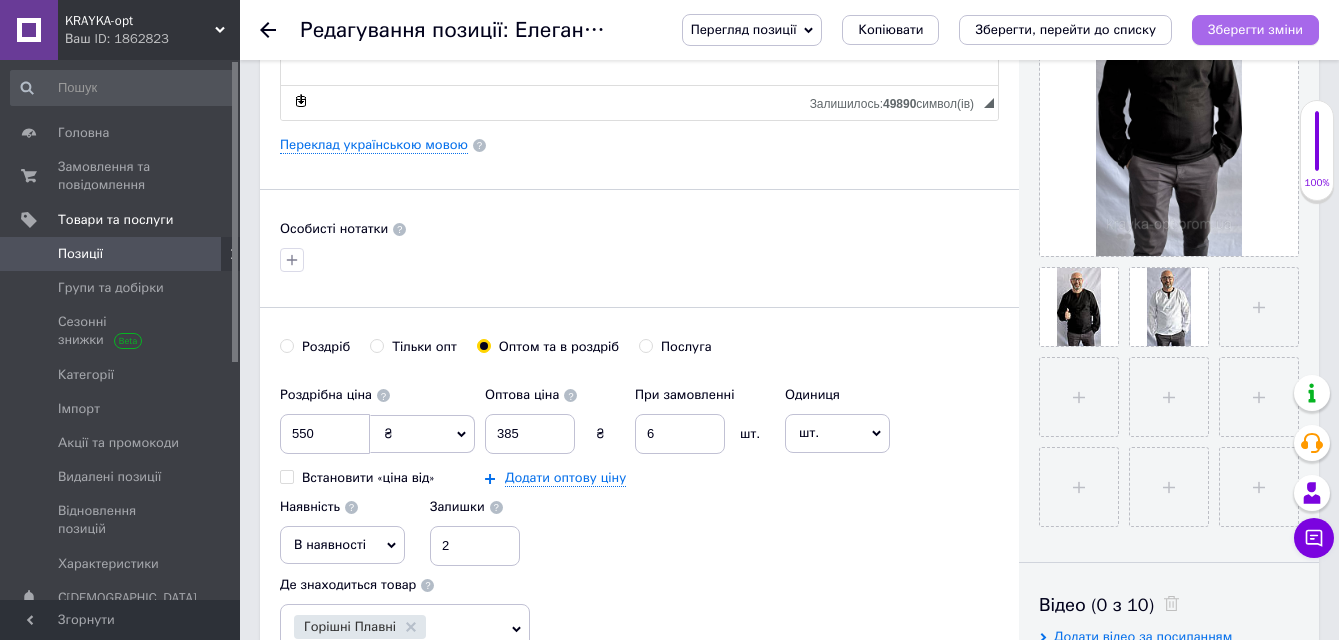 click on "Зберегти зміни" at bounding box center [1255, 29] 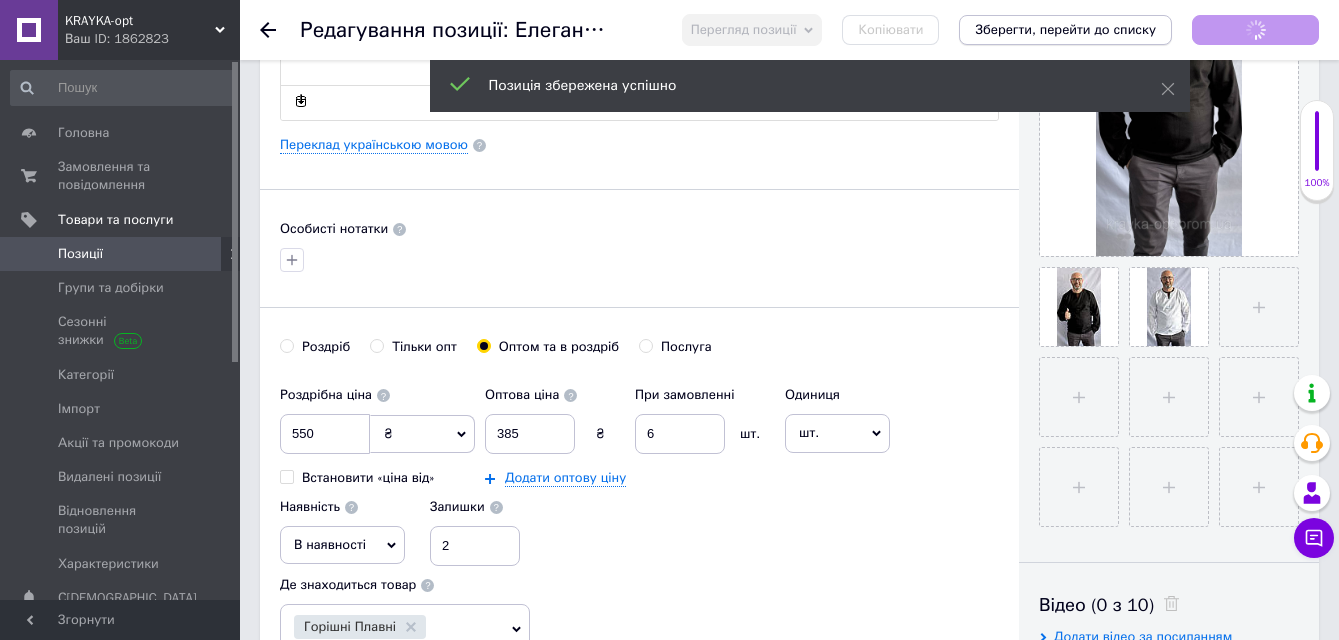 click on "Зберегти, перейти до списку" at bounding box center (1065, 29) 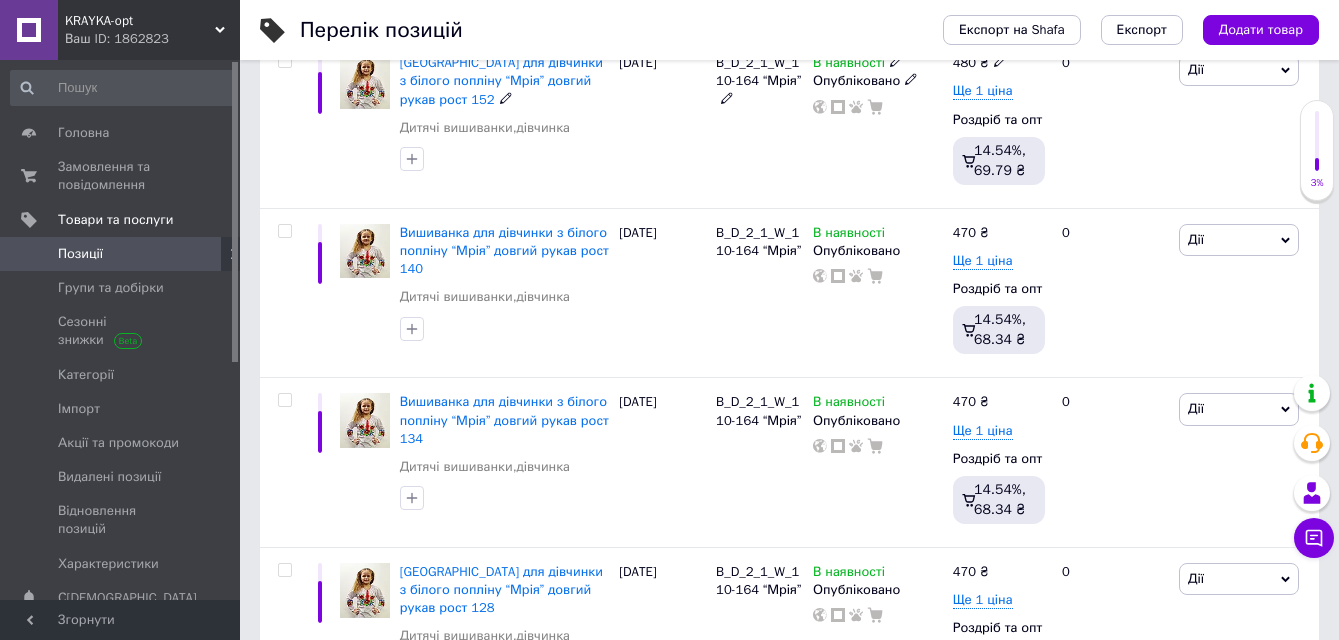 scroll, scrollTop: 1200, scrollLeft: 0, axis: vertical 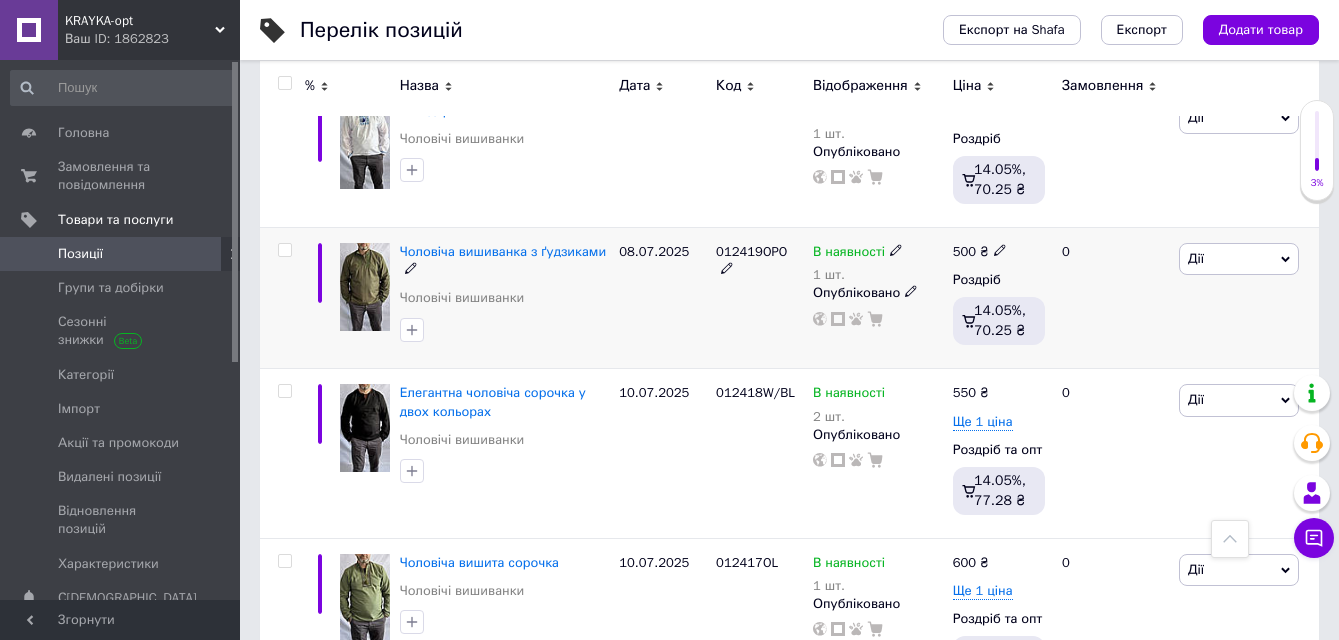 click at bounding box center [365, 287] 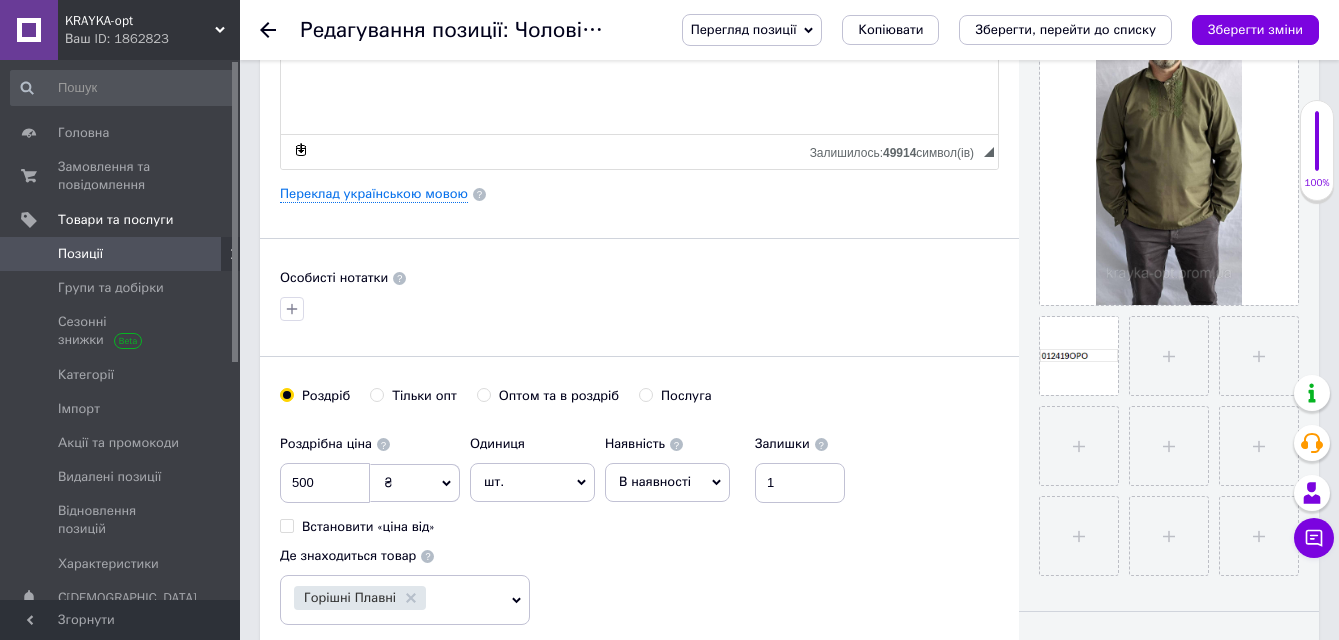 scroll, scrollTop: 500, scrollLeft: 0, axis: vertical 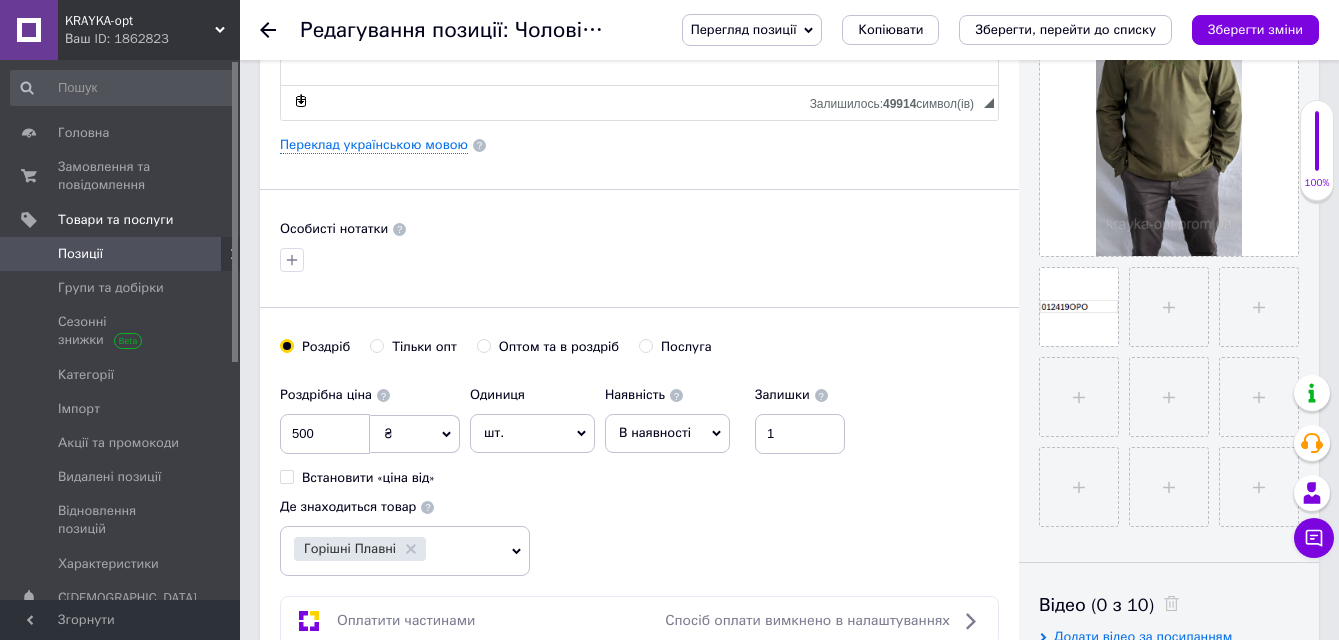 click on "Оптом та в роздріб" at bounding box center (548, 347) 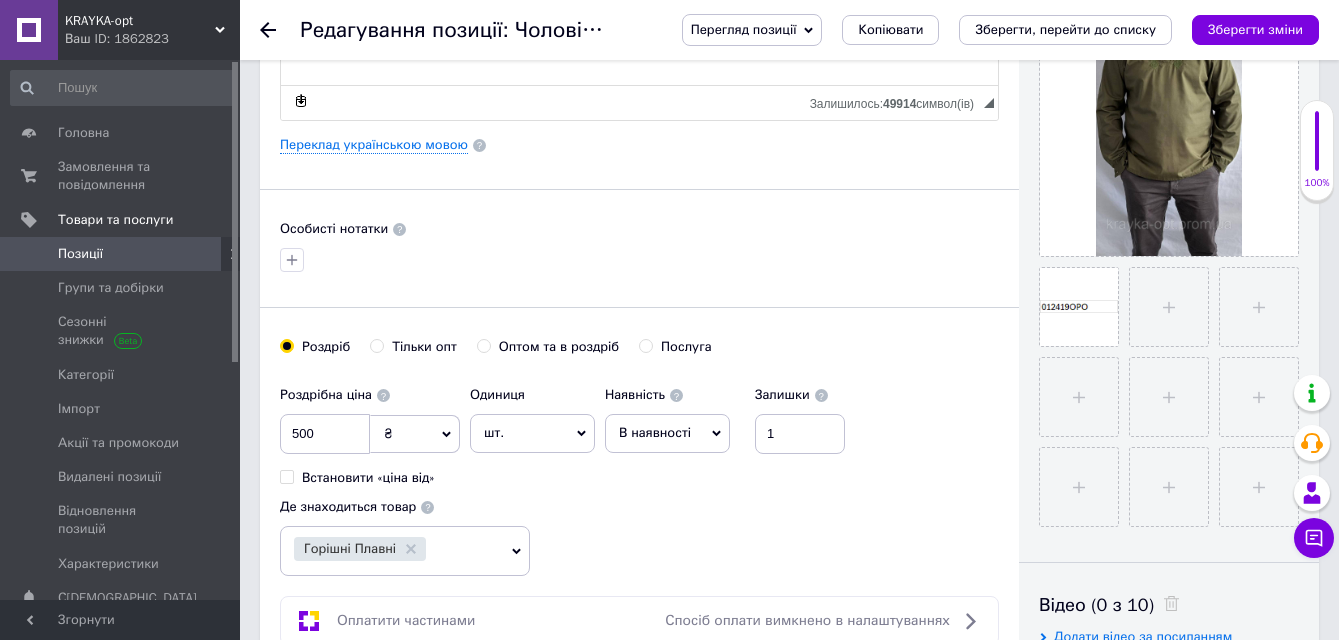 radio on "true" 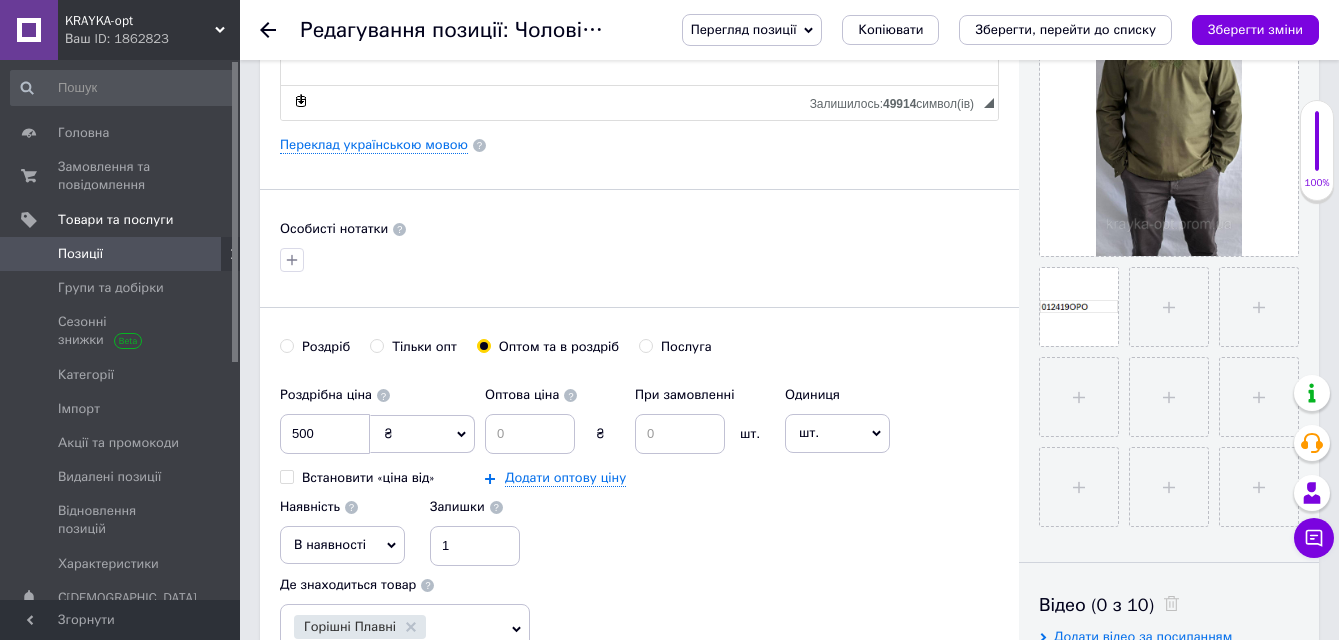 click on "Оптом та в роздріб" at bounding box center [483, 345] 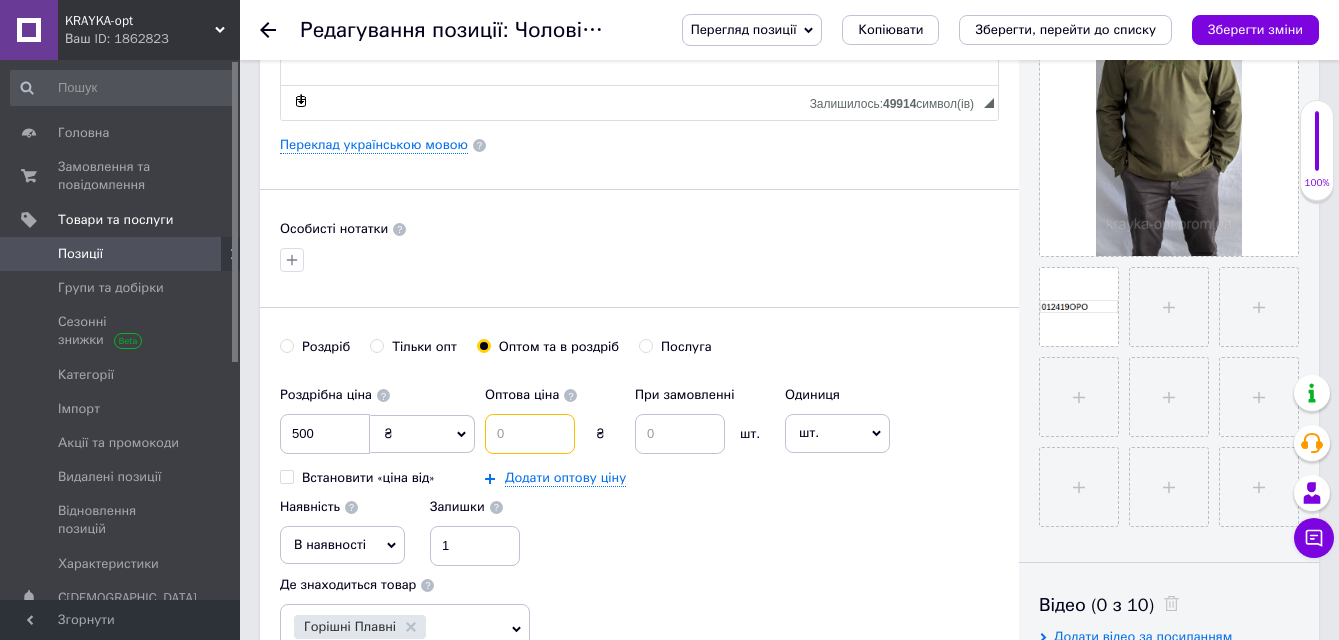 click at bounding box center (530, 434) 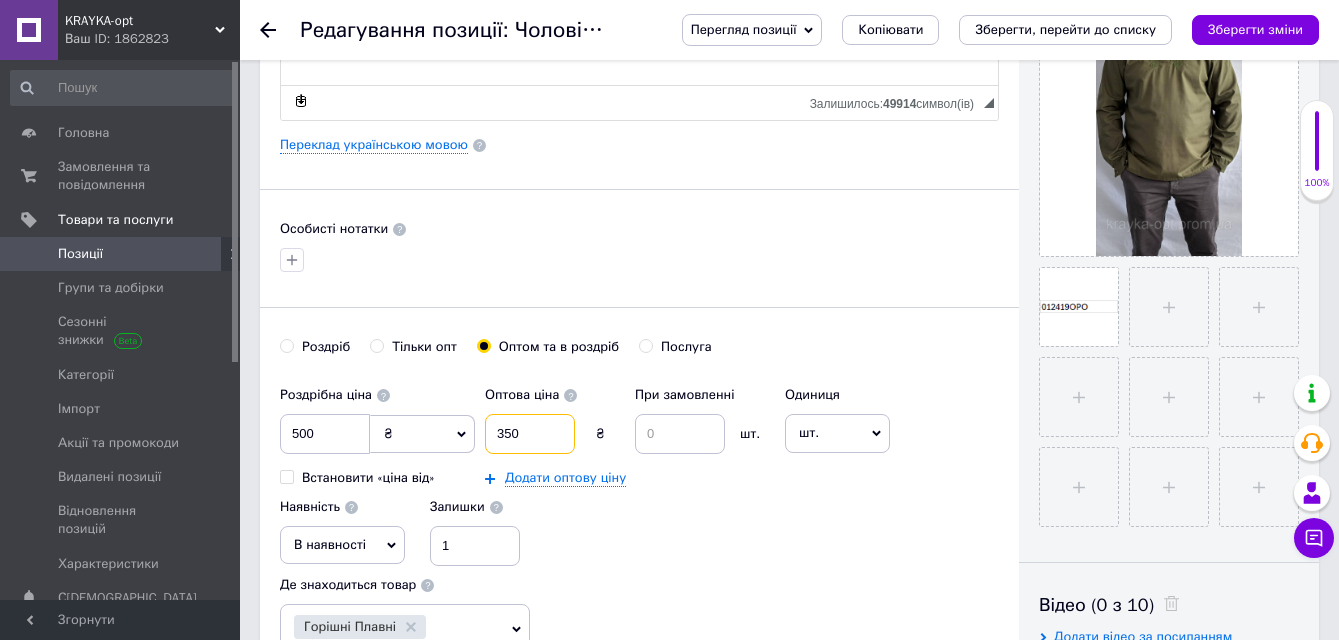 type on "350" 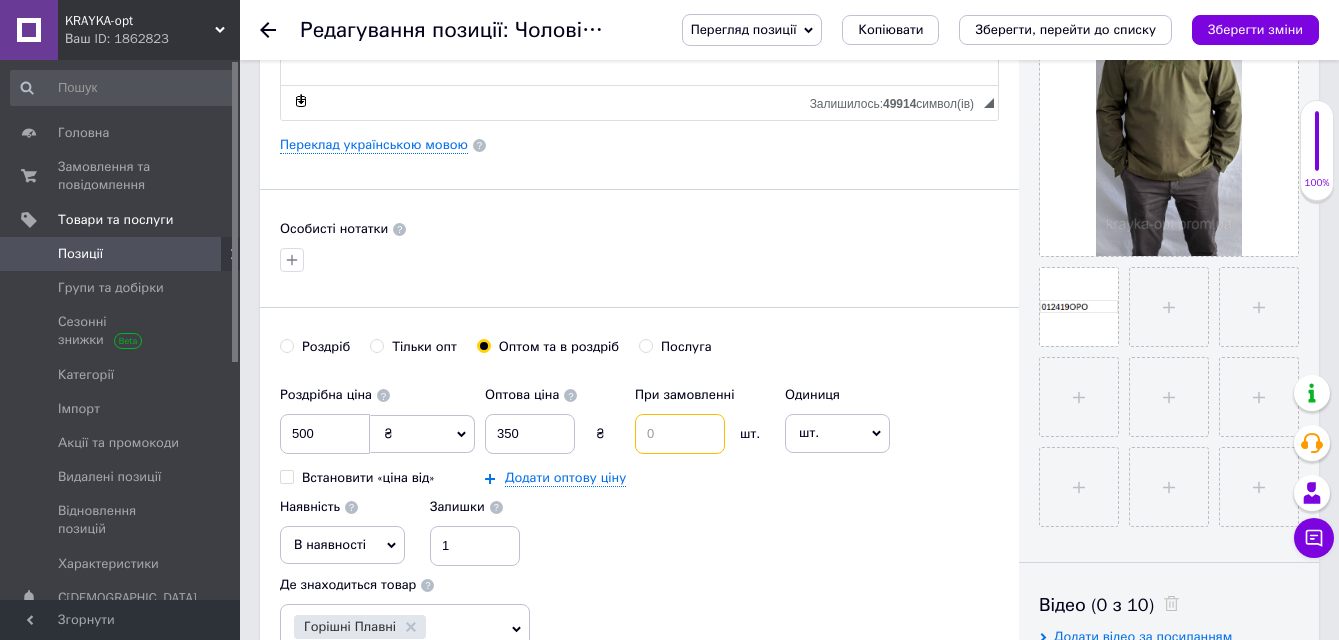 click at bounding box center [680, 434] 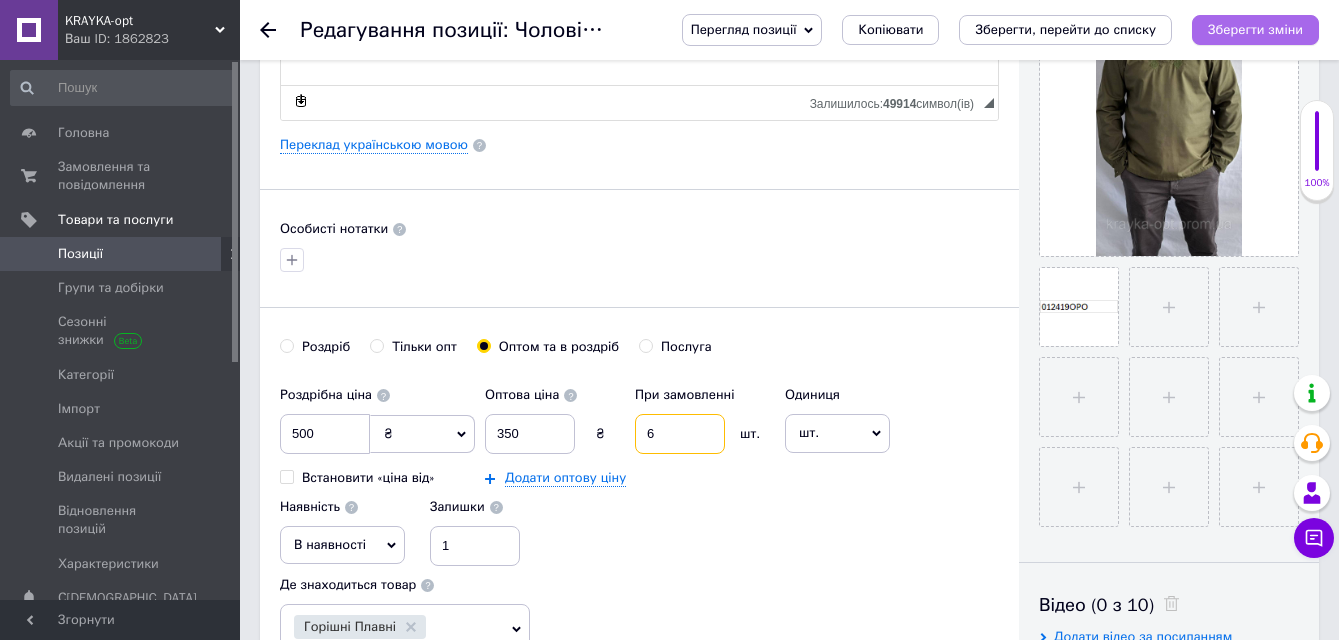 type on "6" 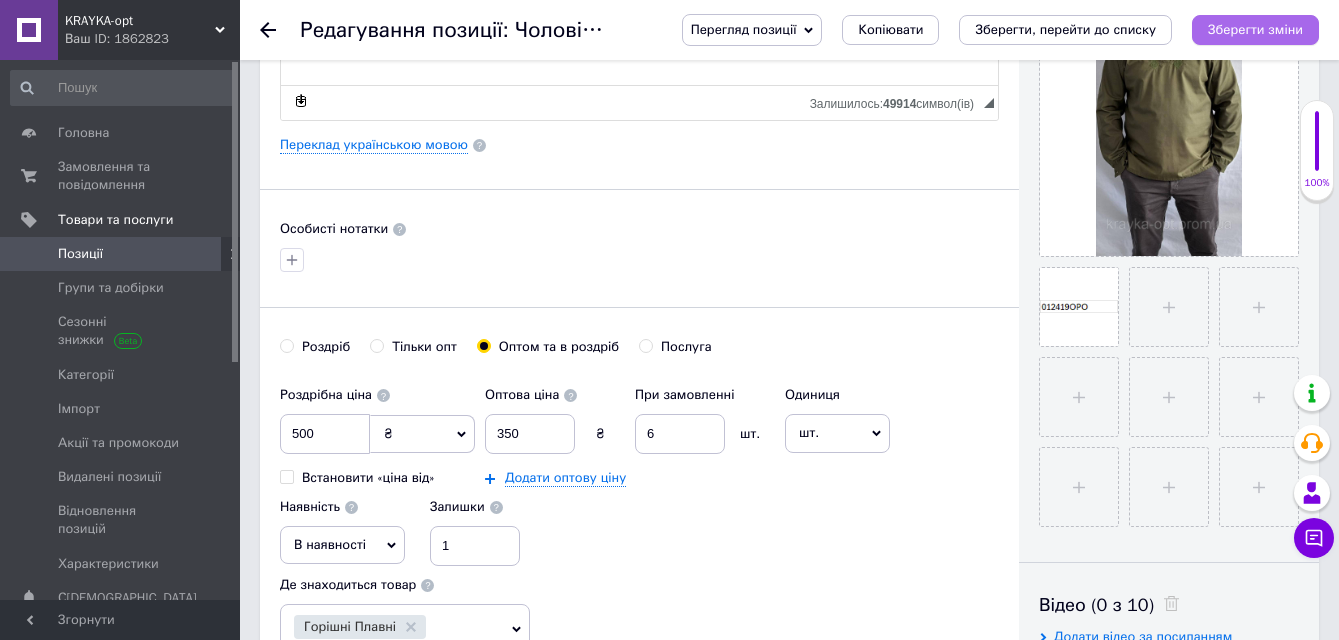 click on "Зберегти зміни" at bounding box center (1255, 29) 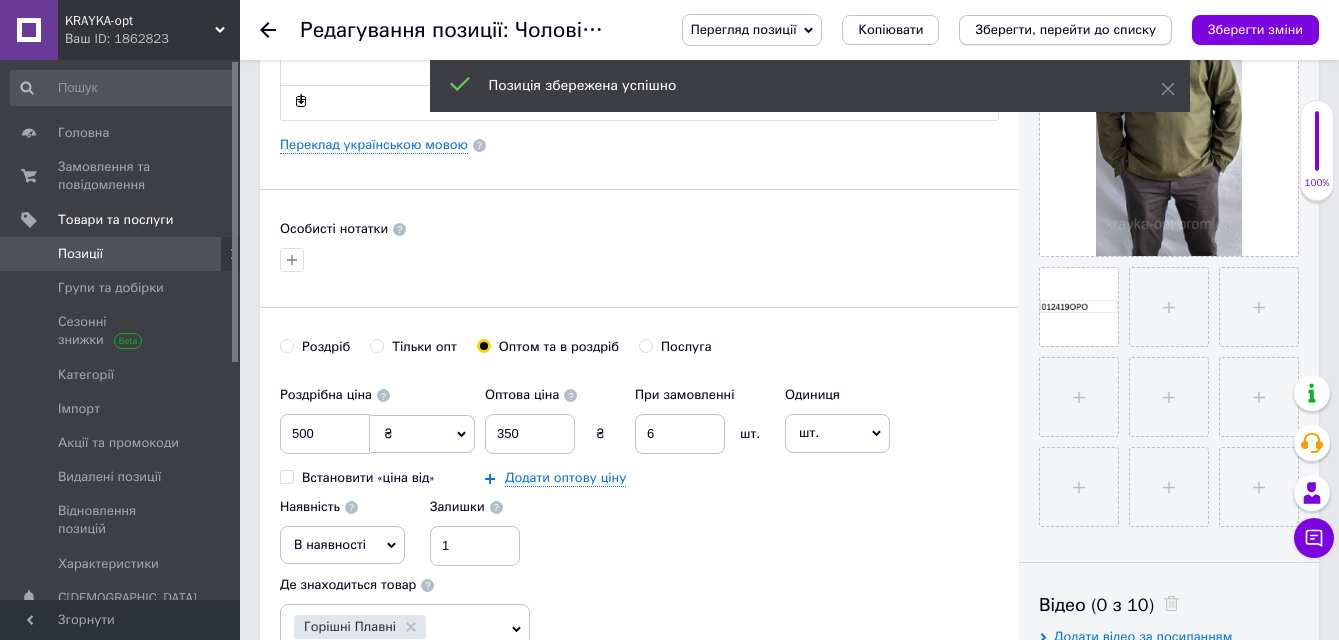 click on "Зберегти, перейти до списку" at bounding box center (1065, 29) 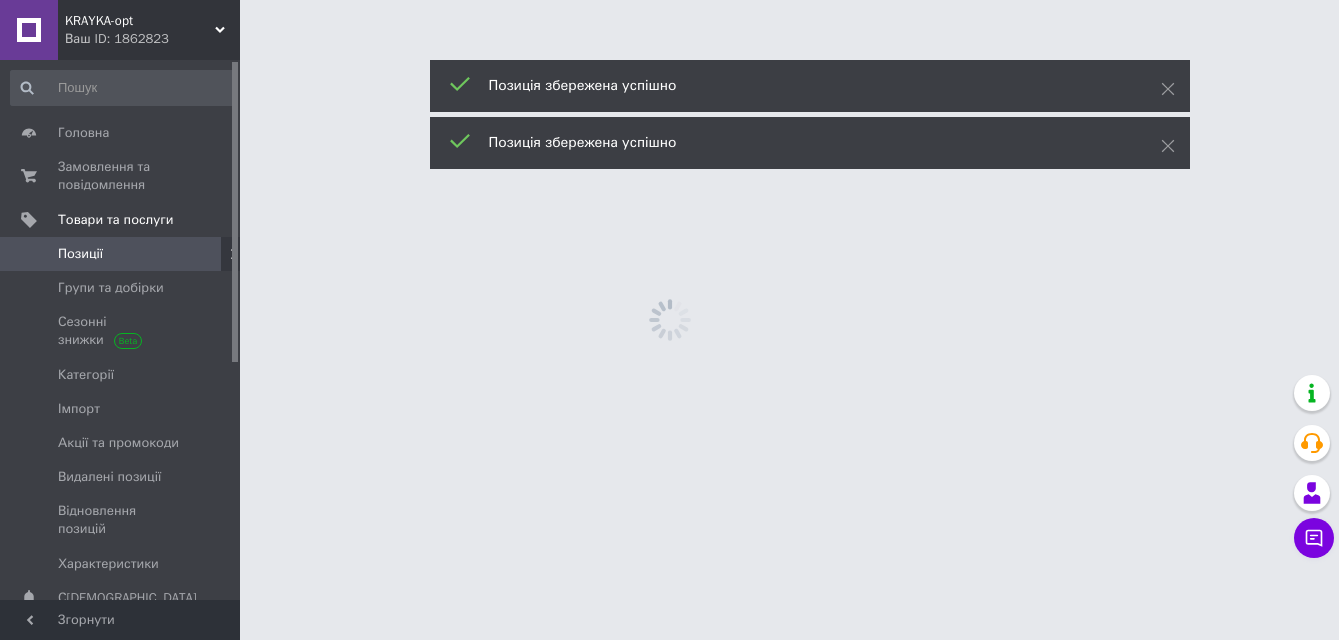scroll, scrollTop: 0, scrollLeft: 0, axis: both 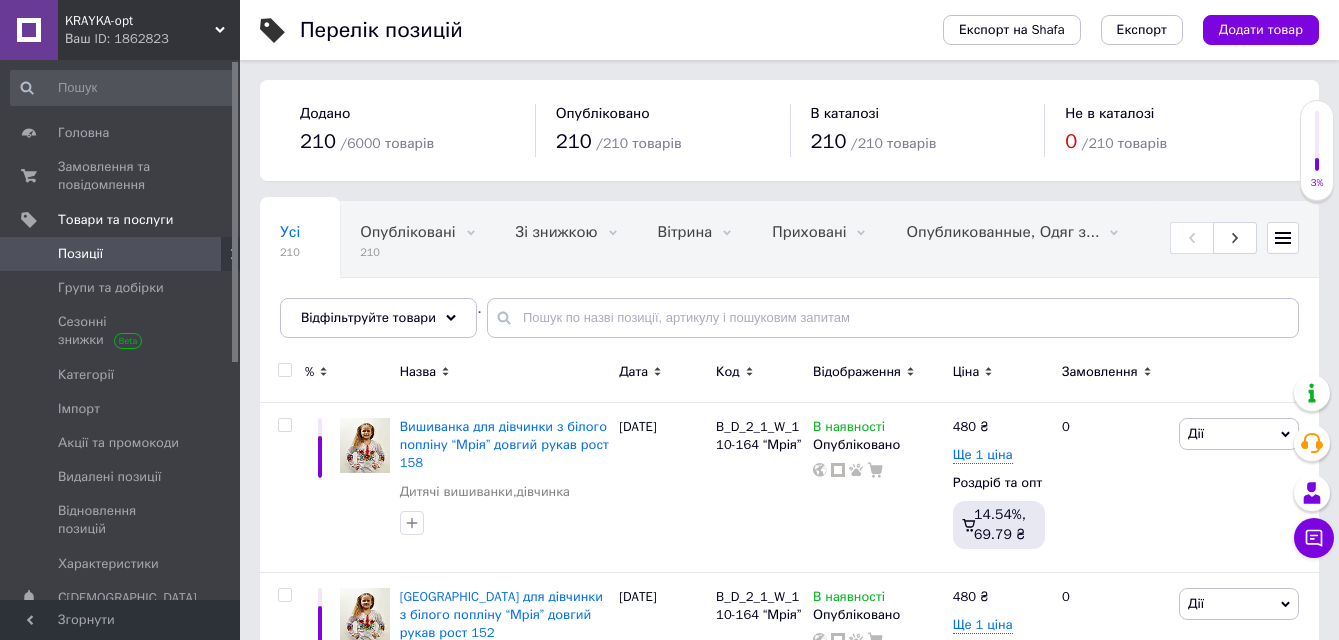 click on "Усі 210 Опубліковані 210 Видалити Редагувати Зі знижкою 0 Видалити Редагувати Вітрина 0 Видалити Редагувати Приховані 0 Видалити Редагувати Опубликованные, Одяг з... 0 Видалити [PERSON_NAME] Только в розницу, [PERSON_NAME] 0 Видалити Редагувати Только в розницу, [PERSON_NAME]... 0 Видалити Редагувати Опубликованные, Опубли... 0 Видалити Редагувати Ok Відфільтровано...  Зберегти" at bounding box center (789, 279) 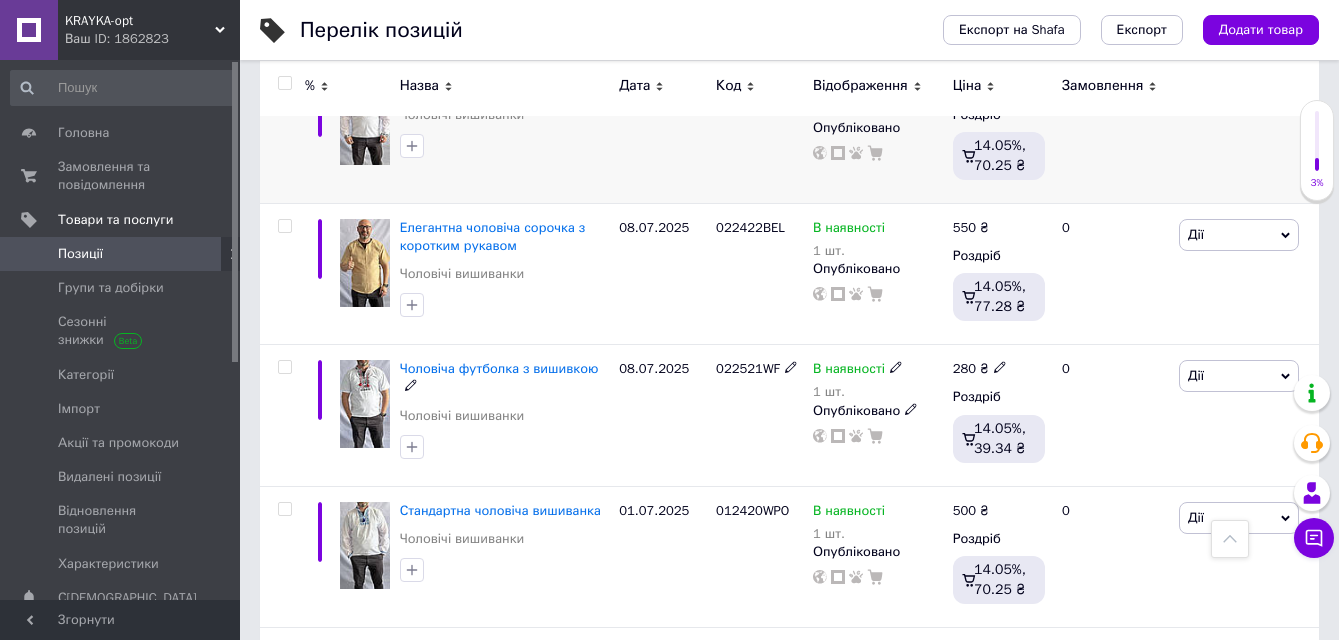 scroll, scrollTop: 11200, scrollLeft: 0, axis: vertical 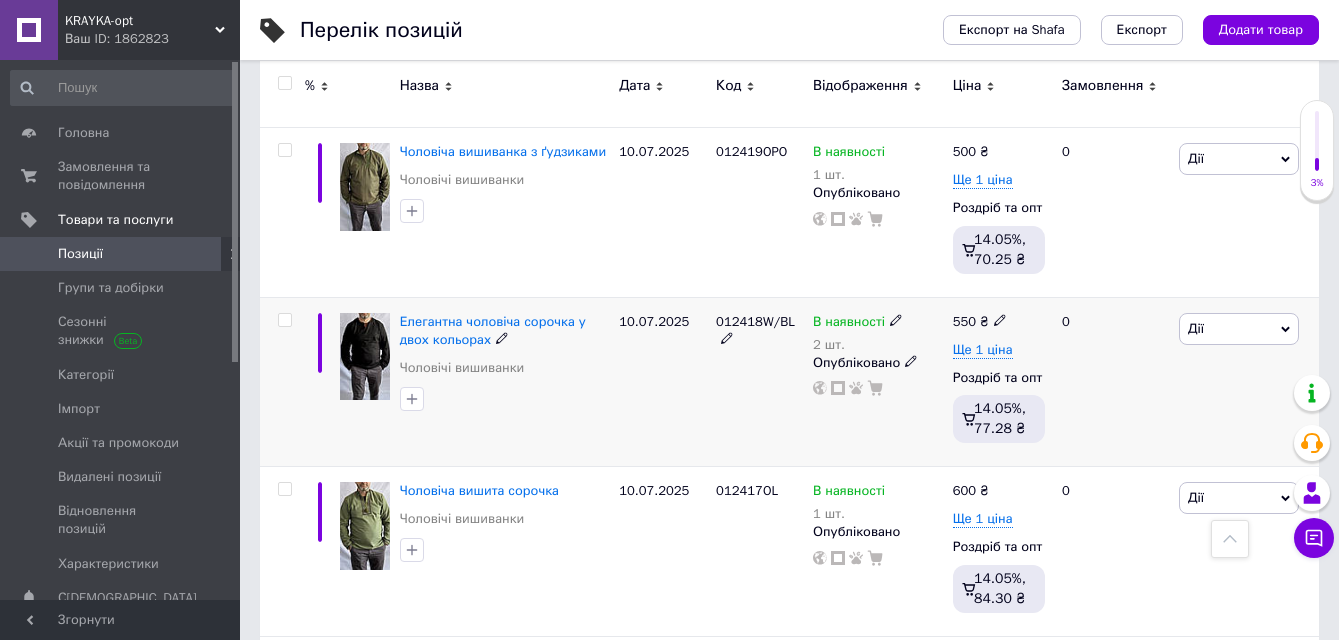 click 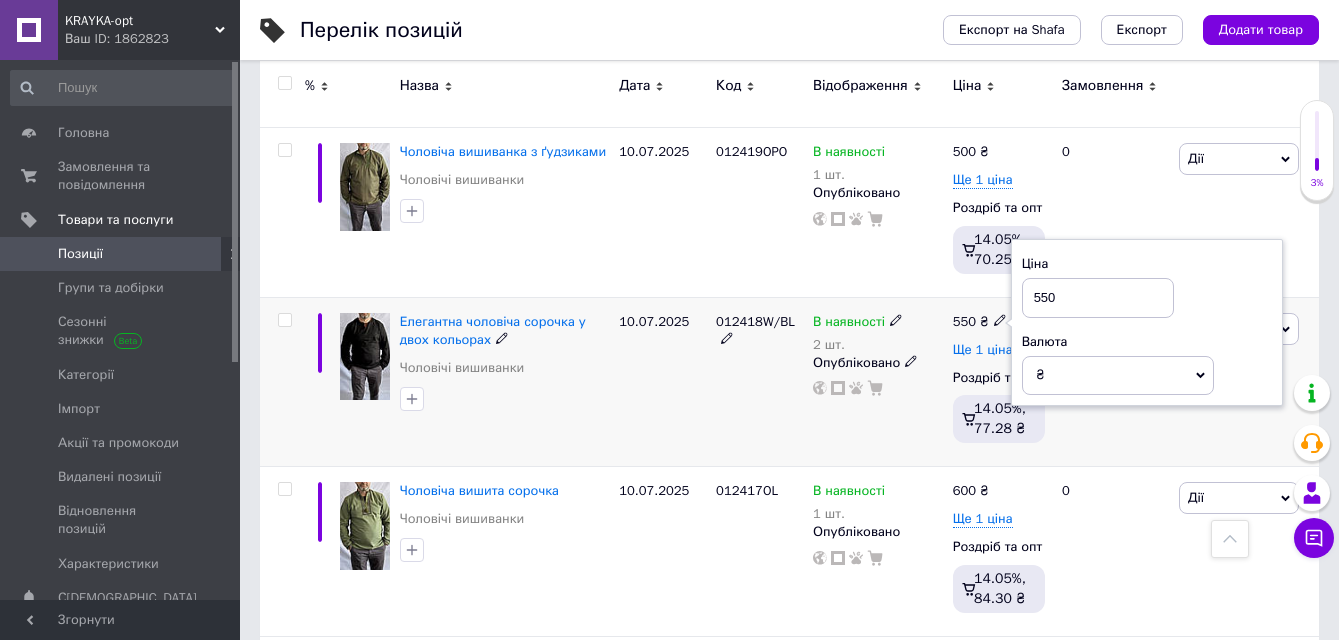 click on "Ще 1 ціна" at bounding box center [983, 350] 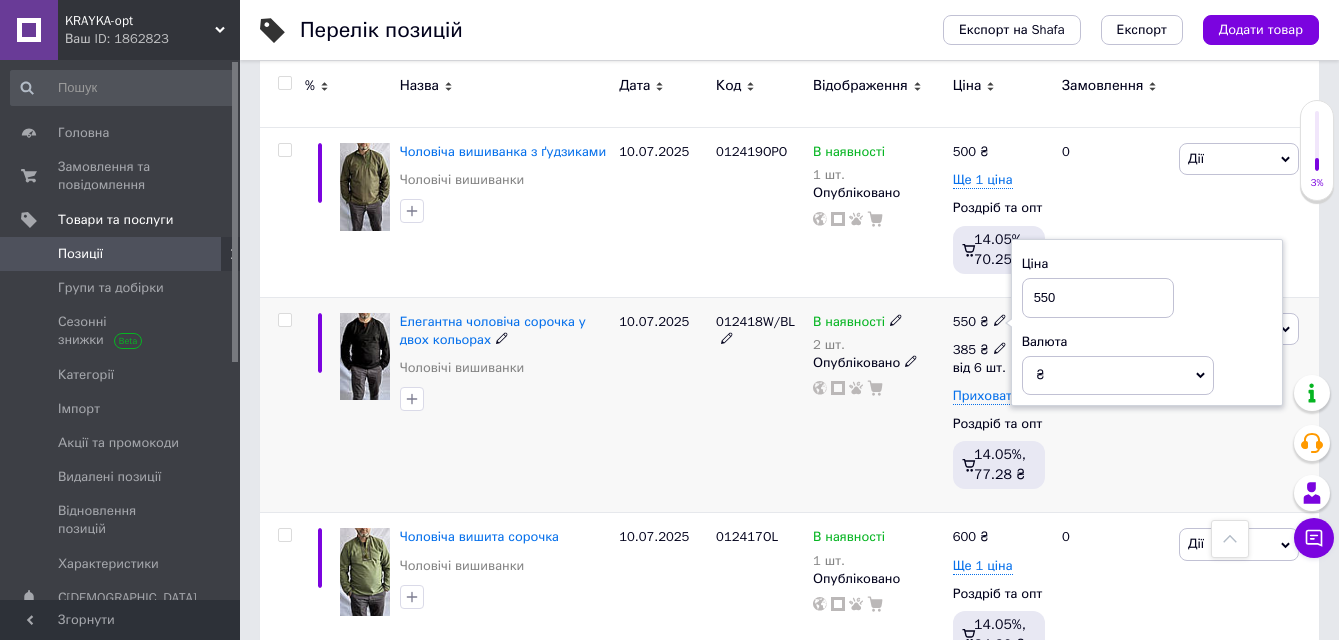 click 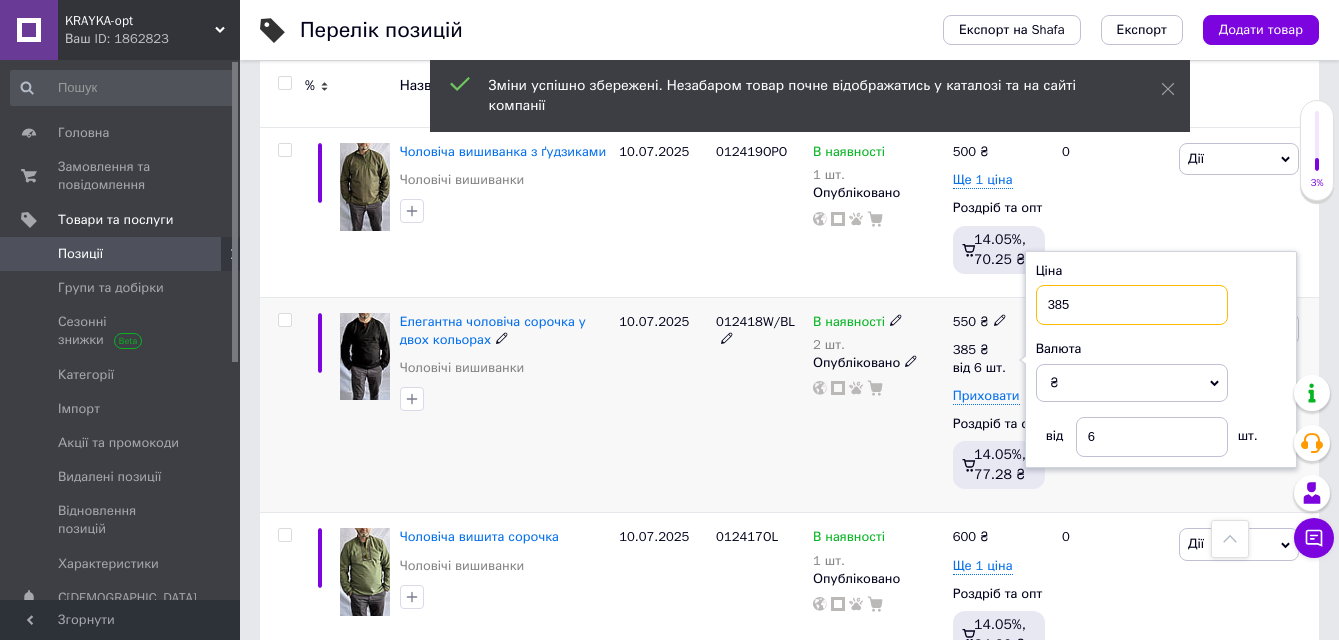 click on "385" at bounding box center [1132, 305] 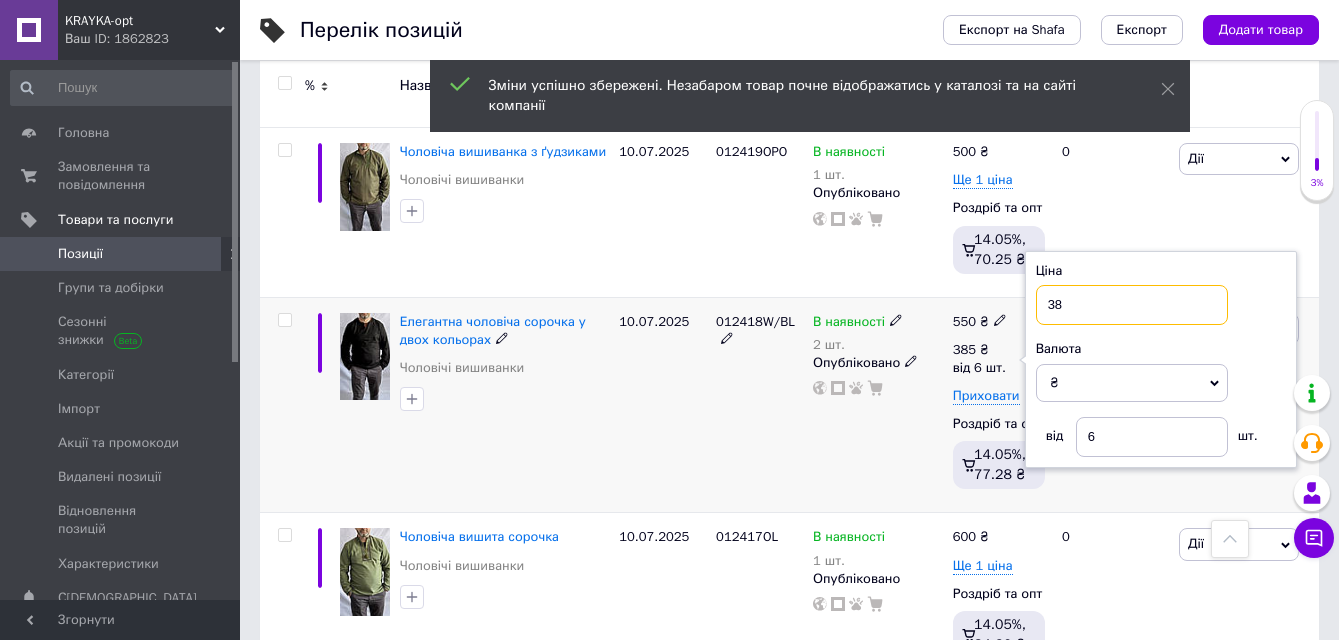 type on "3" 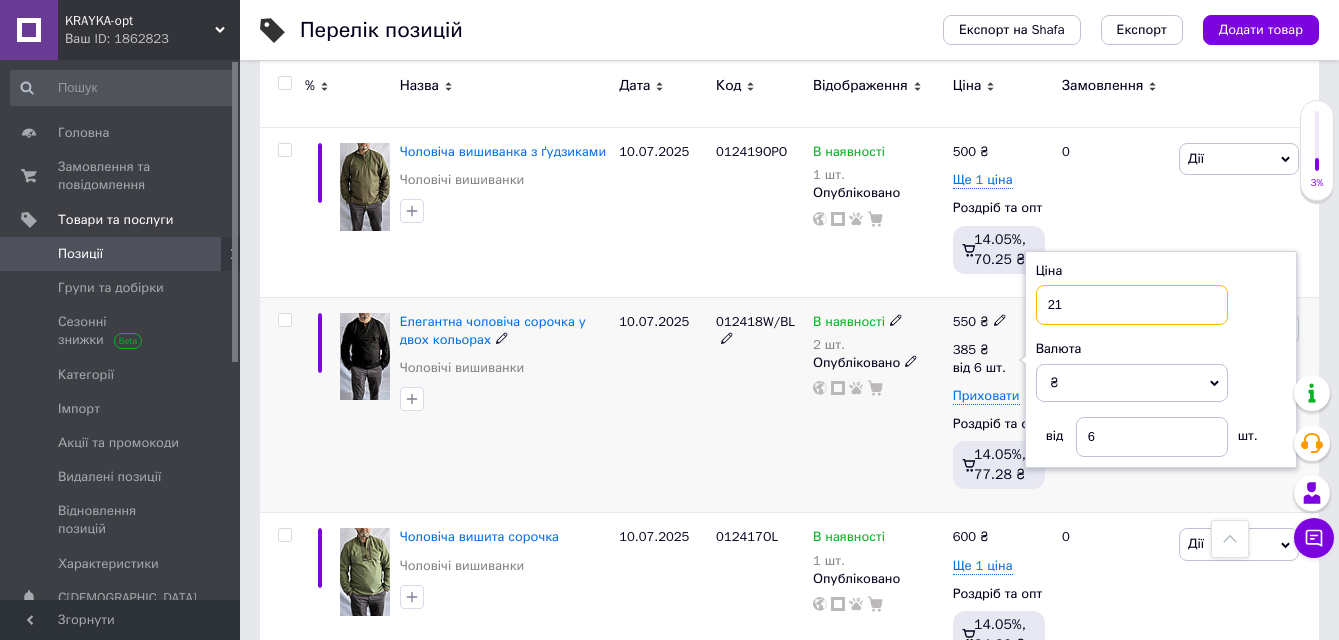 type on "210" 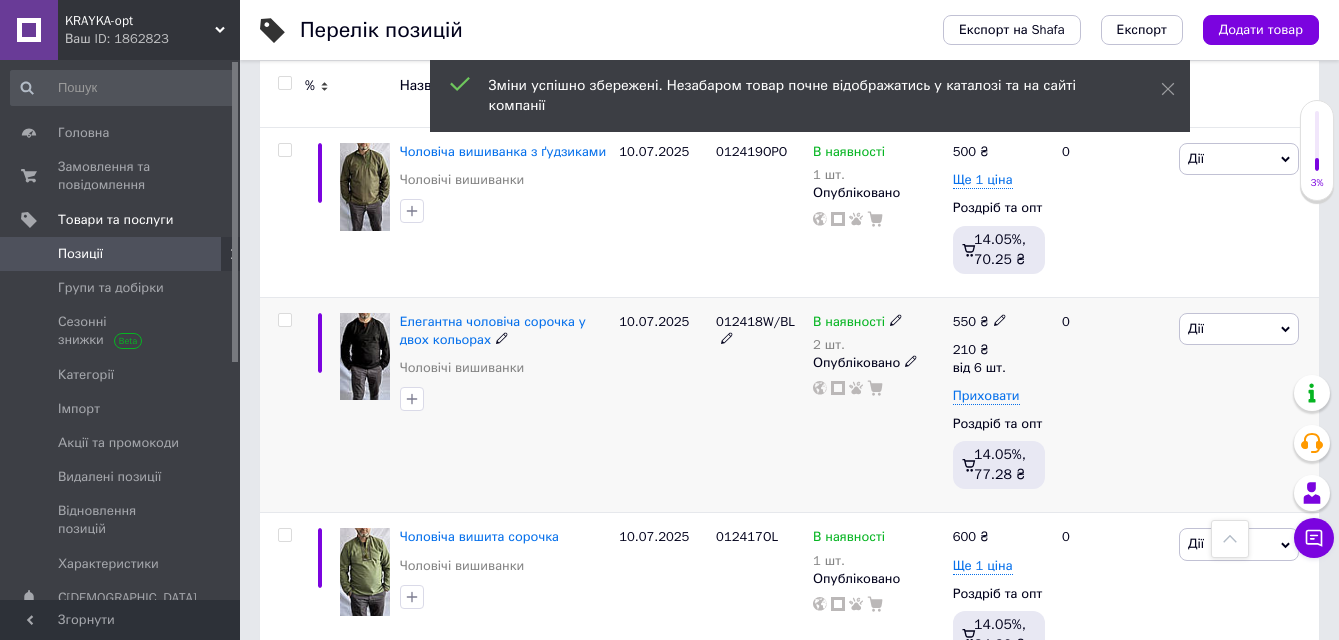 click 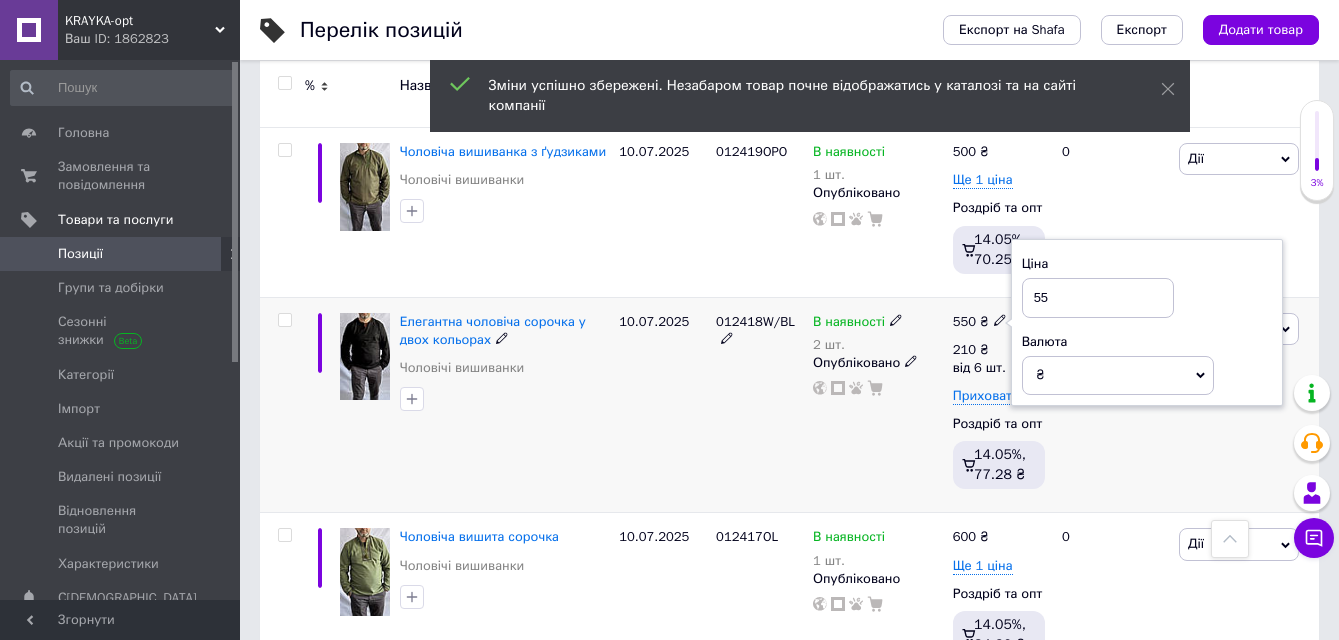 type on "5" 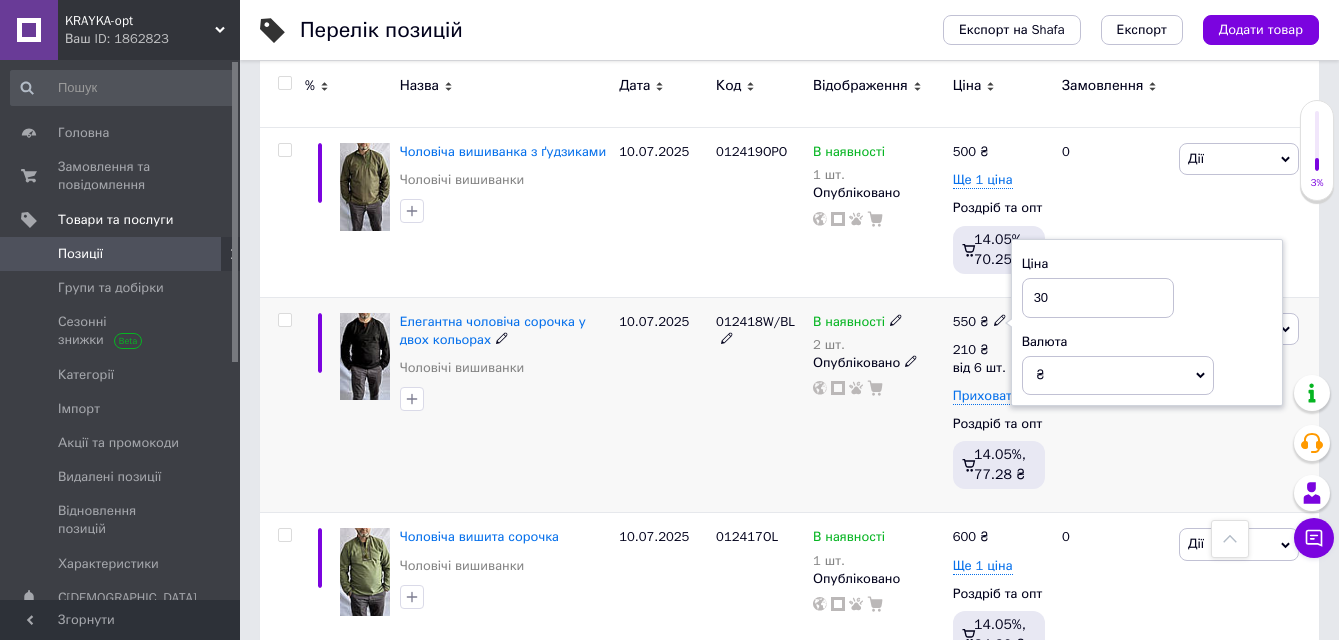 type on "300" 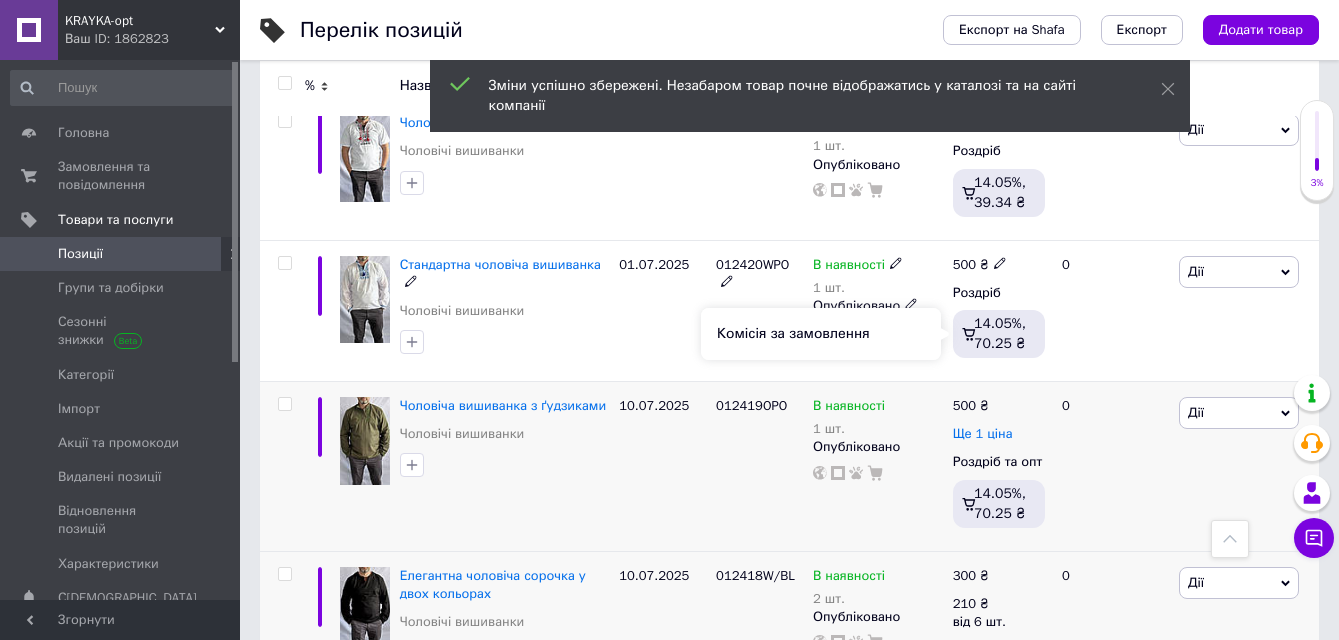scroll, scrollTop: 10900, scrollLeft: 0, axis: vertical 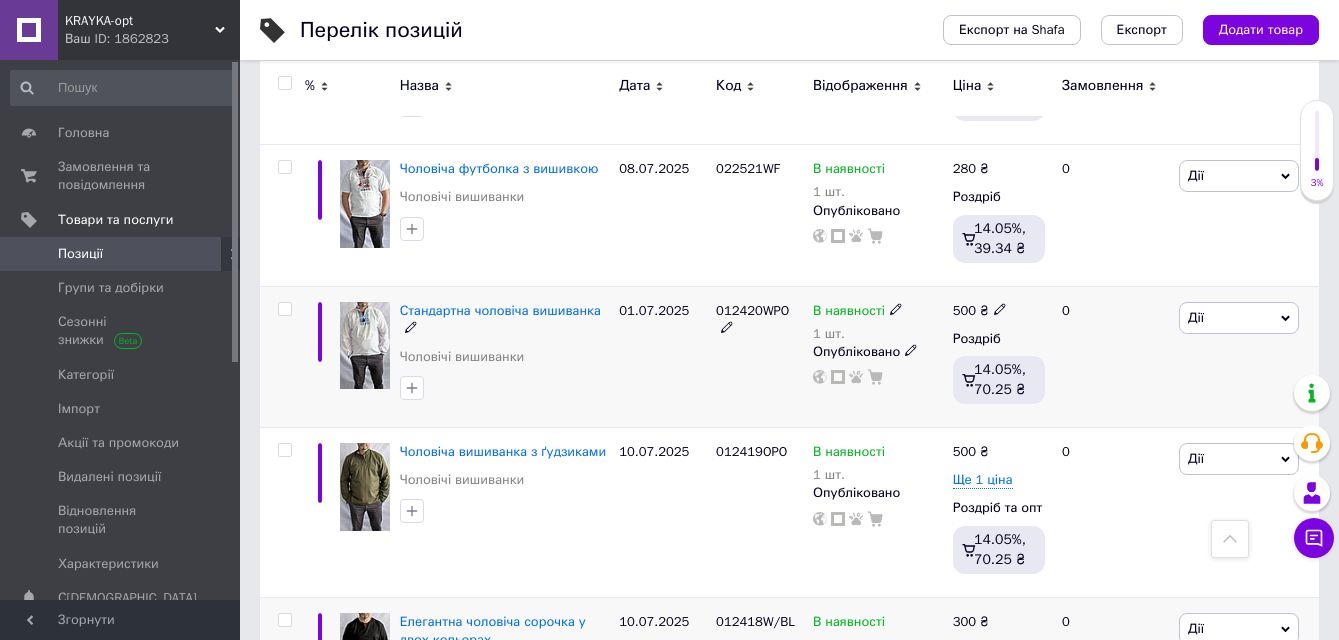 click at bounding box center (365, 346) 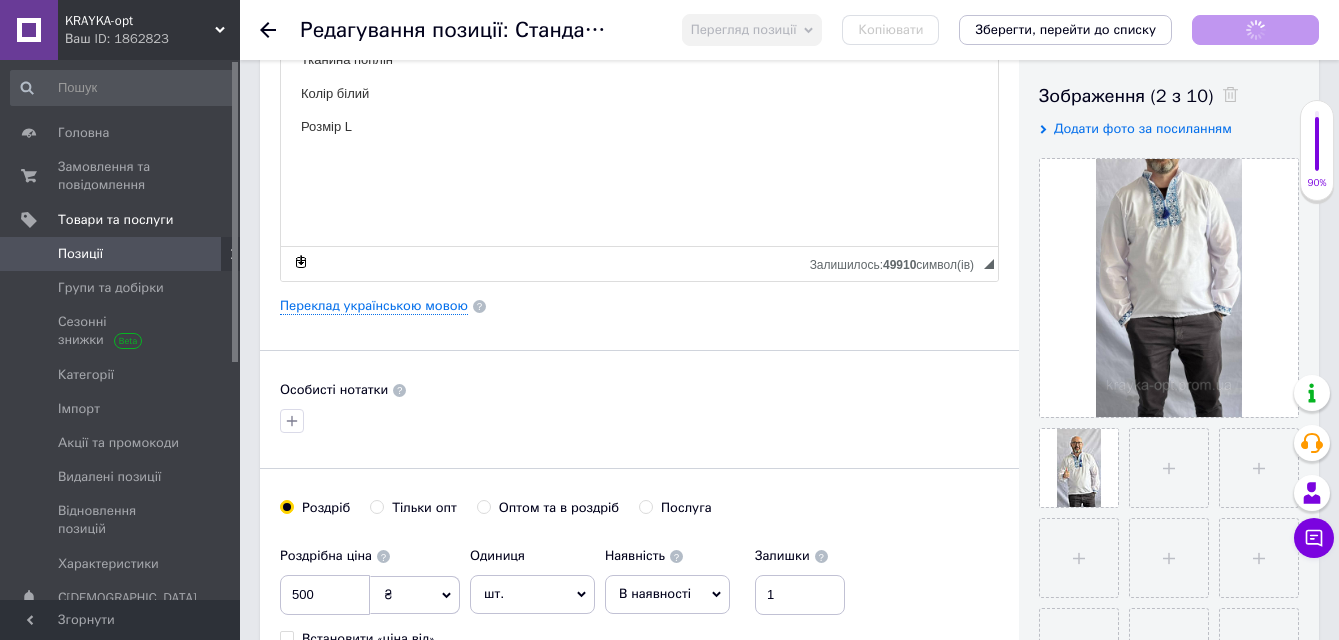 scroll, scrollTop: 500, scrollLeft: 0, axis: vertical 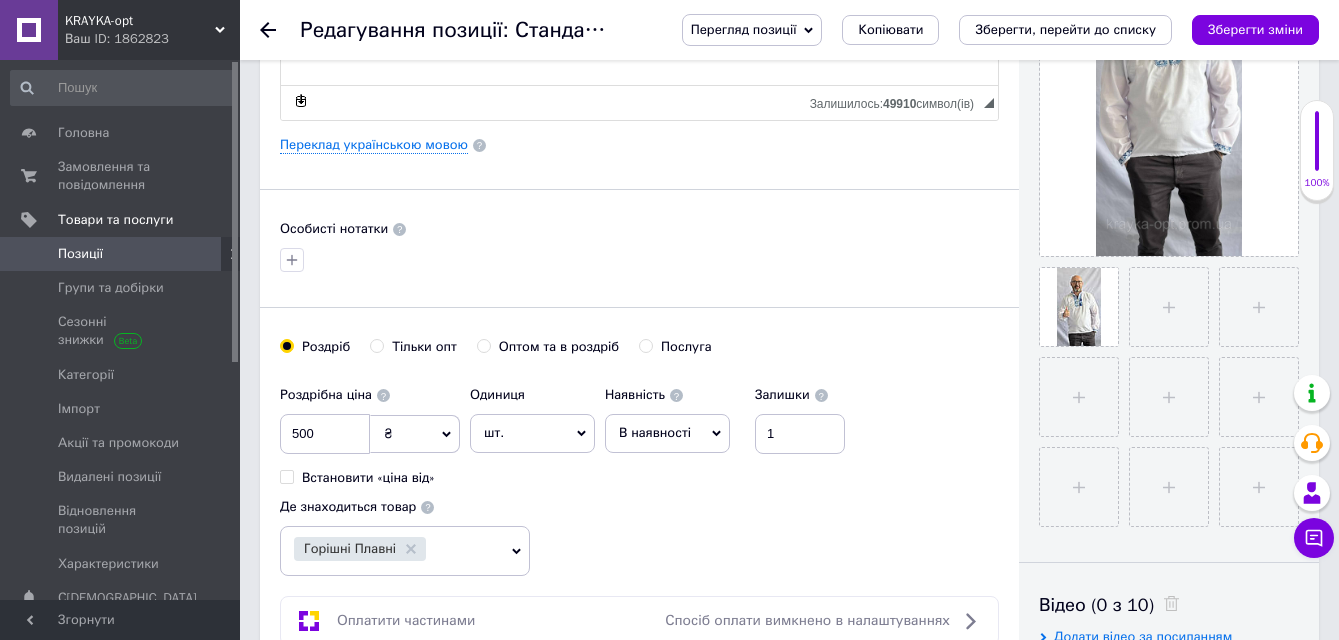 click on "Оптом та в роздріб" at bounding box center (483, 345) 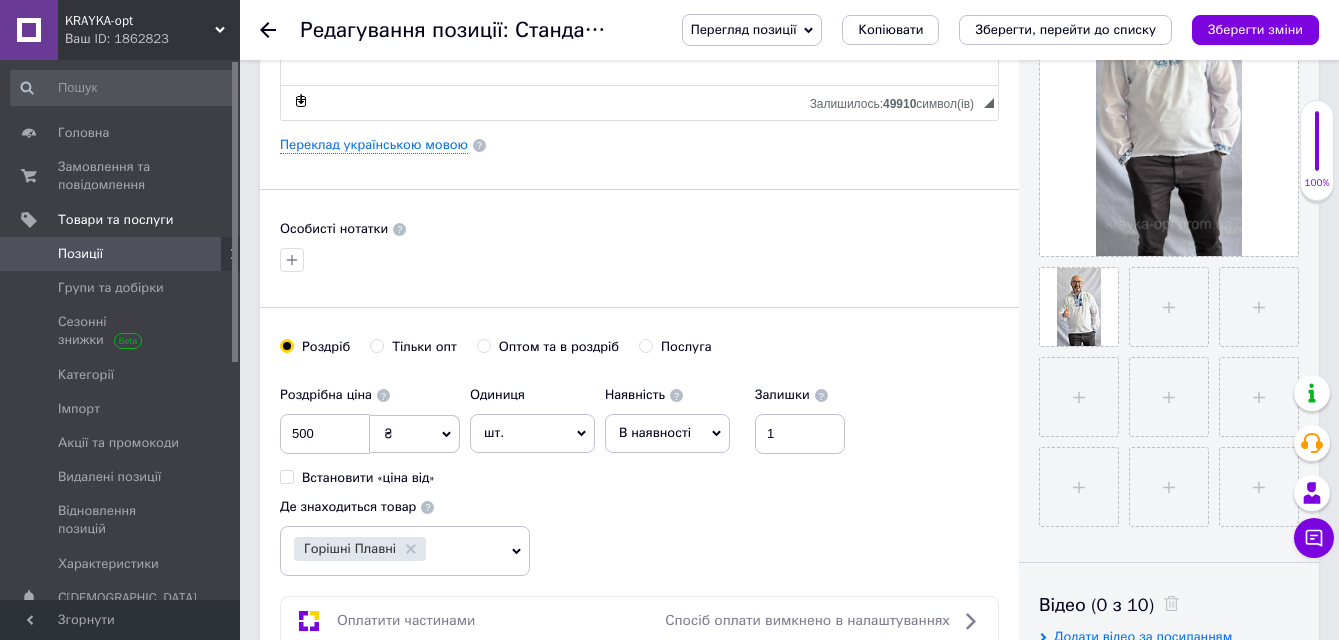 radio on "true" 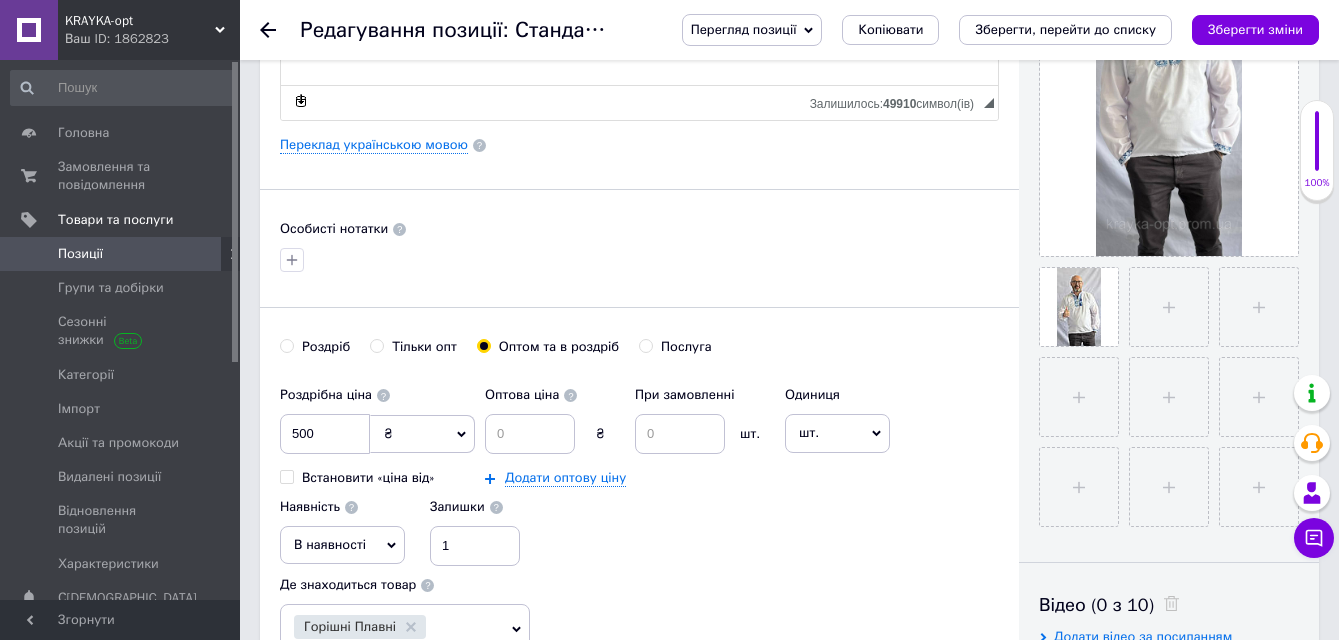 click on "Оптом та в роздріб" at bounding box center (483, 345) 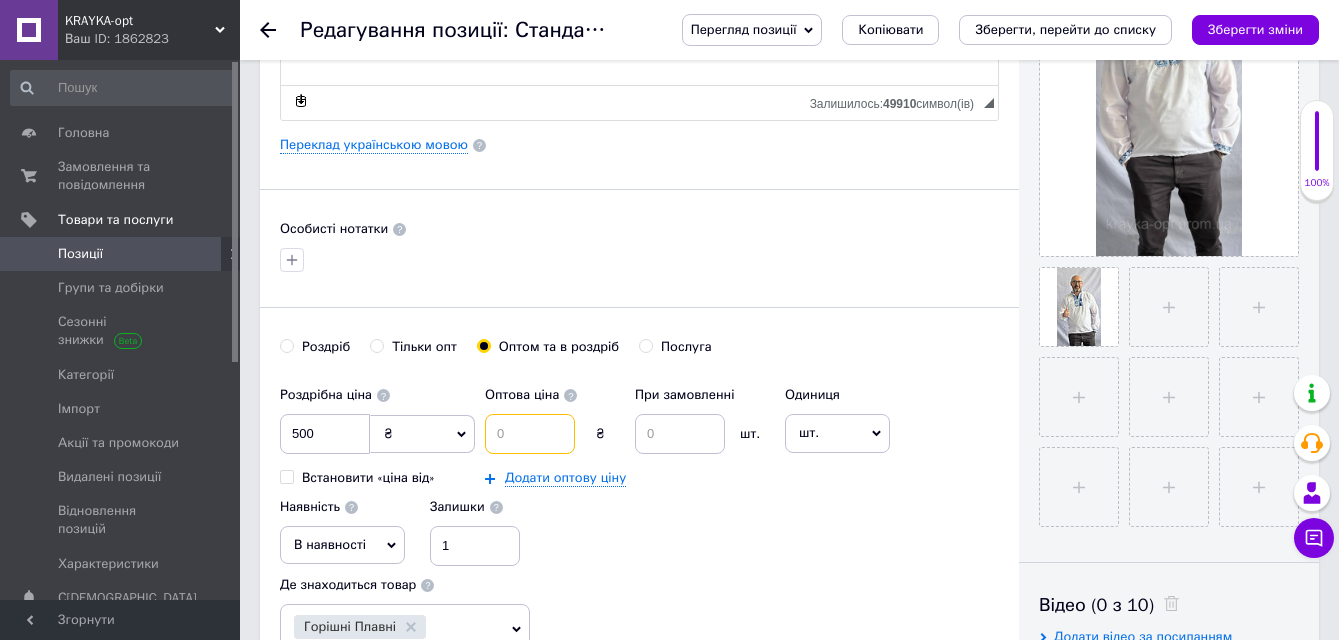 click at bounding box center [530, 434] 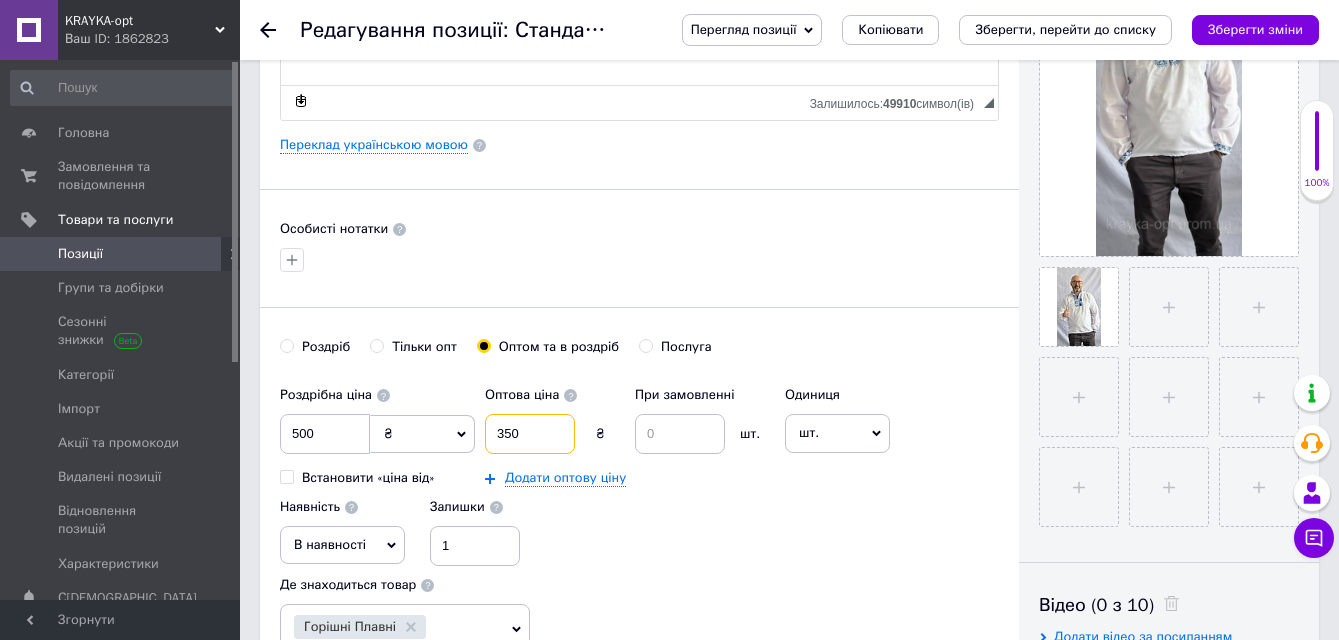type on "350" 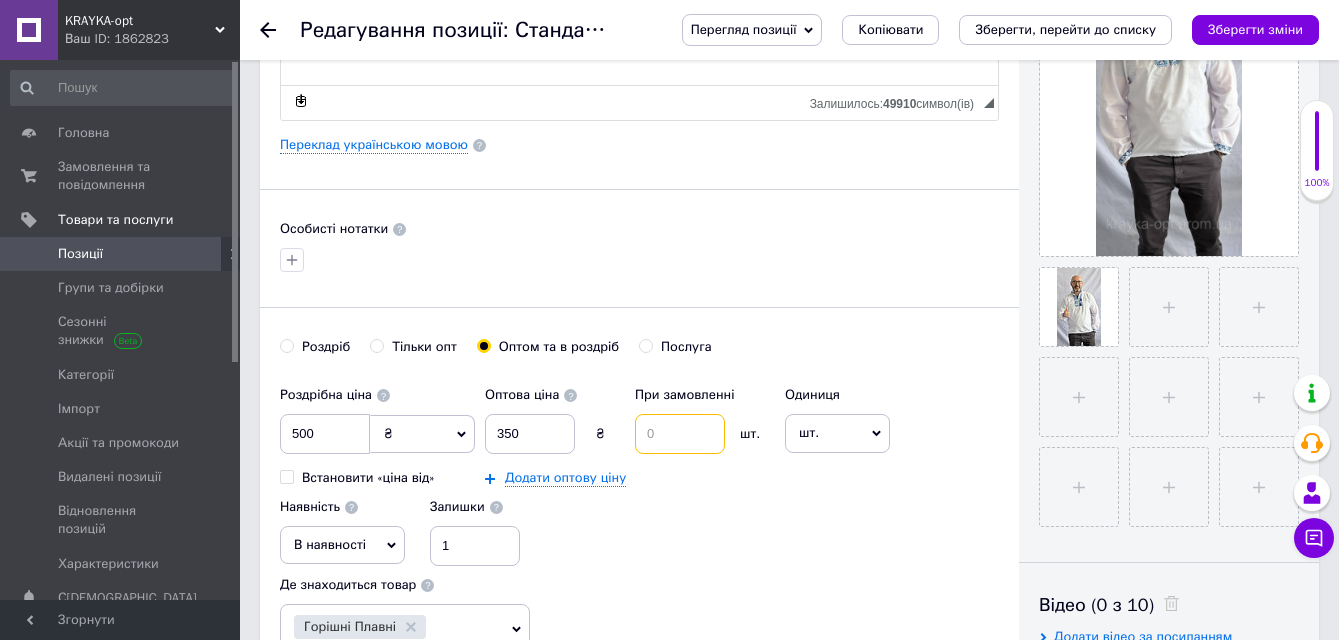 click at bounding box center [680, 434] 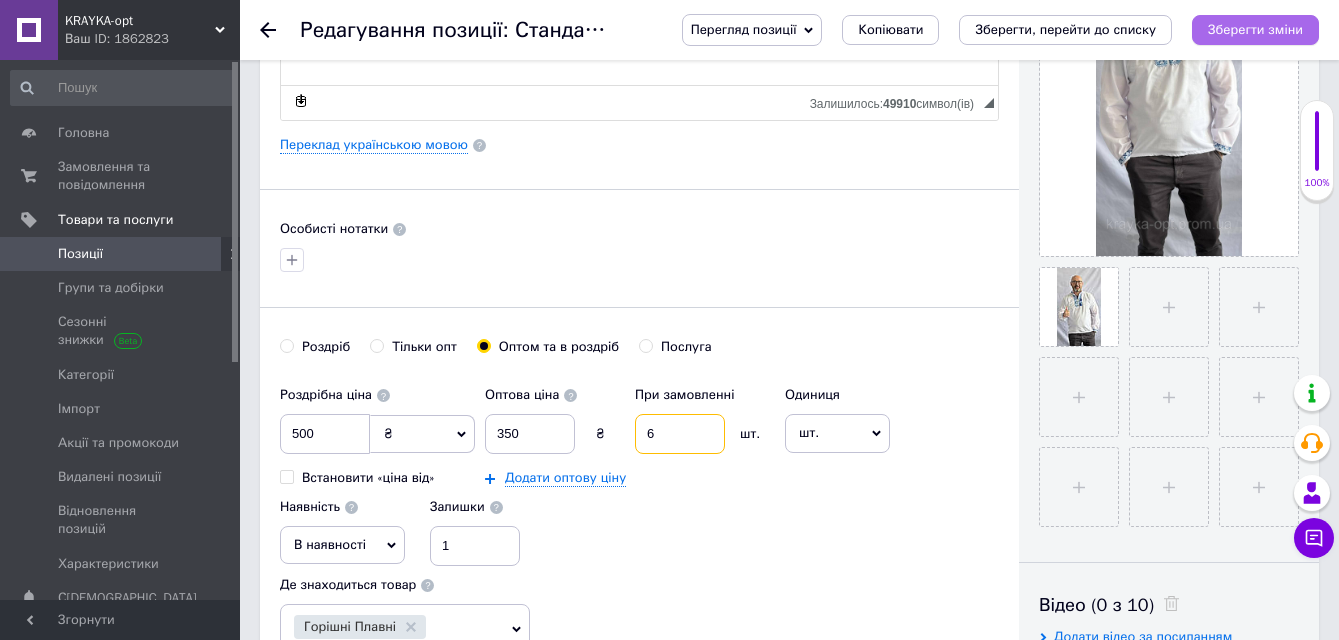 type on "6" 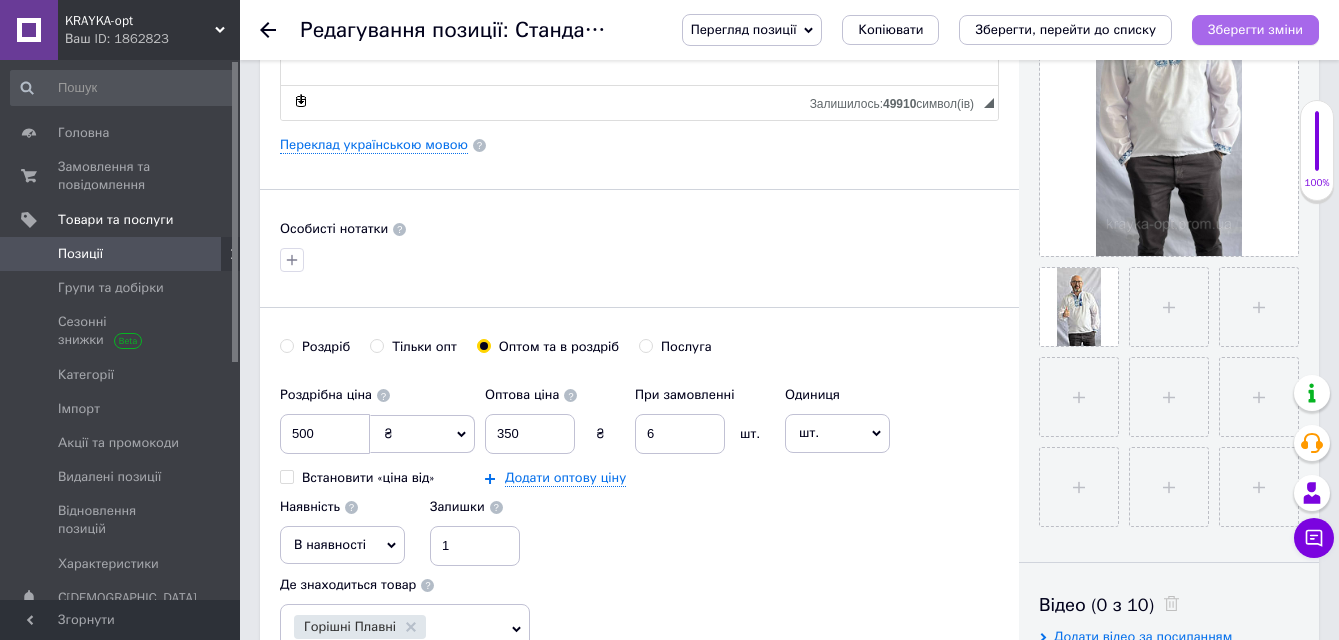 click on "Зберегти зміни" at bounding box center (1255, 29) 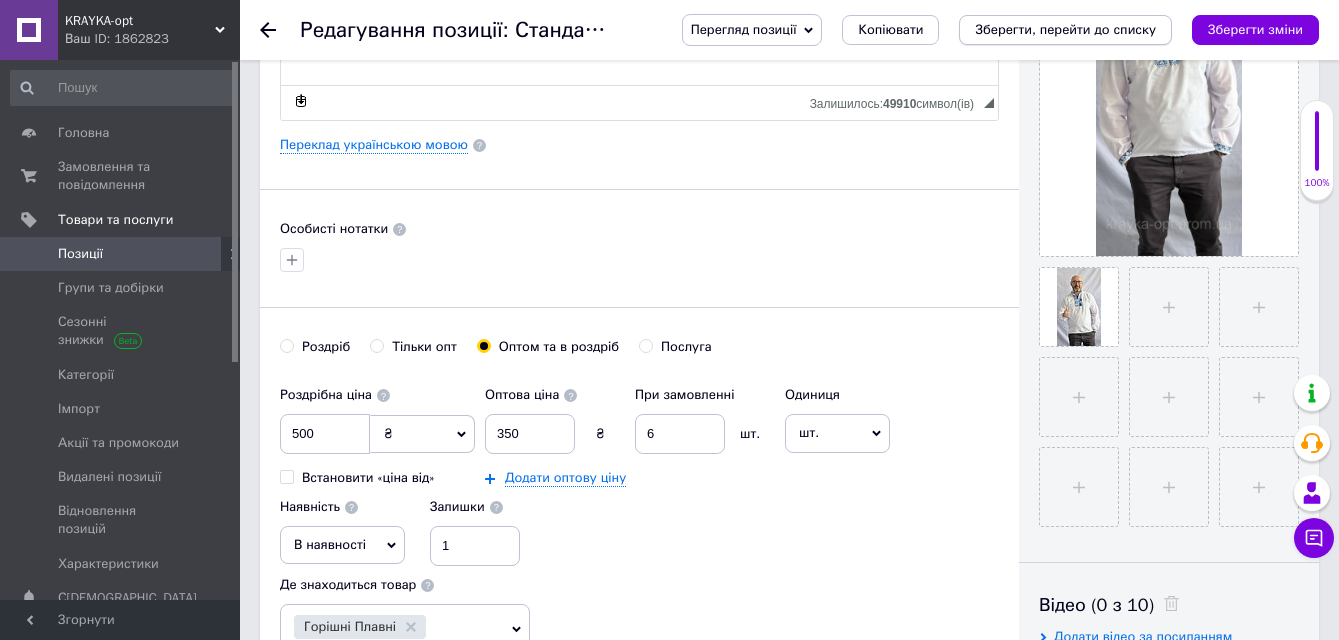 click on "Зберегти, перейти до списку" at bounding box center (1065, 29) 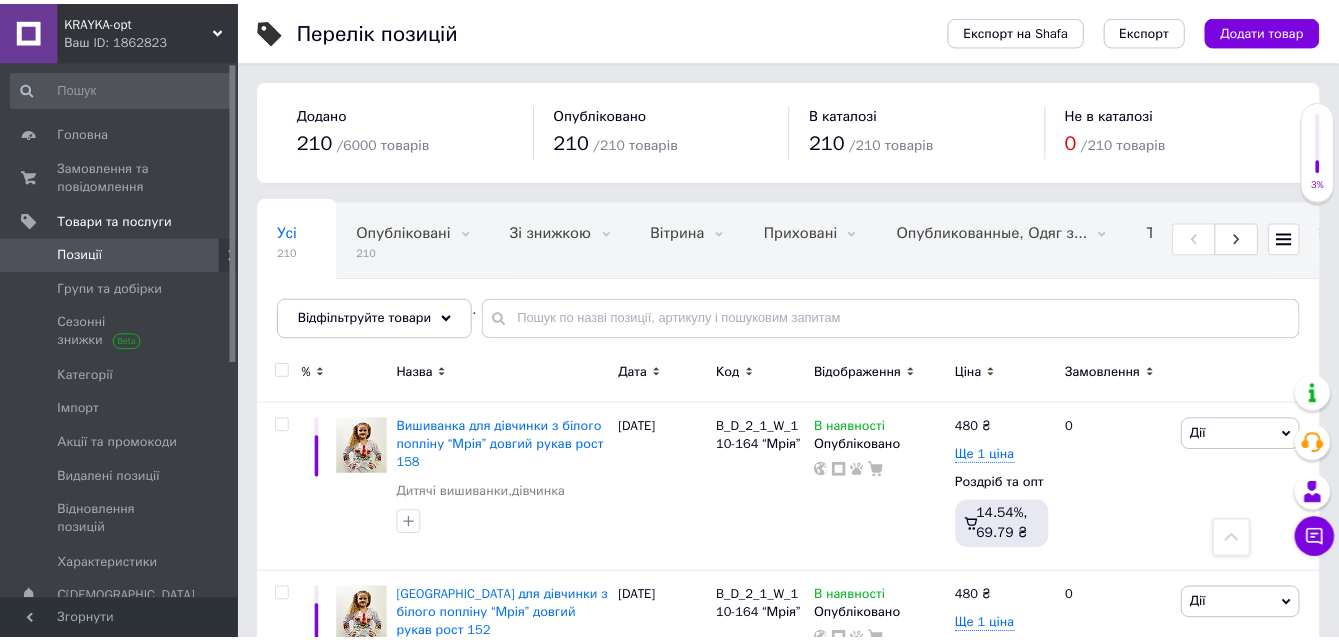 scroll, scrollTop: 950, scrollLeft: 0, axis: vertical 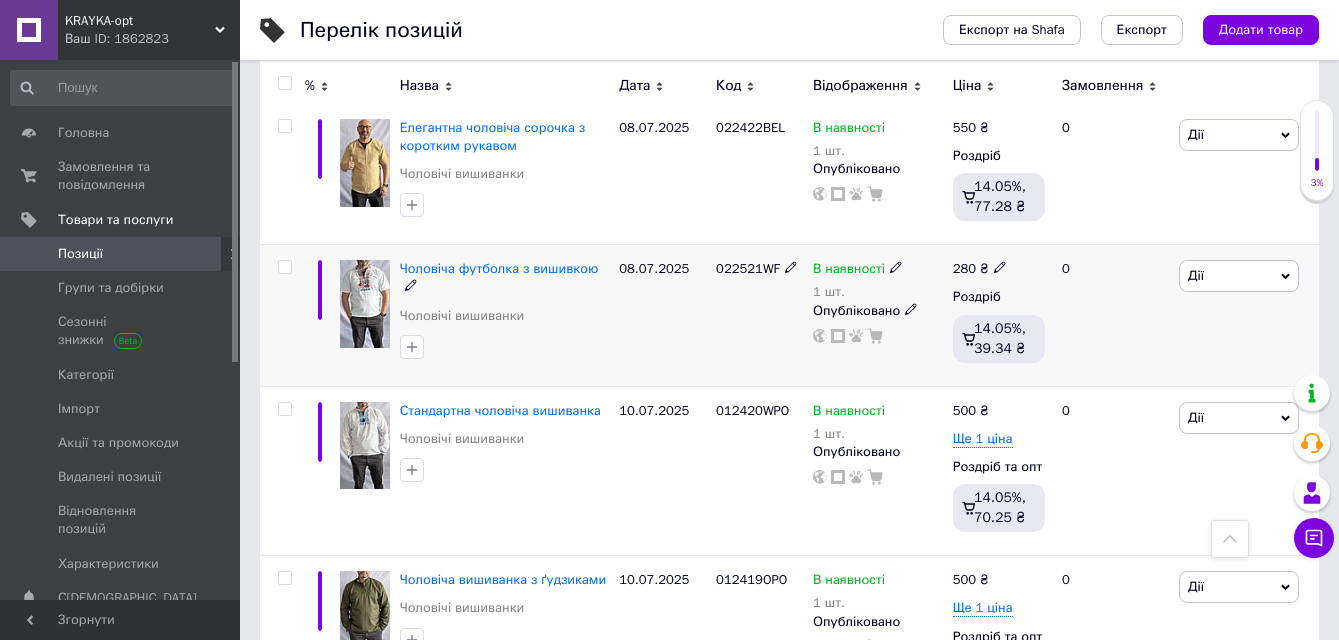 click at bounding box center [365, 304] 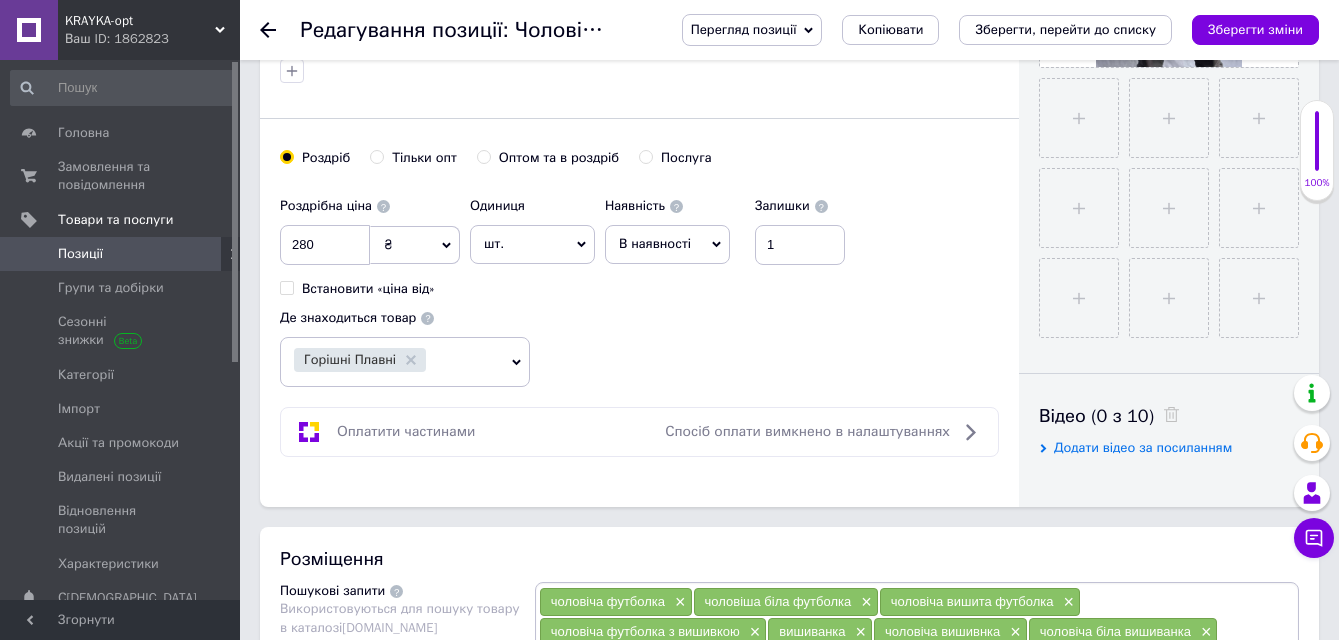 scroll, scrollTop: 700, scrollLeft: 0, axis: vertical 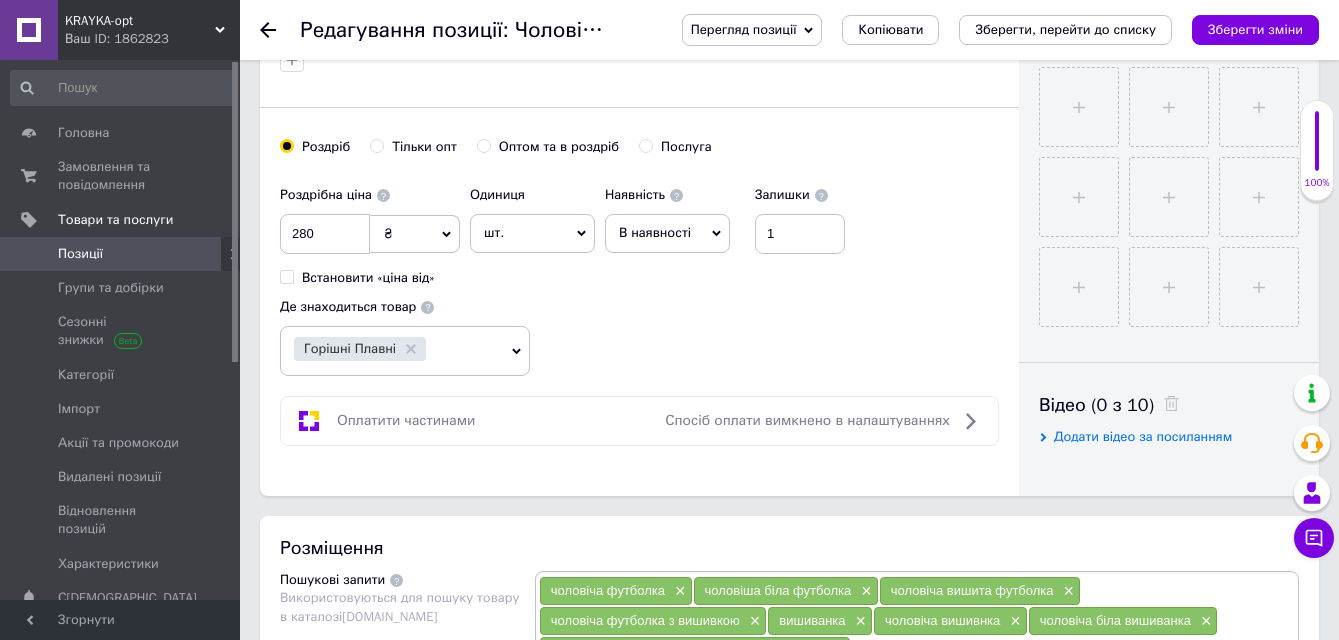 click on "Оптом та в роздріб" at bounding box center [483, 145] 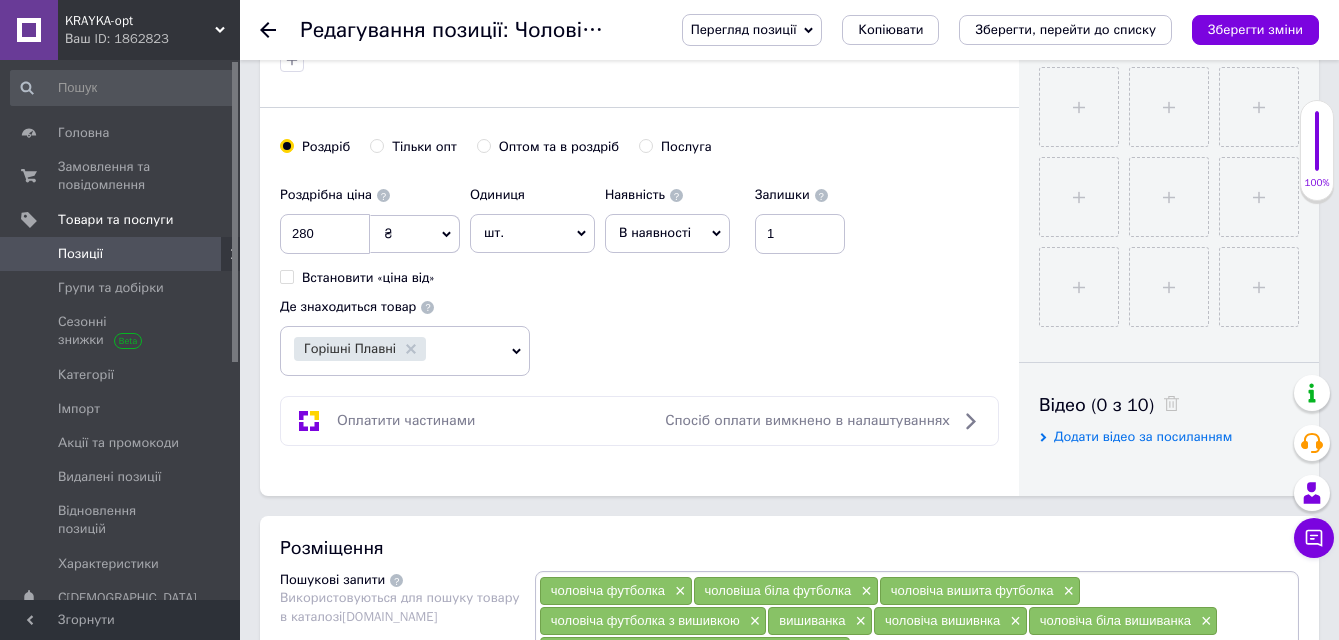 radio on "true" 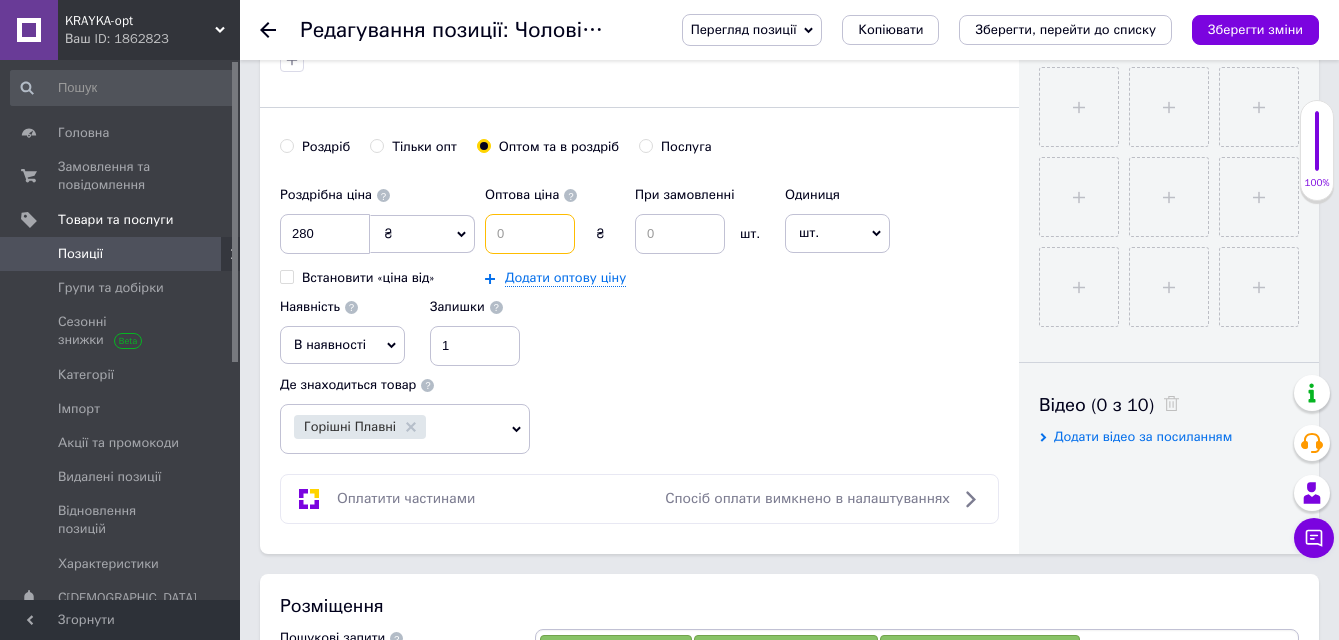 click at bounding box center (530, 234) 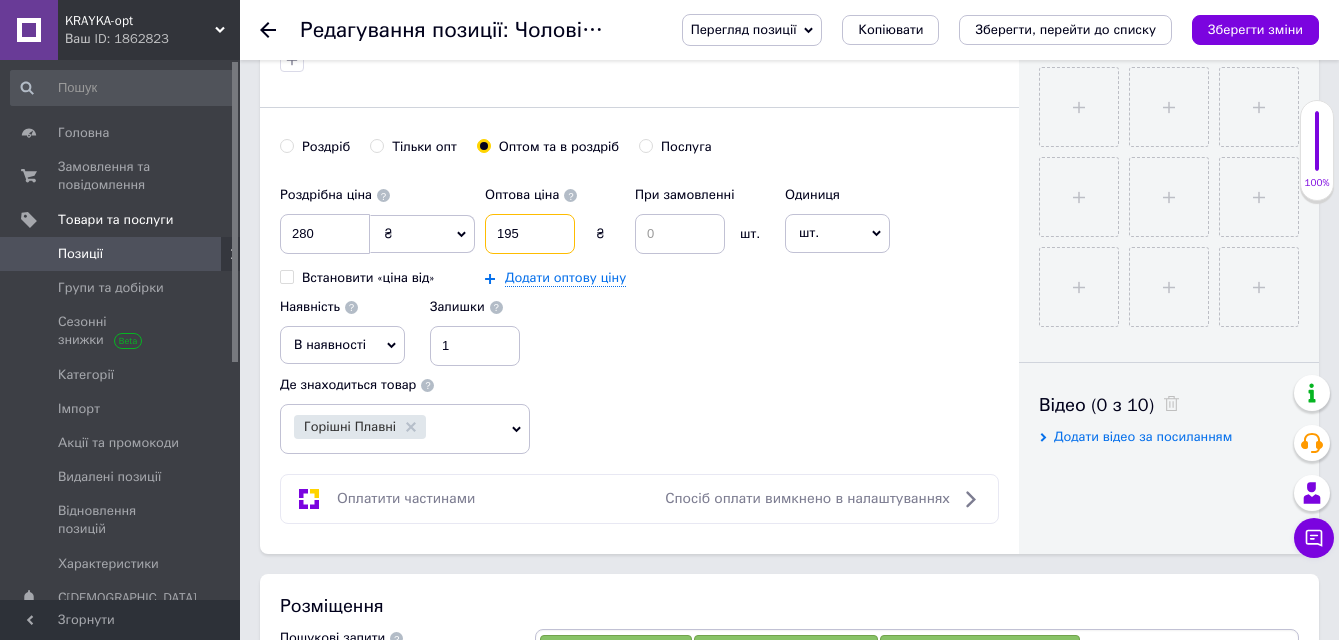 type on "195" 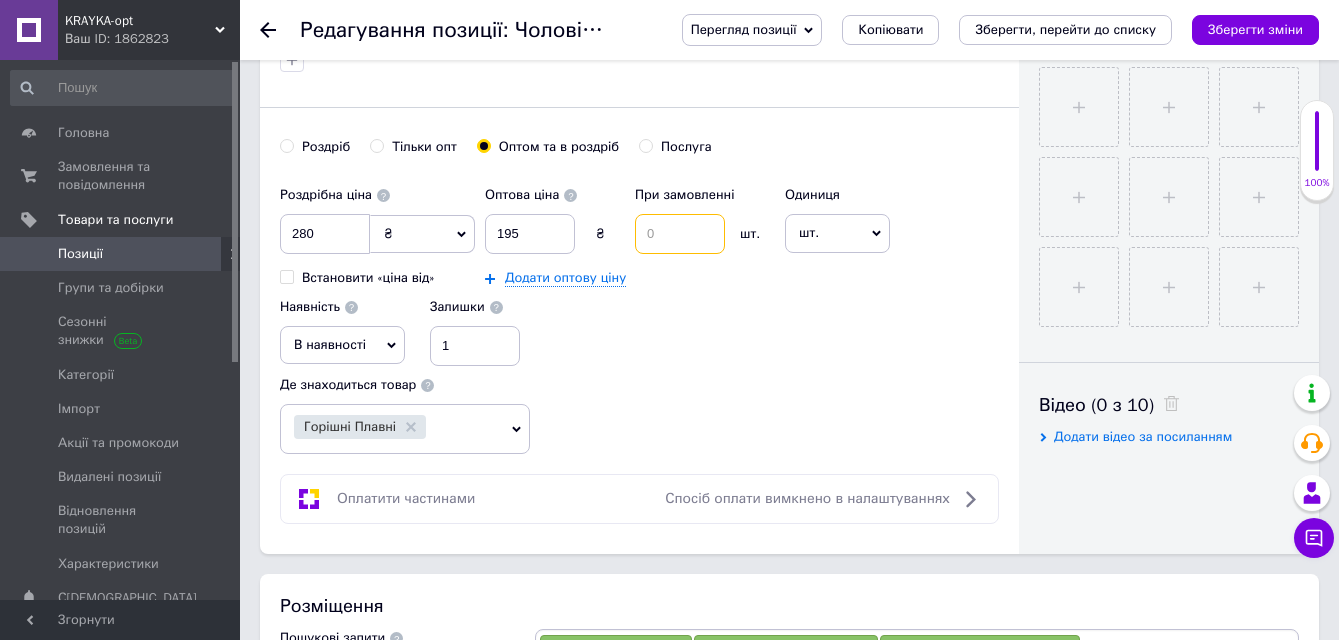 click at bounding box center [680, 234] 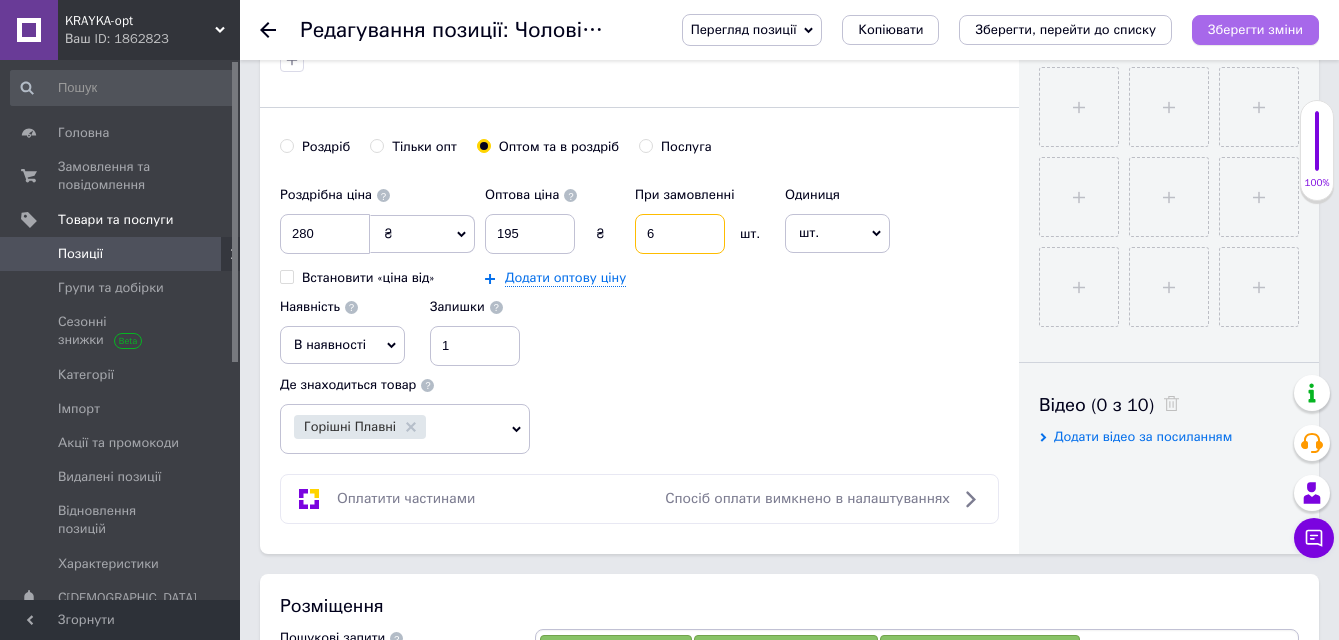 type on "6" 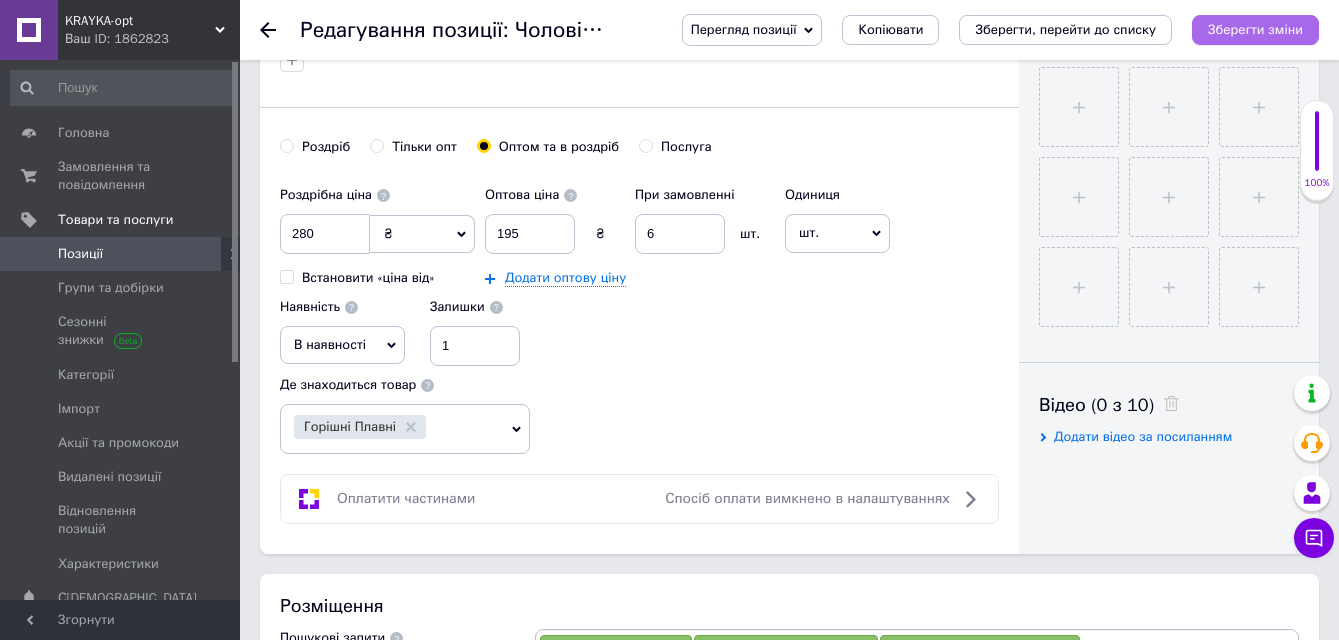 click on "Зберегти зміни" at bounding box center (1255, 29) 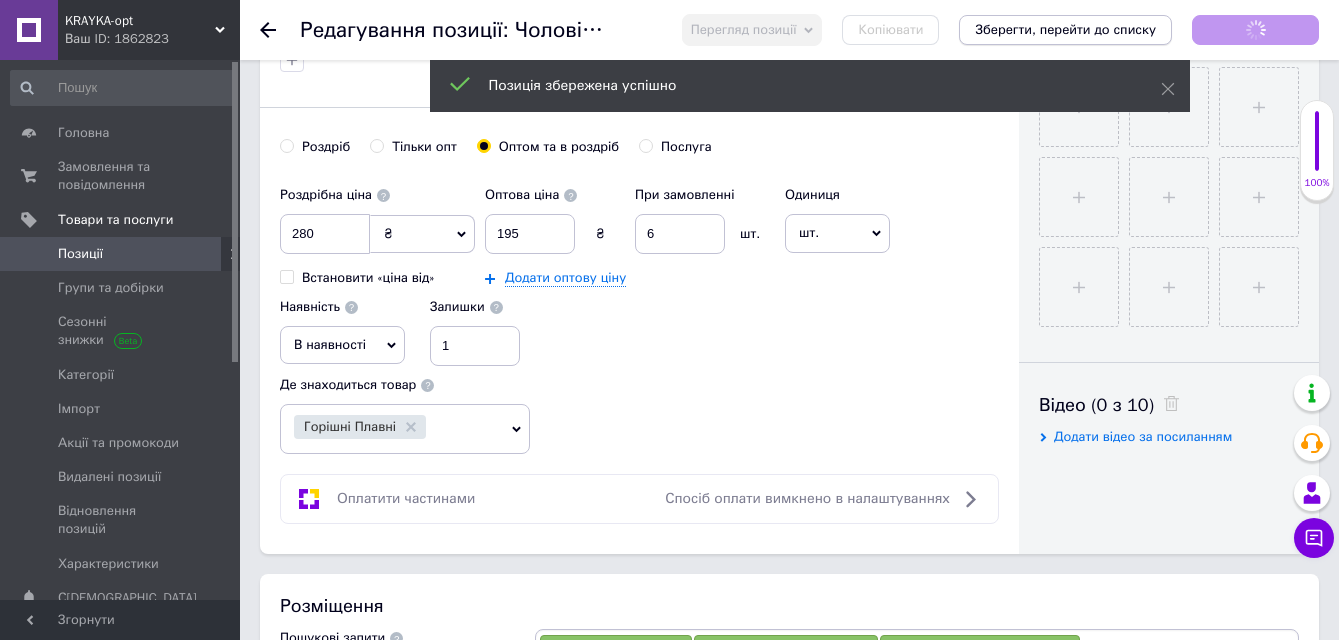 click on "Зберегти, перейти до списку" at bounding box center (1065, 29) 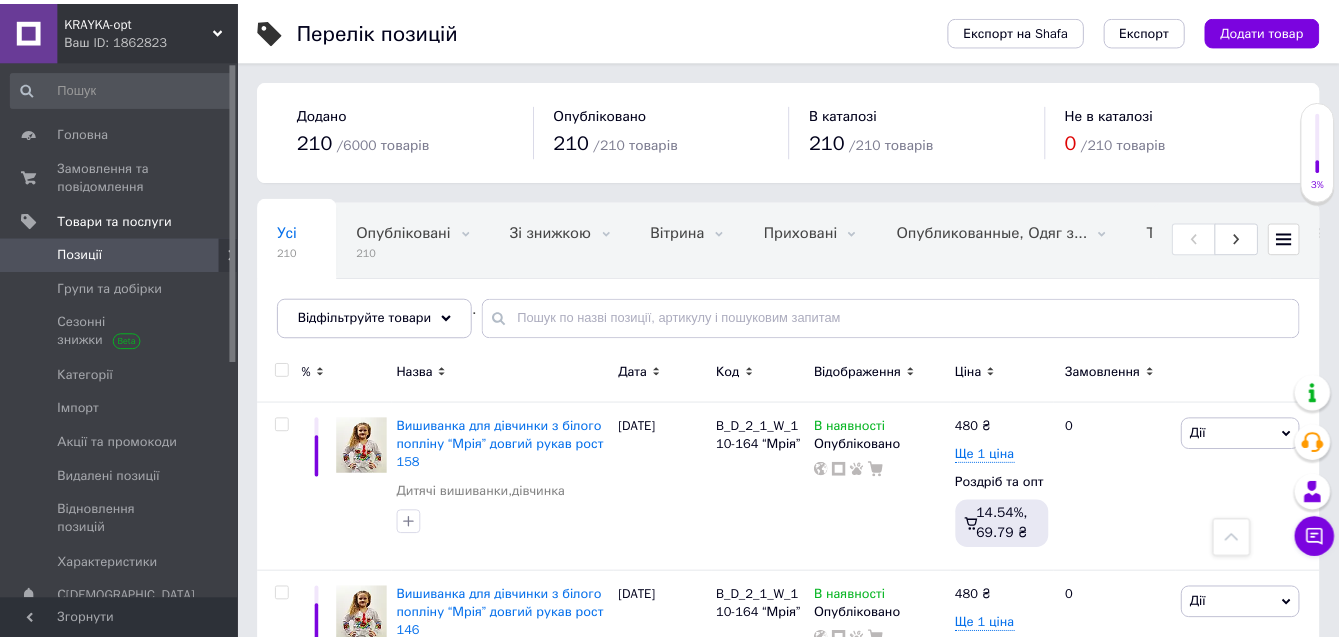 scroll, scrollTop: 1217, scrollLeft: 0, axis: vertical 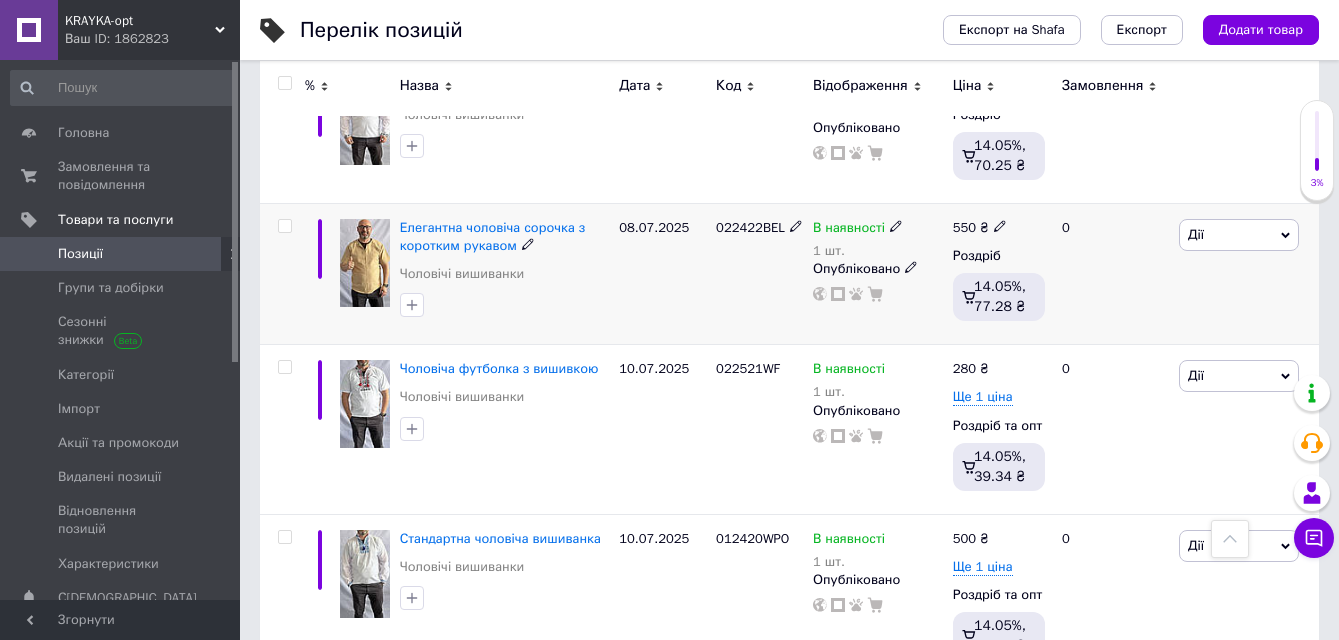click at bounding box center (365, 263) 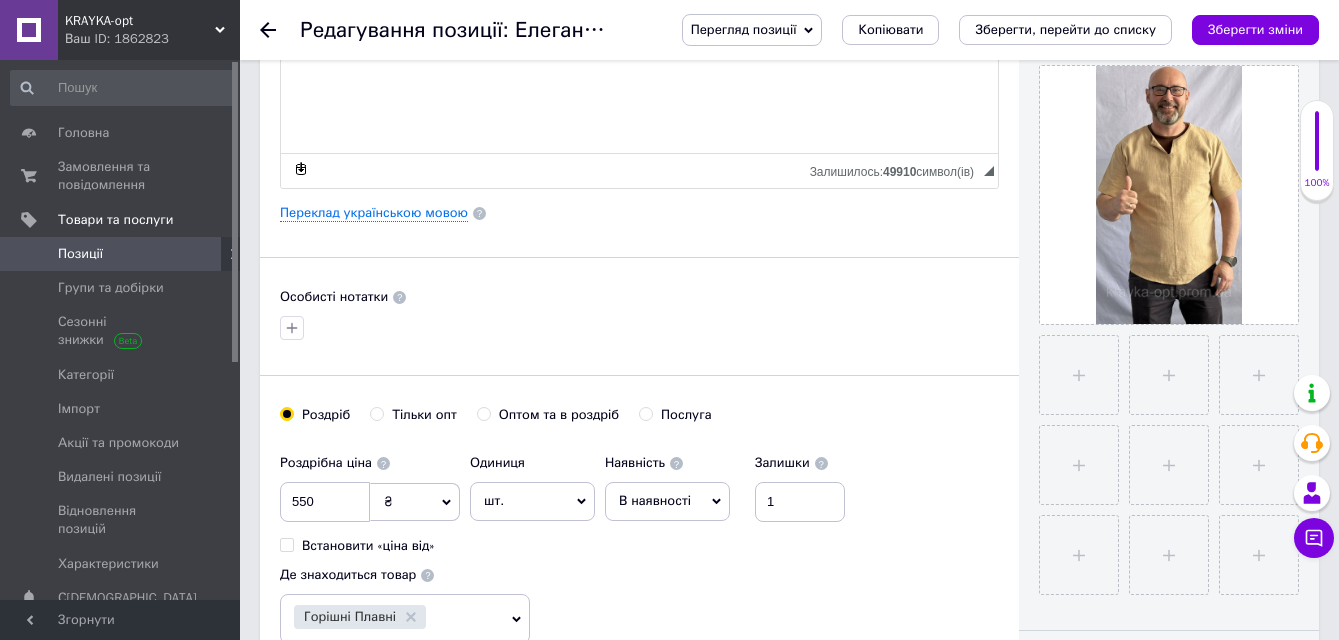 scroll, scrollTop: 600, scrollLeft: 0, axis: vertical 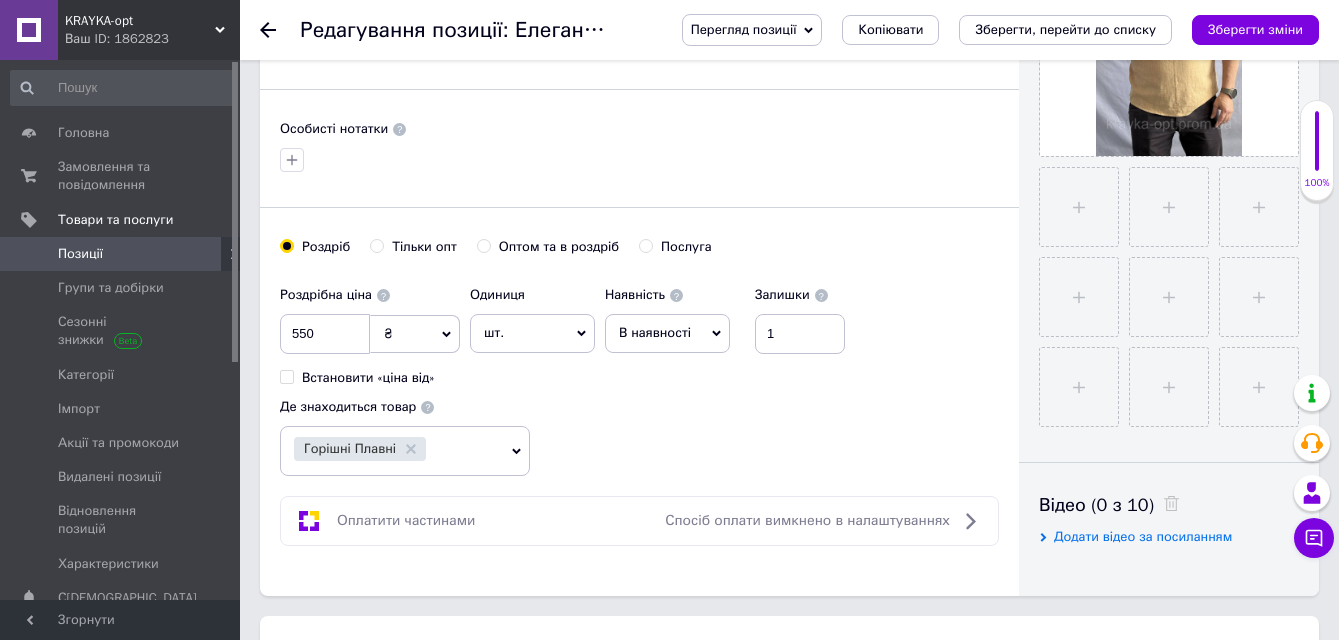 click on "Роздріб Тільки опт Оптом та в роздріб Послуга" at bounding box center [639, 257] 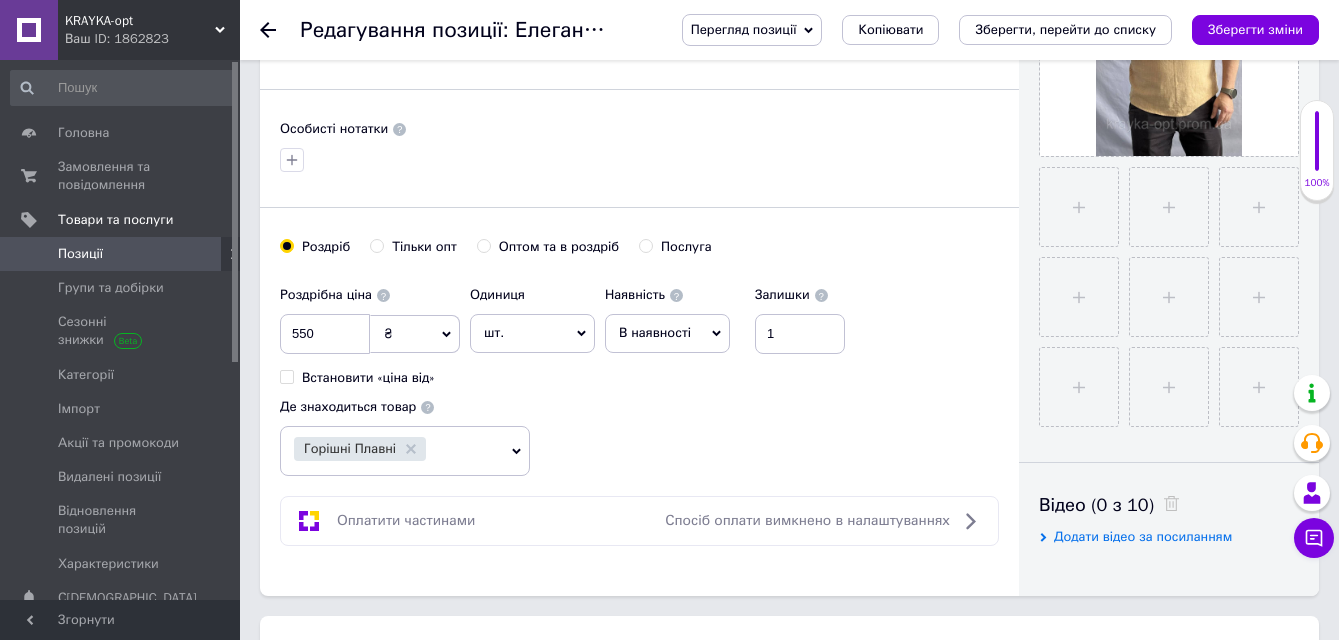 radio on "true" 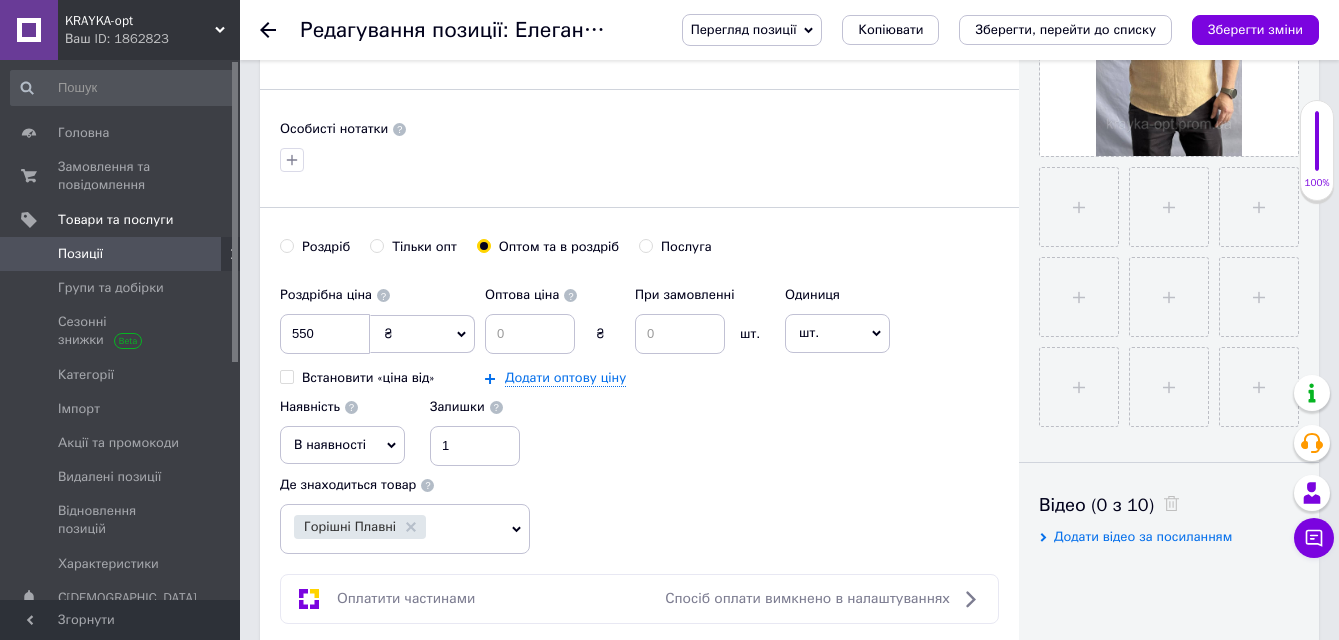 click on "Оптом та в роздріб" at bounding box center (483, 245) 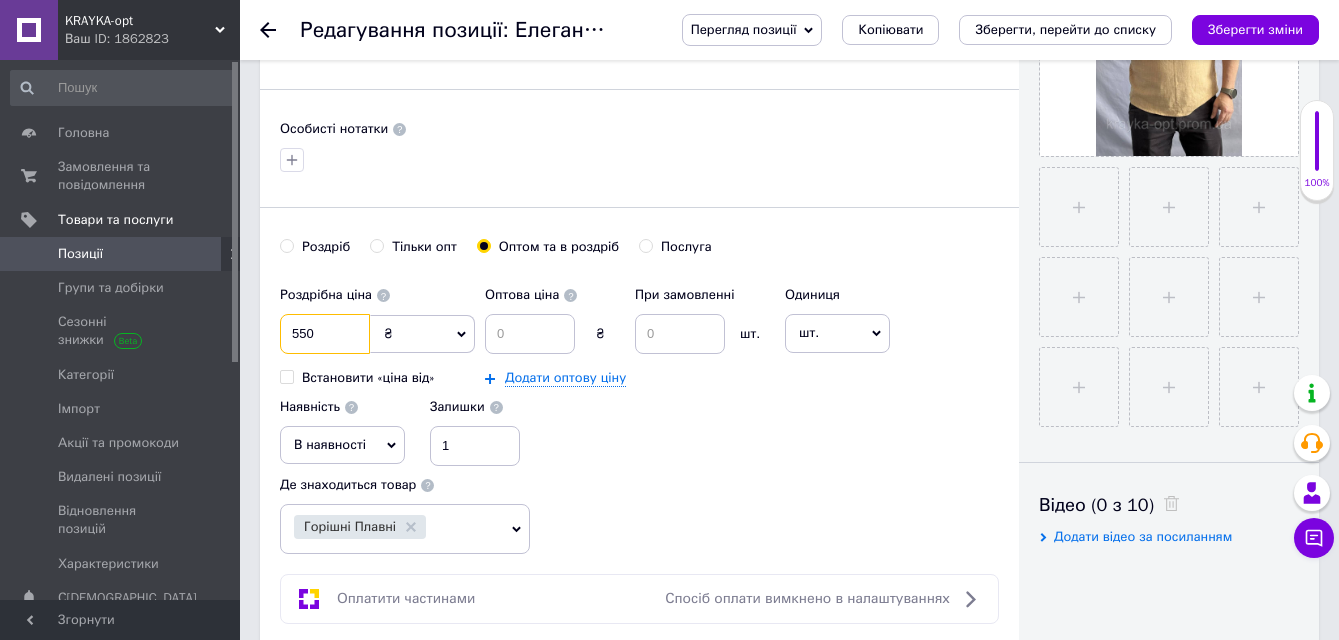 click on "550" at bounding box center [325, 334] 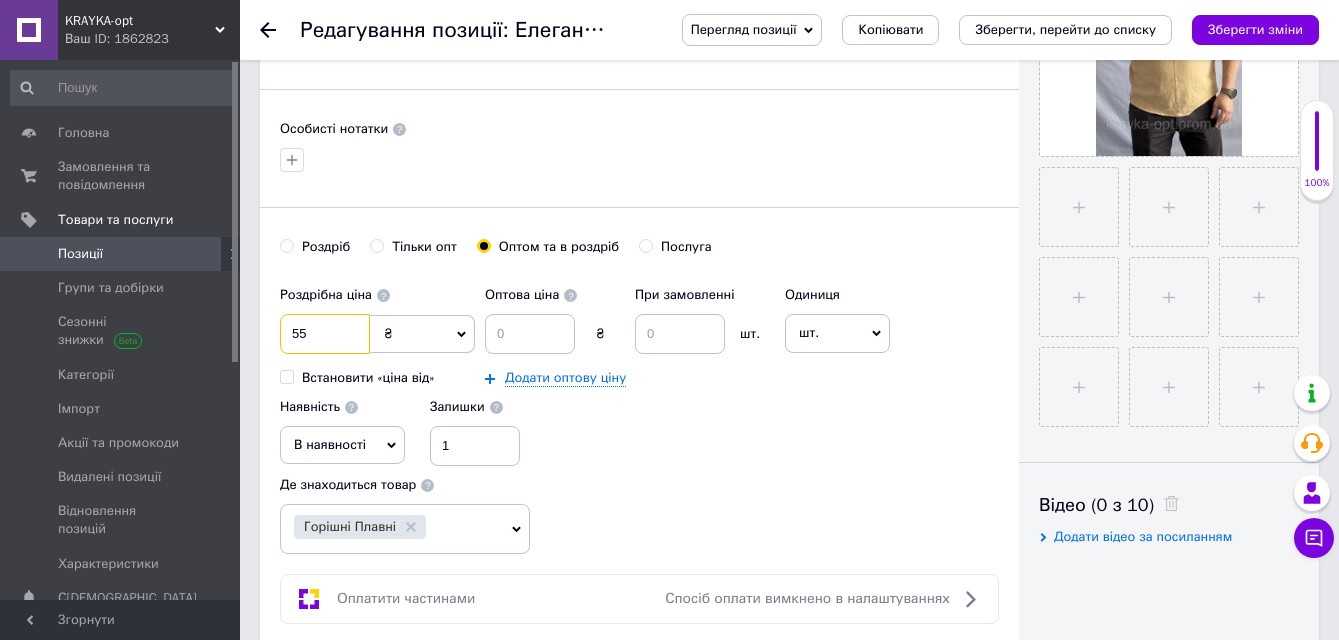 type on "5" 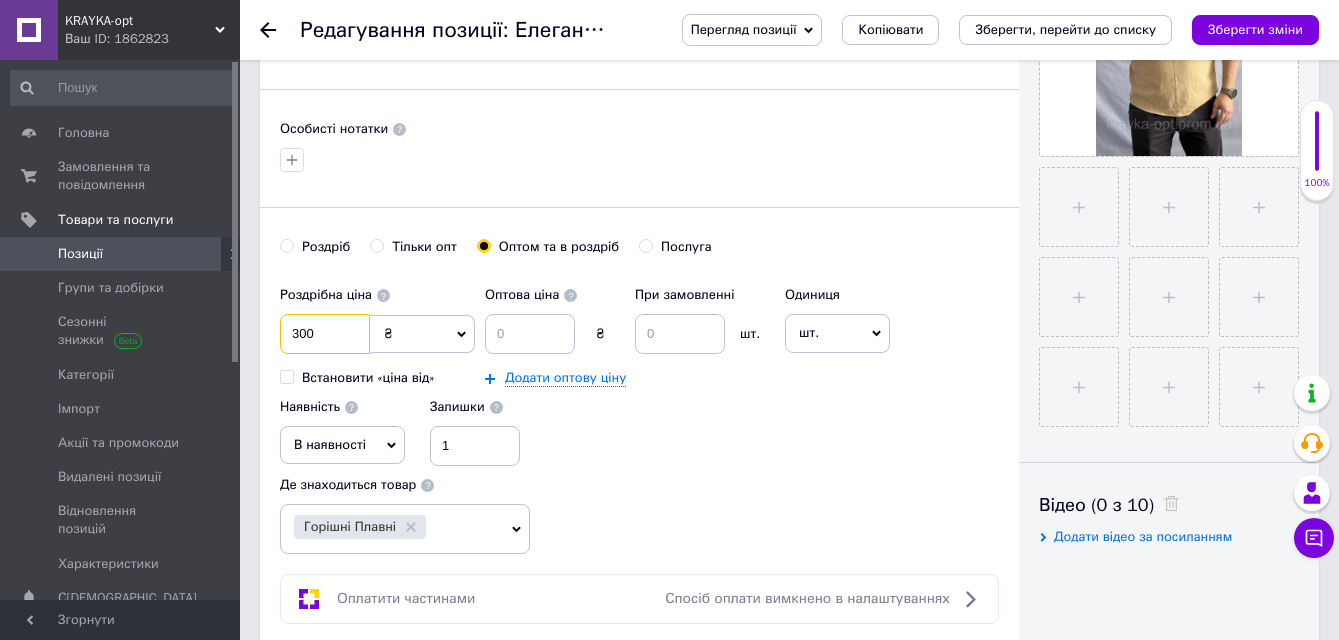 type on "300" 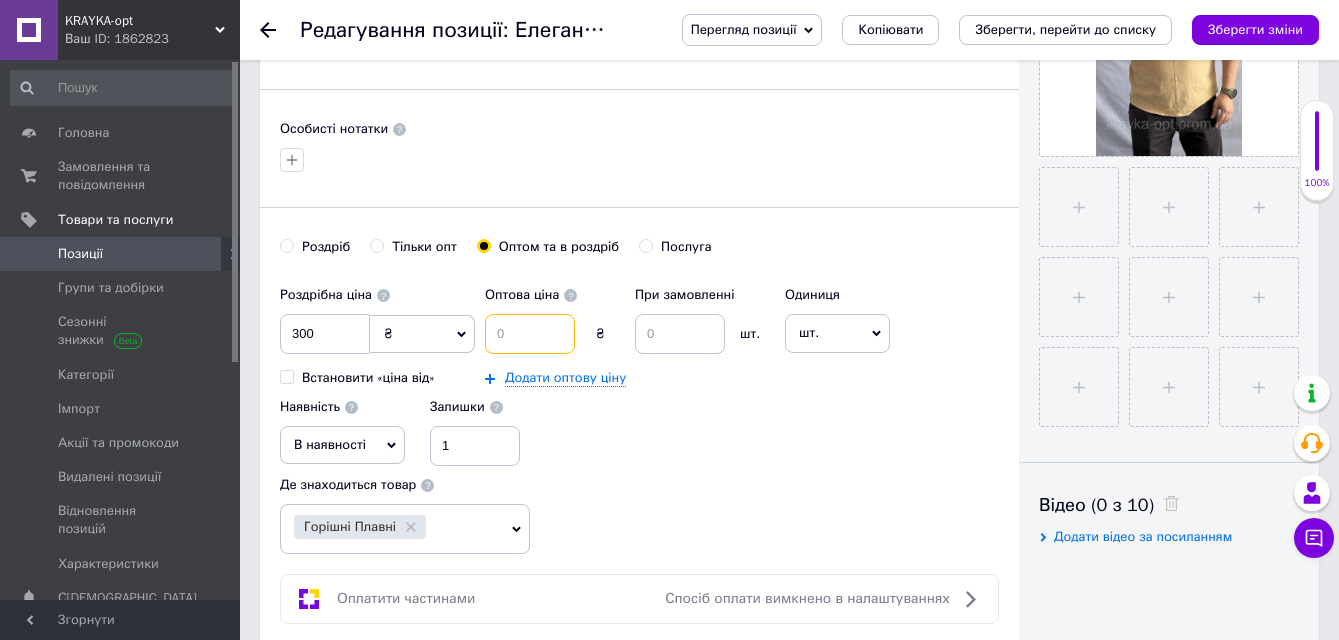 click at bounding box center [530, 334] 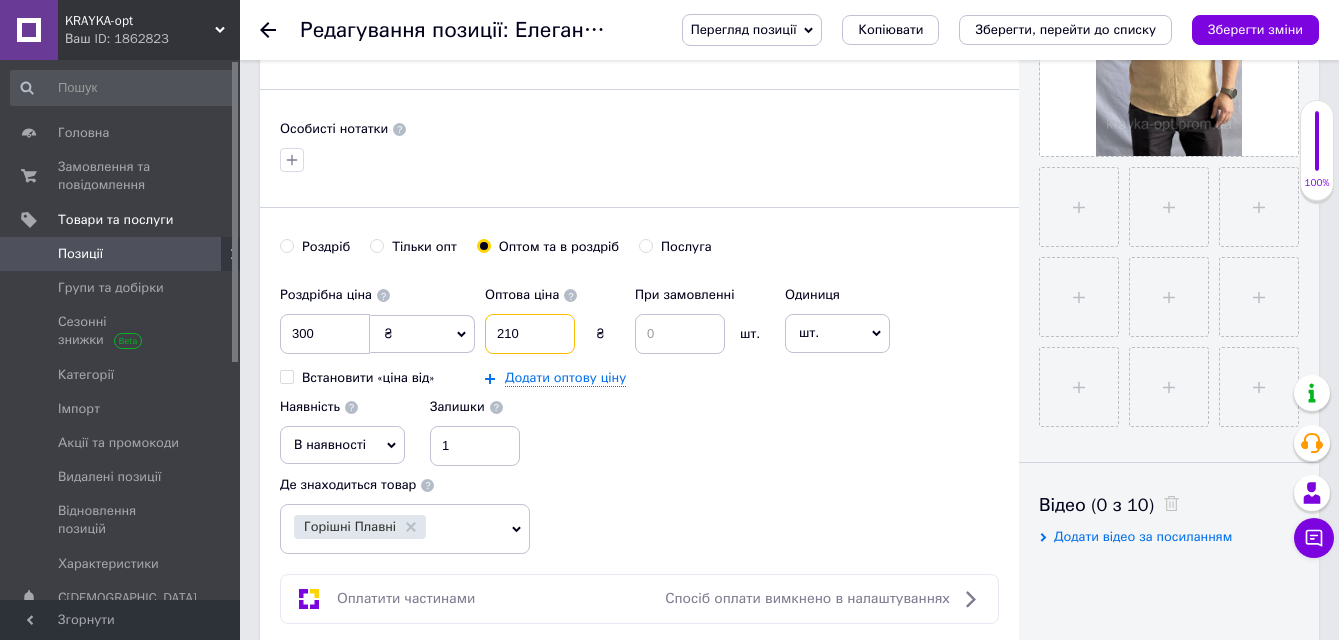 type on "210" 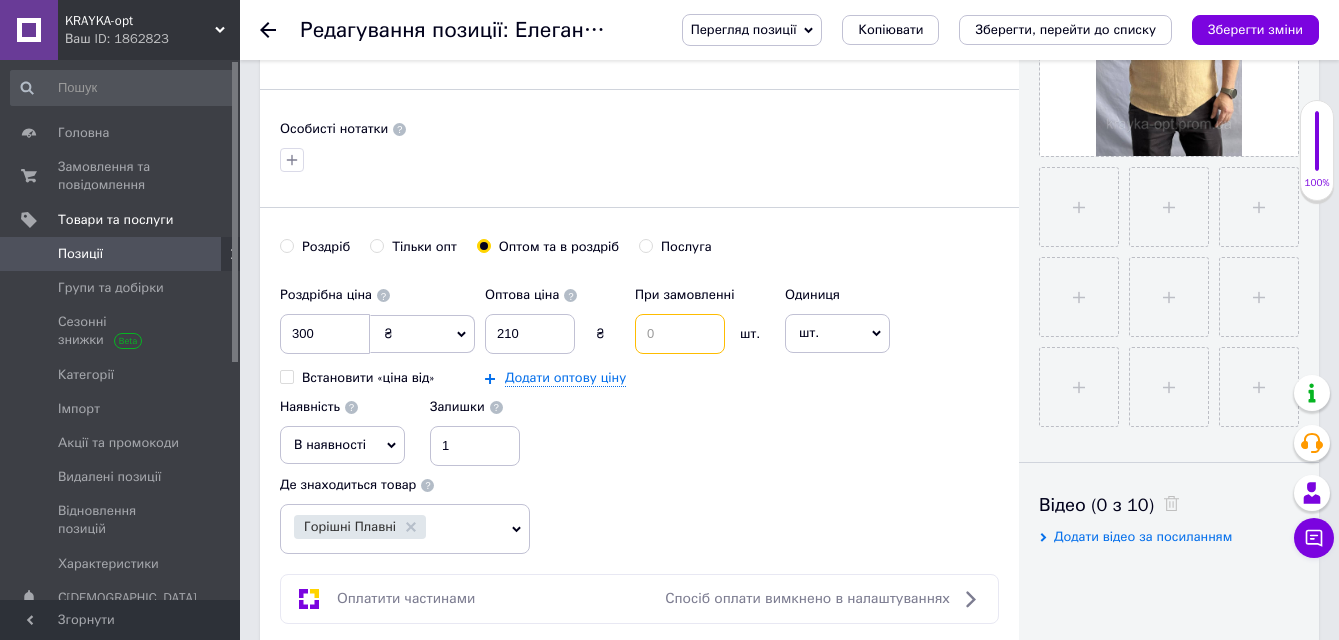 click at bounding box center (680, 334) 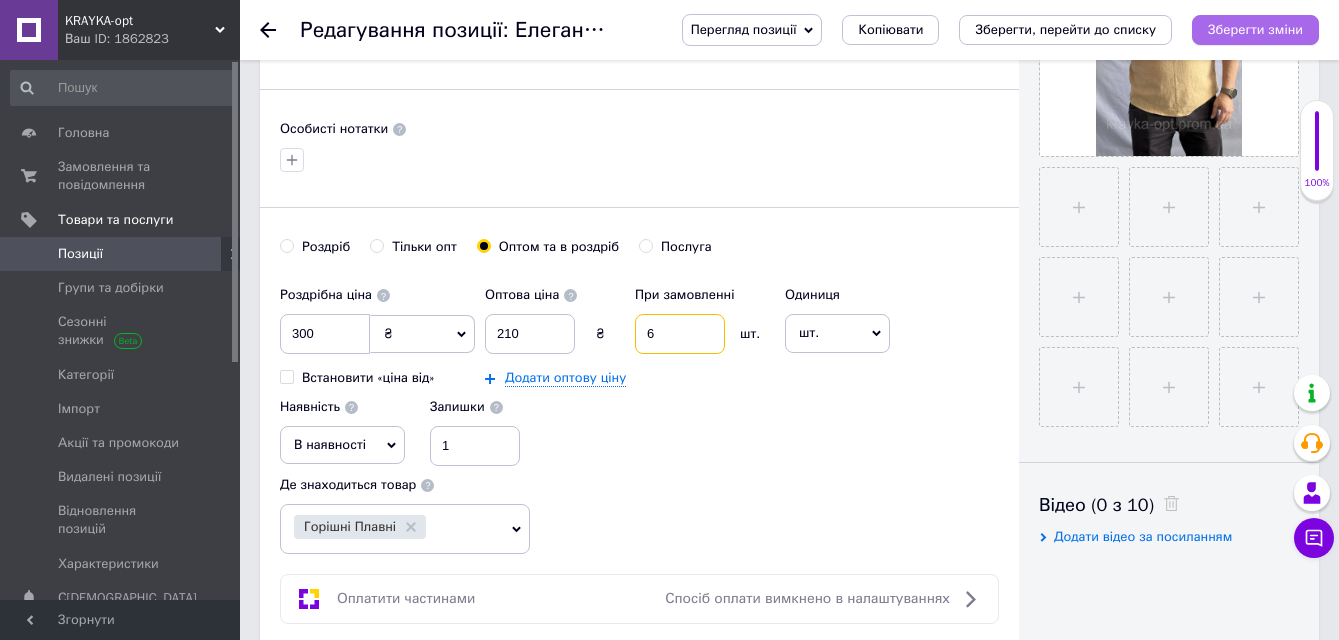 type on "6" 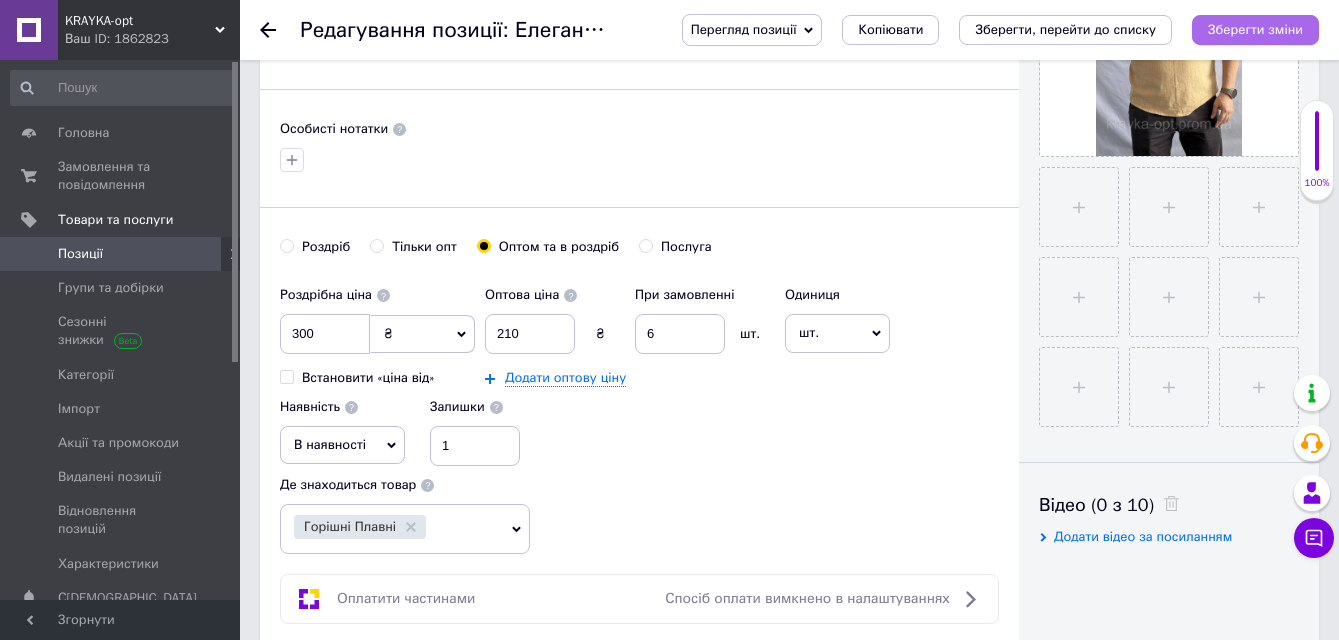 click on "Зберегти зміни" at bounding box center (1255, 30) 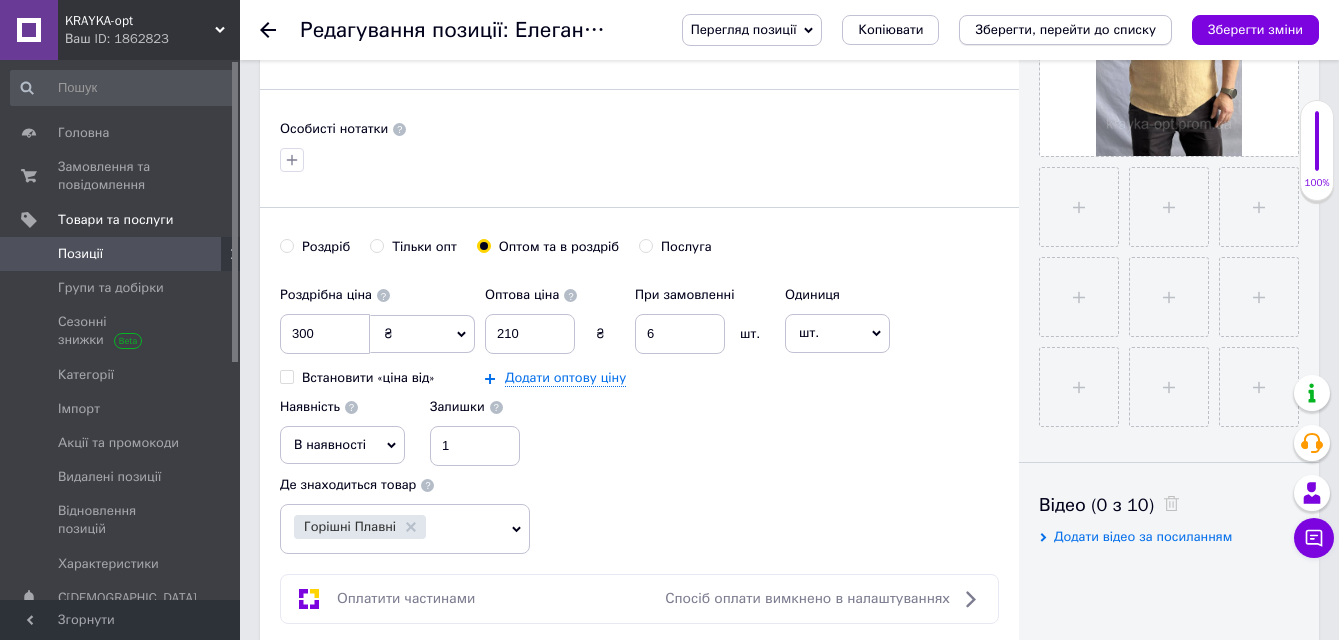 click on "Зберегти, перейти до списку" at bounding box center [1065, 29] 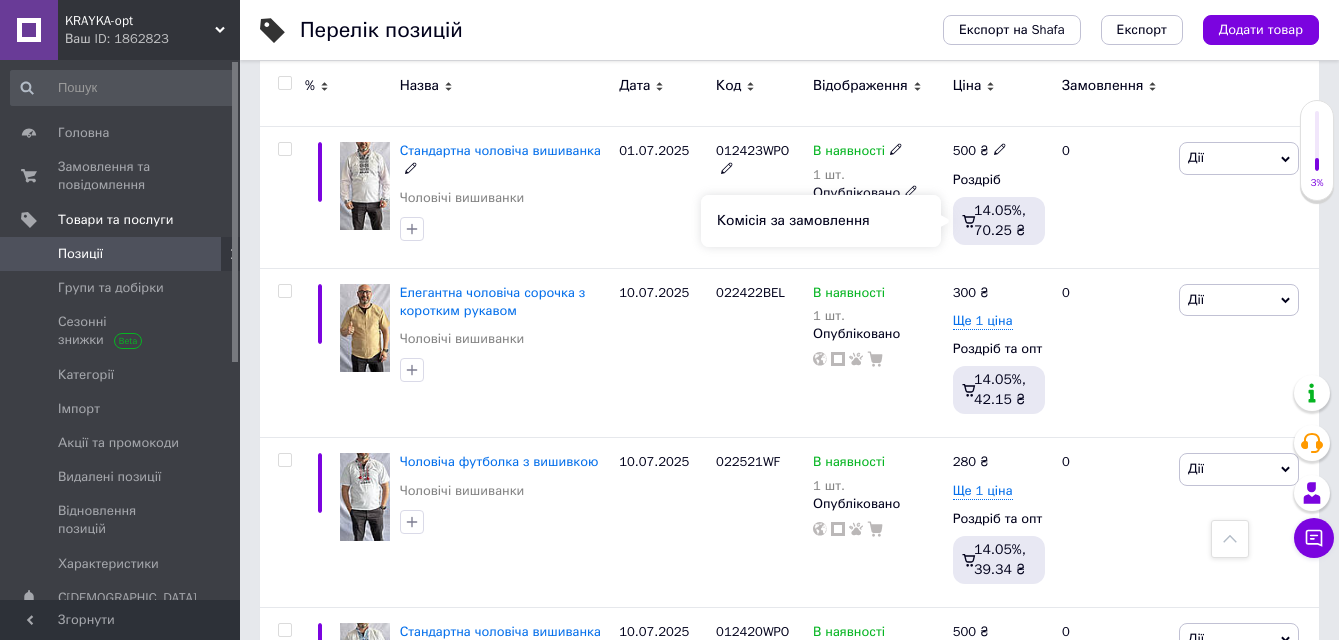 scroll, scrollTop: 10600, scrollLeft: 0, axis: vertical 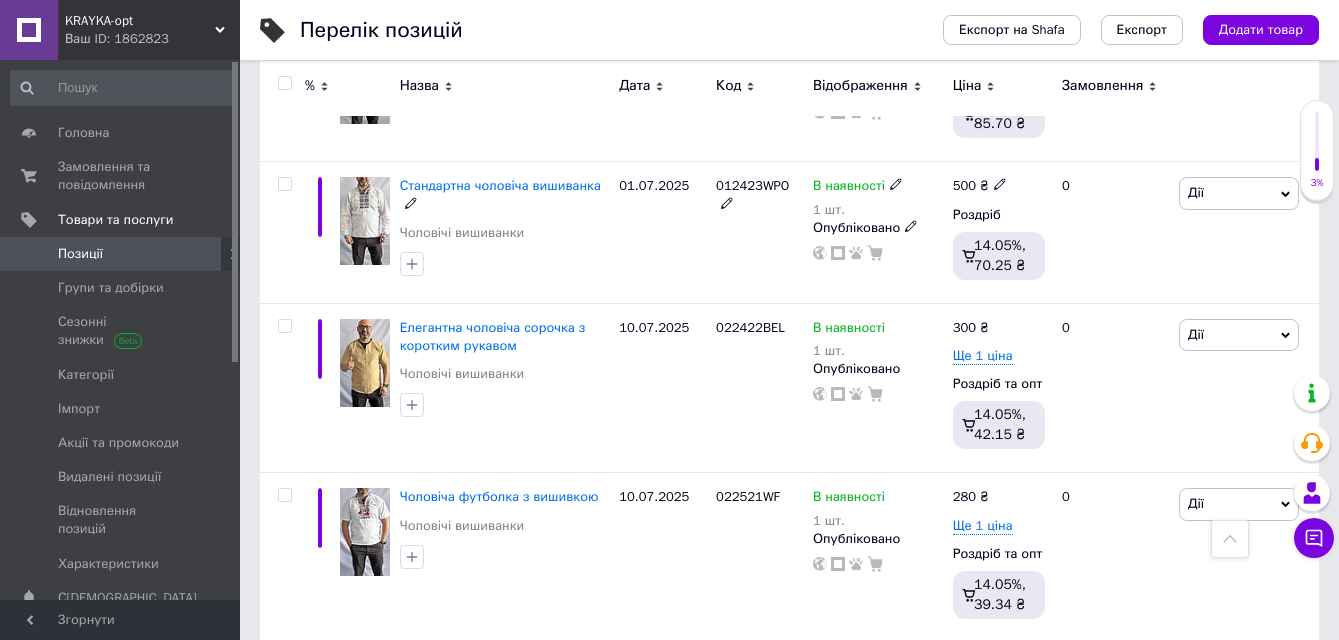 click at bounding box center [365, 221] 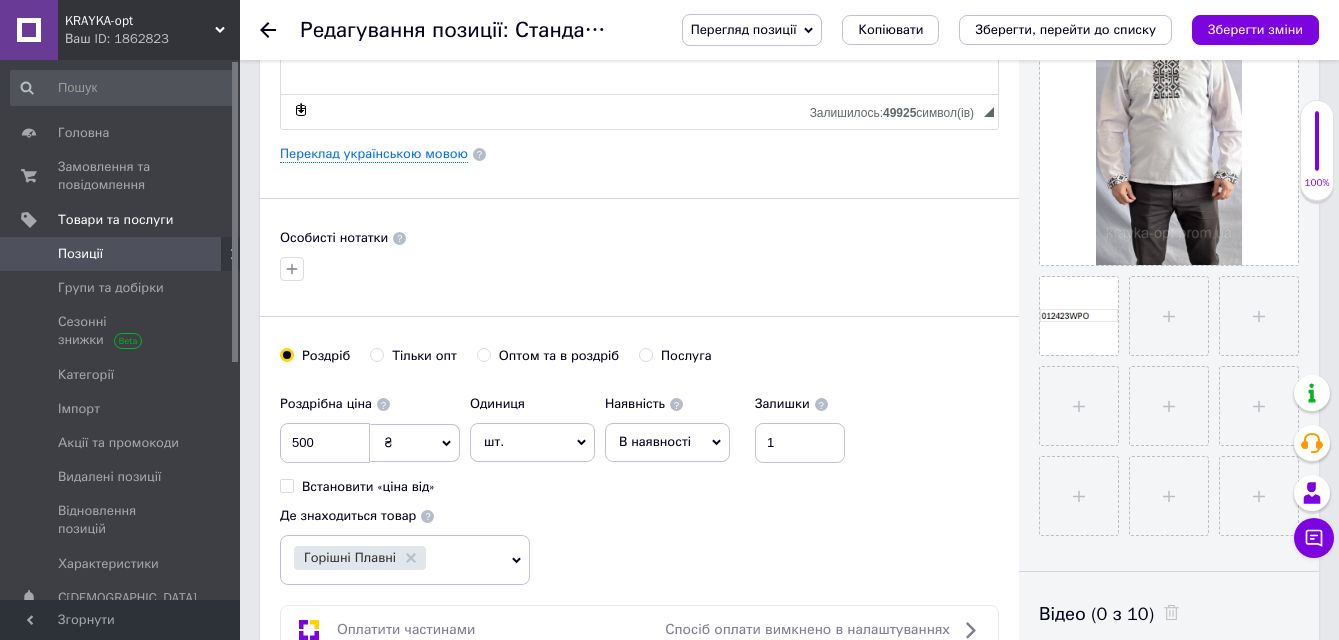 scroll, scrollTop: 500, scrollLeft: 0, axis: vertical 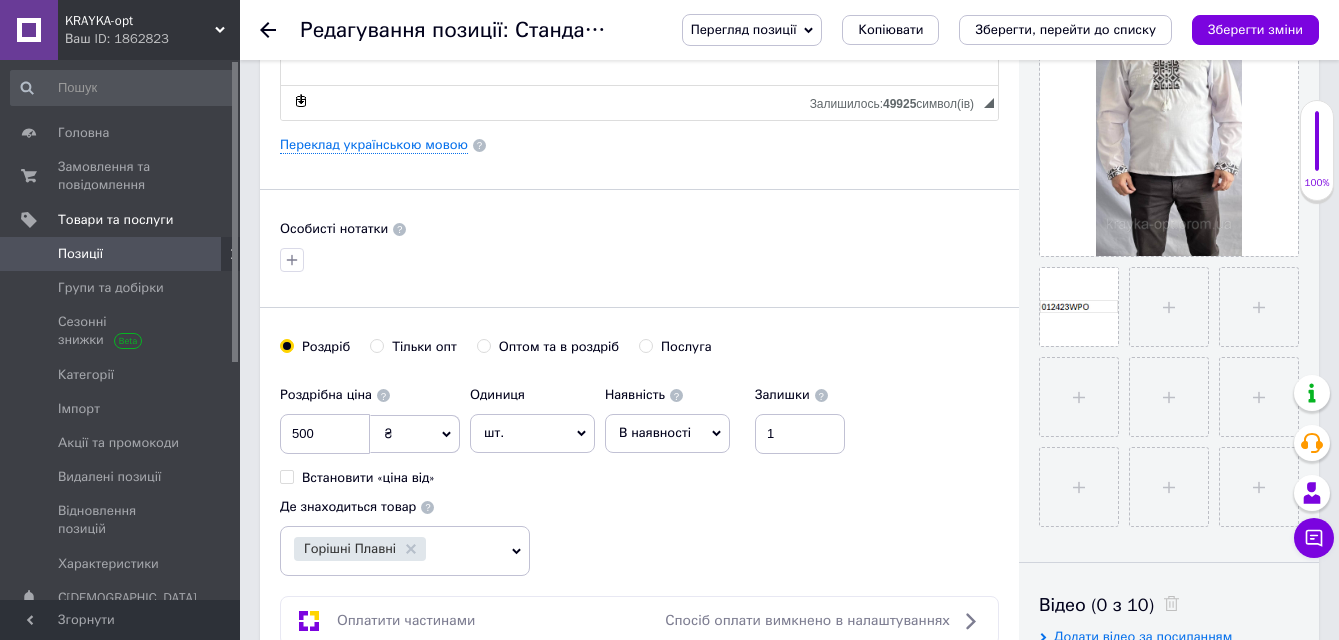 click on "Оптом та в роздріб" at bounding box center (483, 345) 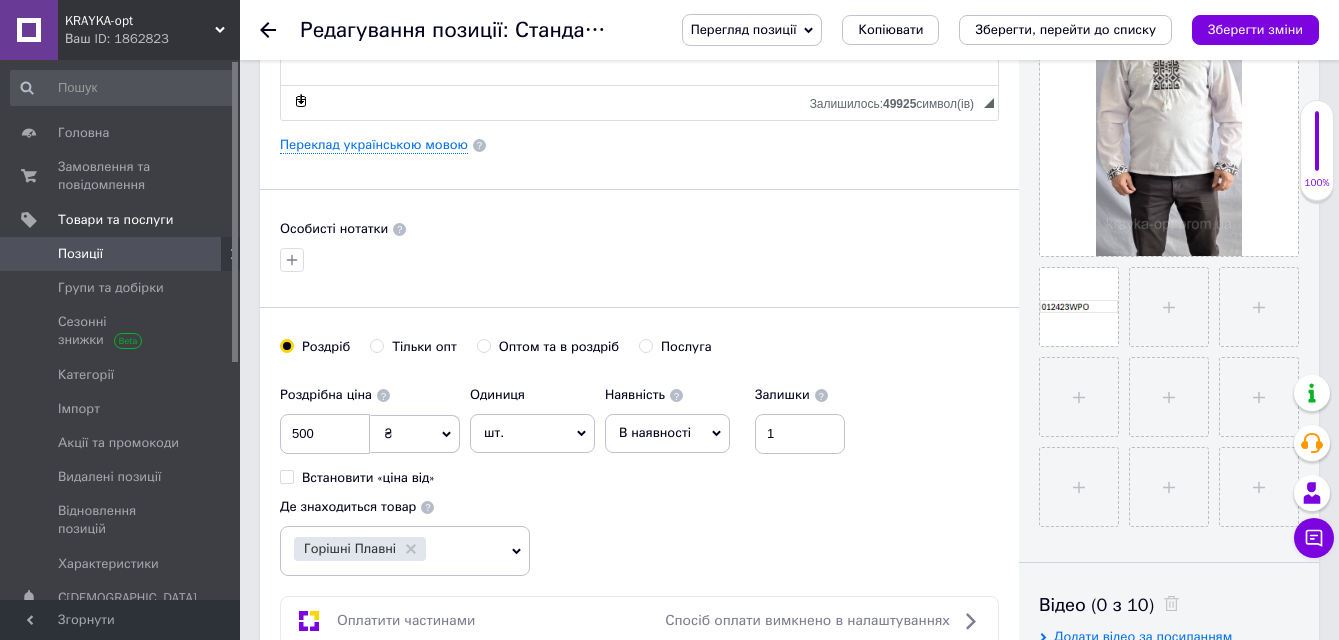 radio on "true" 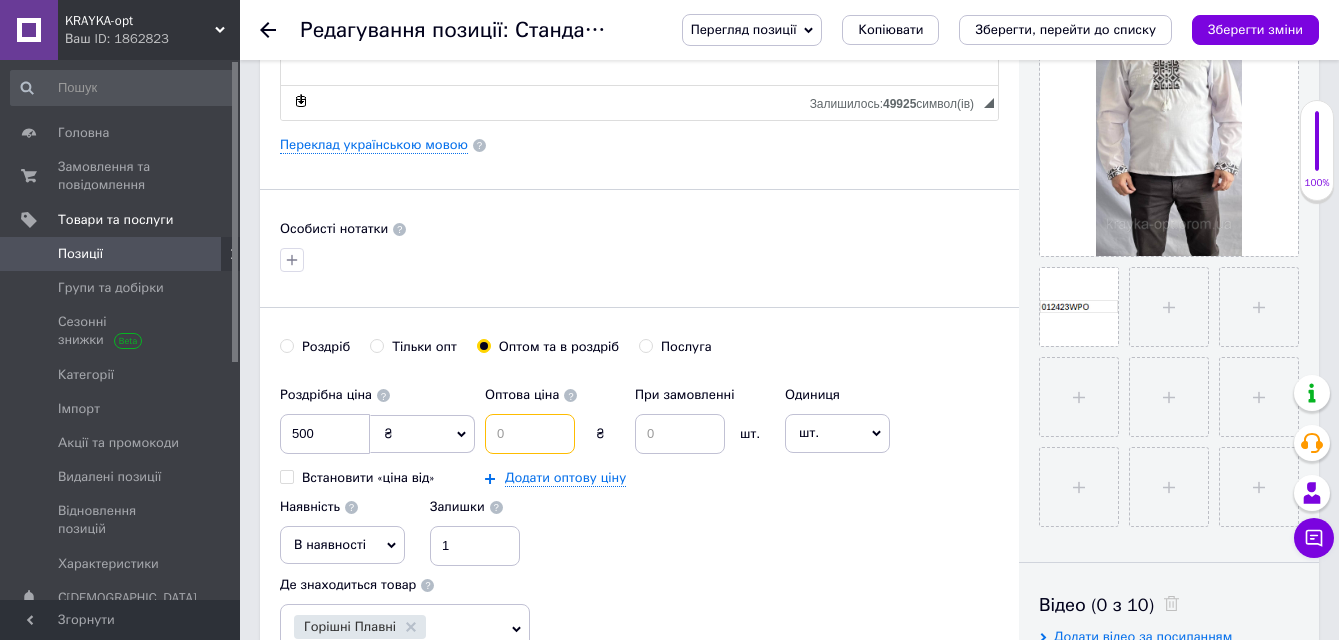 click at bounding box center (530, 434) 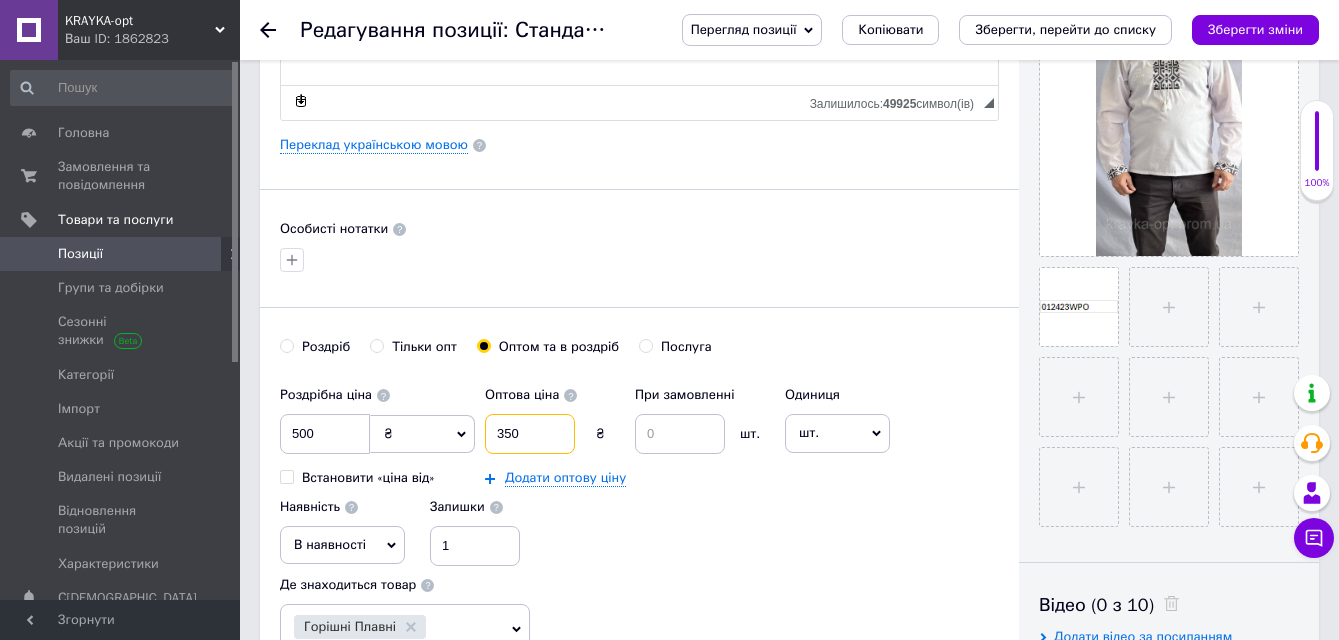 type on "350" 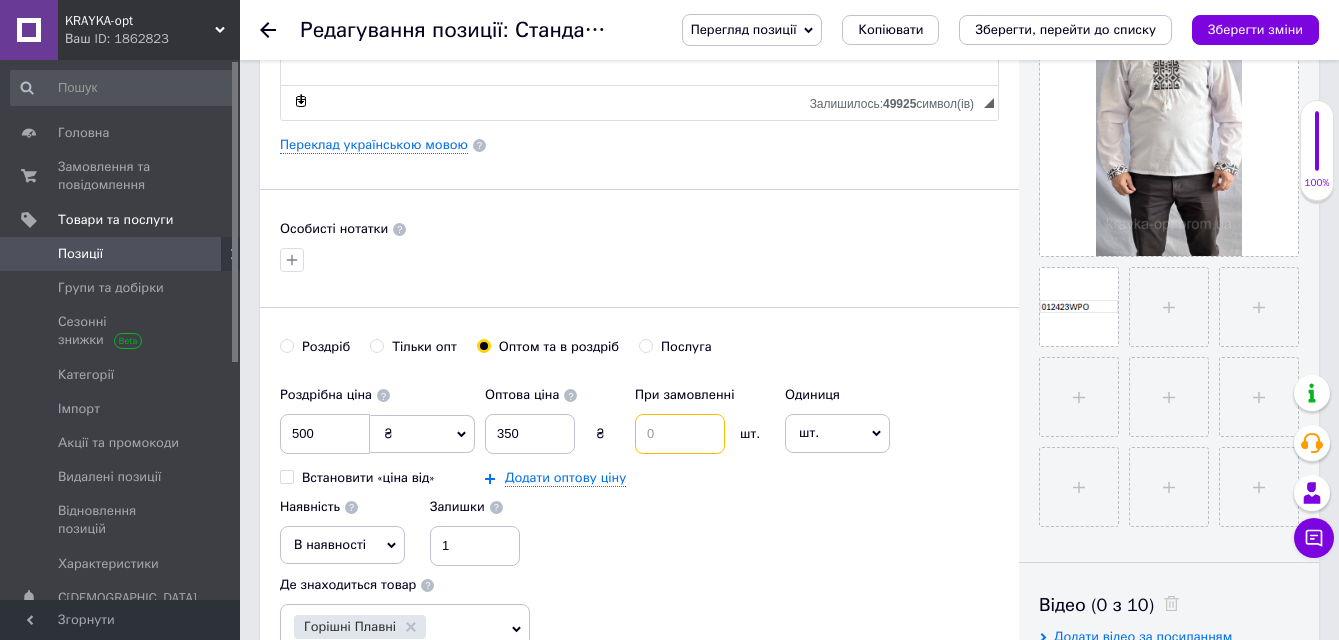 click at bounding box center (680, 434) 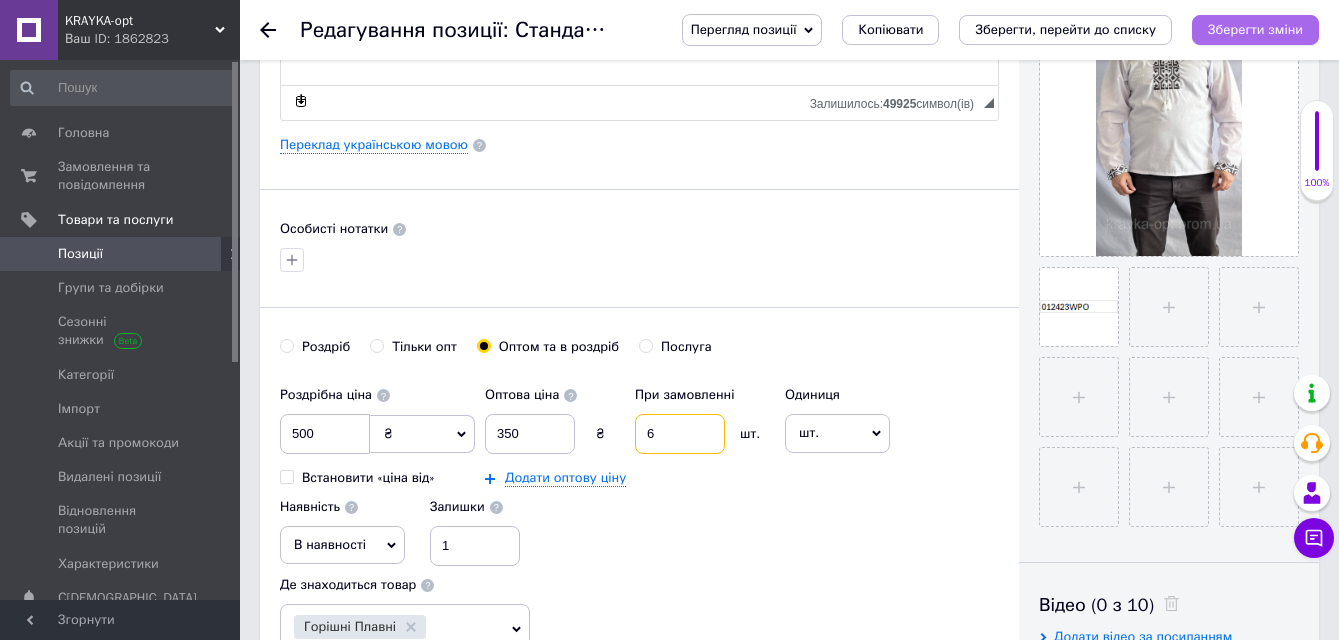 type on "6" 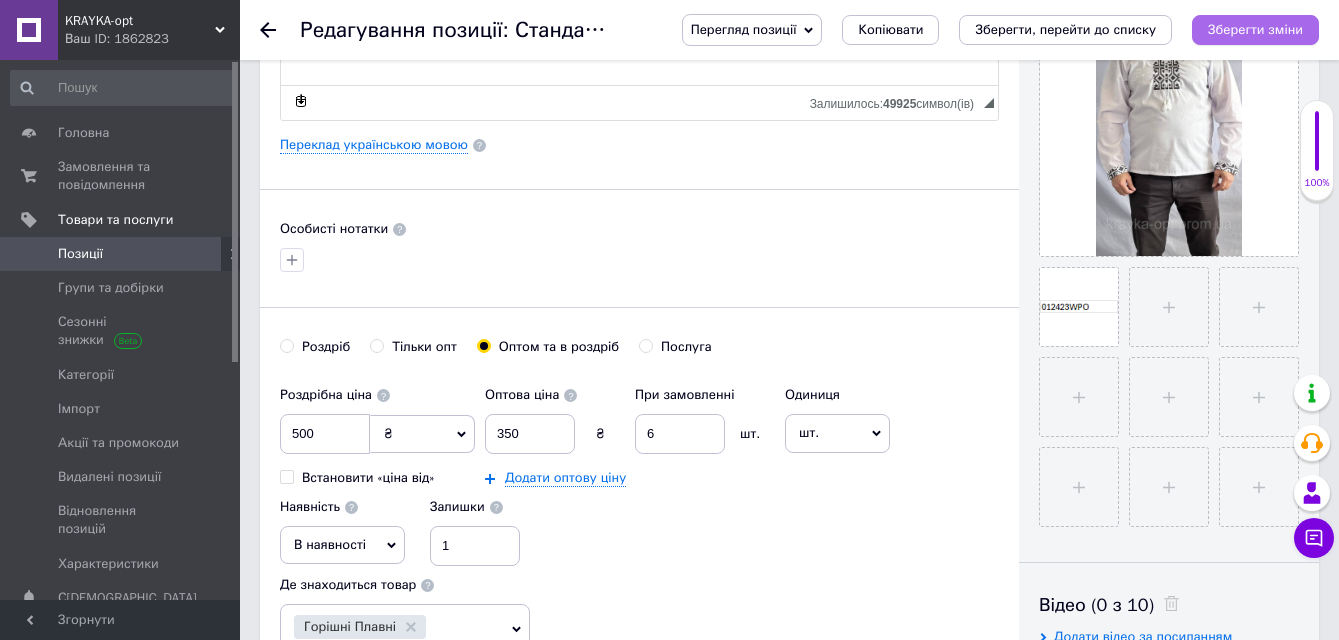 click on "Зберегти зміни" at bounding box center (1255, 29) 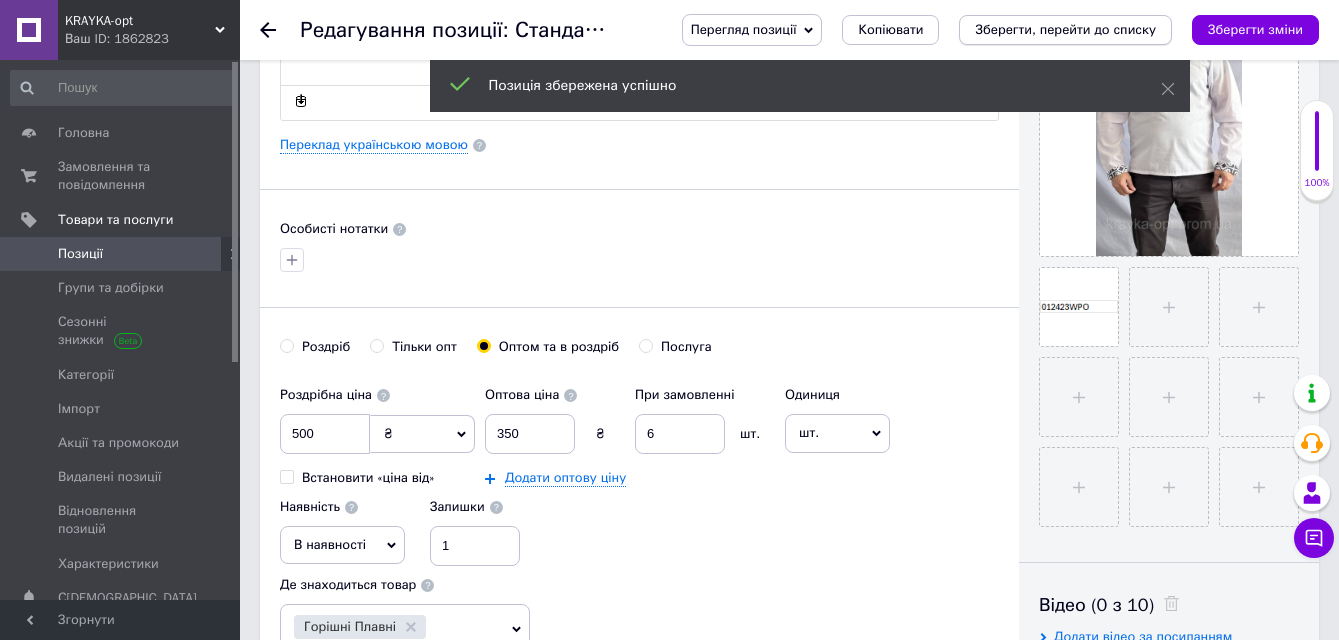 click on "Зберегти, перейти до списку" at bounding box center (1065, 29) 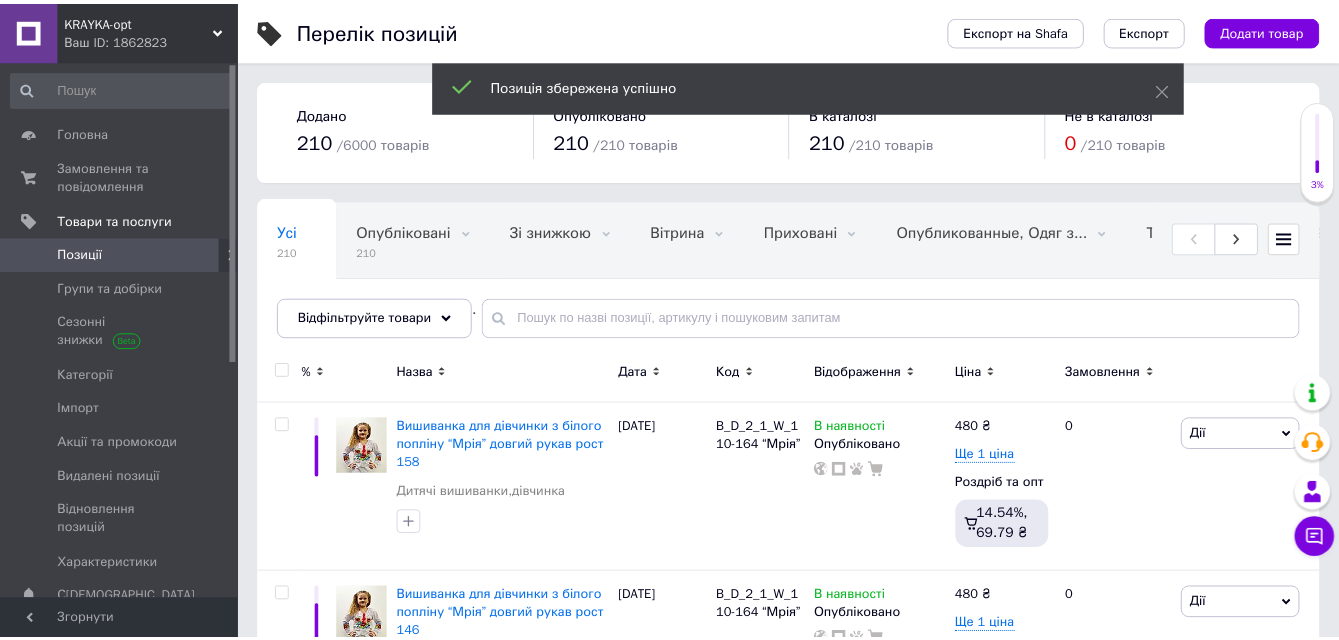 scroll, scrollTop: 7, scrollLeft: 0, axis: vertical 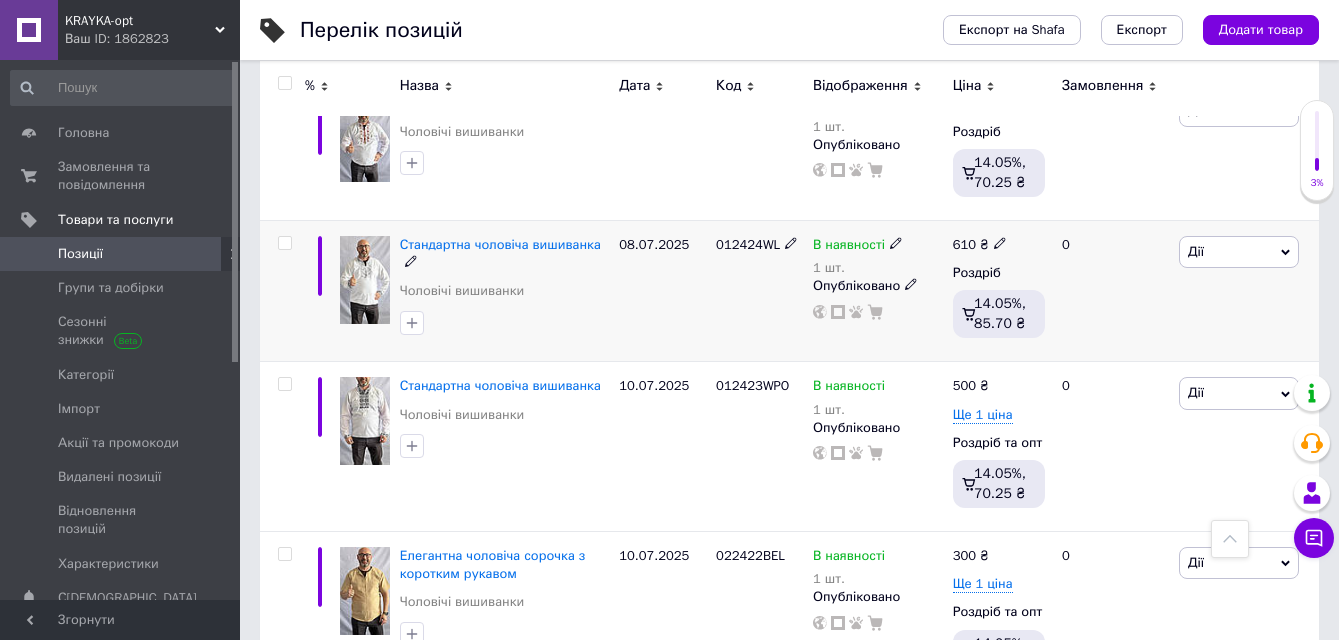 click at bounding box center [365, 280] 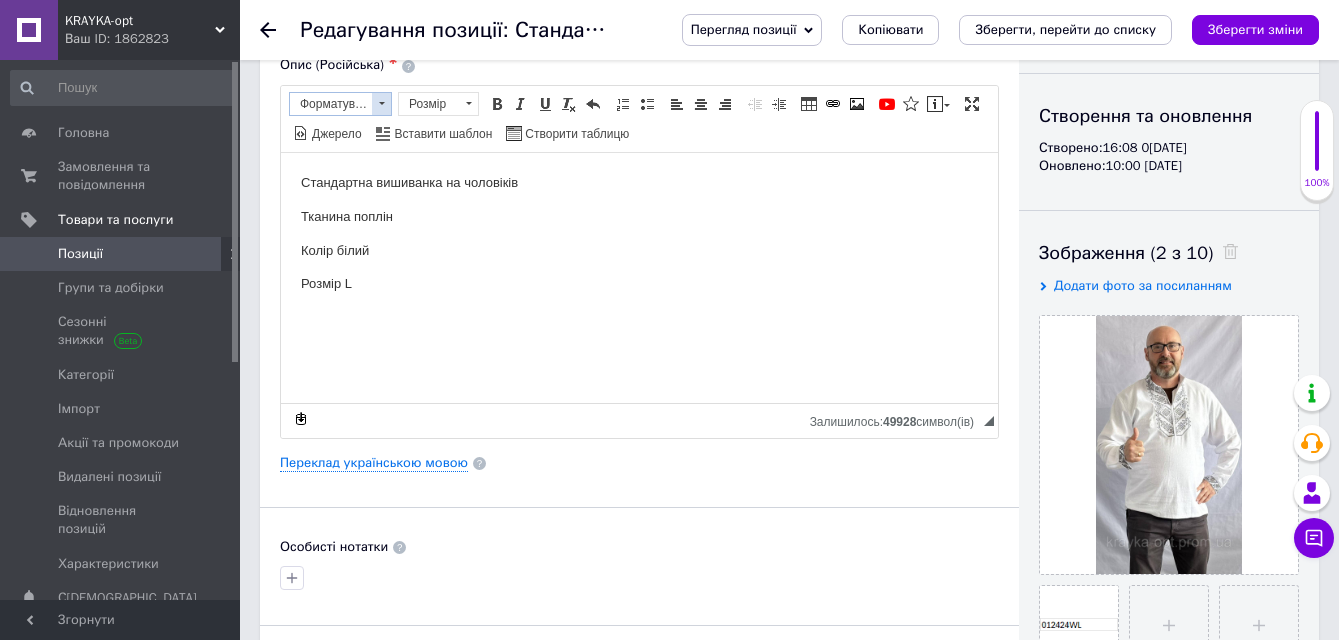 scroll, scrollTop: 500, scrollLeft: 0, axis: vertical 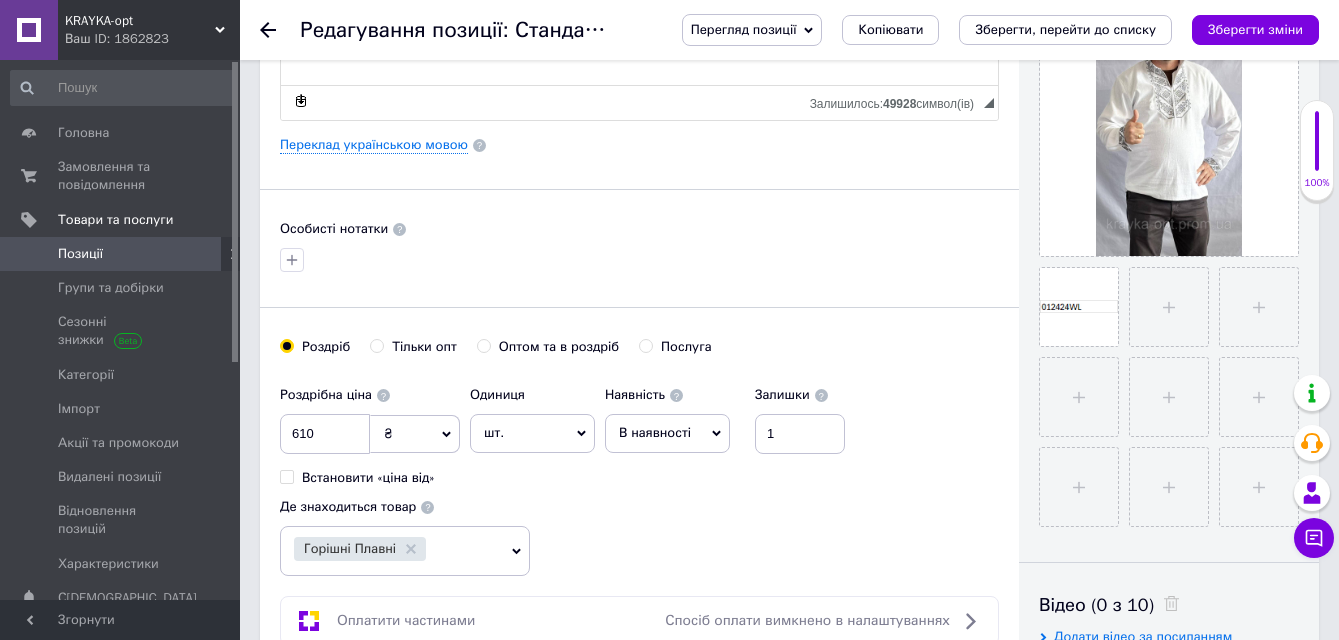 click on "Оптом та в роздріб" at bounding box center (483, 345) 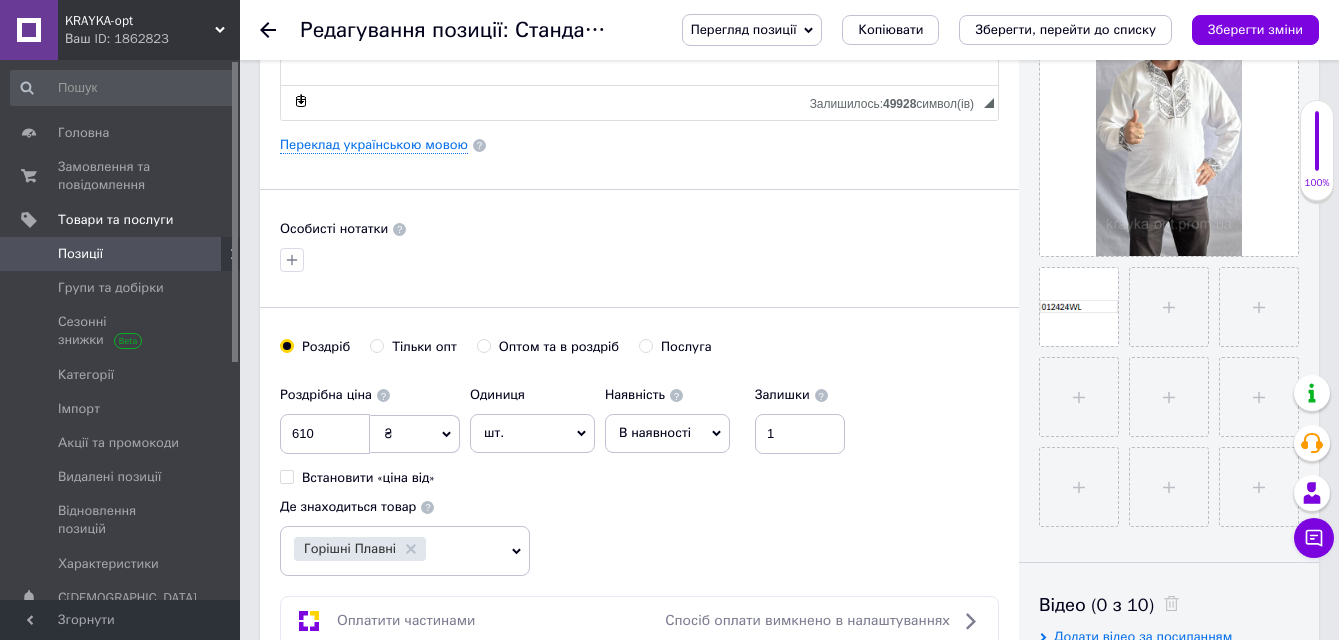 radio on "true" 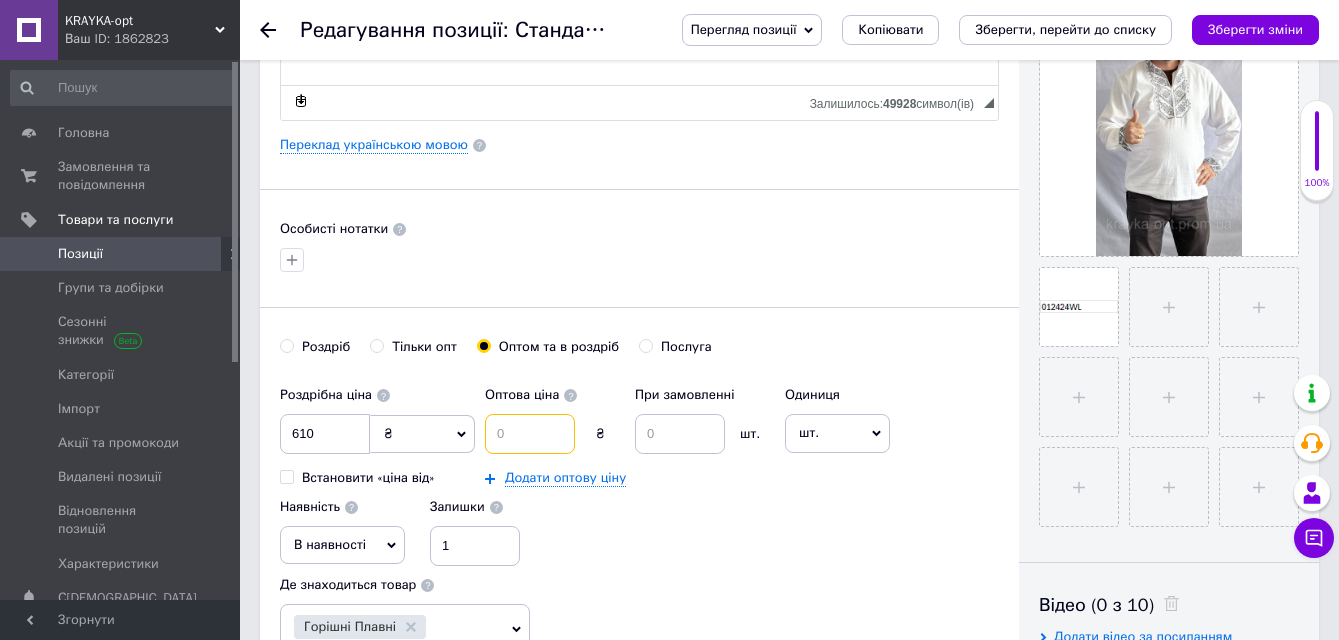 click at bounding box center (530, 434) 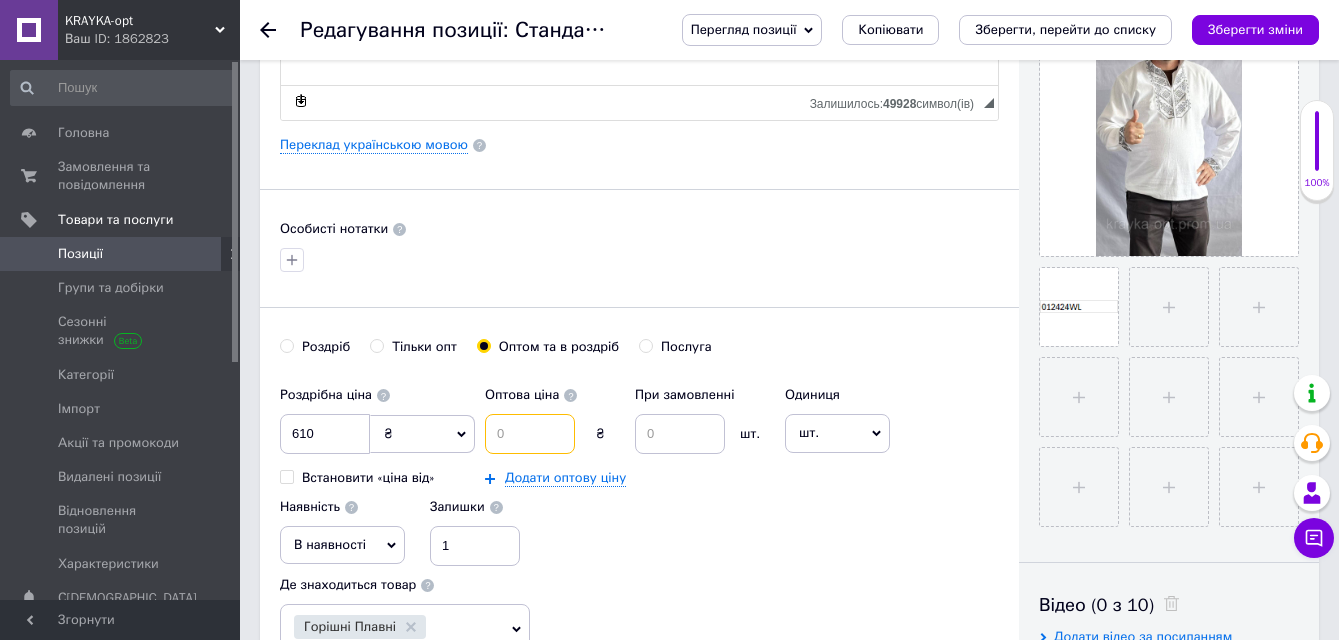 type on "3" 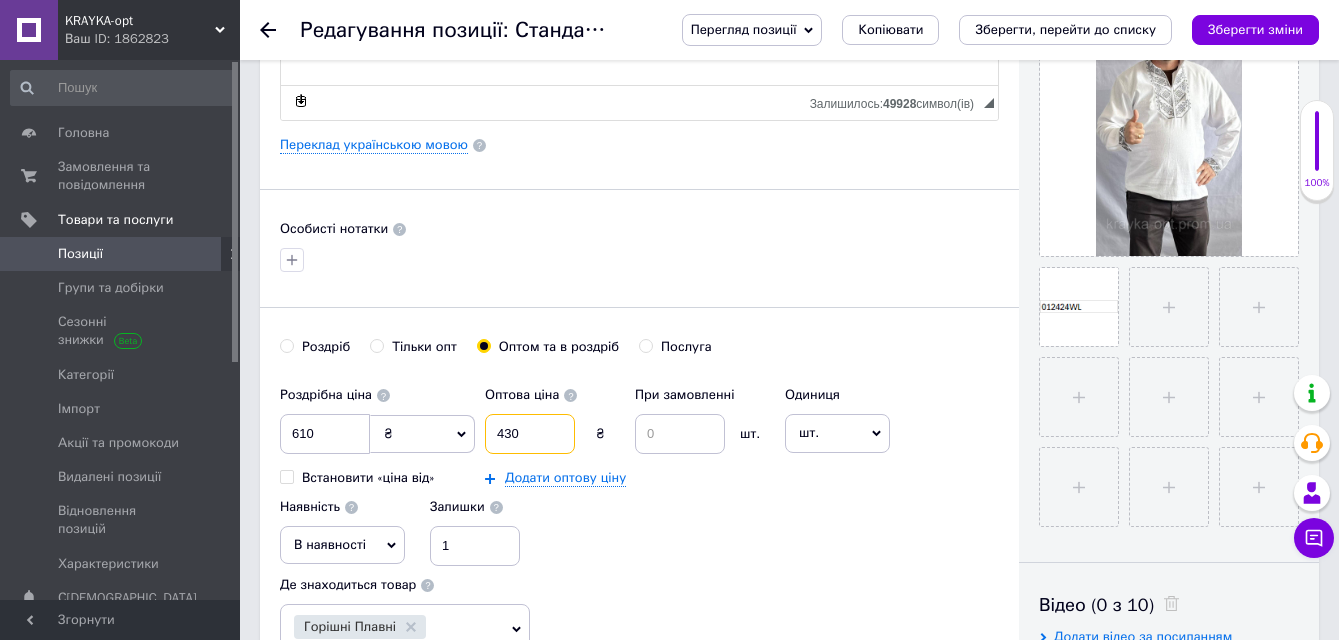 type on "430" 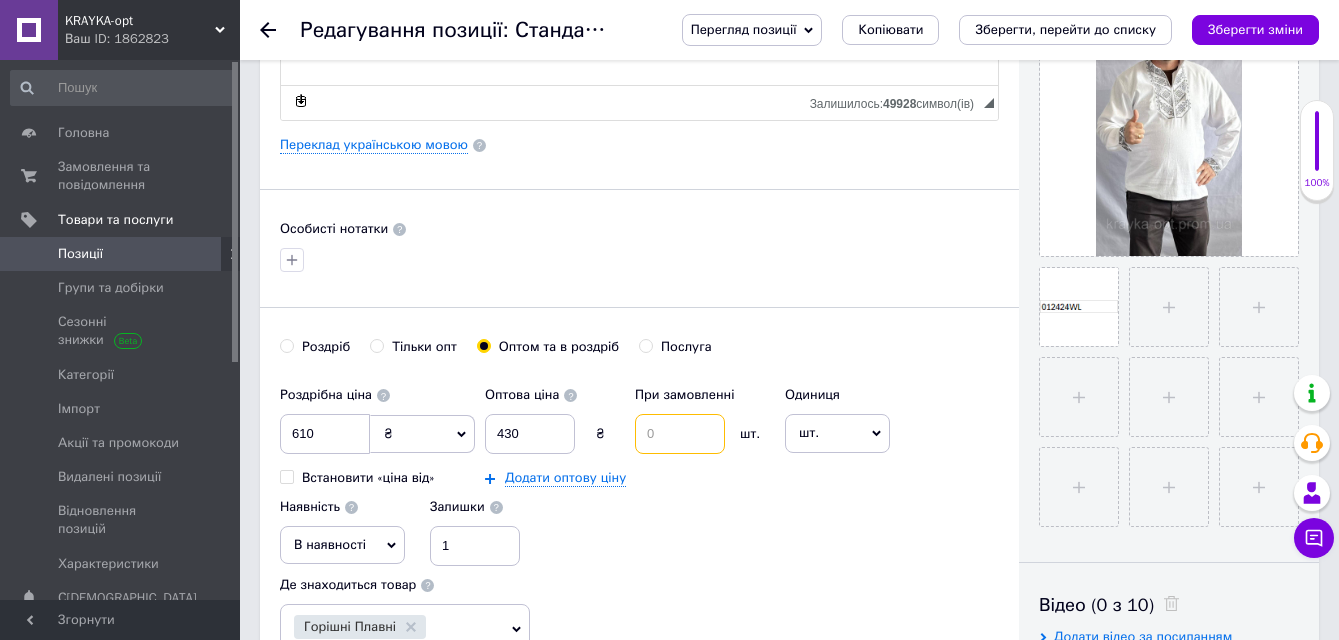 click at bounding box center [680, 434] 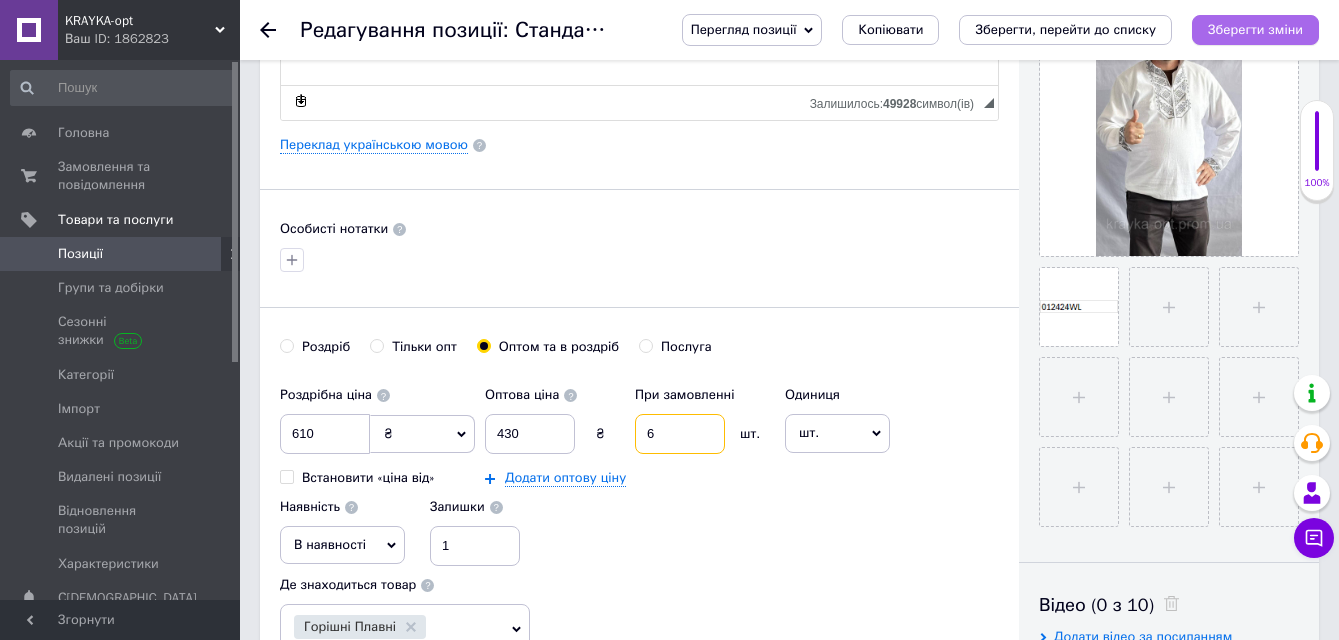 type on "6" 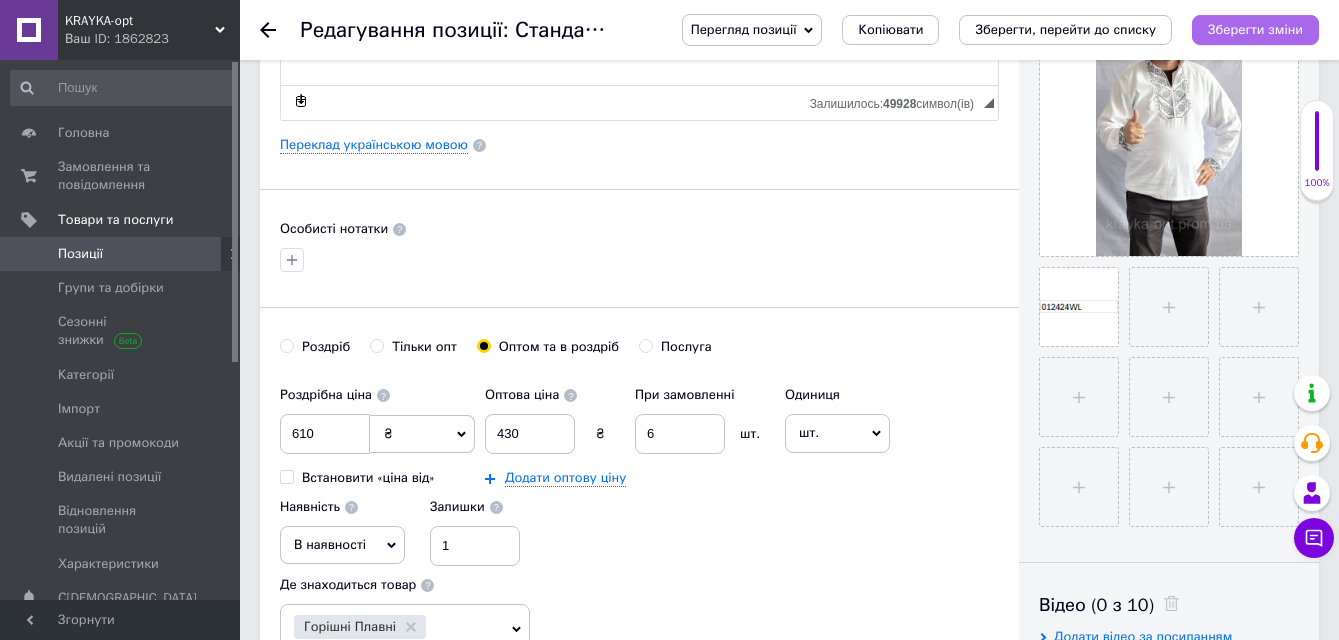 click on "Зберегти зміни" at bounding box center (1255, 29) 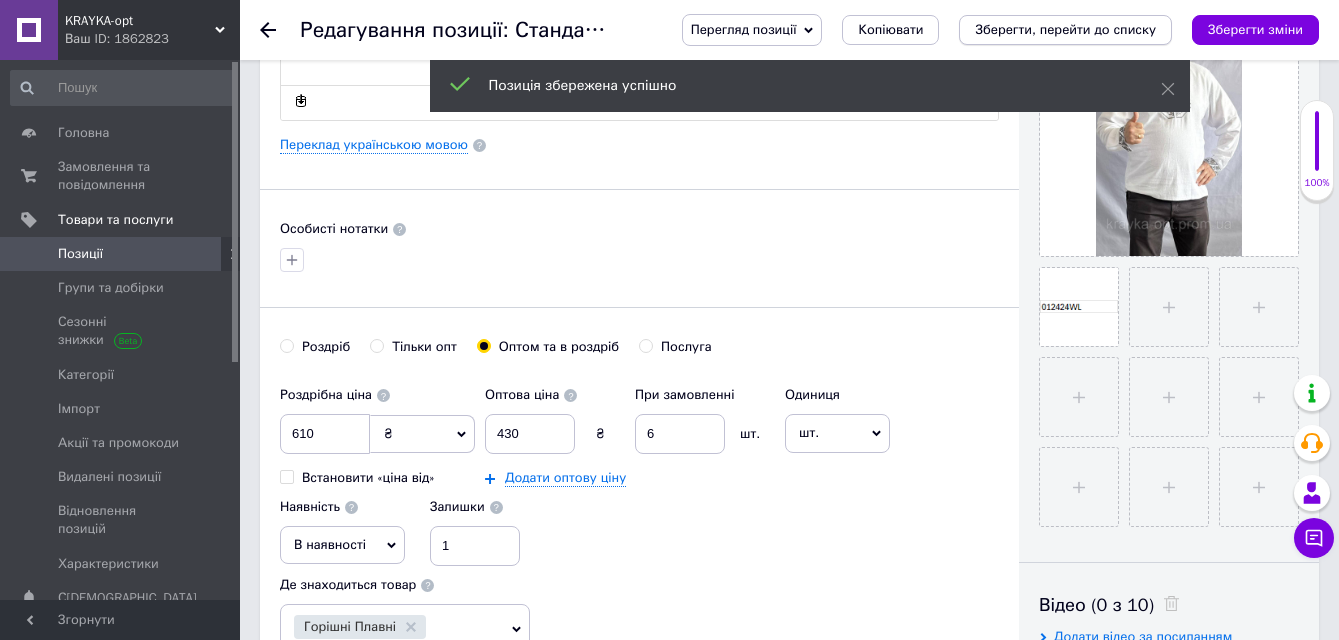 click on "Зберегти, перейти до списку" at bounding box center [1065, 29] 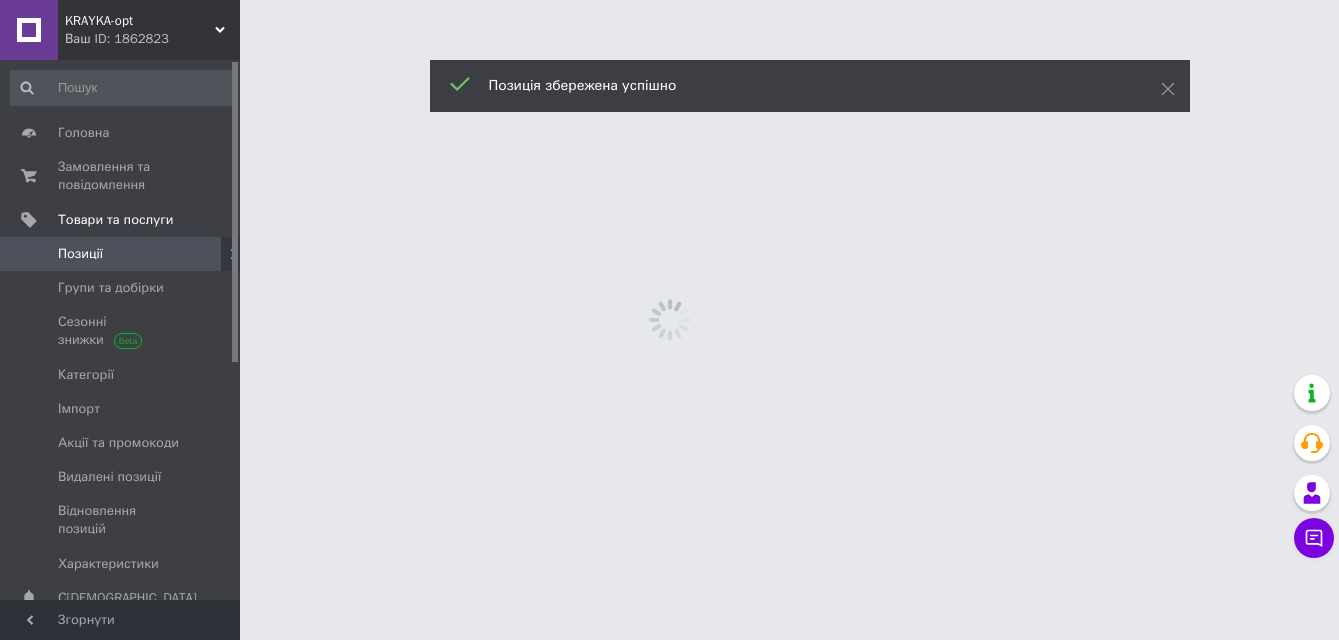 scroll, scrollTop: 0, scrollLeft: 0, axis: both 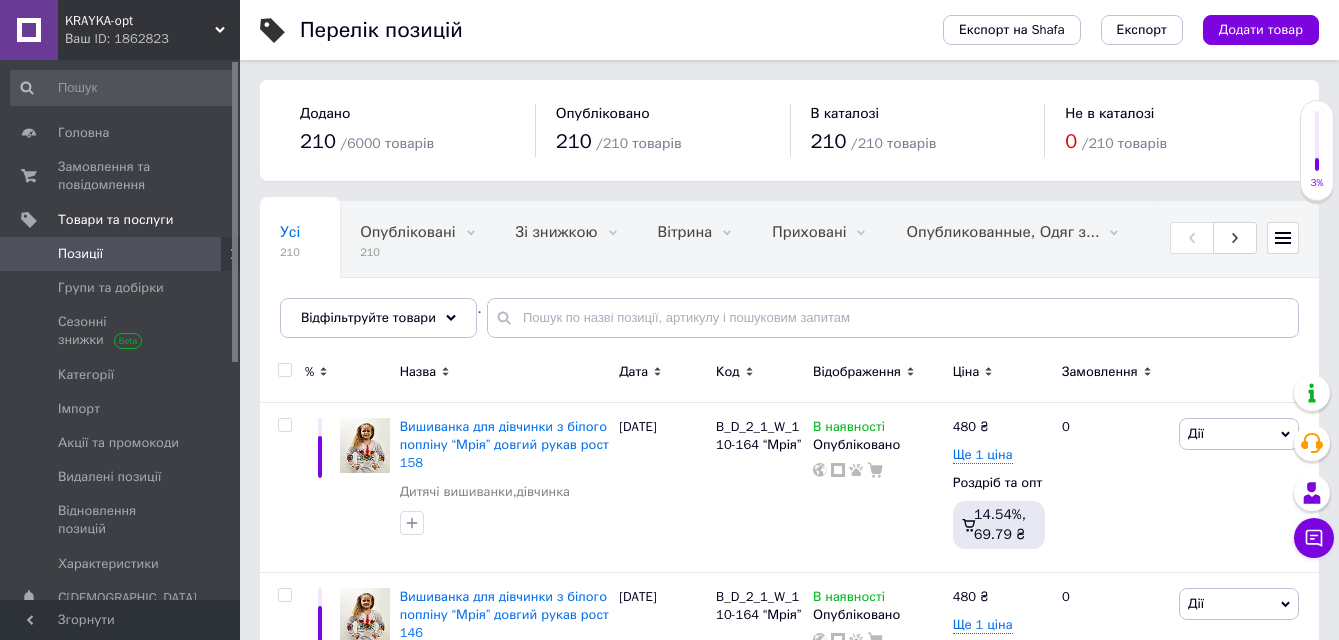 click on "Додано 210   / 6000   товарів Опубліковано 210   / 210   товарів В каталозі 210   / 210   товарів Не в каталозі 0   / 210   товарів" at bounding box center [789, 130] 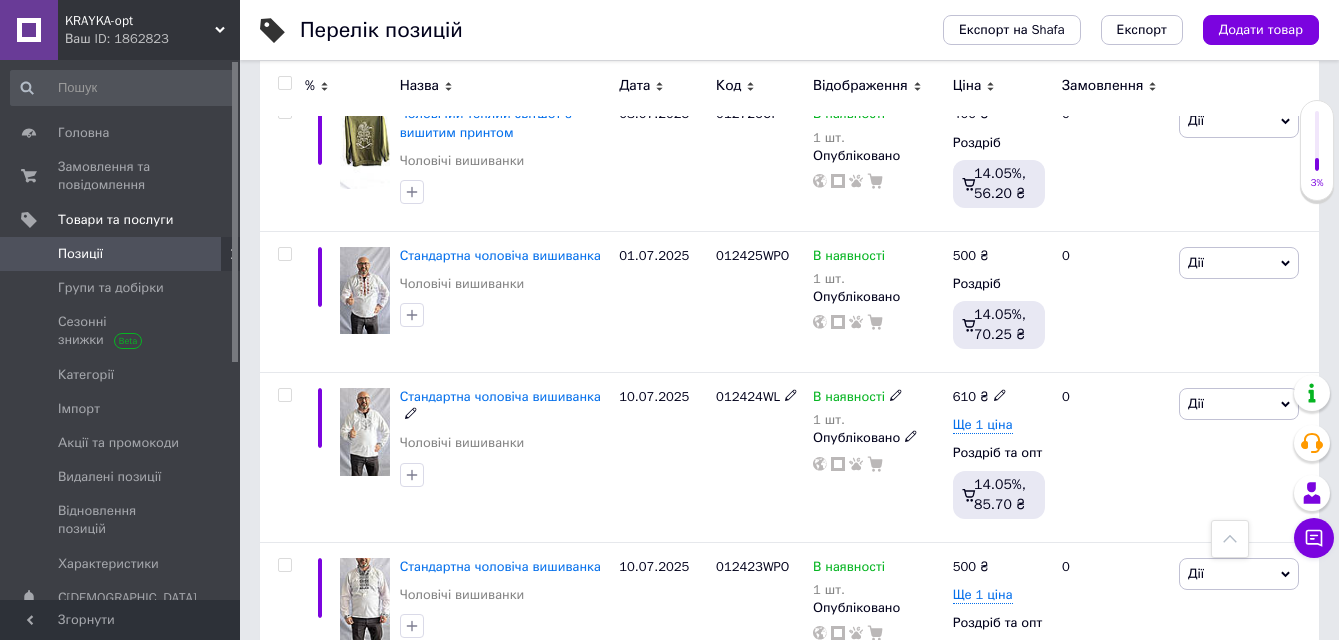 scroll, scrollTop: 10200, scrollLeft: 0, axis: vertical 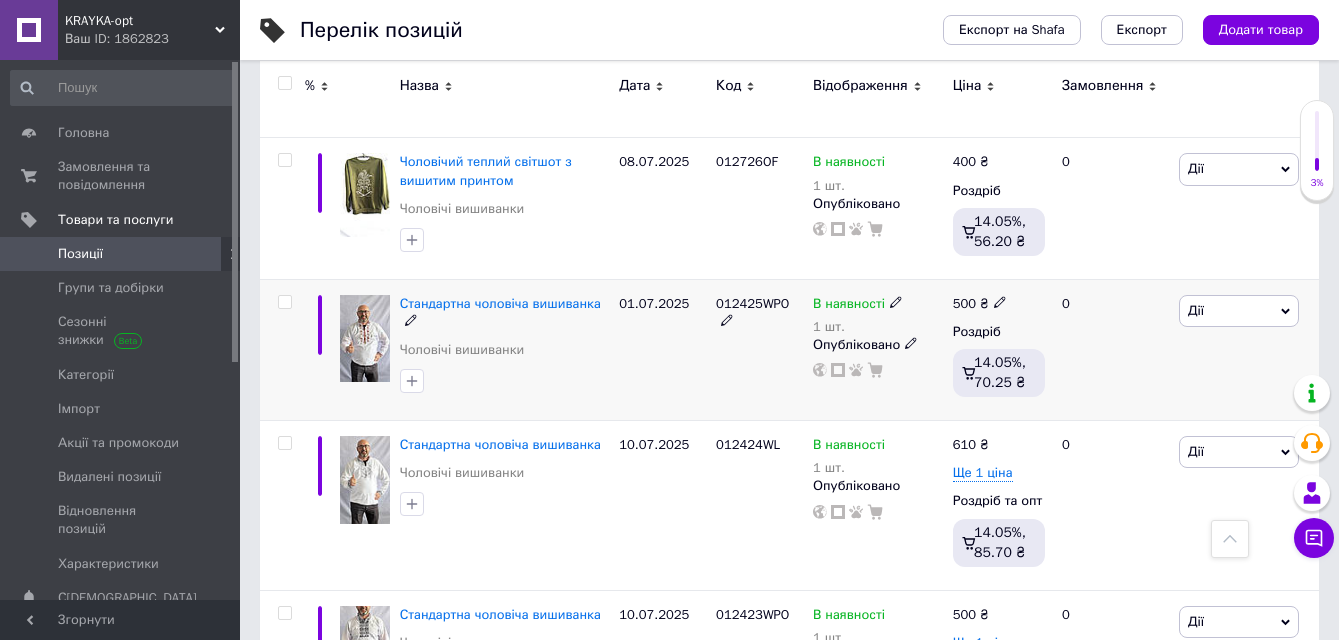 click at bounding box center [365, 339] 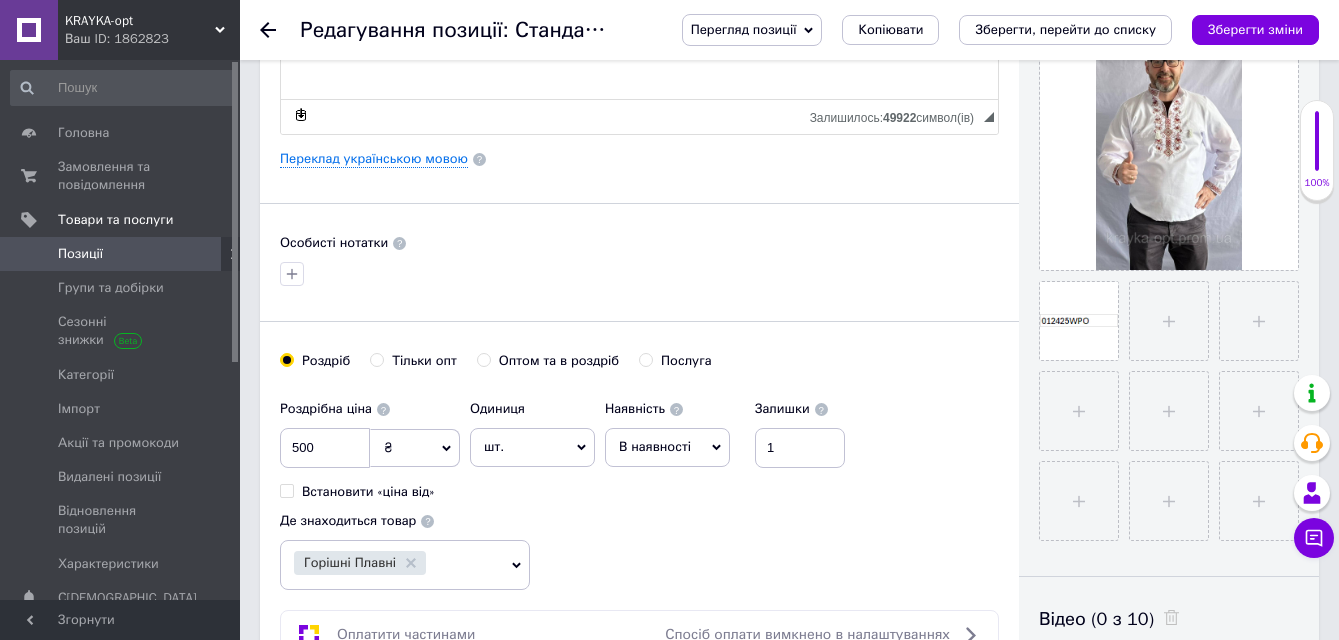 scroll, scrollTop: 500, scrollLeft: 0, axis: vertical 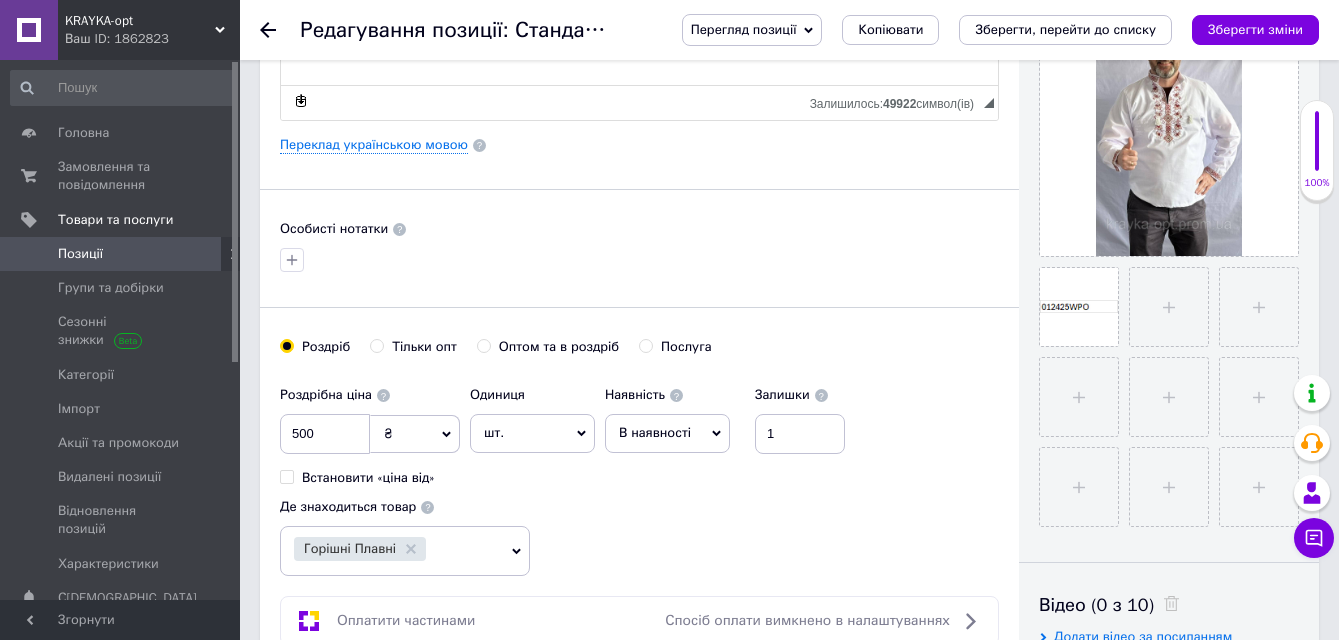 click on "Оптом та в роздріб" at bounding box center [483, 345] 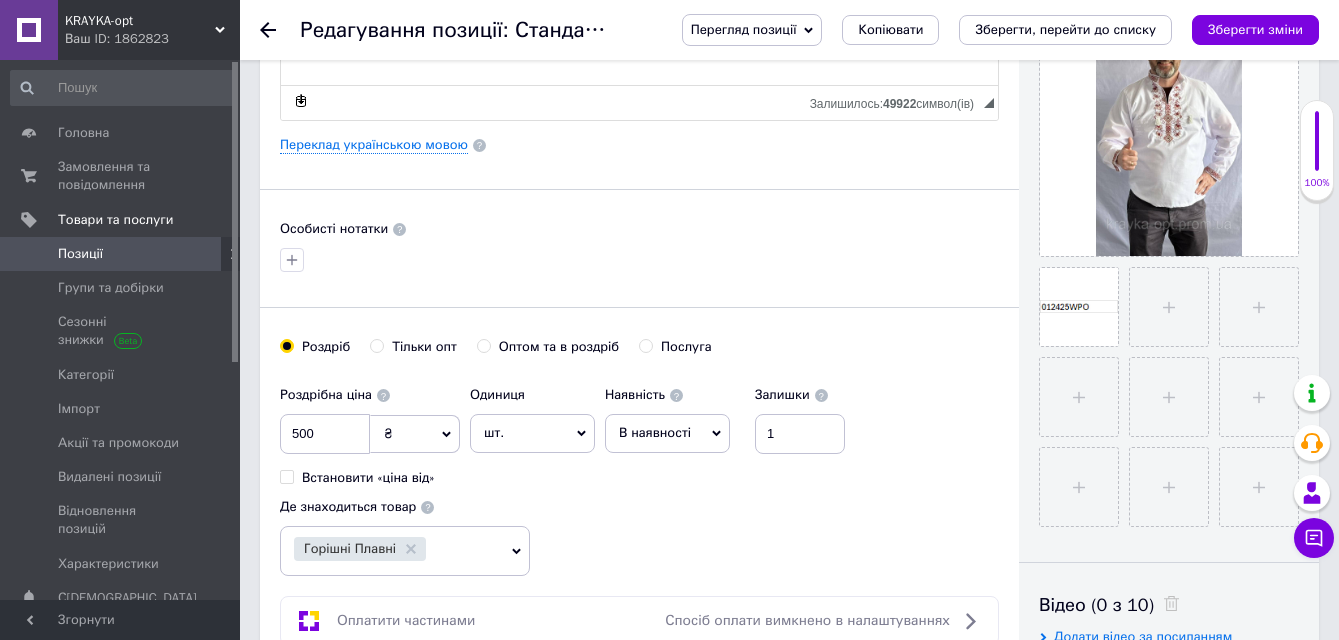 radio on "true" 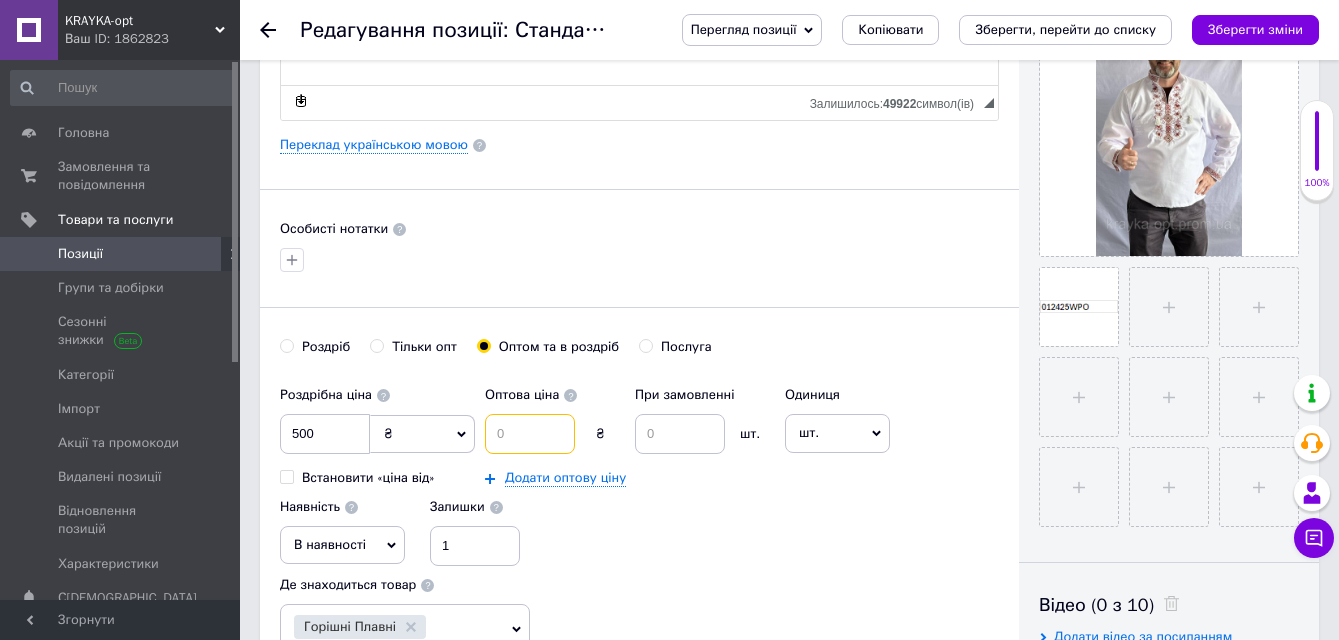click at bounding box center [530, 434] 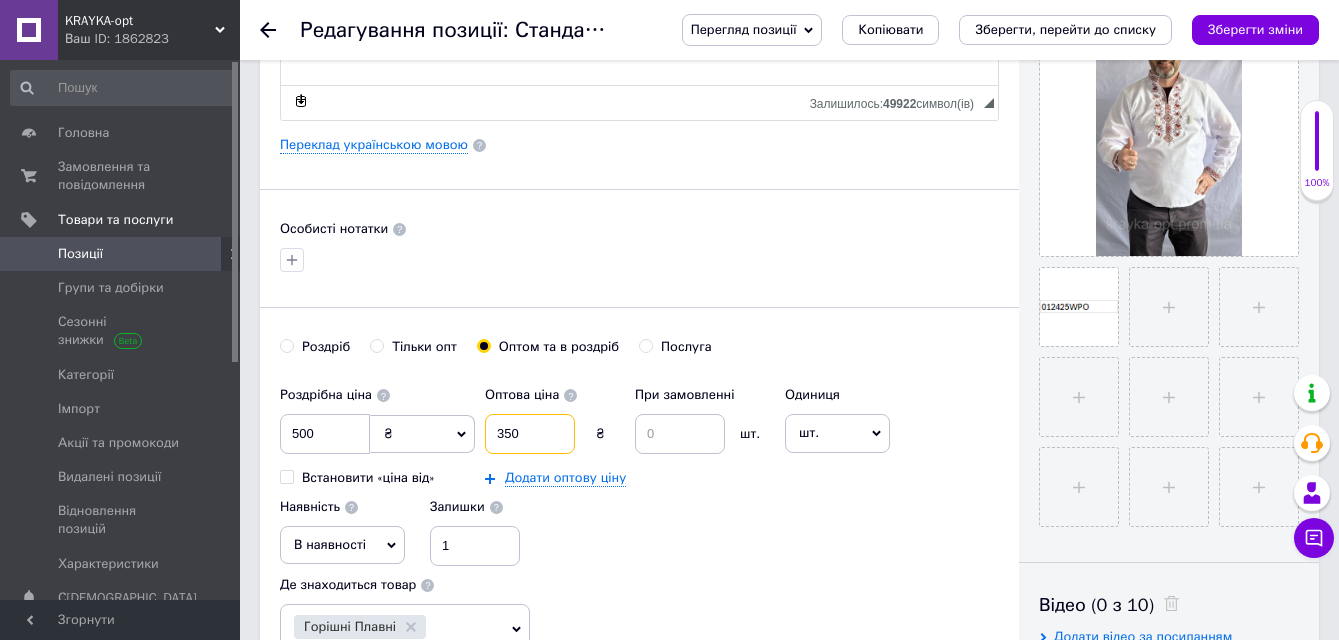 type on "350" 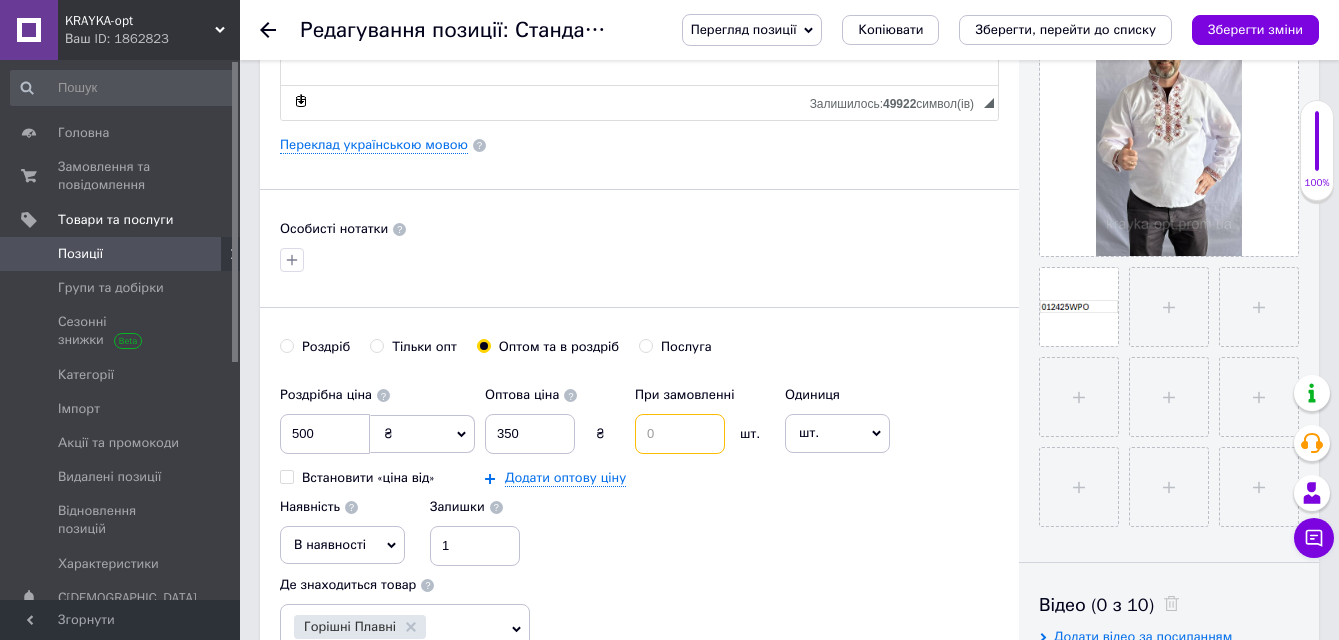 click at bounding box center [680, 434] 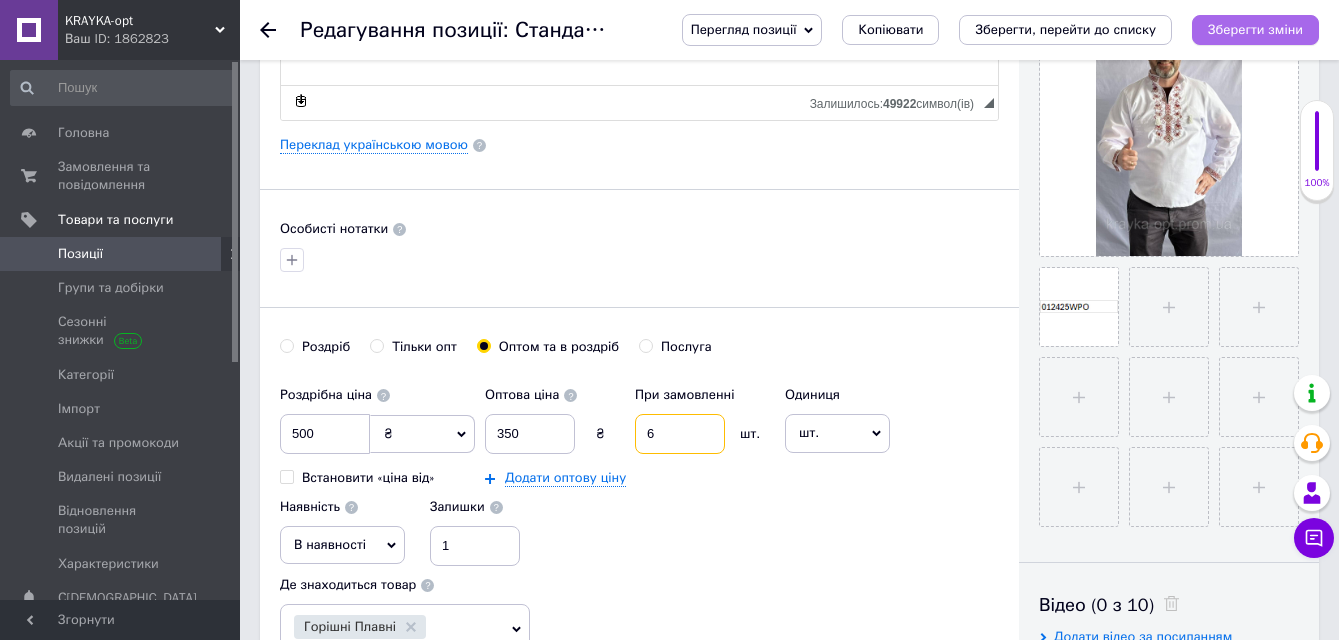 type on "6" 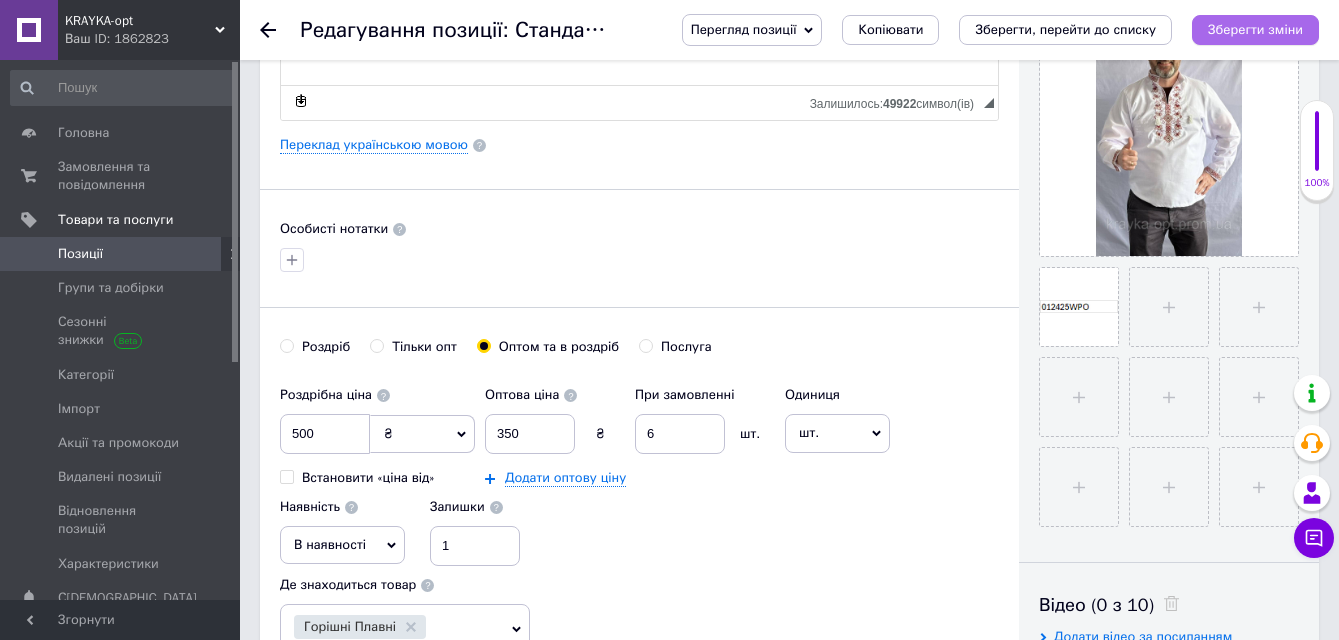 click on "Зберегти зміни" at bounding box center [1255, 29] 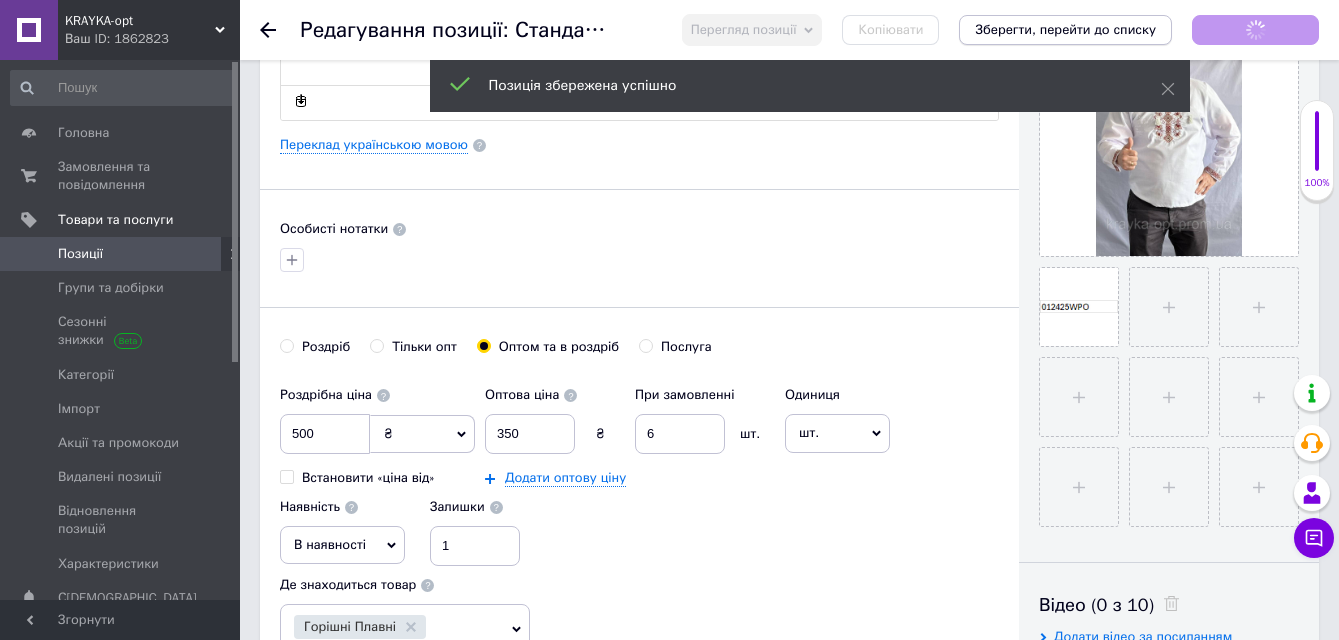 click on "Зберегти, перейти до списку" at bounding box center (1065, 29) 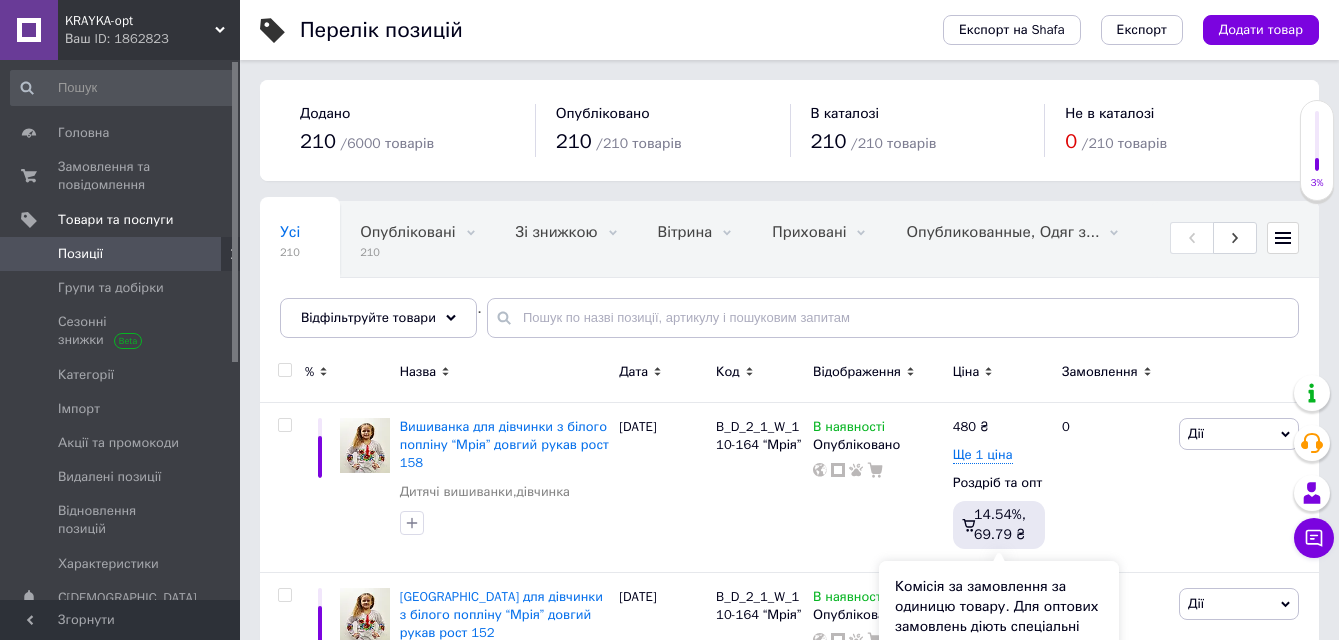scroll, scrollTop: 700, scrollLeft: 0, axis: vertical 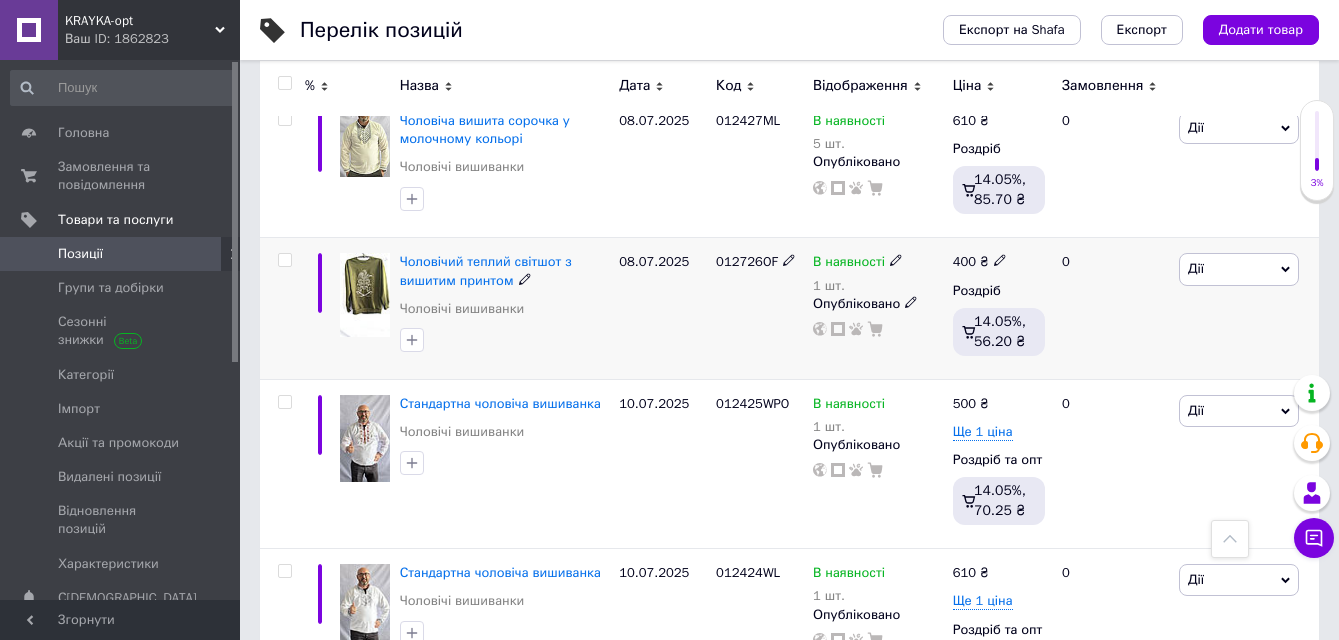 click at bounding box center [365, 294] 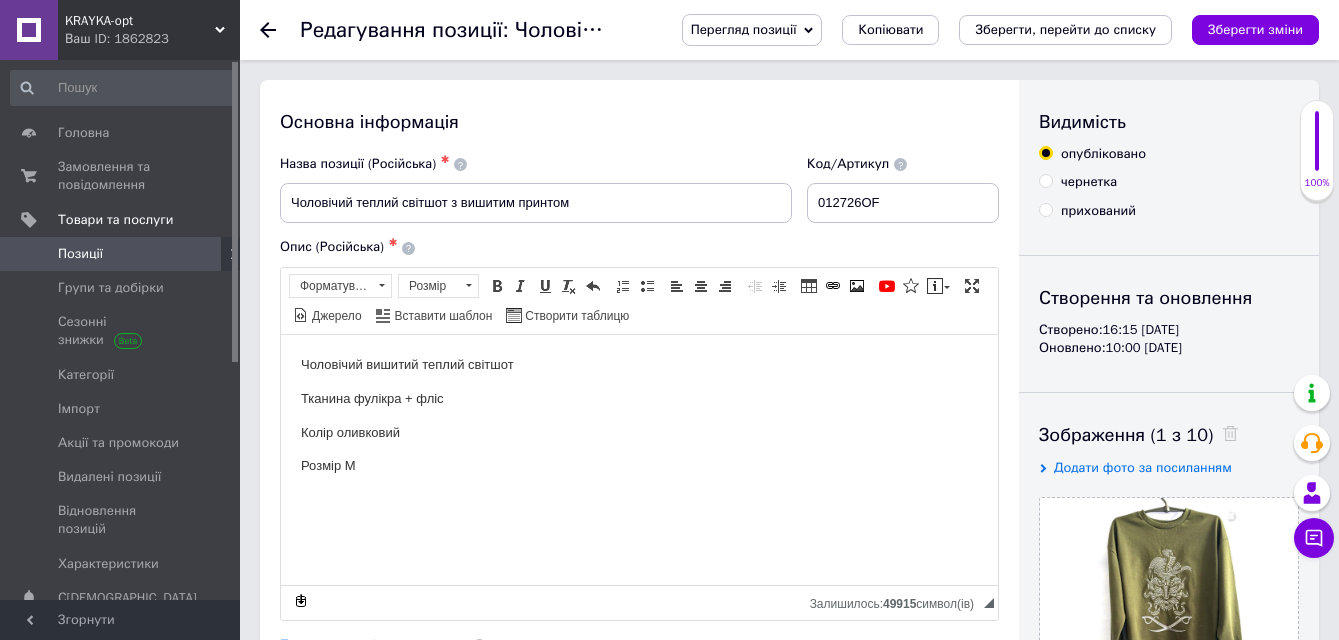 scroll, scrollTop: 400, scrollLeft: 0, axis: vertical 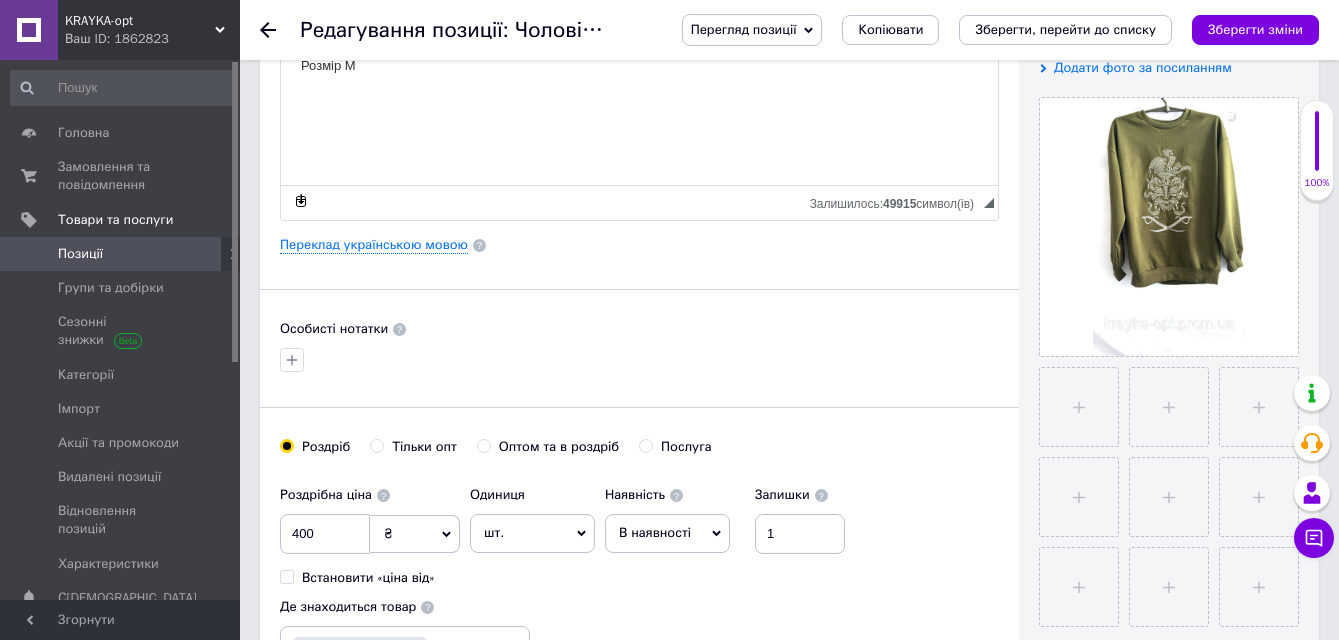 click on "Оптом та в роздріб" at bounding box center (483, 445) 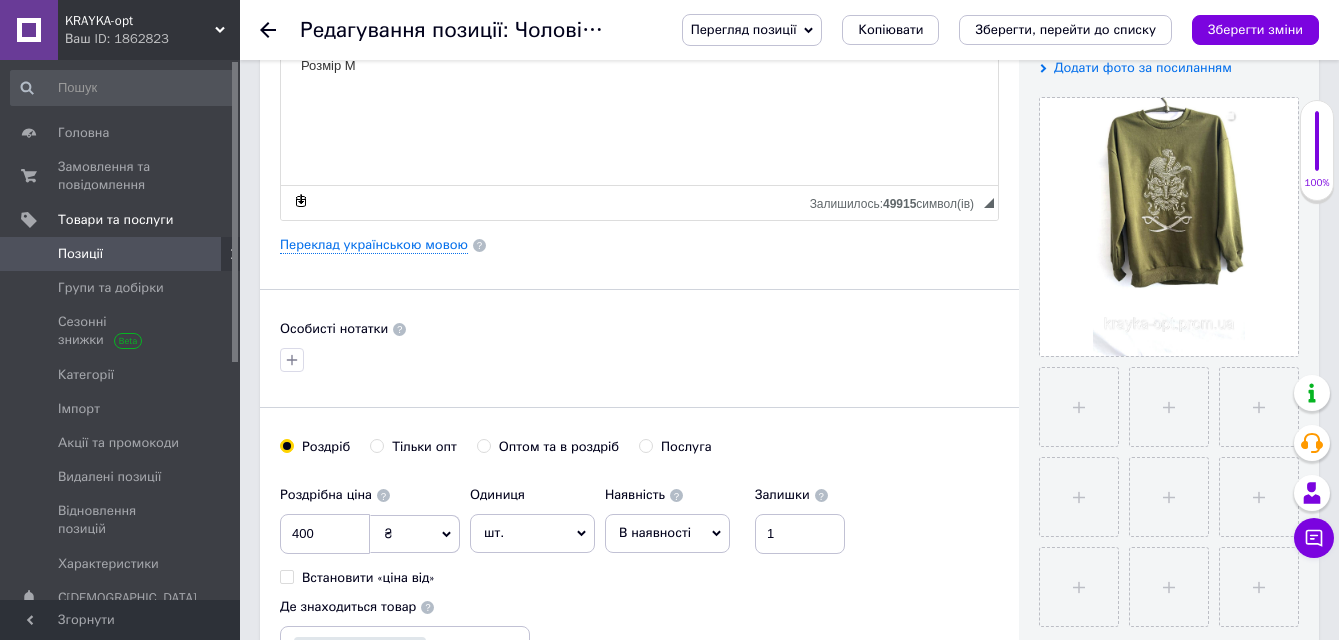 radio on "true" 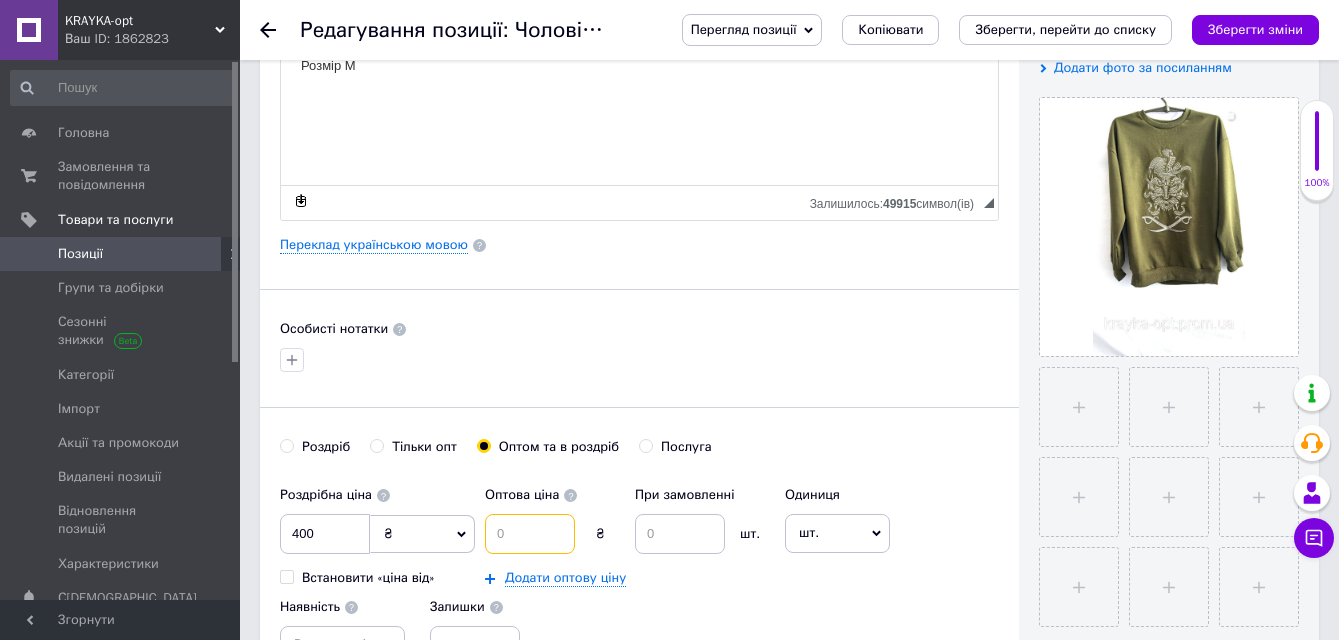 click at bounding box center (530, 534) 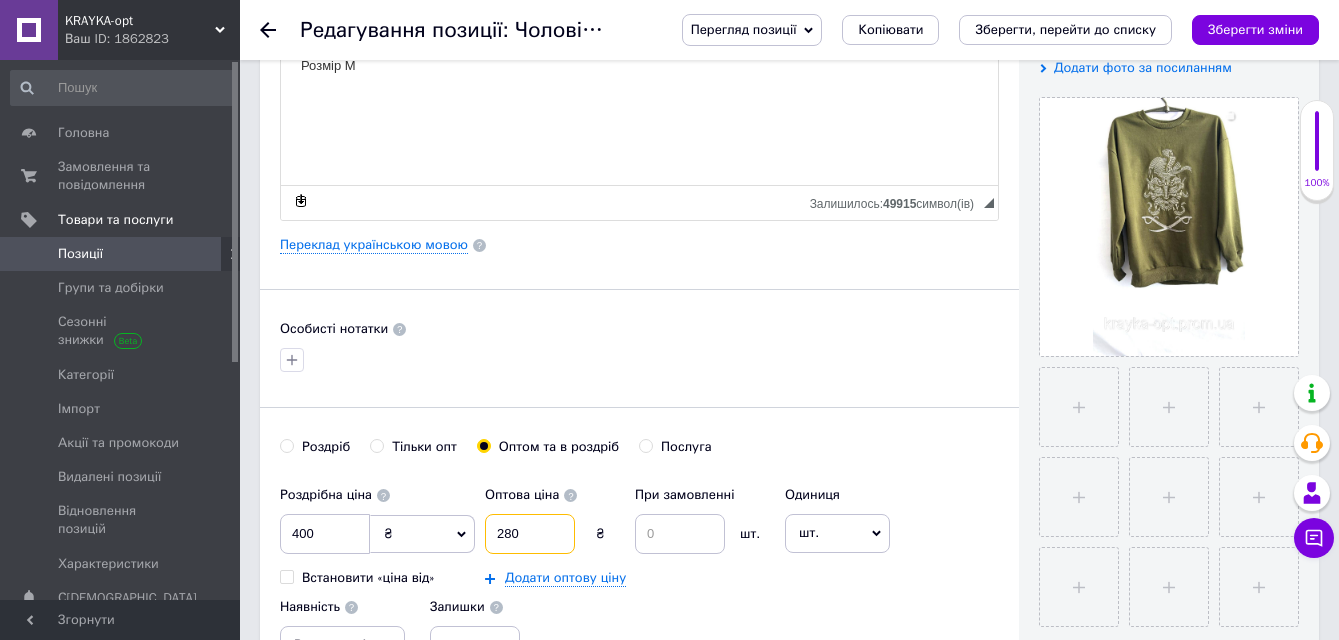 type on "280" 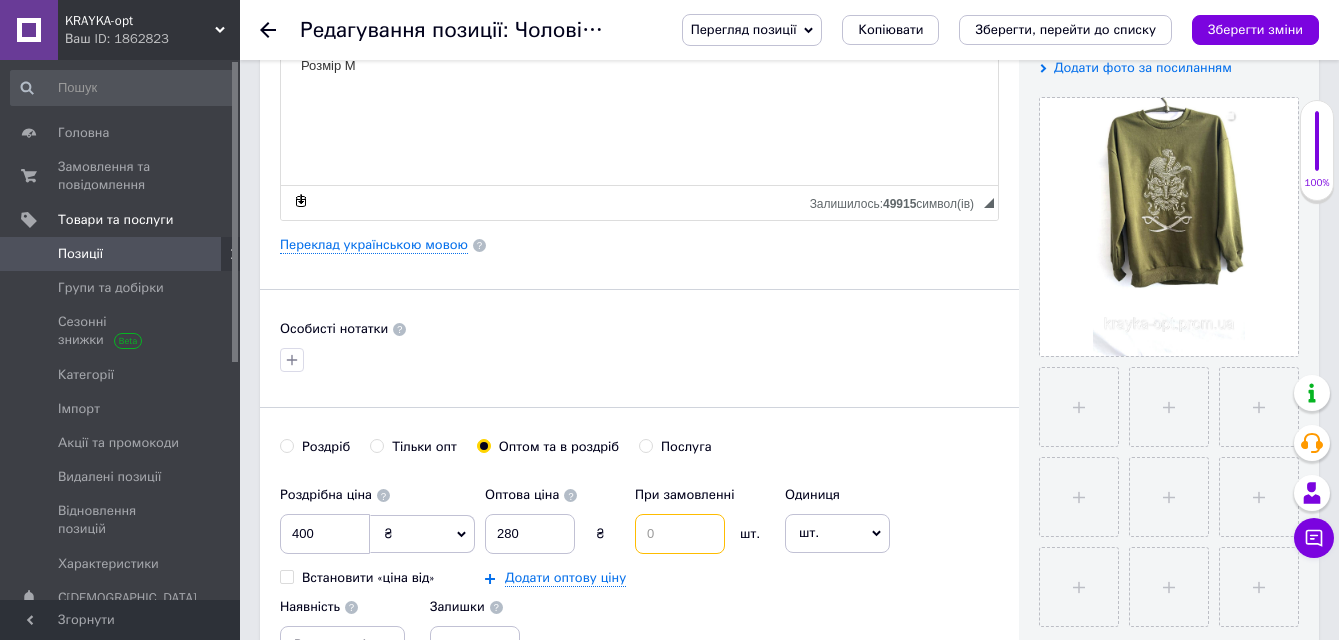 click at bounding box center (680, 534) 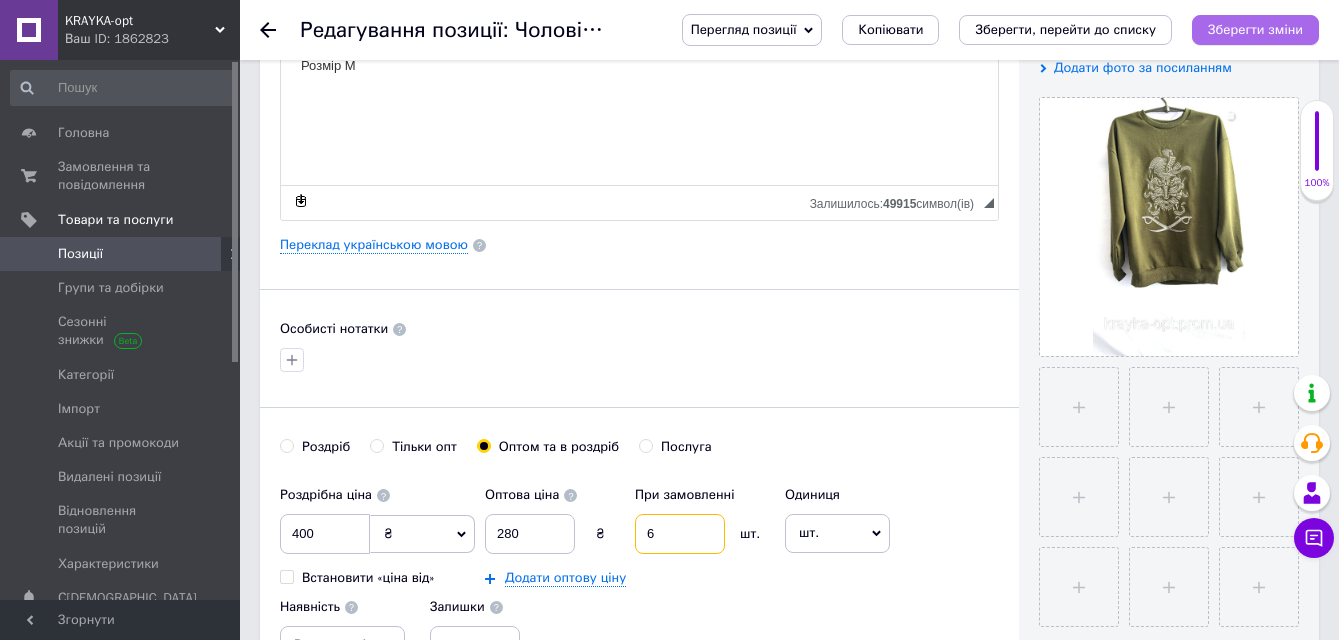 type on "6" 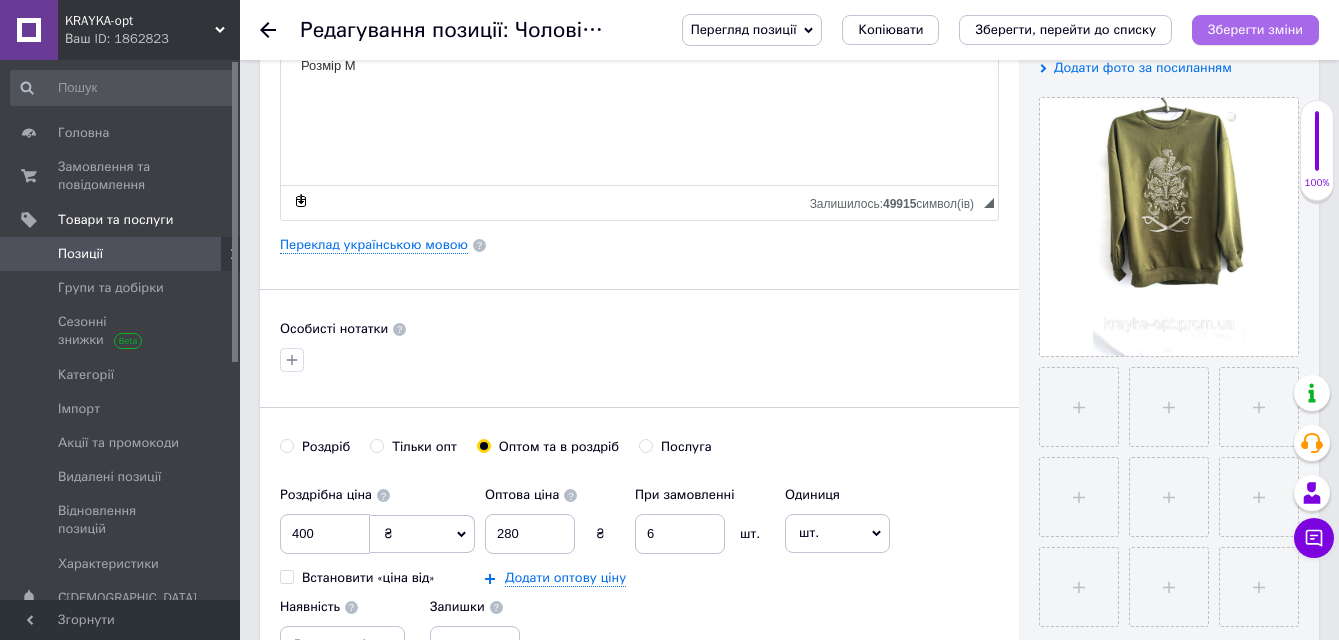 click on "Зберегти зміни" at bounding box center (1255, 29) 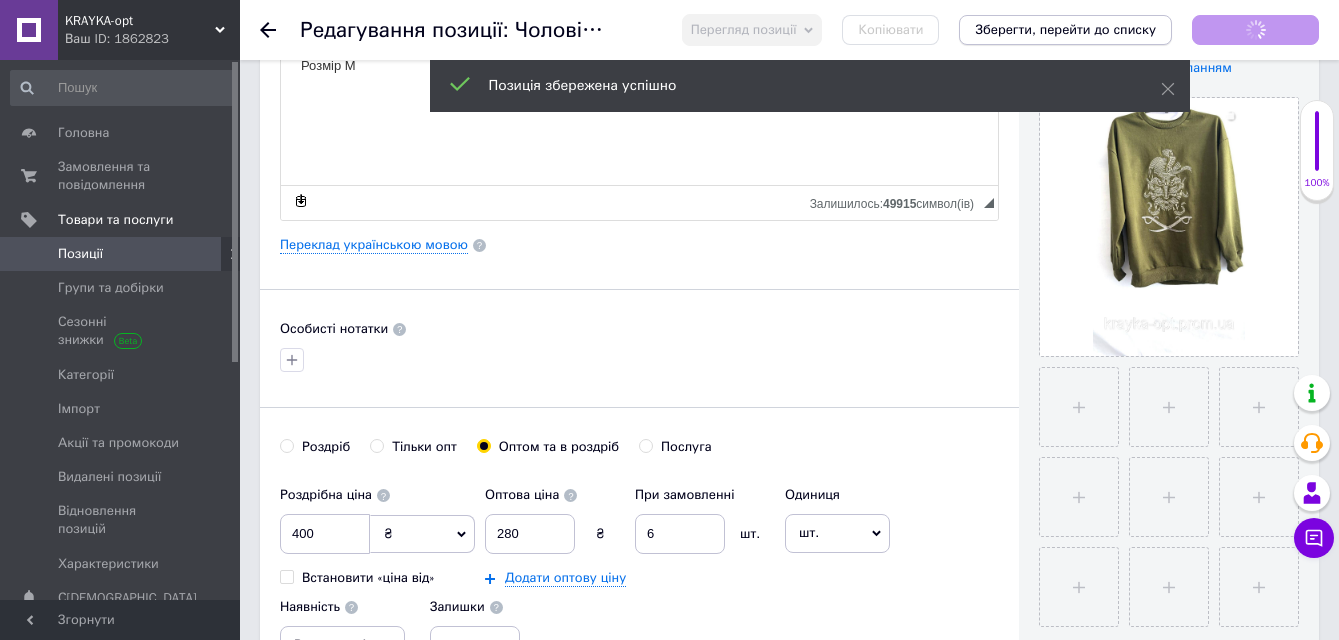 click on "Зберегти, перейти до списку" at bounding box center (1065, 29) 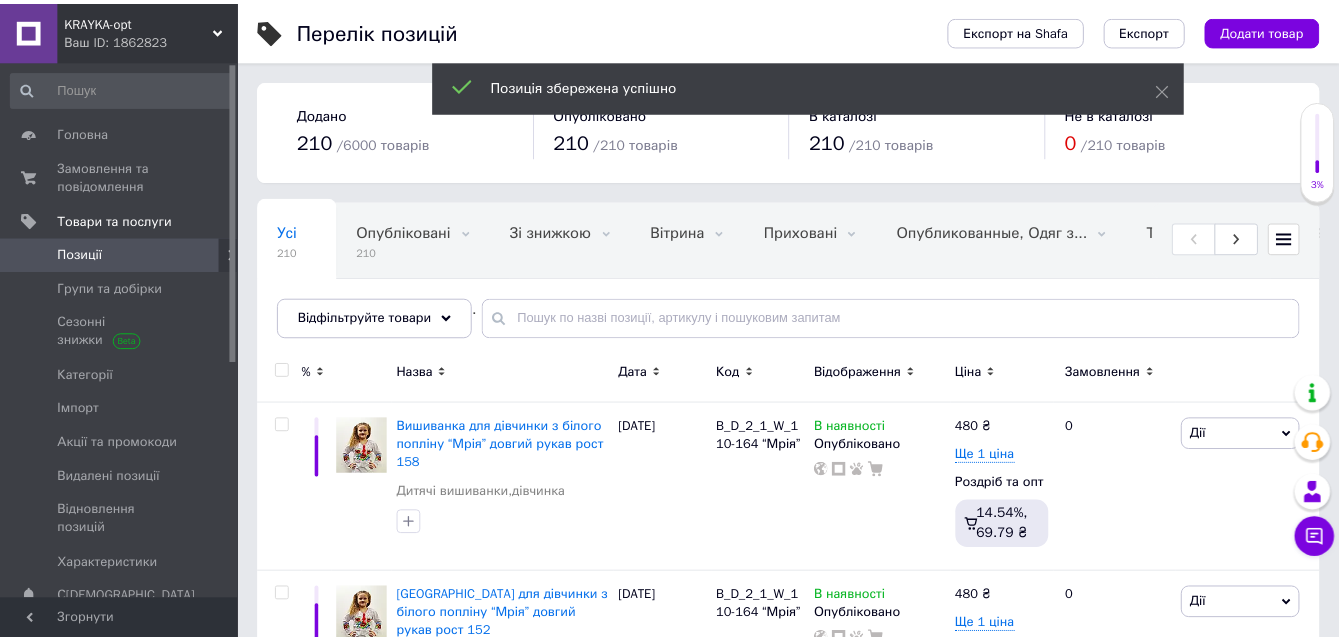 scroll, scrollTop: 217, scrollLeft: 0, axis: vertical 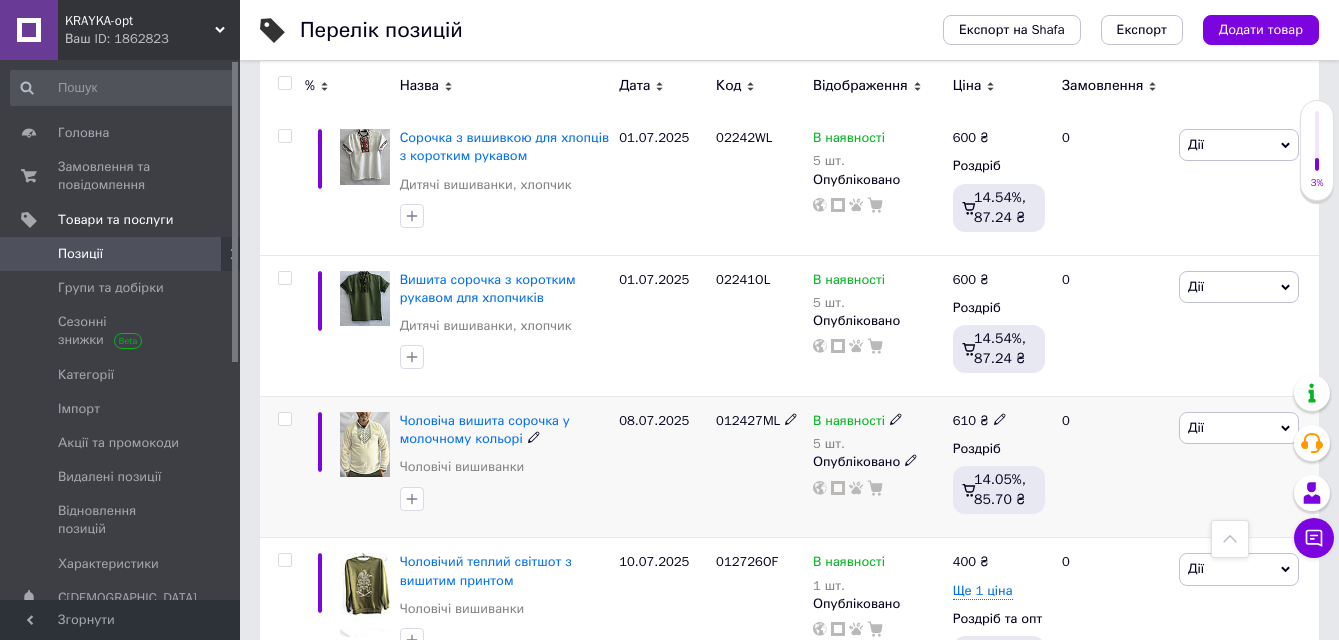 click at bounding box center [365, 444] 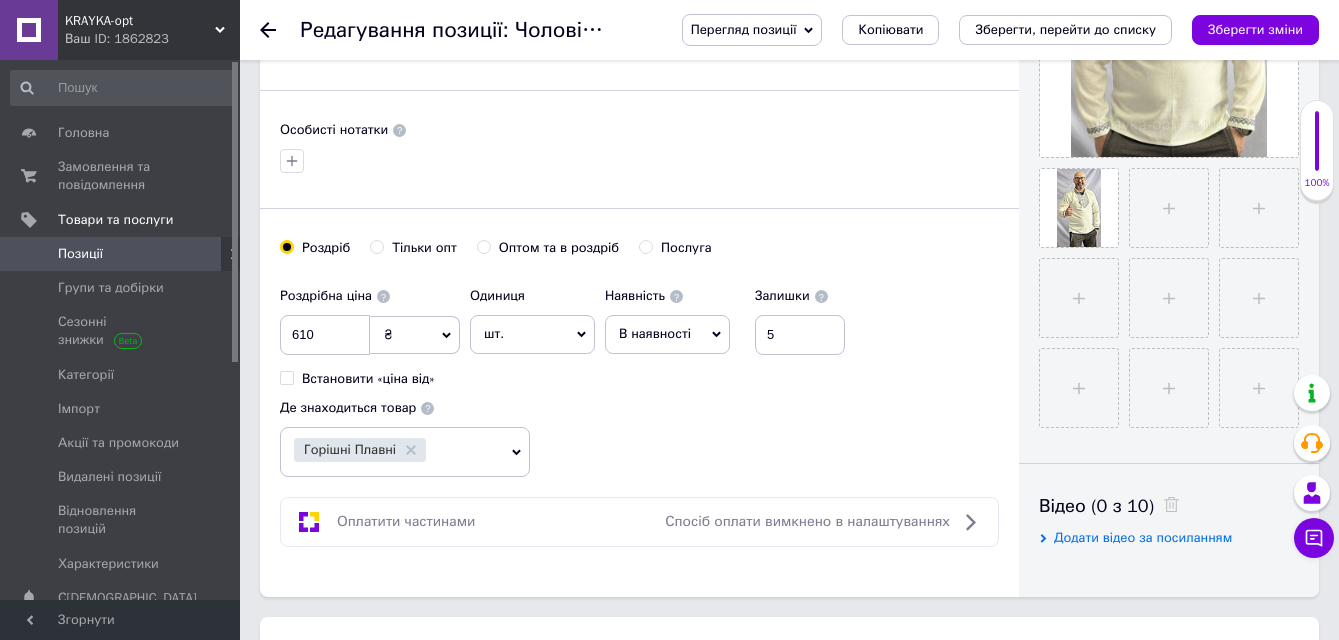 scroll, scrollTop: 600, scrollLeft: 0, axis: vertical 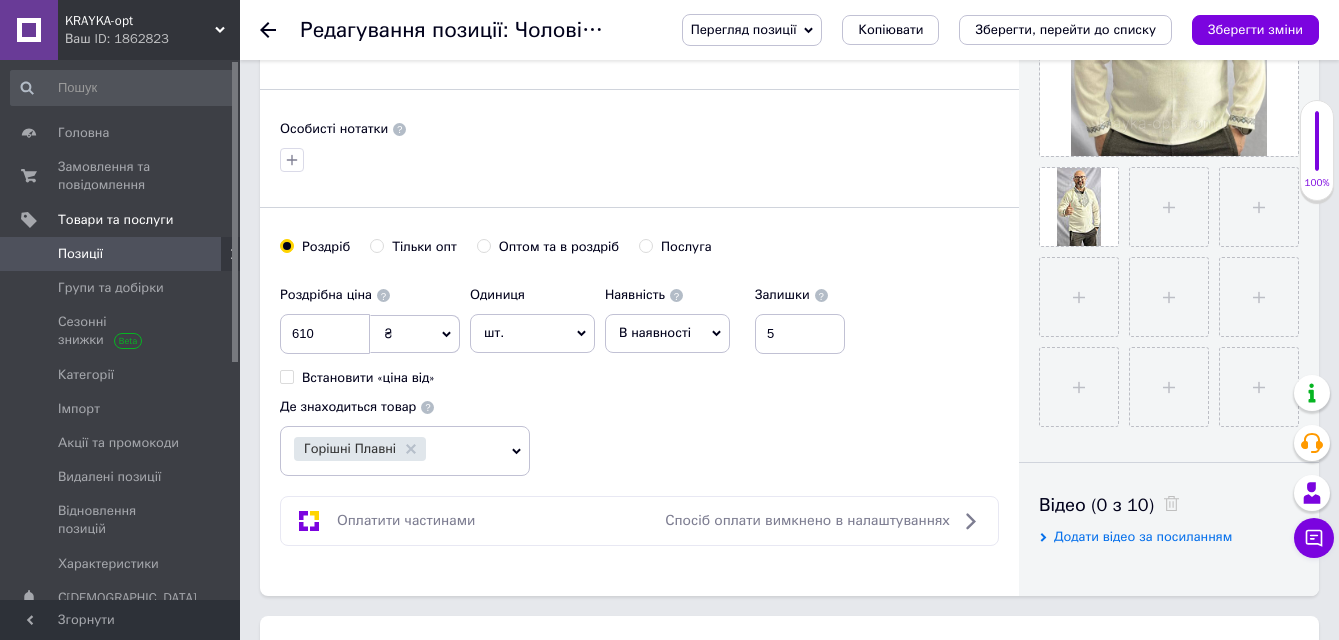 click on "Оптом та в роздріб" at bounding box center (483, 245) 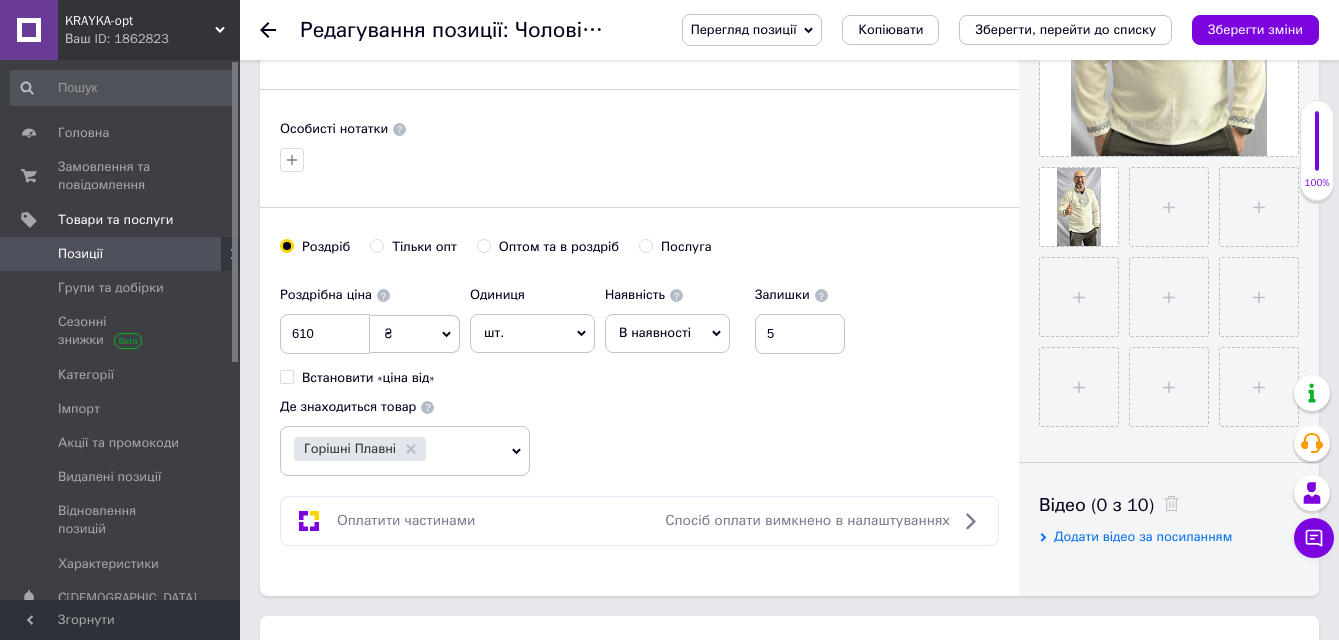 radio on "true" 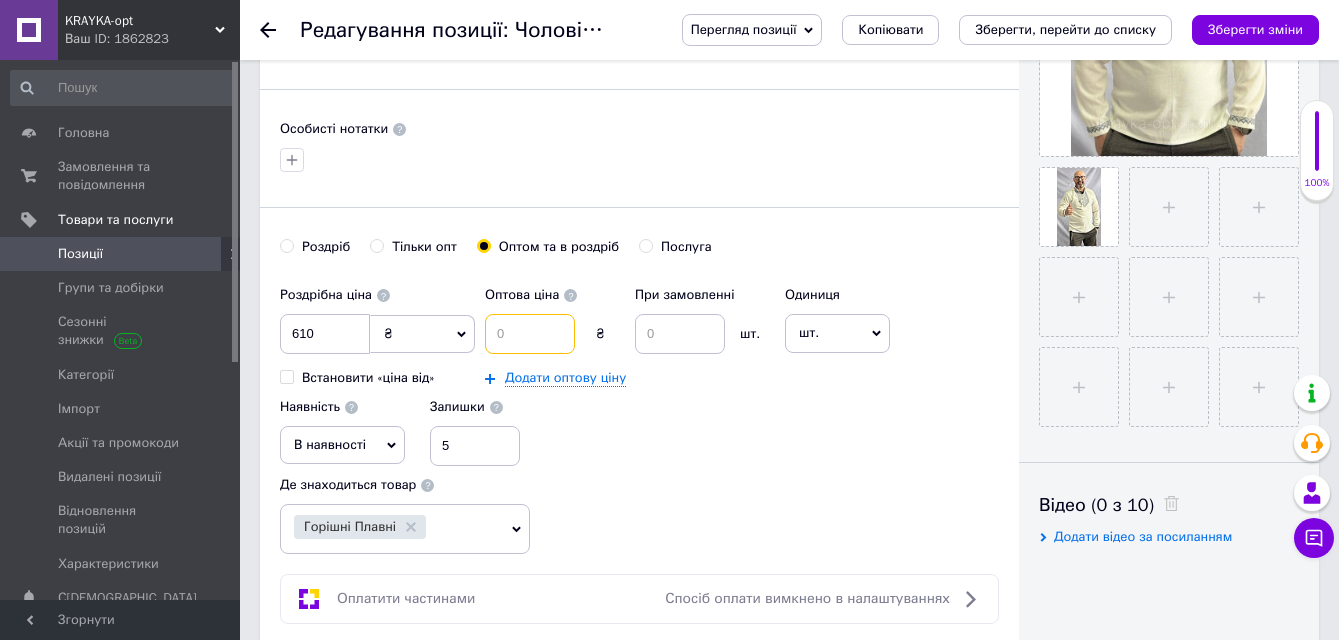 click at bounding box center (530, 334) 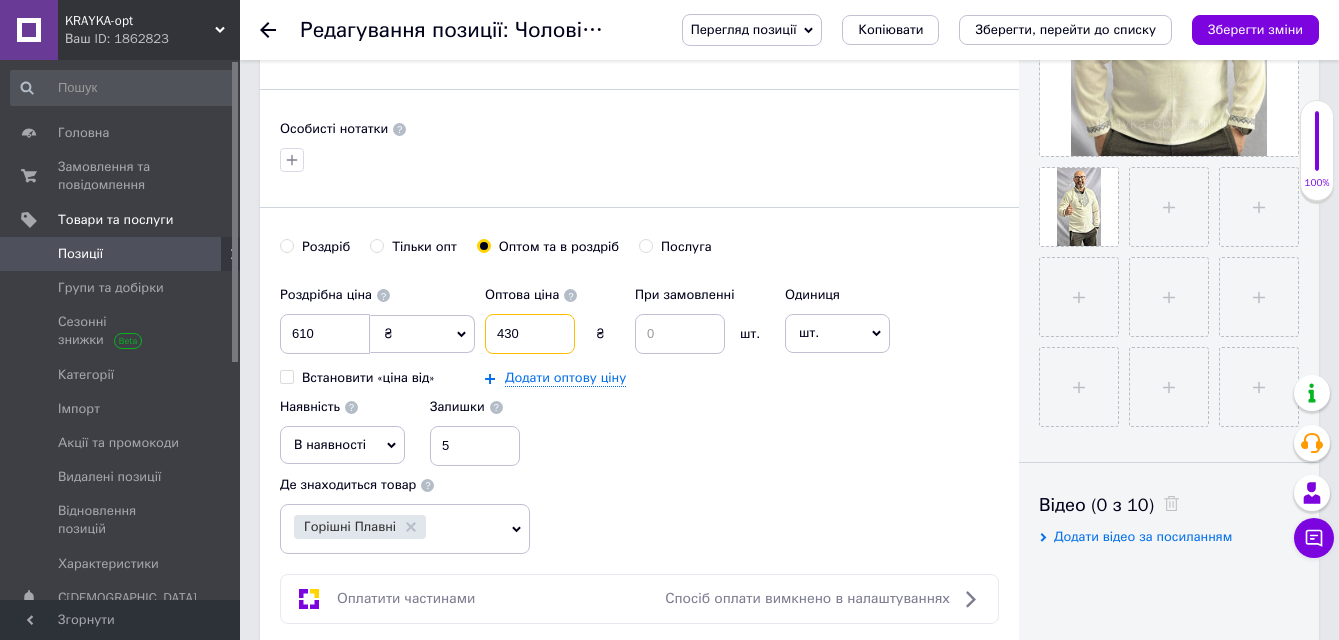 type on "430" 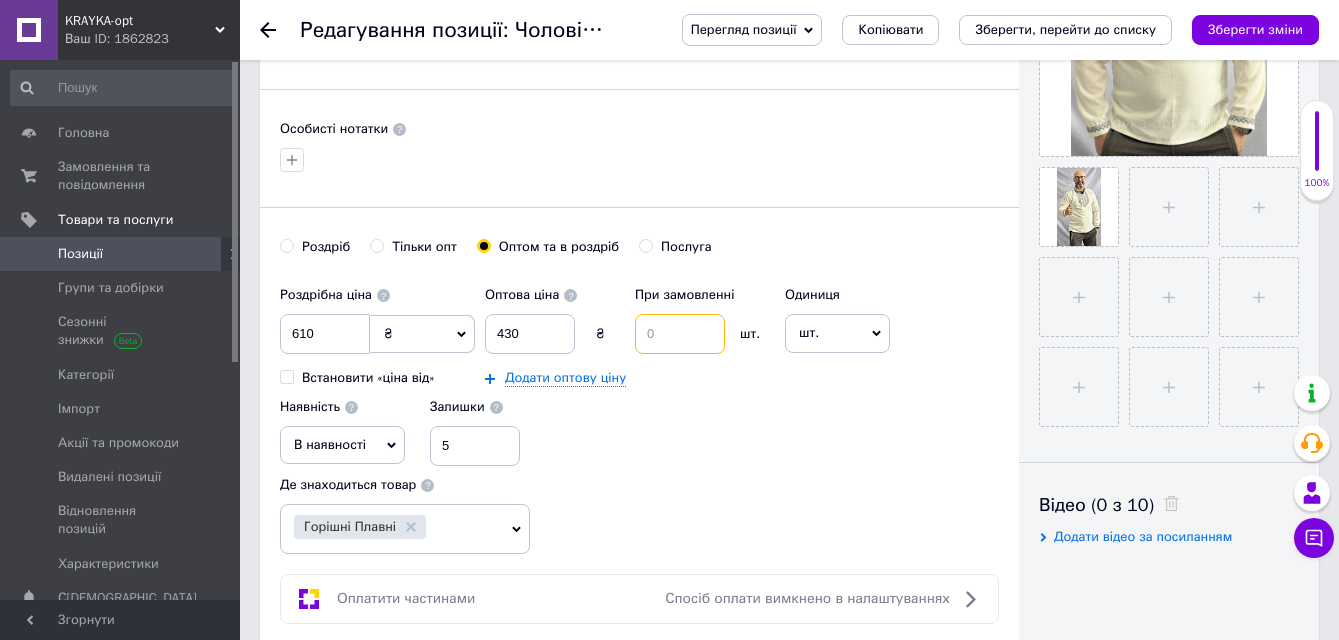 click at bounding box center [680, 334] 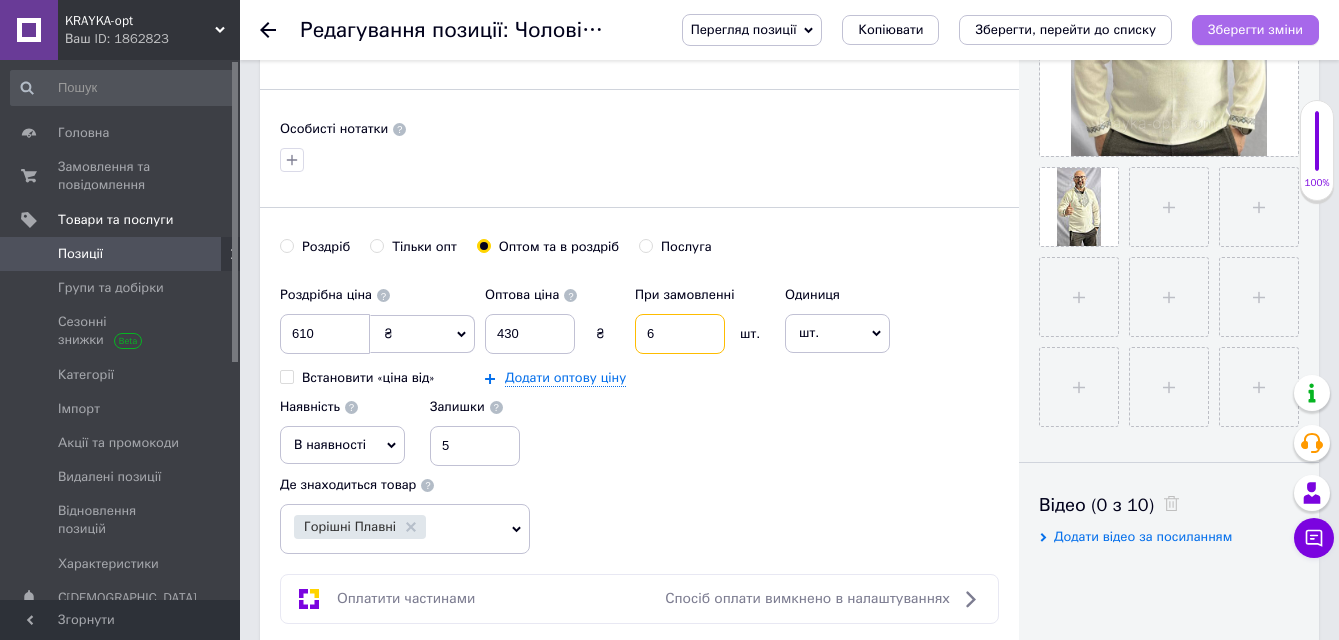 type on "6" 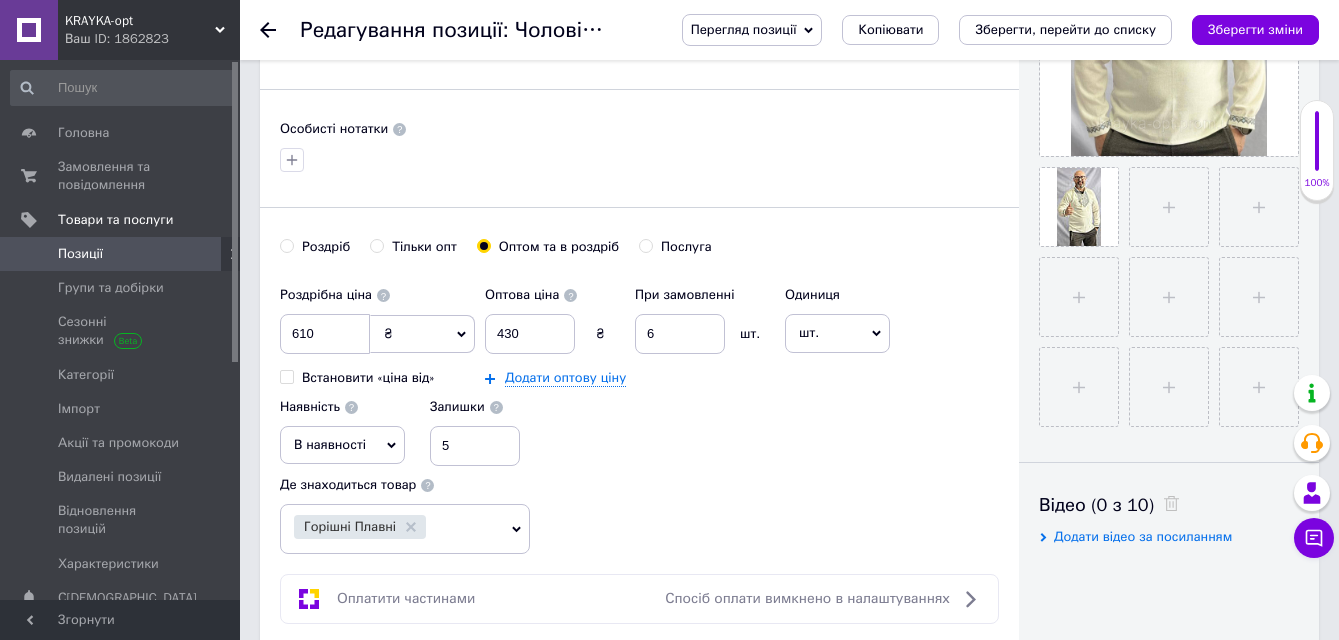 click on "Зберегти зміни" at bounding box center [1255, 30] 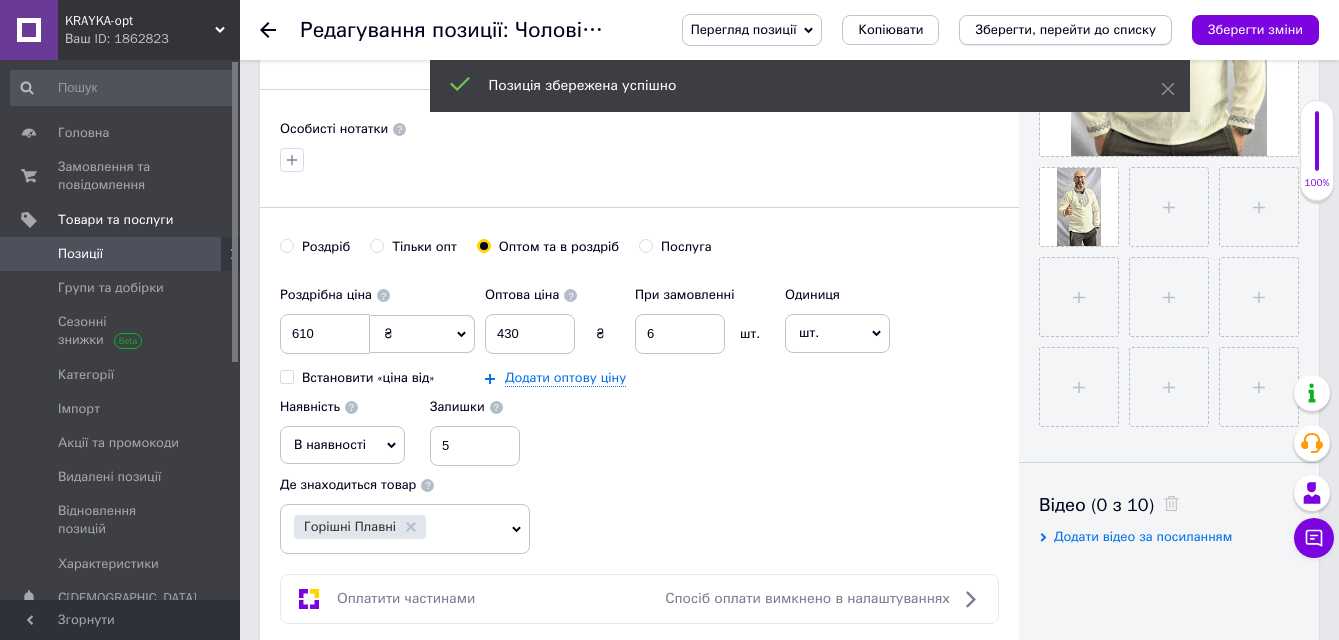 click on "Зберегти, перейти до списку" at bounding box center [1065, 29] 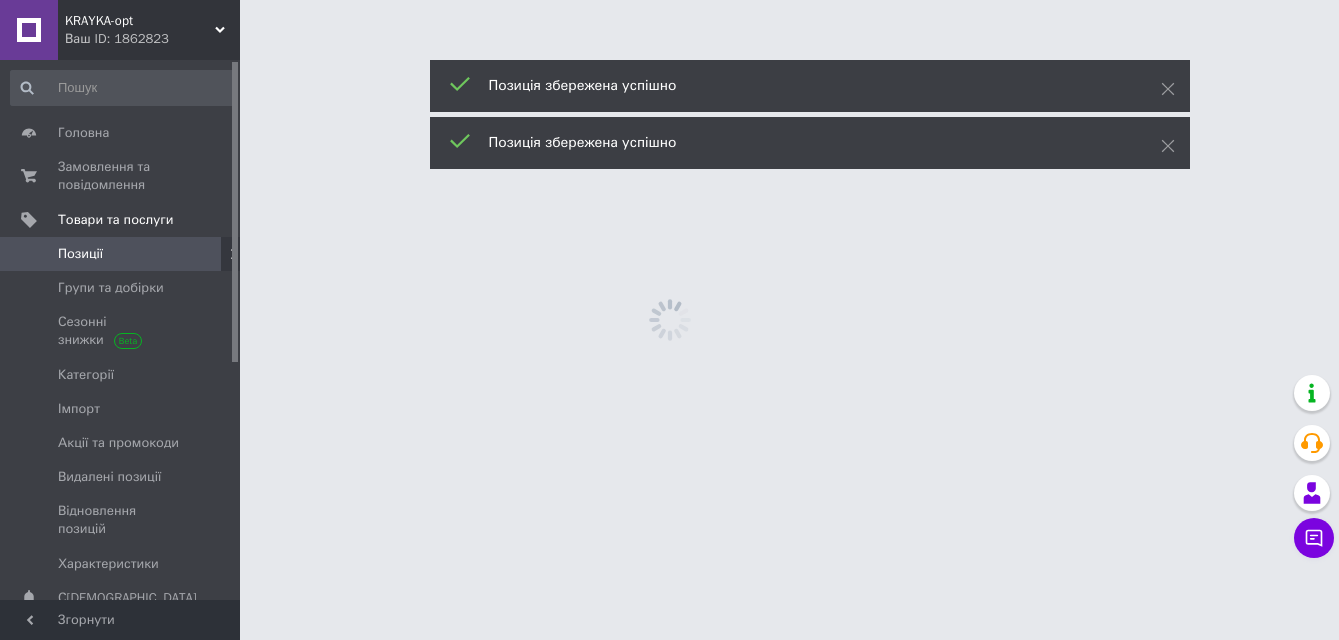 scroll, scrollTop: 0, scrollLeft: 0, axis: both 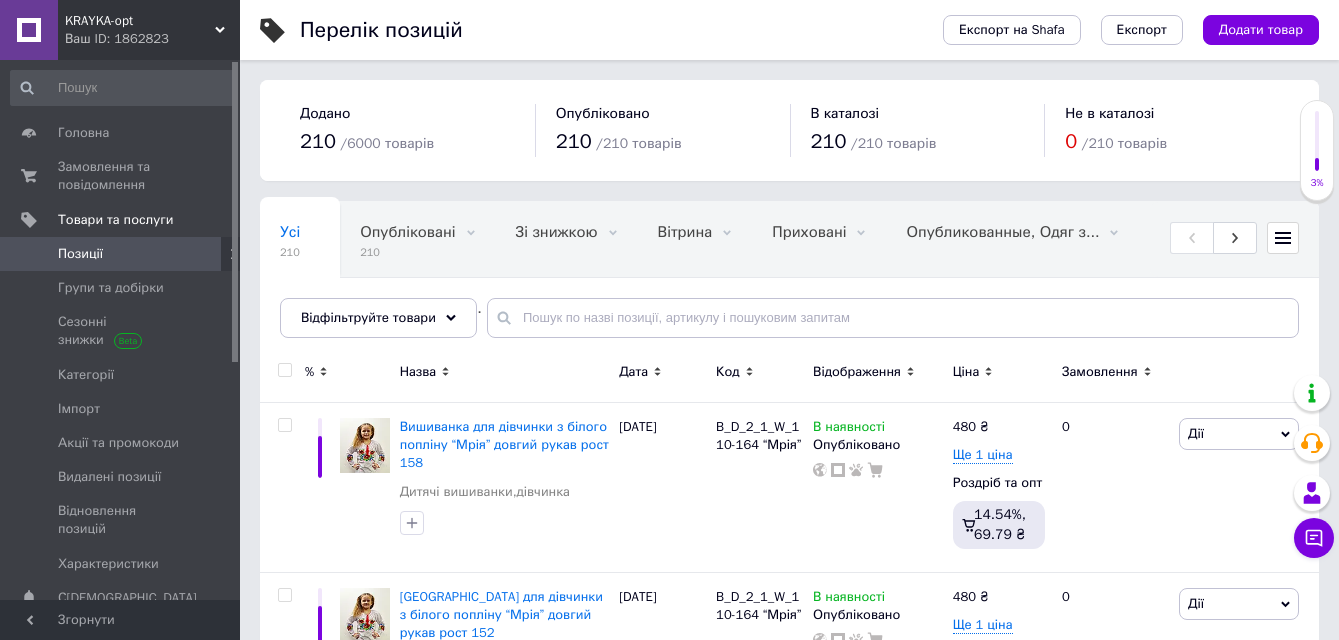 click on "Додано 210   / 6000   товарів Опубліковано 210   / 210   товарів В каталозі 210   / 210   товарів Не в каталозі 0   / 210   товарів" at bounding box center (789, 130) 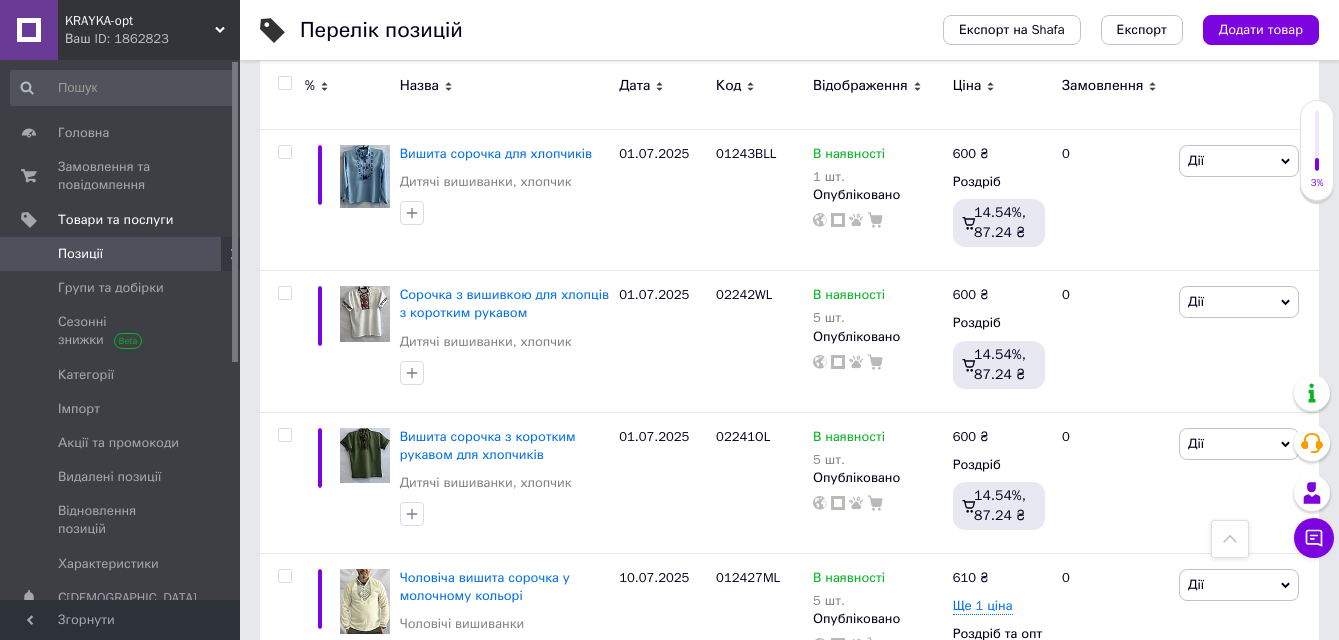 scroll, scrollTop: 9800, scrollLeft: 0, axis: vertical 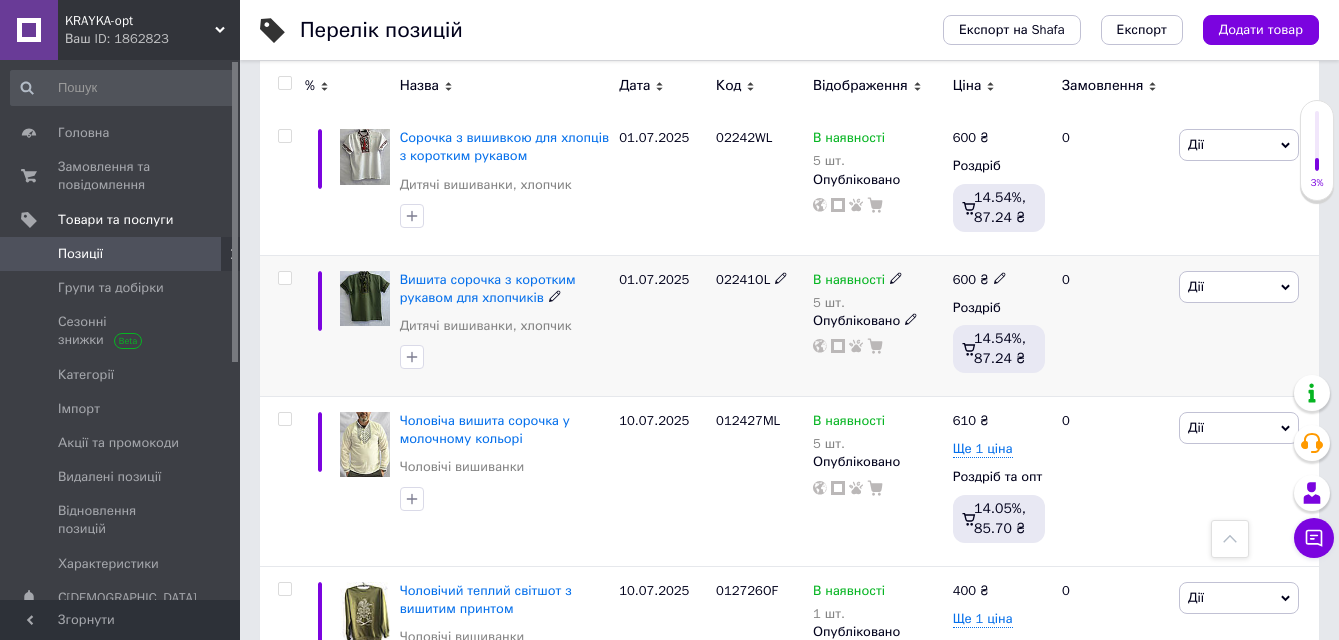 click at bounding box center (365, 298) 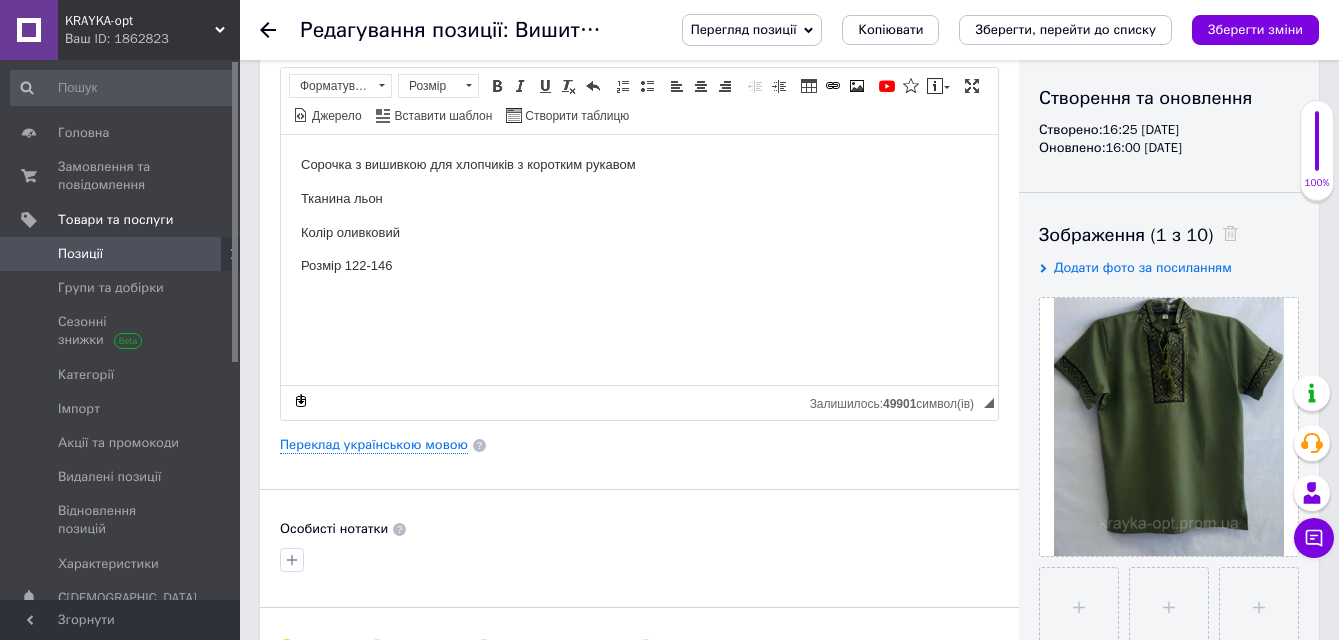 scroll, scrollTop: 400, scrollLeft: 0, axis: vertical 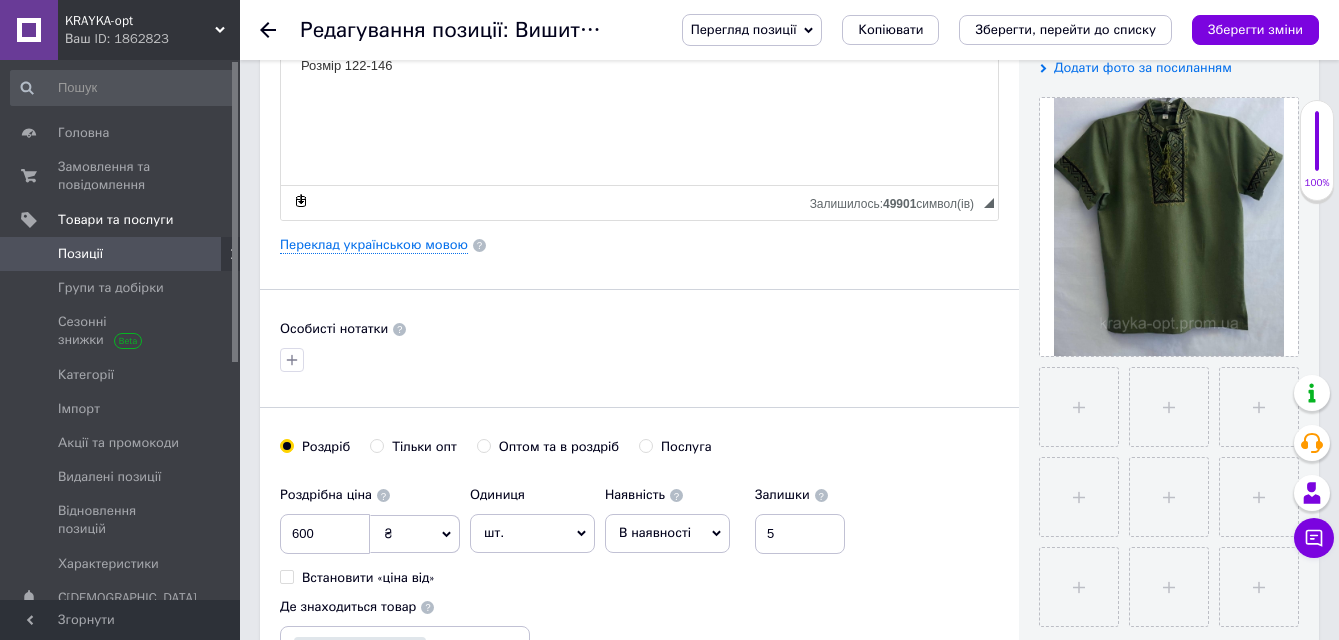 click on "Оптом та в роздріб" at bounding box center (483, 445) 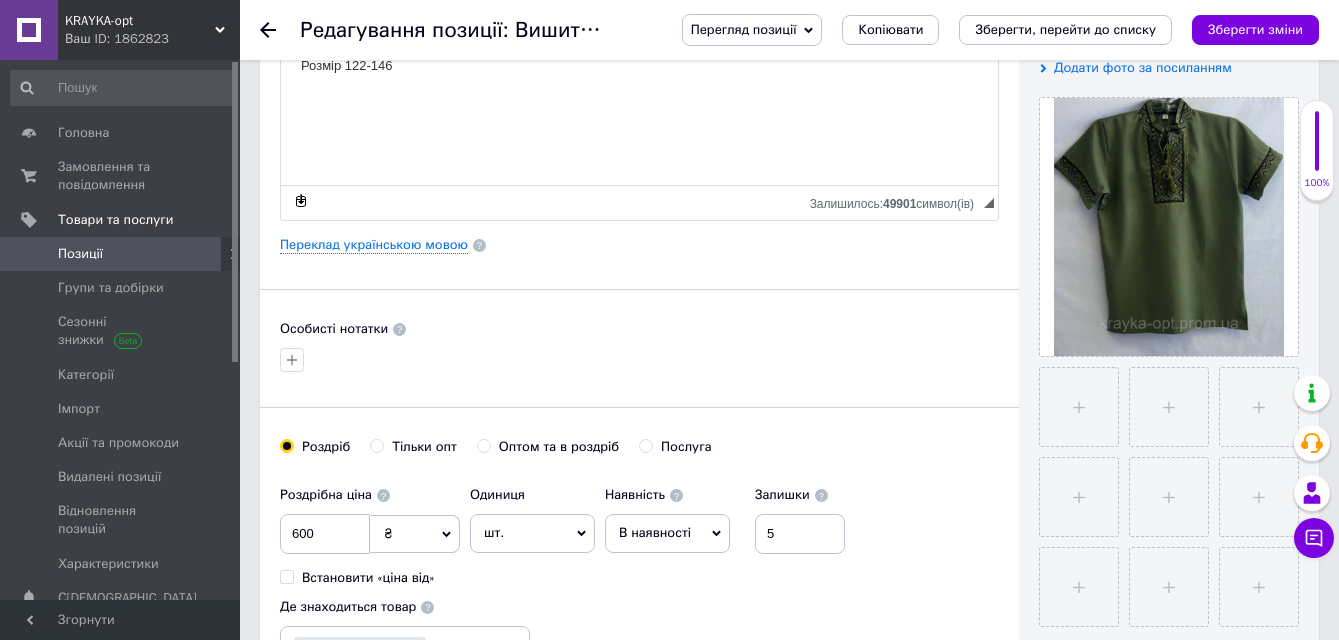 radio on "true" 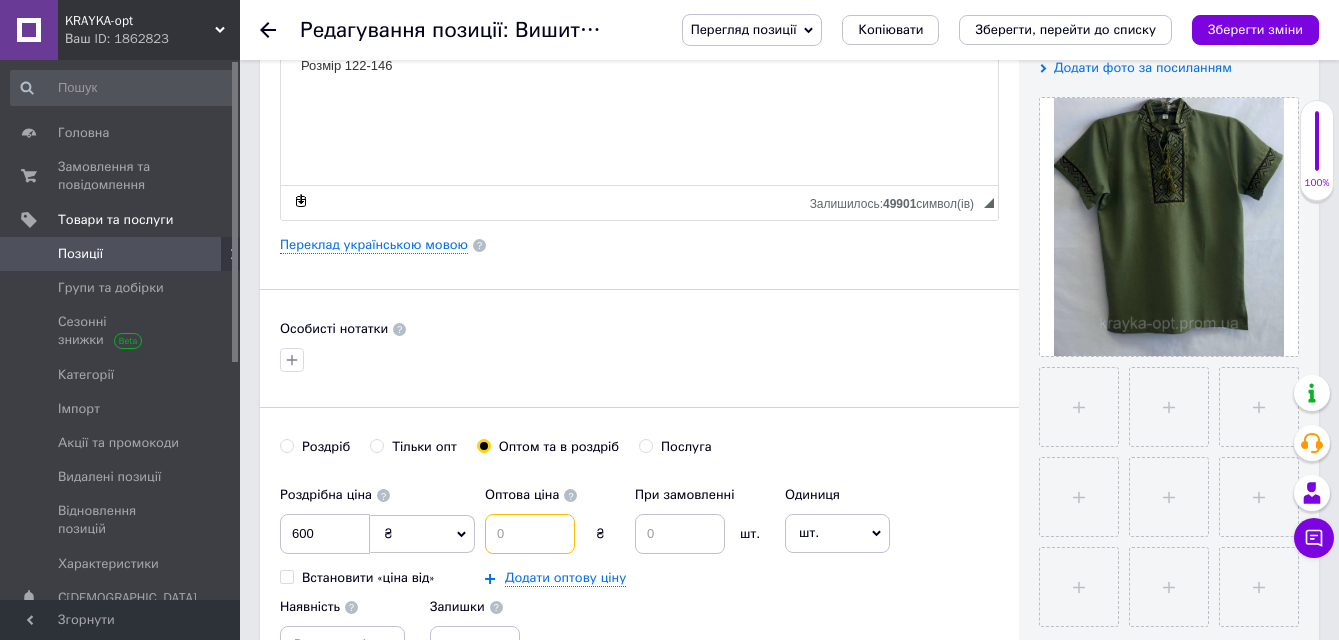 click at bounding box center [530, 534] 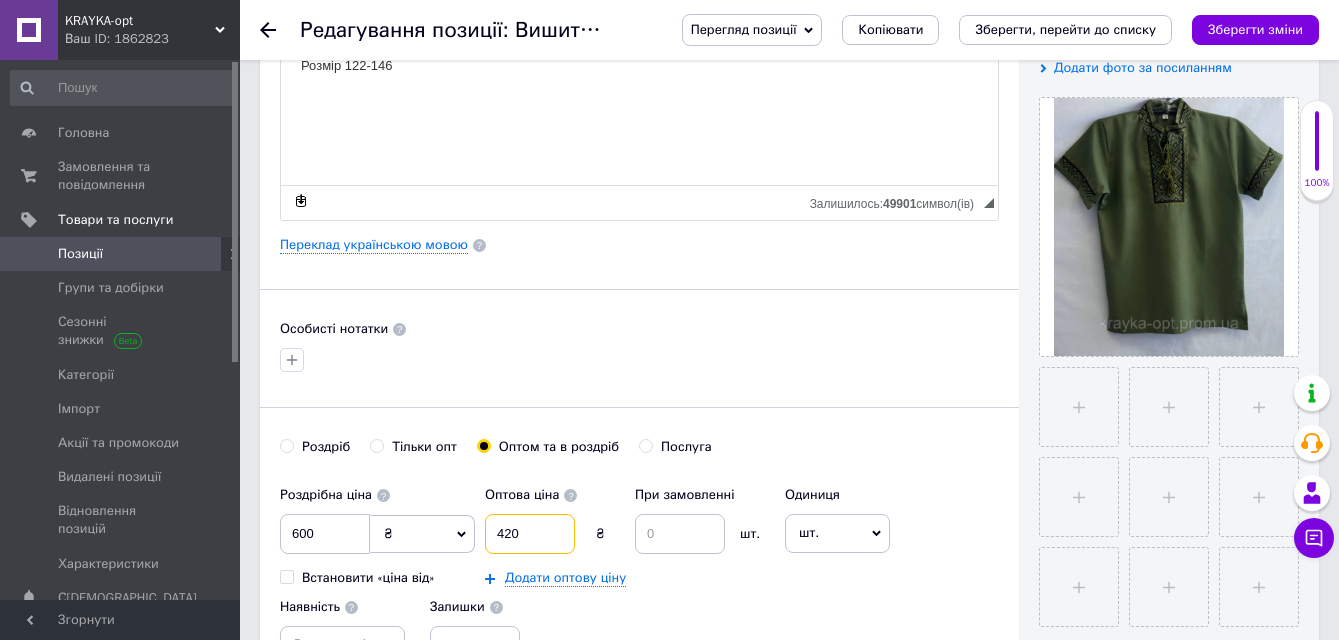 type on "420" 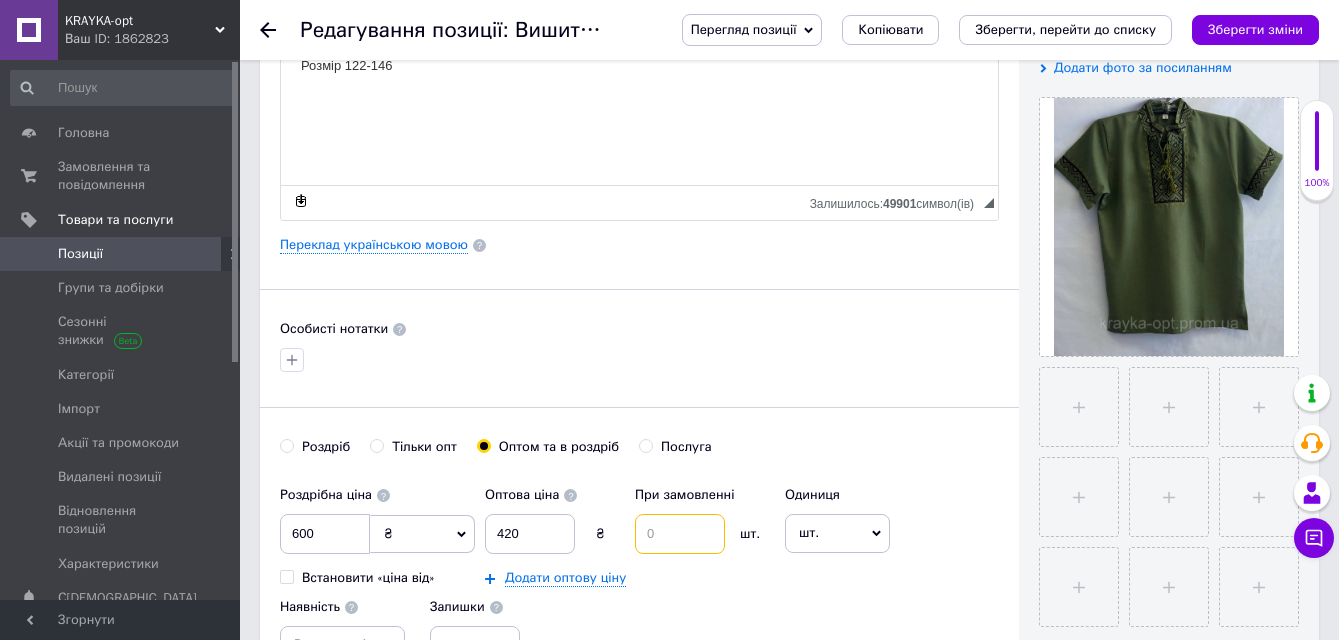 click at bounding box center (680, 534) 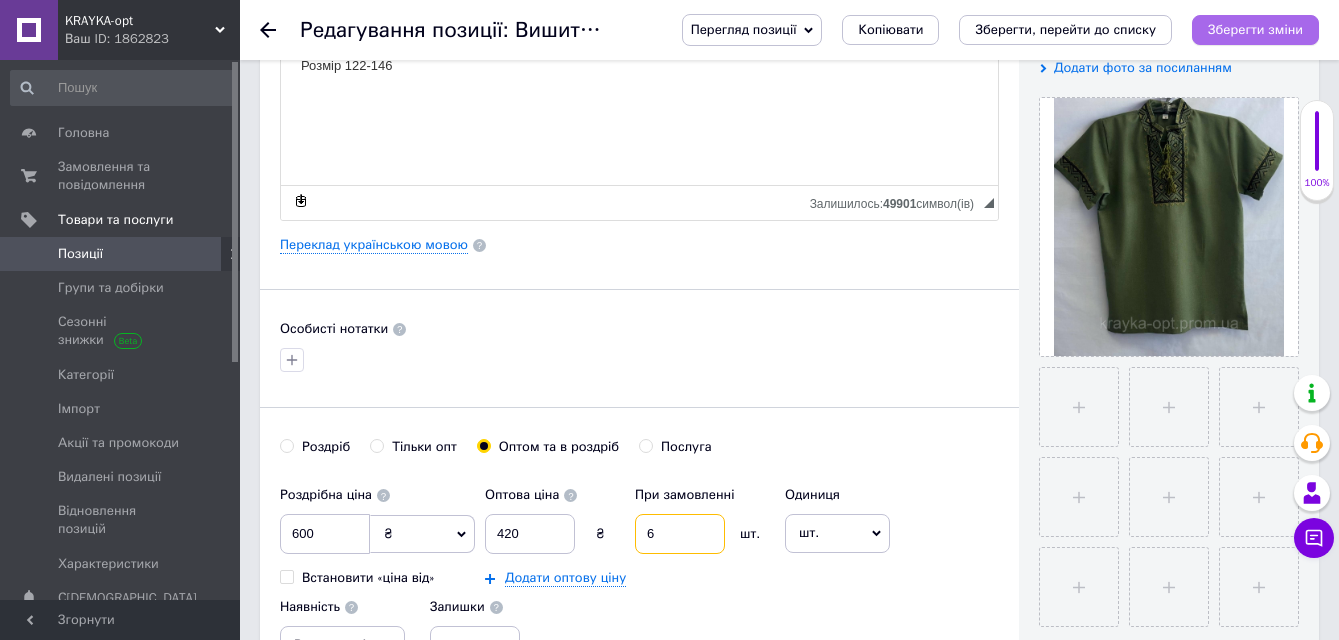 type on "6" 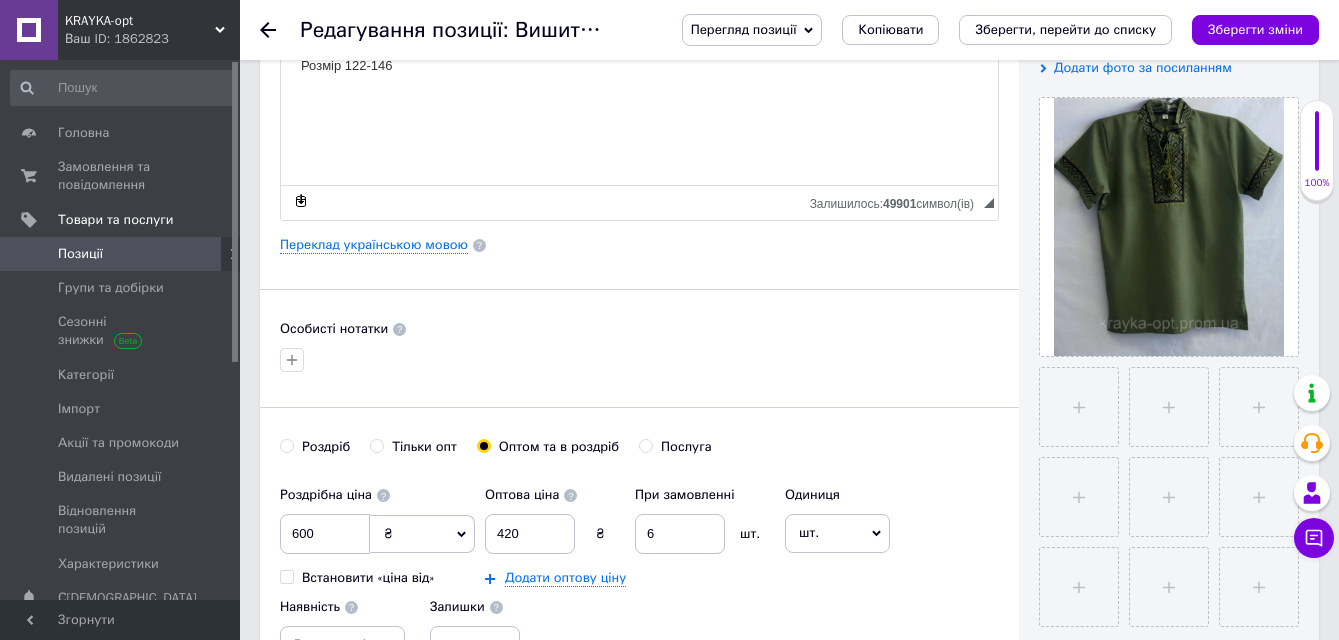 click on "Зберегти зміни" at bounding box center (1255, 29) 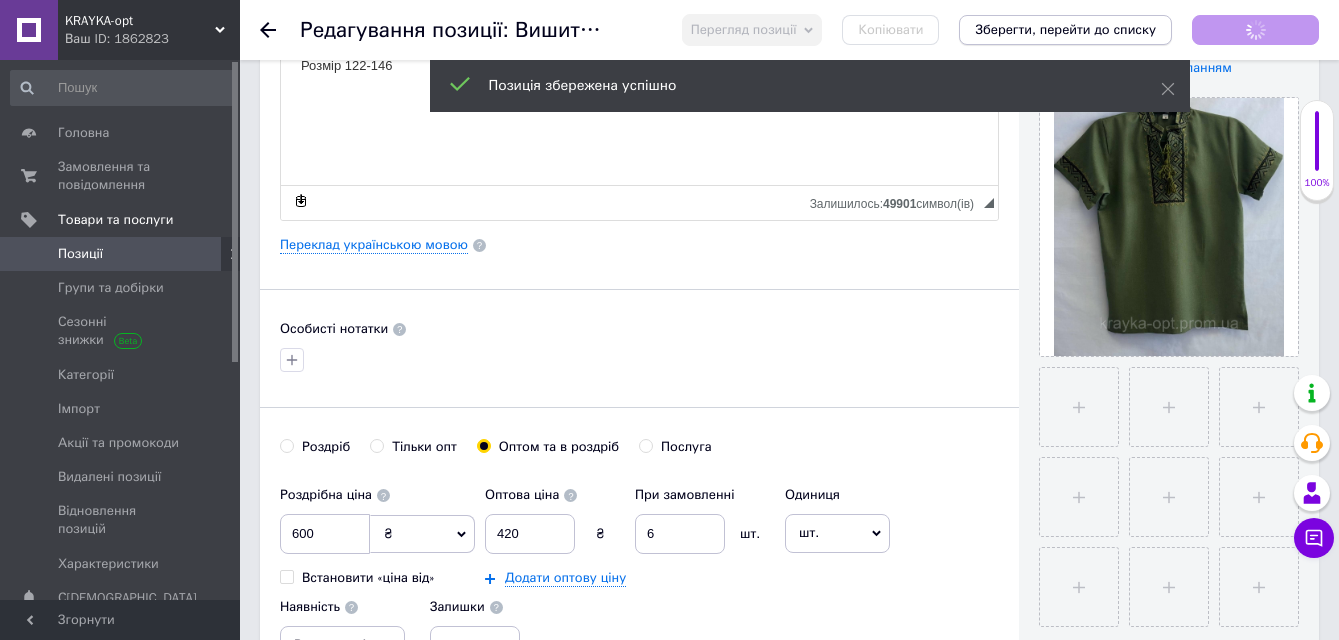 click on "Зберегти, перейти до списку" at bounding box center [1065, 29] 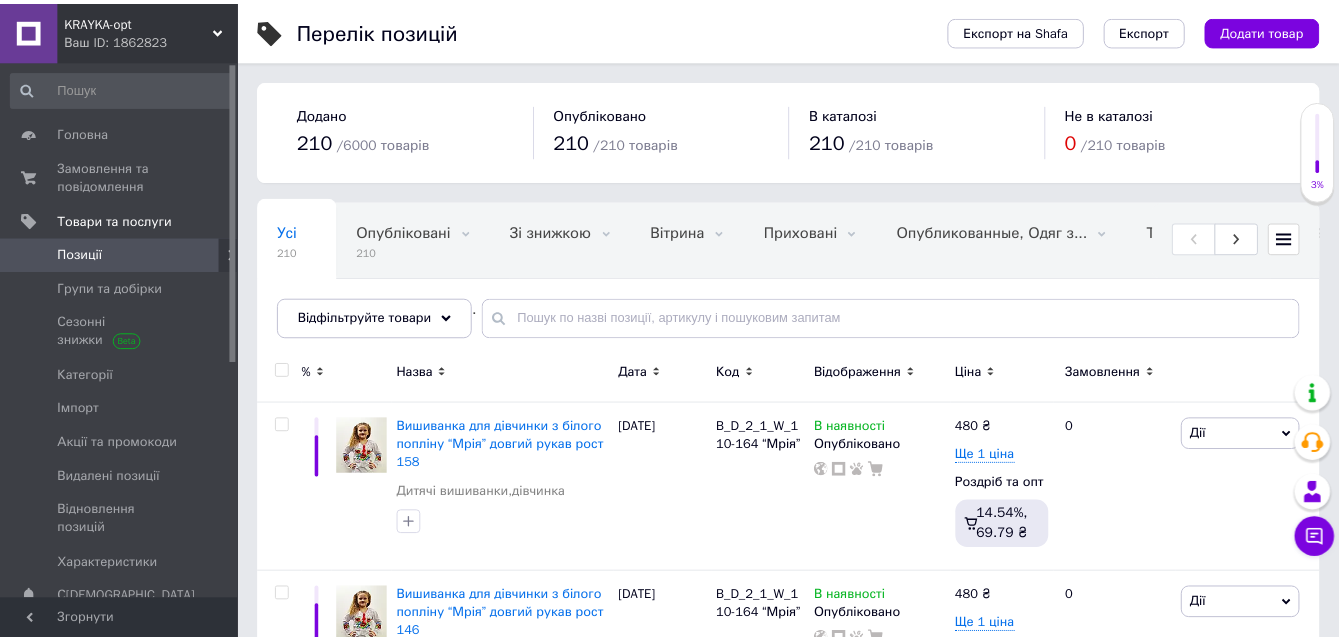 scroll, scrollTop: 600, scrollLeft: 0, axis: vertical 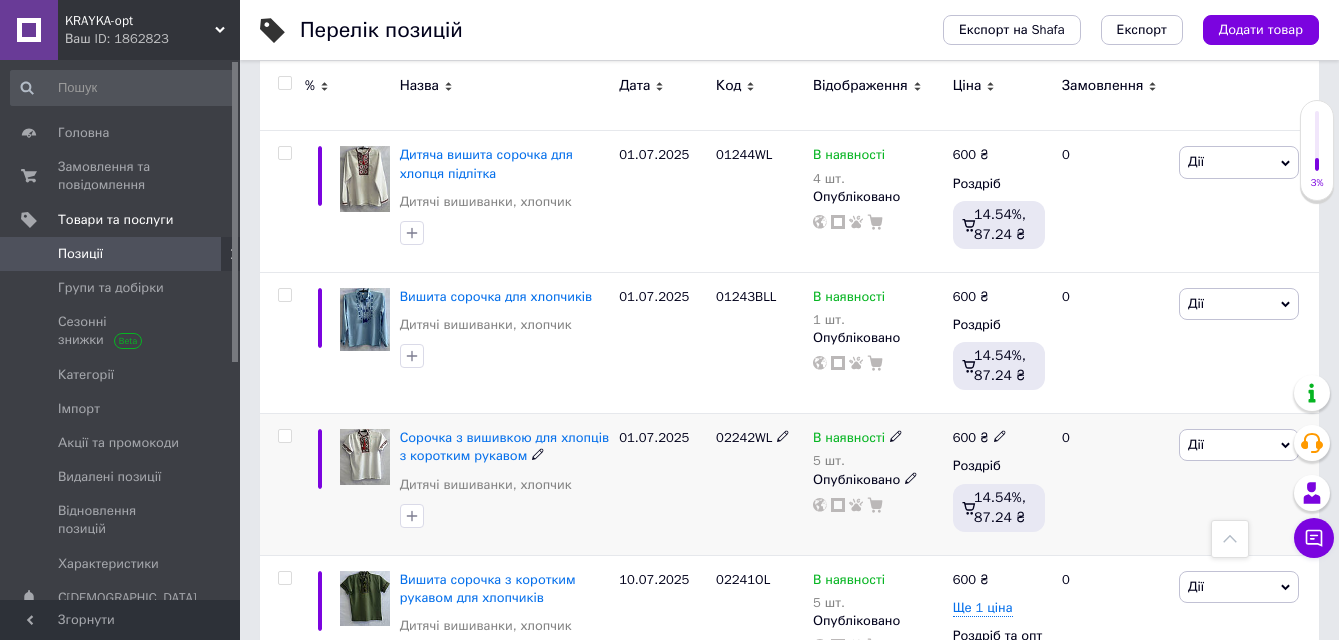 click at bounding box center (365, 457) 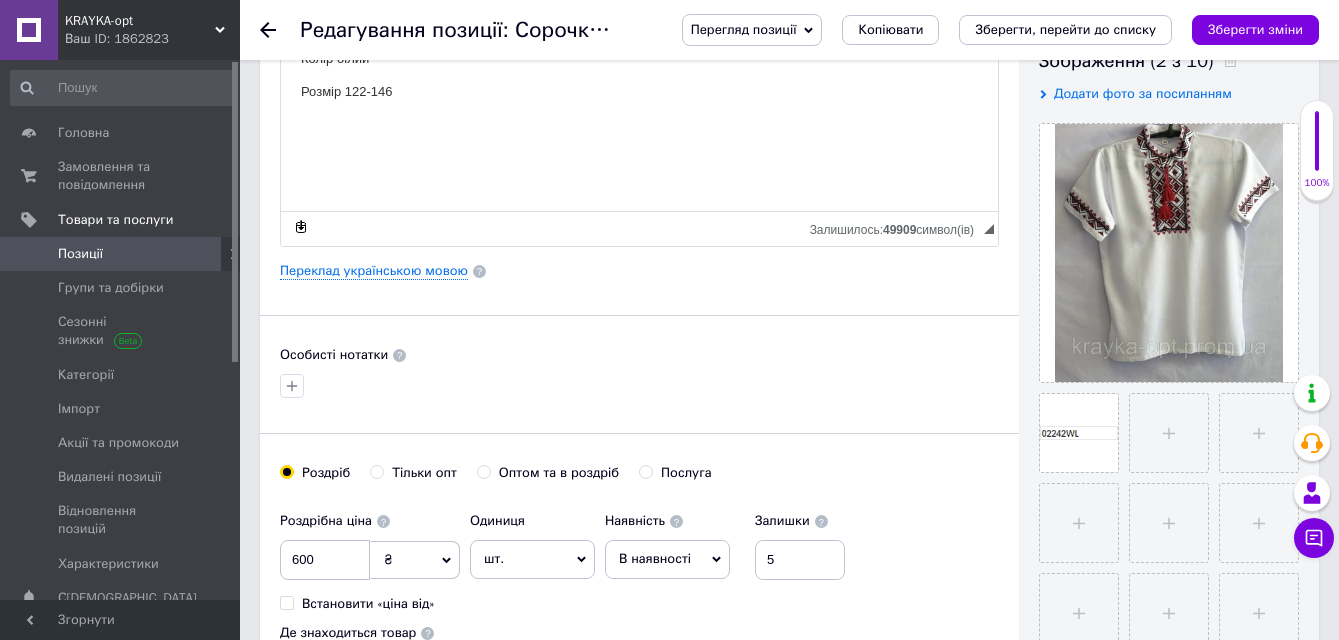 scroll, scrollTop: 400, scrollLeft: 0, axis: vertical 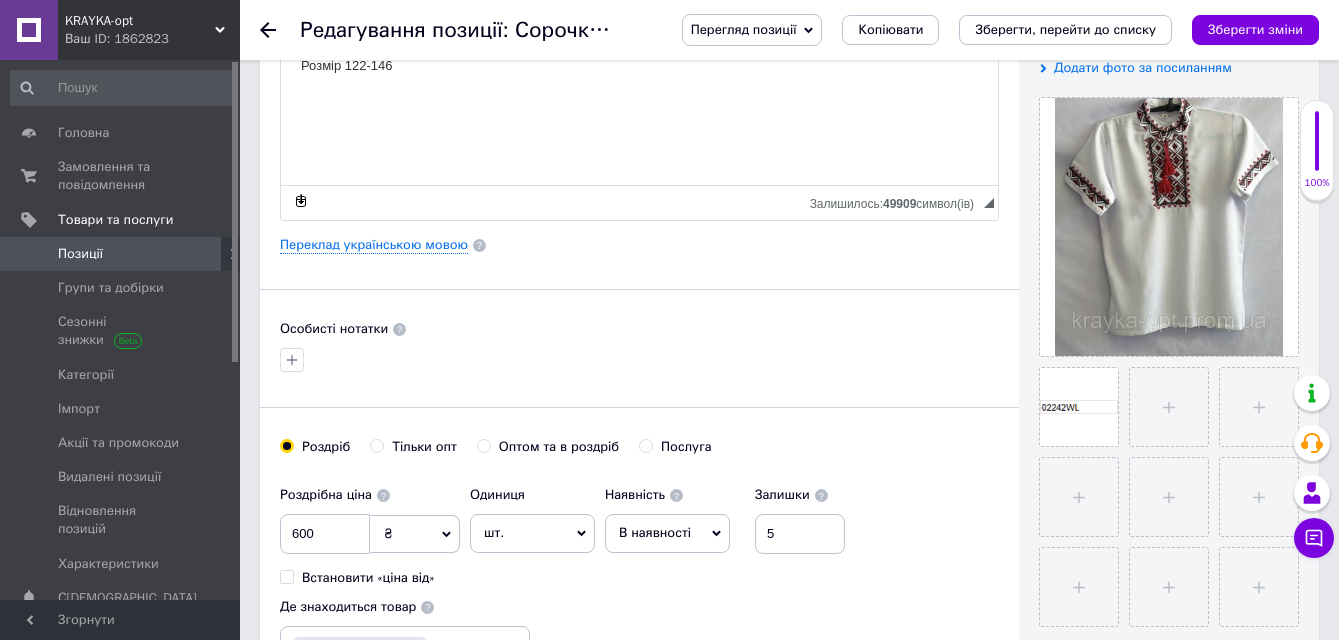 click on "Оптом та в роздріб" at bounding box center (483, 445) 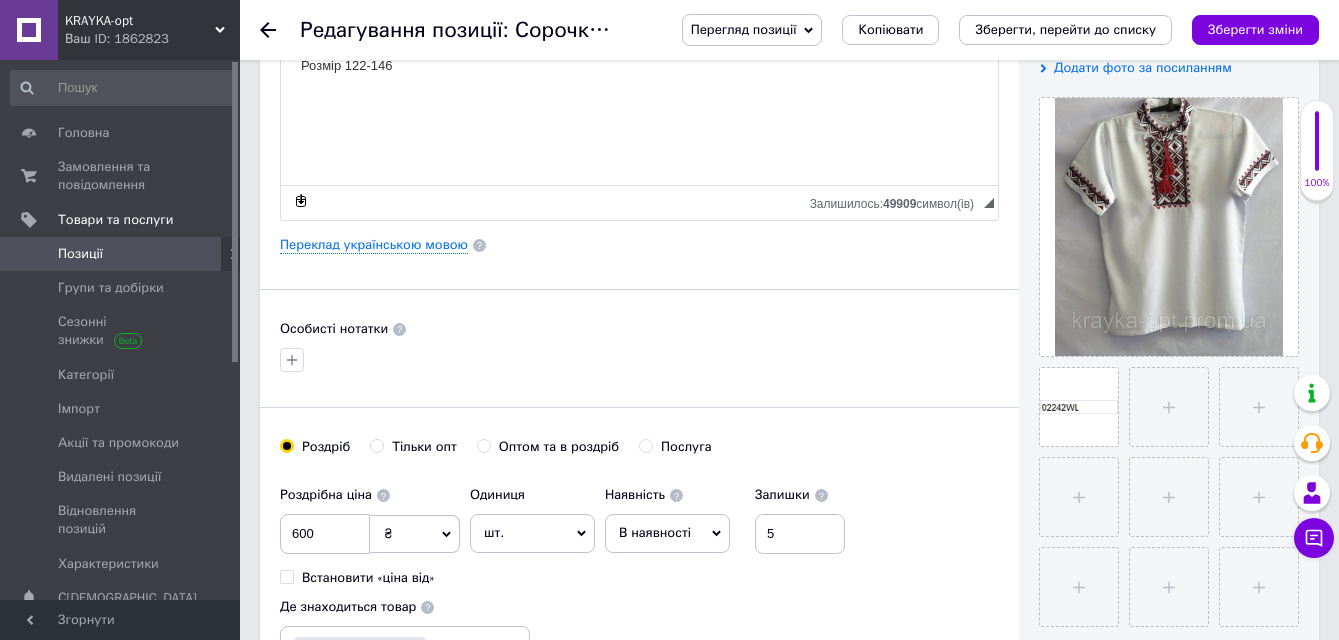 radio on "true" 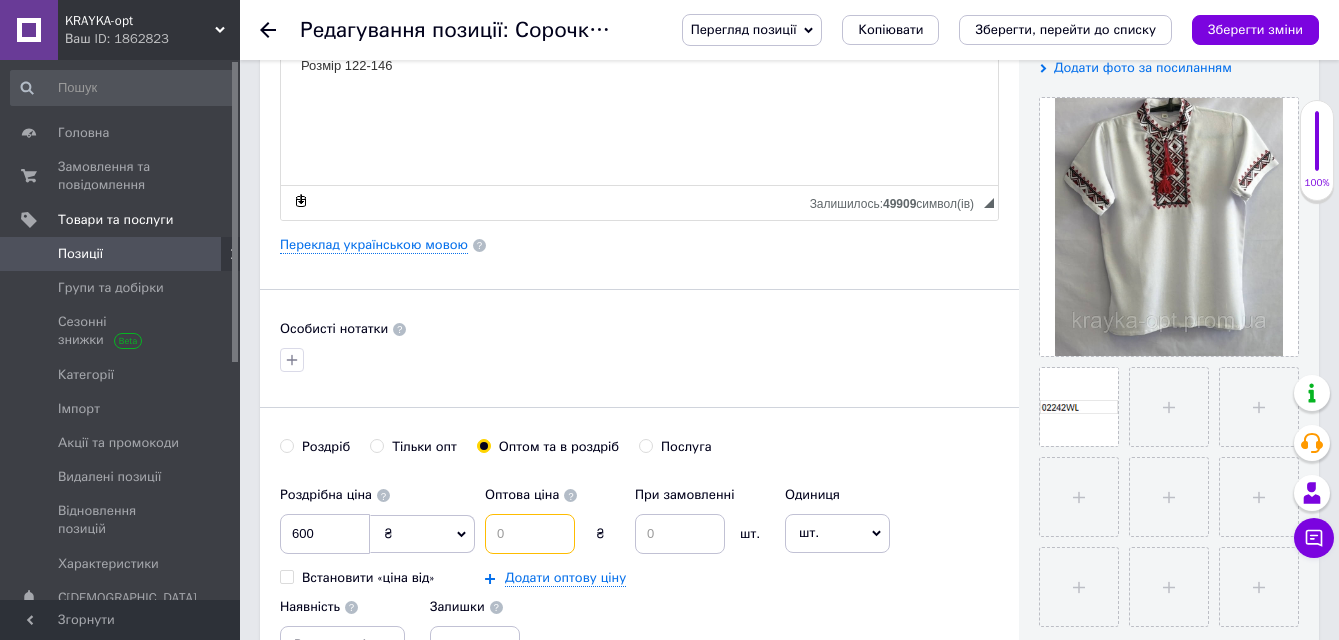 click at bounding box center (530, 534) 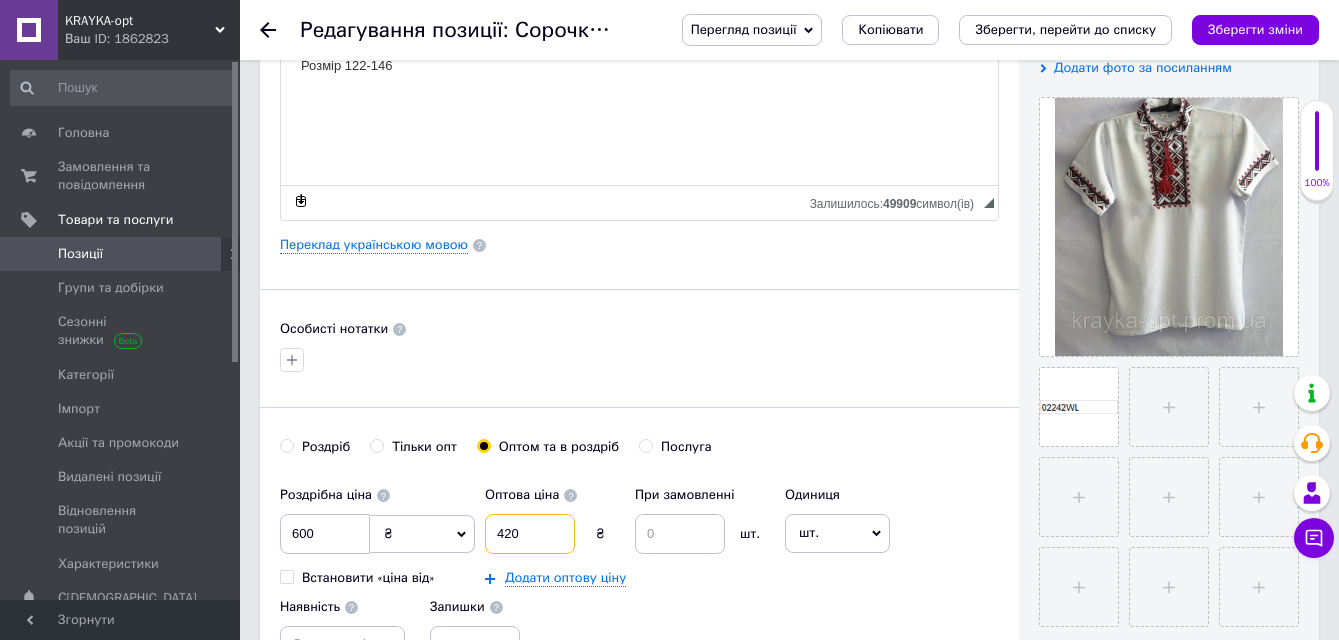 type on "420" 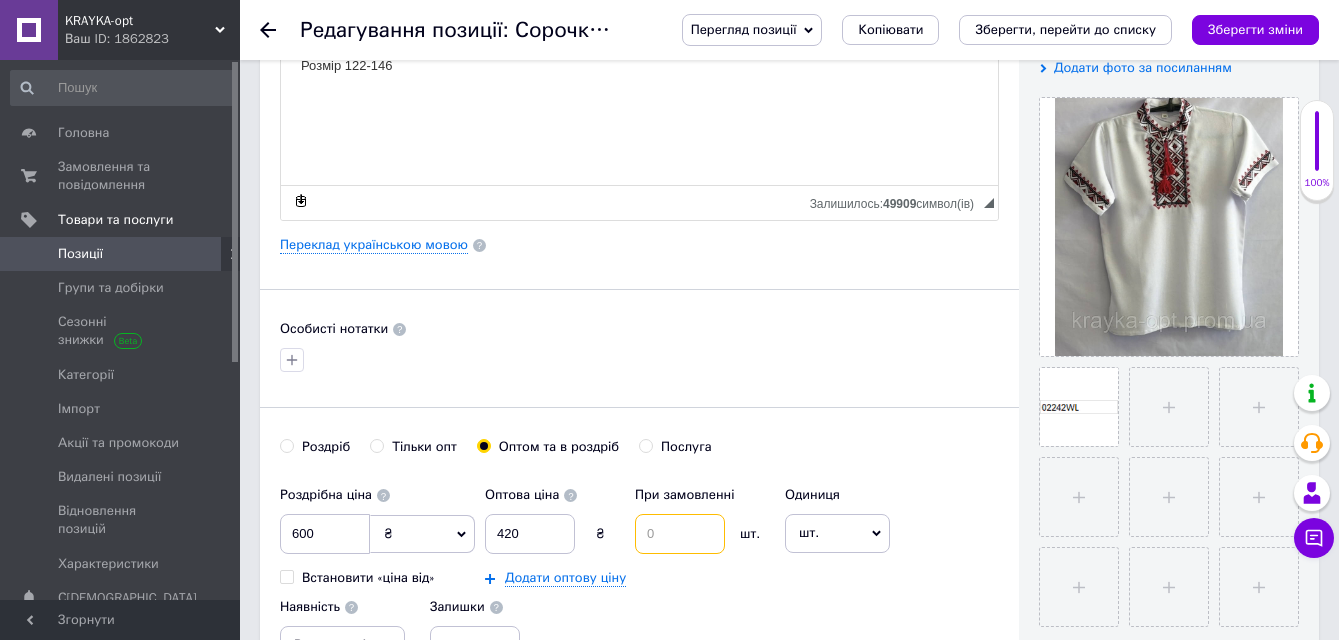 click at bounding box center (680, 534) 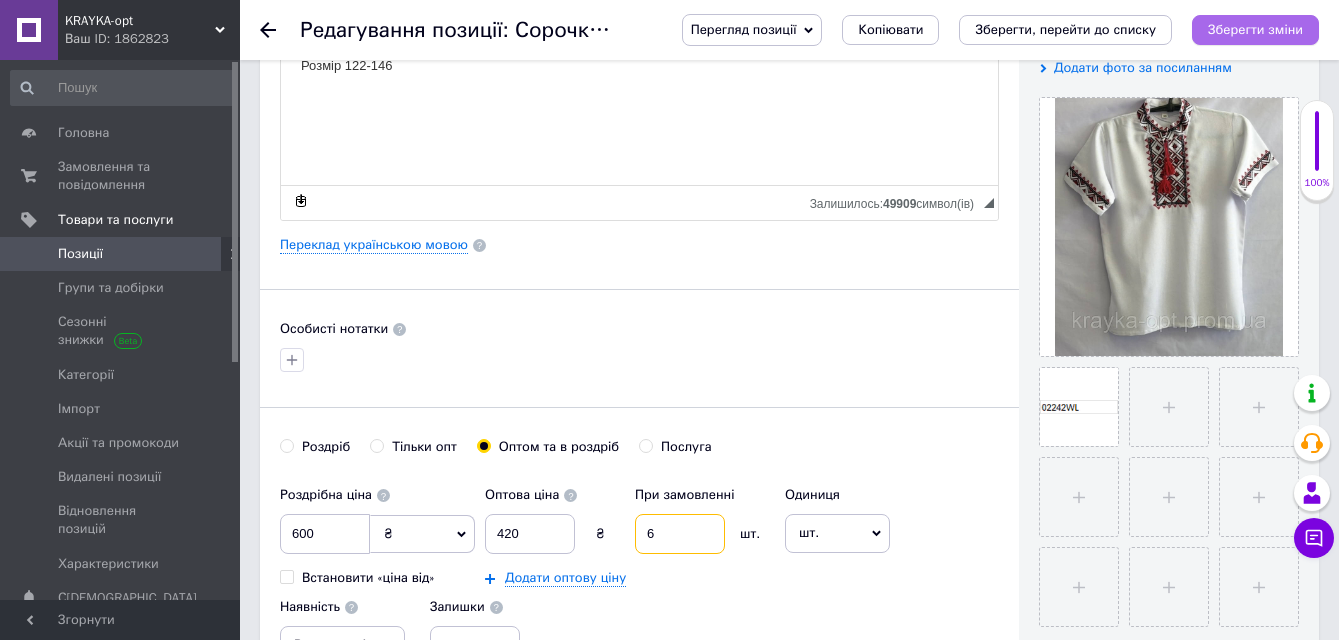 type on "6" 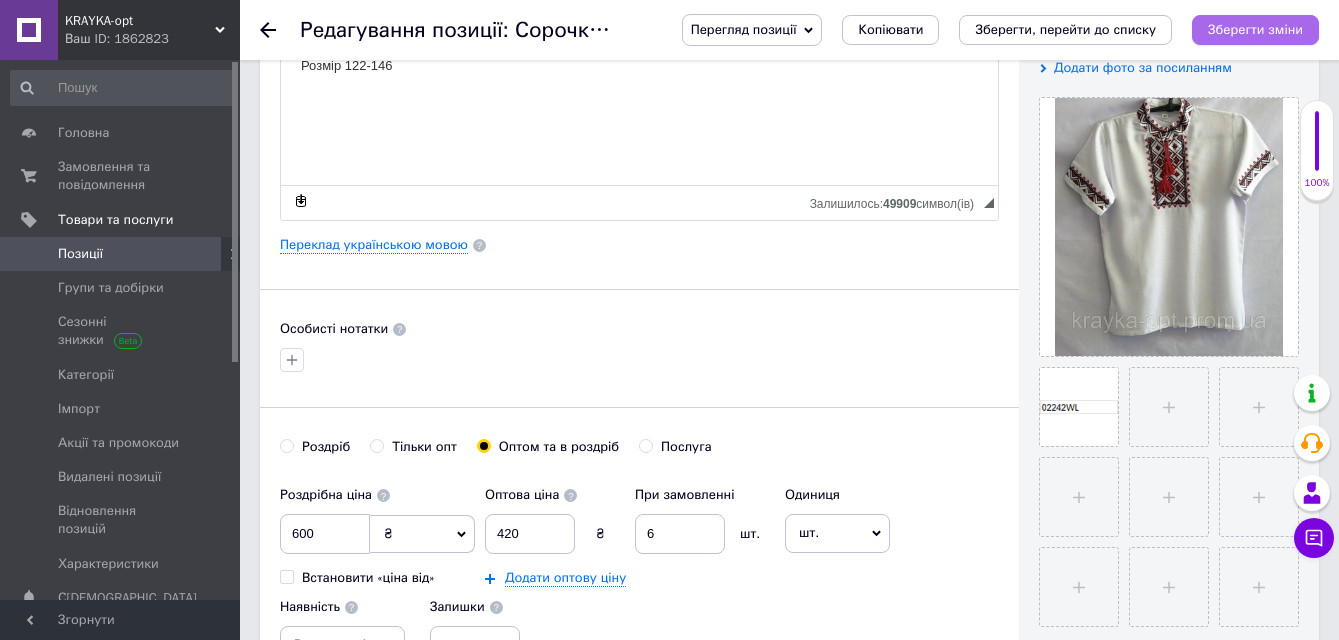 click on "Зберегти зміни" at bounding box center (1255, 29) 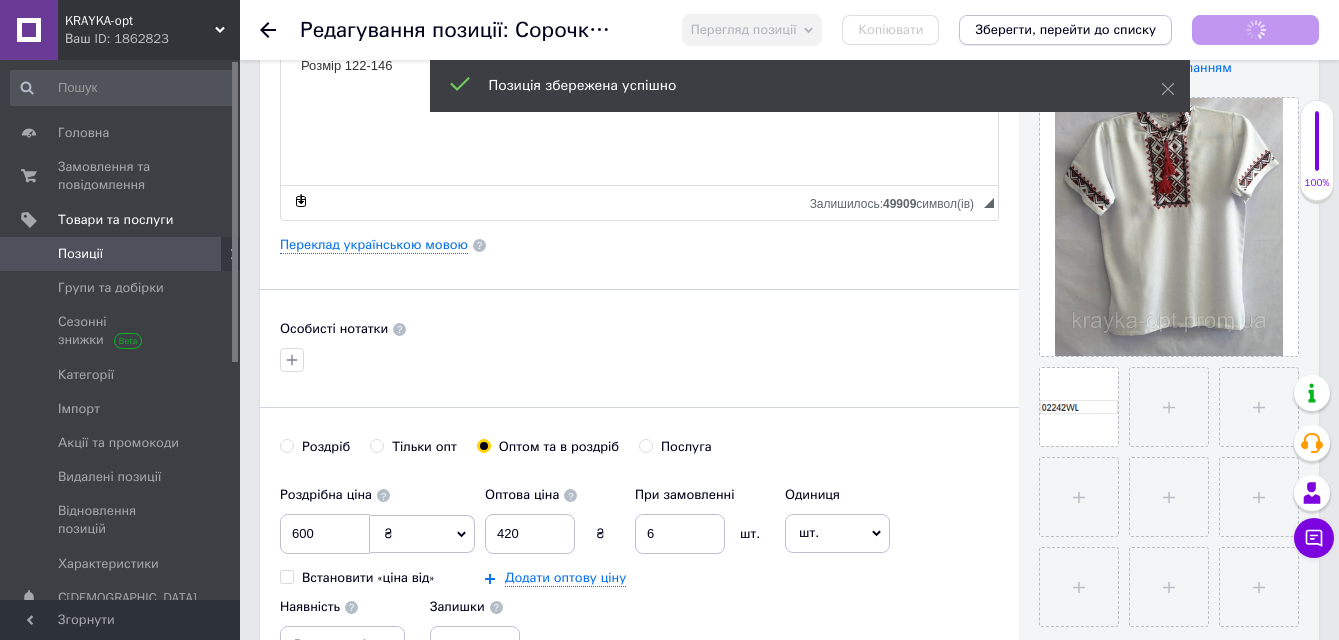 click on "Зберегти, перейти до списку" at bounding box center (1065, 29) 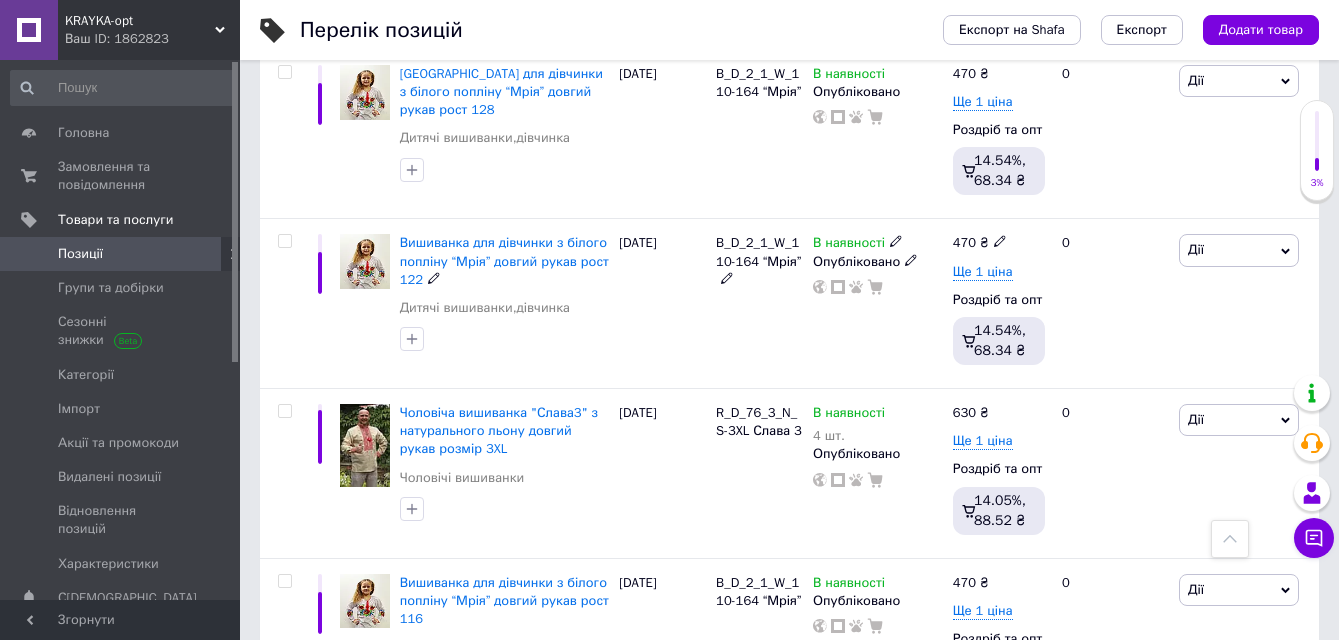 scroll, scrollTop: 1800, scrollLeft: 0, axis: vertical 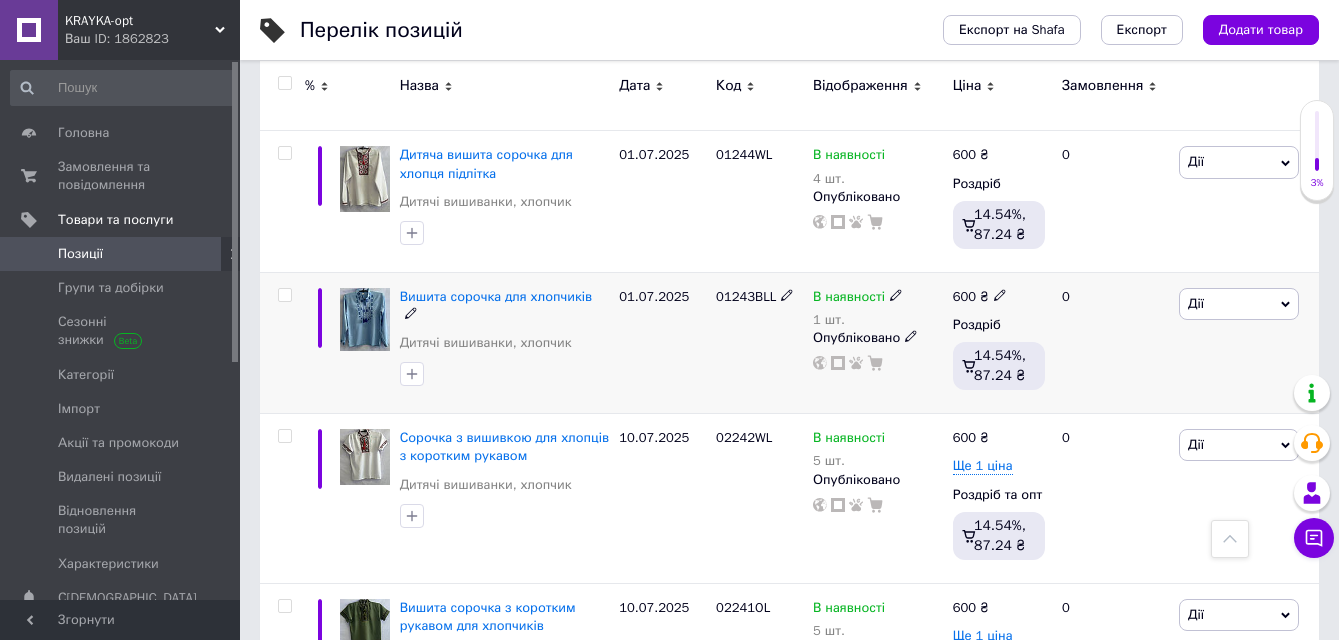 click at bounding box center (365, 319) 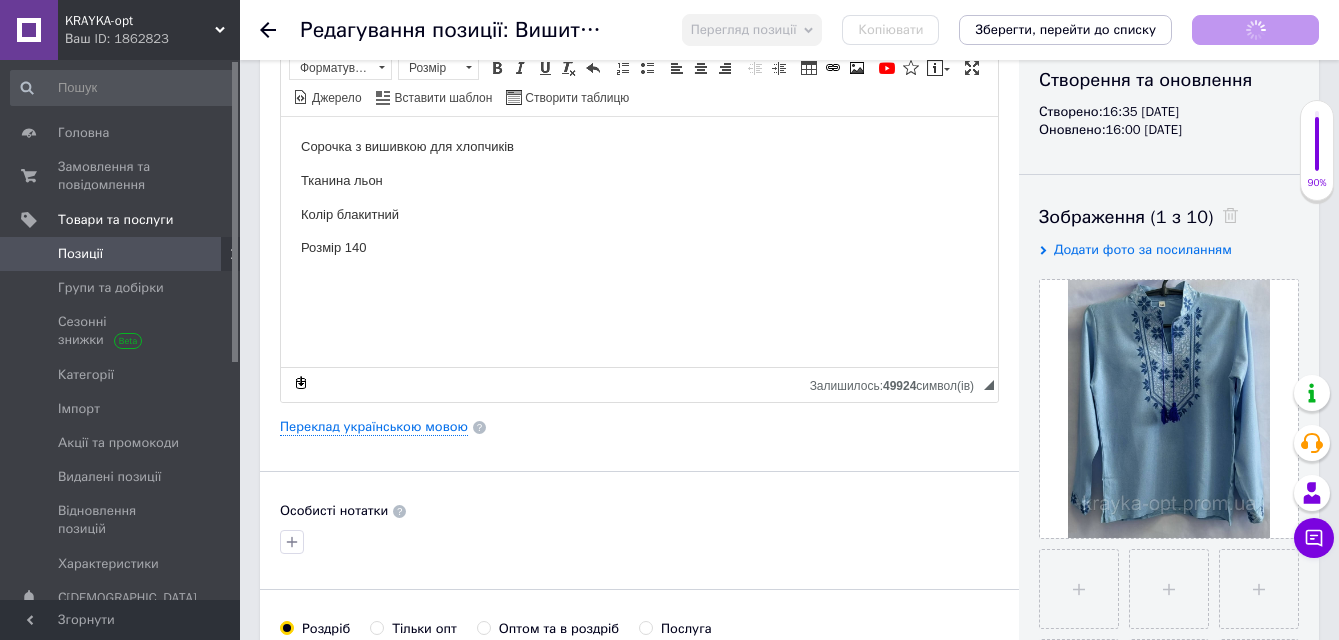 scroll, scrollTop: 600, scrollLeft: 0, axis: vertical 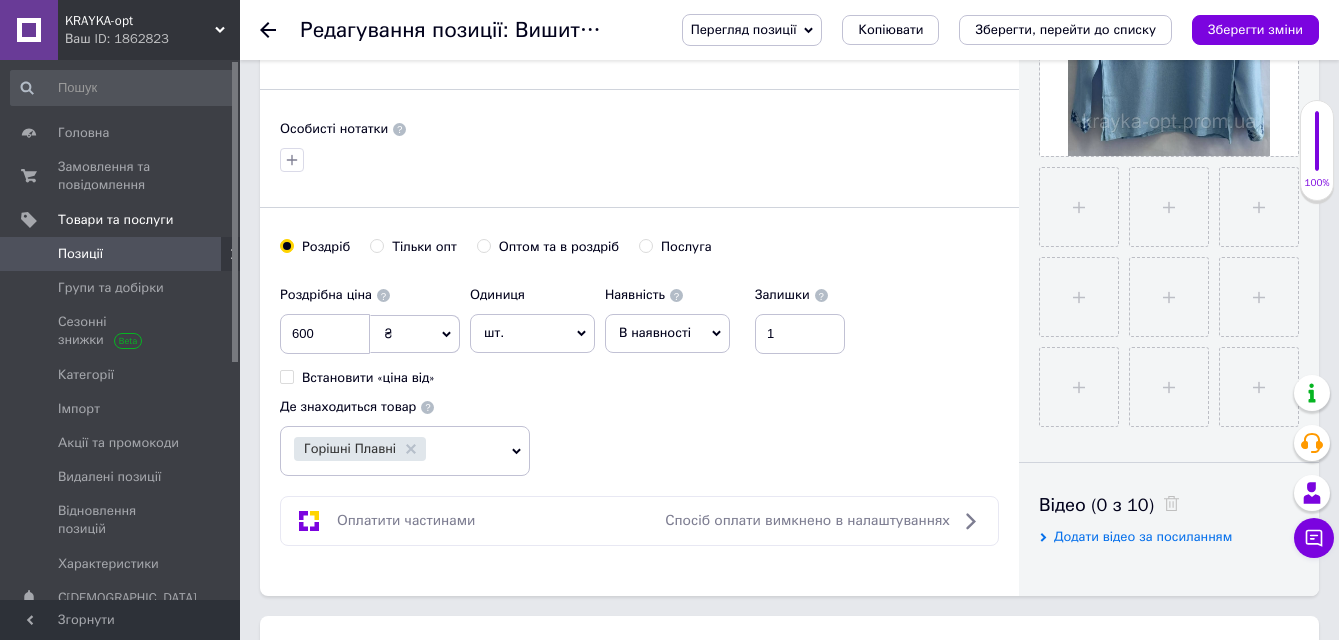 click on "Оптом та в роздріб" at bounding box center [483, 245] 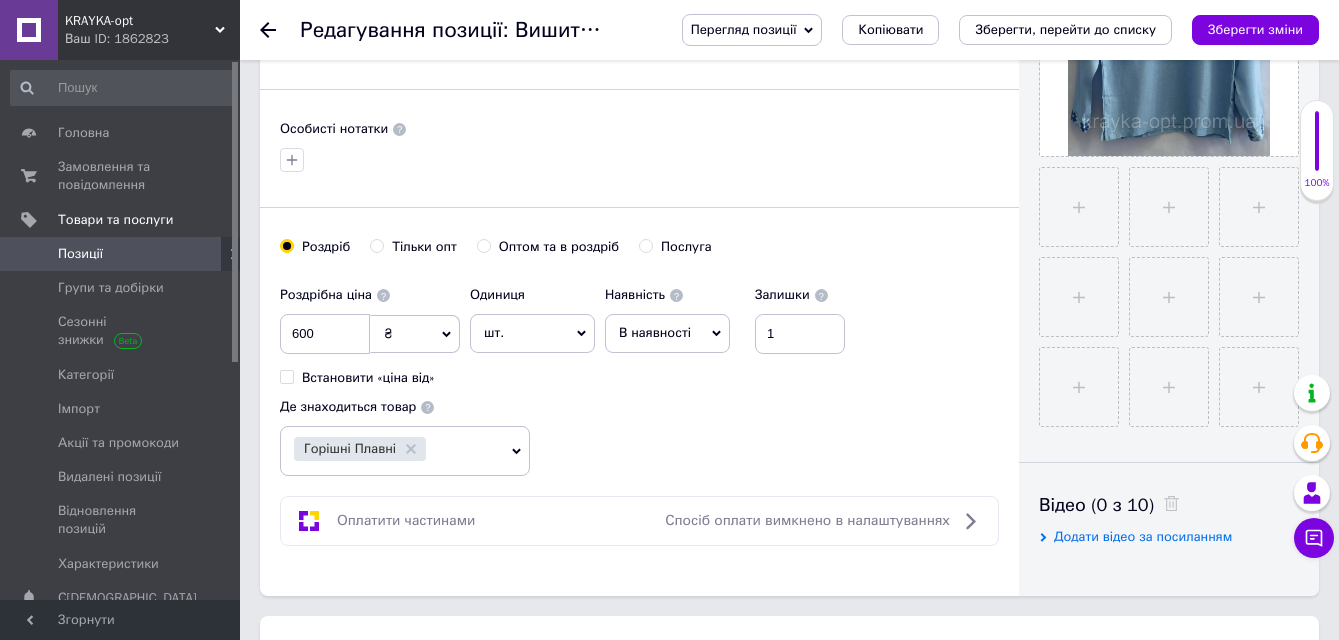 radio on "true" 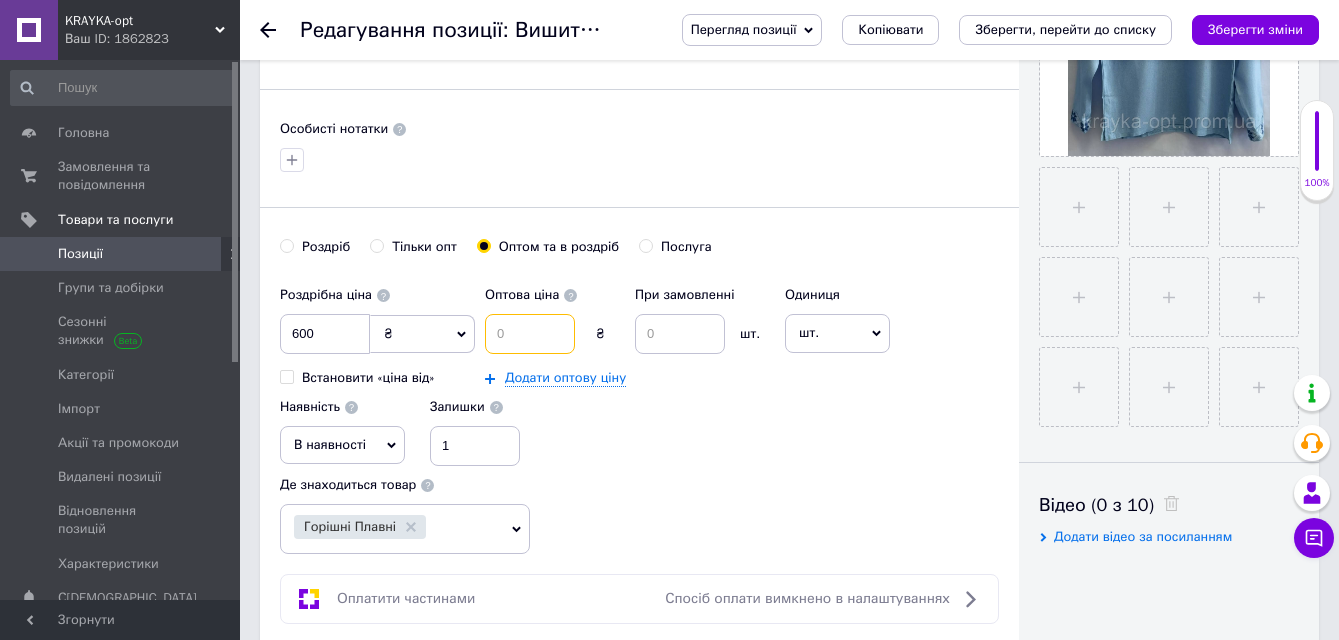 click at bounding box center [530, 334] 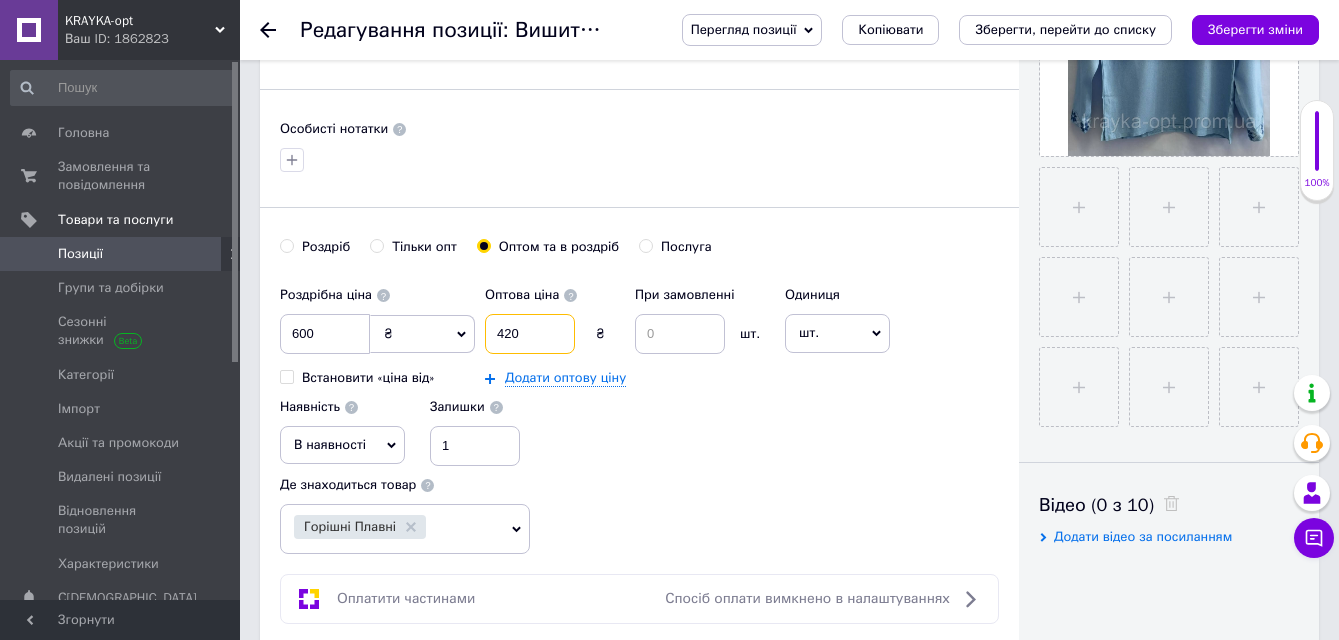 type on "420" 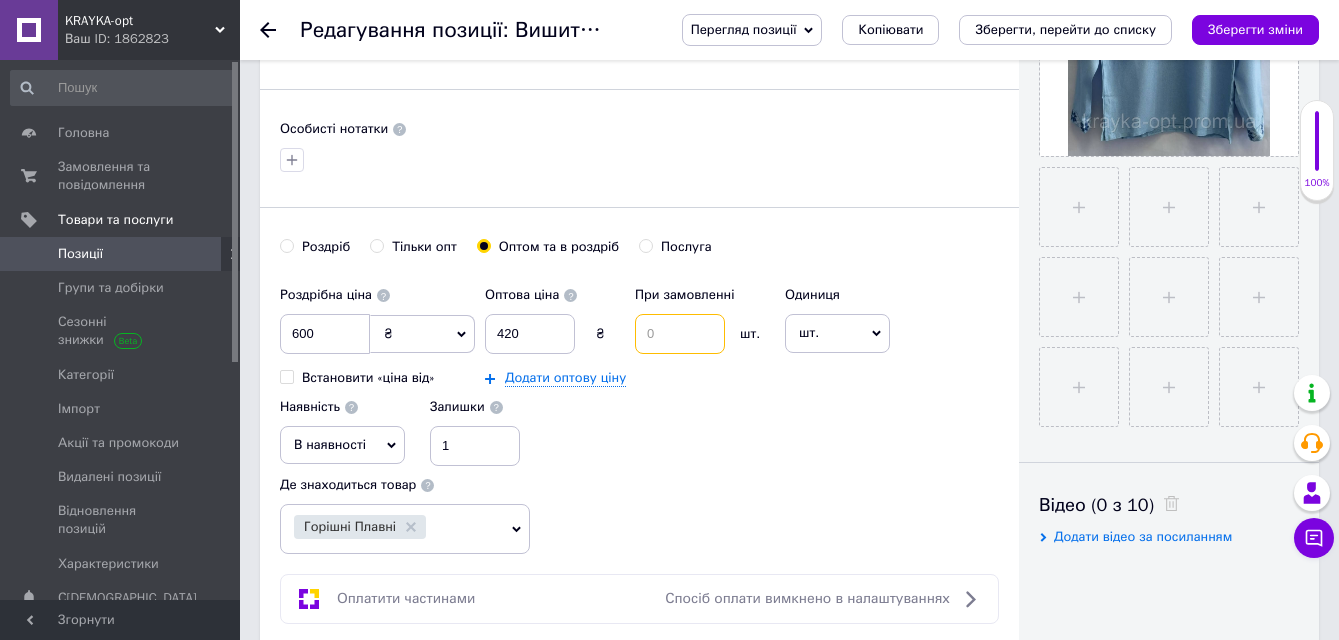 click at bounding box center (680, 334) 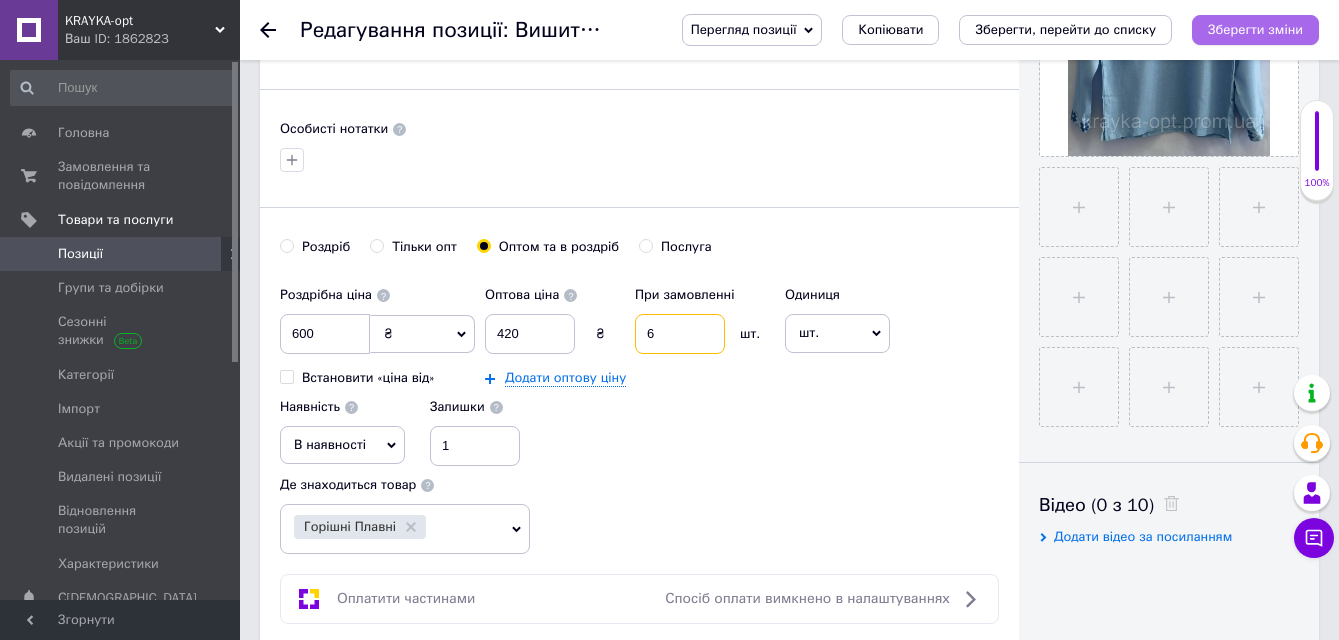 type on "6" 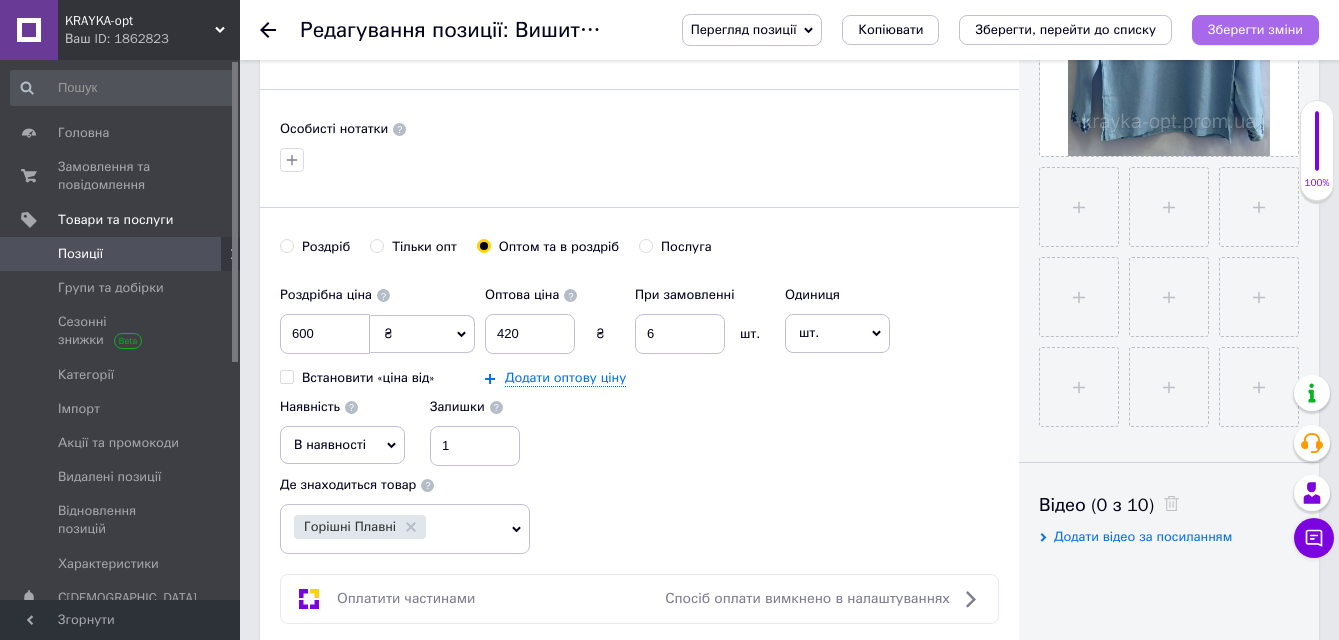 click on "Зберегти зміни" at bounding box center [1255, 29] 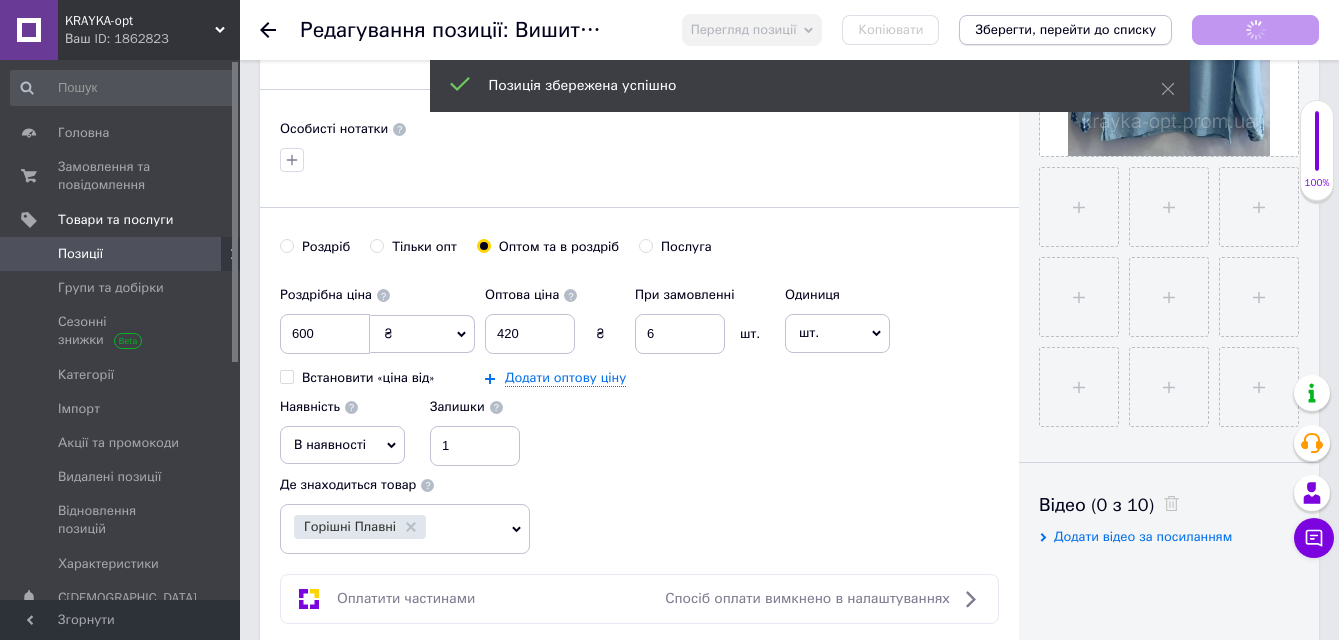 click on "Зберегти, перейти до списку" at bounding box center [1065, 29] 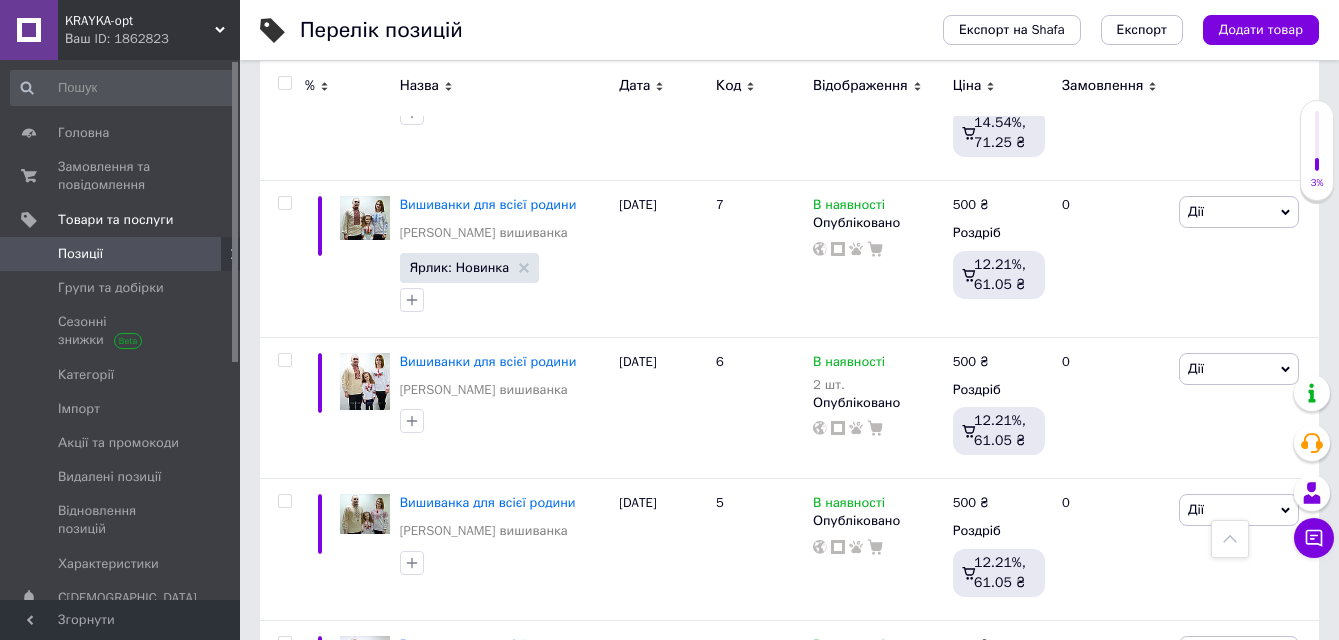 scroll, scrollTop: 9300, scrollLeft: 0, axis: vertical 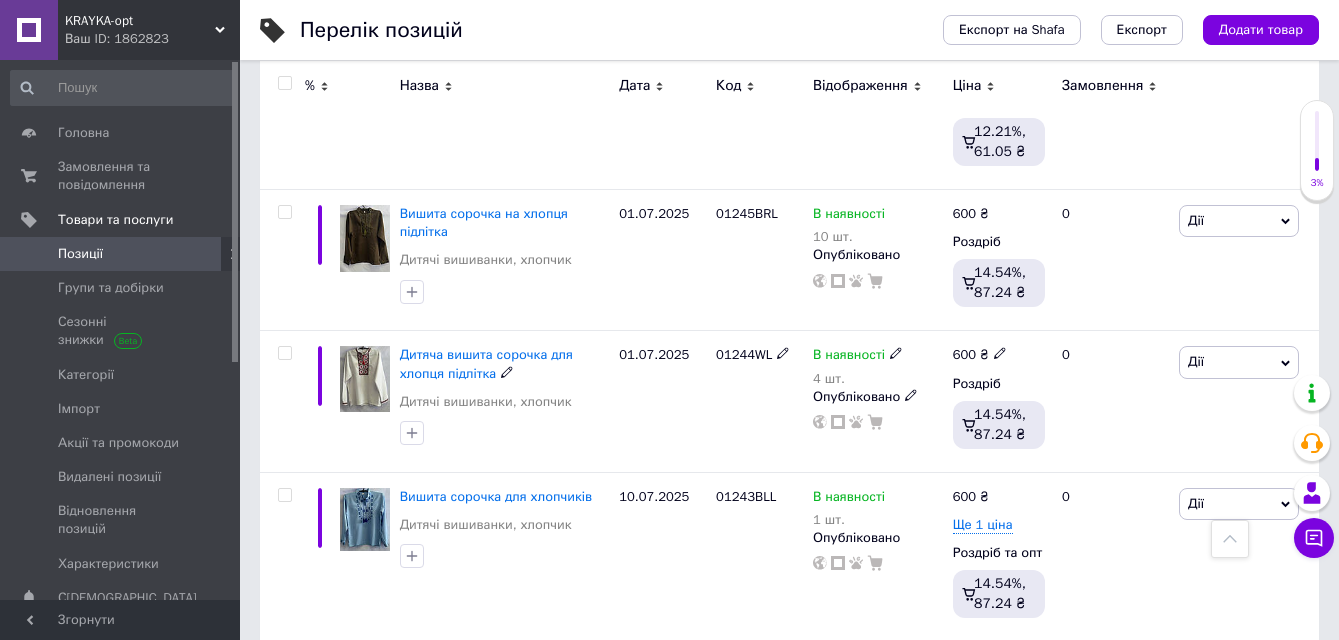 click at bounding box center (365, 379) 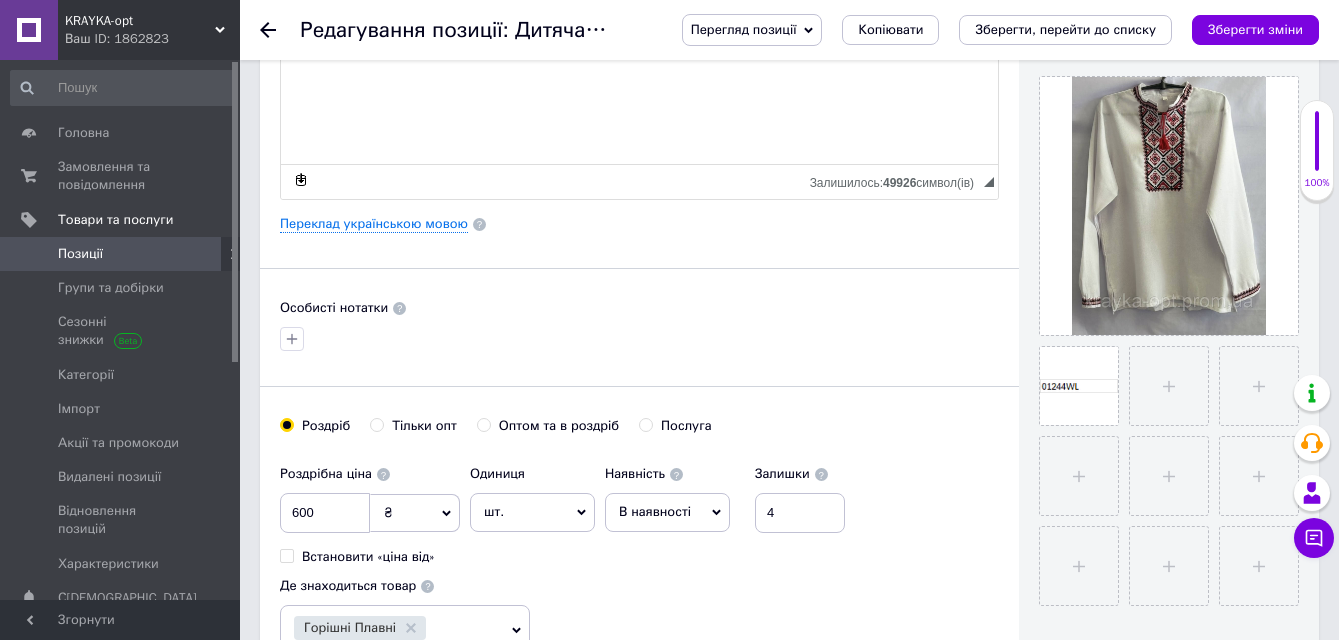 scroll, scrollTop: 600, scrollLeft: 0, axis: vertical 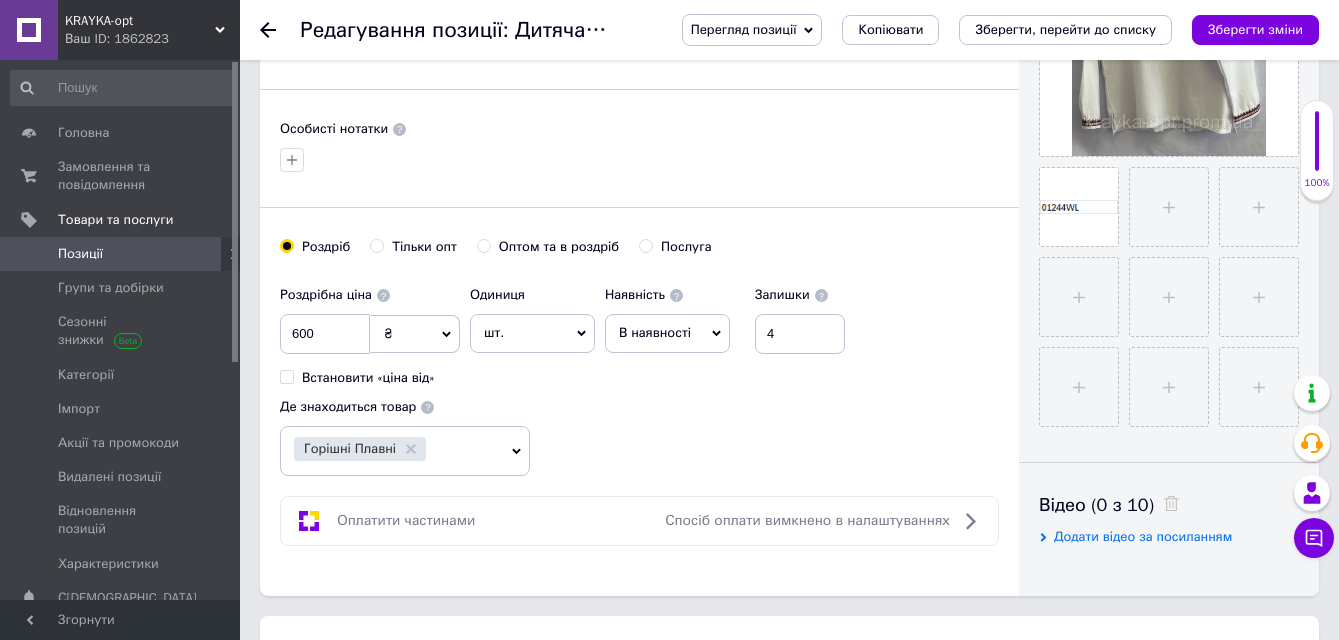 click on "Оптом та в роздріб" at bounding box center [483, 245] 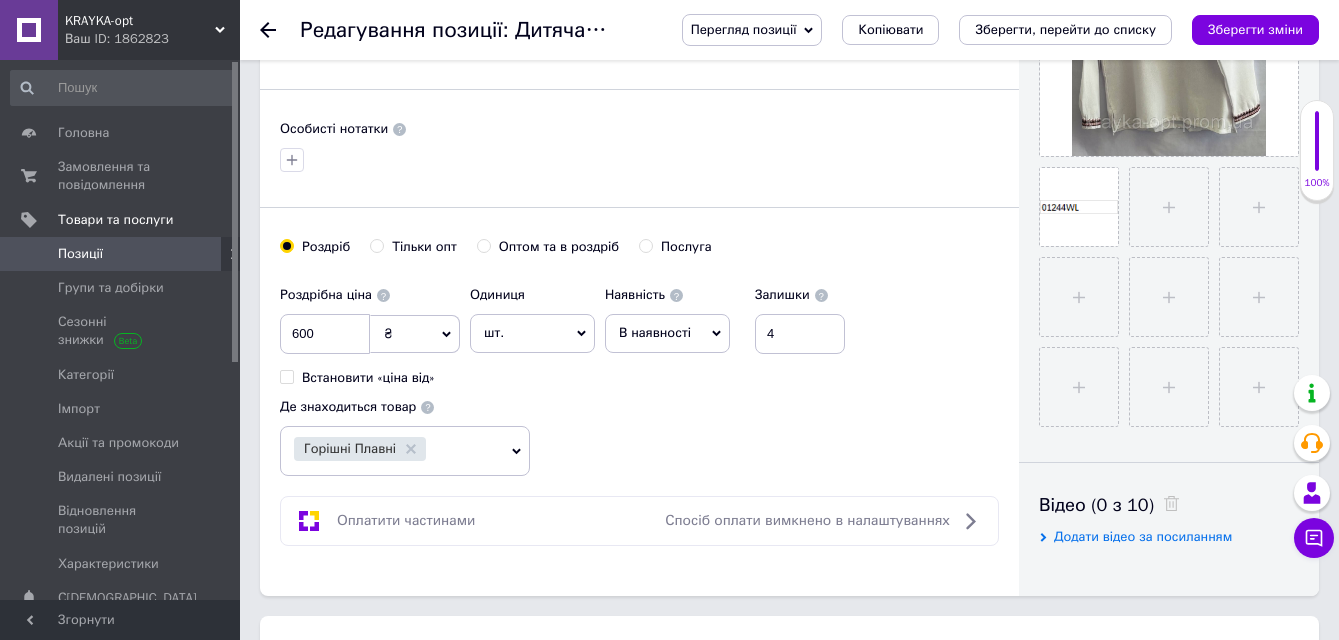 radio on "true" 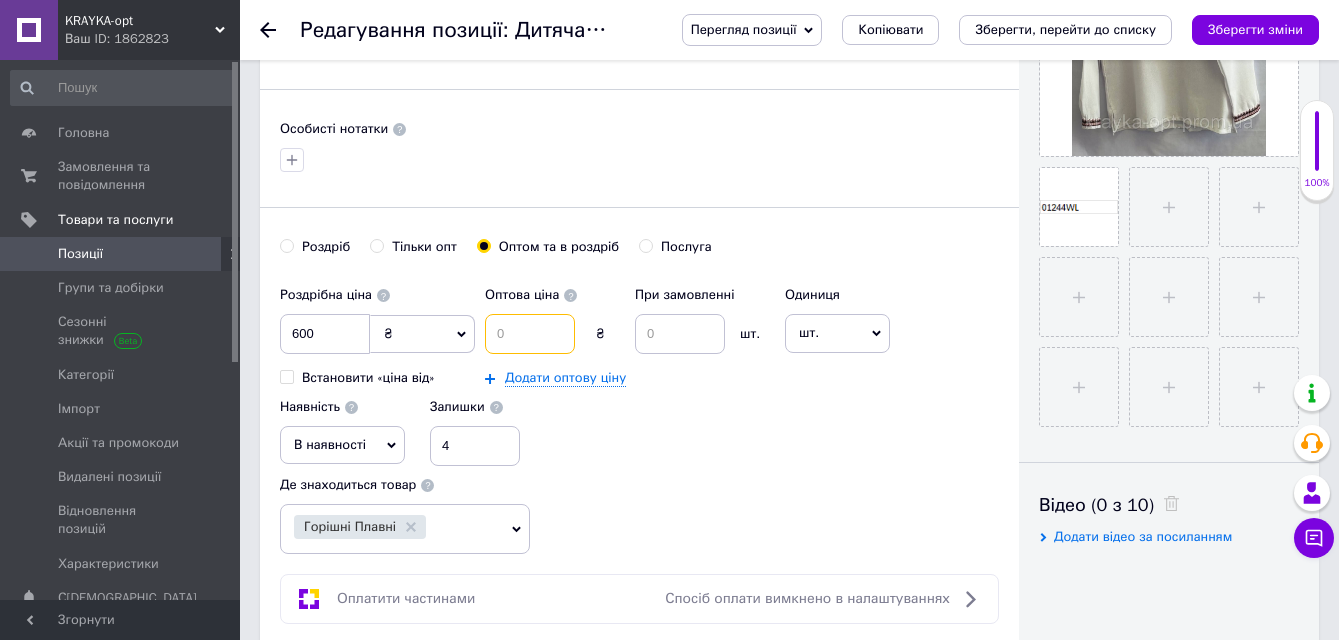 click at bounding box center (530, 334) 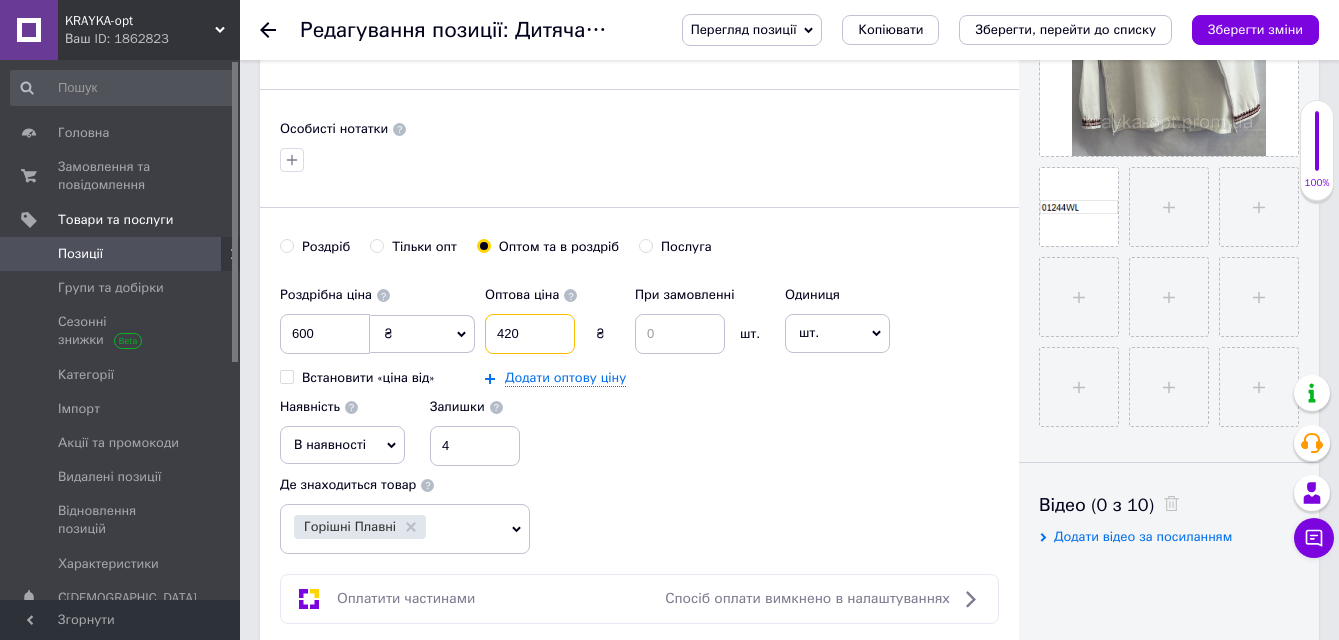 type on "420" 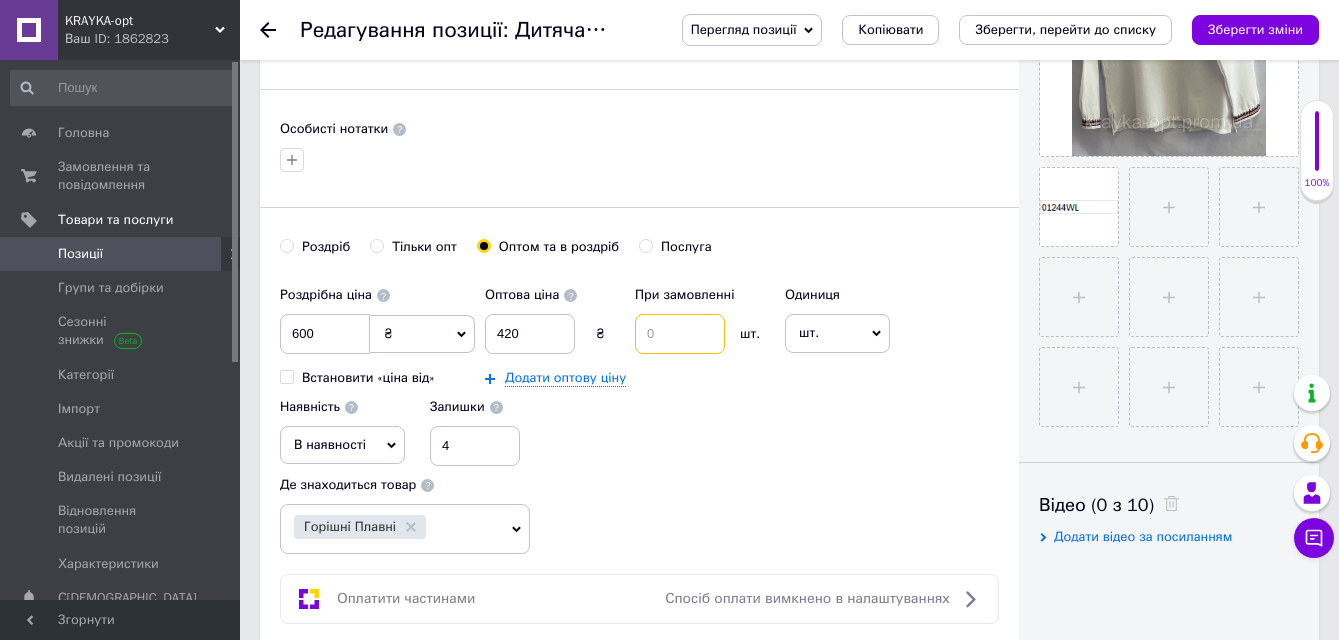 click at bounding box center (680, 334) 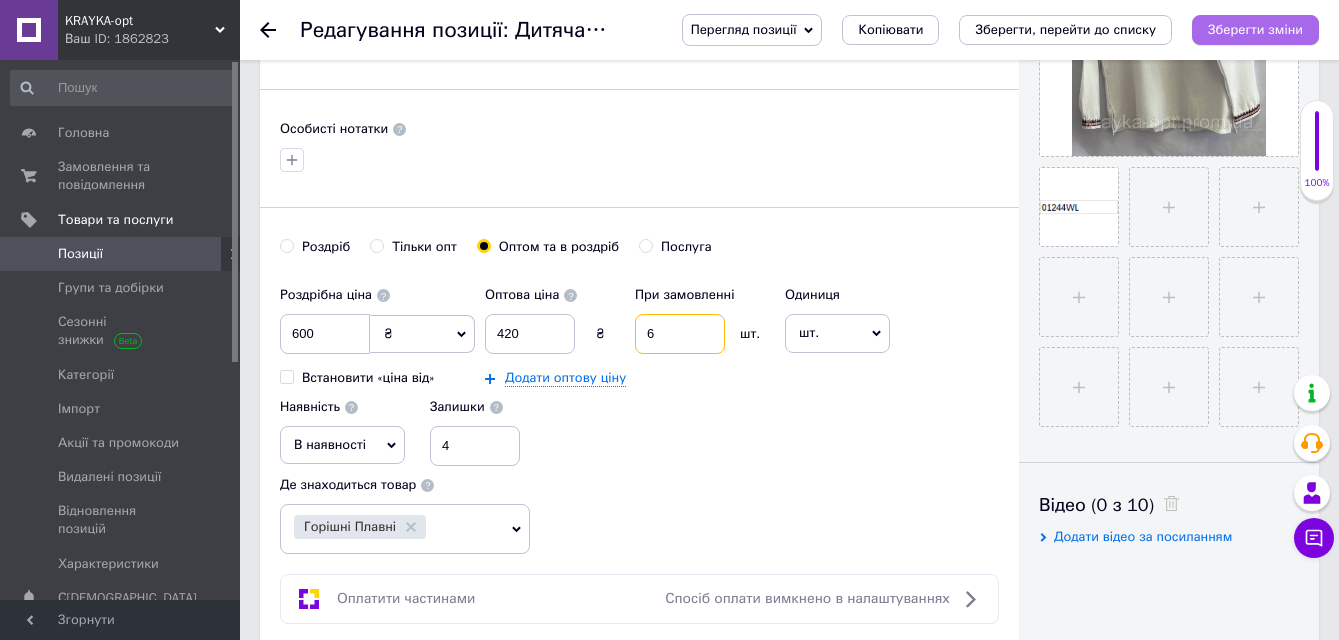type on "6" 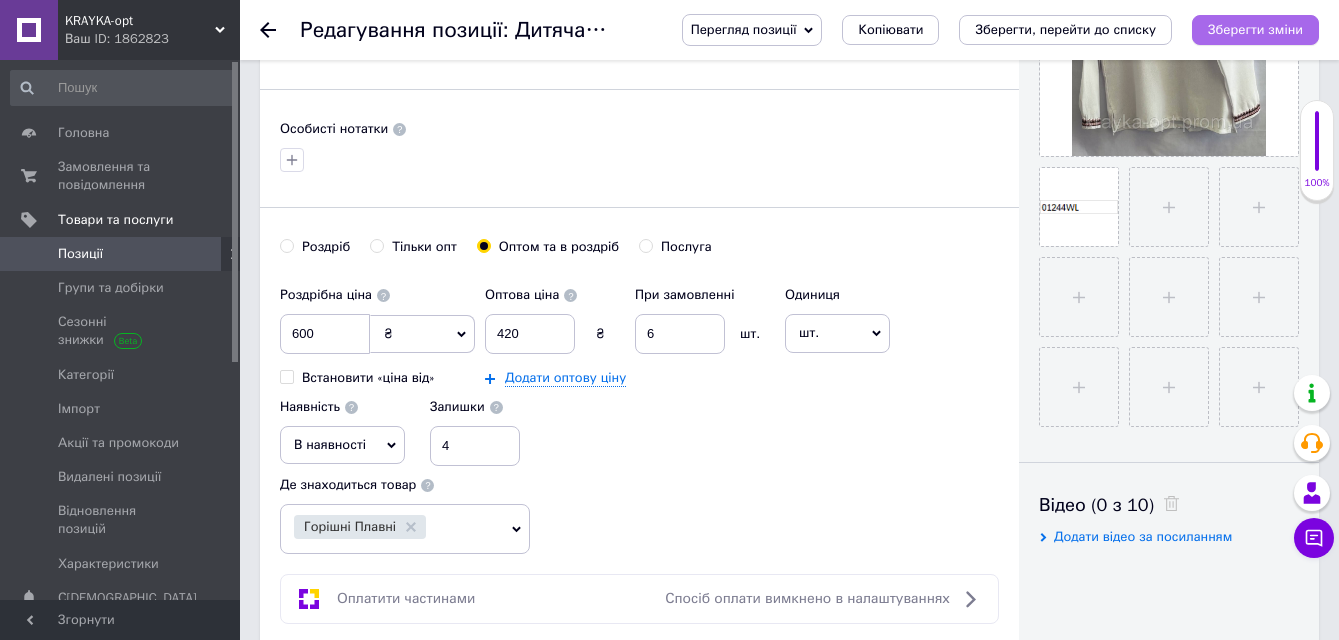 click on "Зберегти зміни" at bounding box center [1255, 29] 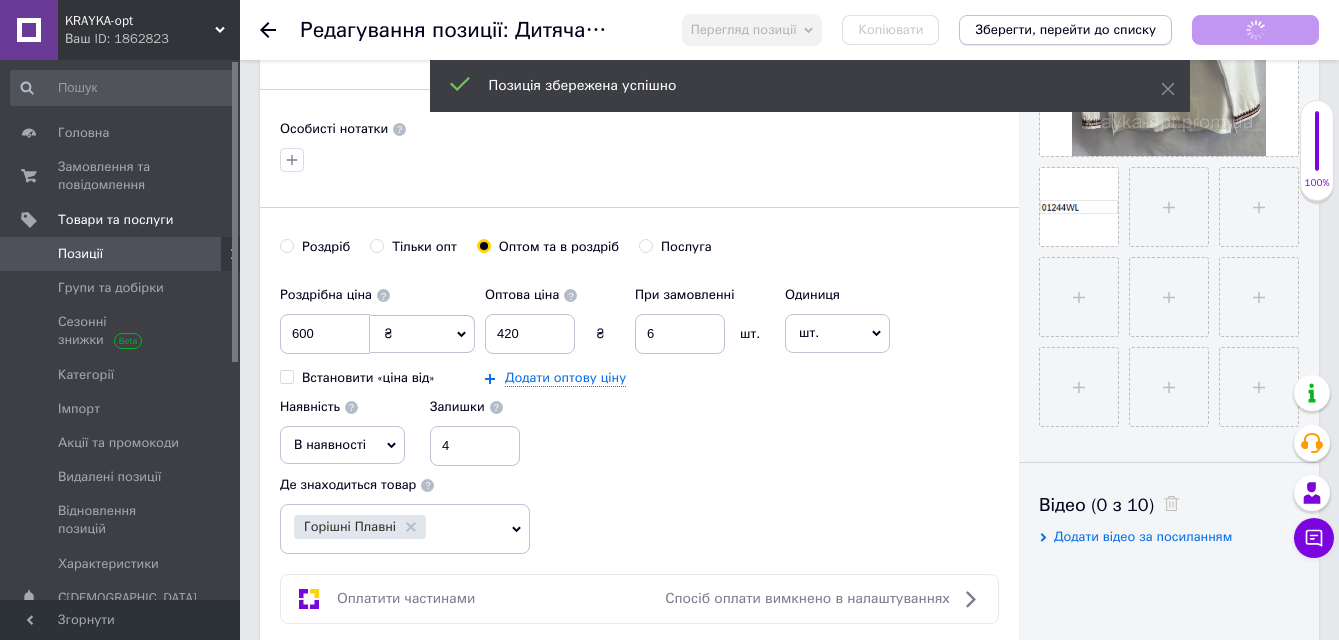 click on "Зберегти, перейти до списку" at bounding box center (1065, 29) 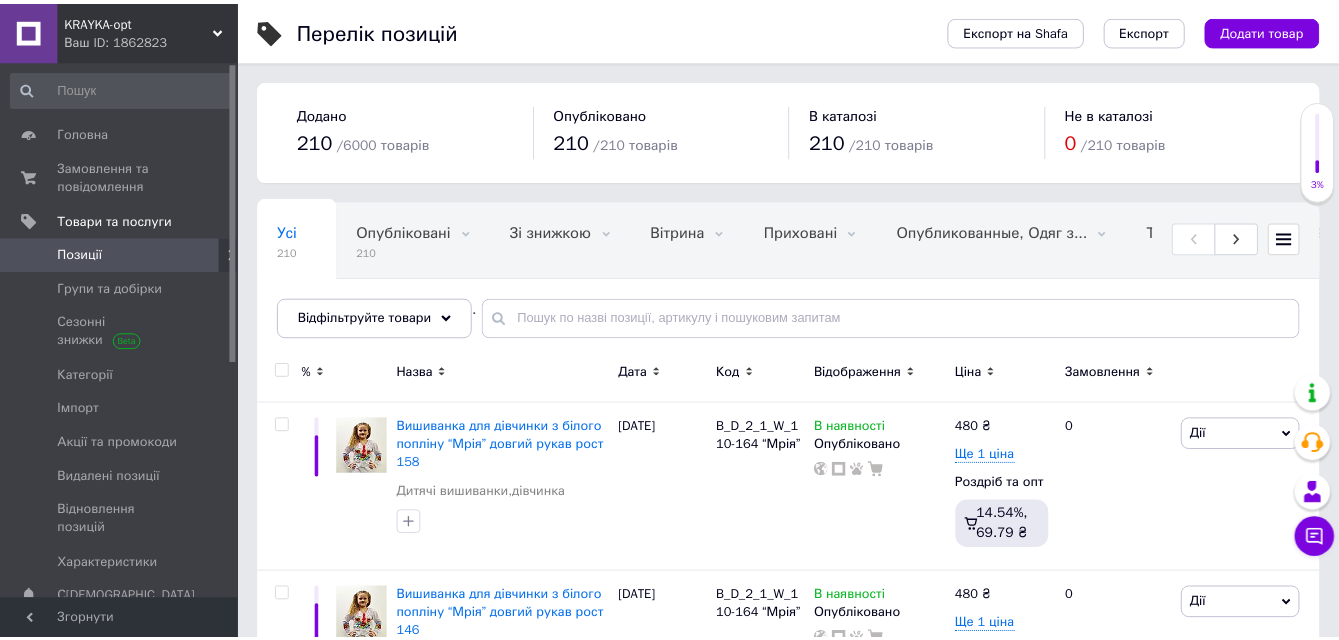 scroll, scrollTop: 1200, scrollLeft: 0, axis: vertical 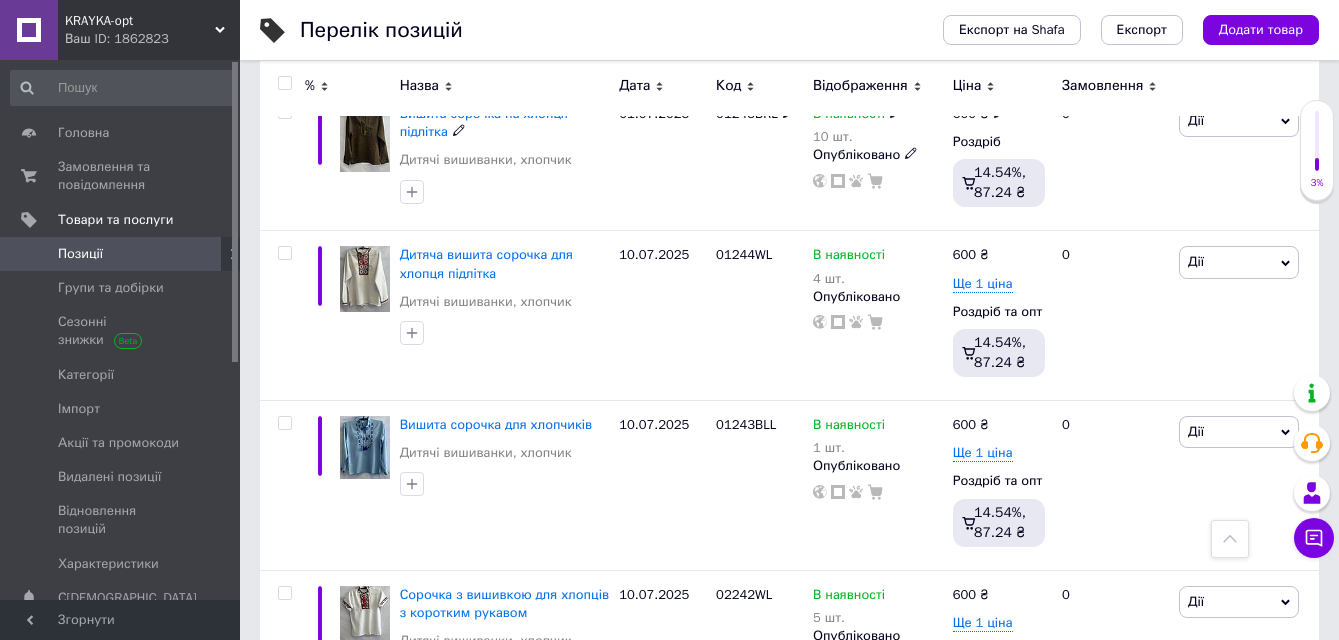 click at bounding box center [365, 138] 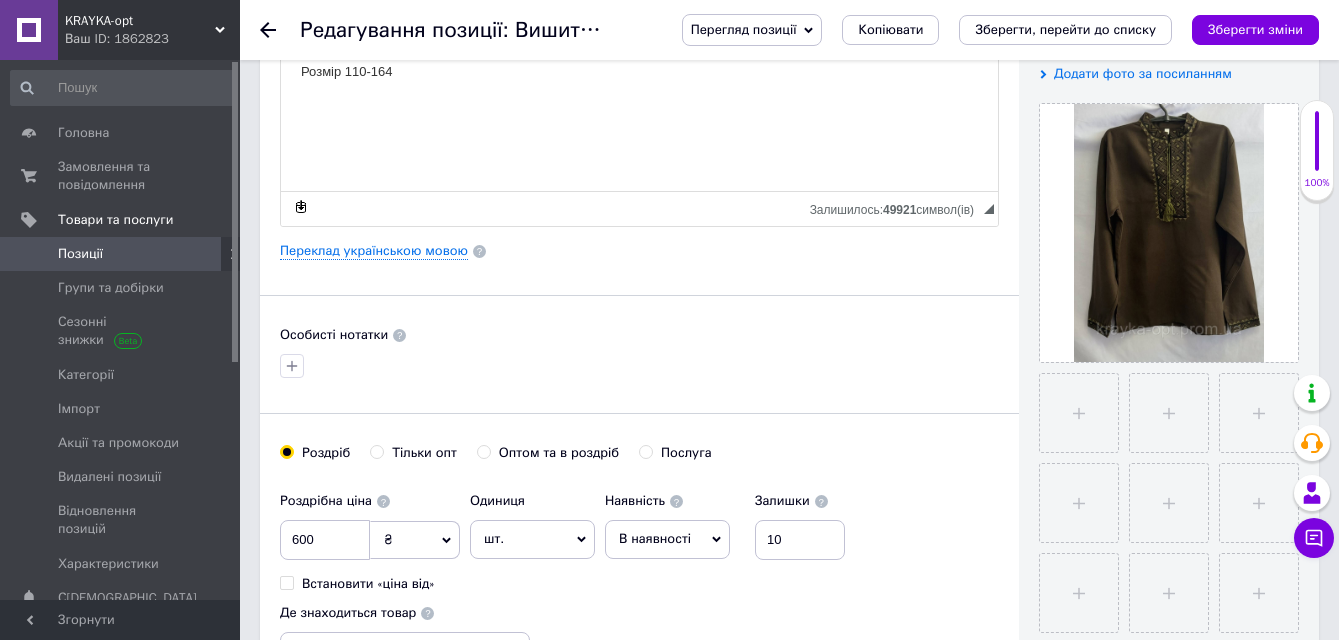 scroll, scrollTop: 400, scrollLeft: 0, axis: vertical 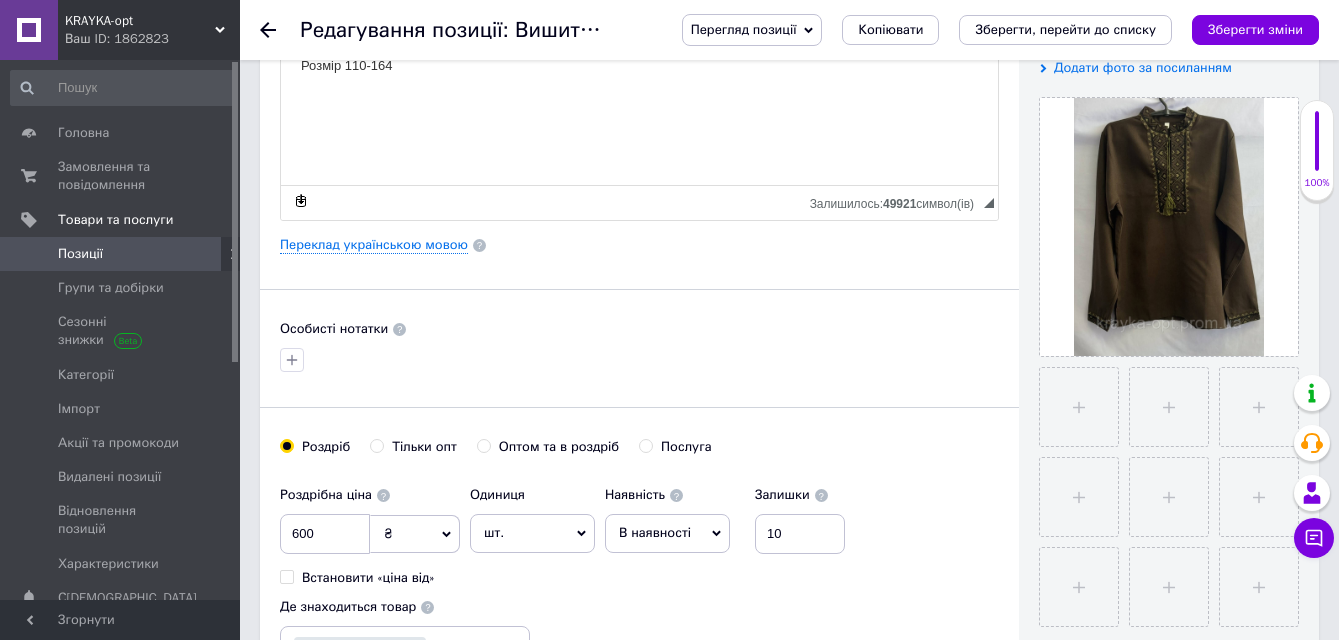 click on "Оптом та в роздріб" at bounding box center [483, 445] 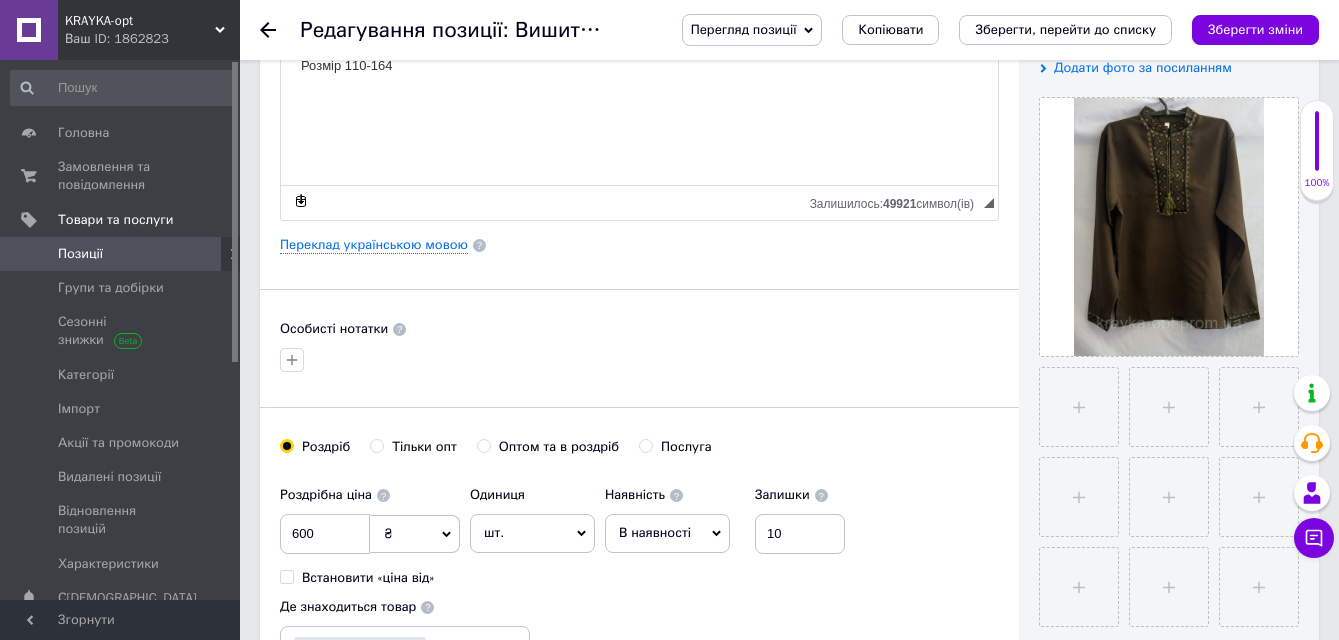 radio on "true" 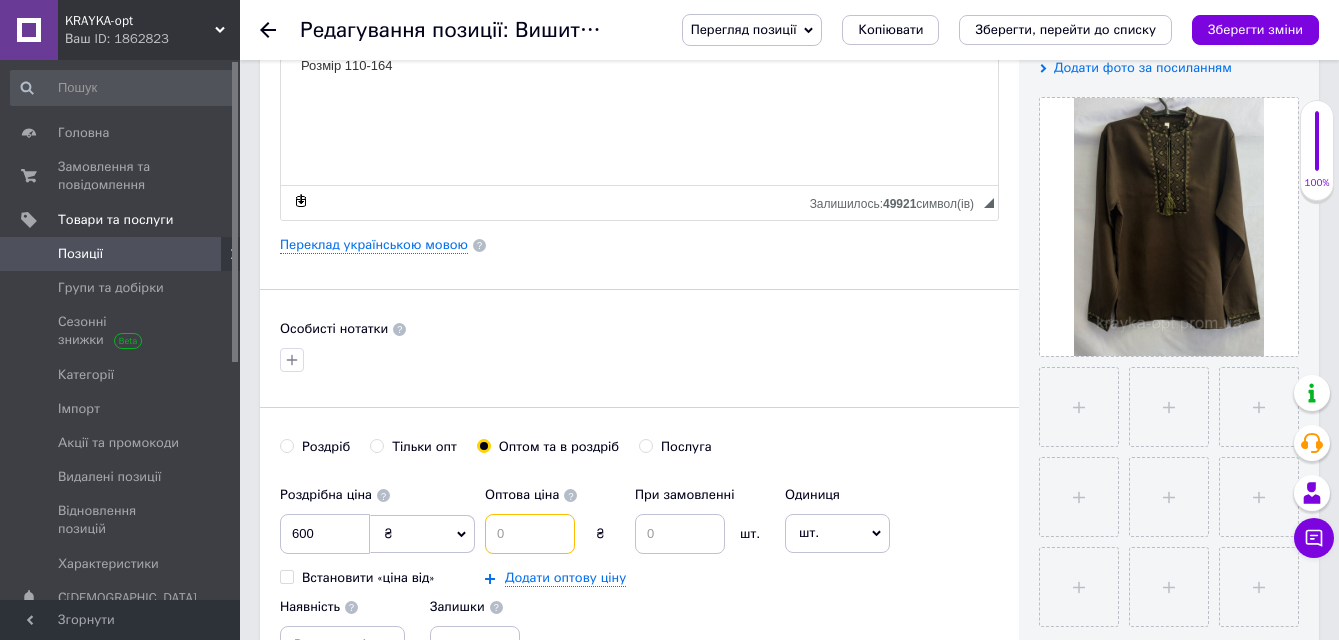 click at bounding box center (530, 534) 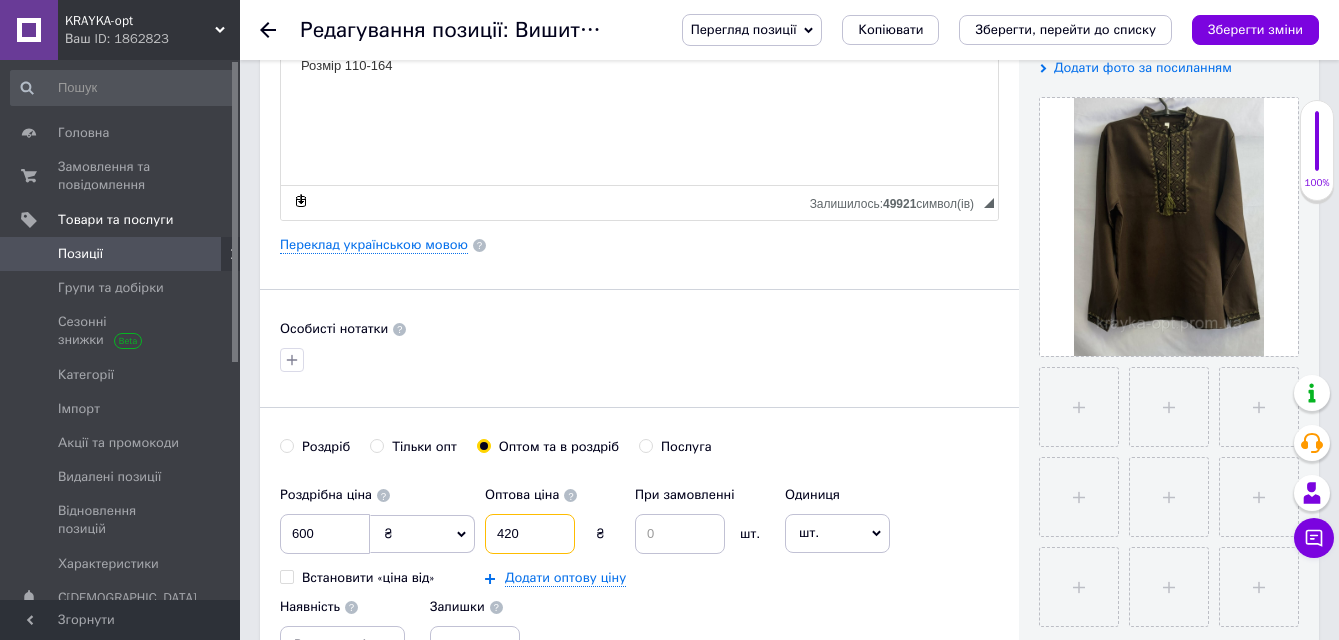 type on "420" 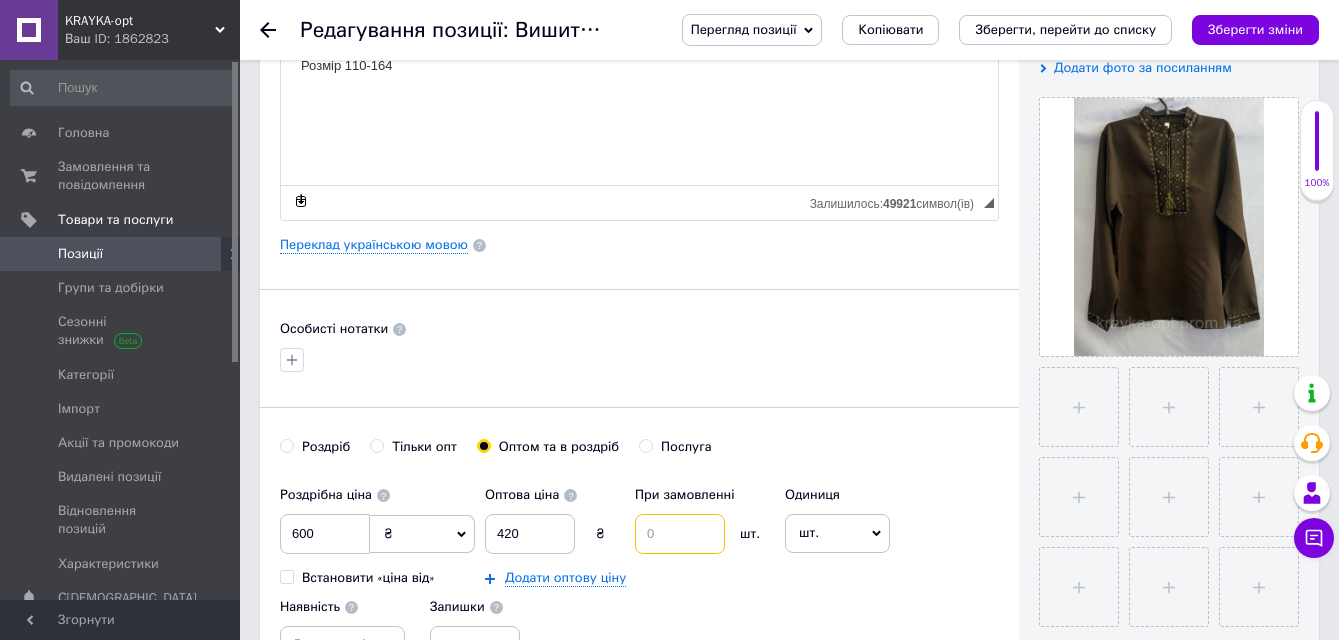 click at bounding box center (680, 534) 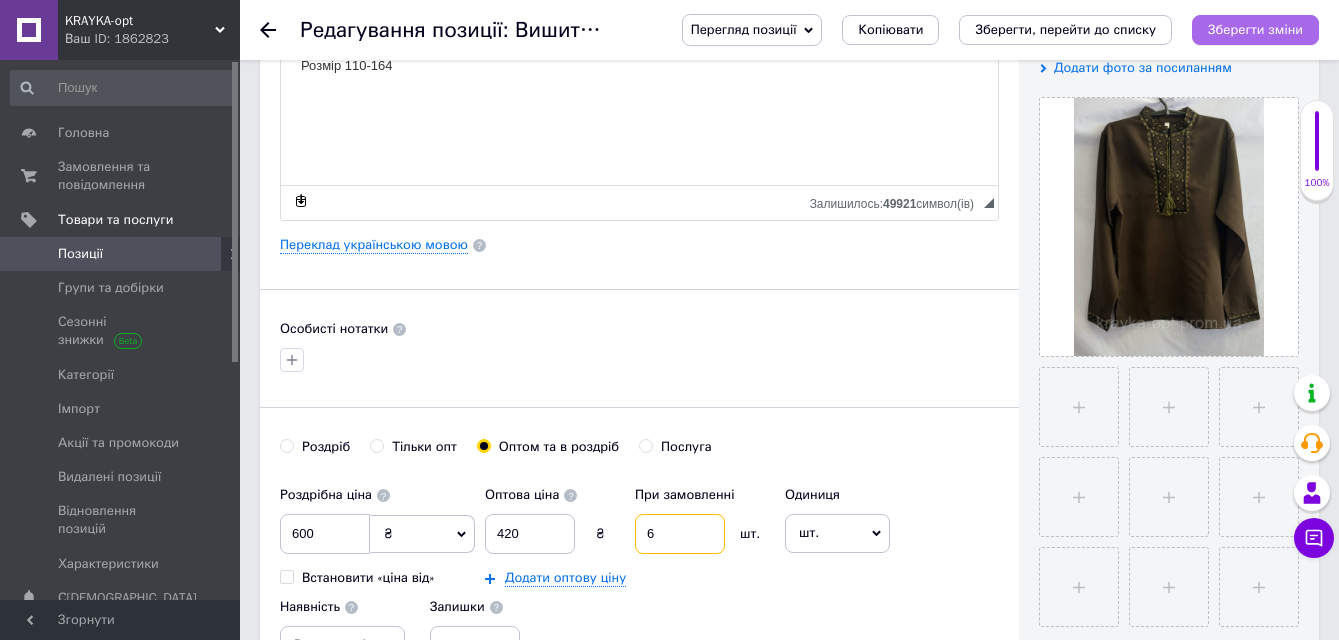 type on "6" 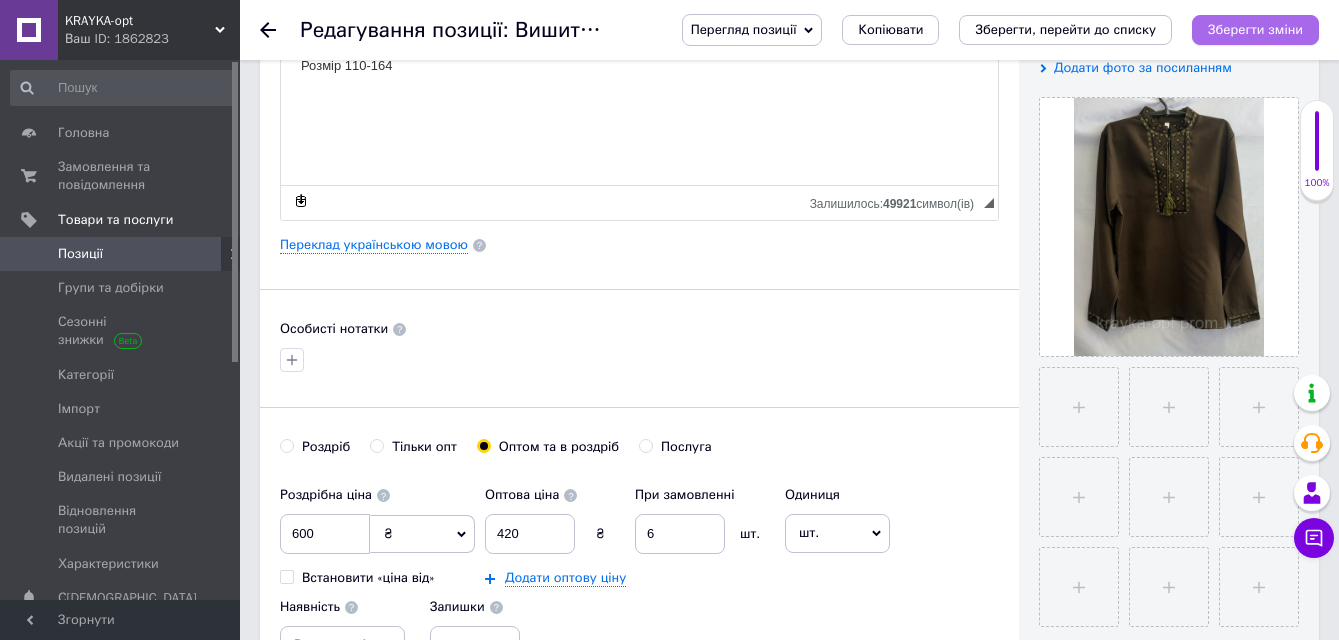 click on "Зберегти зміни" at bounding box center [1255, 29] 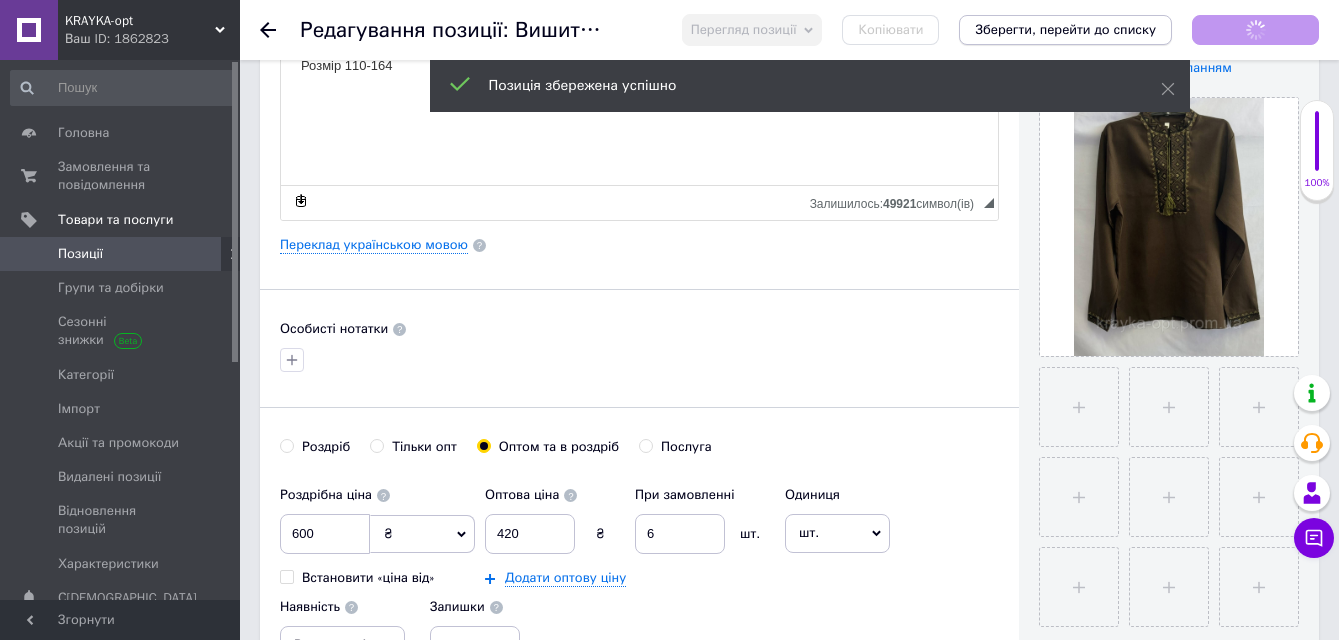 click on "Зберегти, перейти до списку" at bounding box center [1065, 29] 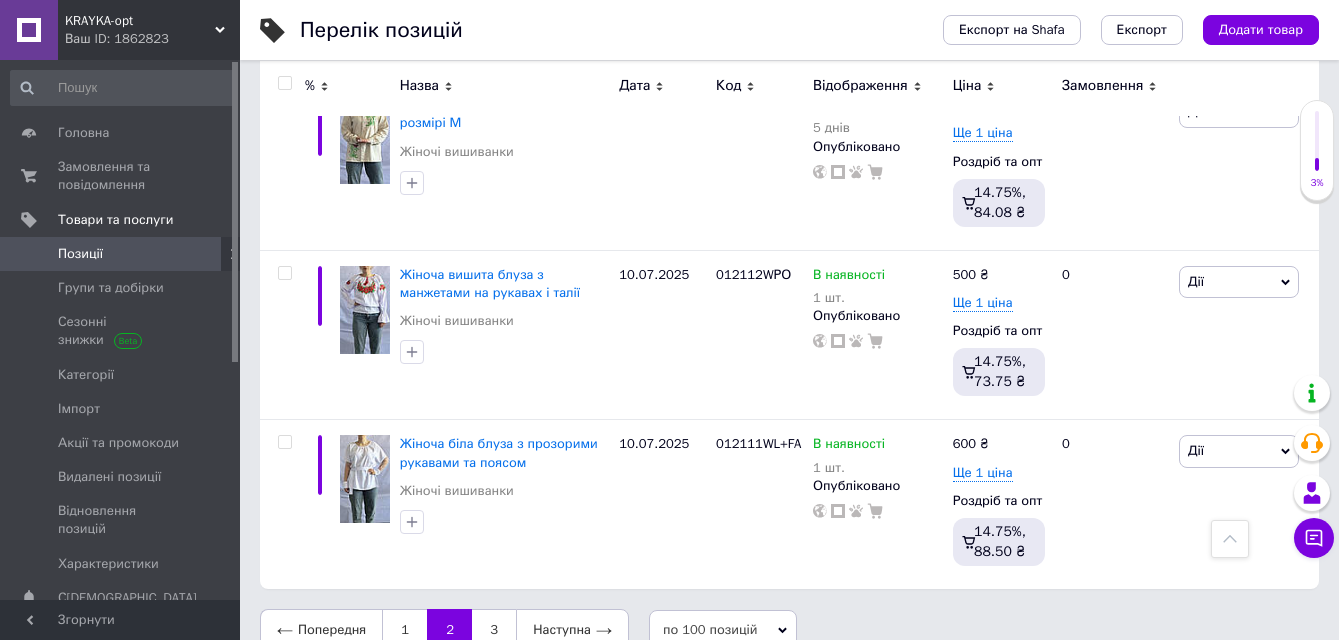 scroll, scrollTop: 16732, scrollLeft: 0, axis: vertical 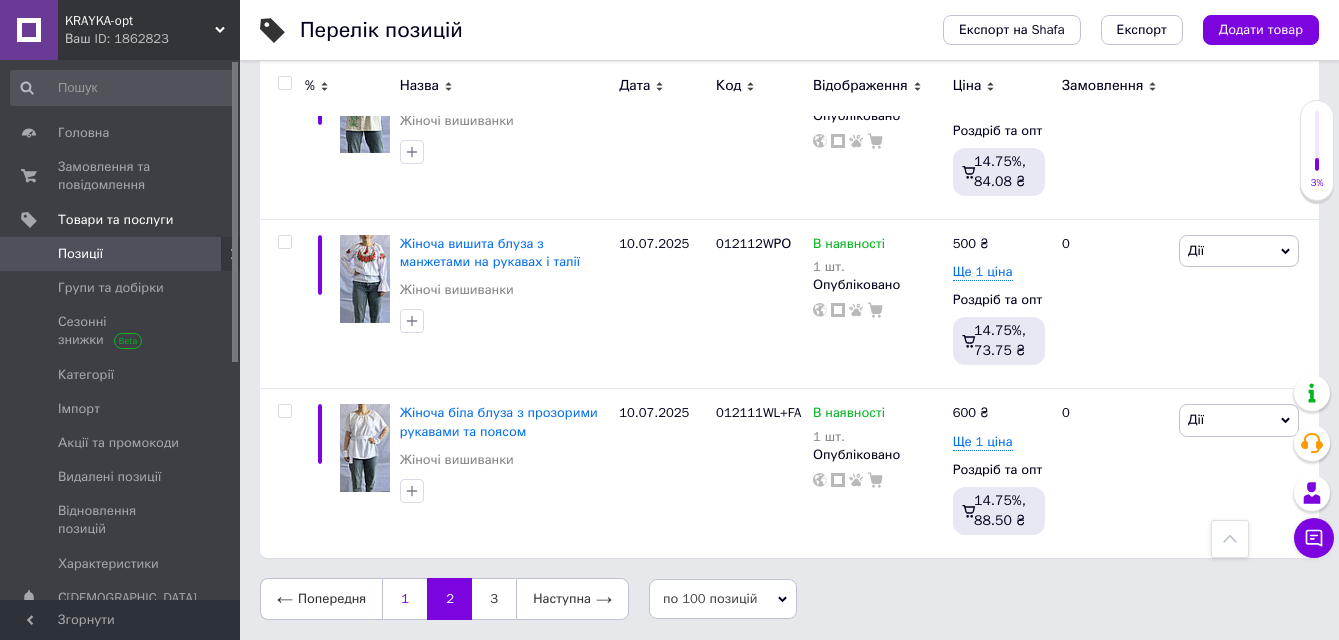 click on "1" at bounding box center (404, 599) 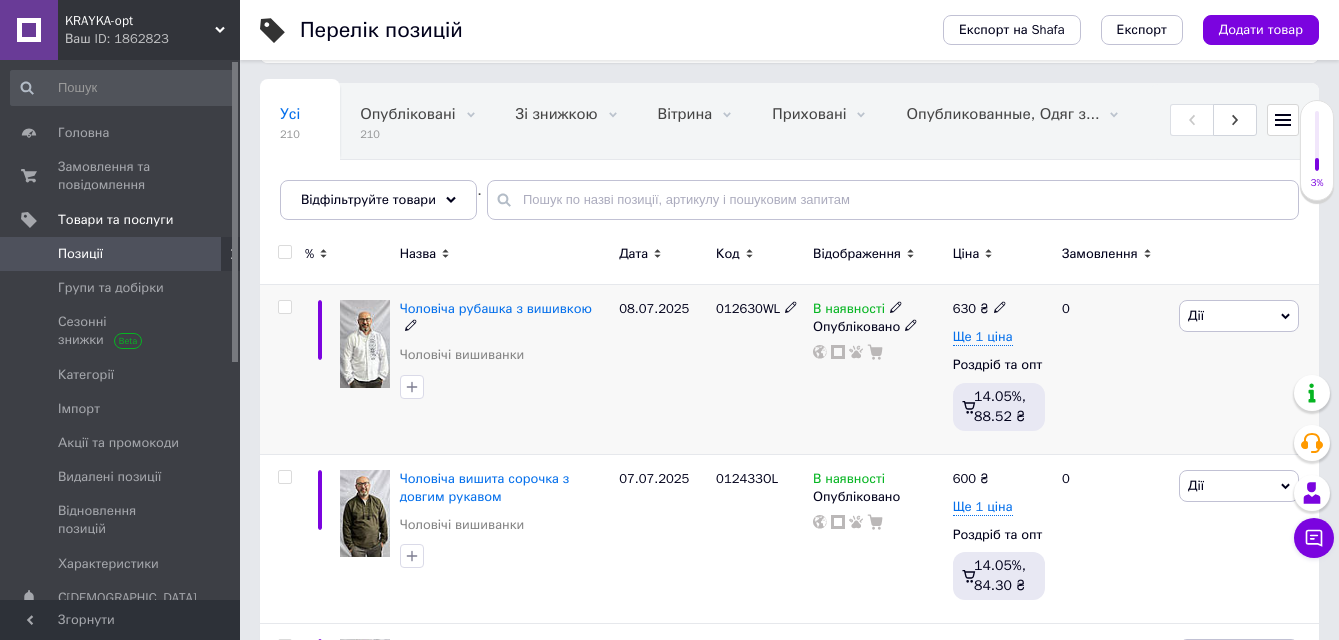 scroll, scrollTop: 300, scrollLeft: 0, axis: vertical 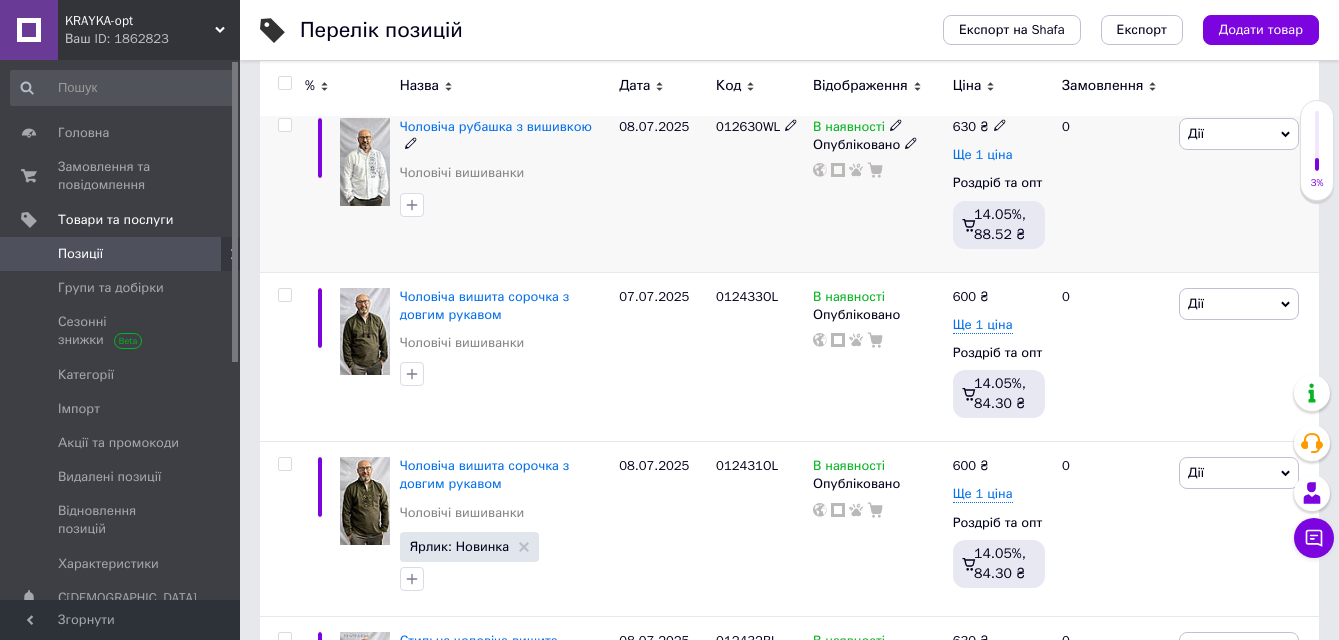 click on "Ще 1 ціна" at bounding box center (983, 155) 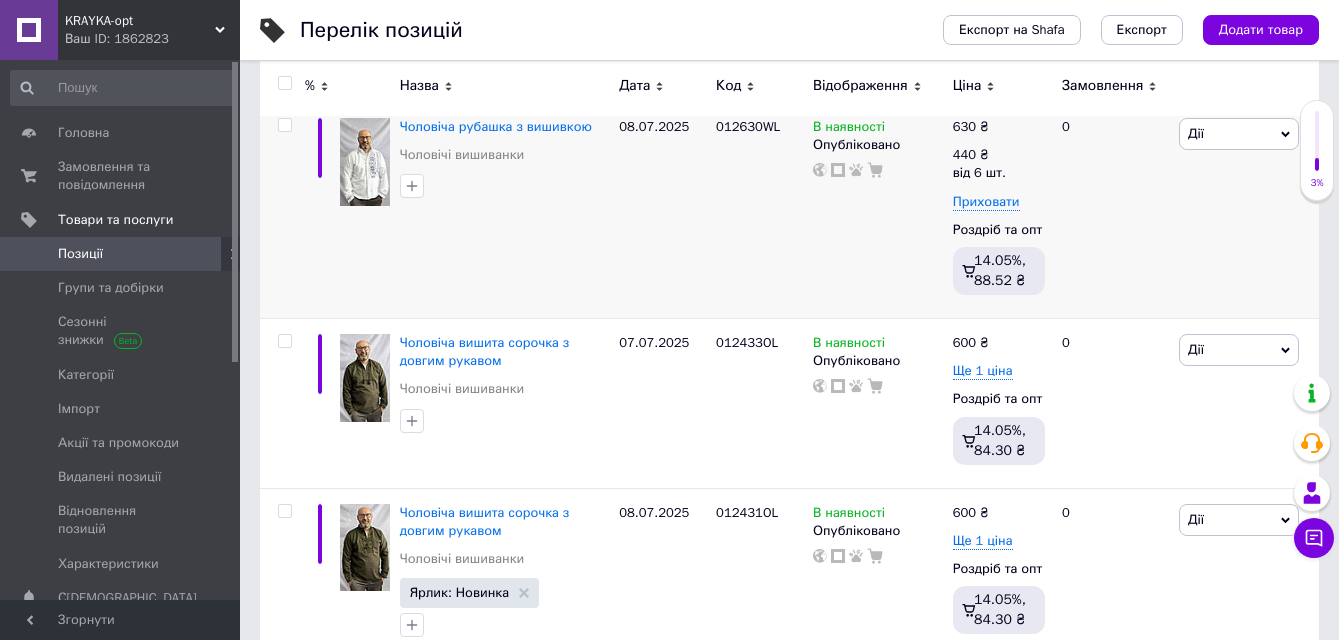 click at bounding box center [320, 211] 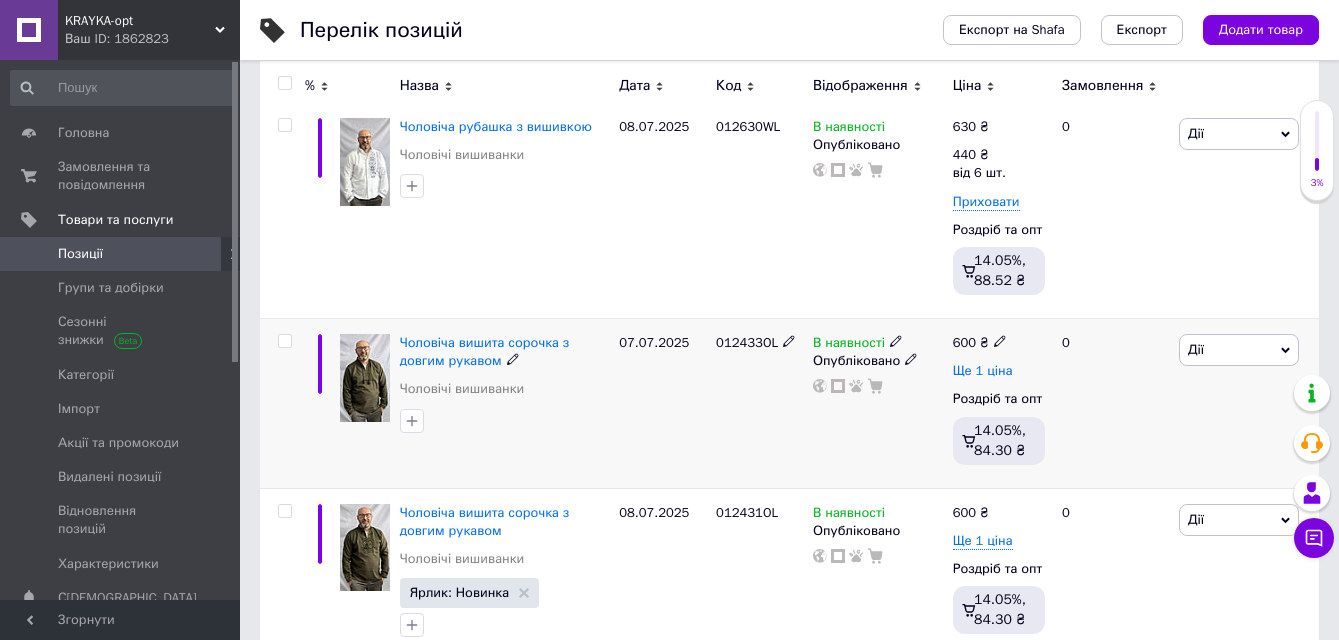 click on "Ще 1 ціна" at bounding box center (983, 371) 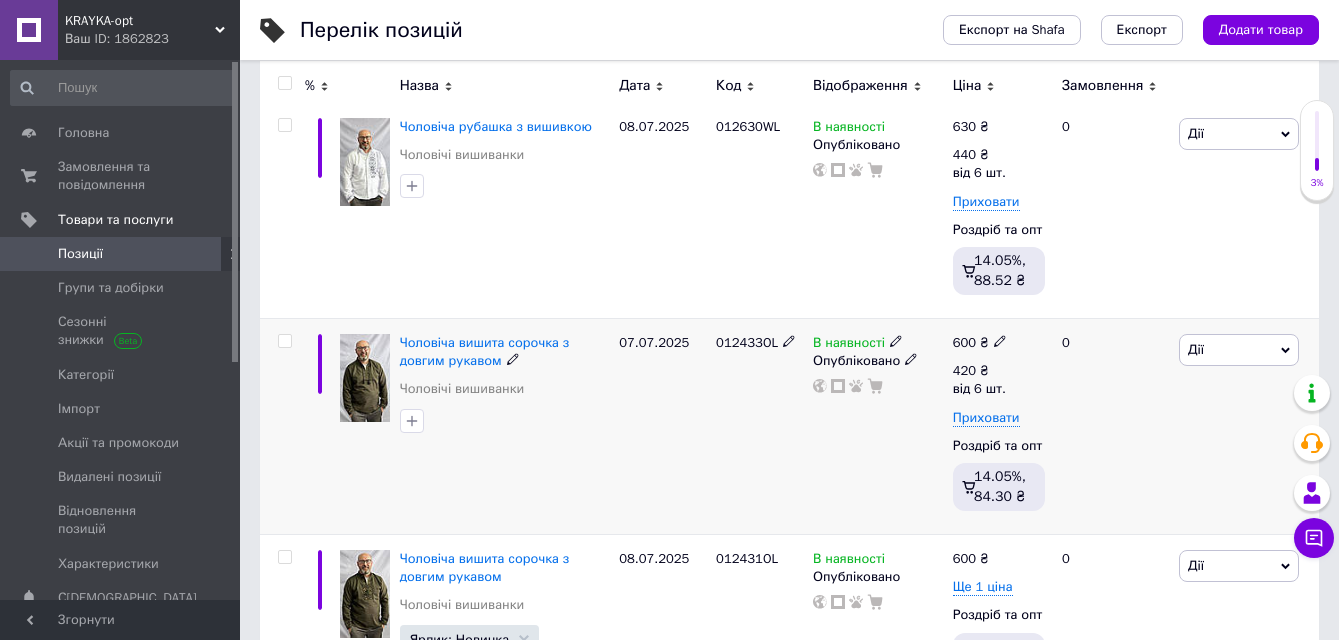 click at bounding box center [365, 427] 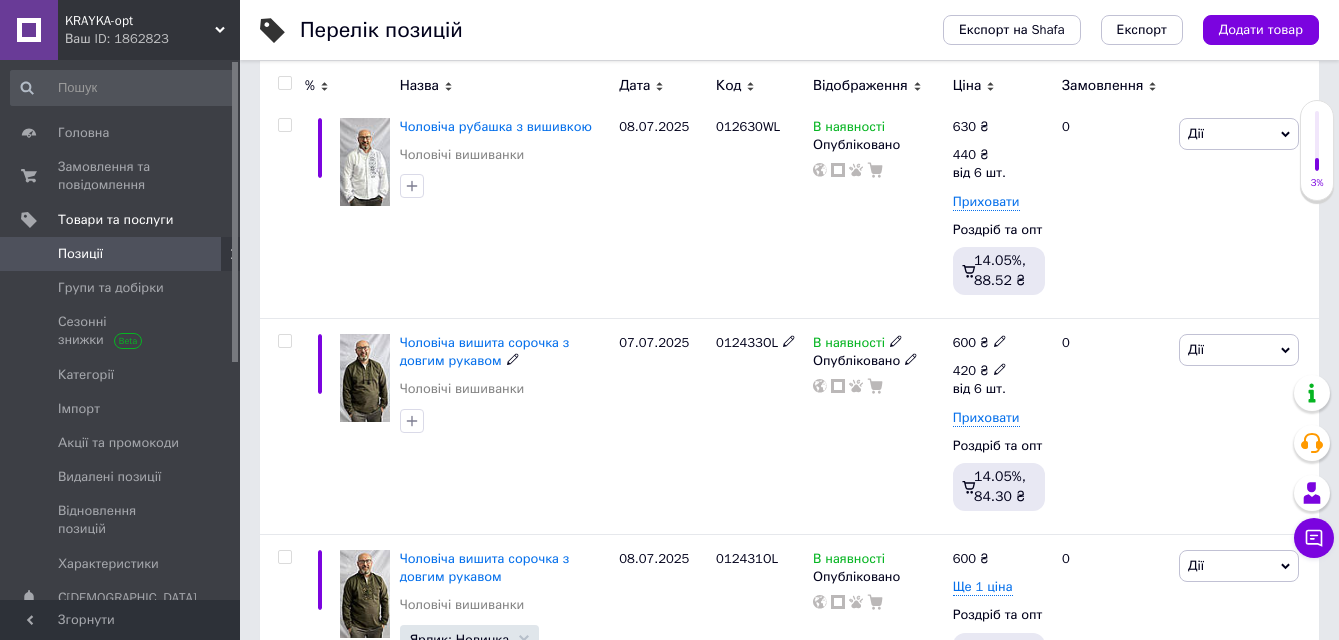 scroll, scrollTop: 500, scrollLeft: 0, axis: vertical 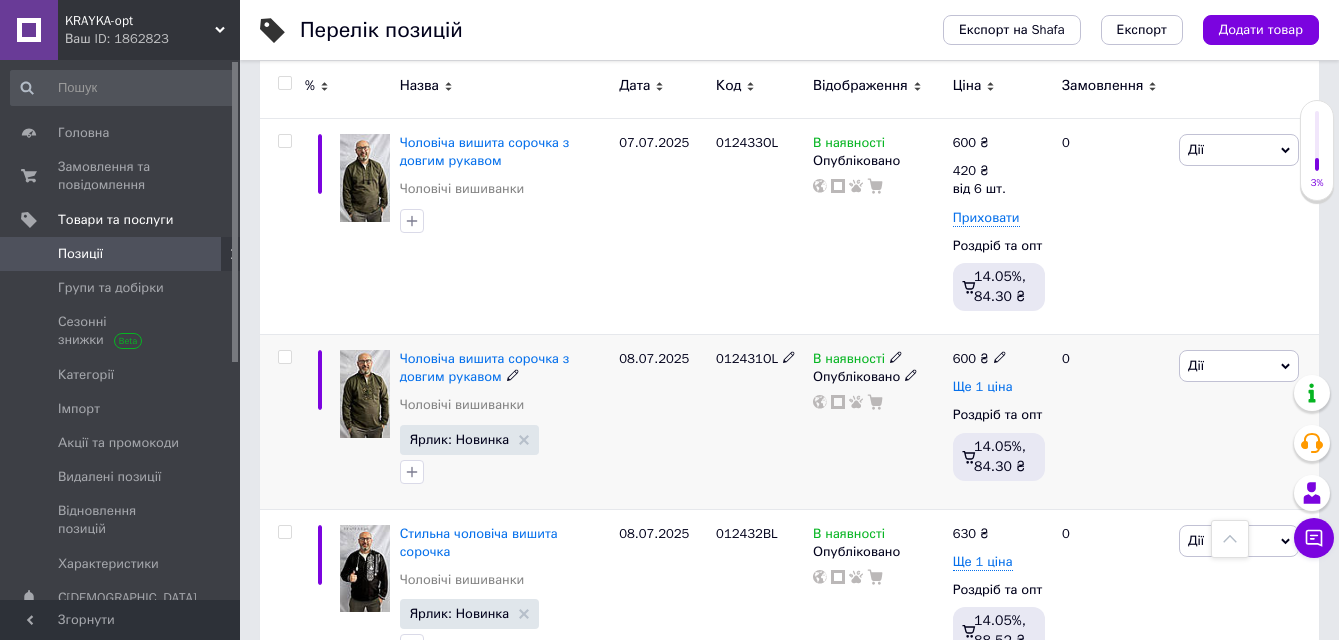 click on "Ще 1 ціна" at bounding box center [983, 387] 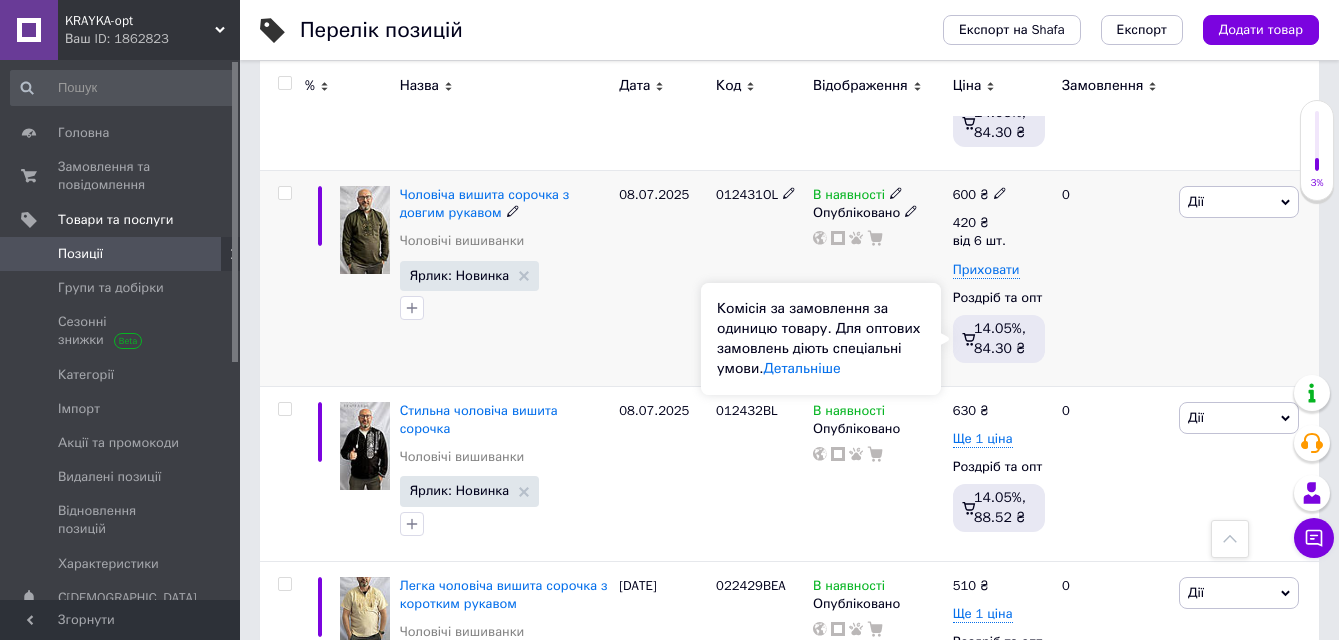 scroll, scrollTop: 700, scrollLeft: 0, axis: vertical 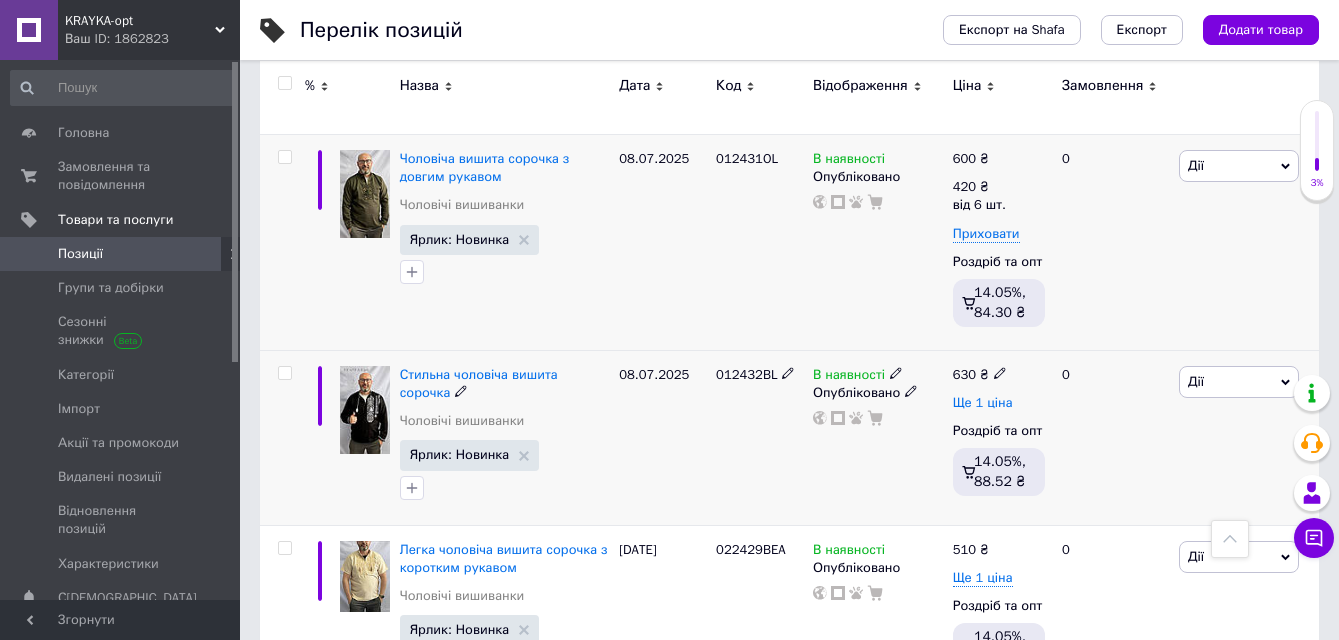 click on "Ще 1 ціна" at bounding box center (983, 403) 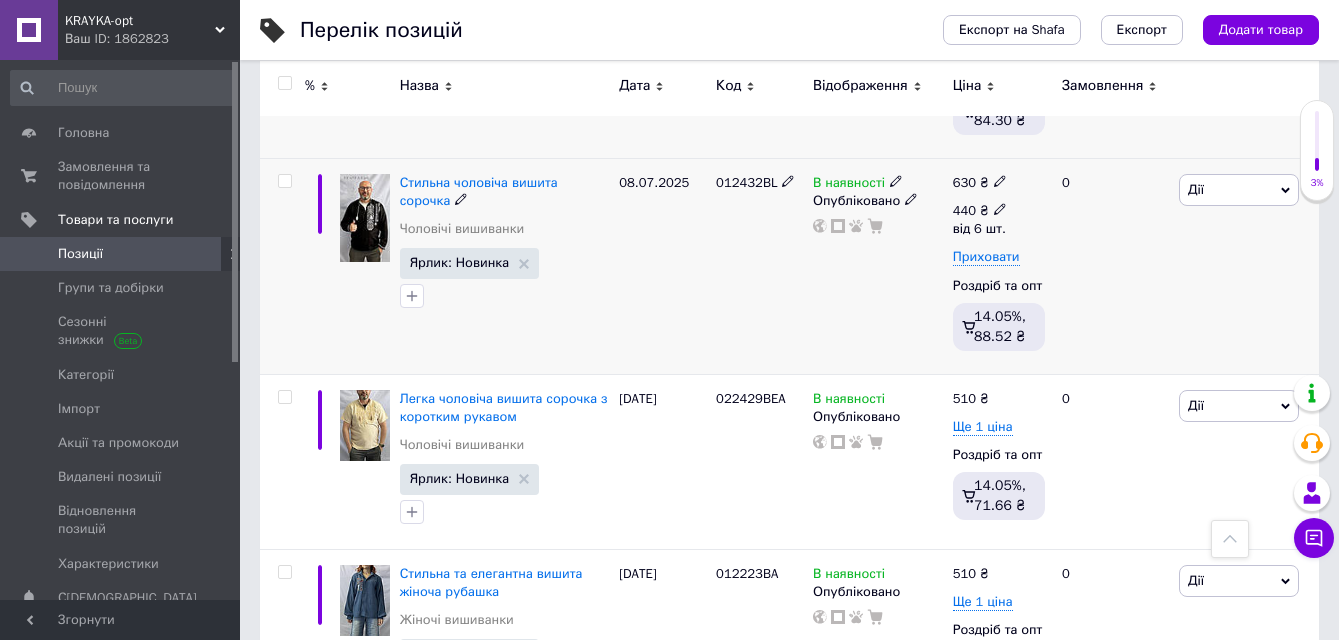 scroll, scrollTop: 900, scrollLeft: 0, axis: vertical 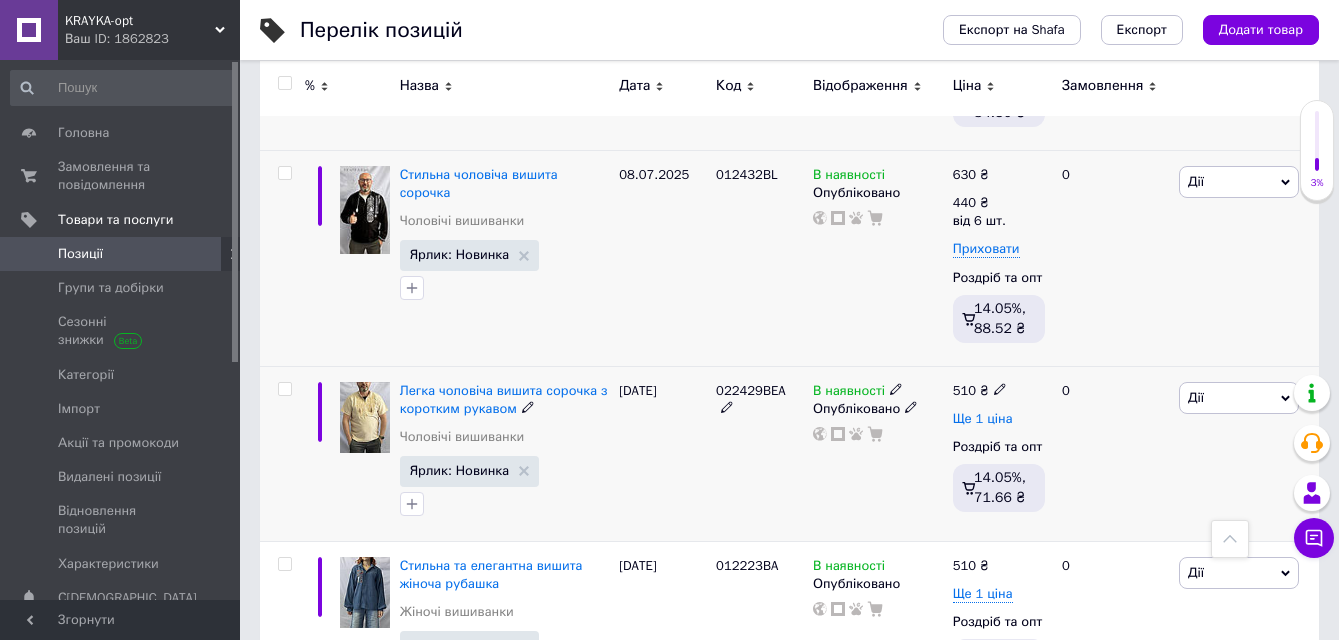 click on "Ще 1 ціна" at bounding box center [983, 419] 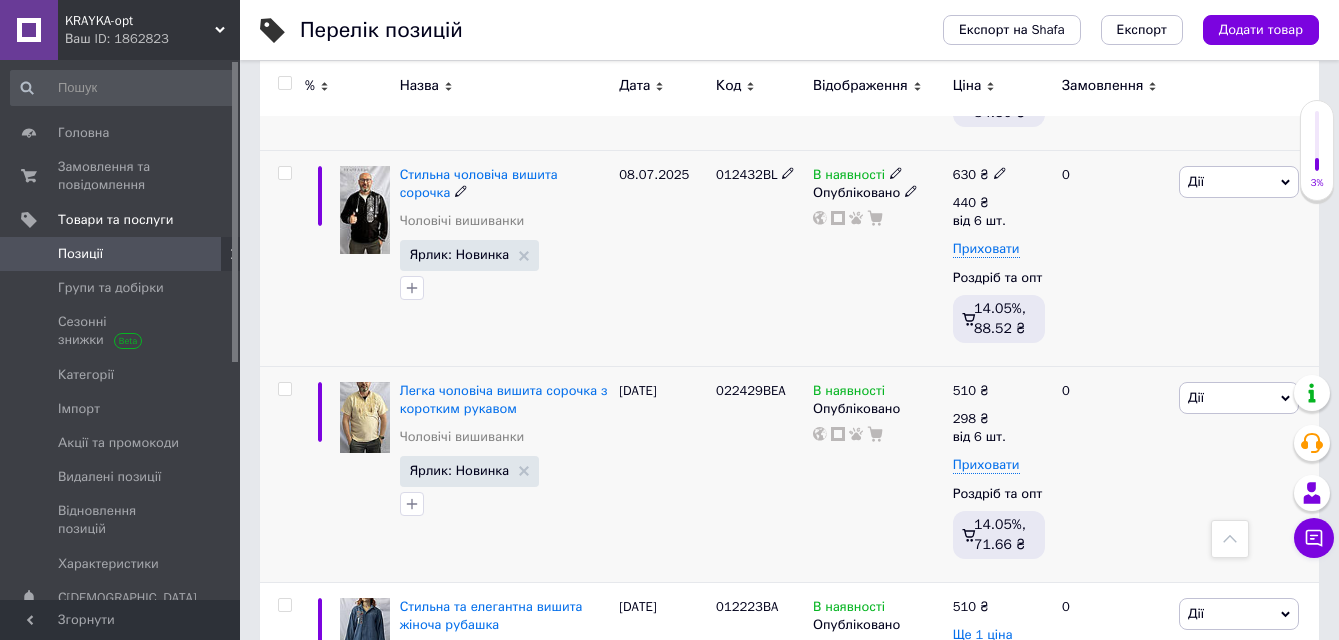 click on "0" at bounding box center (1112, 258) 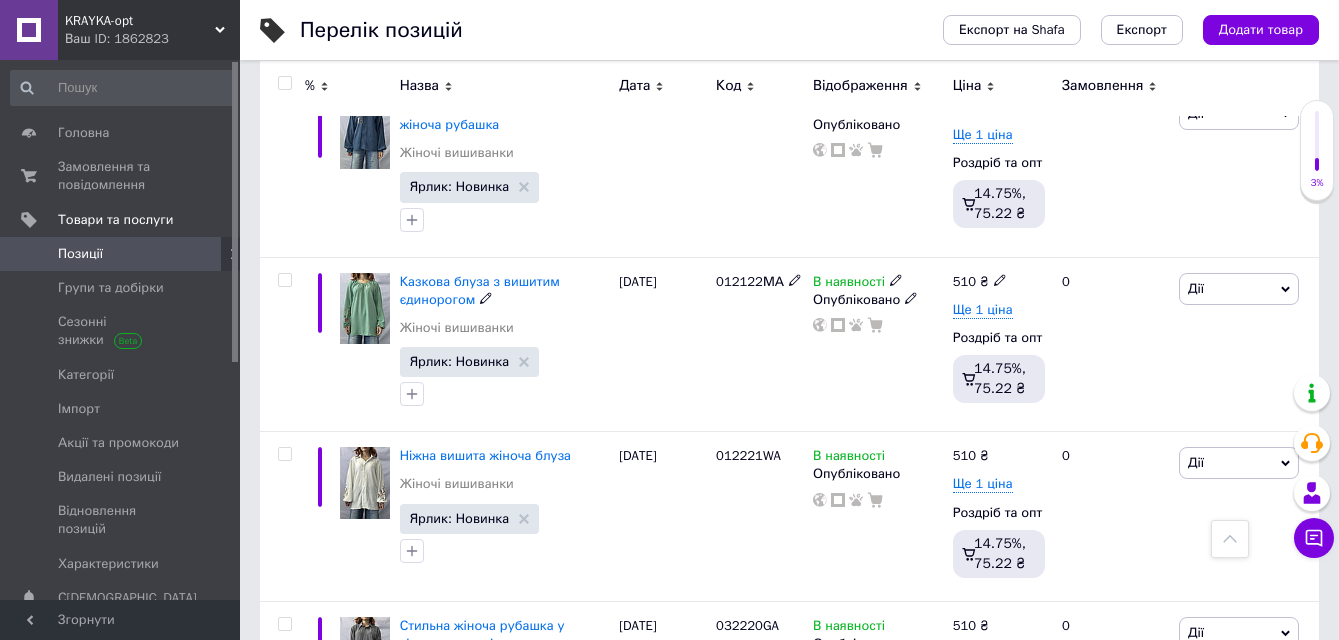 scroll, scrollTop: 1300, scrollLeft: 0, axis: vertical 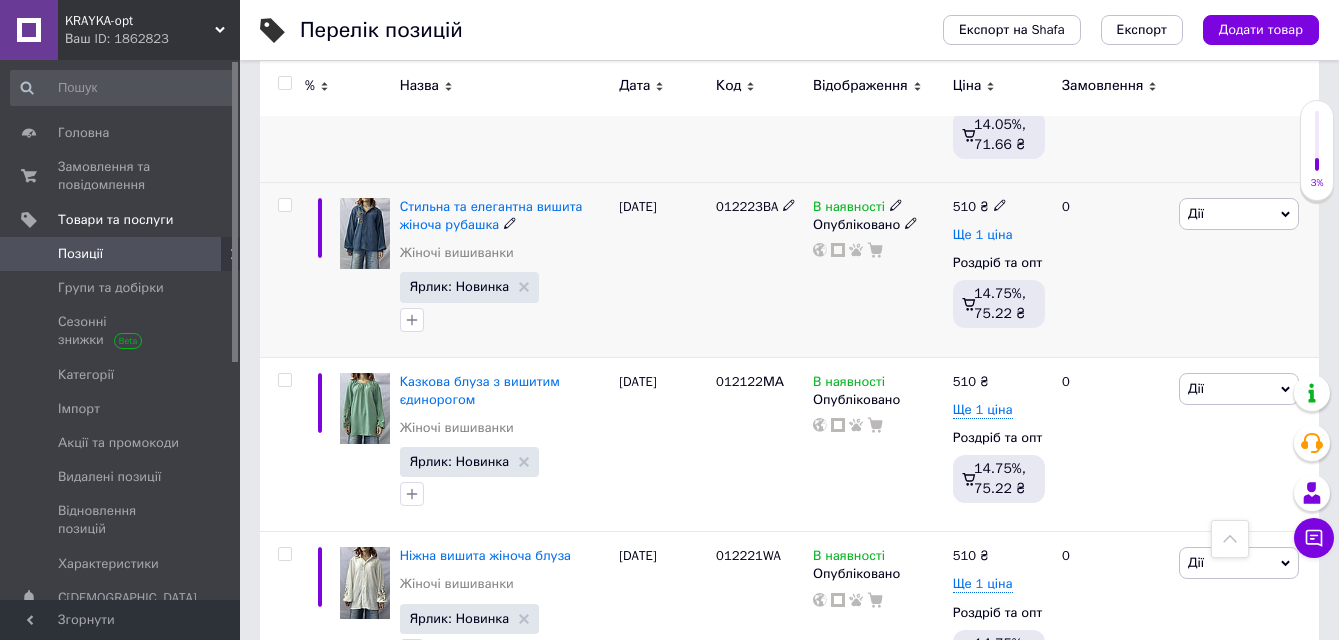 click on "Ще 1 ціна" at bounding box center (983, 235) 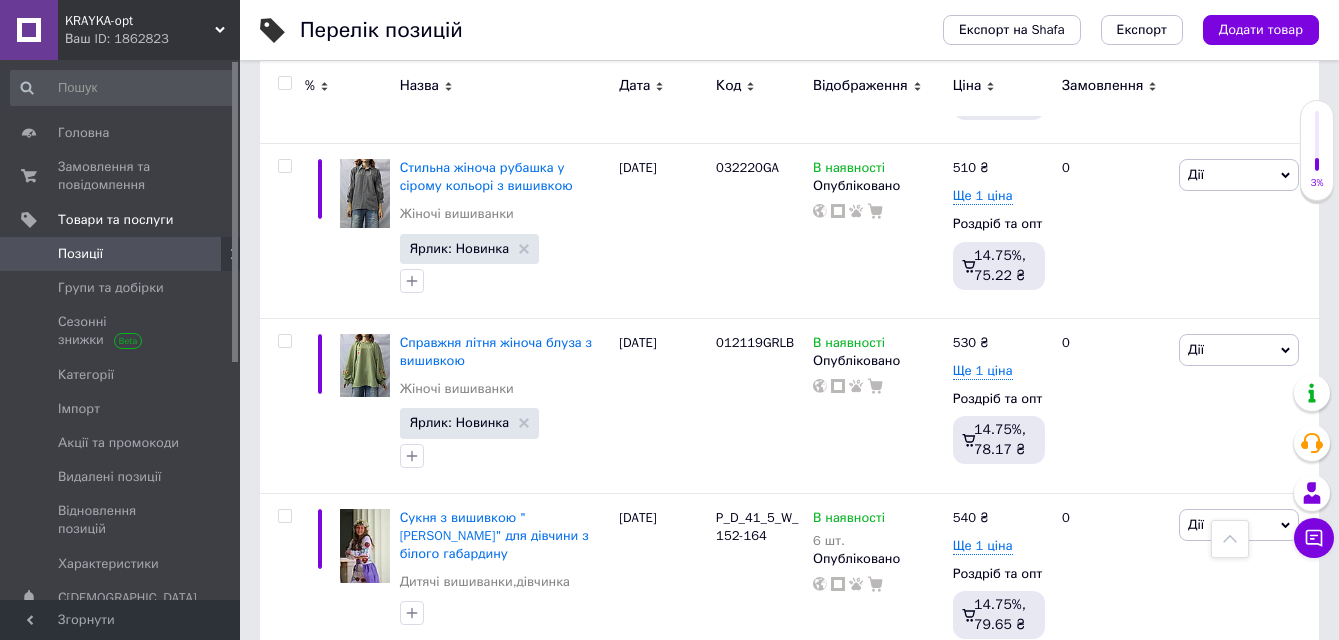 scroll, scrollTop: 1900, scrollLeft: 0, axis: vertical 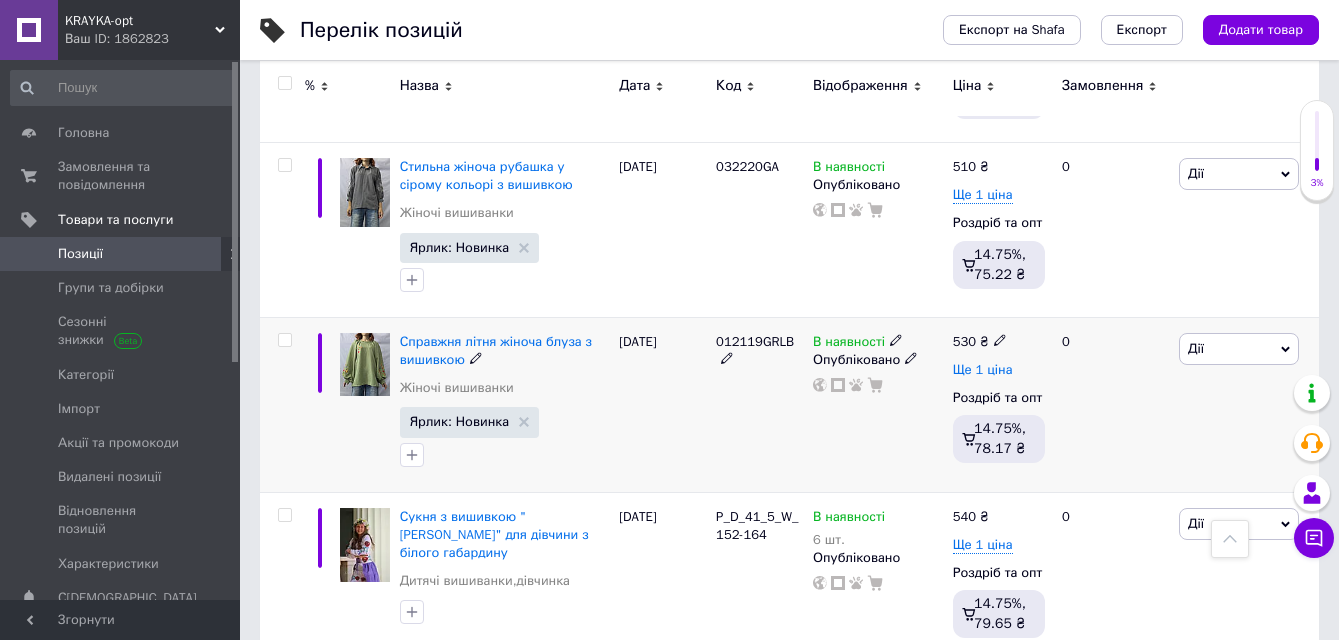 click on "Ще 1 ціна" at bounding box center [983, 370] 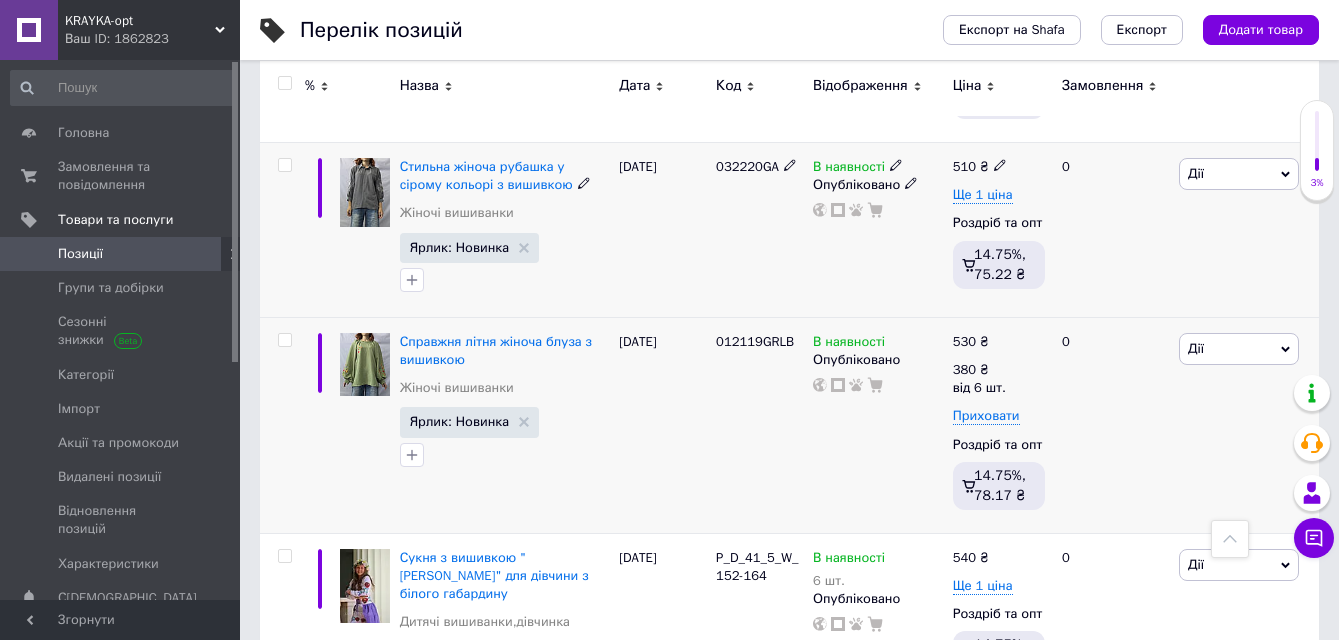 click on "0" at bounding box center [1112, 230] 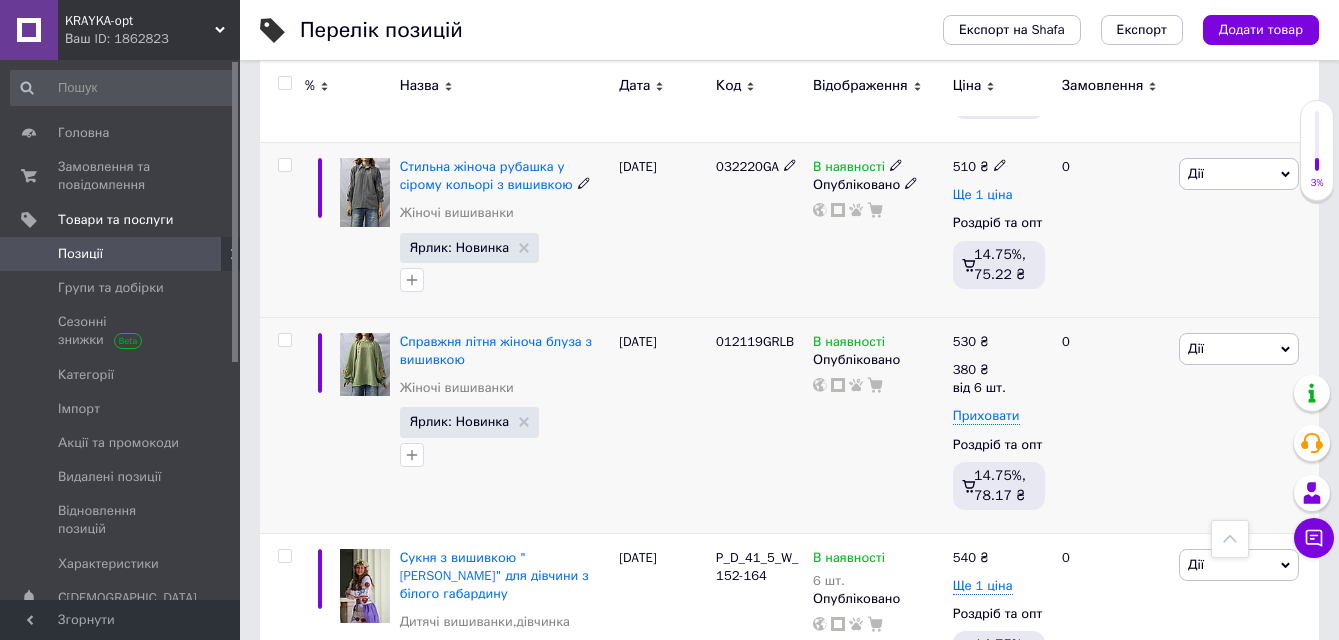 click on "Ще 1 ціна" at bounding box center [983, 195] 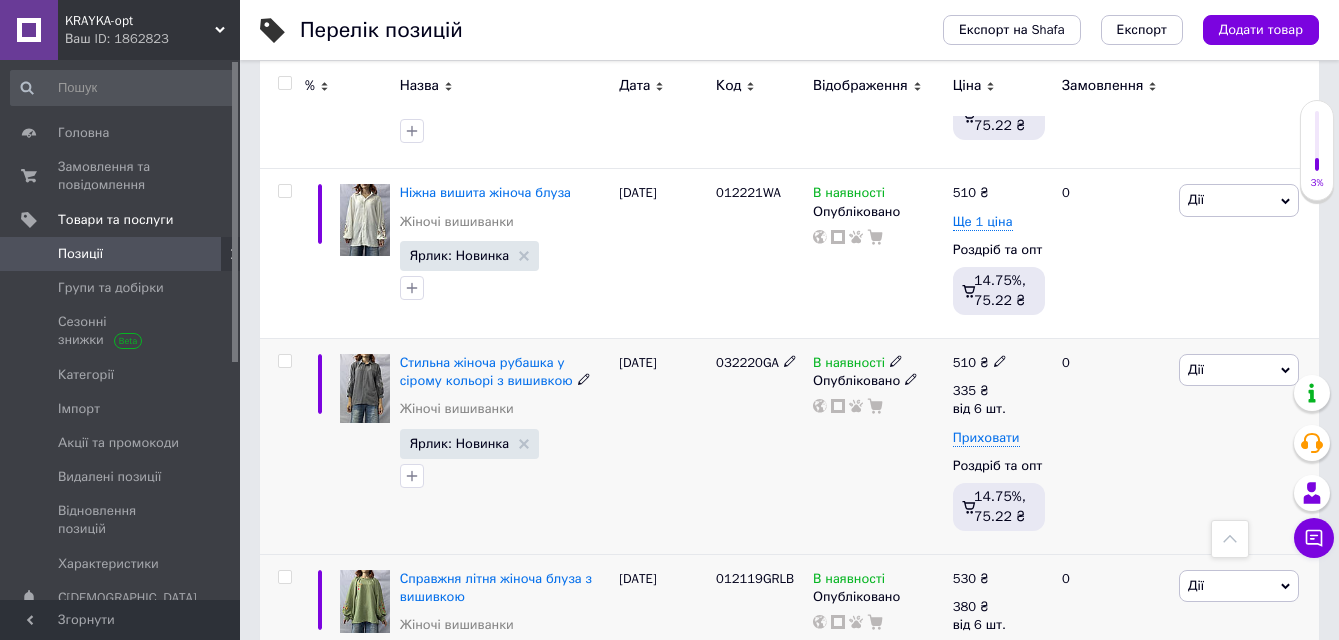 scroll, scrollTop: 1700, scrollLeft: 0, axis: vertical 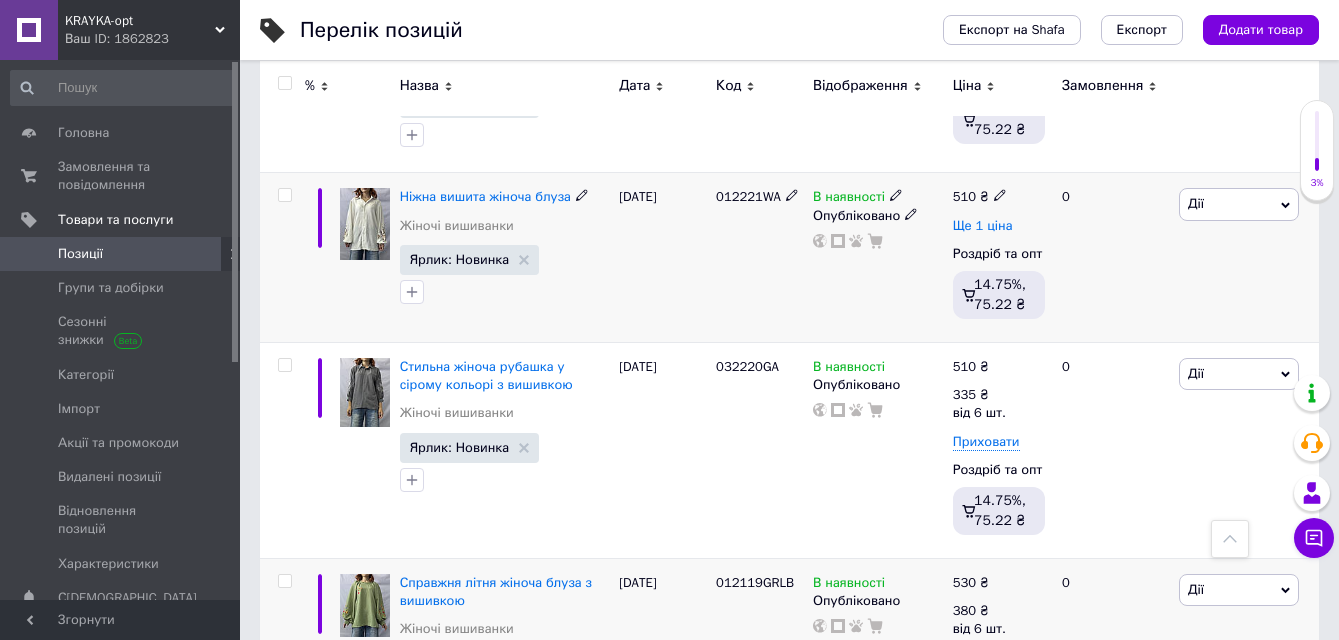 click on "Ще 1 ціна" at bounding box center (983, 226) 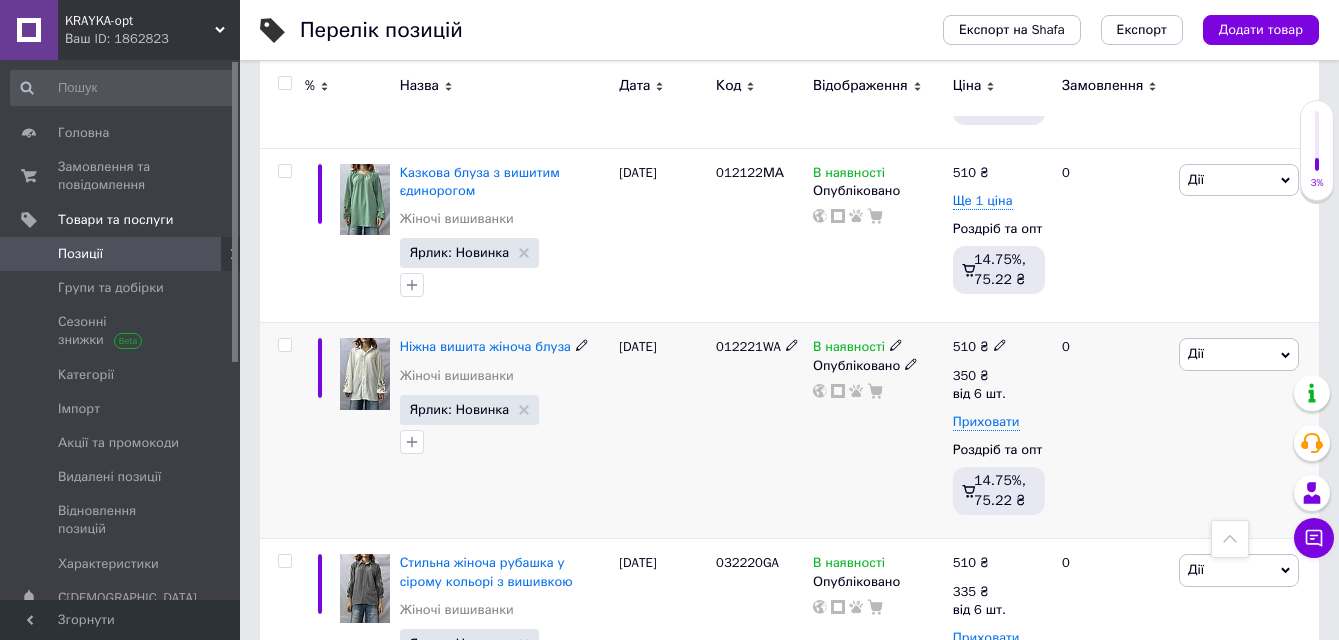scroll, scrollTop: 1500, scrollLeft: 0, axis: vertical 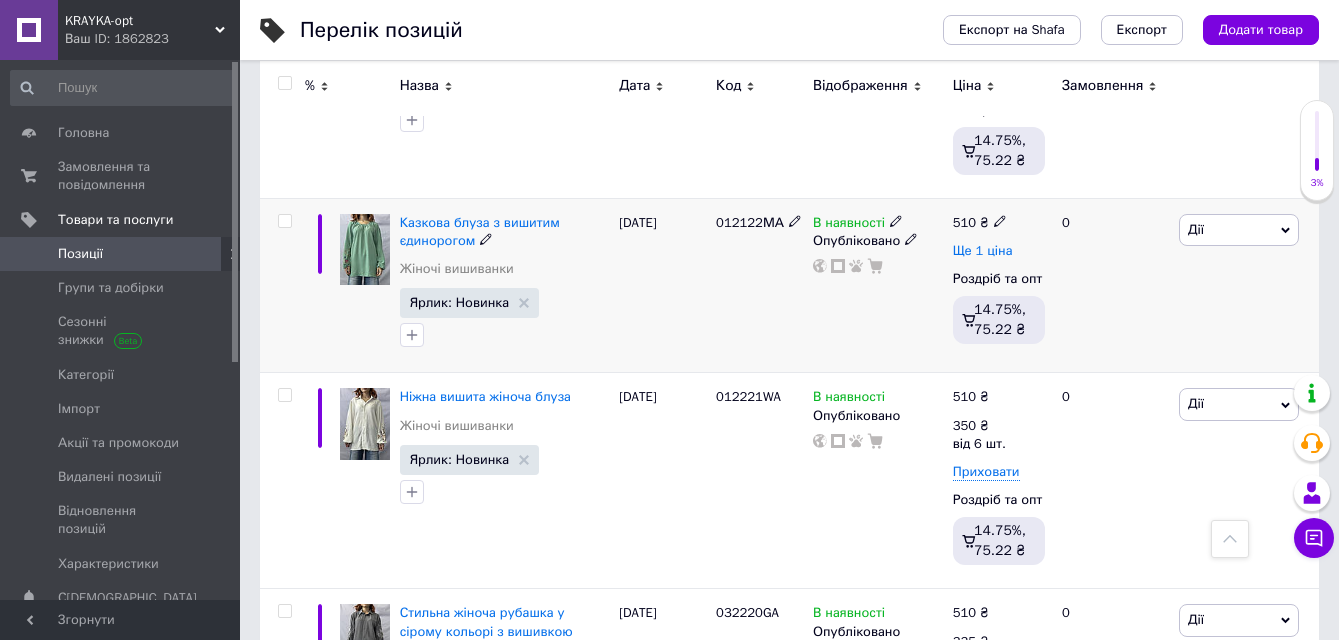 click on "Ще 1 ціна" at bounding box center [983, 251] 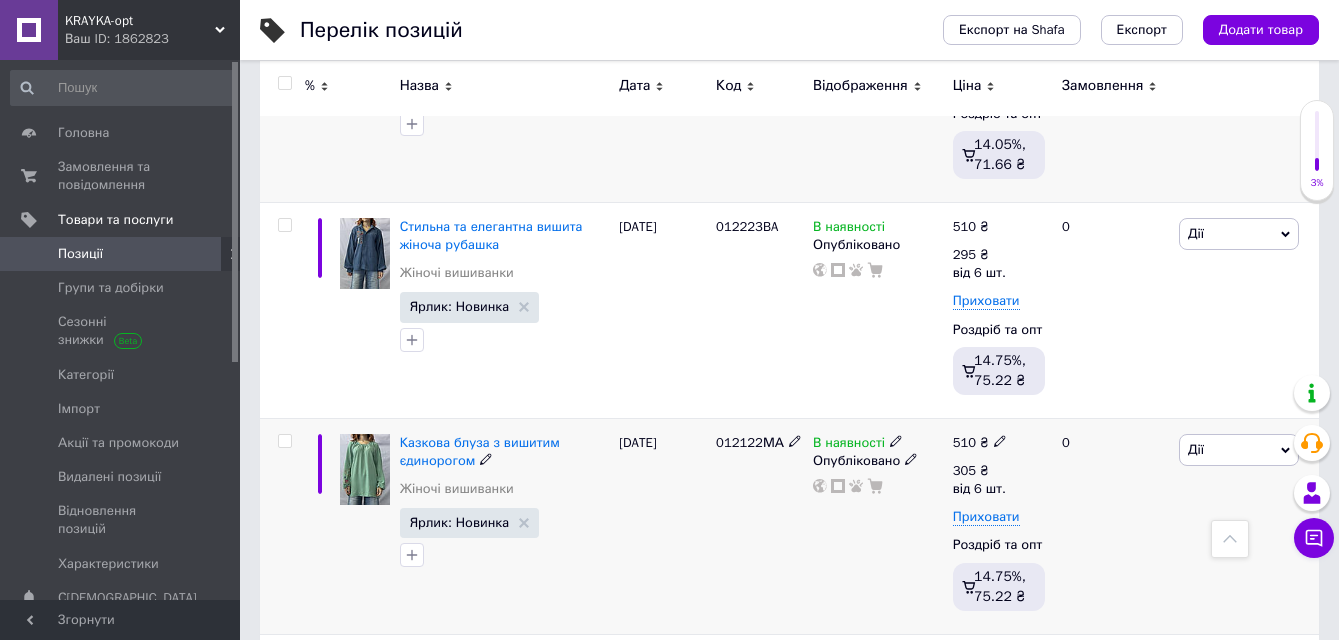 scroll, scrollTop: 1200, scrollLeft: 0, axis: vertical 